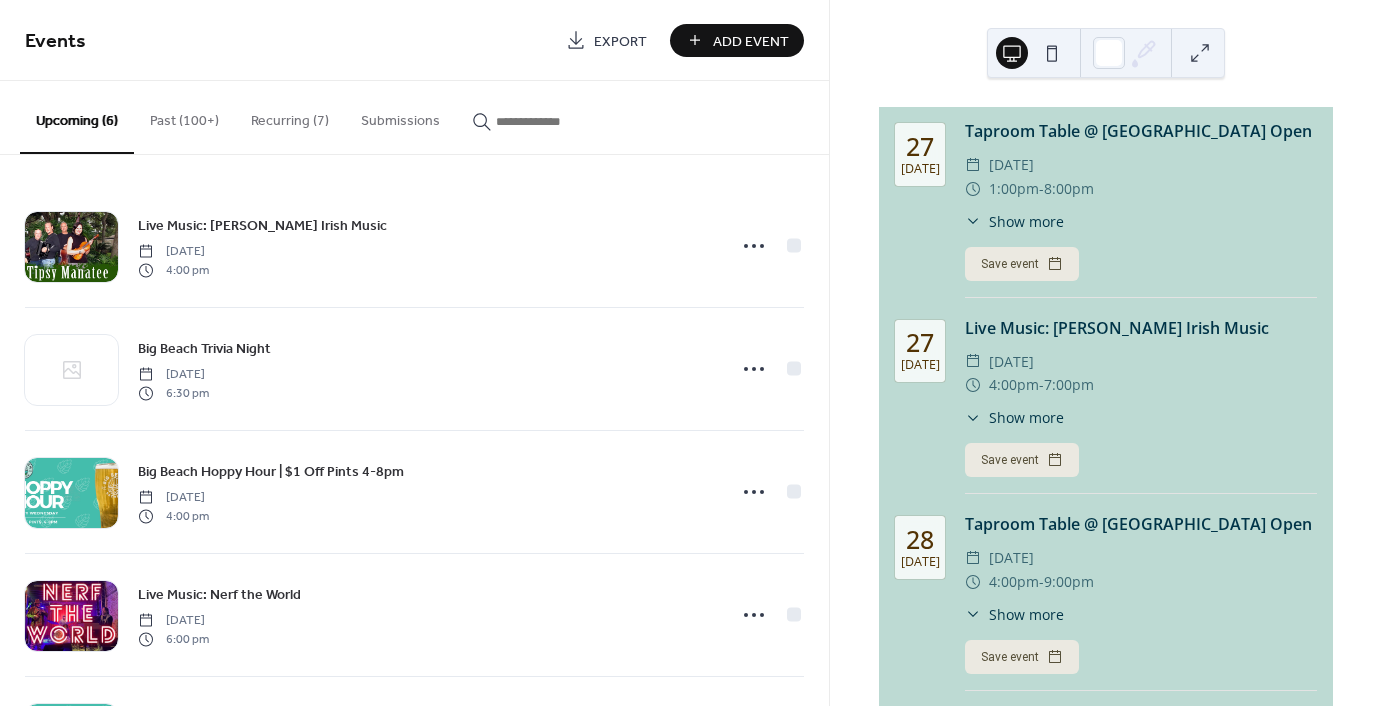 scroll, scrollTop: 0, scrollLeft: 0, axis: both 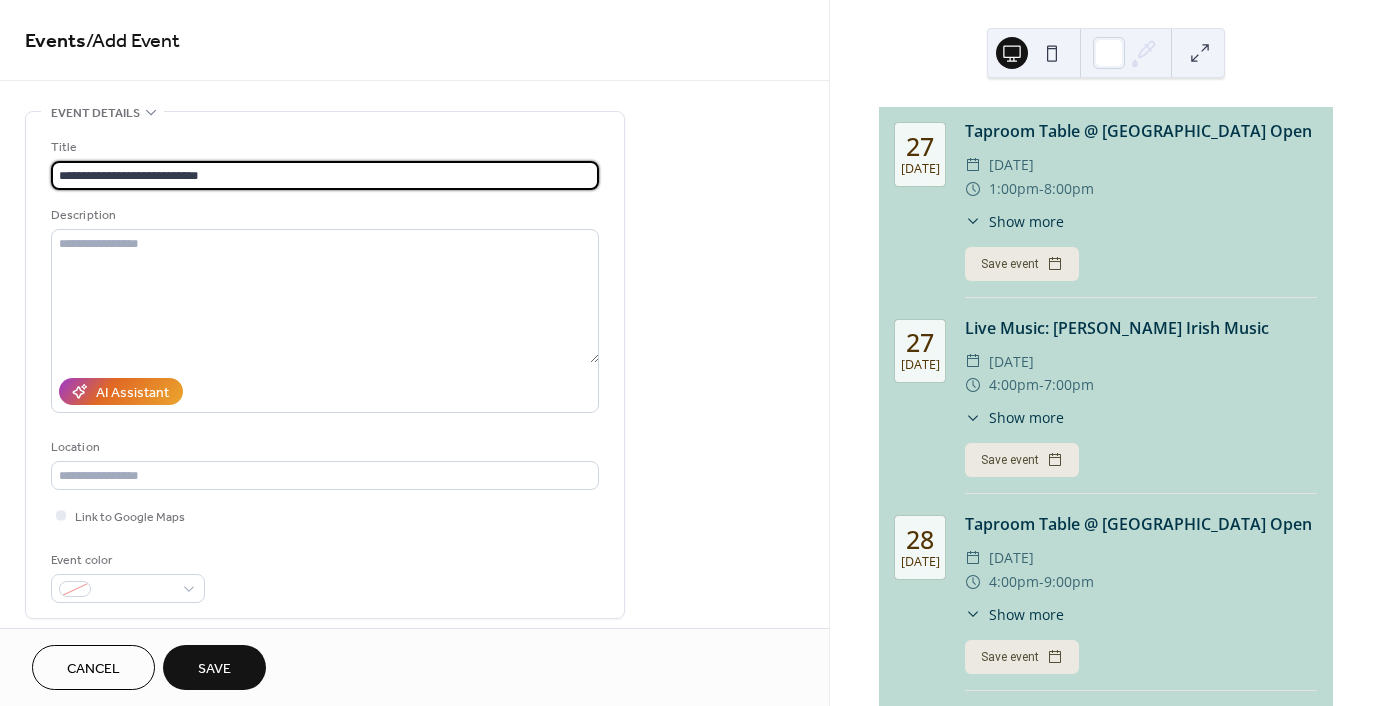 type on "**********" 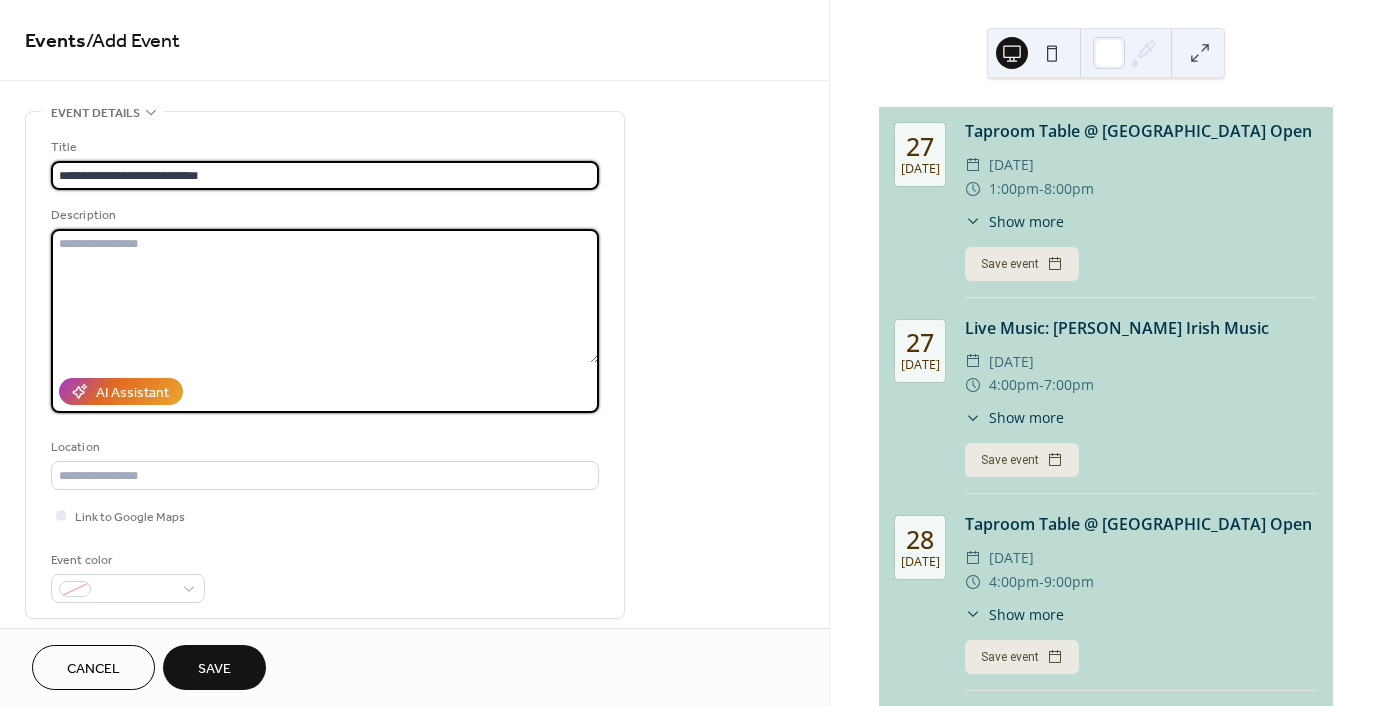 click at bounding box center [325, 296] 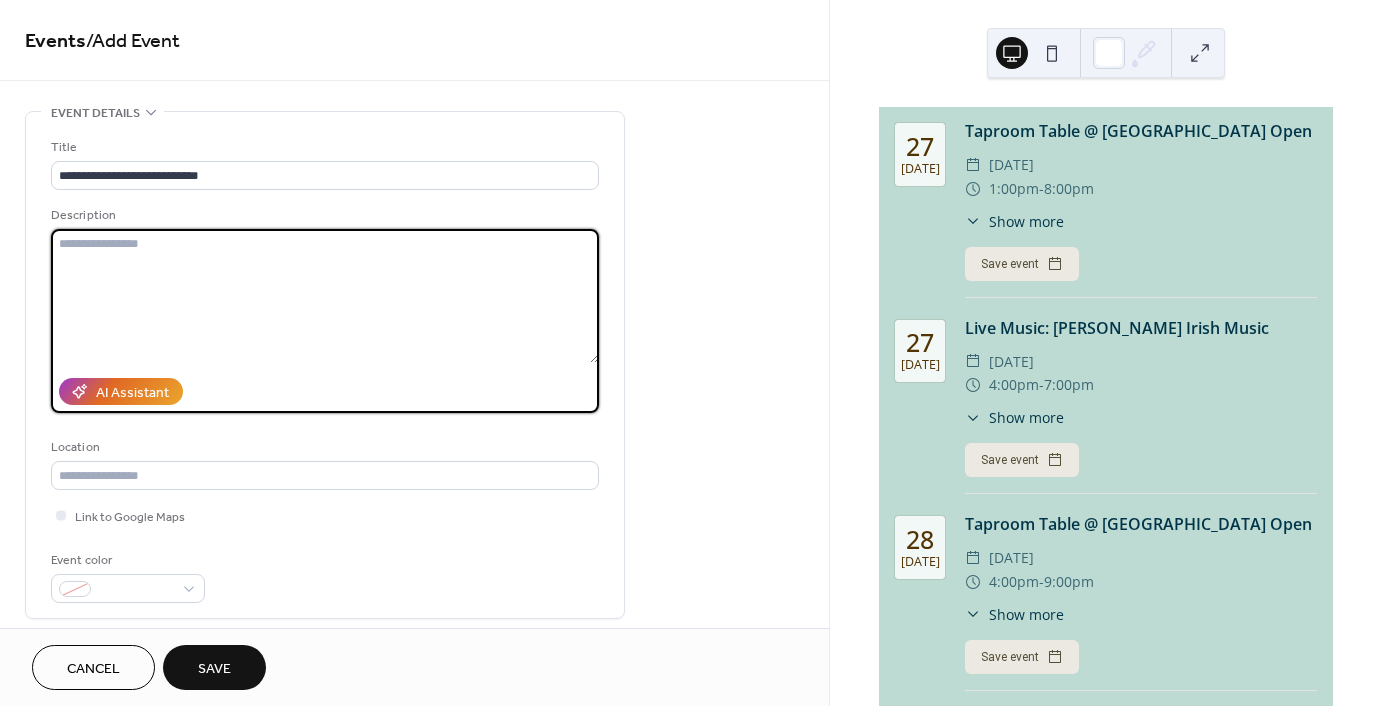 paste on "**********" 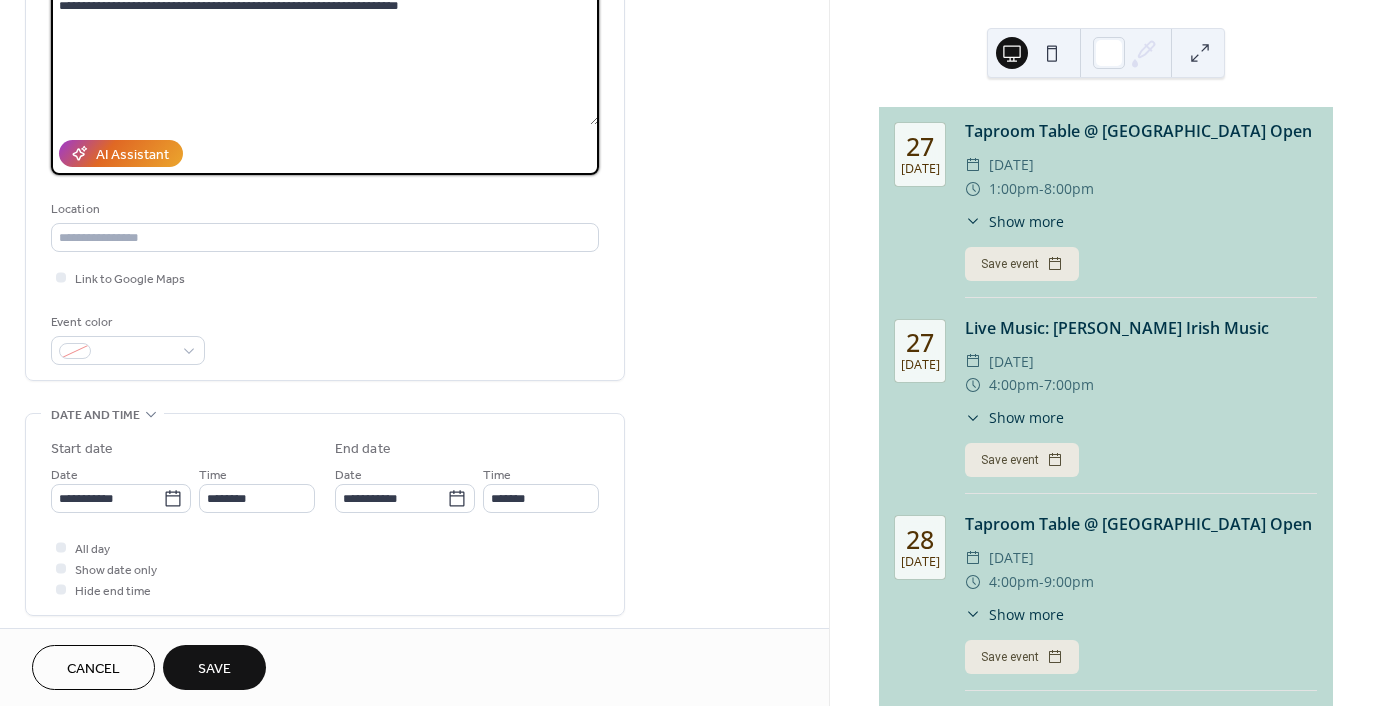 scroll, scrollTop: 300, scrollLeft: 0, axis: vertical 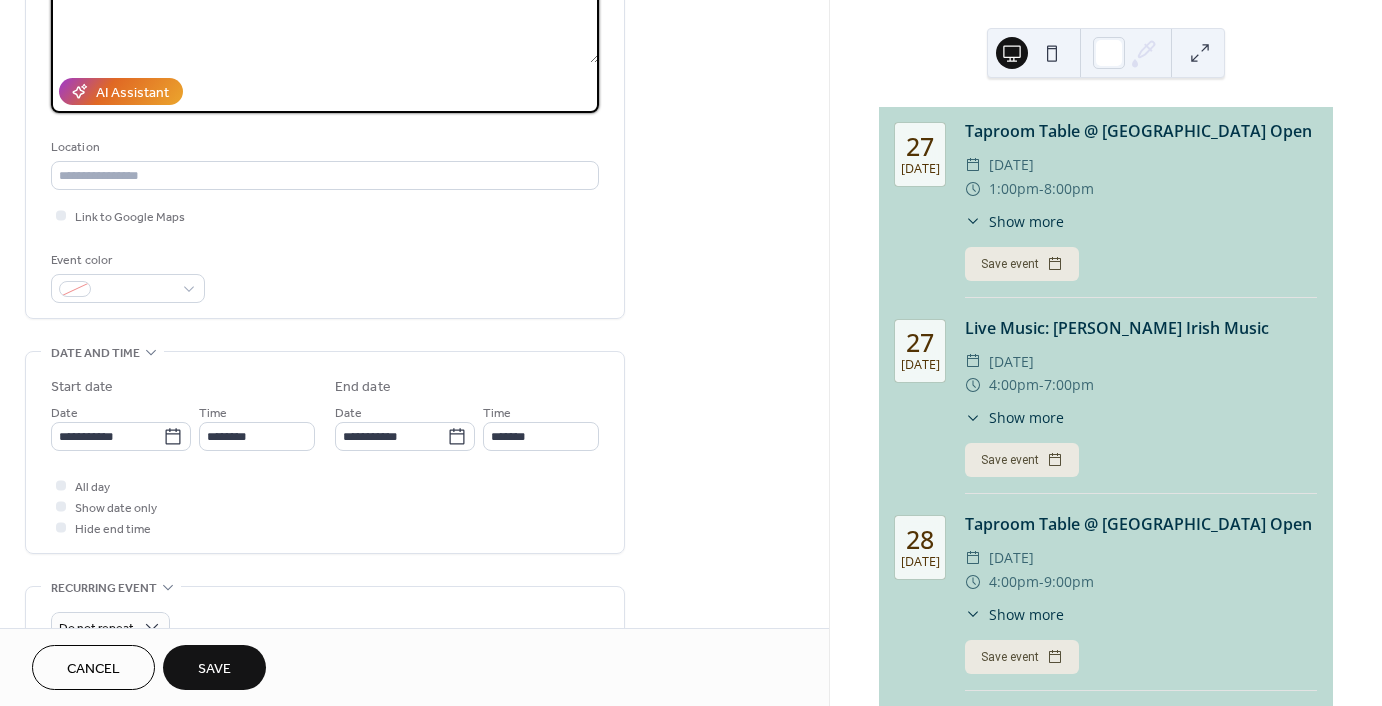 type on "**********" 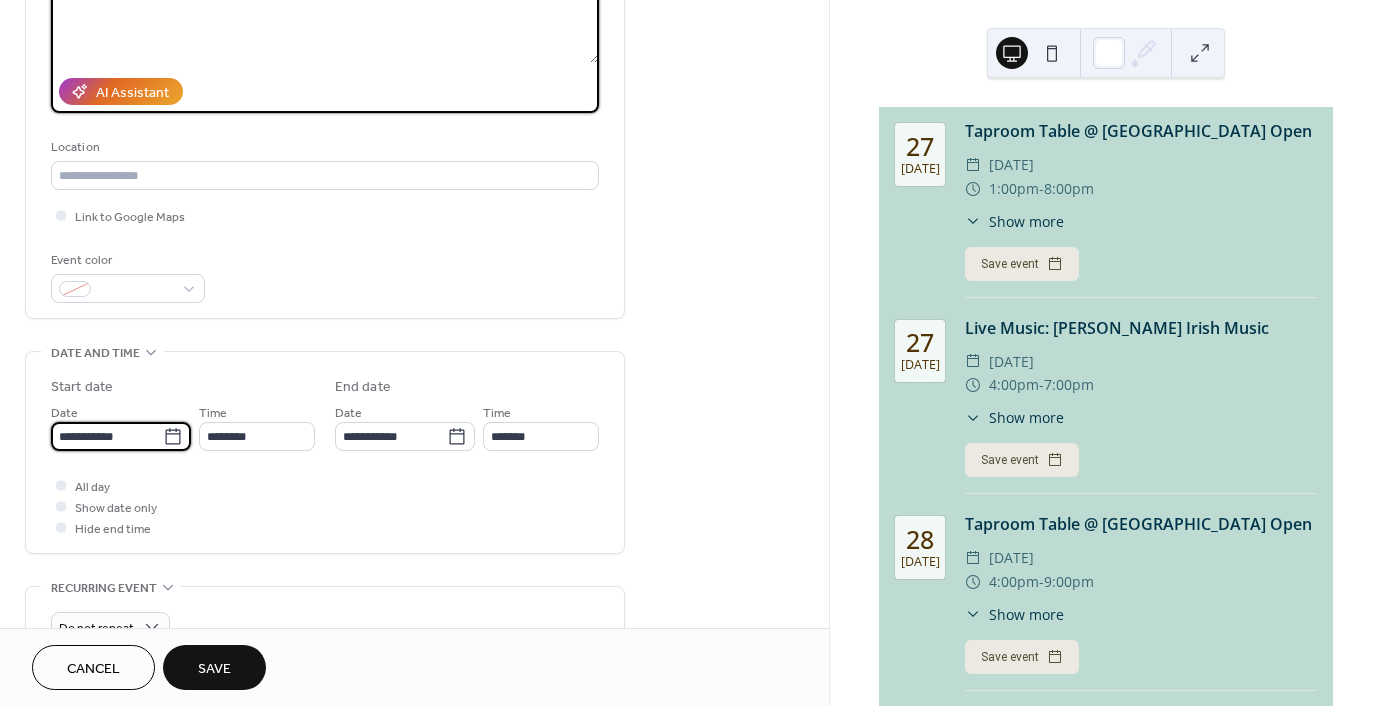 click on "**********" at bounding box center (107, 436) 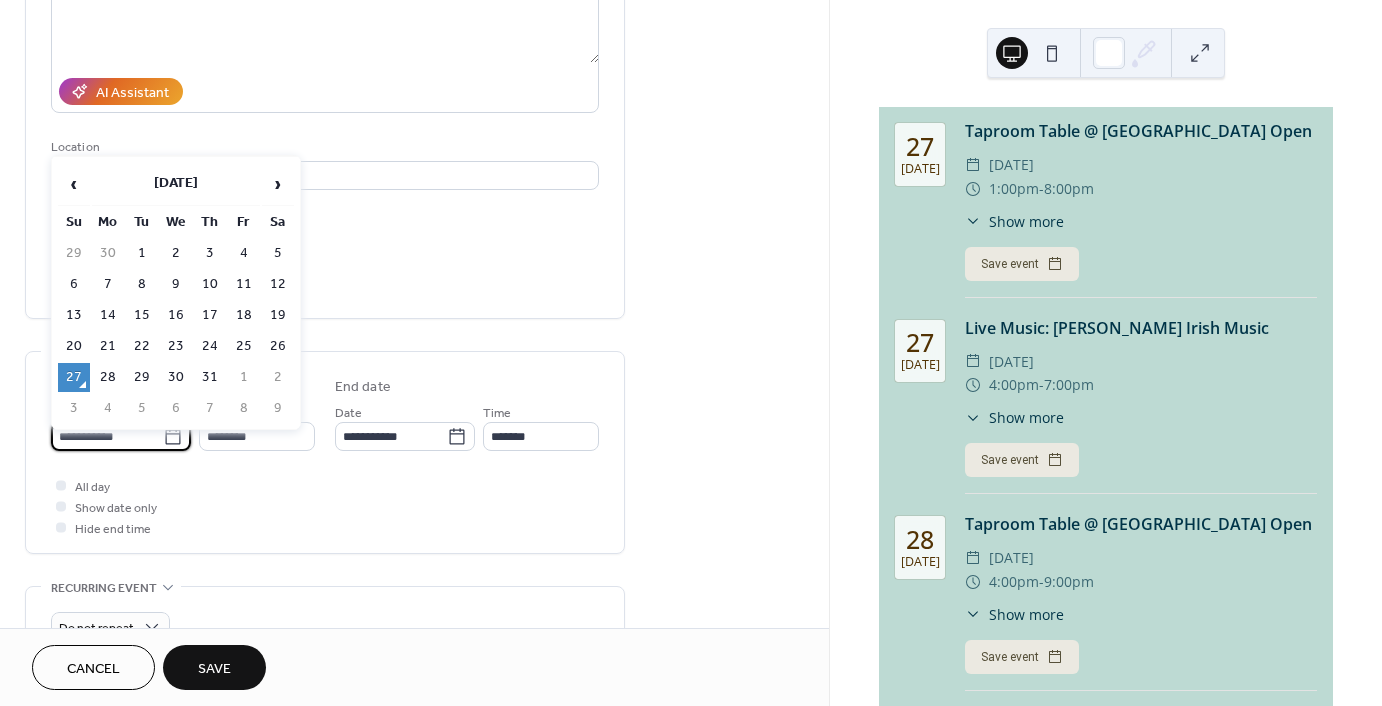 click on "3" at bounding box center (74, 408) 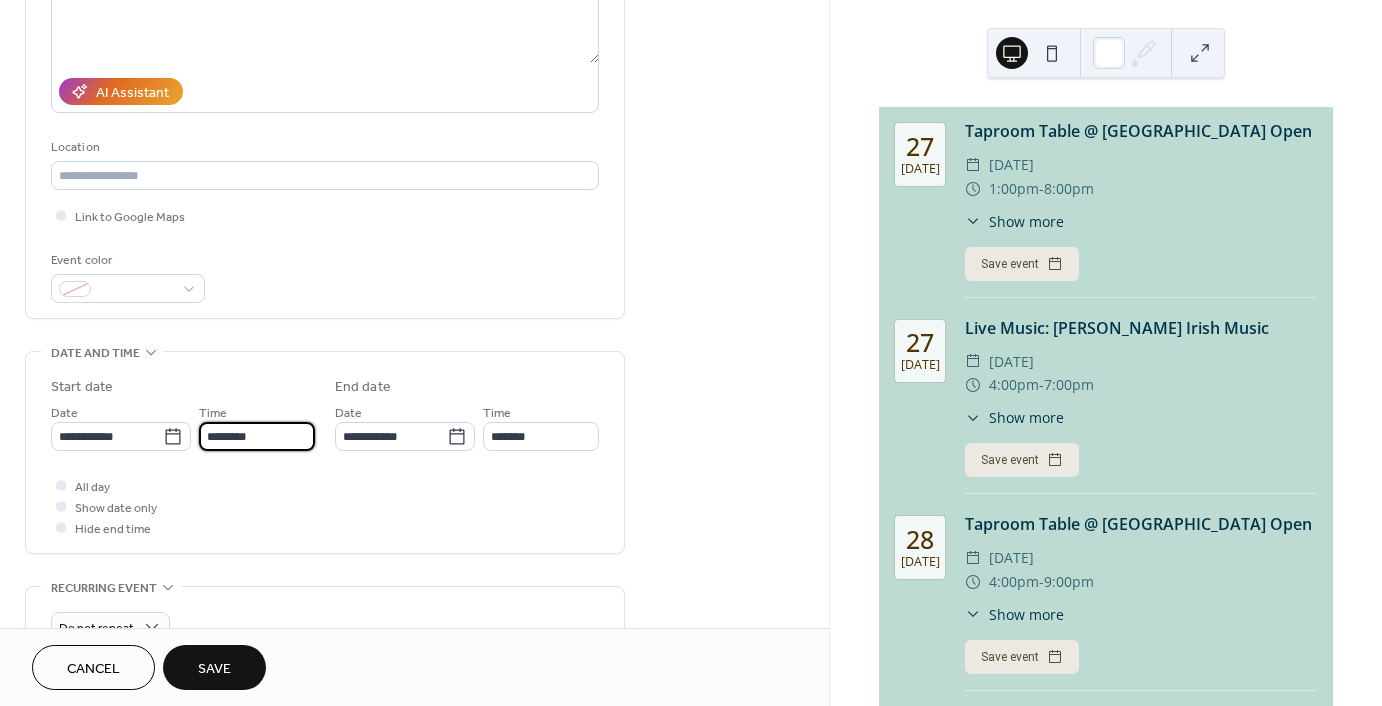 click on "********" at bounding box center (257, 436) 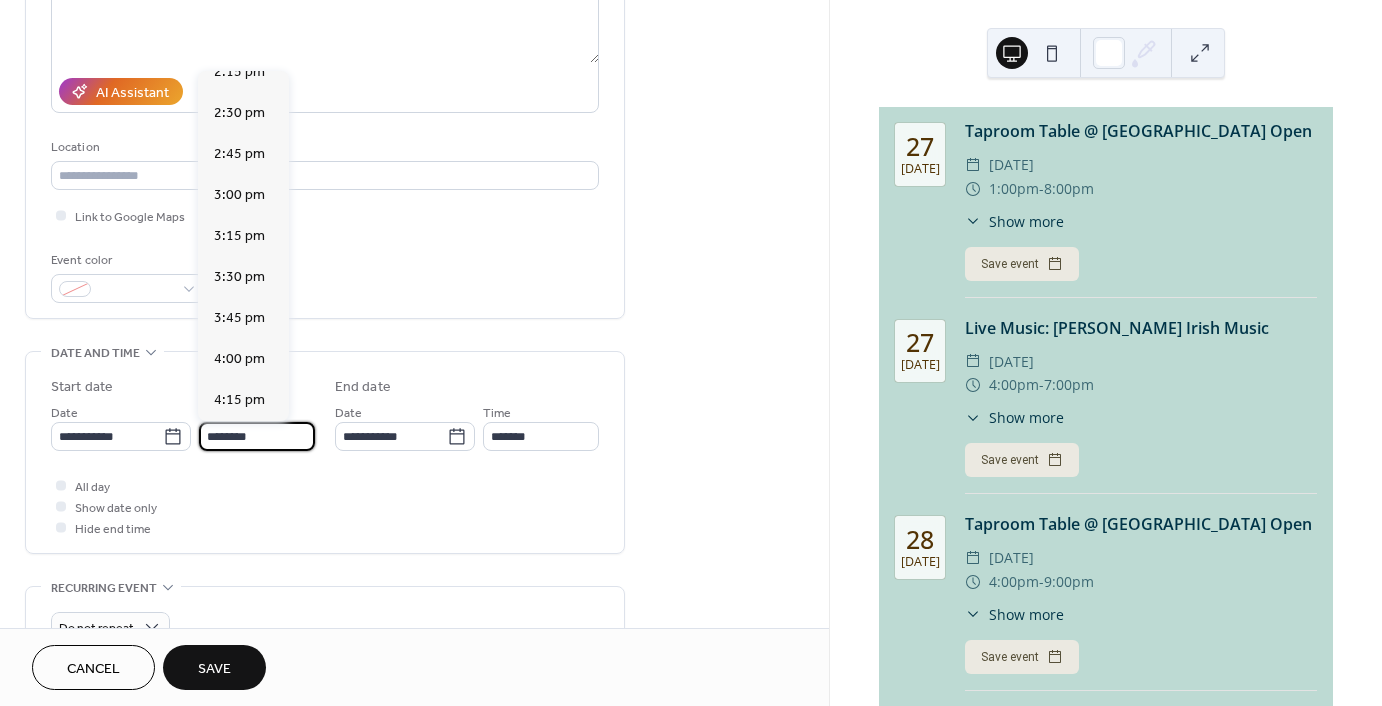 scroll, scrollTop: 2368, scrollLeft: 0, axis: vertical 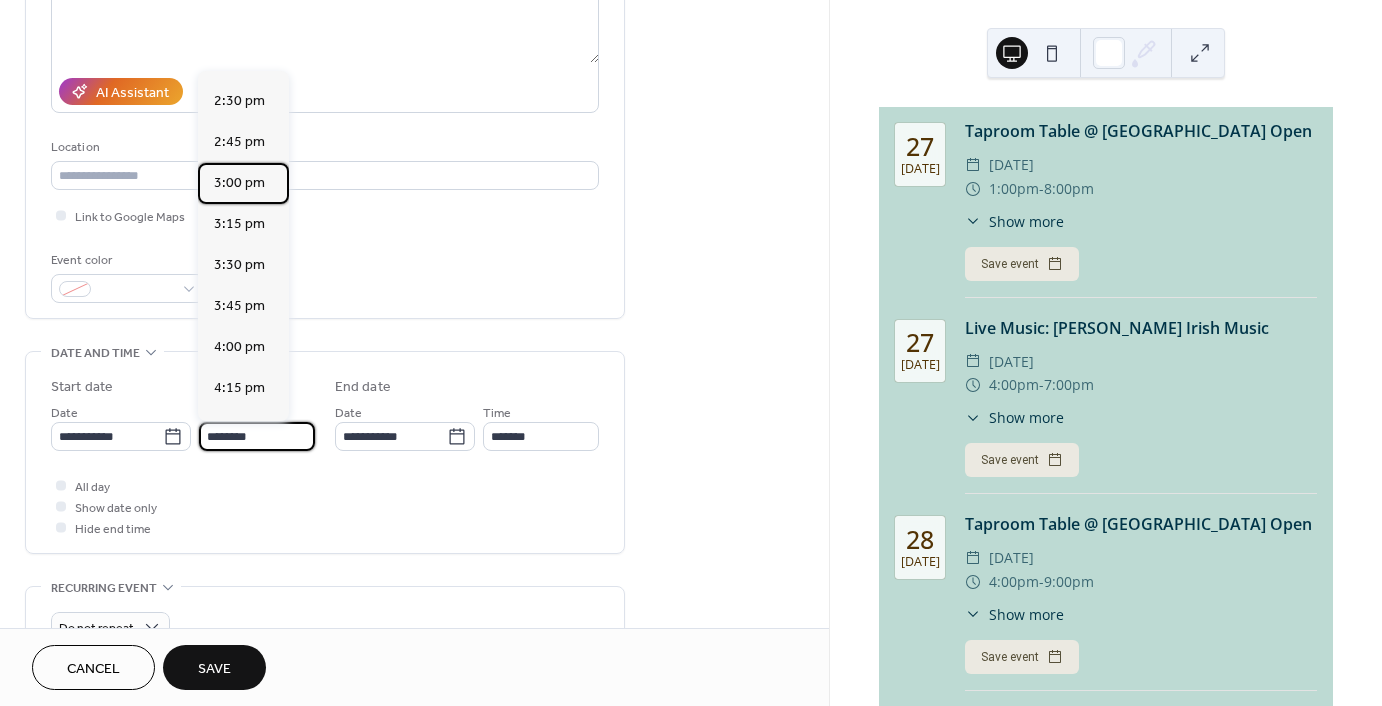 click on "3:00 pm" at bounding box center [243, 183] 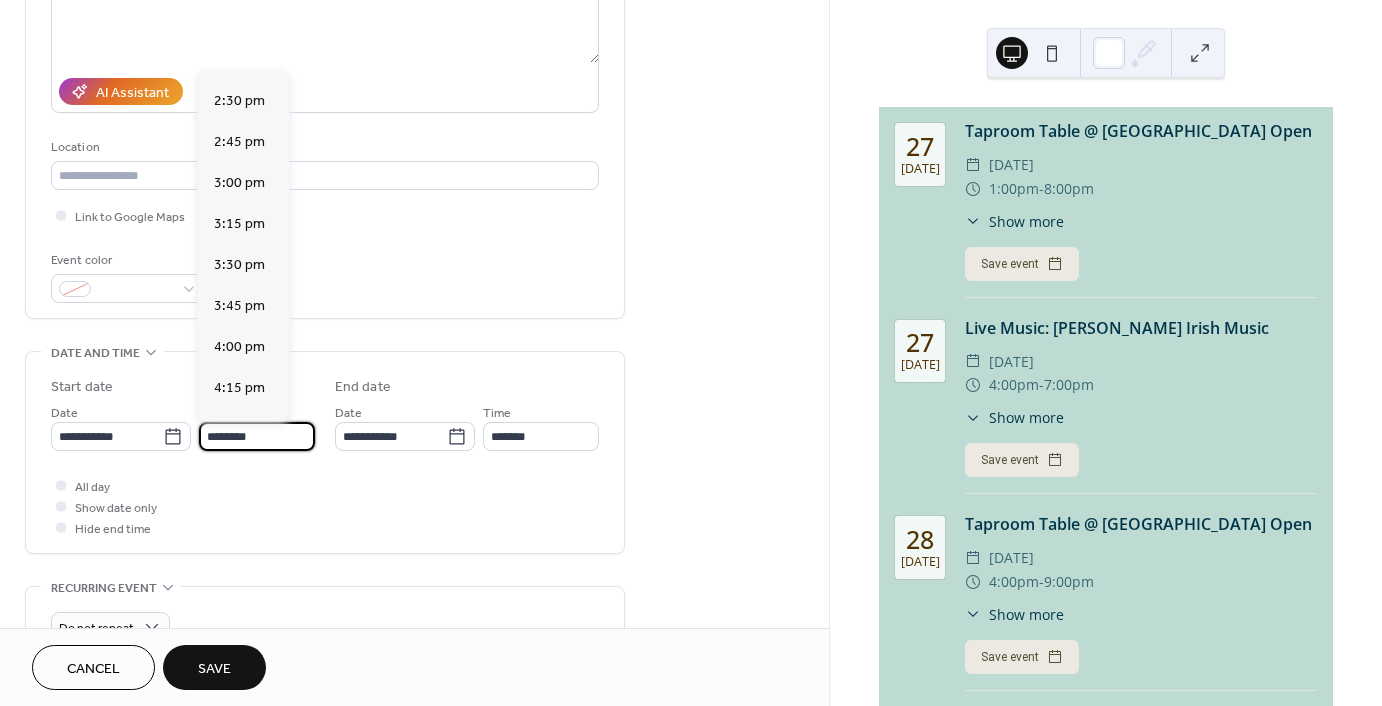 type on "*******" 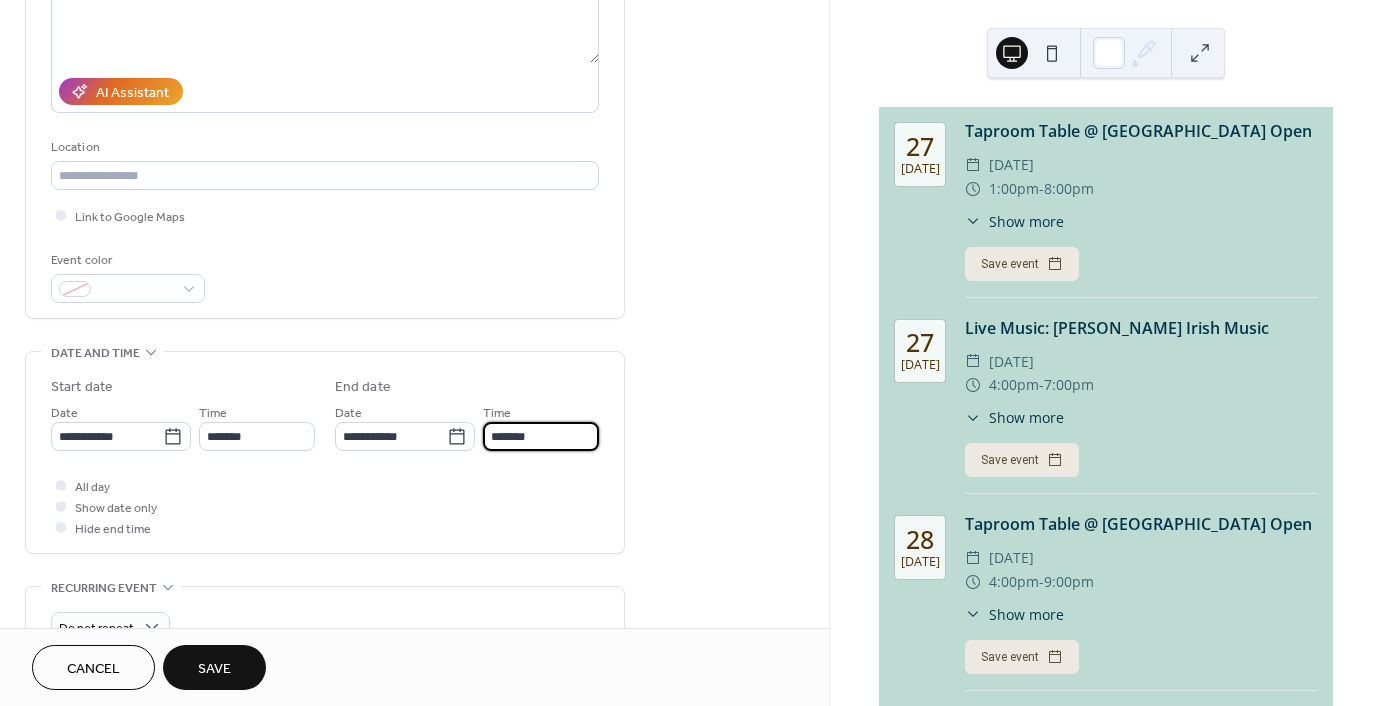 click on "*******" at bounding box center (541, 436) 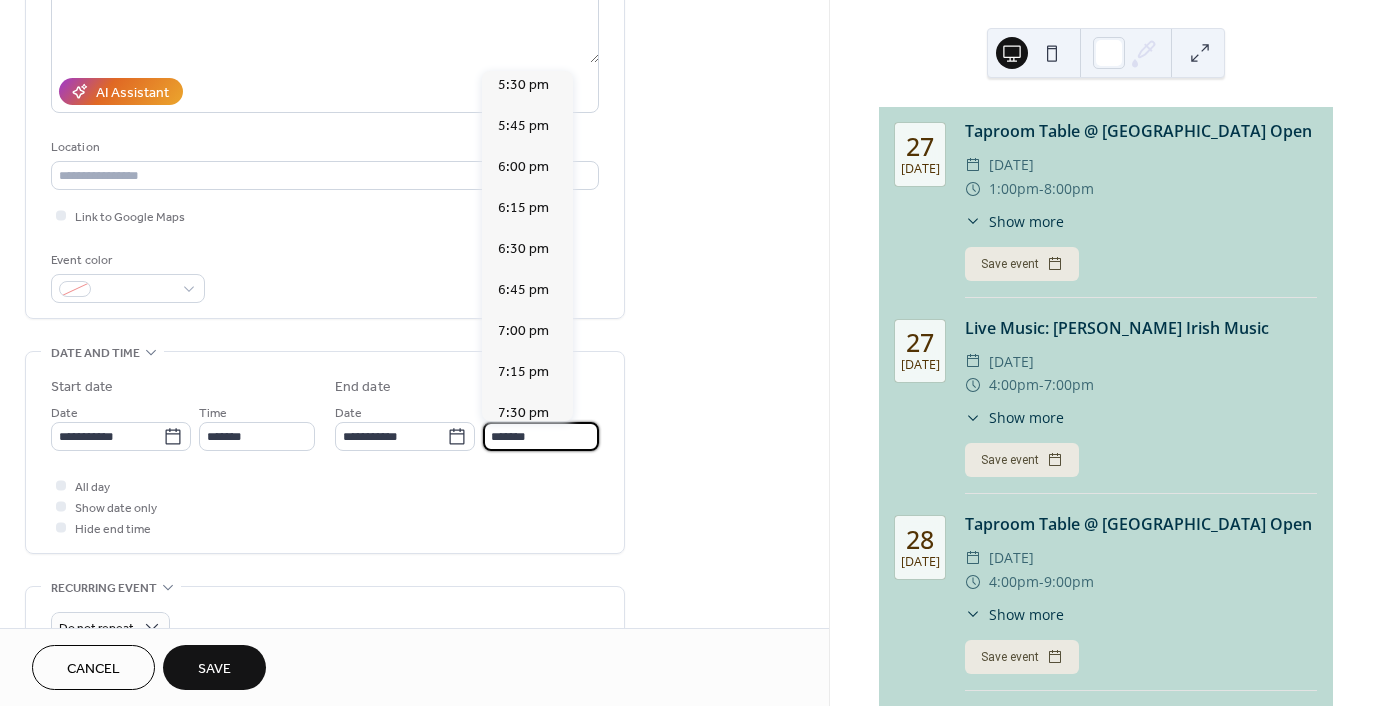 scroll, scrollTop: 400, scrollLeft: 0, axis: vertical 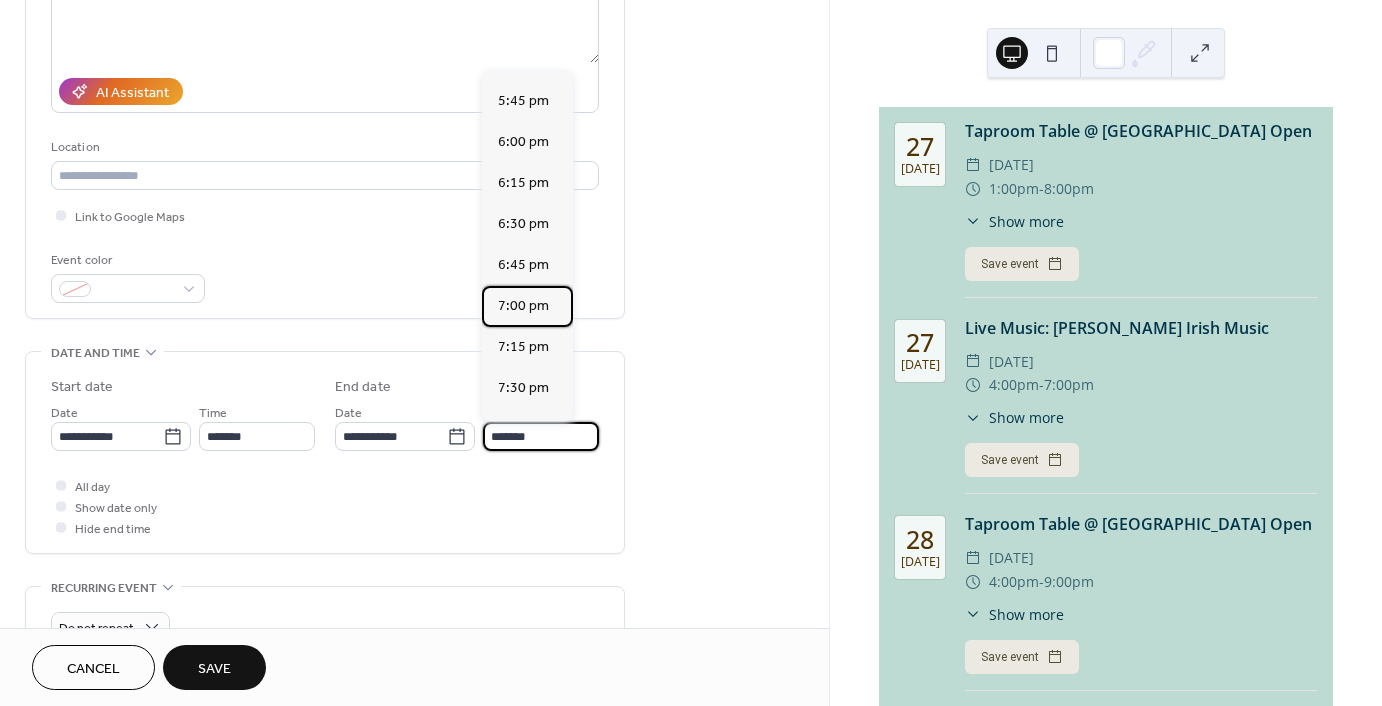 click on "7:00 pm" at bounding box center [523, 306] 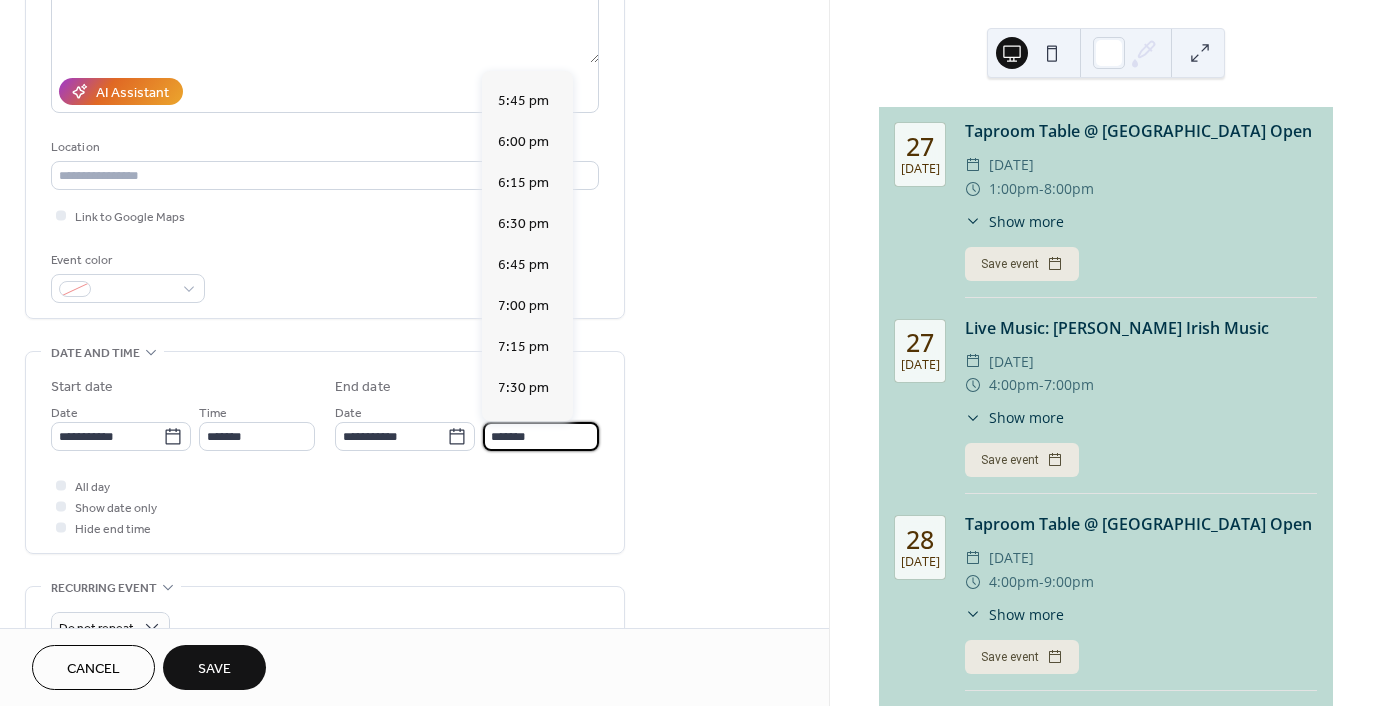 type on "*******" 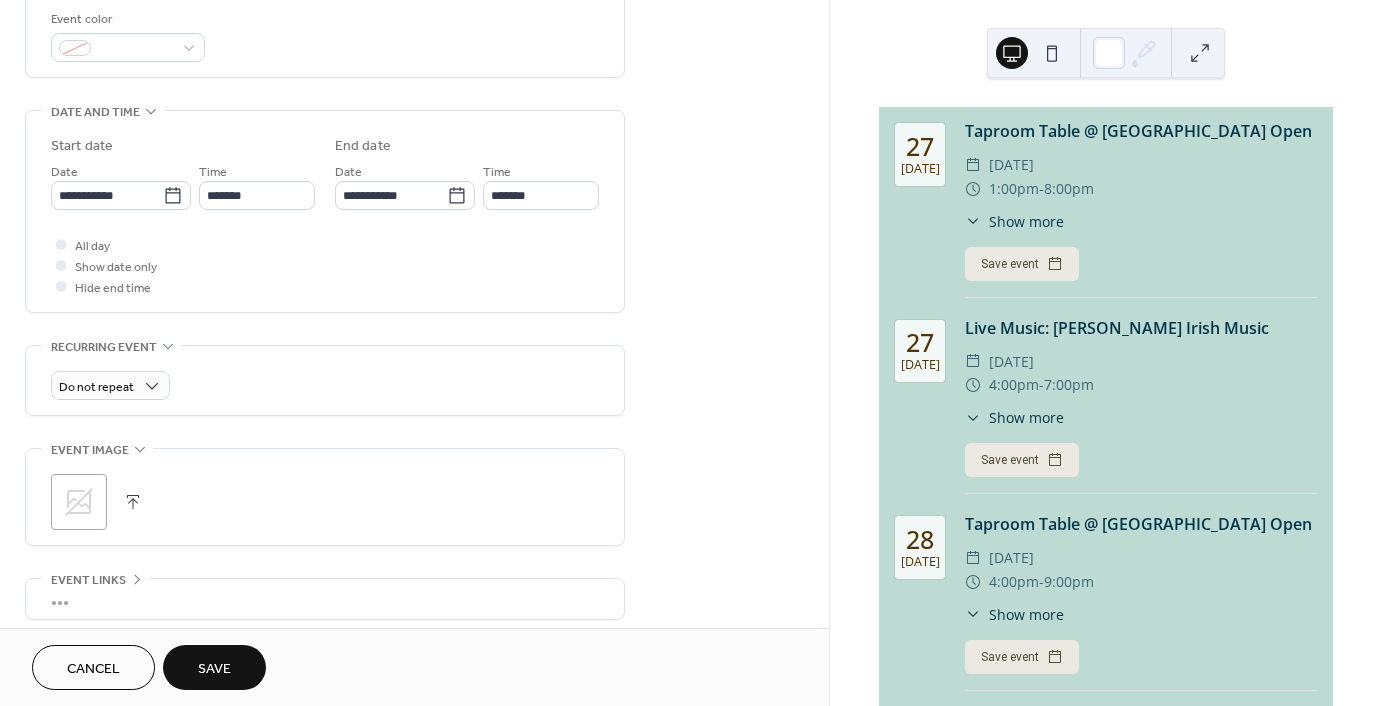 scroll, scrollTop: 699, scrollLeft: 0, axis: vertical 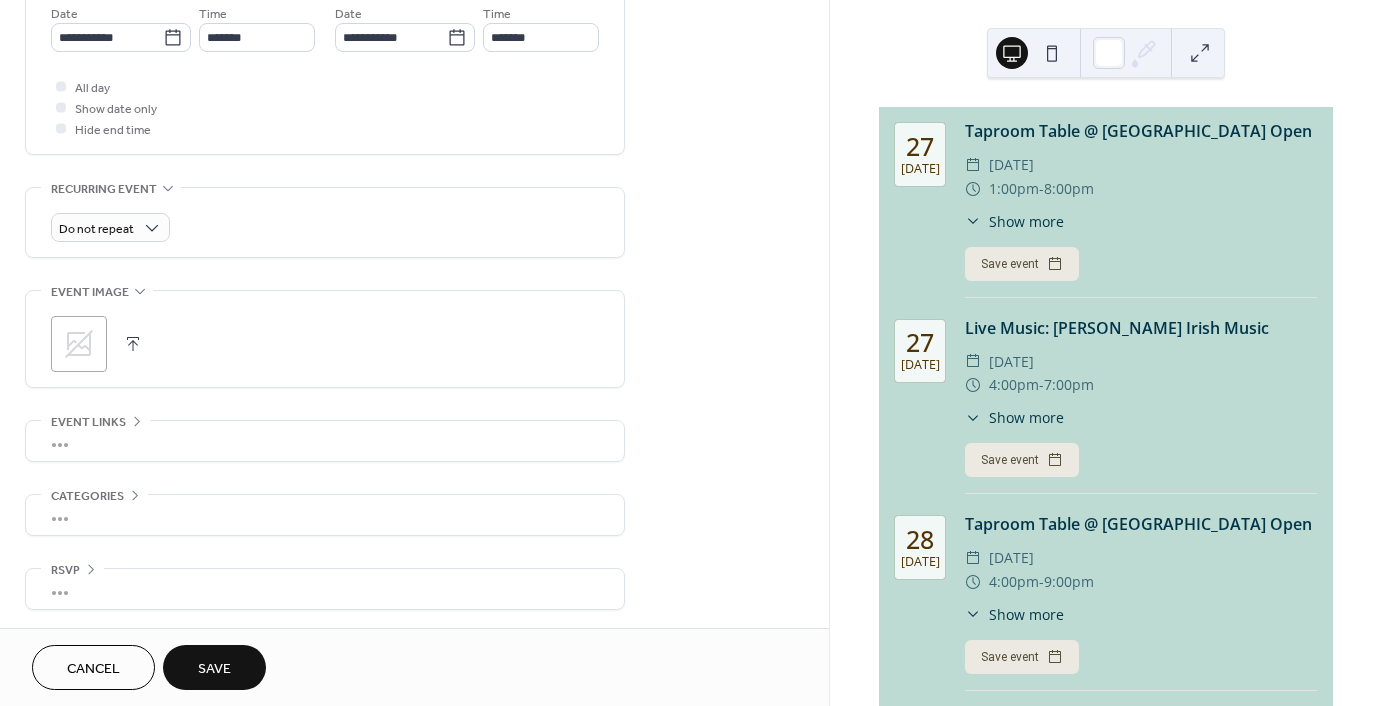 click at bounding box center [133, 344] 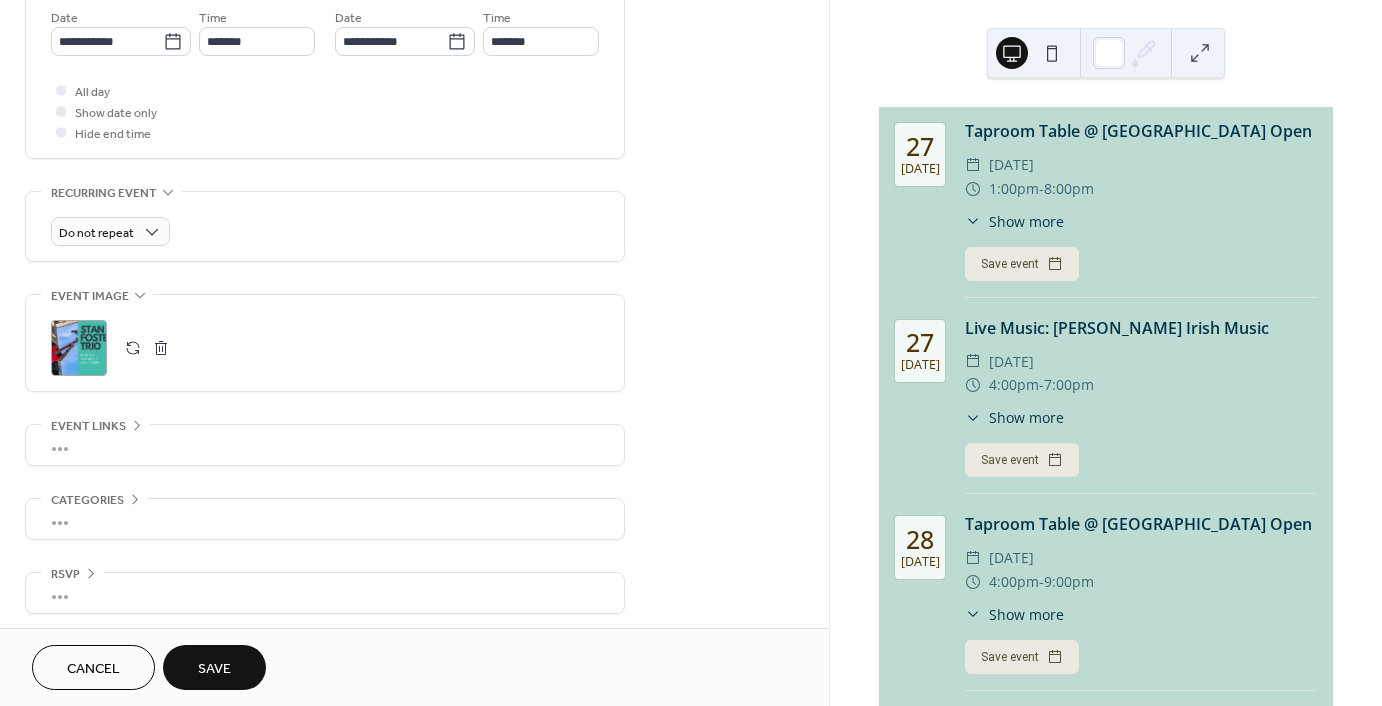 scroll, scrollTop: 699, scrollLeft: 0, axis: vertical 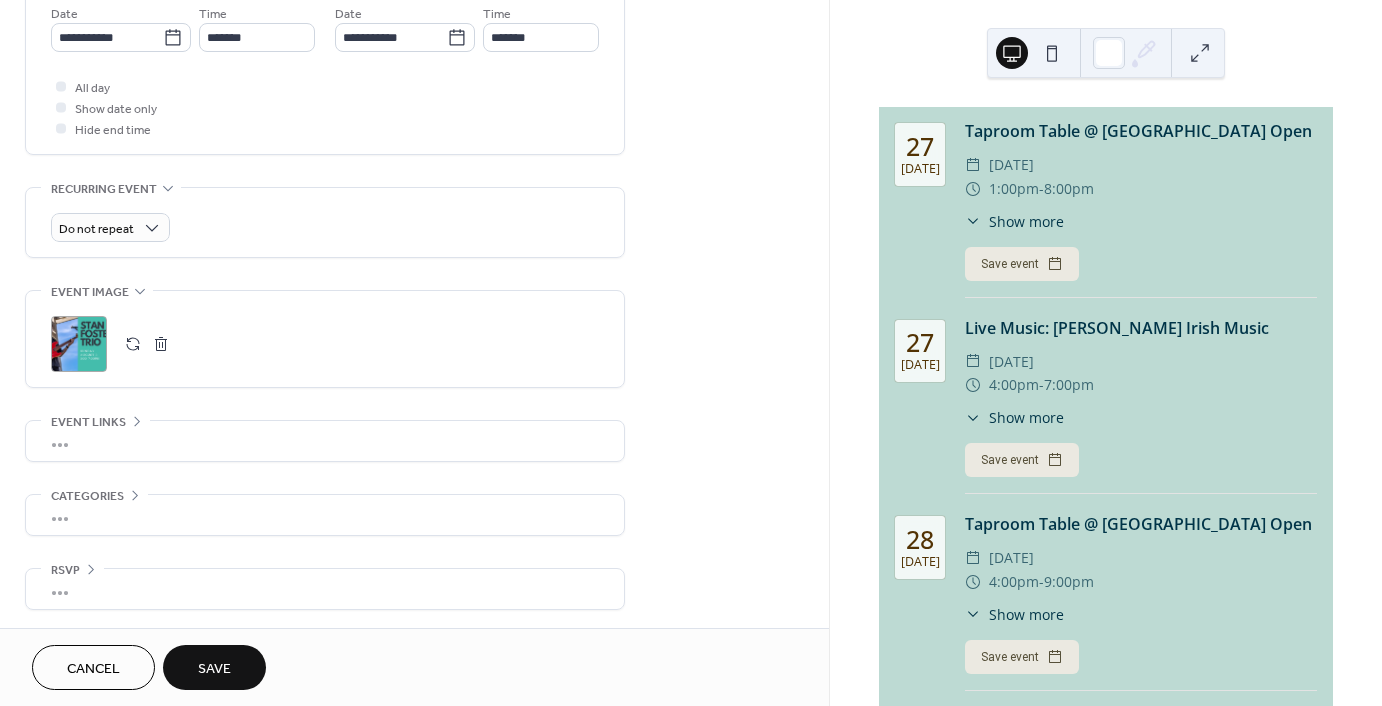 click on "Save" at bounding box center (214, 669) 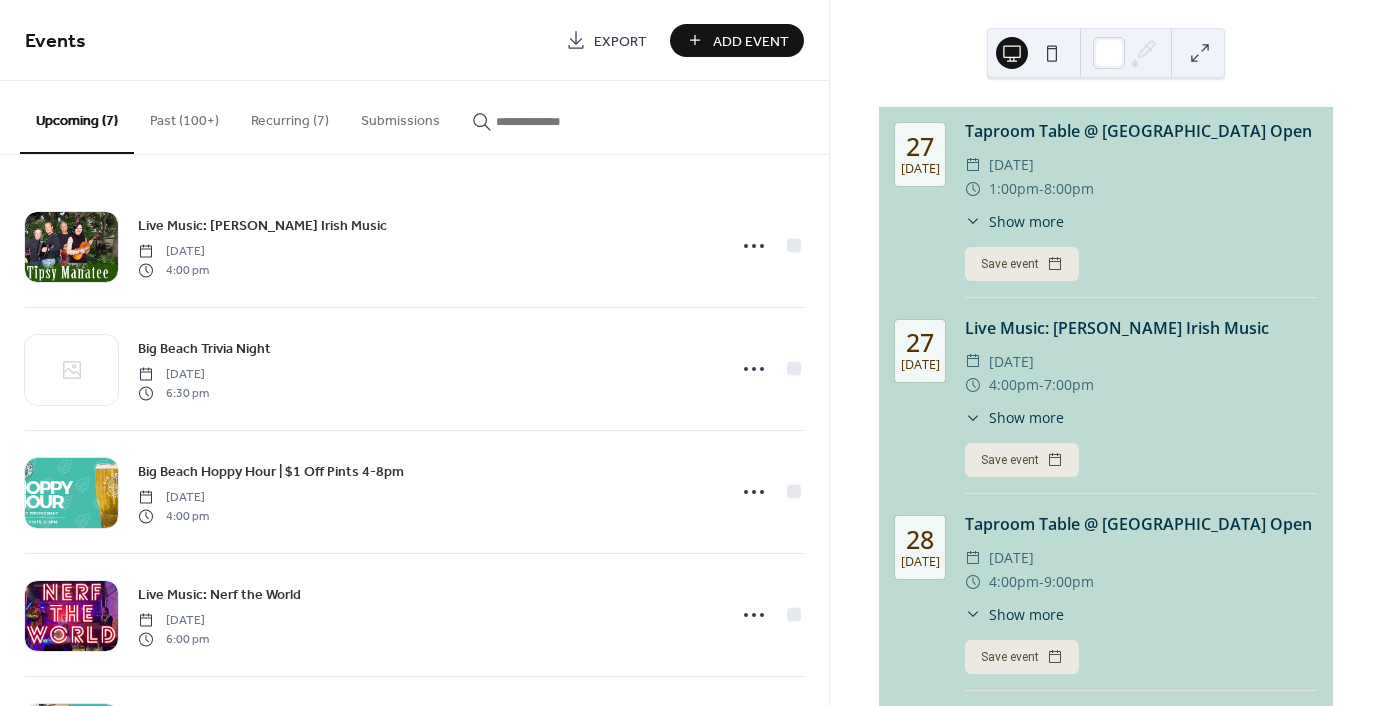click on "Add Event" at bounding box center [751, 41] 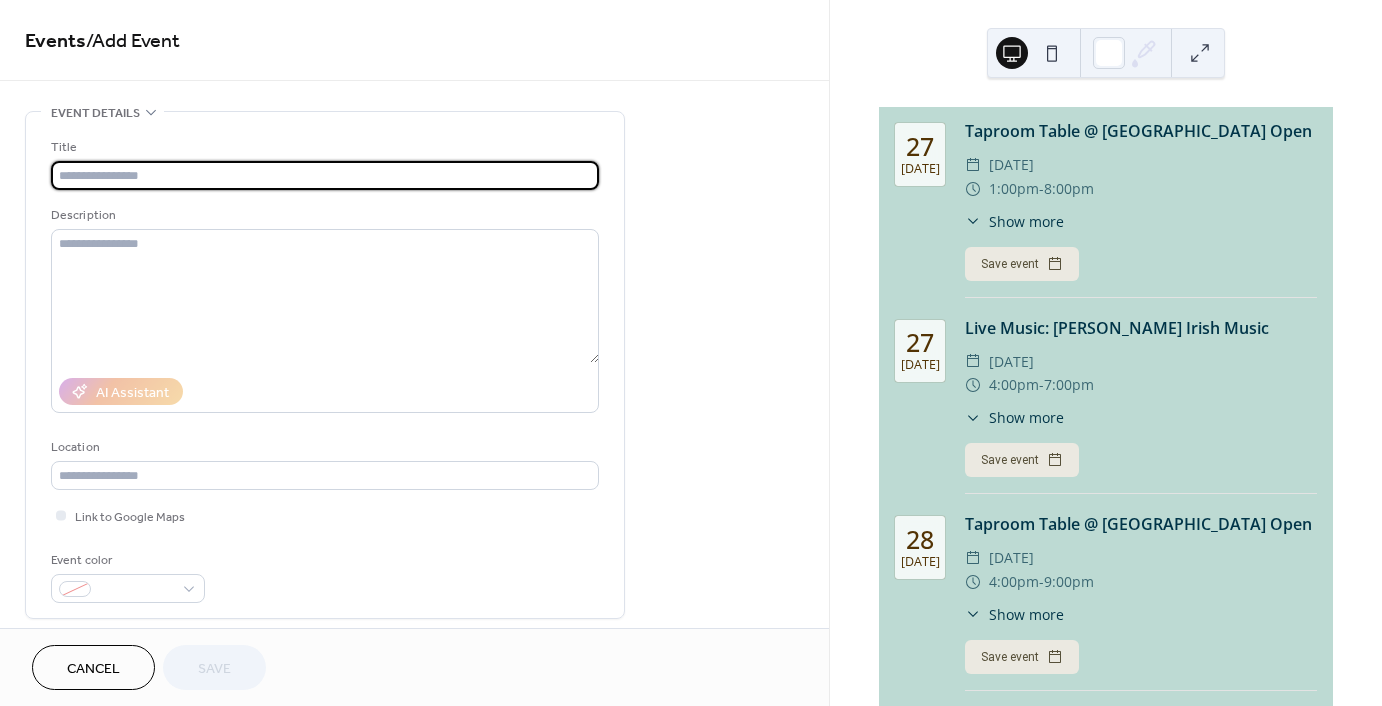 click at bounding box center [325, 175] 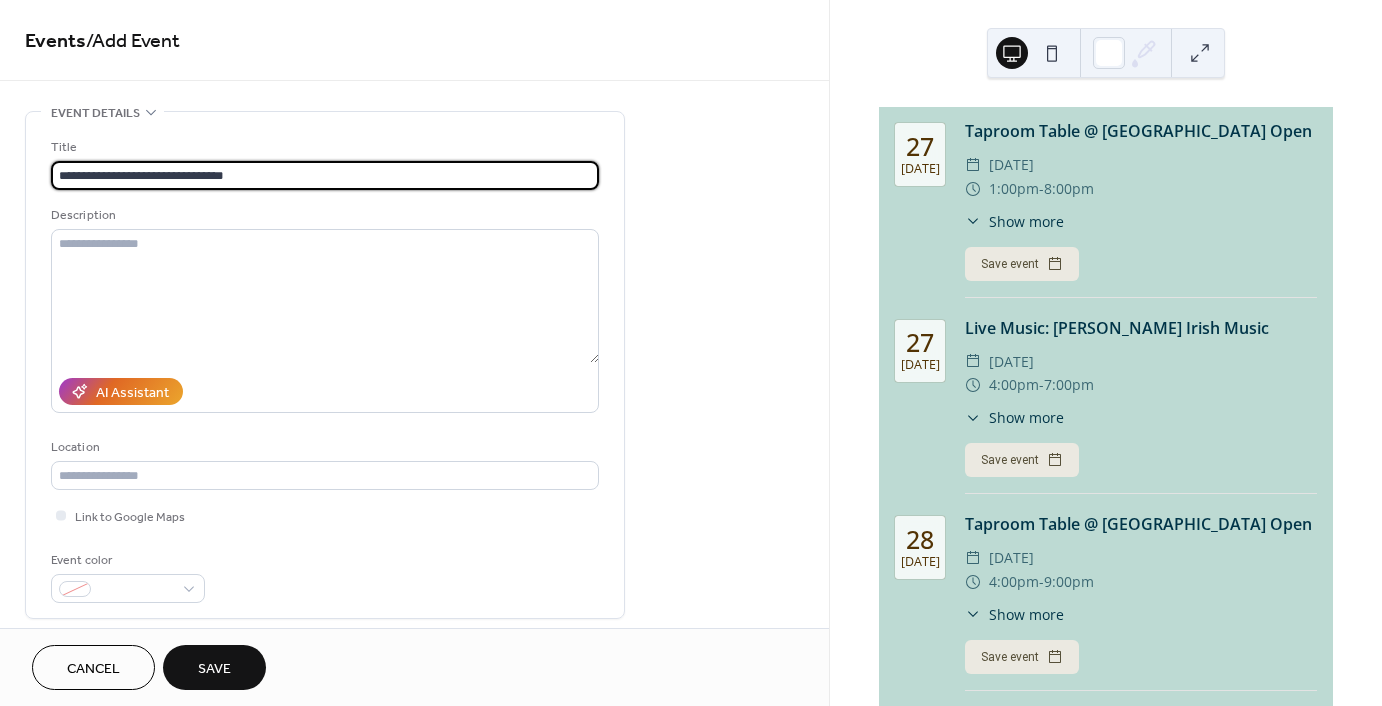 type on "**********" 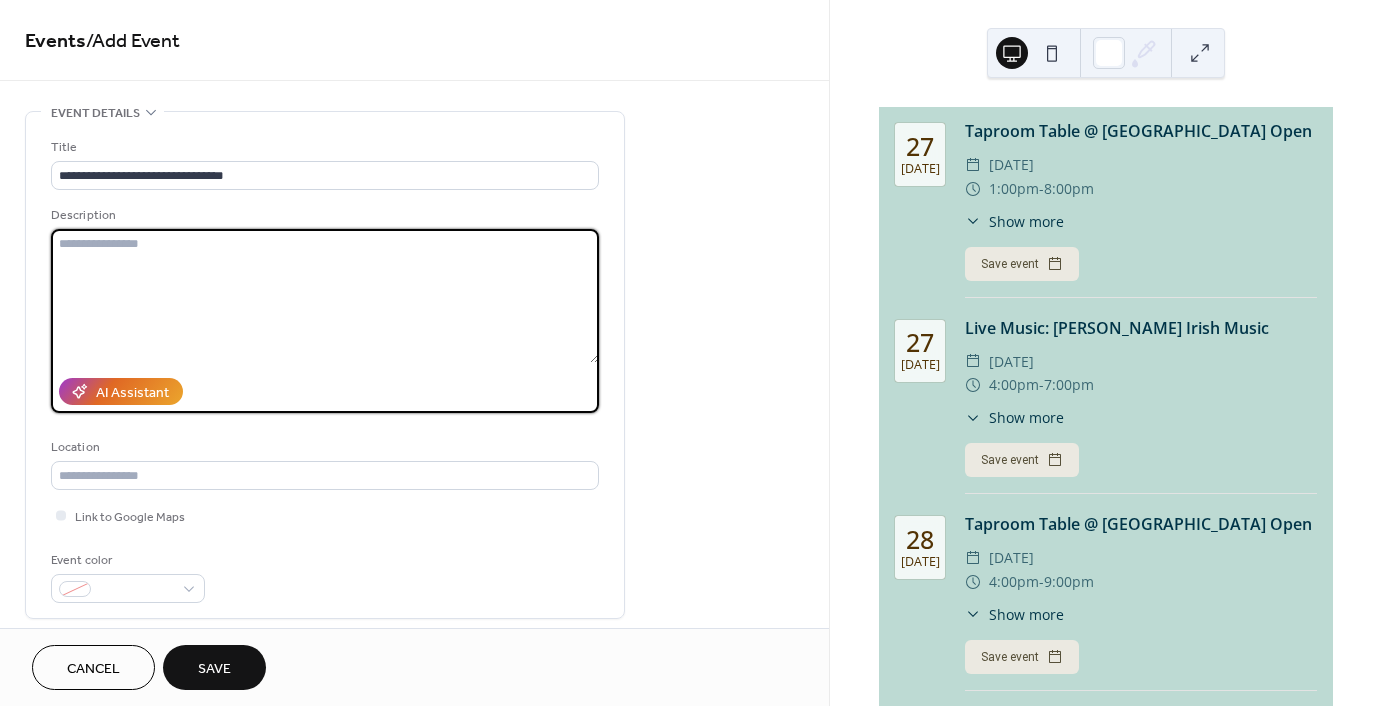 paste on "**********" 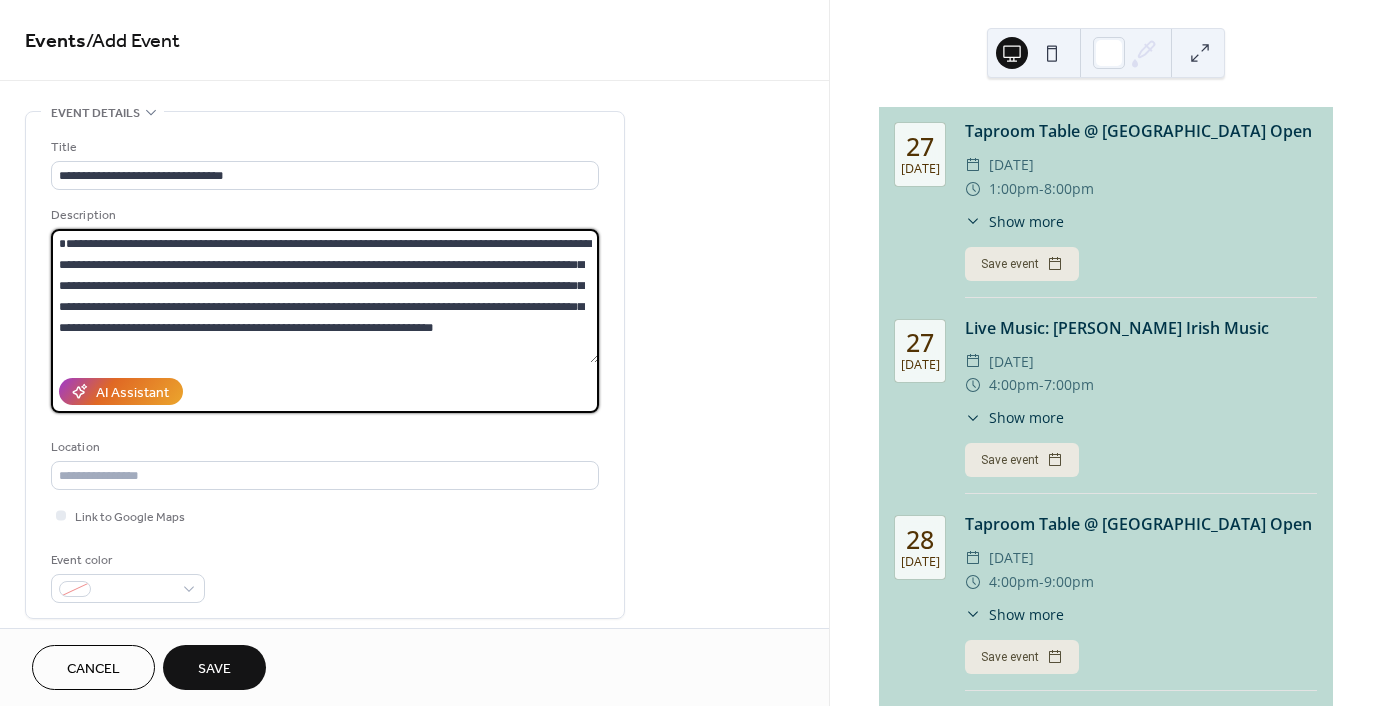 scroll, scrollTop: 20, scrollLeft: 0, axis: vertical 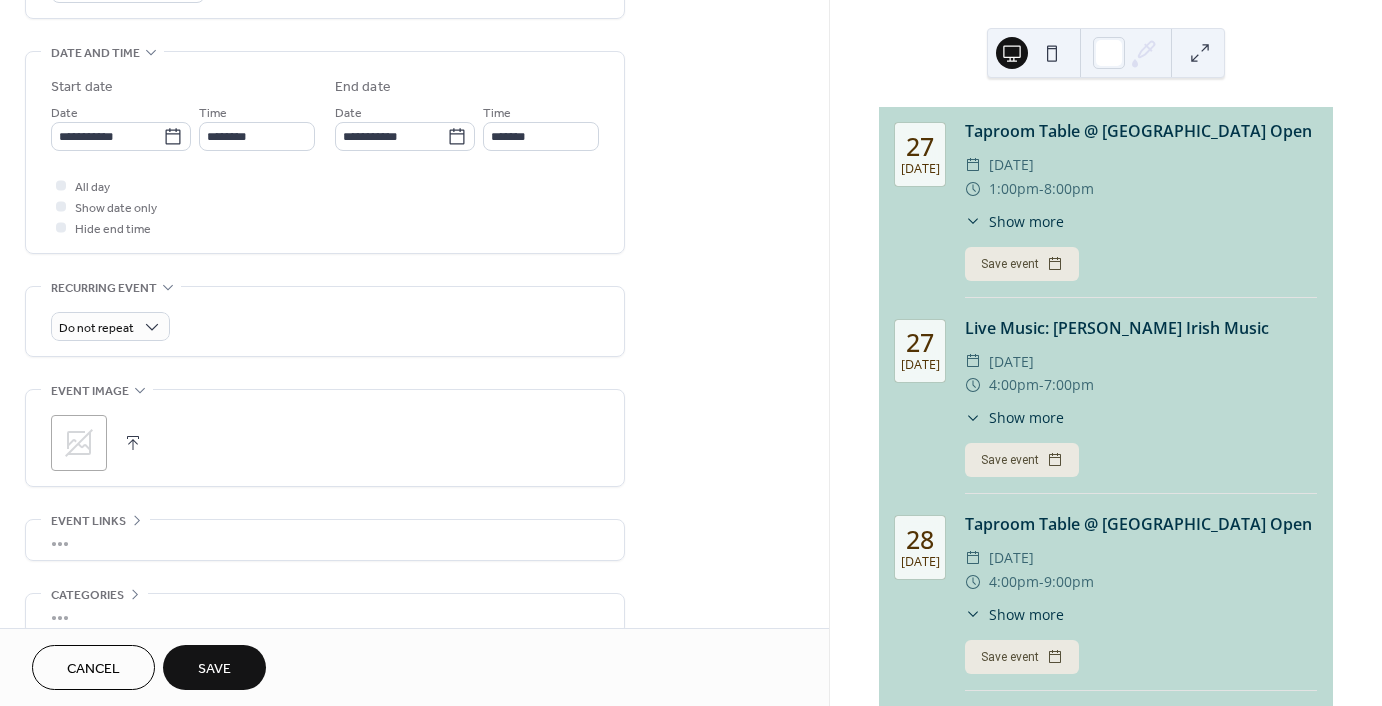type on "**********" 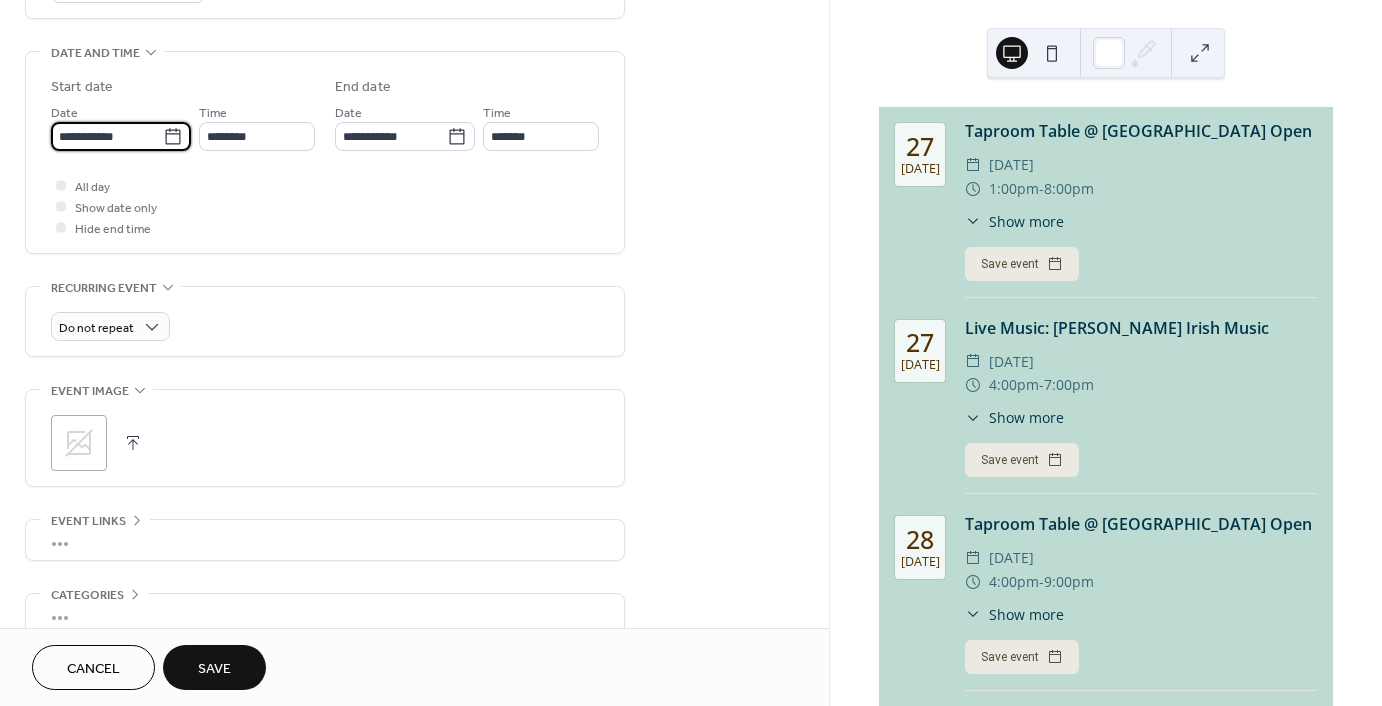 click on "**********" at bounding box center (107, 136) 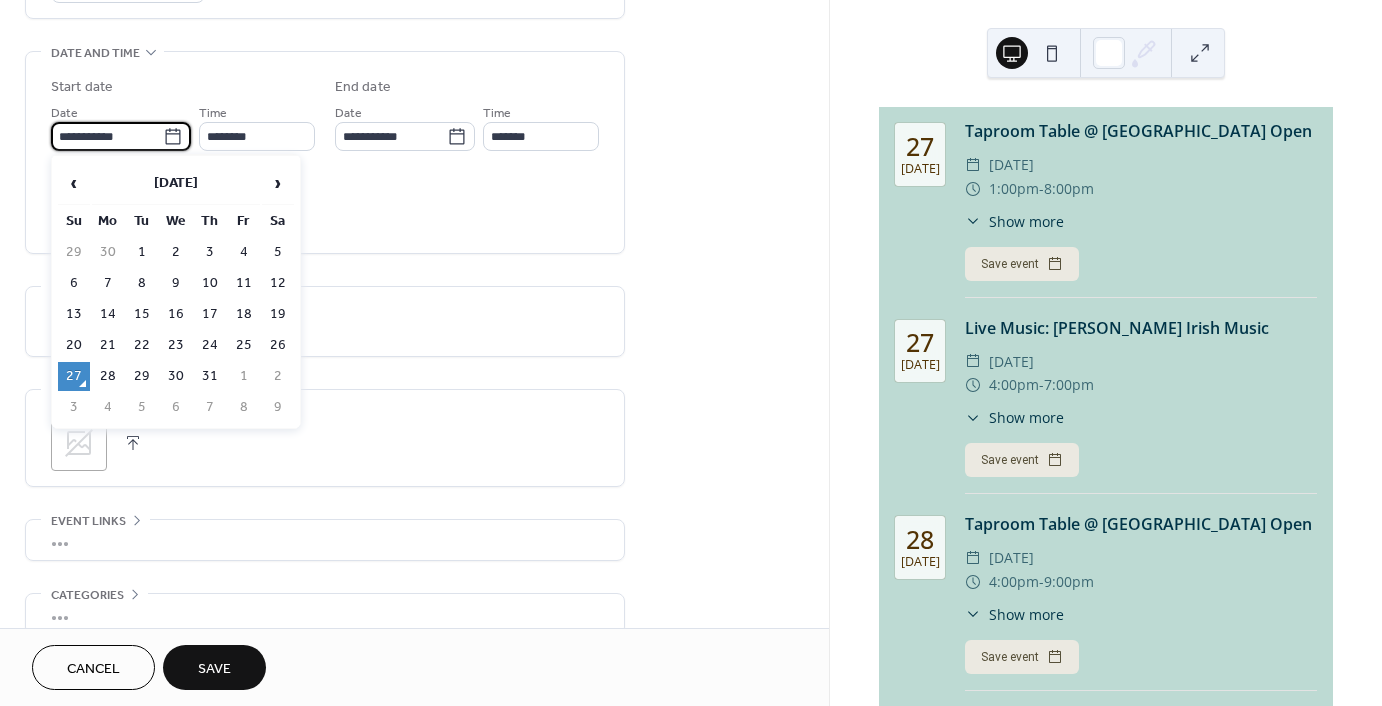 click on "2" at bounding box center (278, 376) 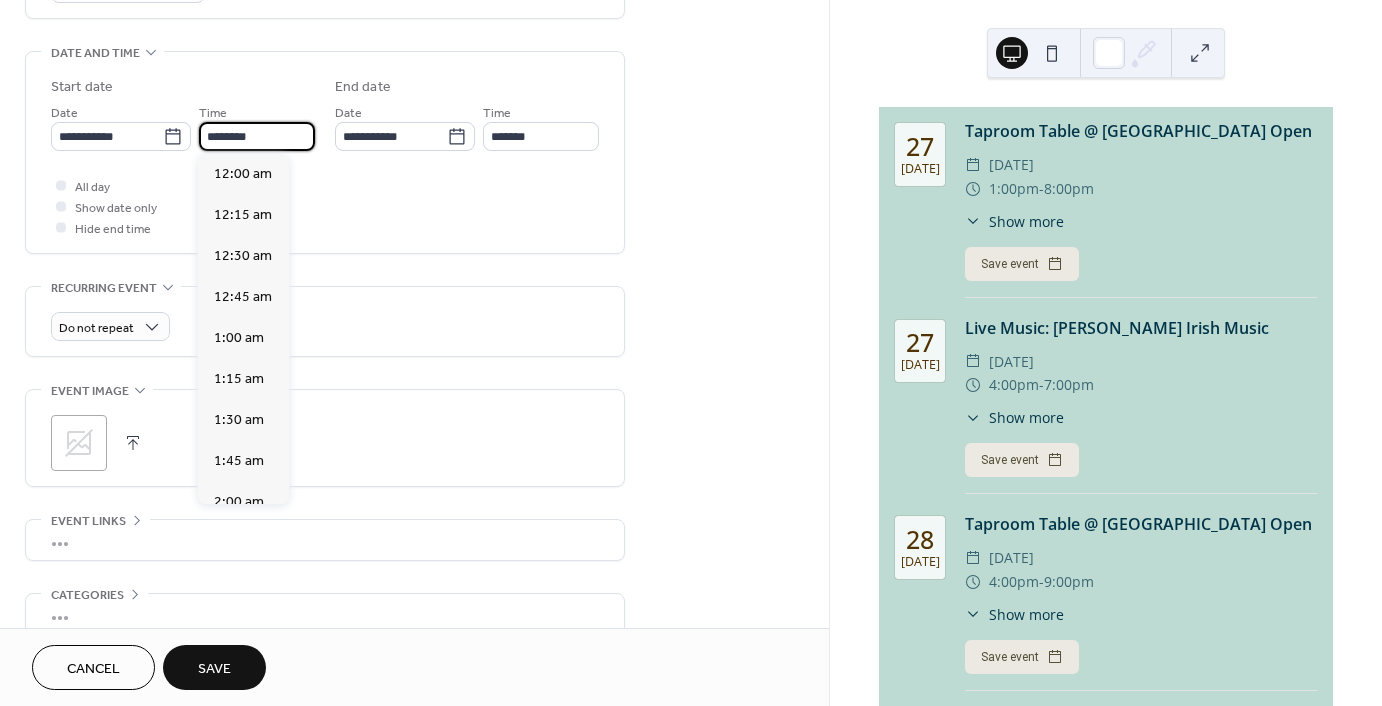 click on "********" at bounding box center [257, 136] 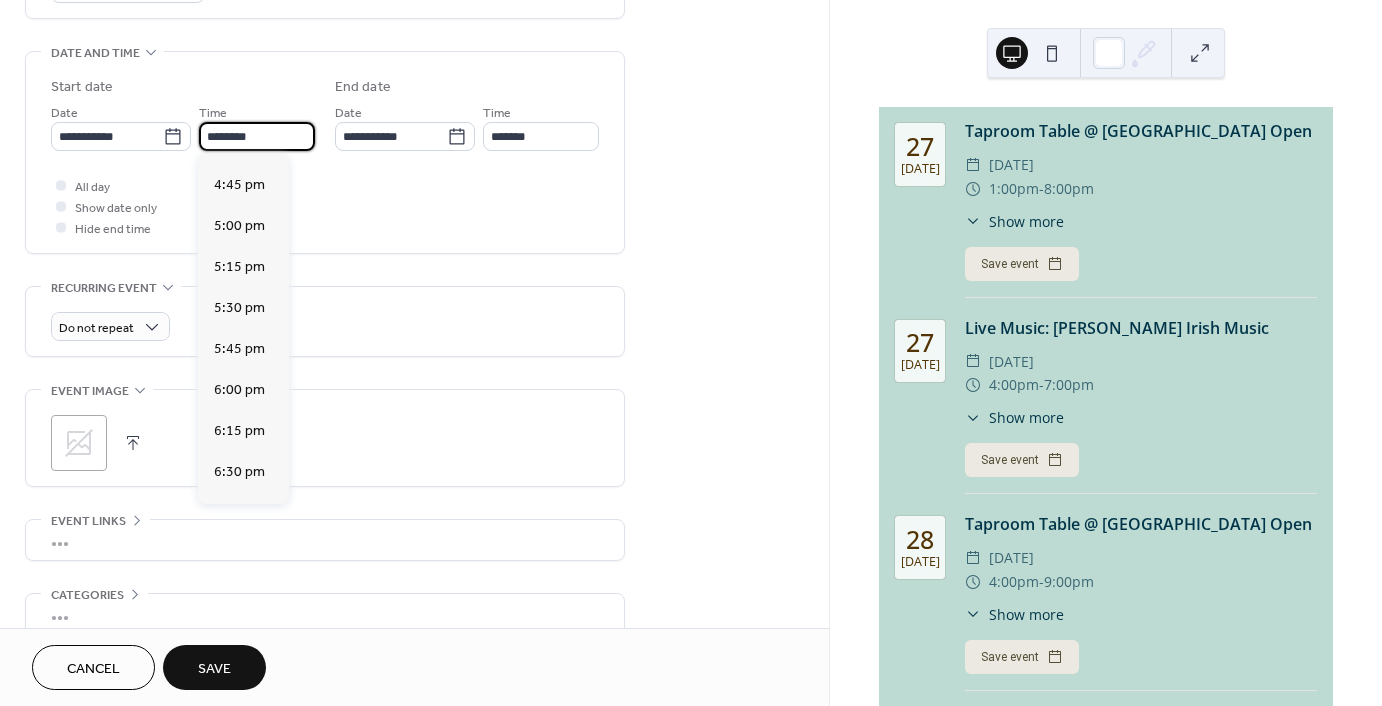 scroll, scrollTop: 2768, scrollLeft: 0, axis: vertical 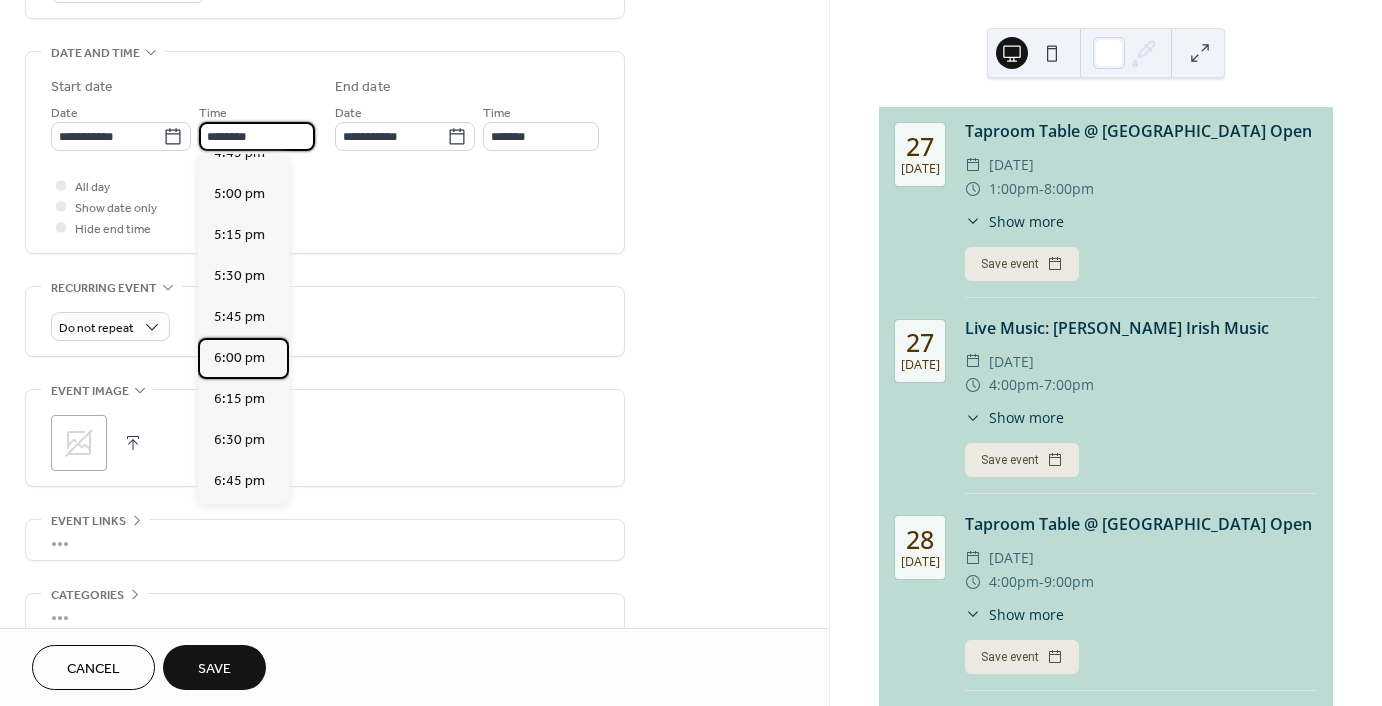 click on "6:00 pm" at bounding box center (239, 358) 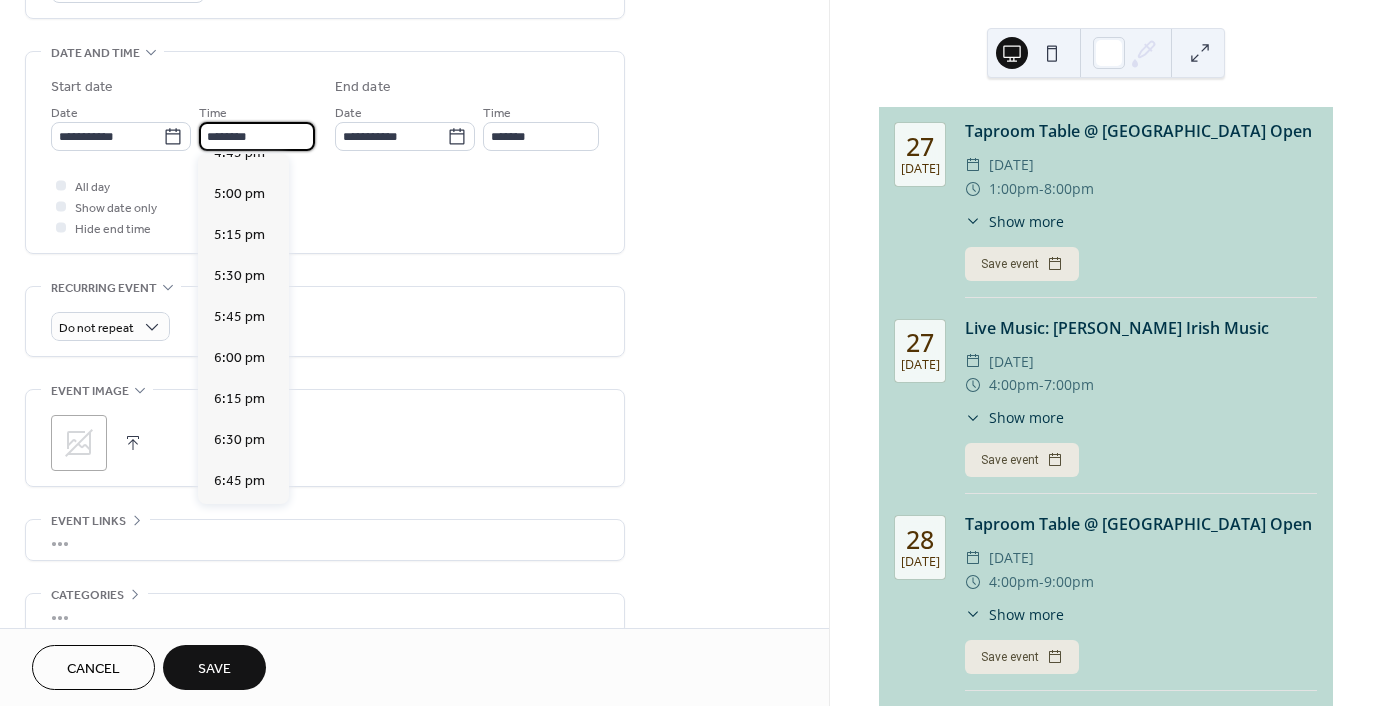 type on "*******" 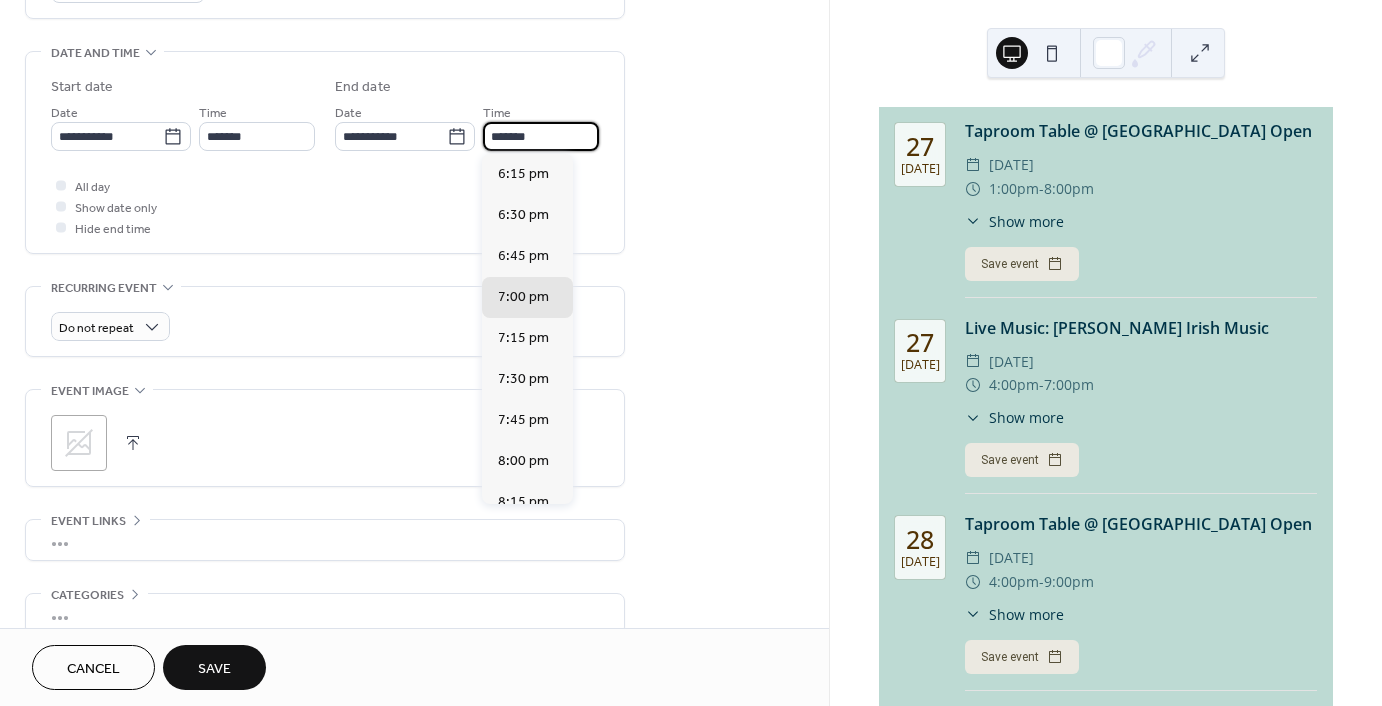 click on "*******" at bounding box center [541, 136] 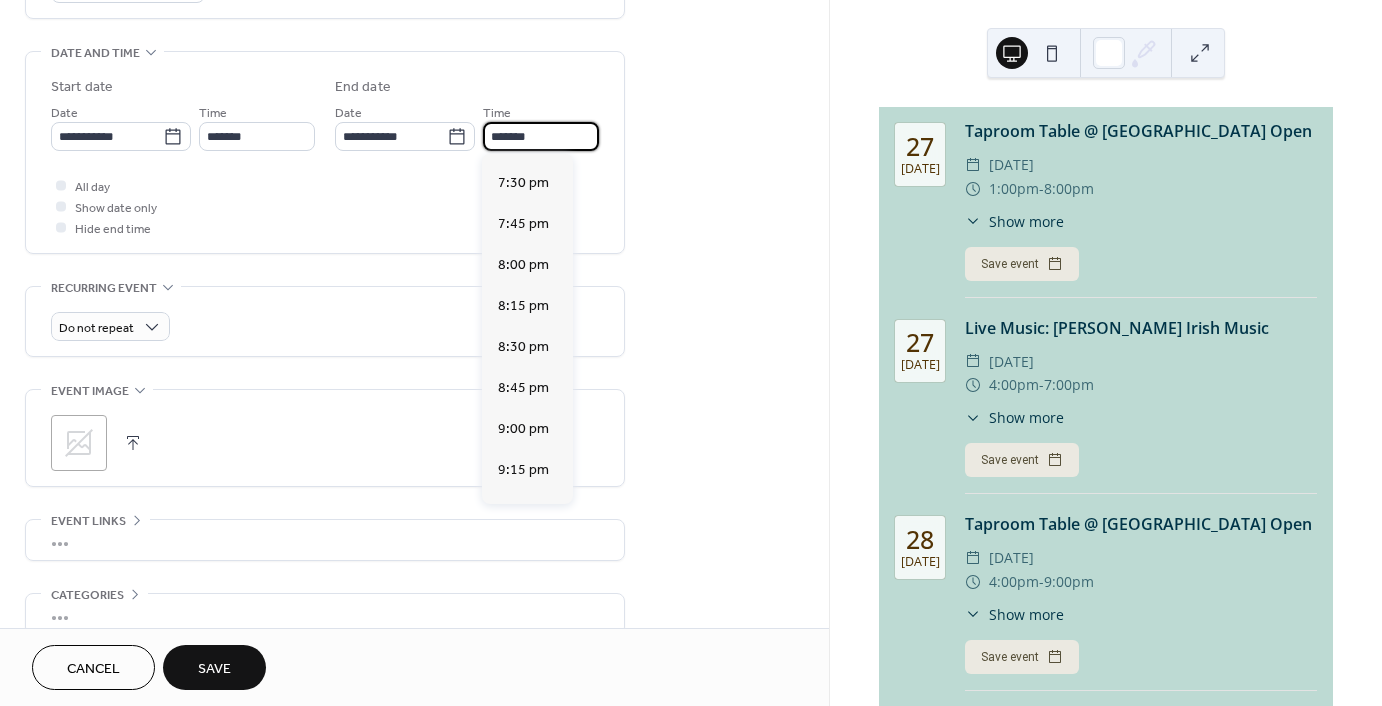 scroll, scrollTop: 300, scrollLeft: 0, axis: vertical 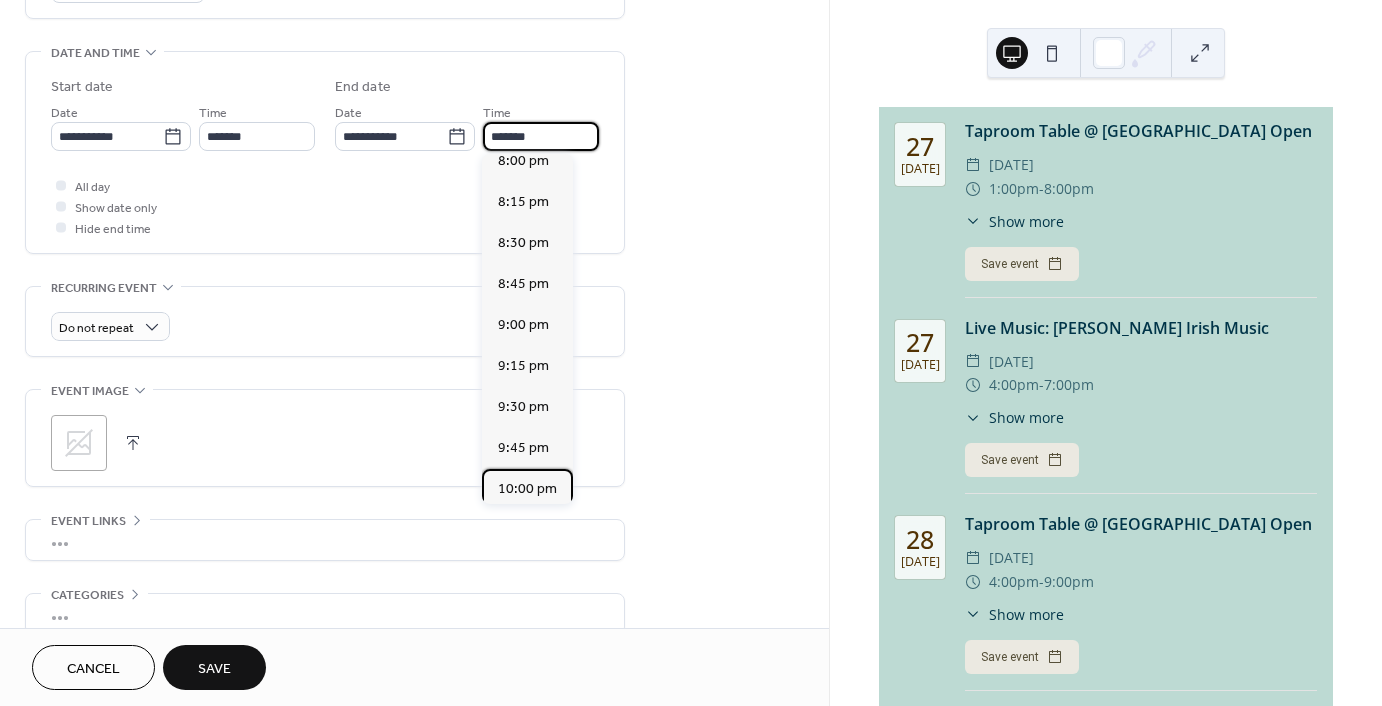 click on "10:00 pm" at bounding box center (527, 489) 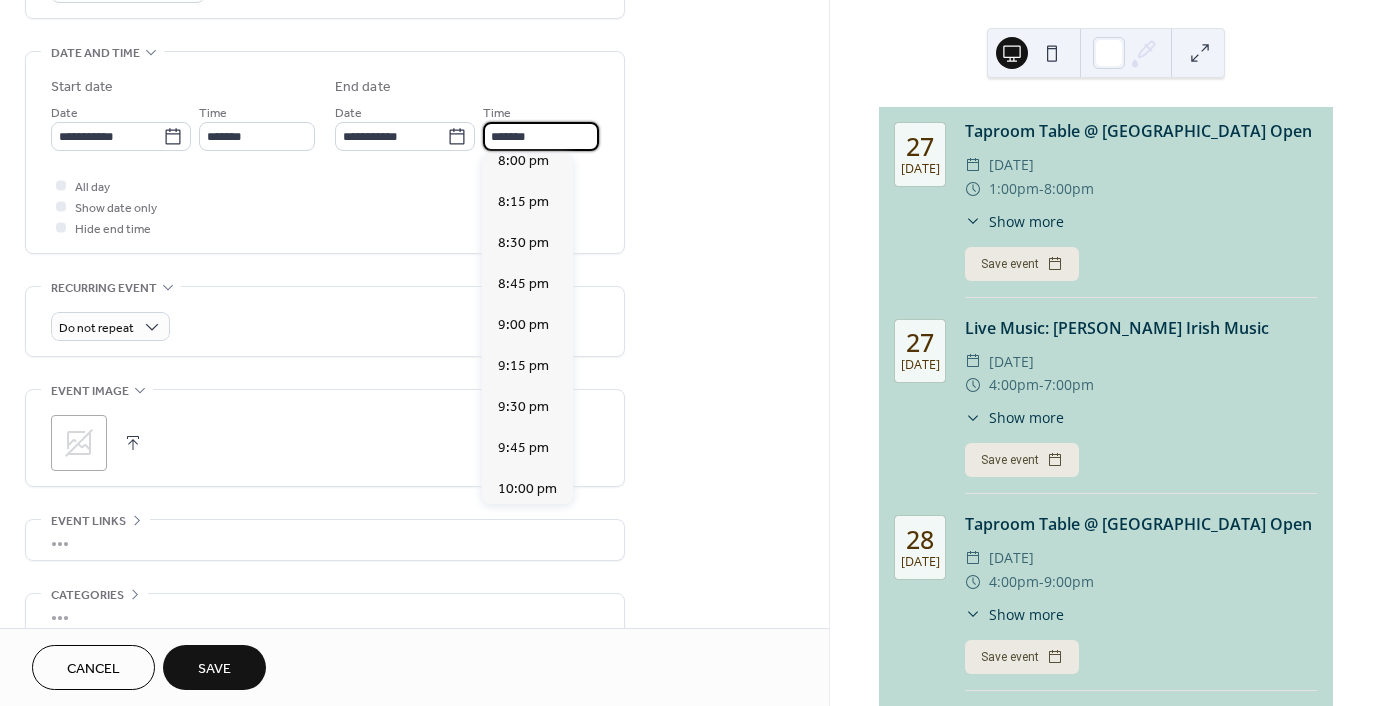 type on "********" 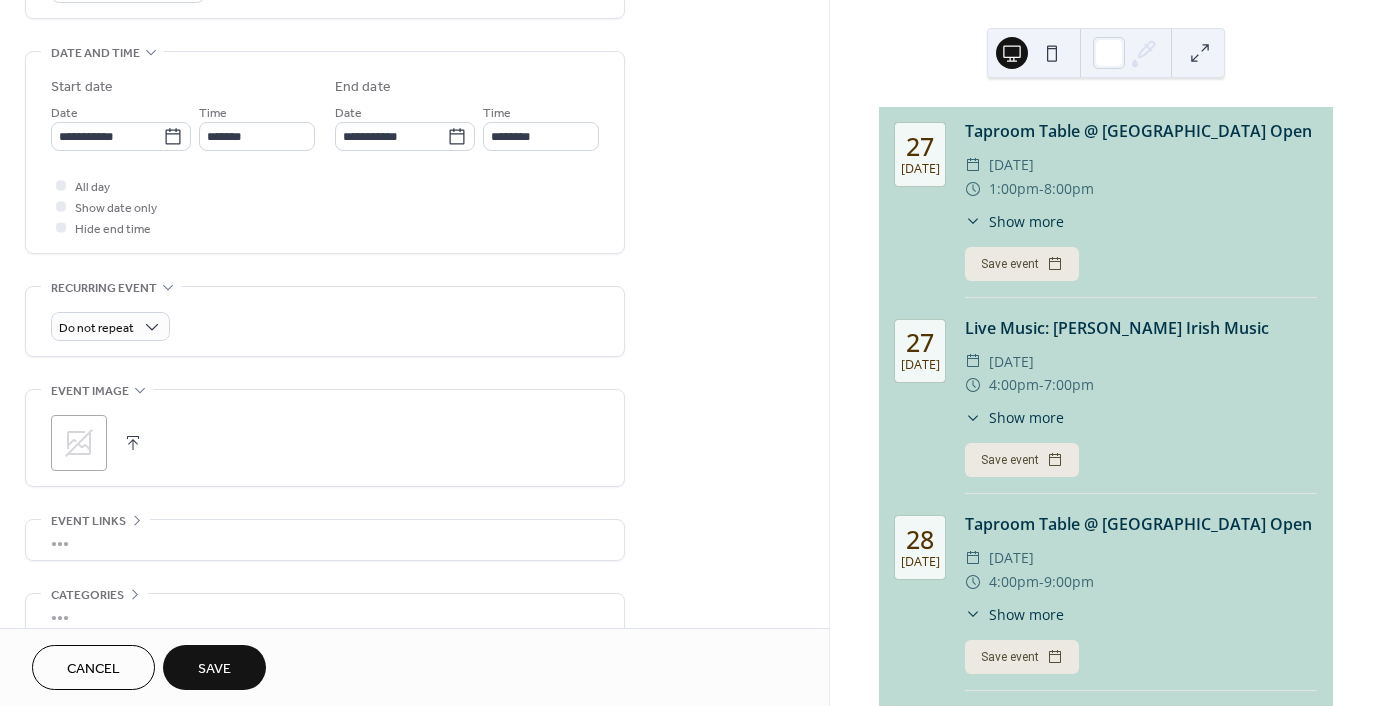 click at bounding box center [133, 443] 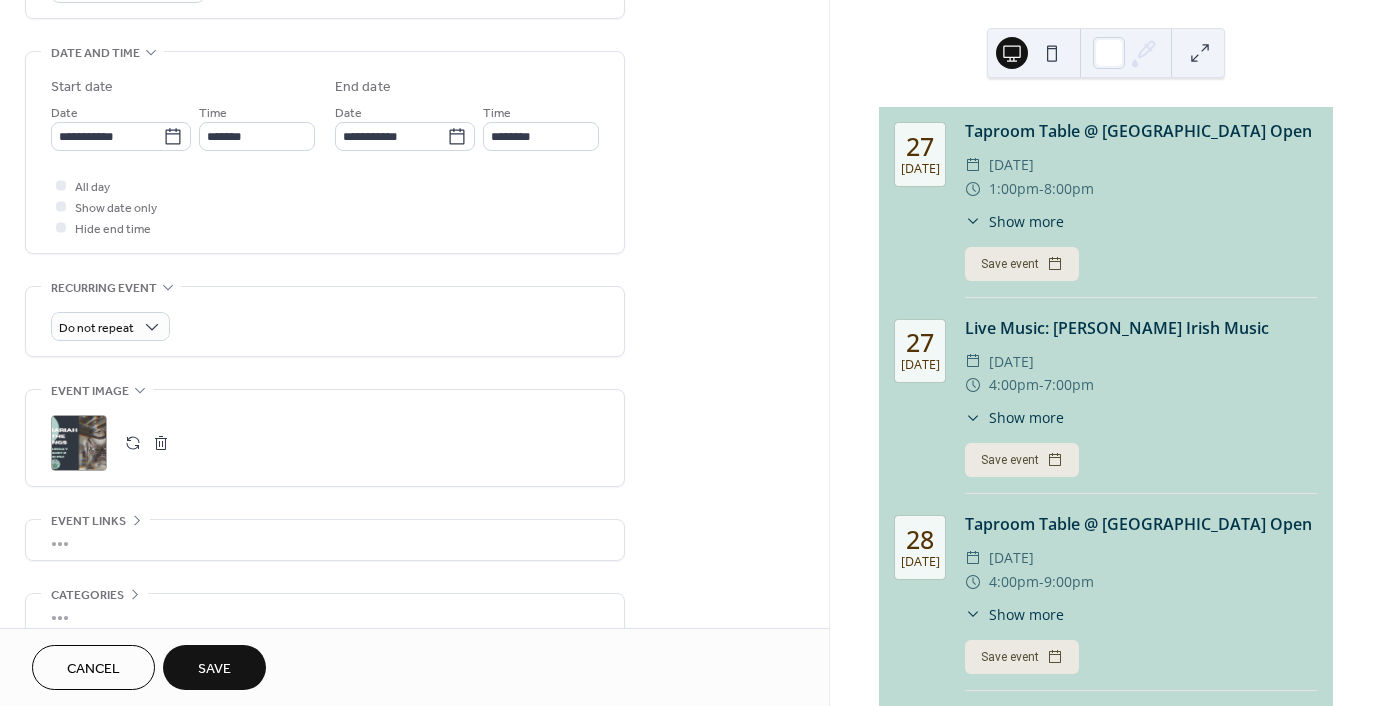 click on "Save" at bounding box center (214, 669) 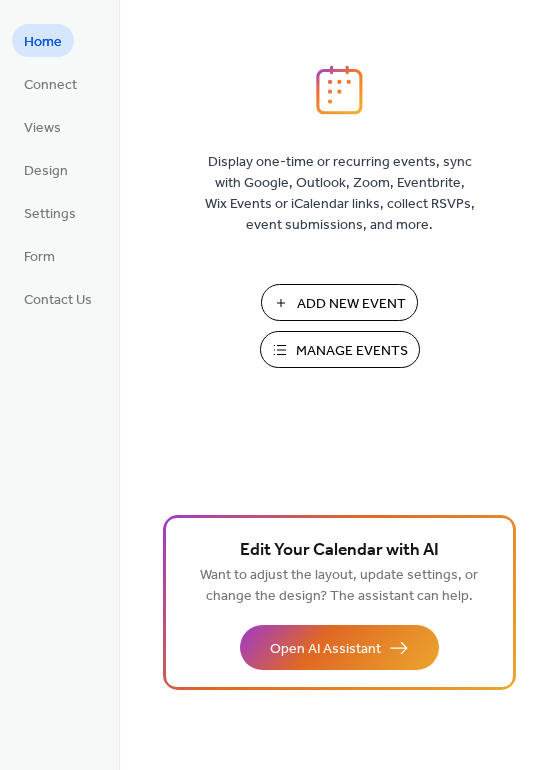 scroll, scrollTop: 0, scrollLeft: 0, axis: both 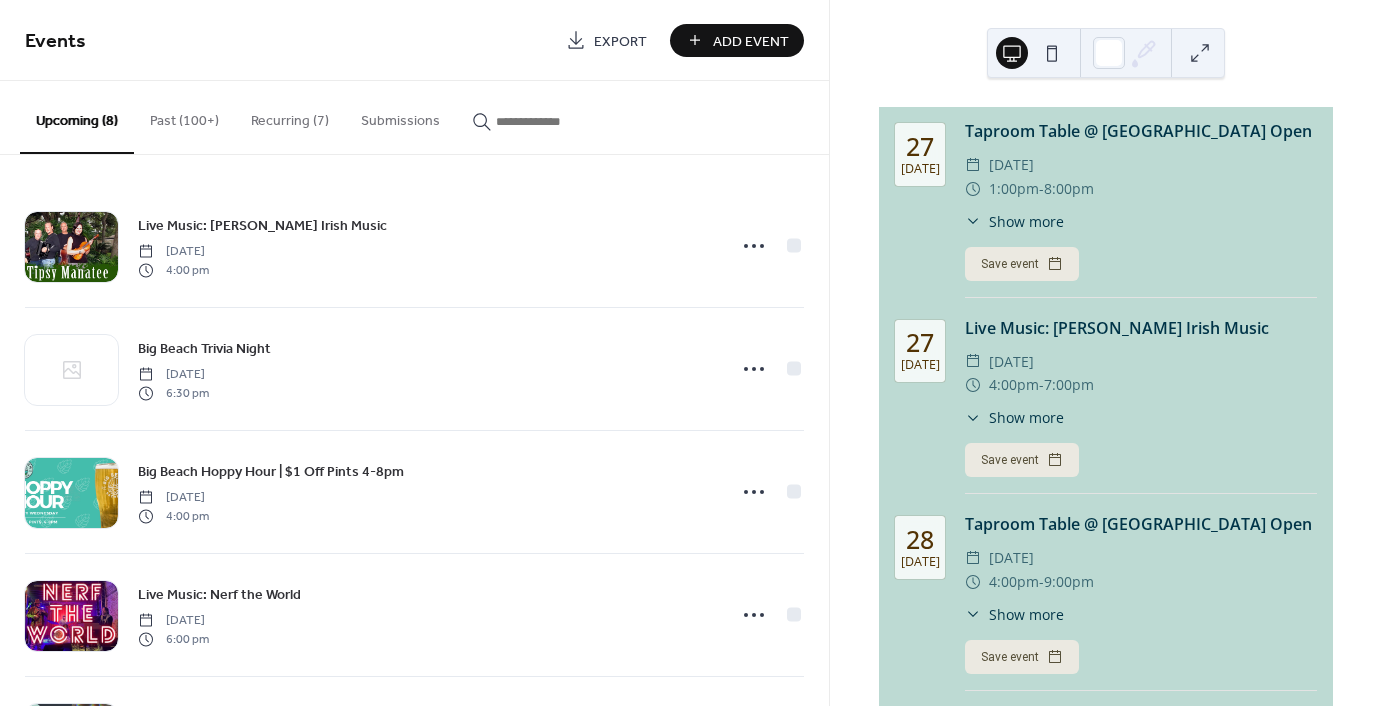 click on "Add Event" at bounding box center (751, 41) 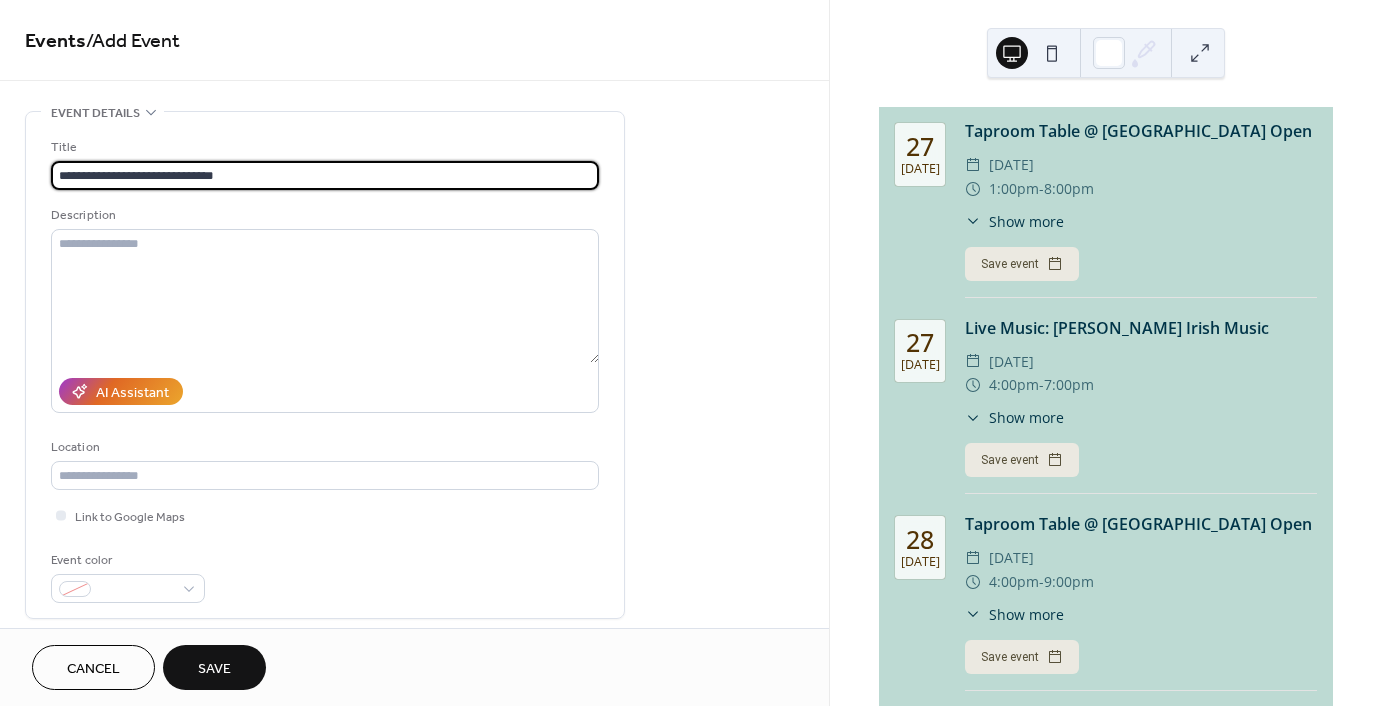 type on "**********" 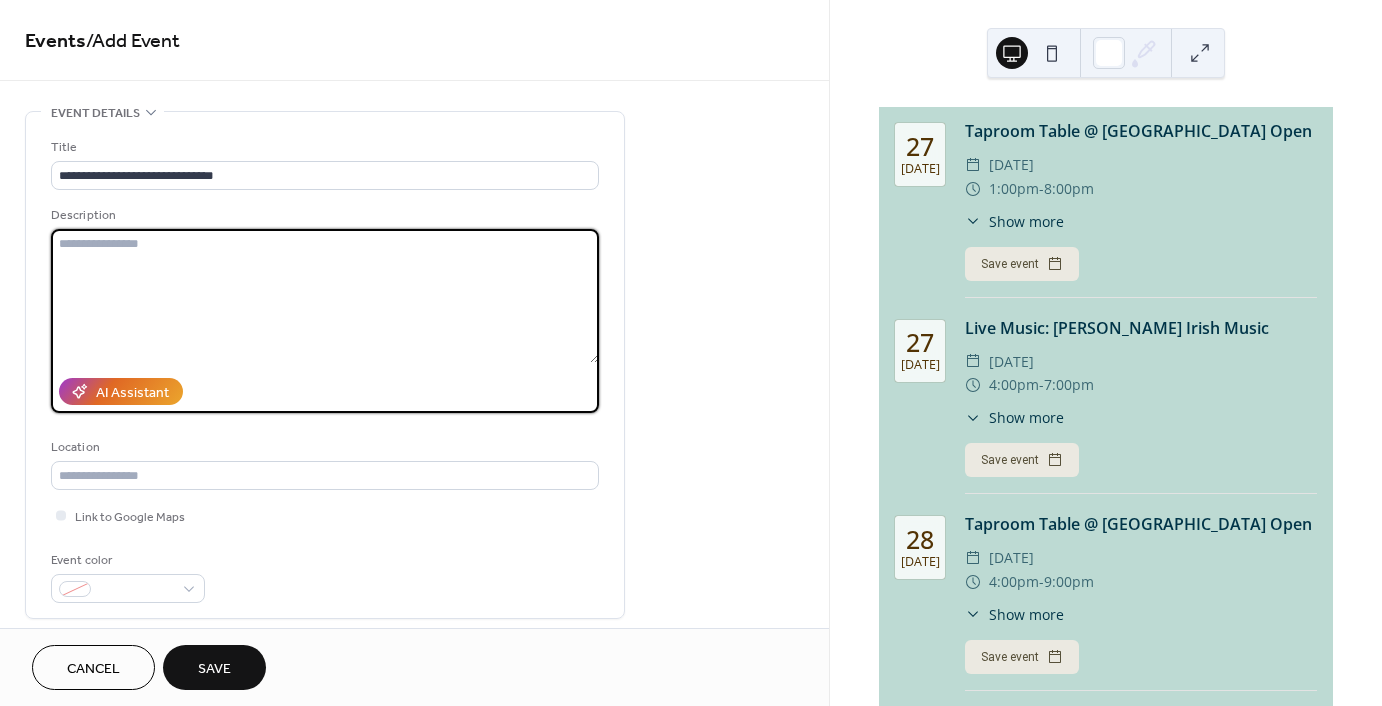 paste on "**********" 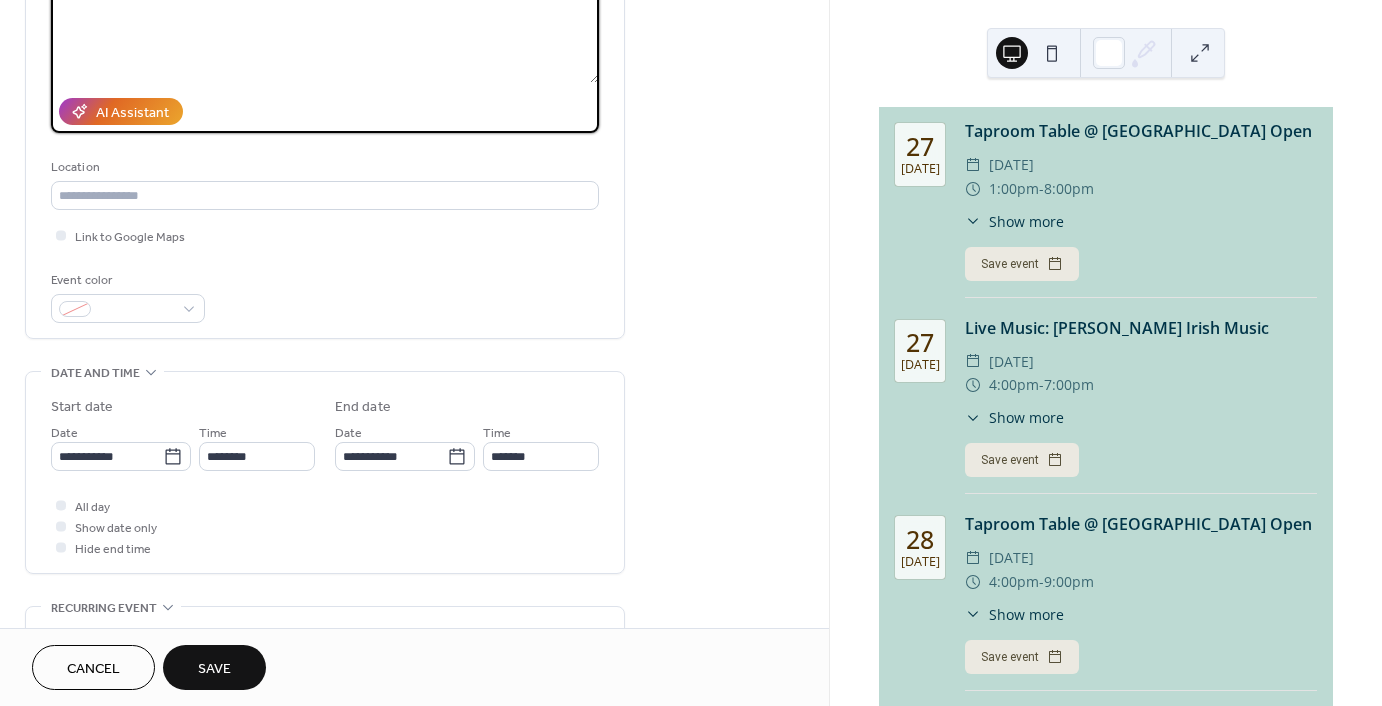 scroll, scrollTop: 300, scrollLeft: 0, axis: vertical 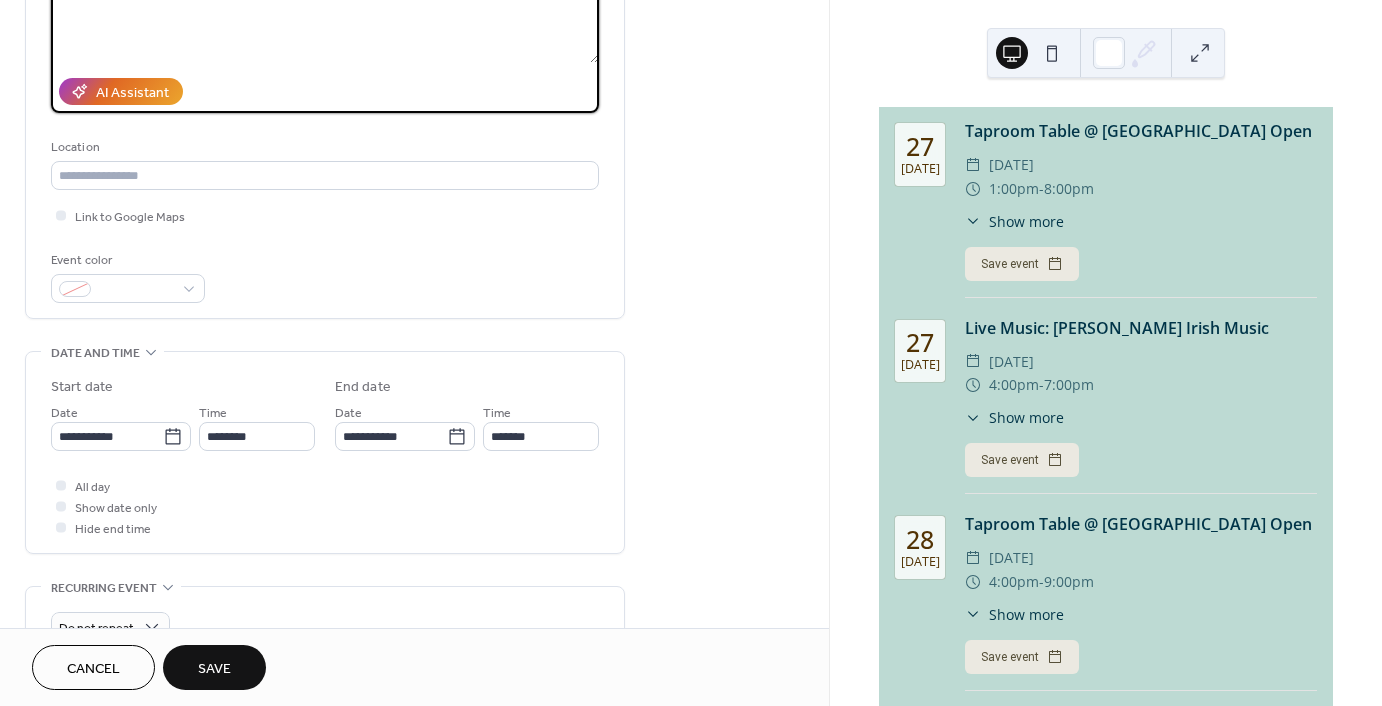 type on "**********" 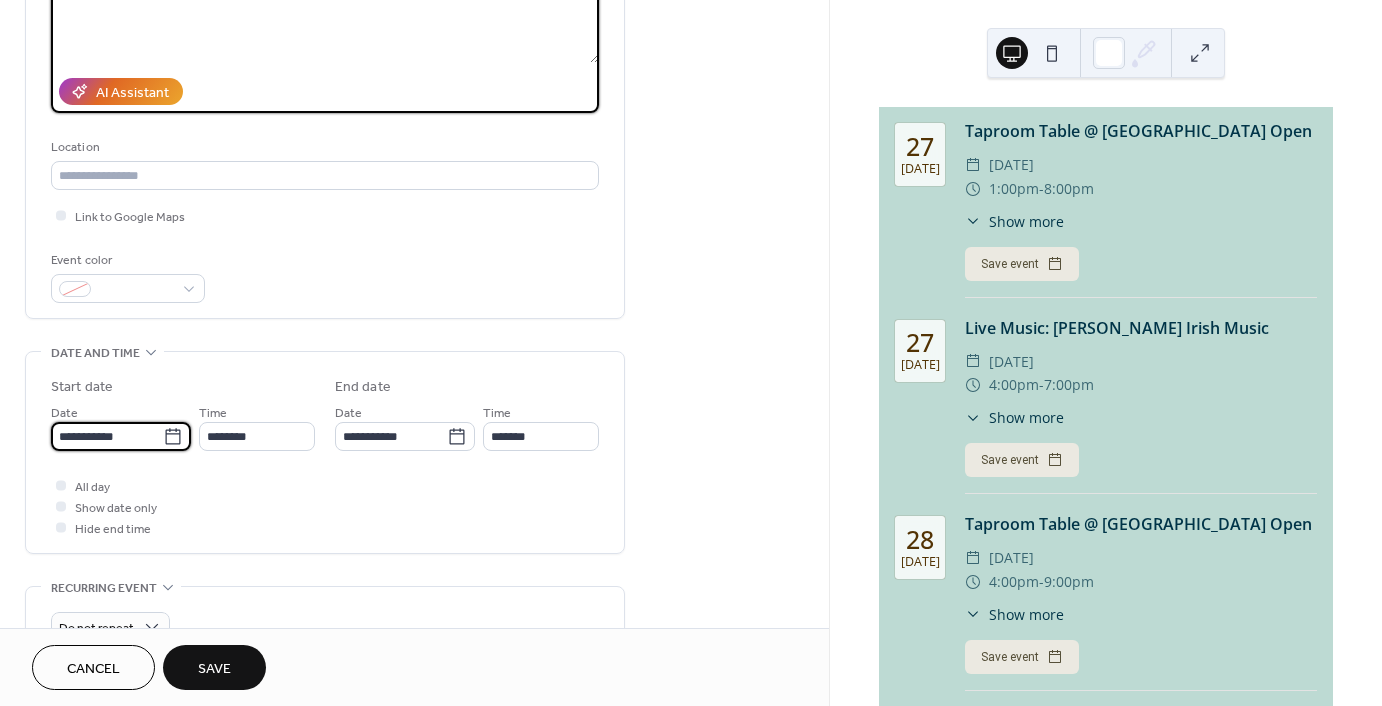 click on "**********" at bounding box center [107, 436] 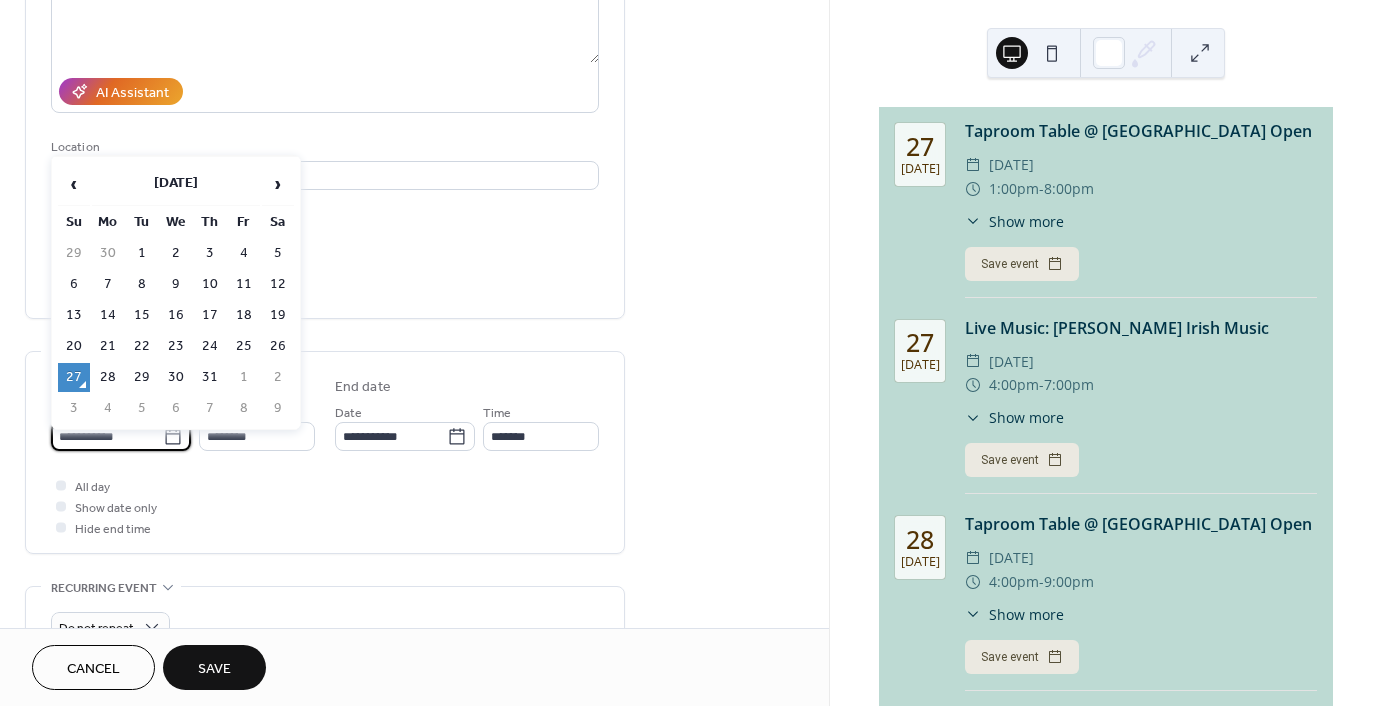 click on "31" at bounding box center (210, 377) 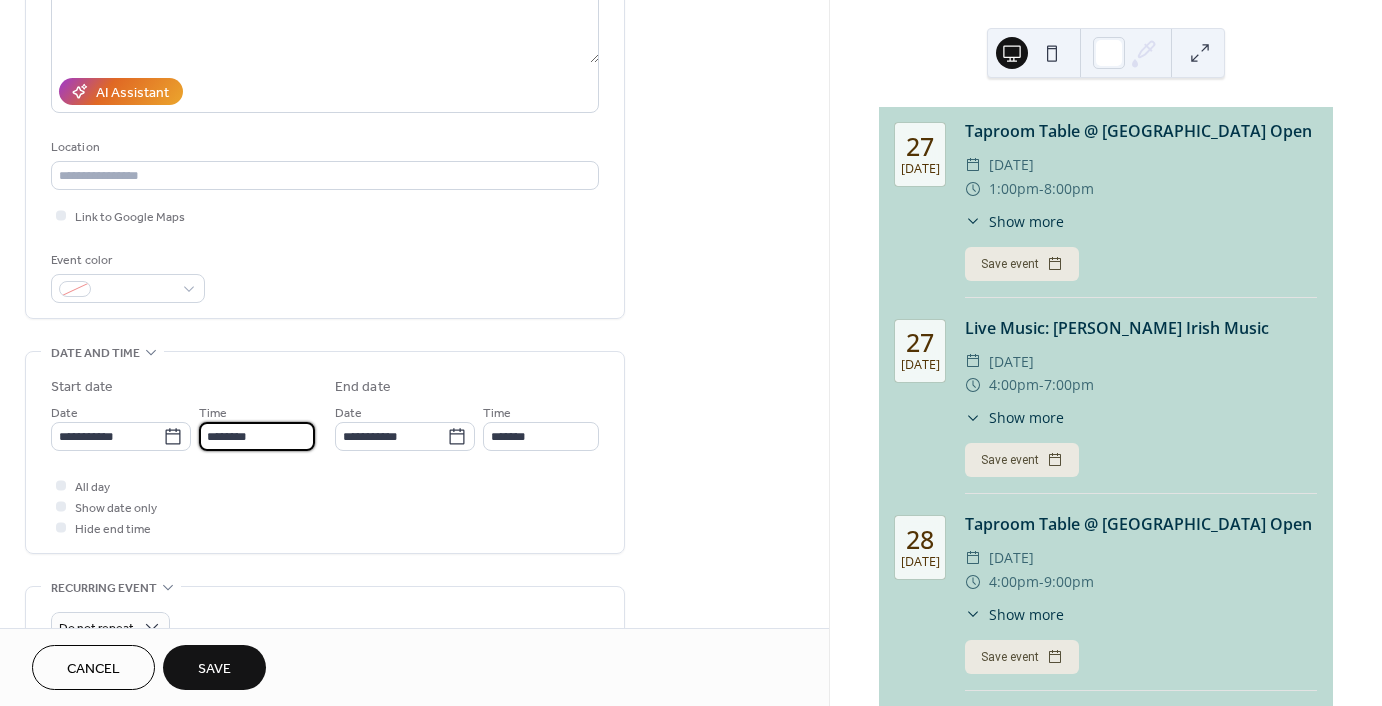 click on "********" at bounding box center (257, 436) 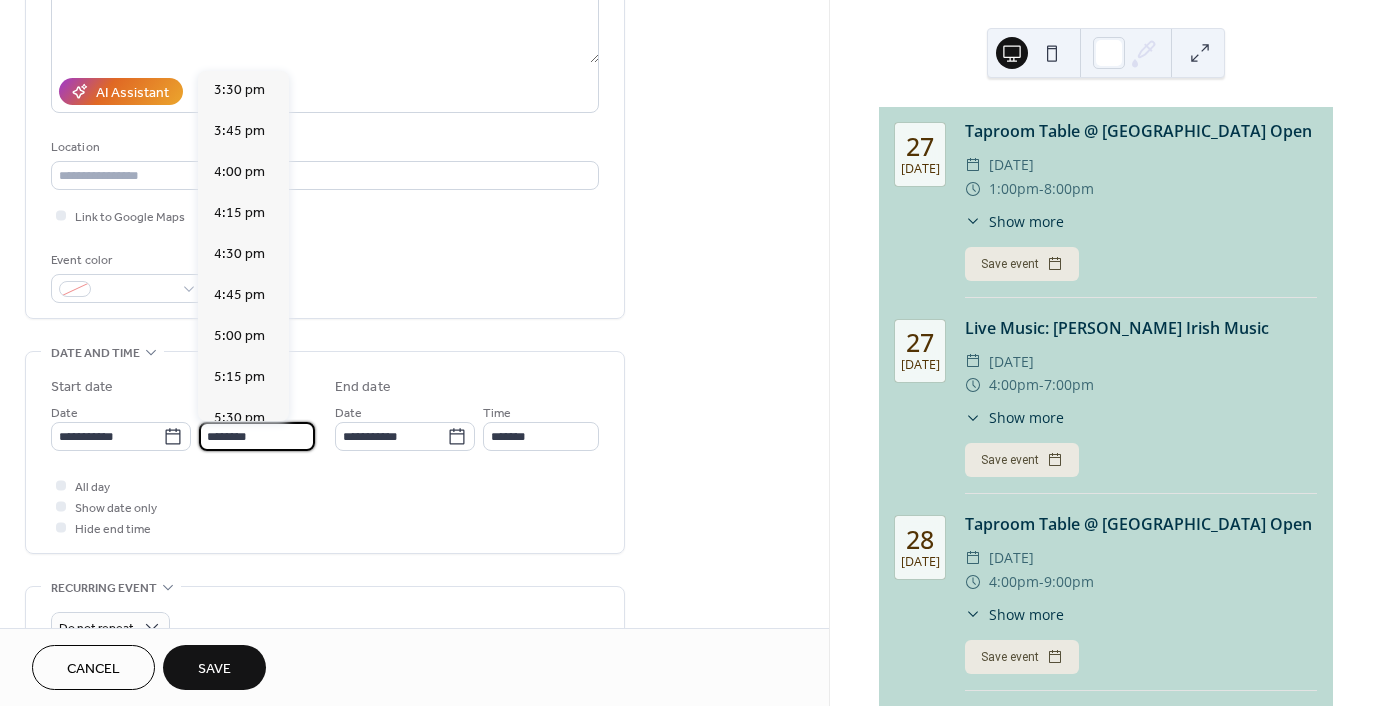 scroll, scrollTop: 2568, scrollLeft: 0, axis: vertical 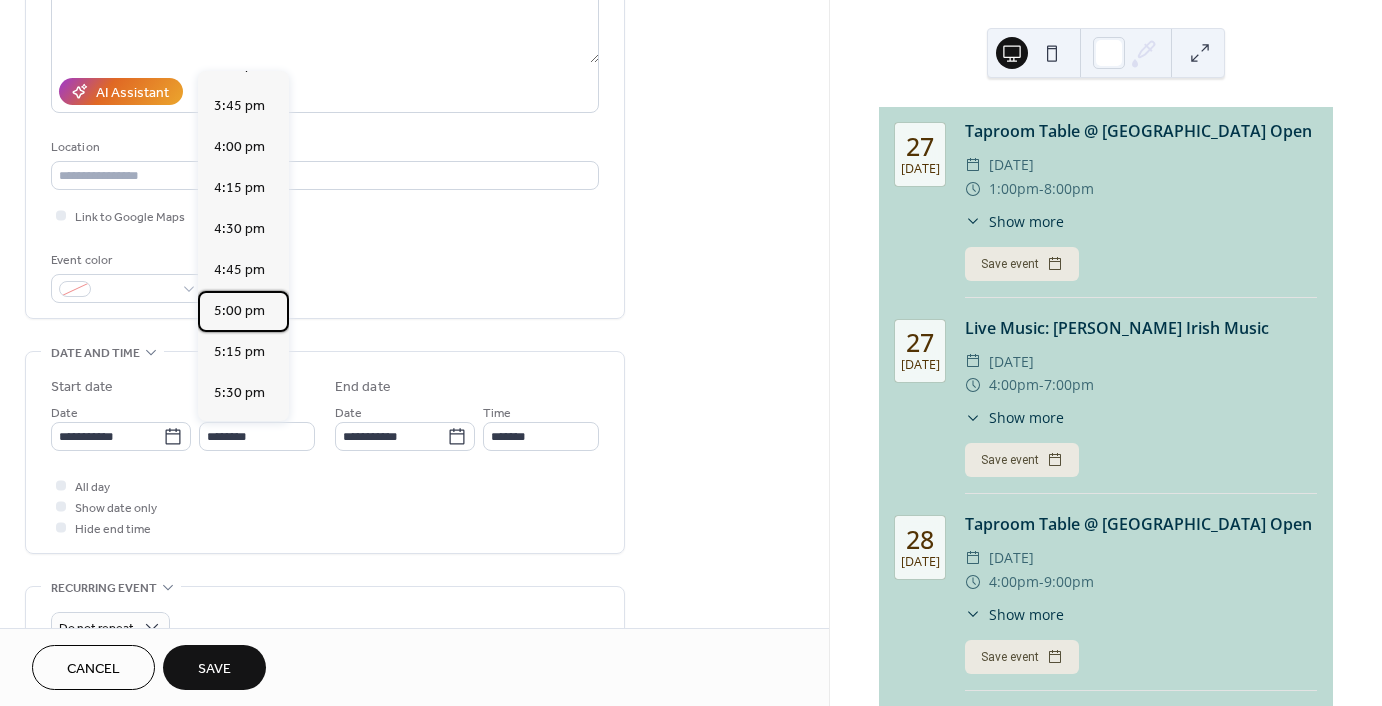 click on "5:00 pm" at bounding box center [239, 311] 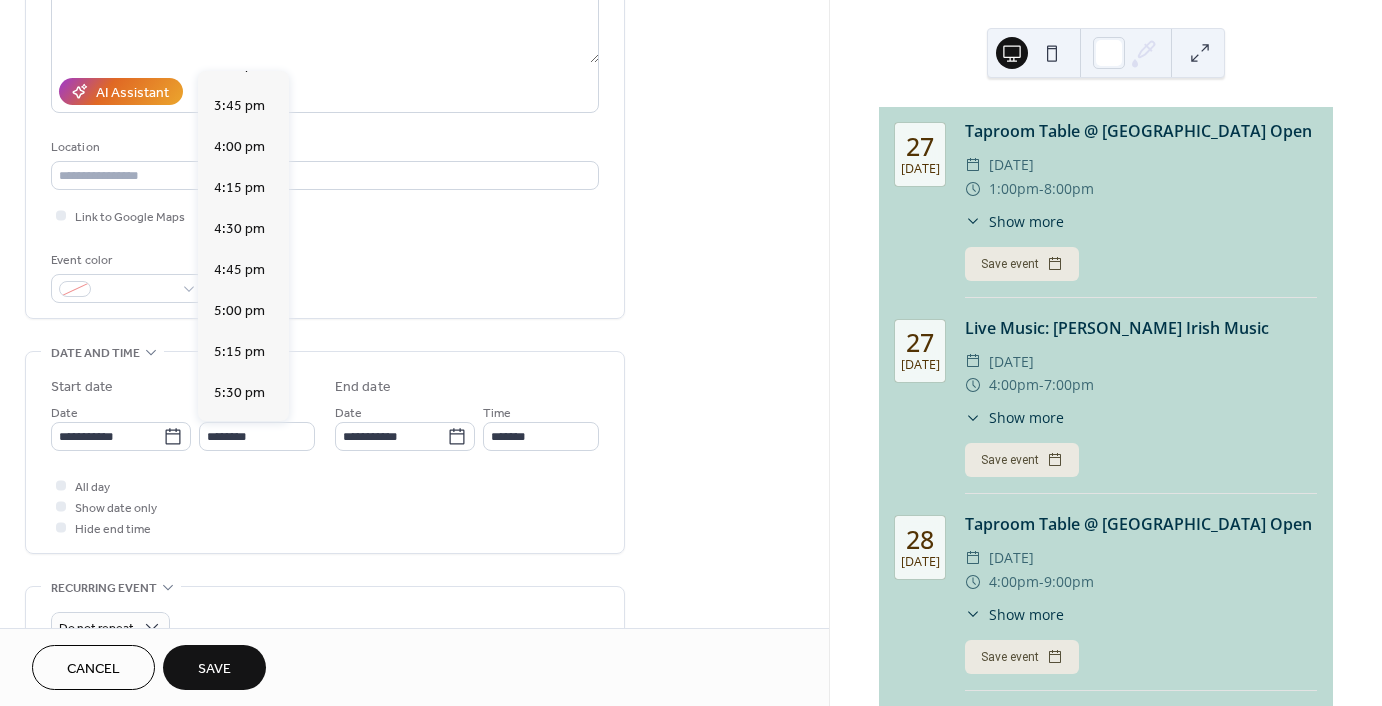 type on "*******" 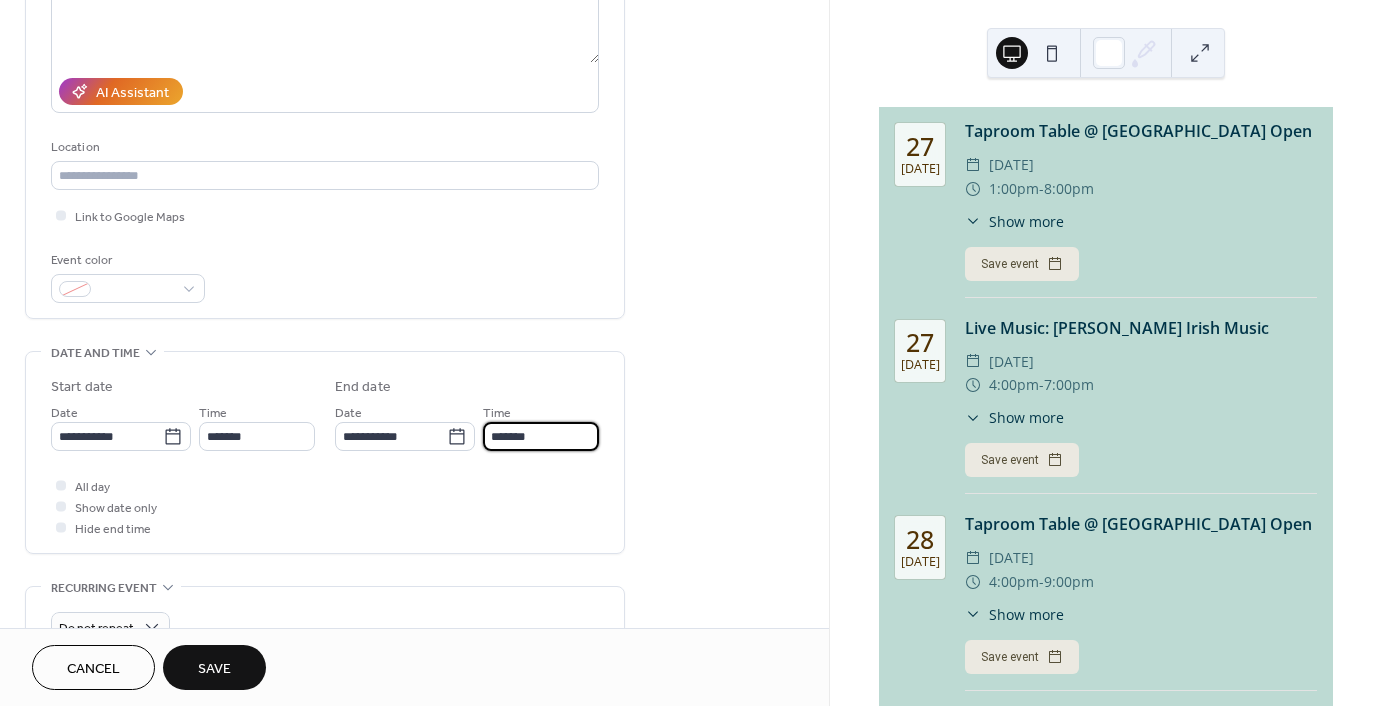 click on "*******" at bounding box center (541, 436) 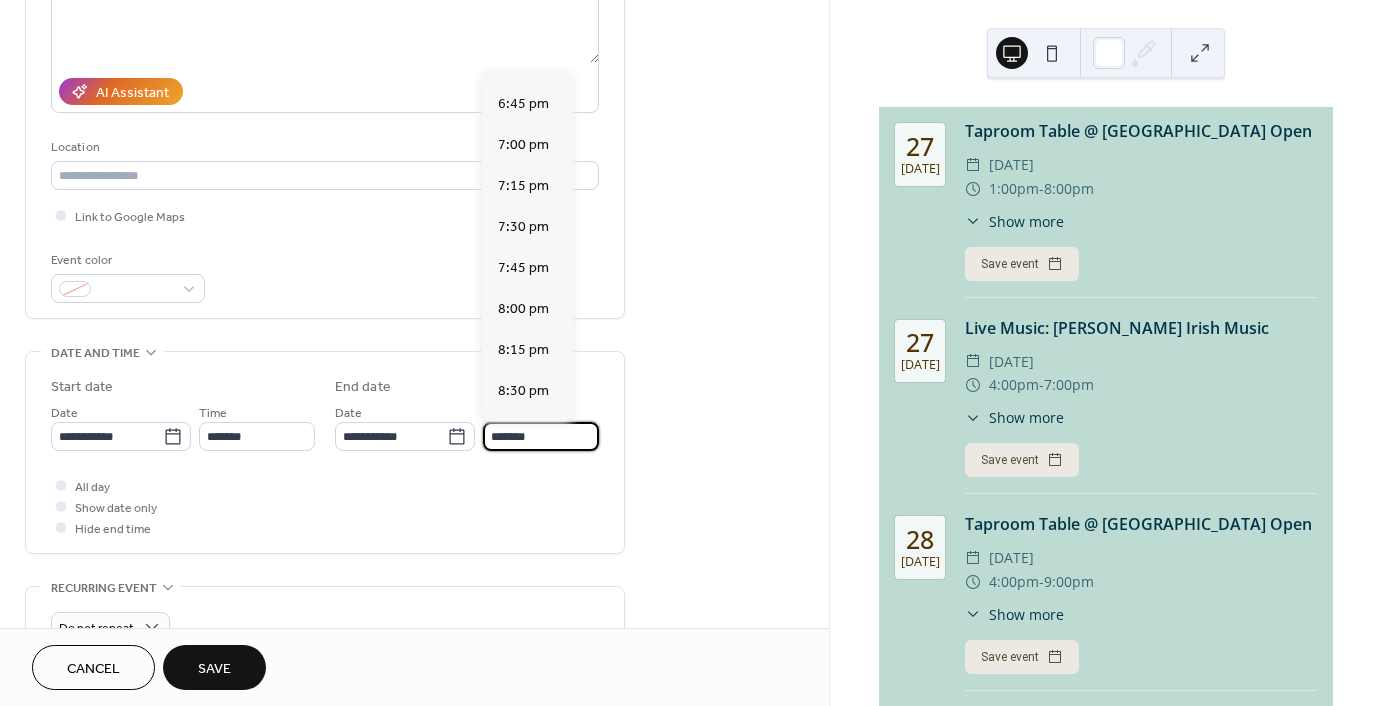 scroll, scrollTop: 500, scrollLeft: 0, axis: vertical 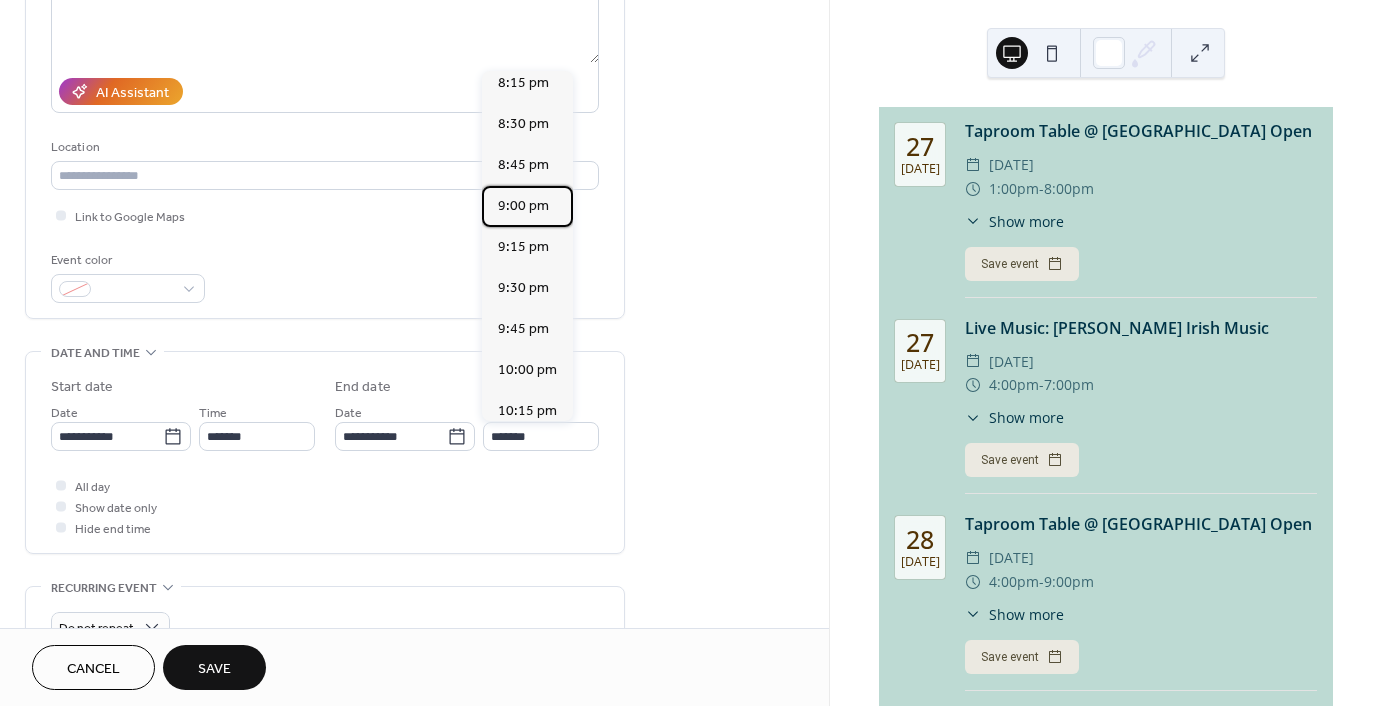 click on "9:00 pm" at bounding box center (527, 206) 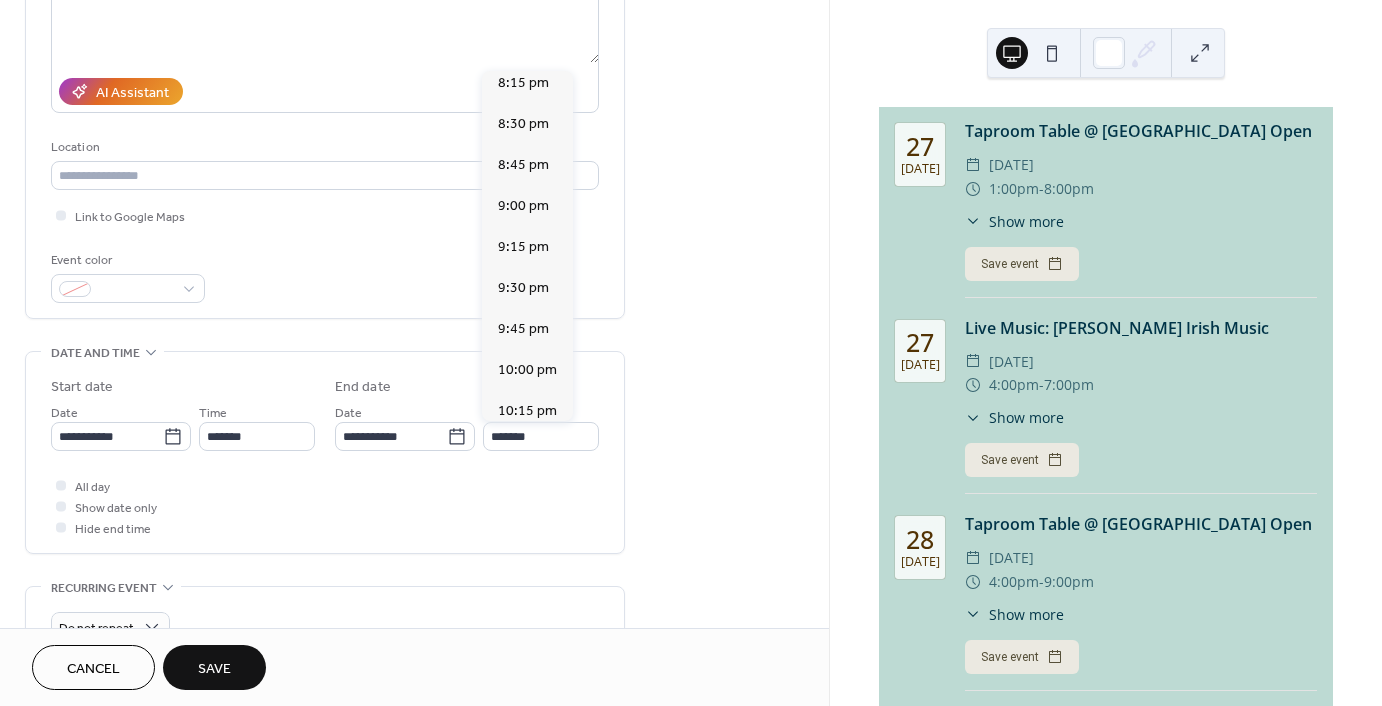 type on "*******" 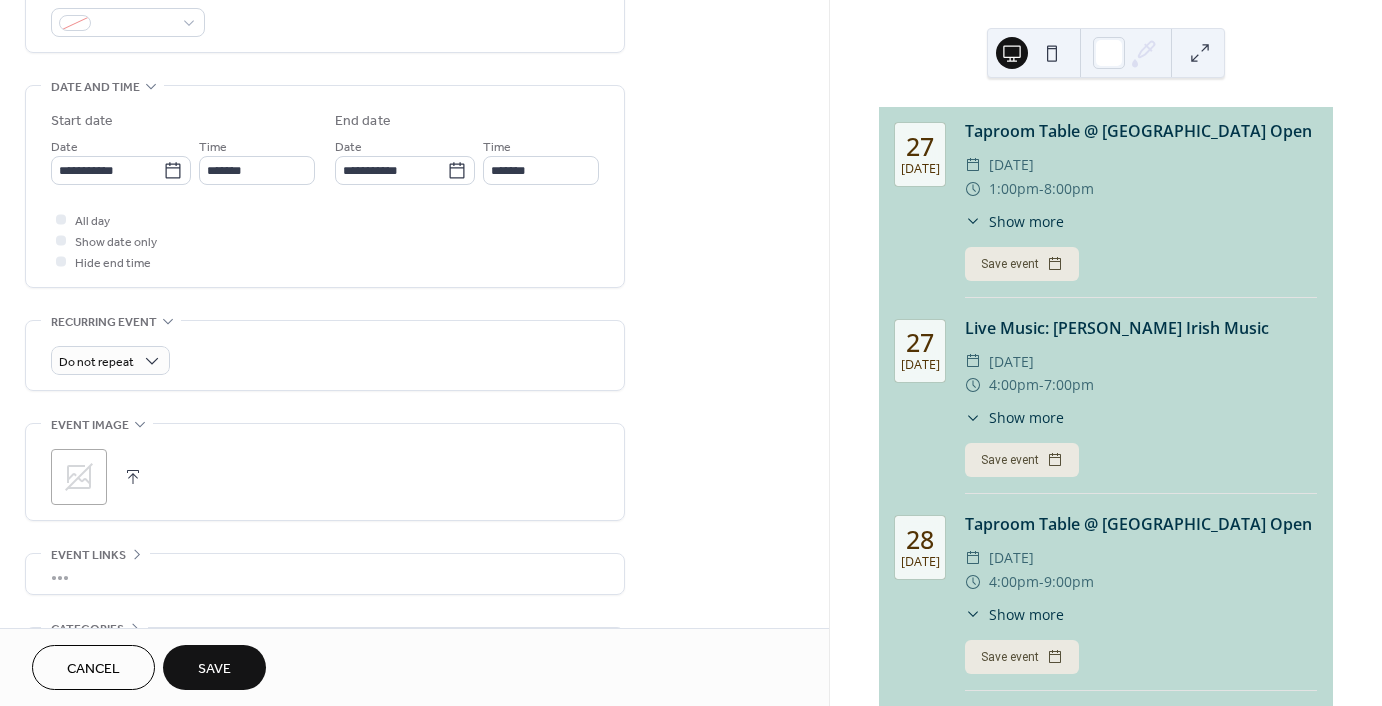 scroll, scrollTop: 600, scrollLeft: 0, axis: vertical 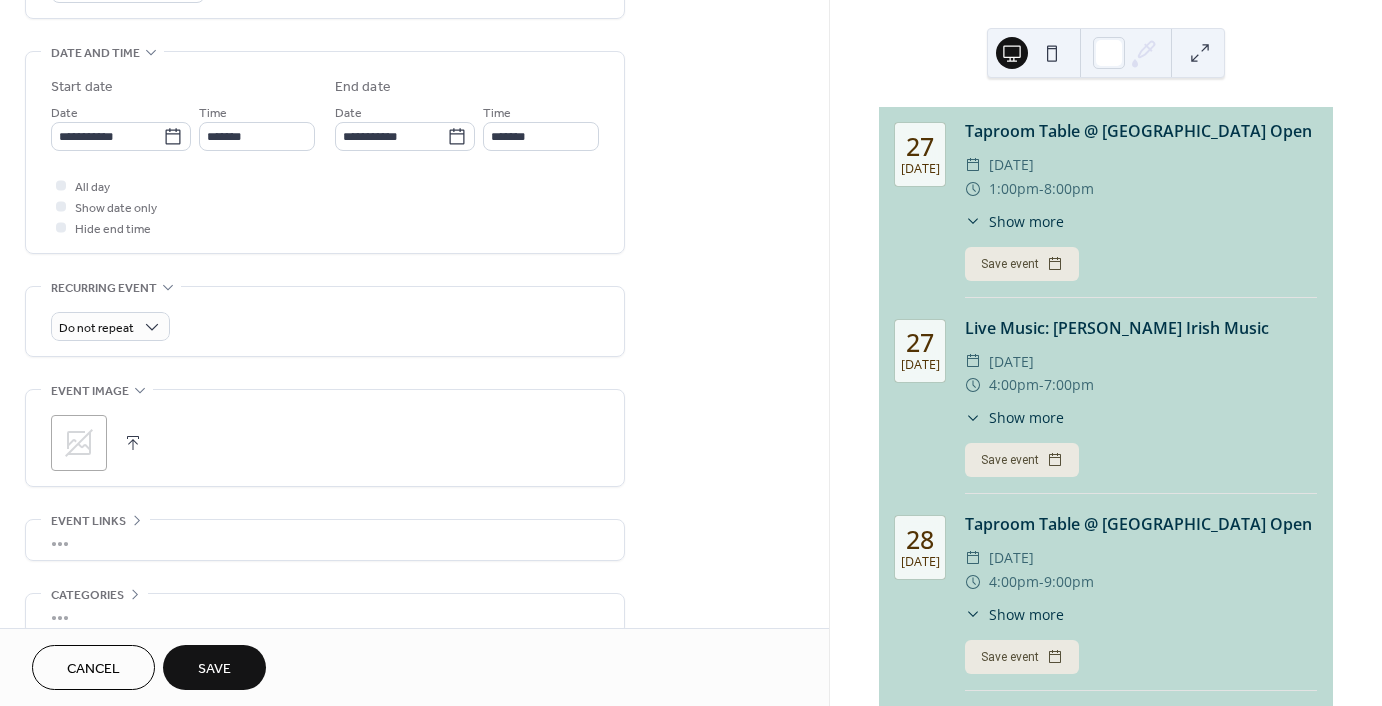 click at bounding box center (133, 443) 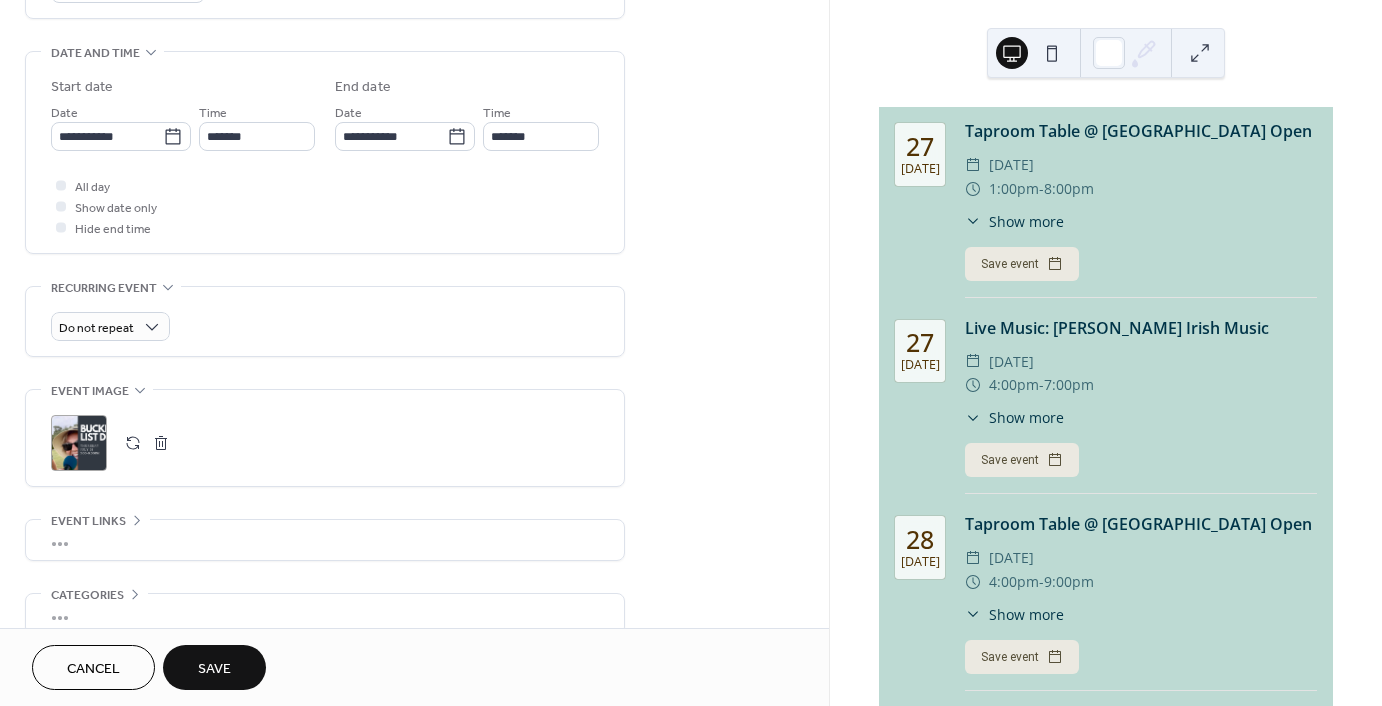 click on "Save" at bounding box center [214, 669] 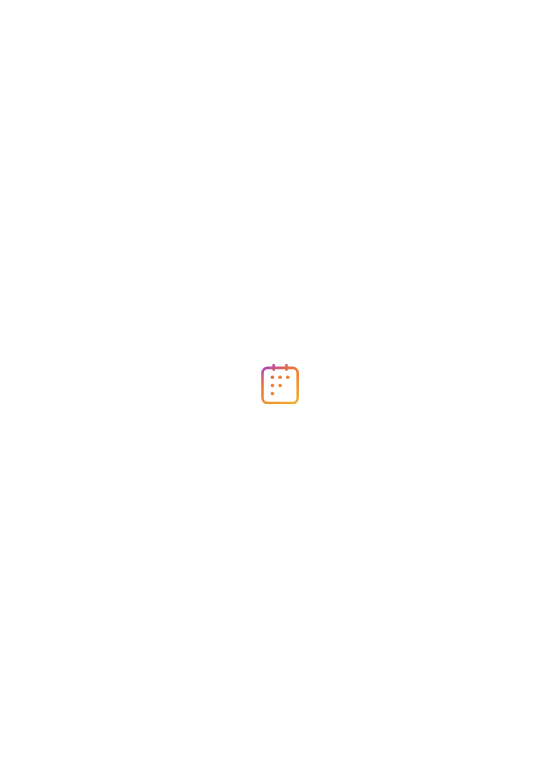 scroll, scrollTop: 0, scrollLeft: 0, axis: both 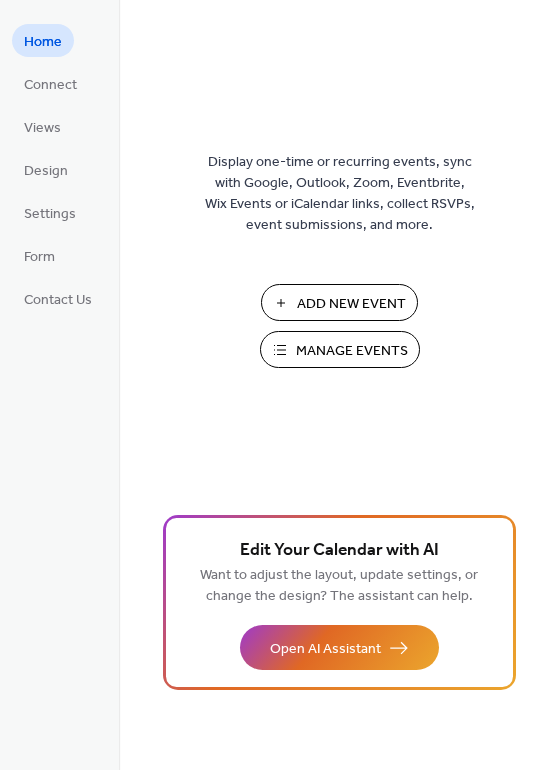 click on "Manage Events" at bounding box center [352, 351] 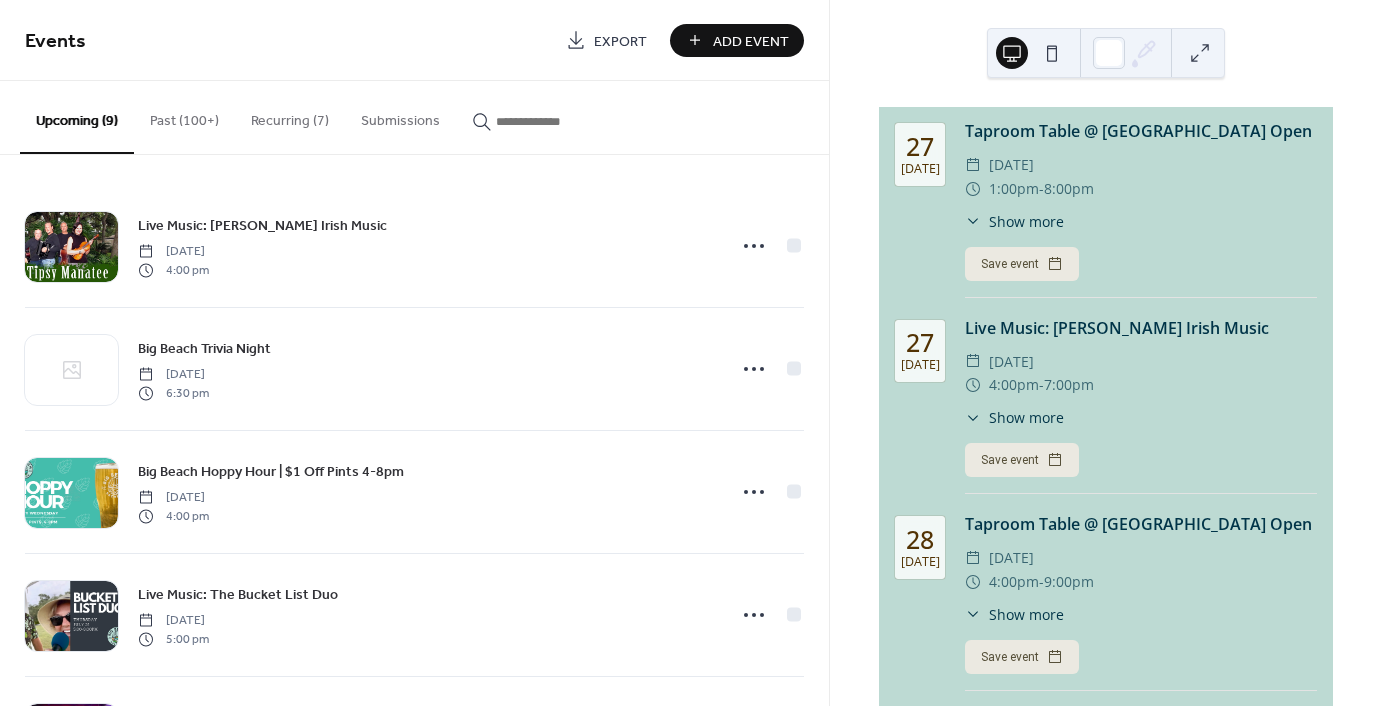 scroll, scrollTop: 0, scrollLeft: 0, axis: both 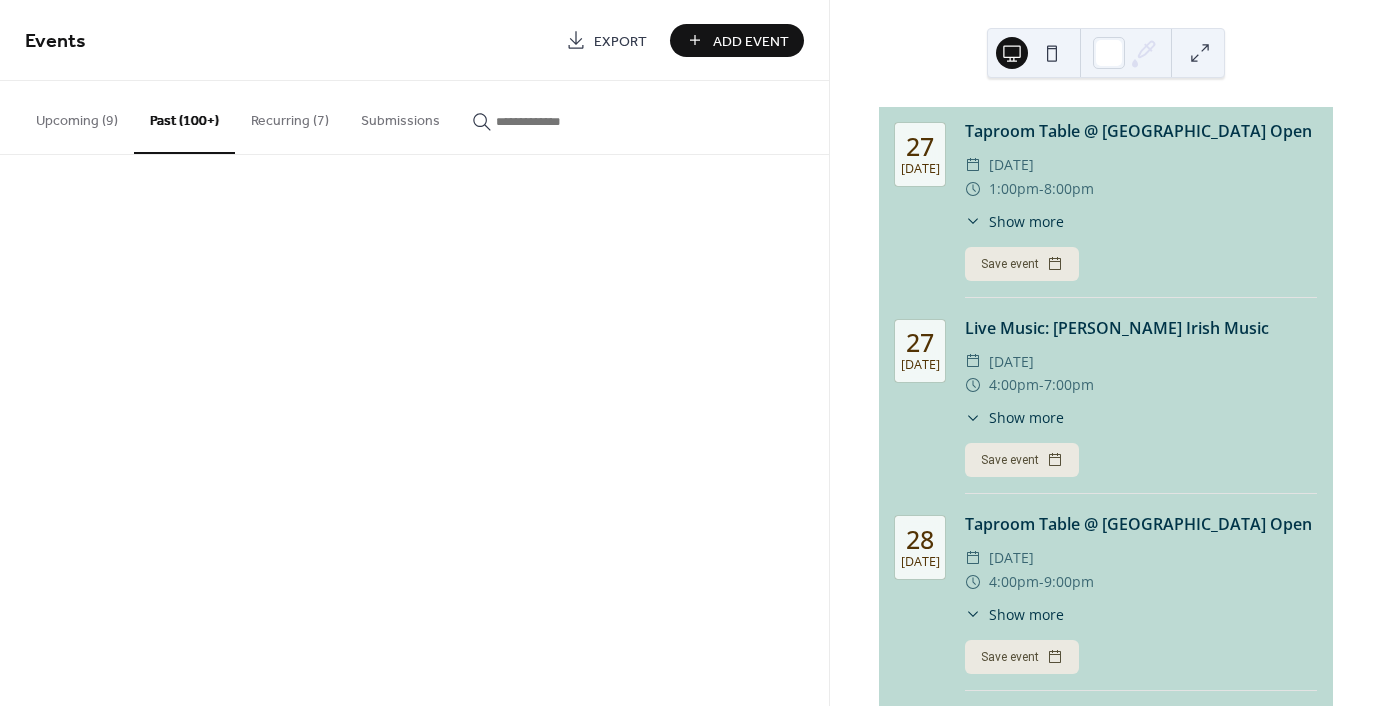 click on "Past (100+)" at bounding box center [184, 117] 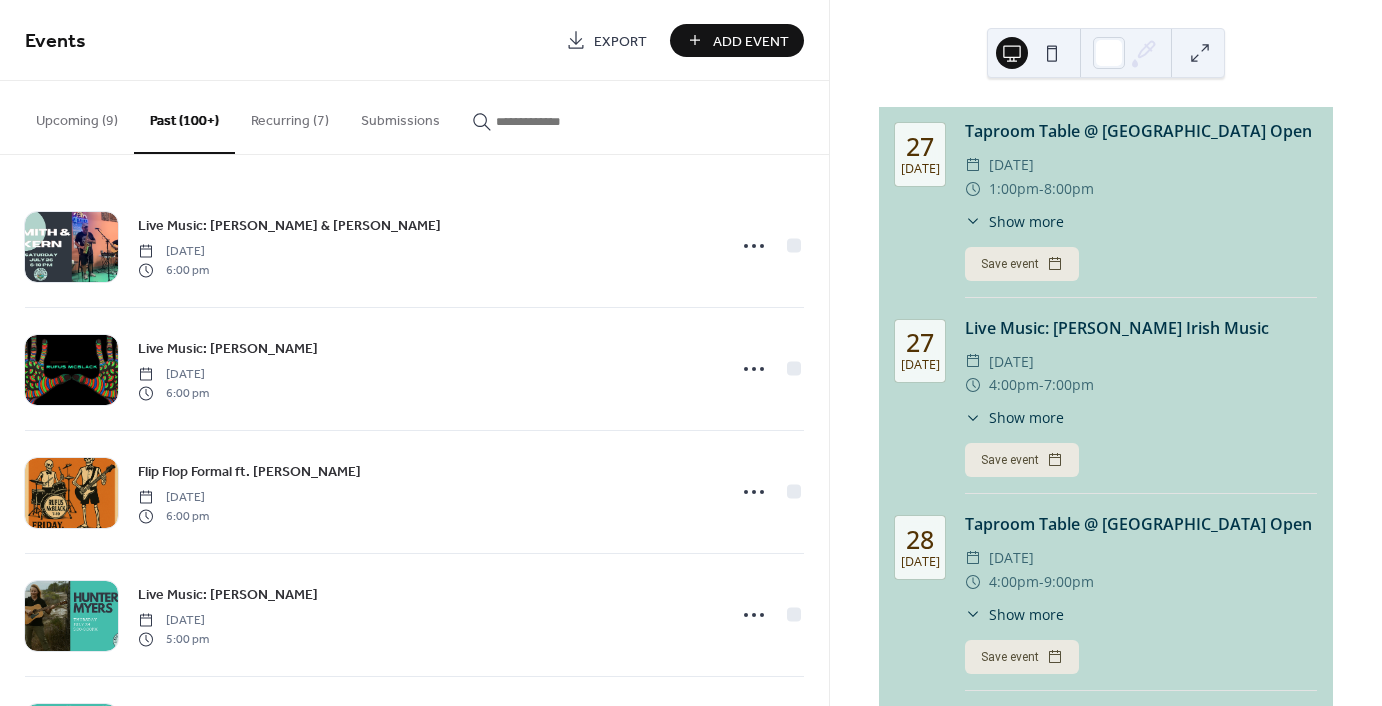 click at bounding box center [556, 121] 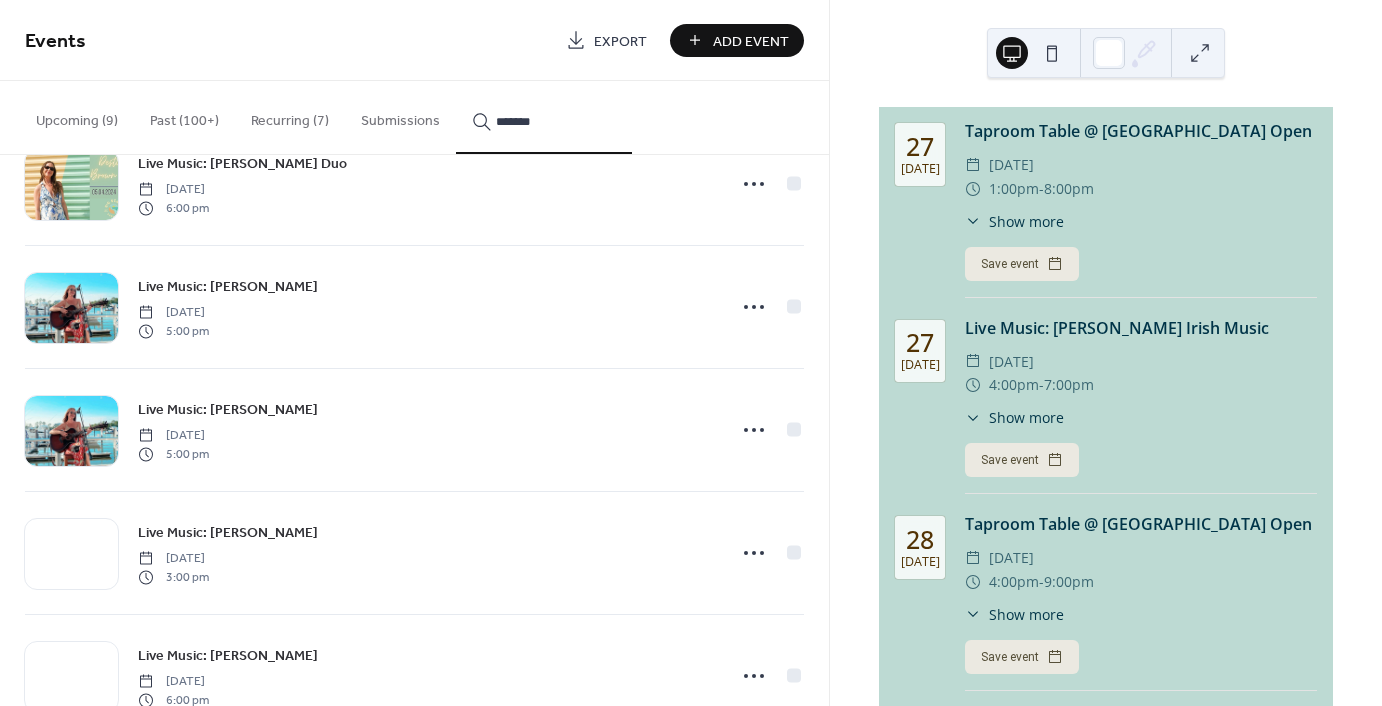 scroll, scrollTop: 981, scrollLeft: 0, axis: vertical 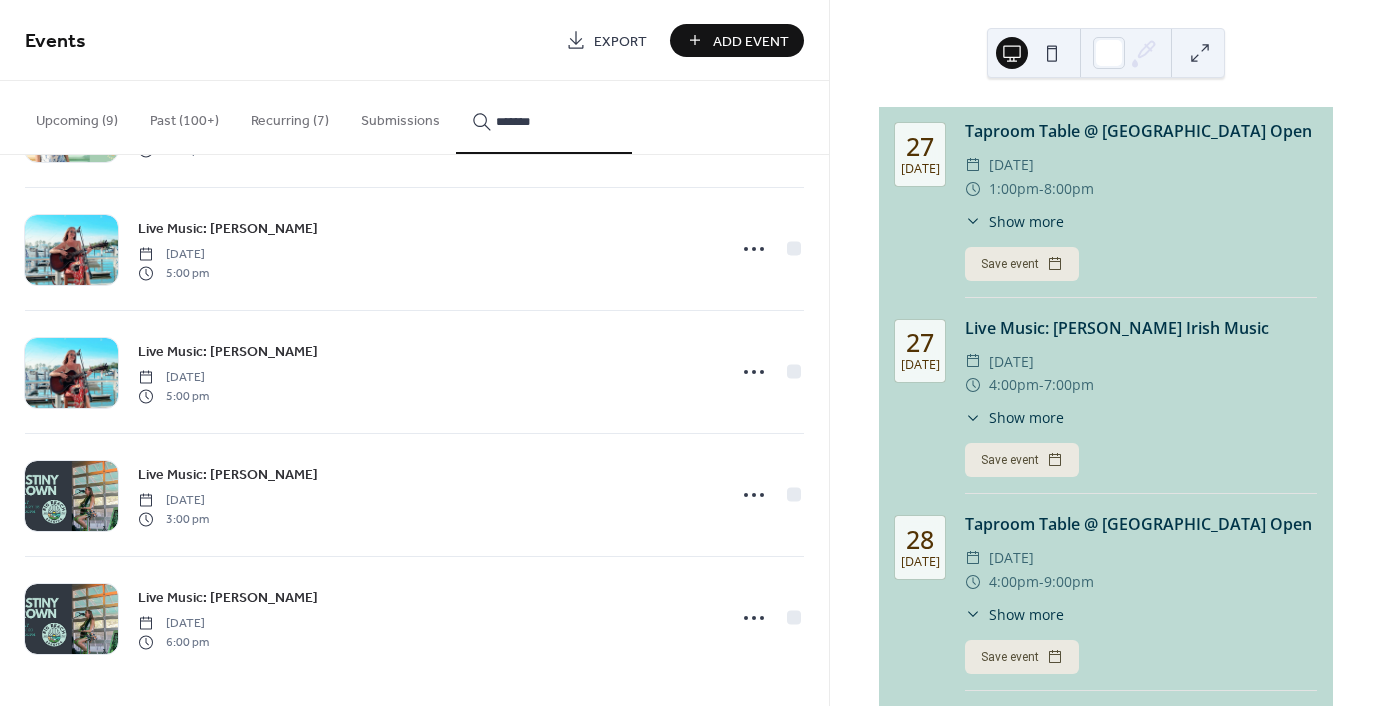 type on "*******" 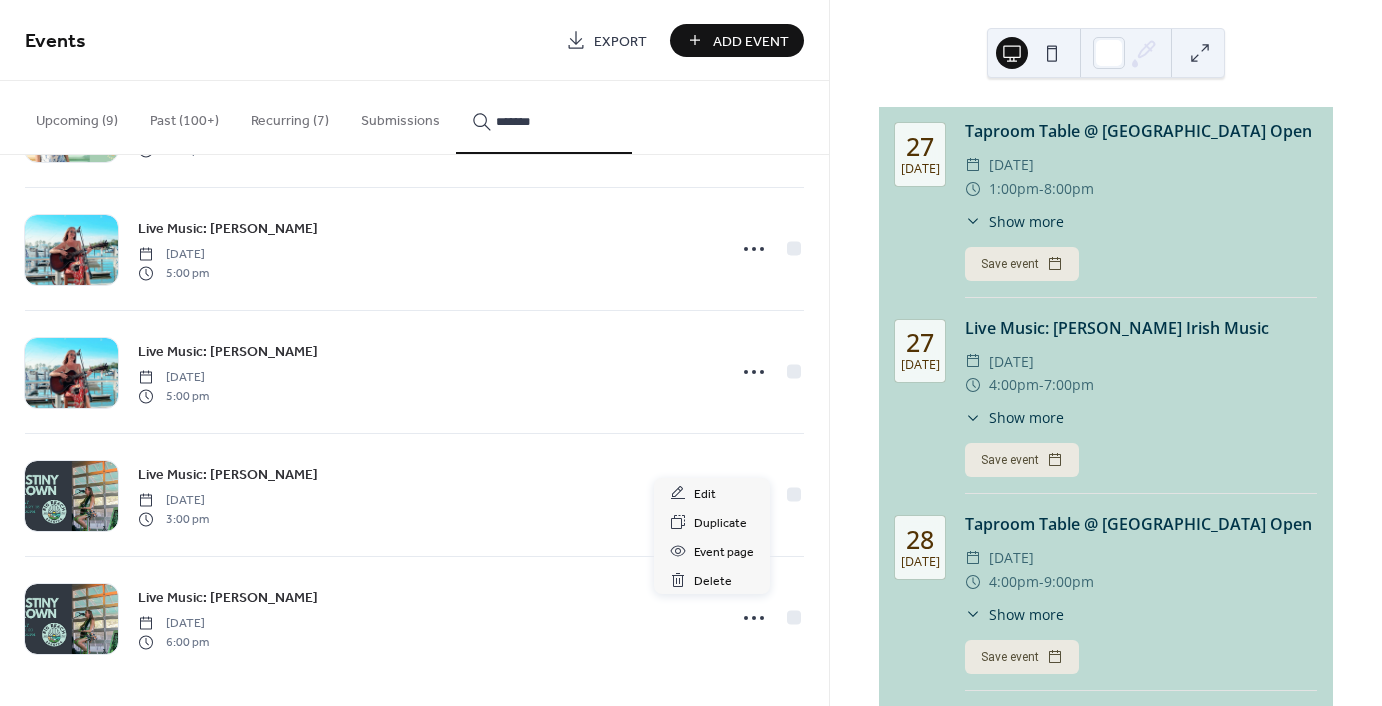 click 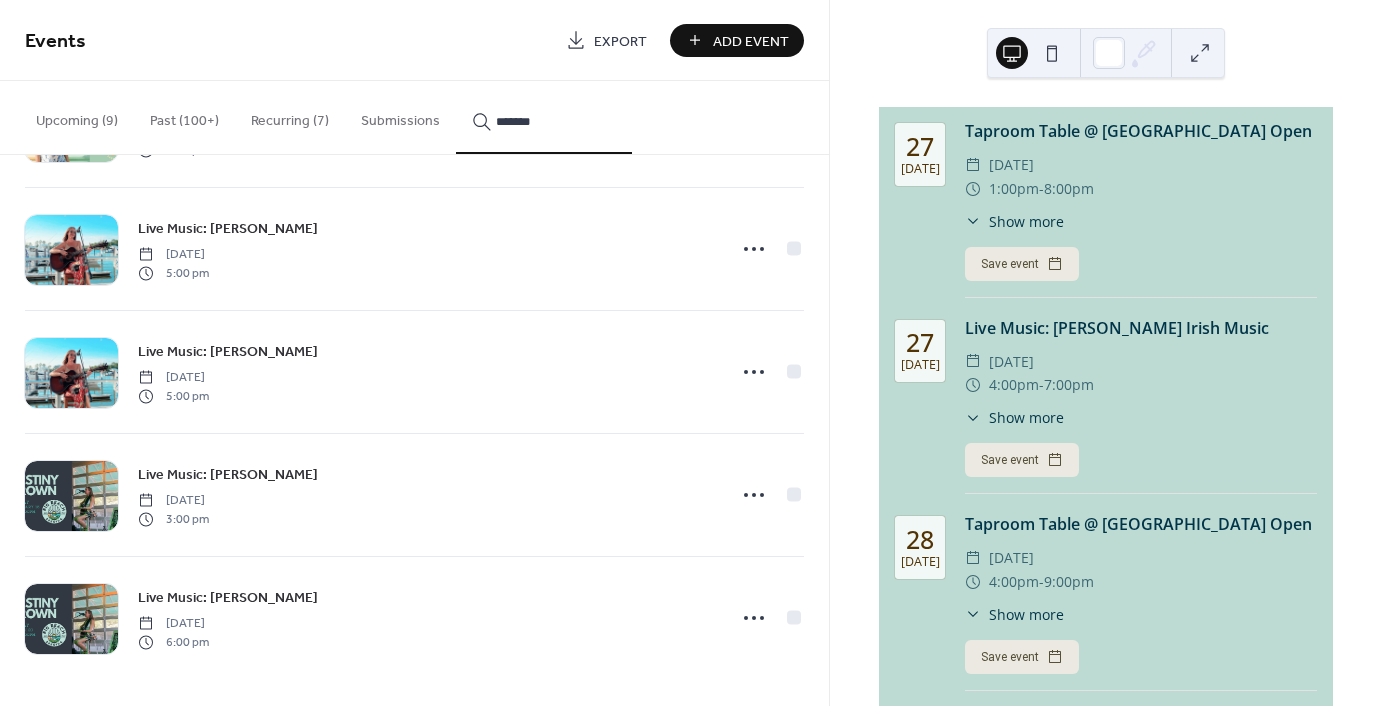 click 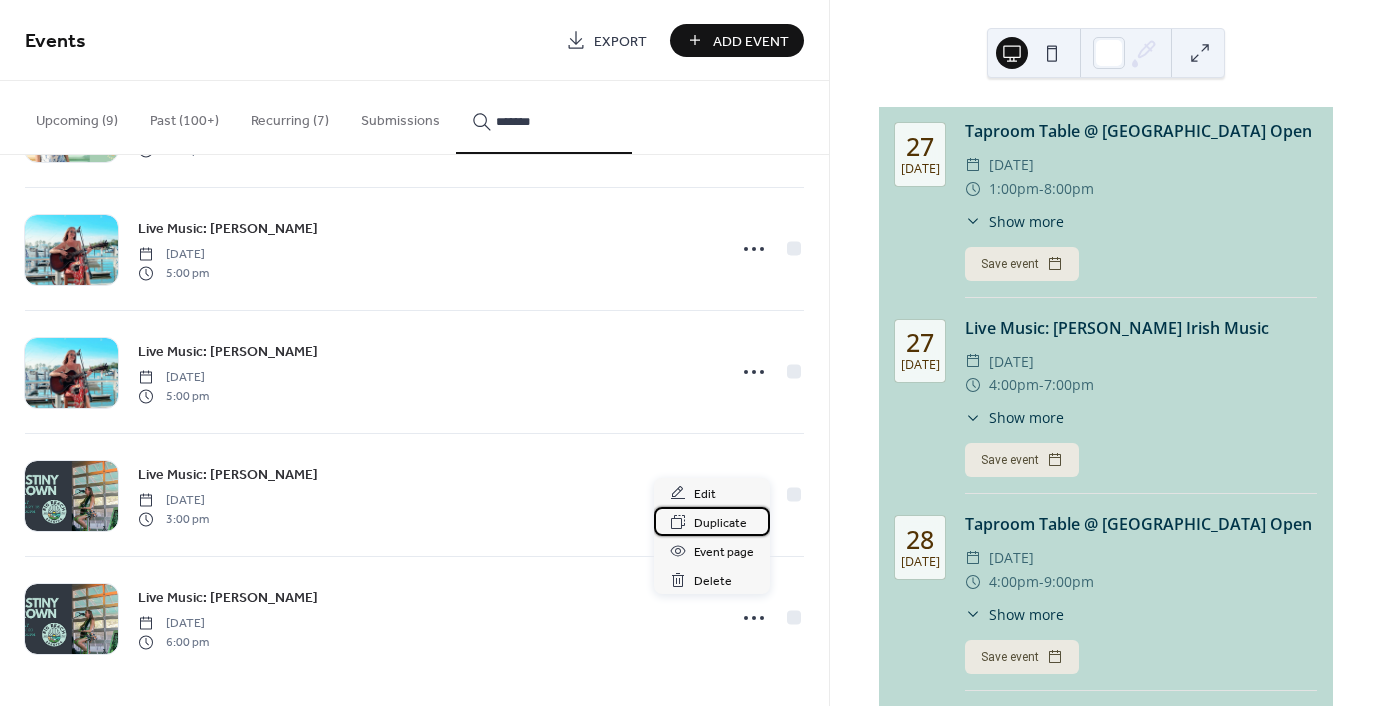 click on "Duplicate" at bounding box center [720, 523] 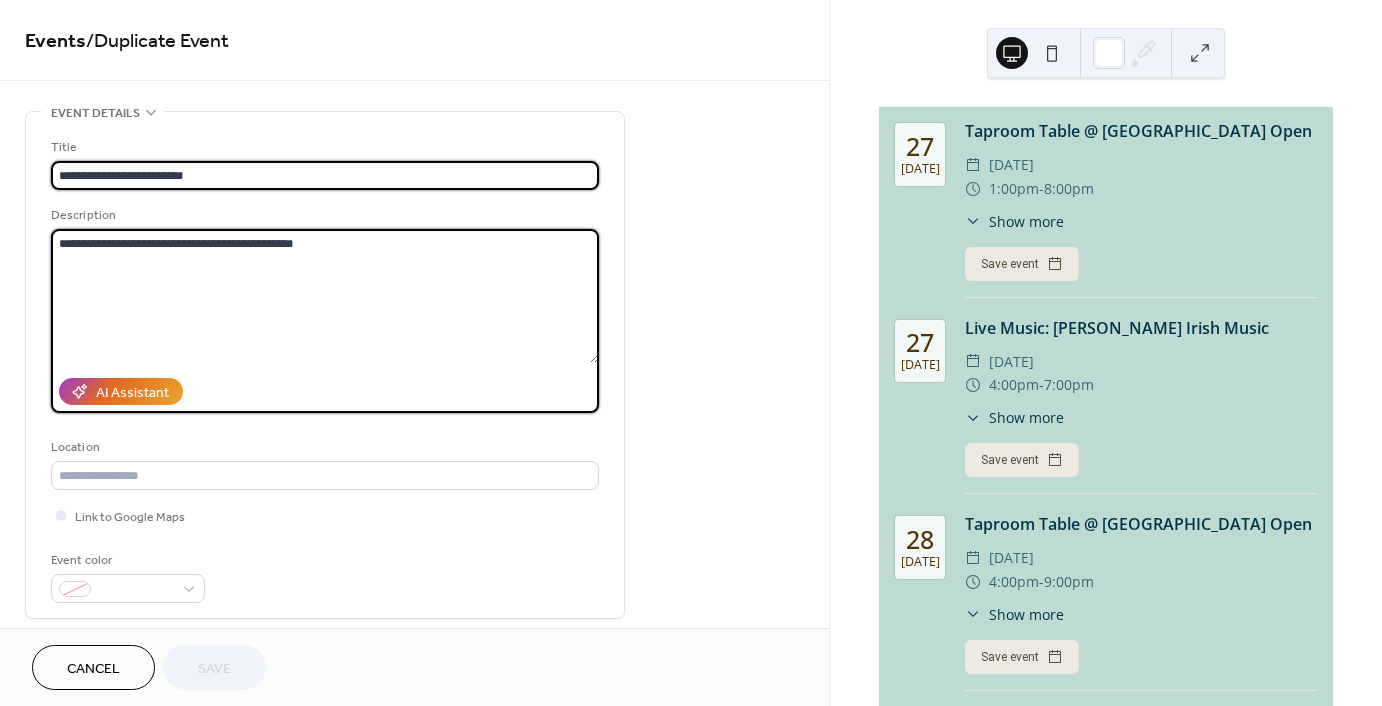 click on "**********" at bounding box center (325, 296) 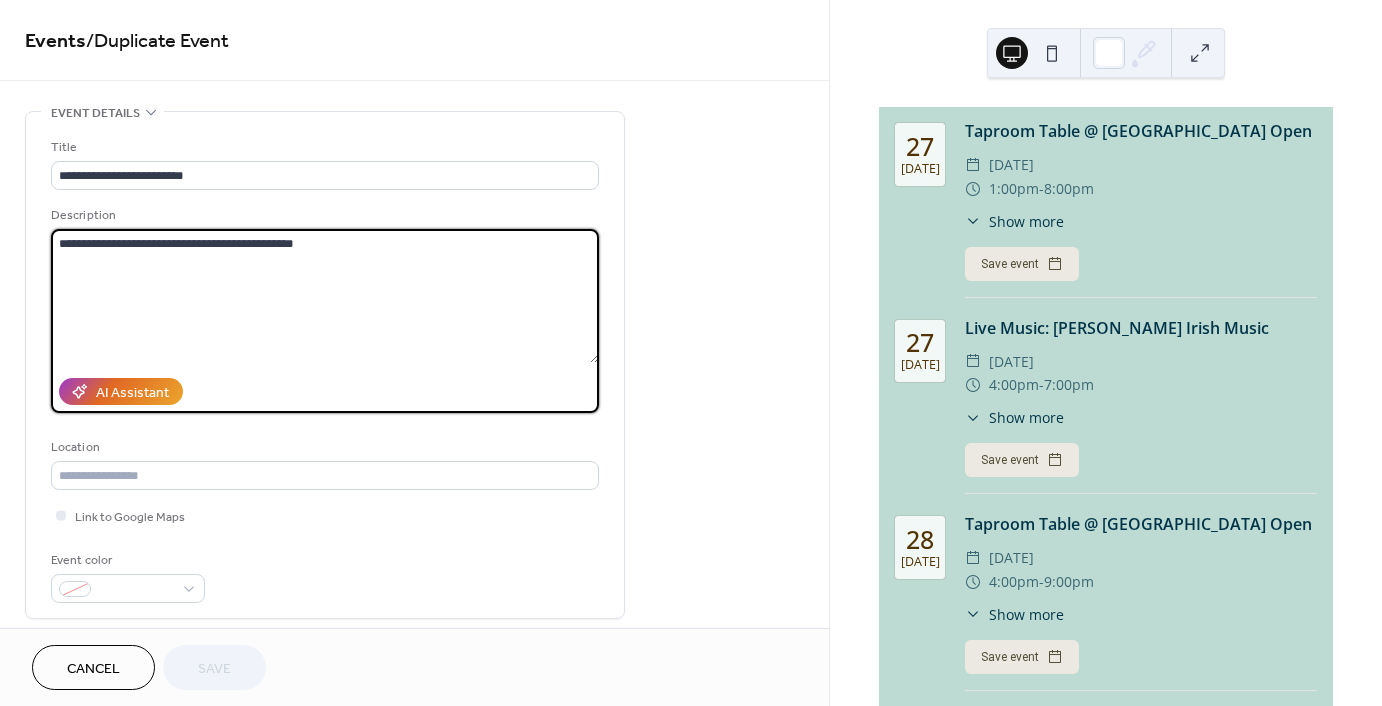 click on "**********" at bounding box center (325, 296) 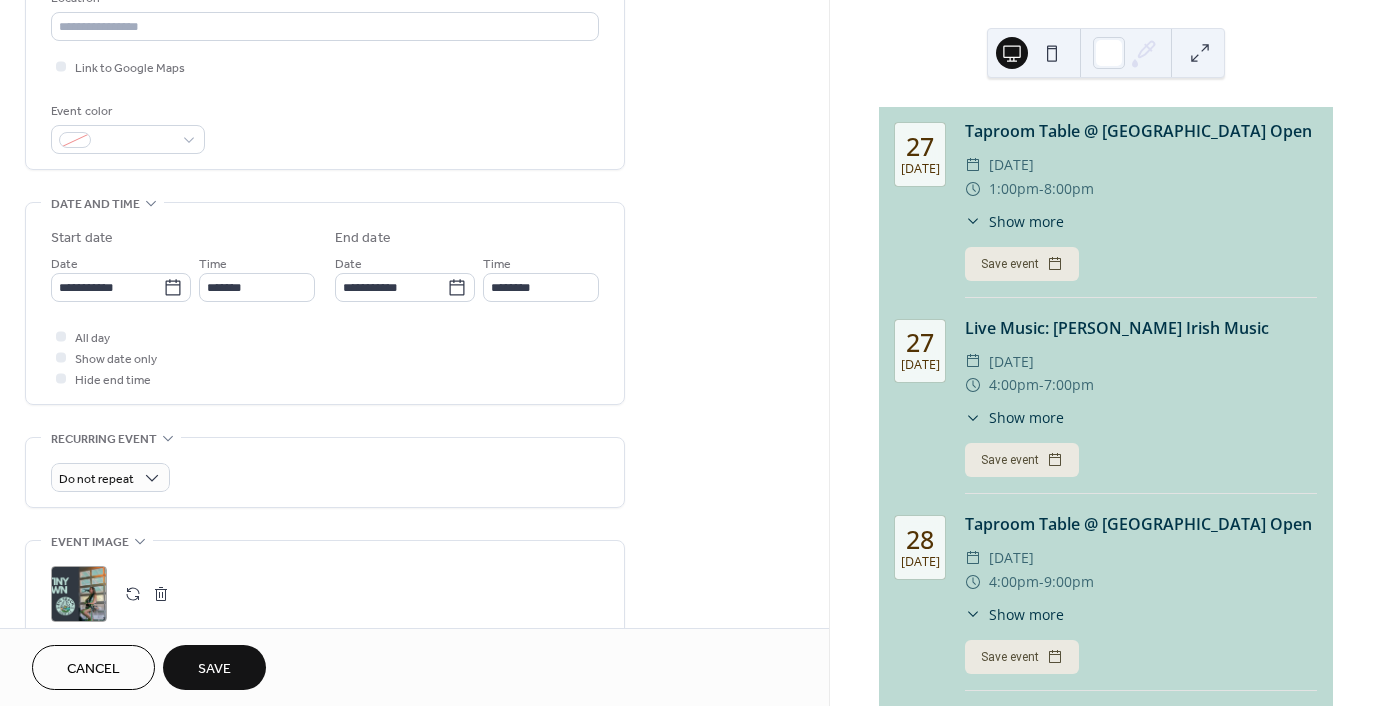 scroll, scrollTop: 500, scrollLeft: 0, axis: vertical 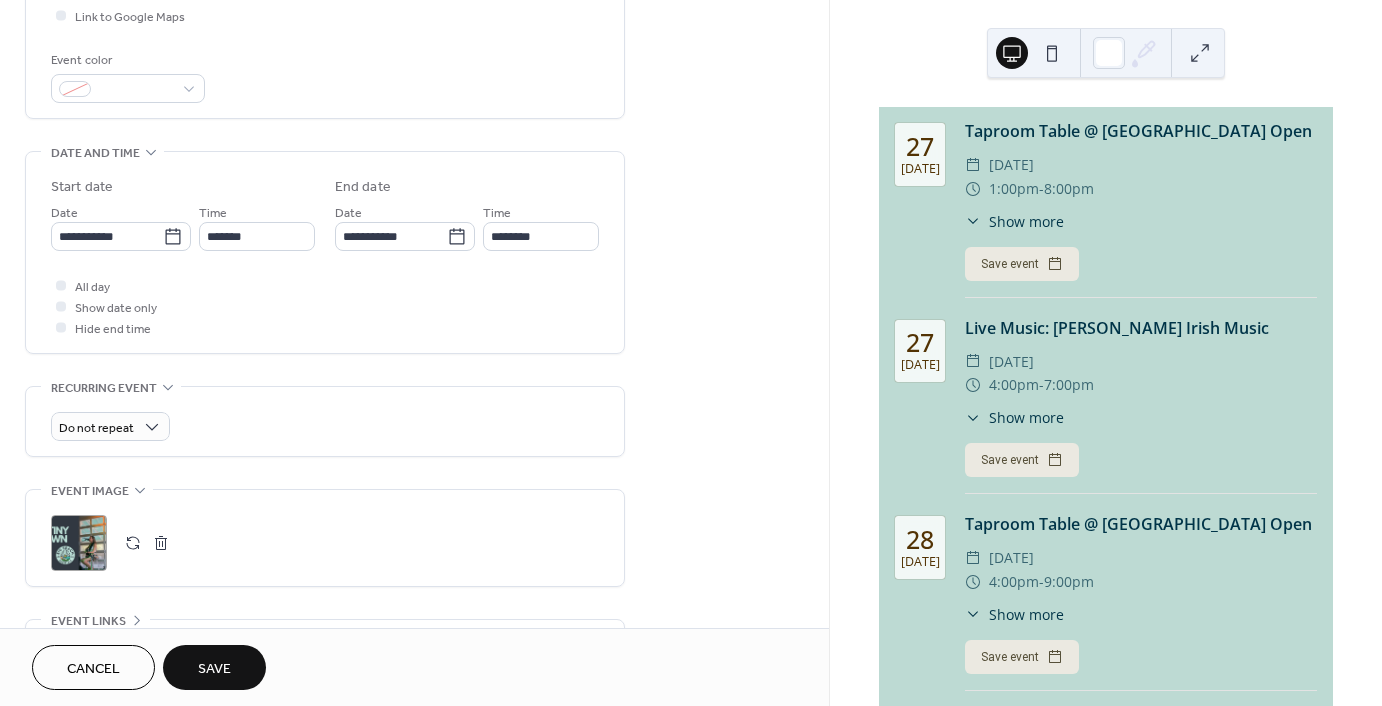 type on "**********" 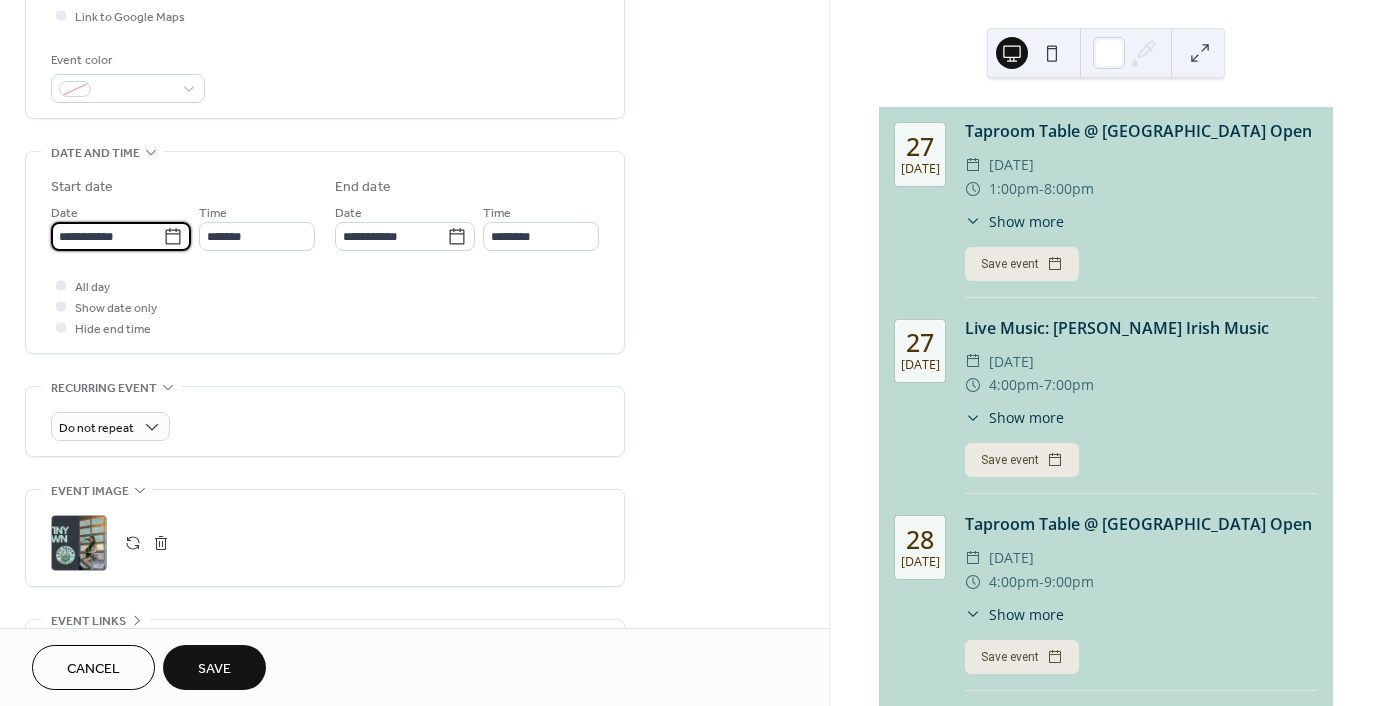 click on "**********" at bounding box center (107, 236) 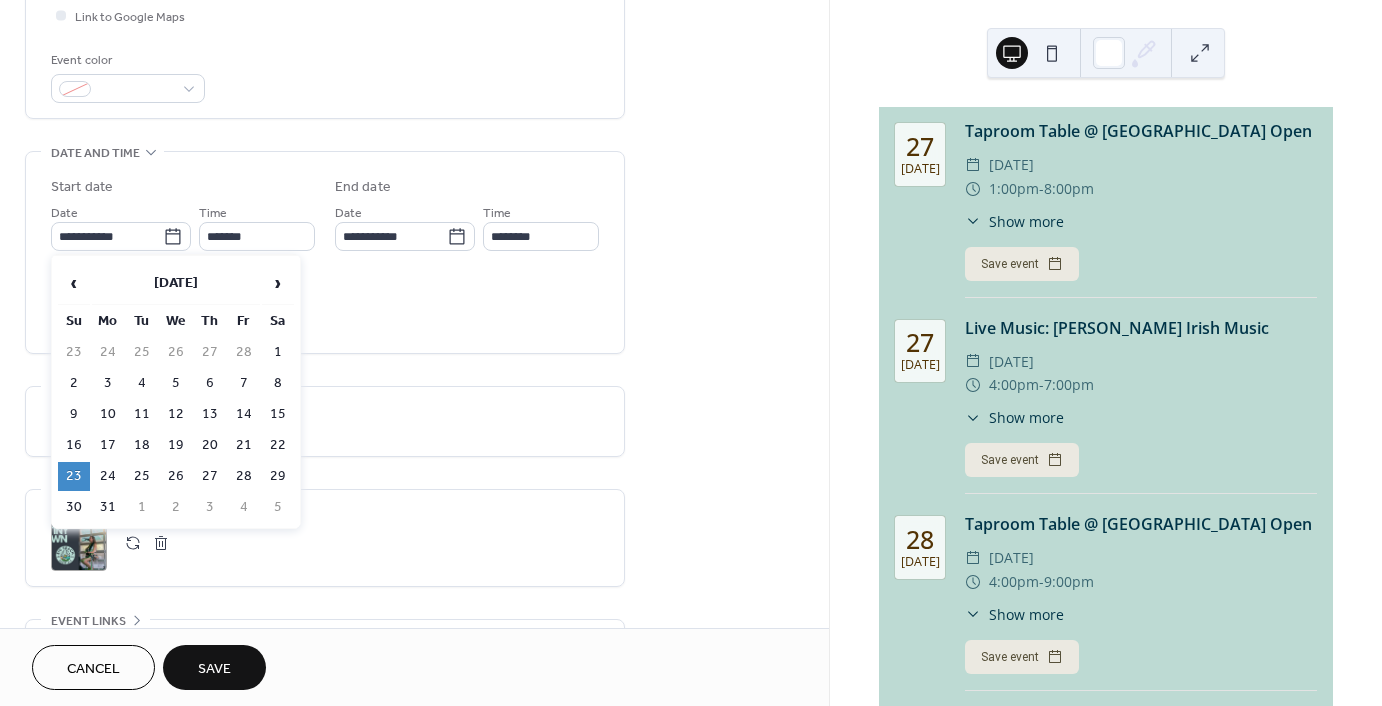 click on "›" at bounding box center (278, 283) 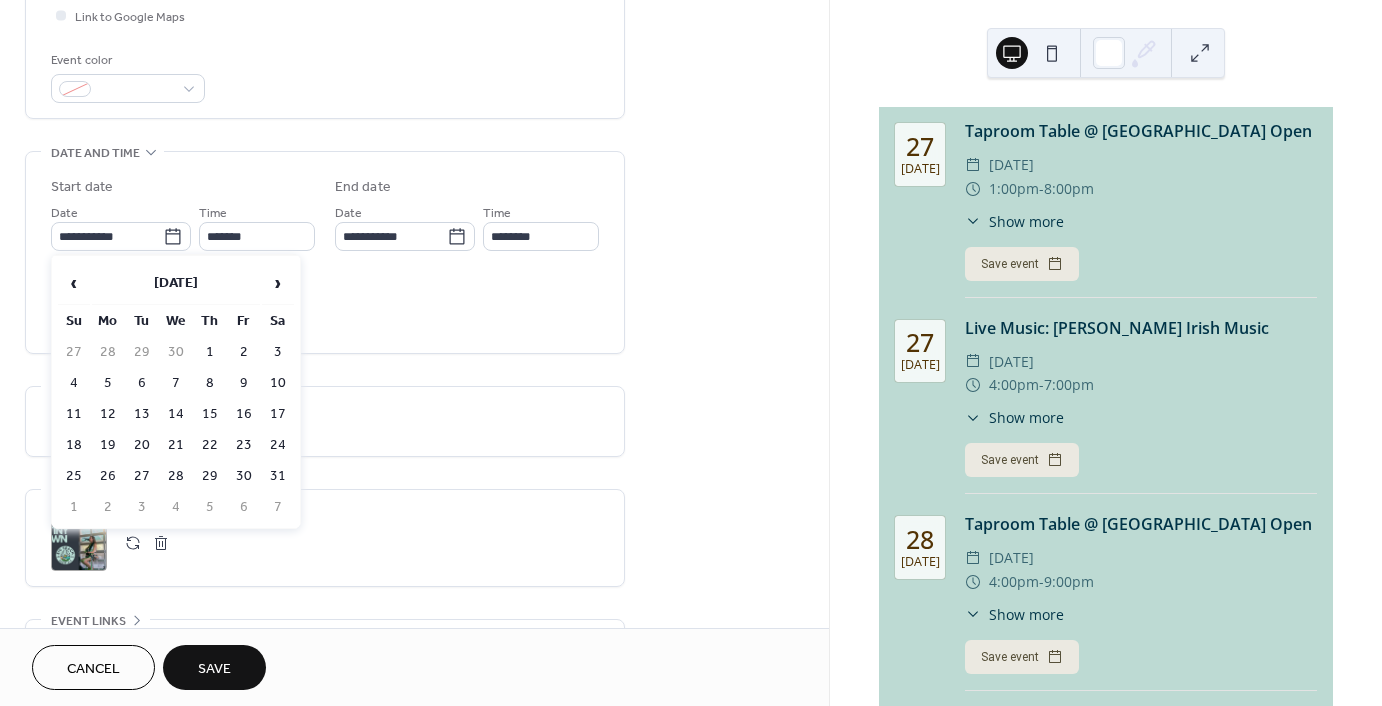 click on "›" at bounding box center [278, 283] 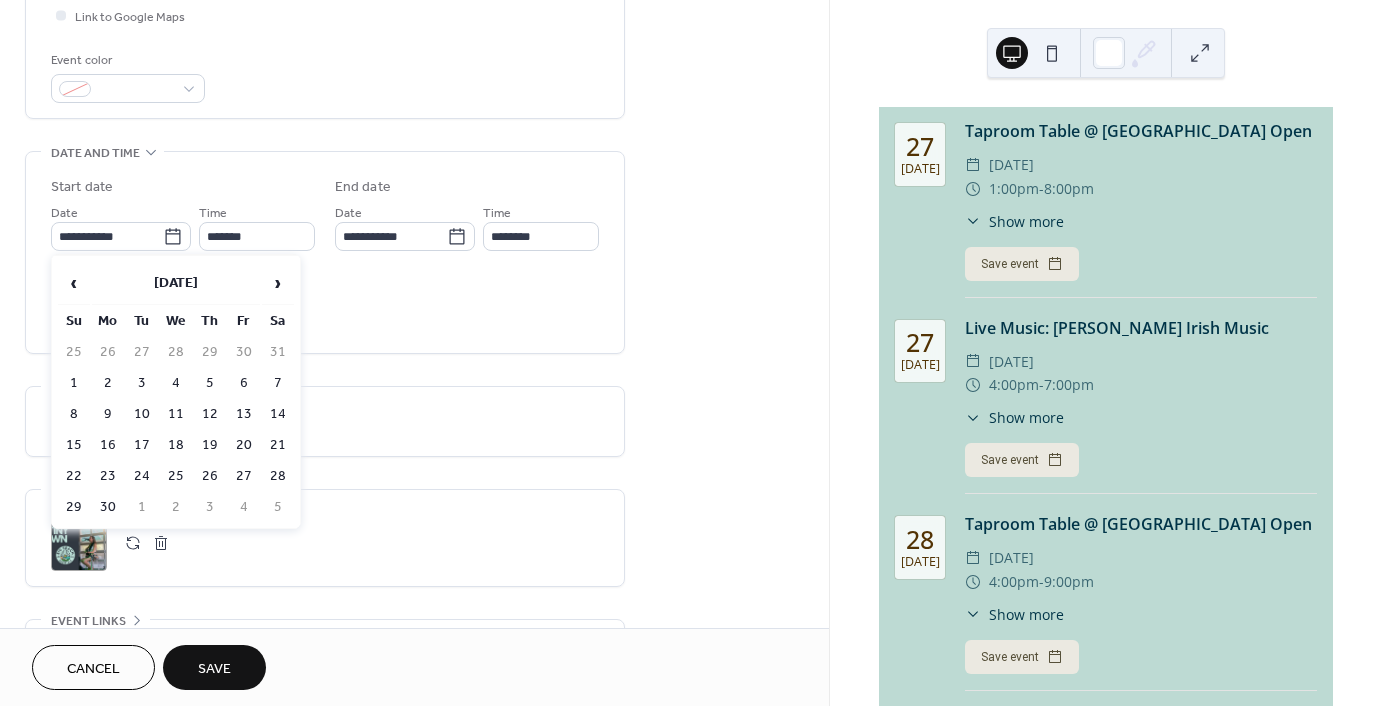 click on "›" at bounding box center (278, 283) 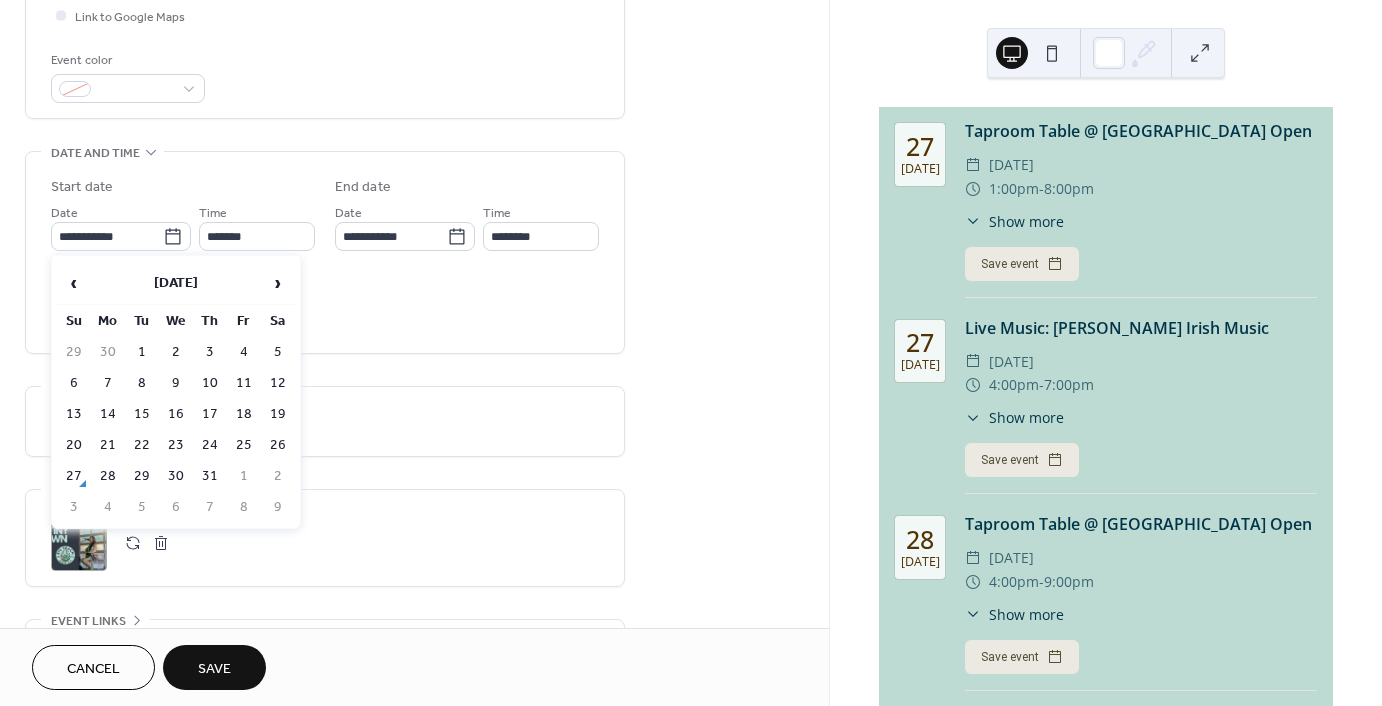 click on "›" at bounding box center (278, 283) 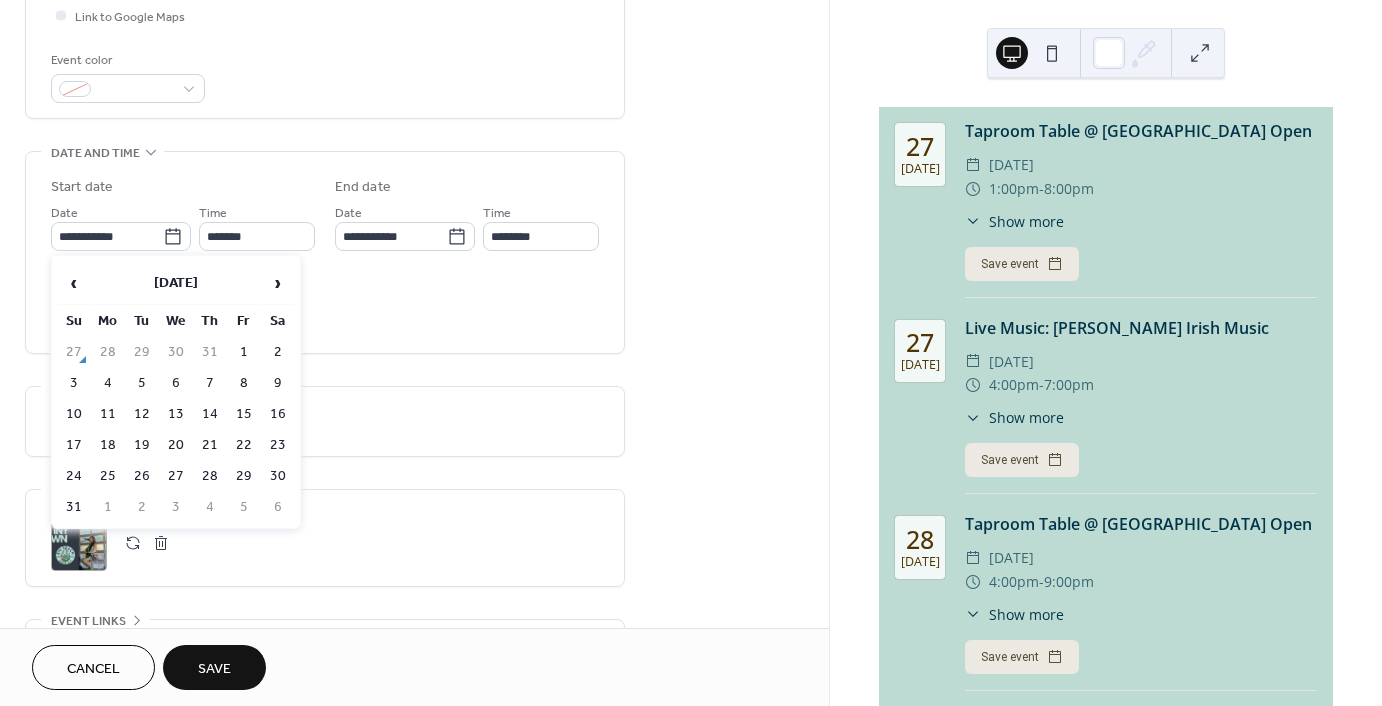 click on "7" at bounding box center (210, 383) 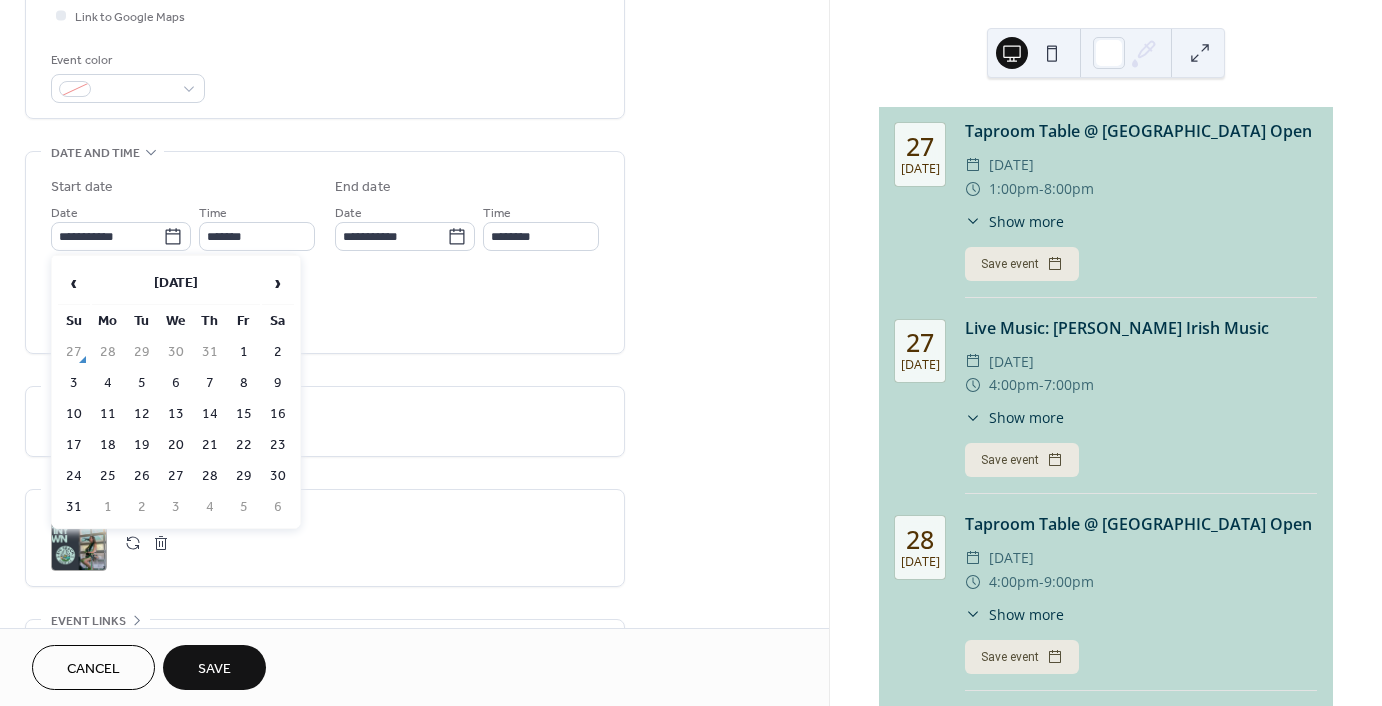 type on "**********" 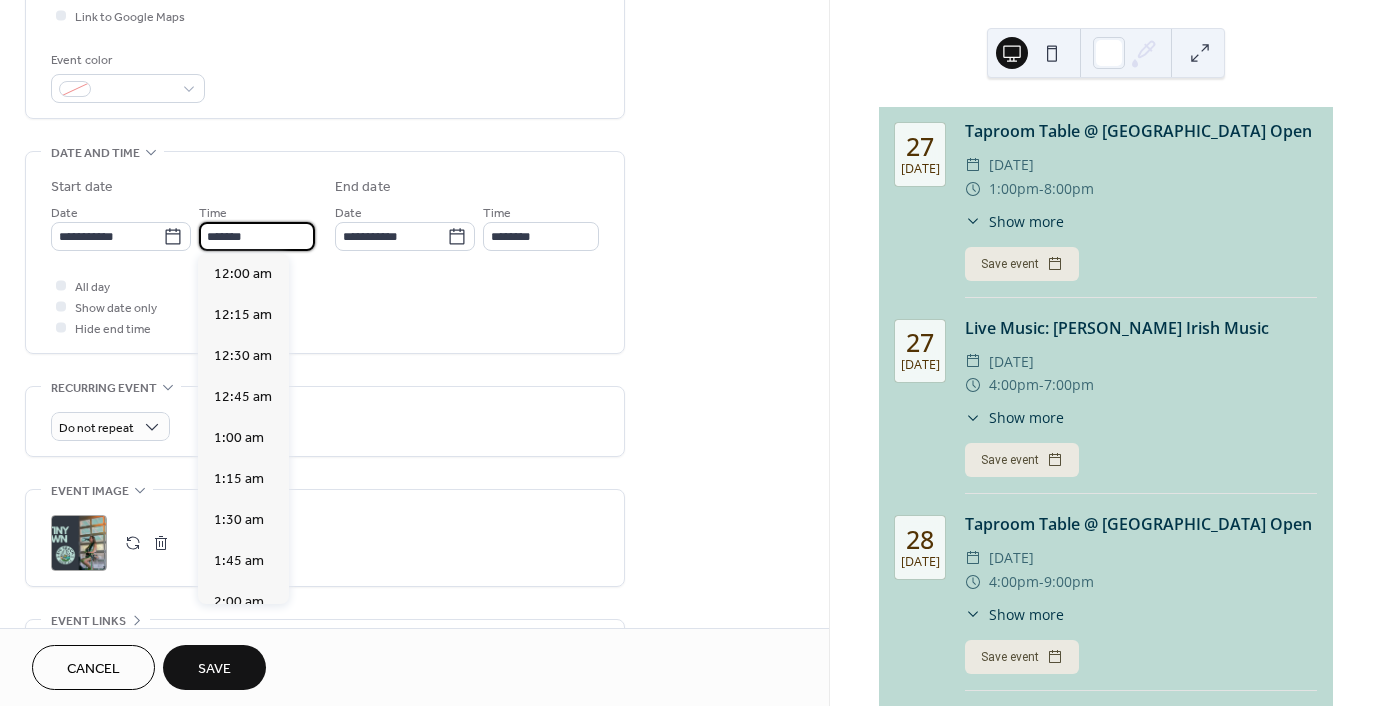 click on "*******" at bounding box center [257, 236] 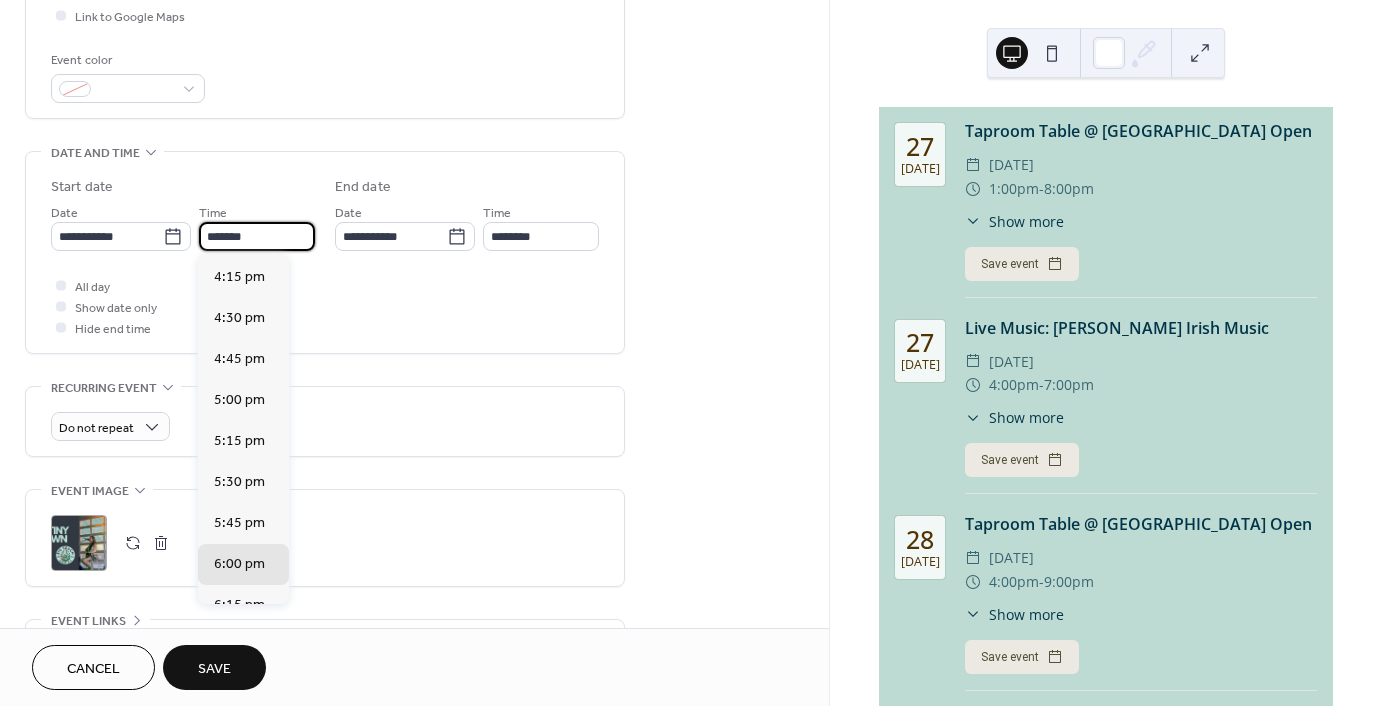 scroll, scrollTop: 2652, scrollLeft: 0, axis: vertical 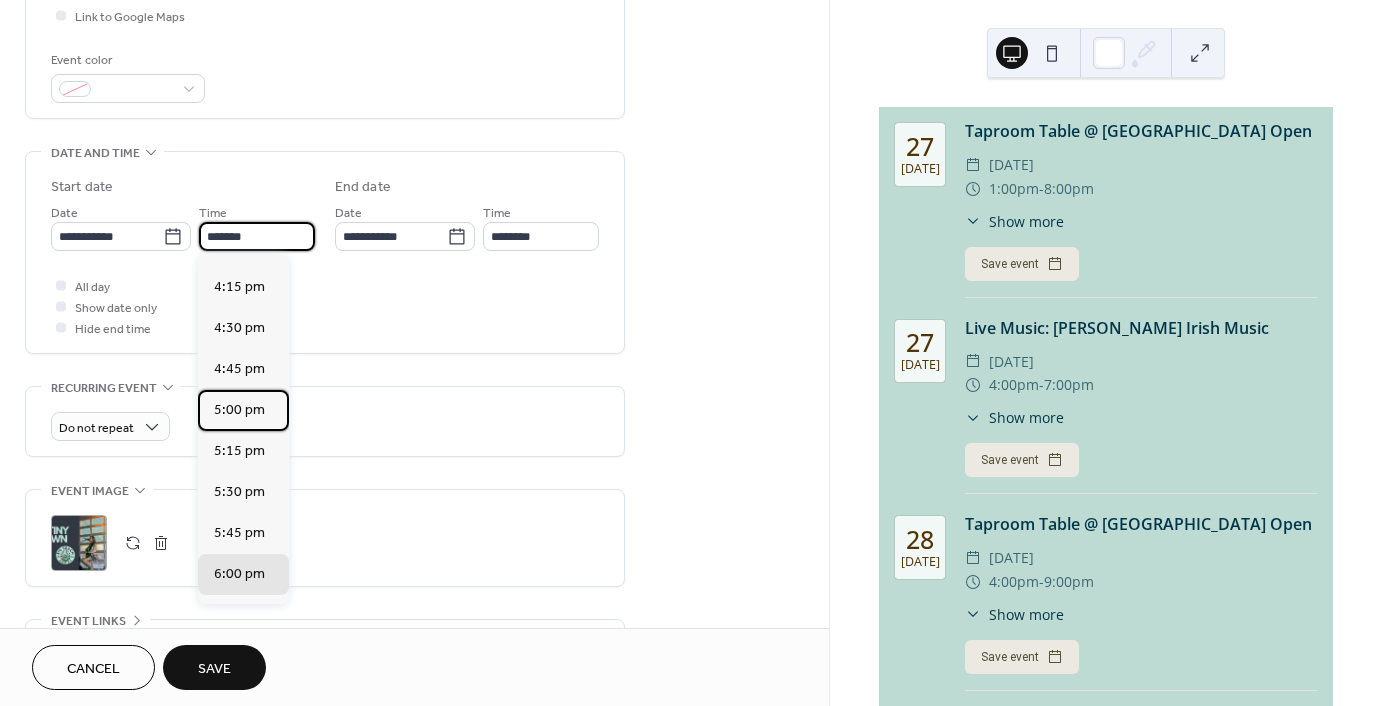click on "5:00 pm" at bounding box center (239, 410) 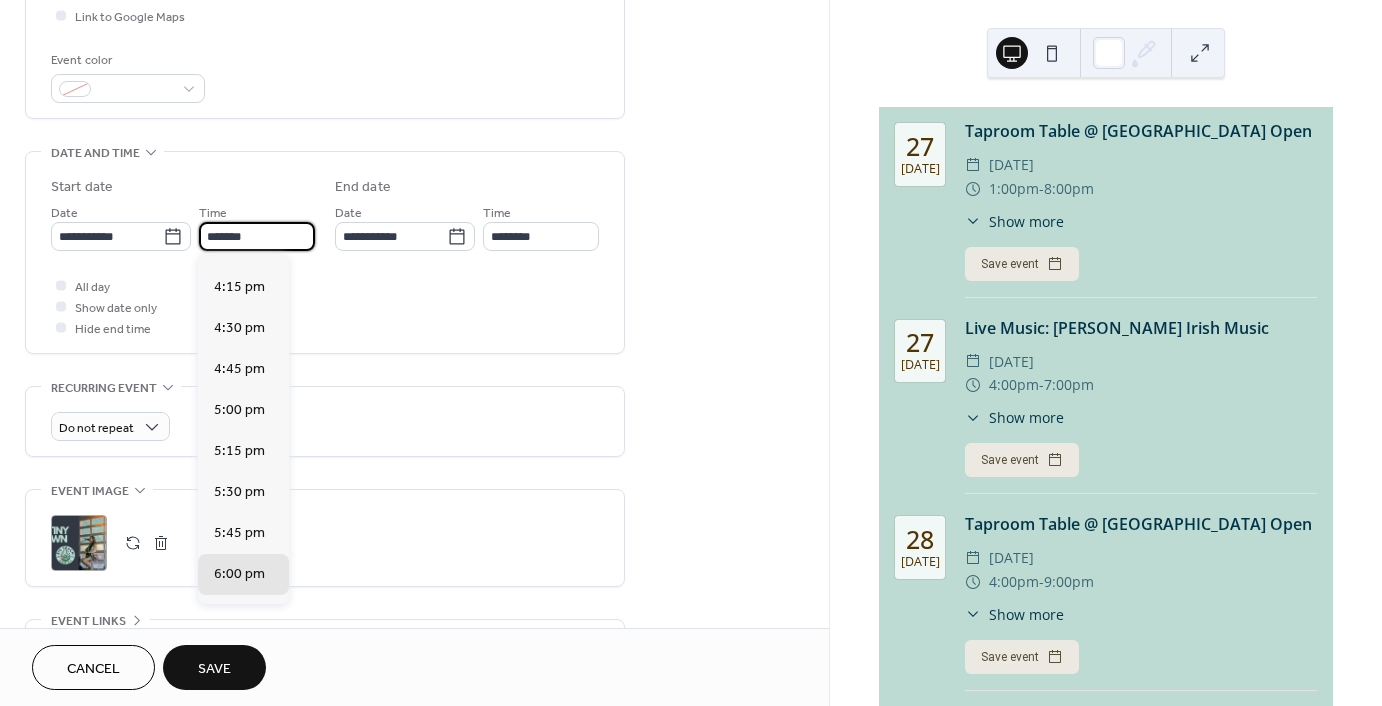type on "*******" 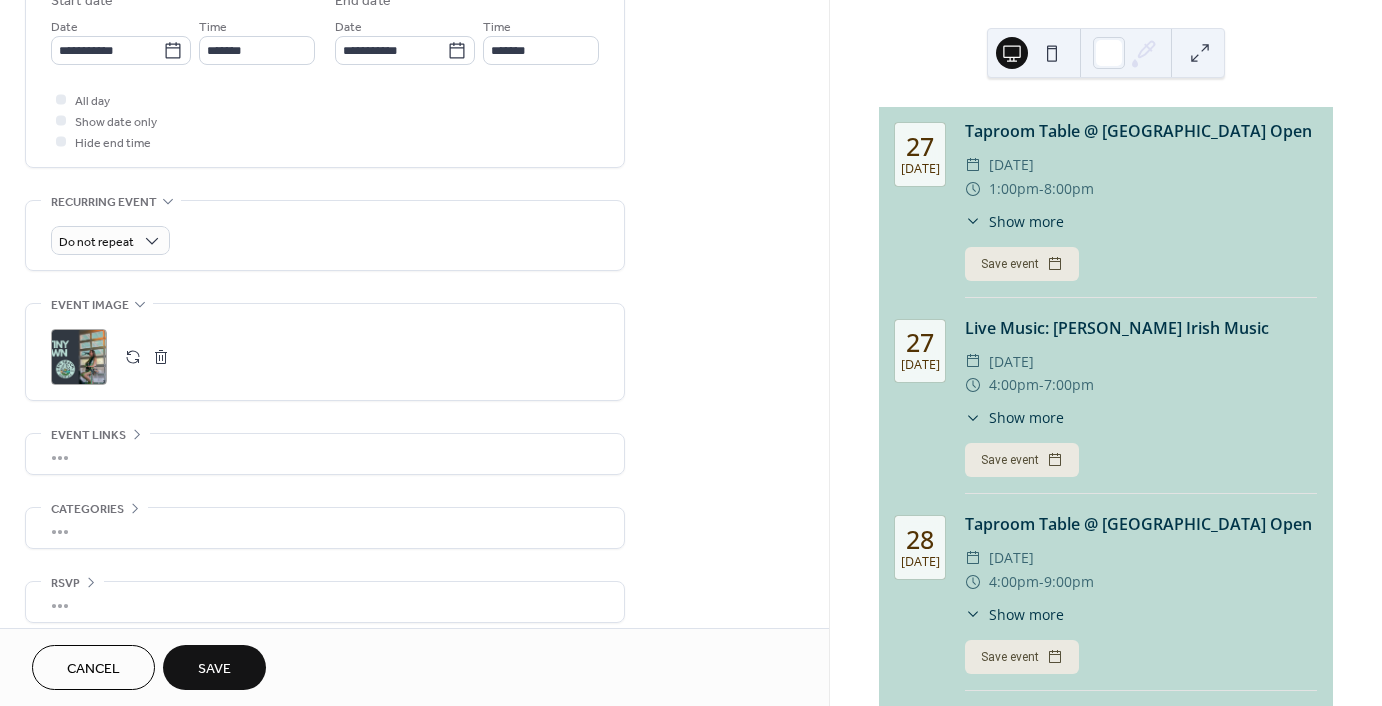 scroll, scrollTop: 699, scrollLeft: 0, axis: vertical 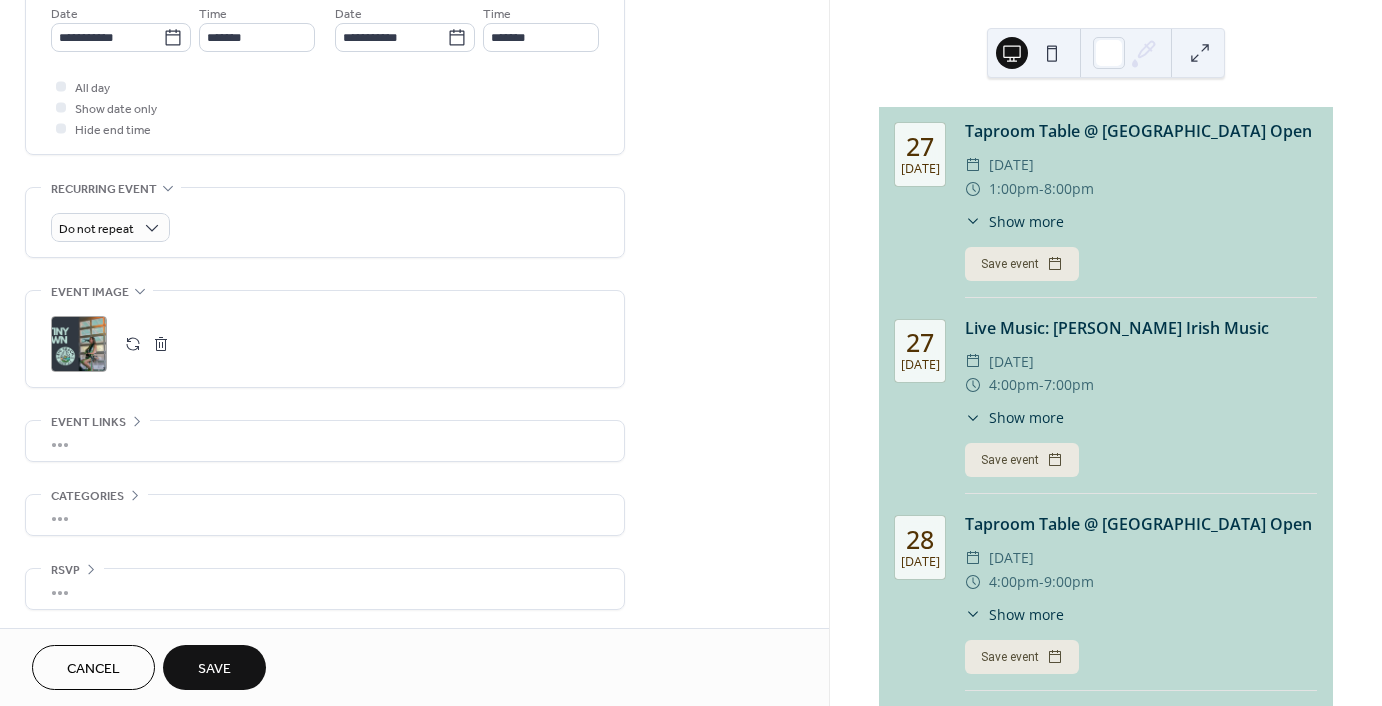 click at bounding box center (161, 344) 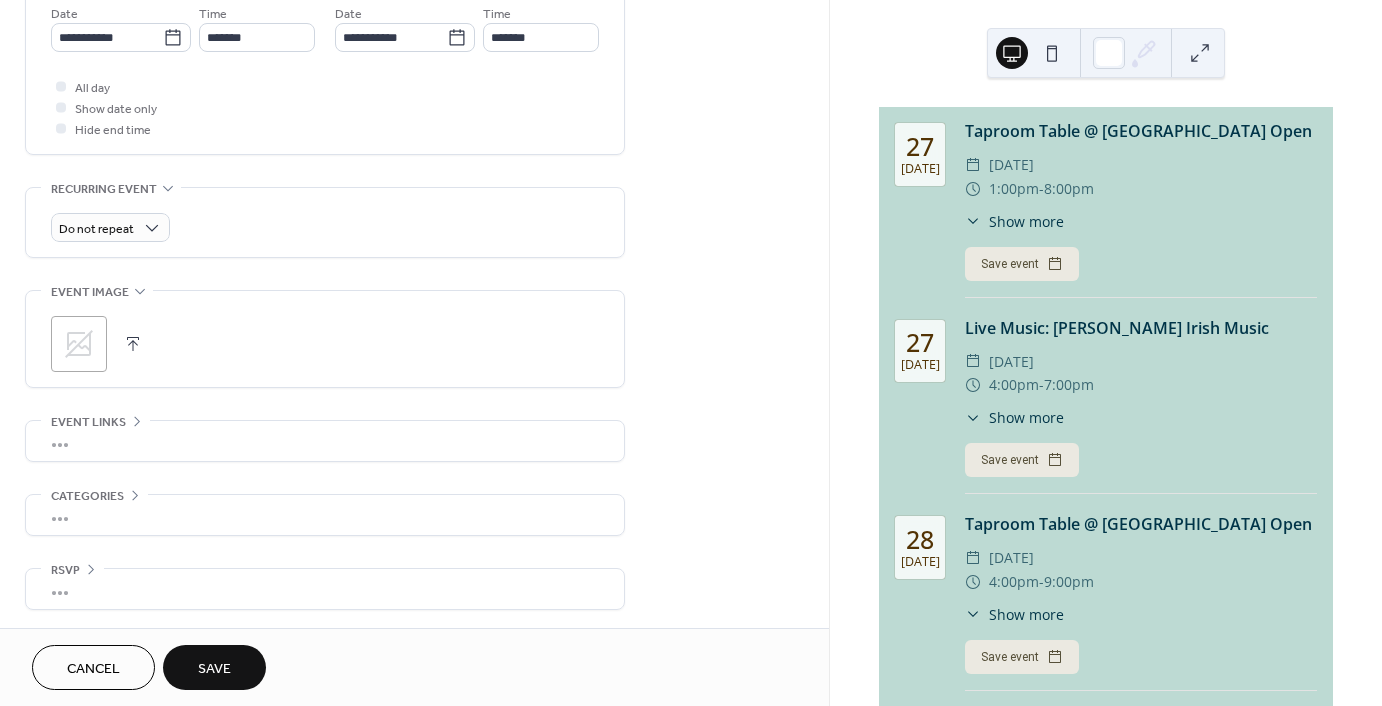 click at bounding box center [133, 344] 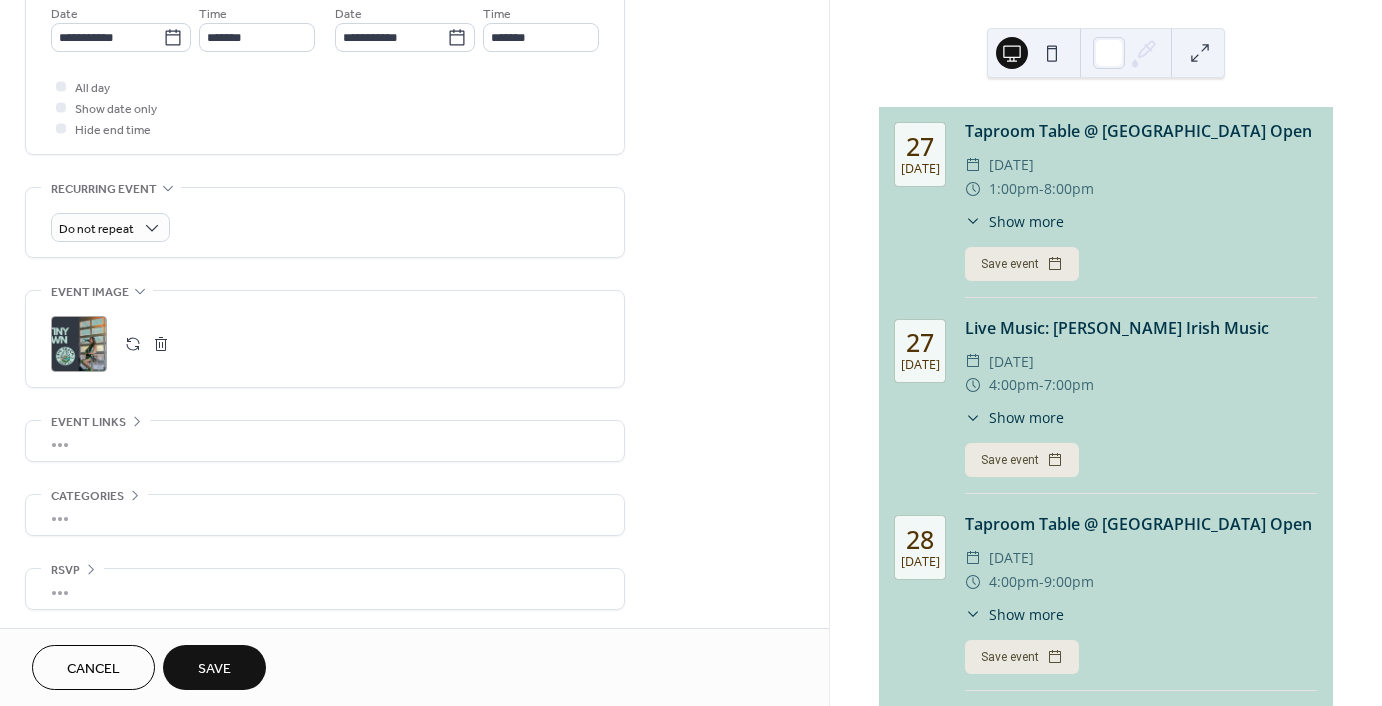 click on "Save" at bounding box center (214, 667) 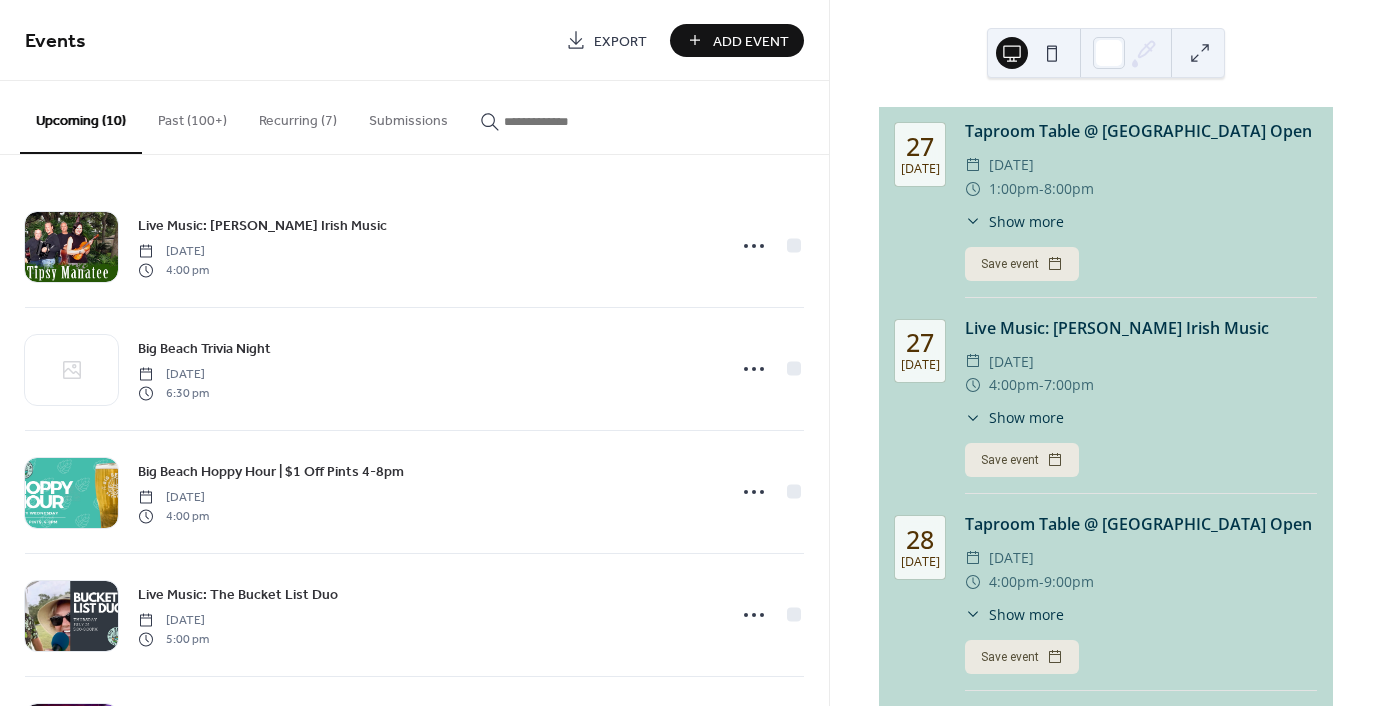 click at bounding box center (564, 121) 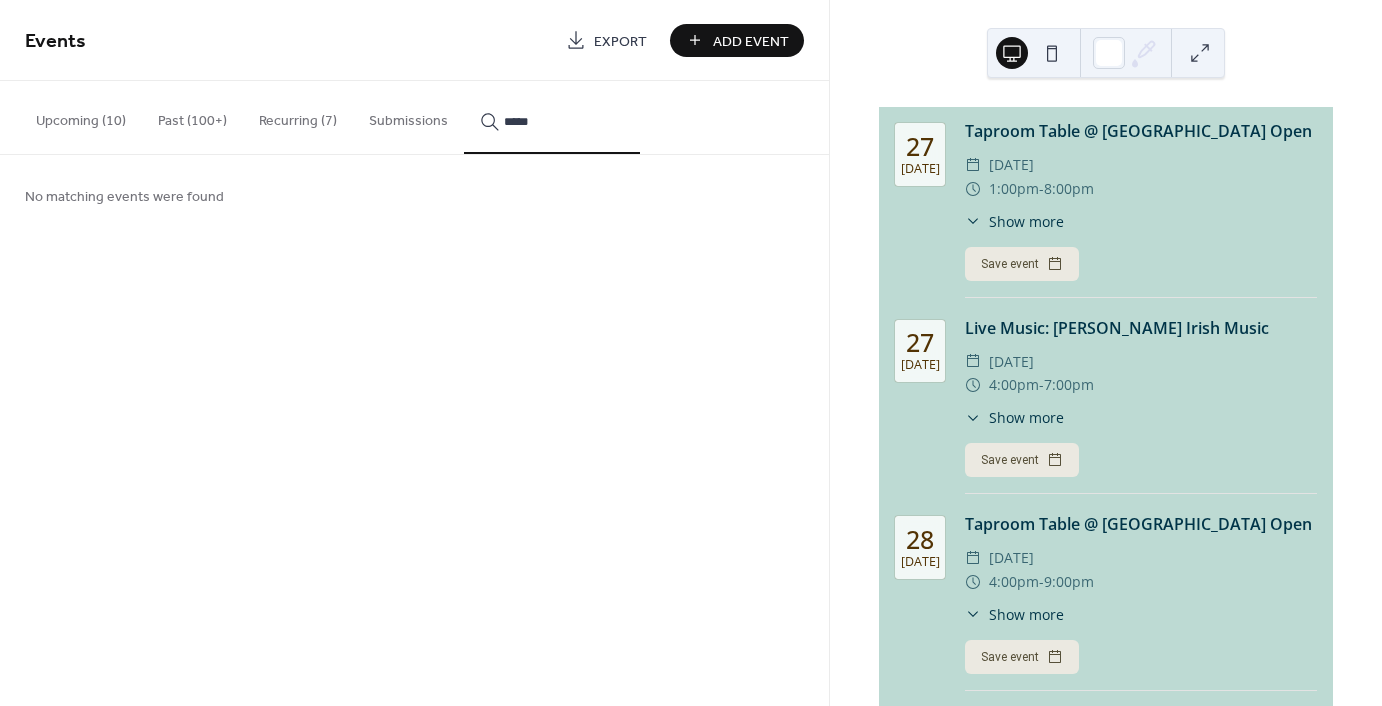 click on "******" at bounding box center [552, 117] 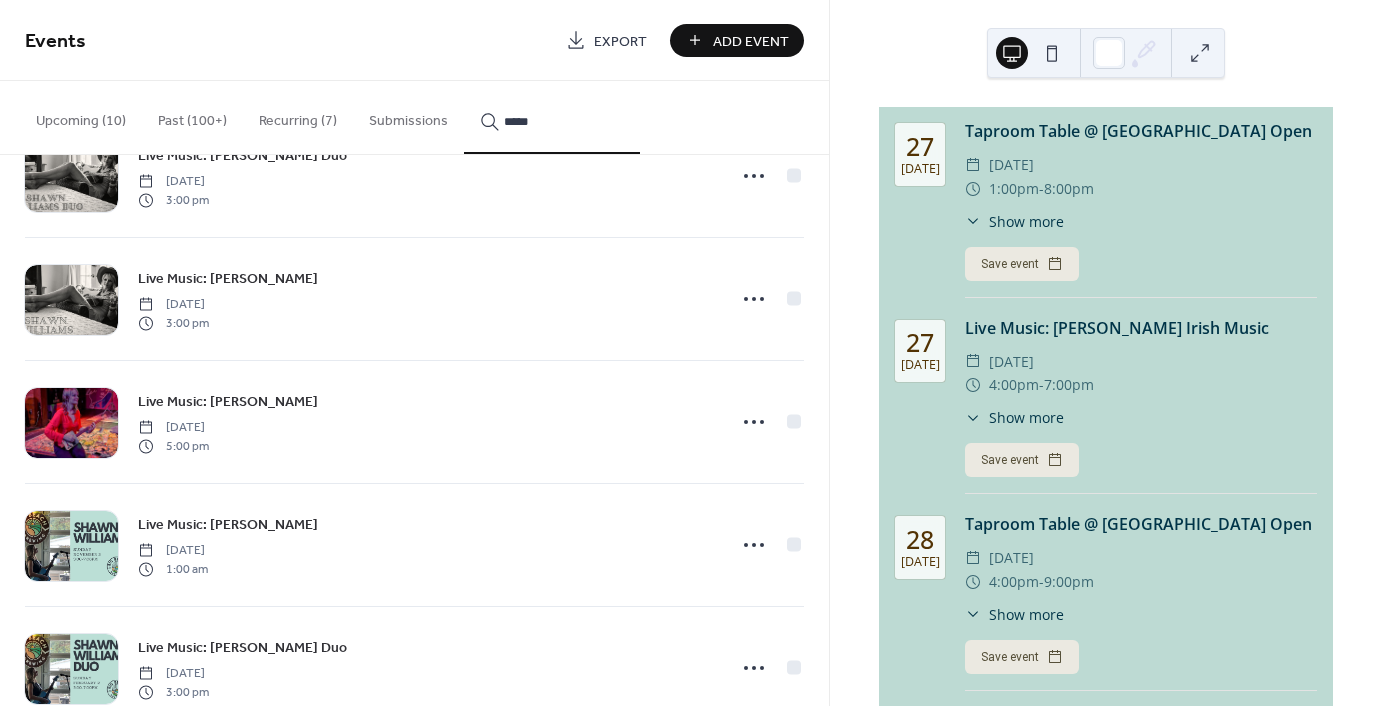 scroll, scrollTop: 2000, scrollLeft: 0, axis: vertical 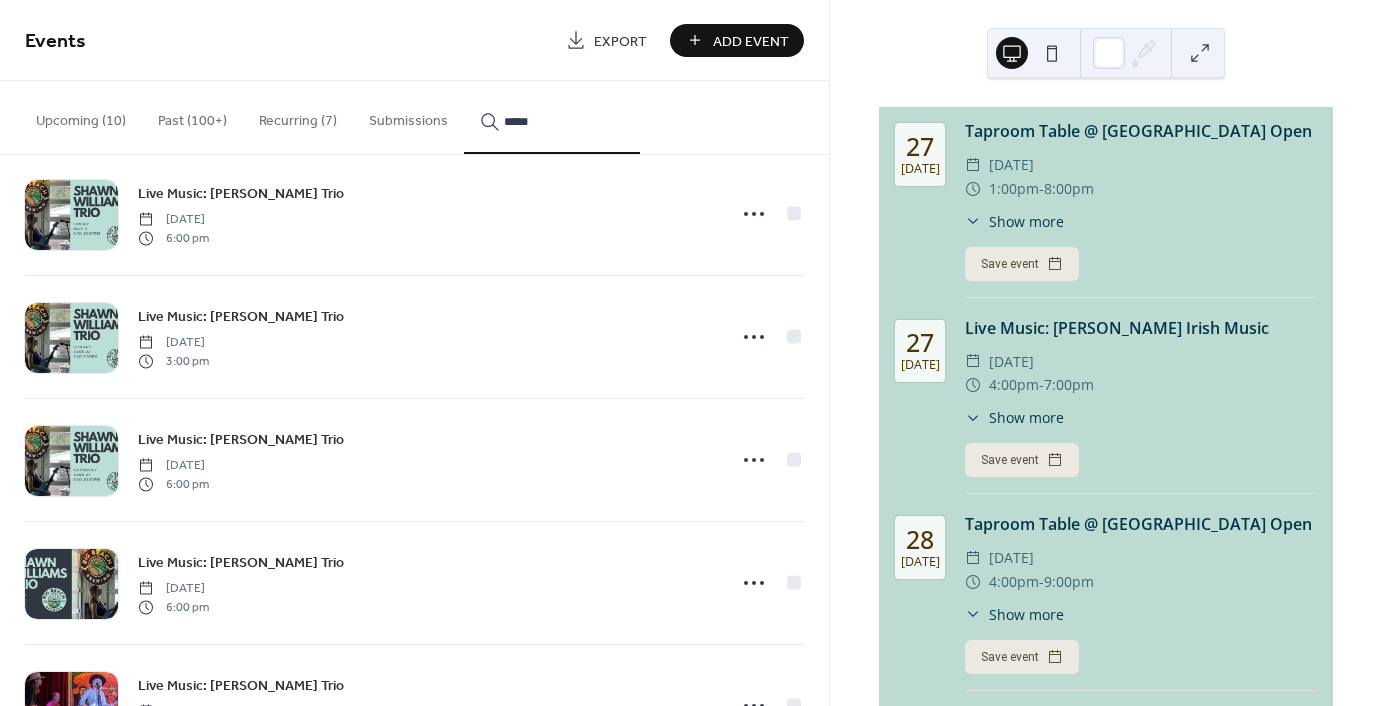 type on "*****" 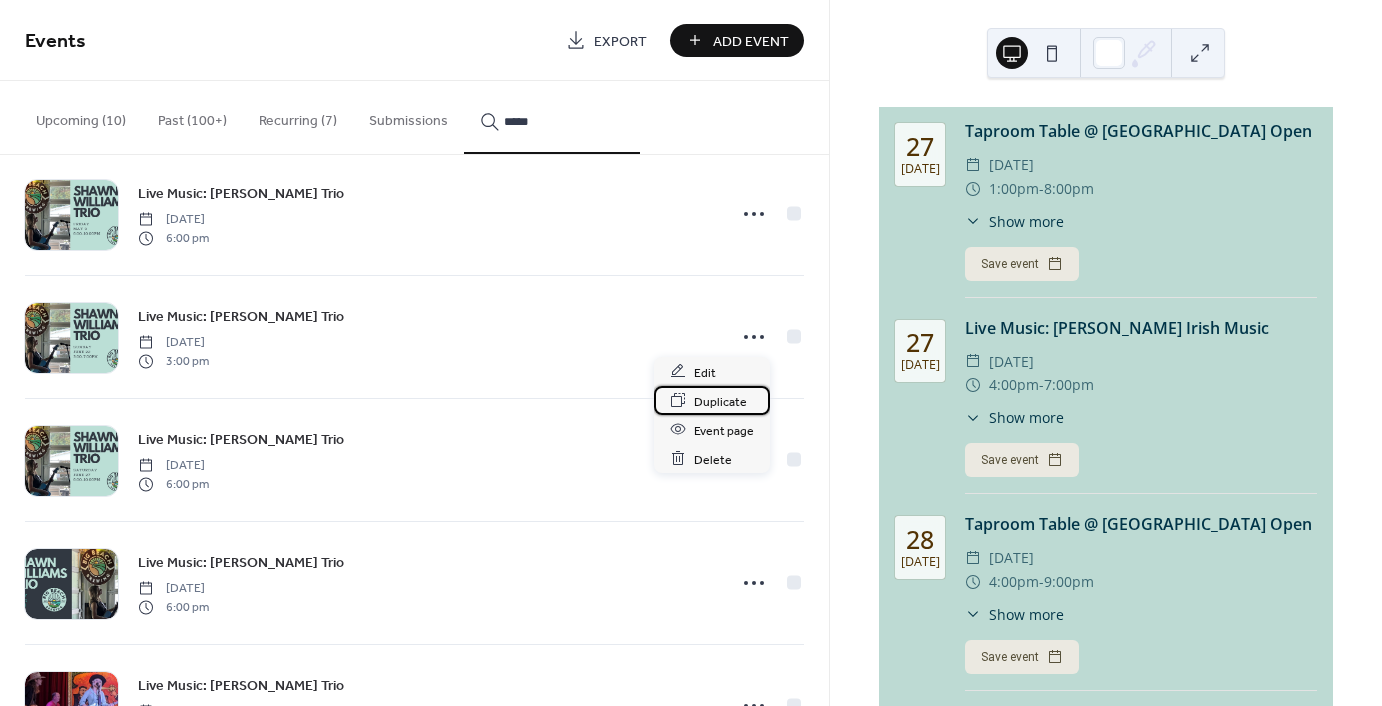 click on "Duplicate" at bounding box center (720, 401) 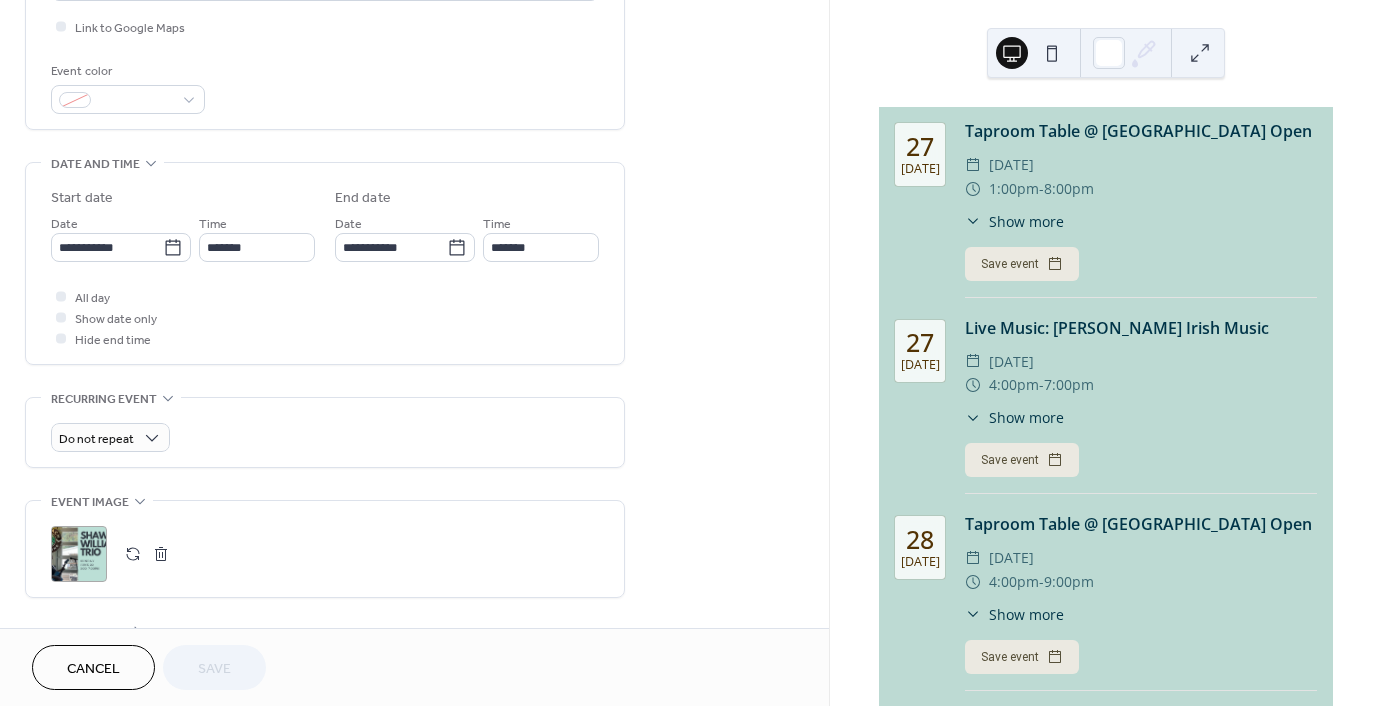 scroll, scrollTop: 500, scrollLeft: 0, axis: vertical 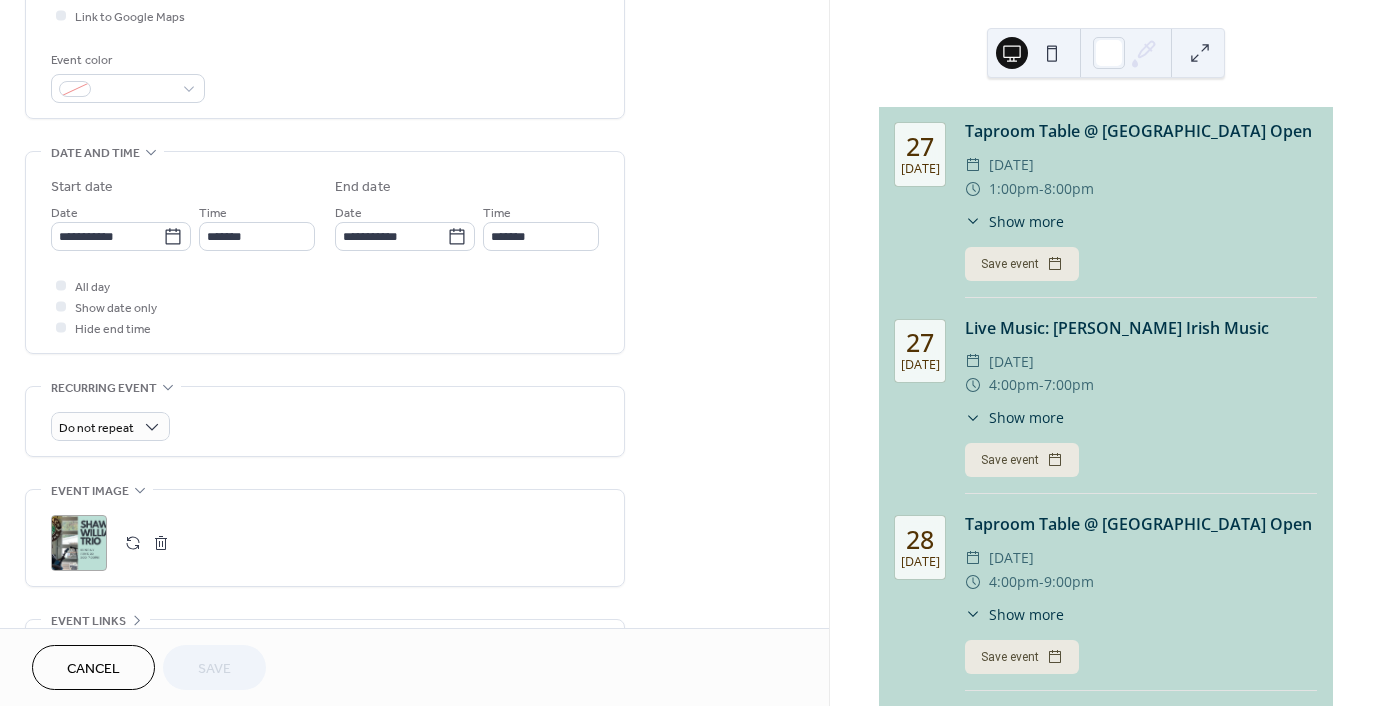 click 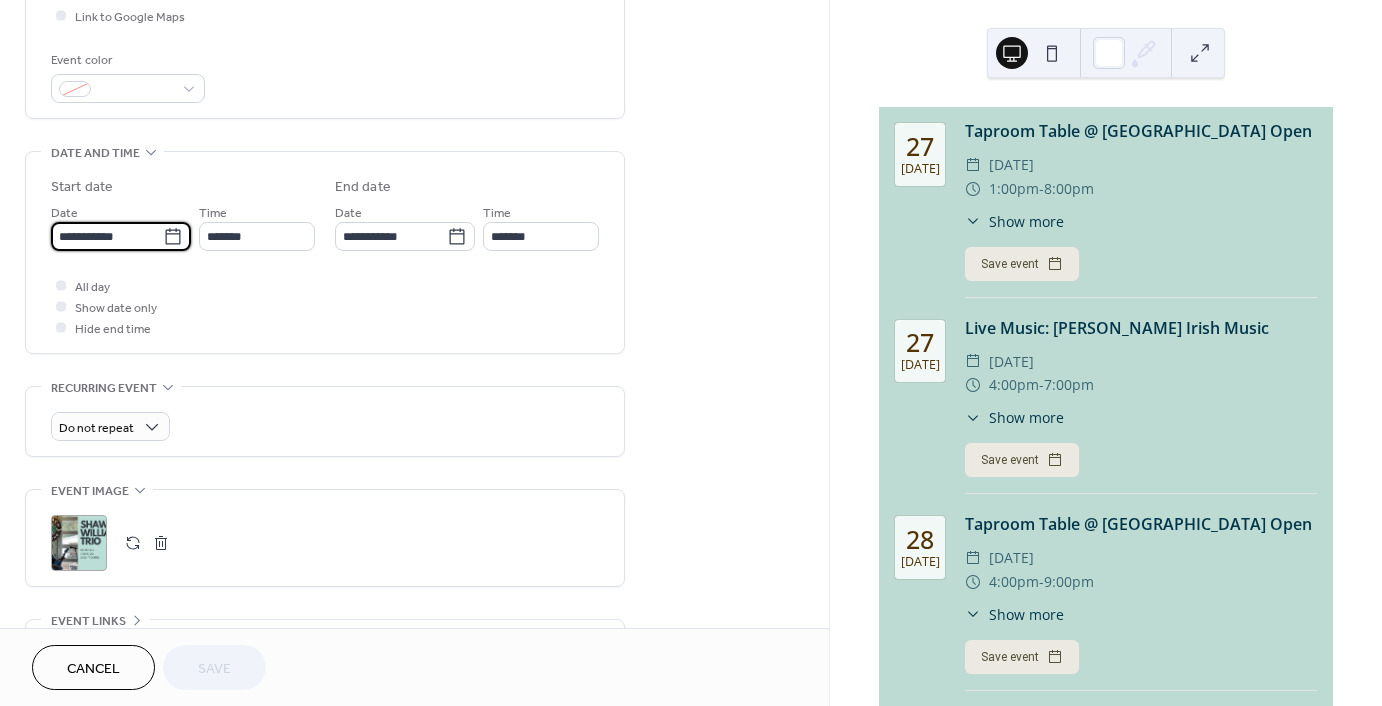 click on "**********" at bounding box center [107, 236] 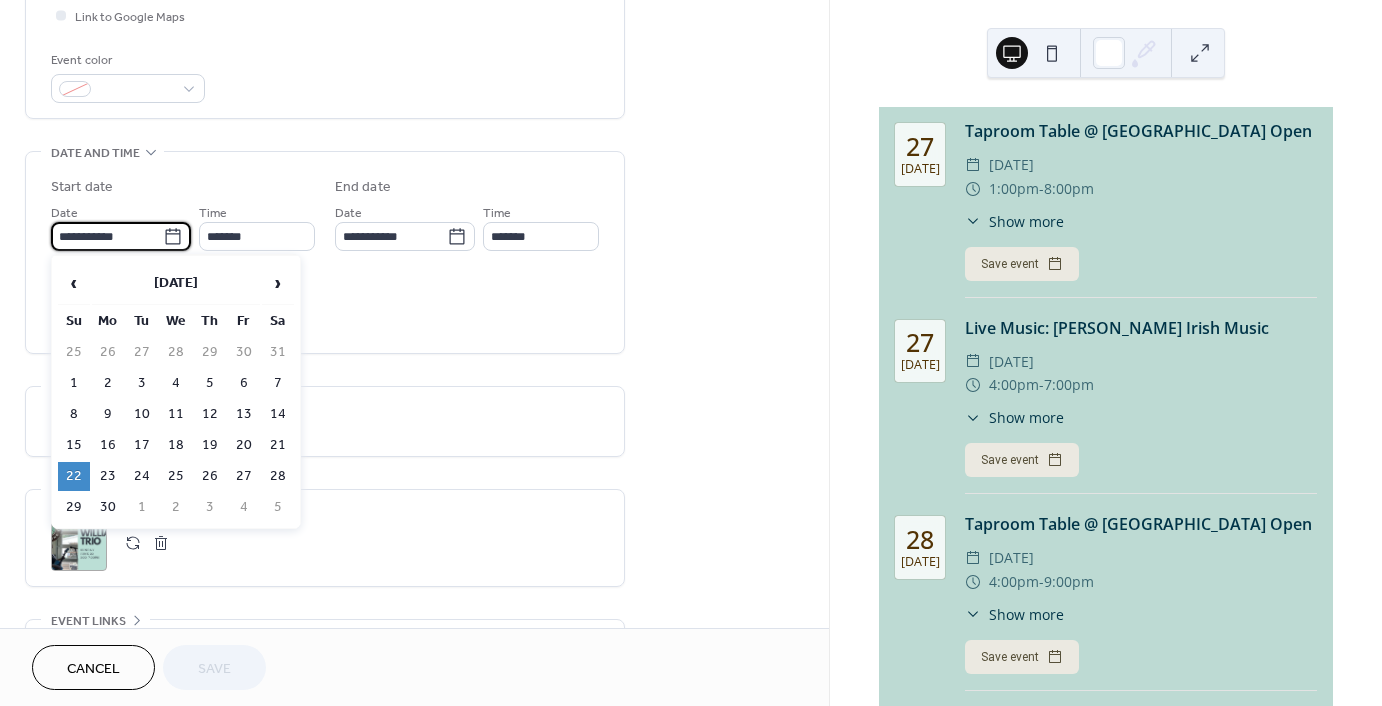 click on "›" at bounding box center [278, 283] 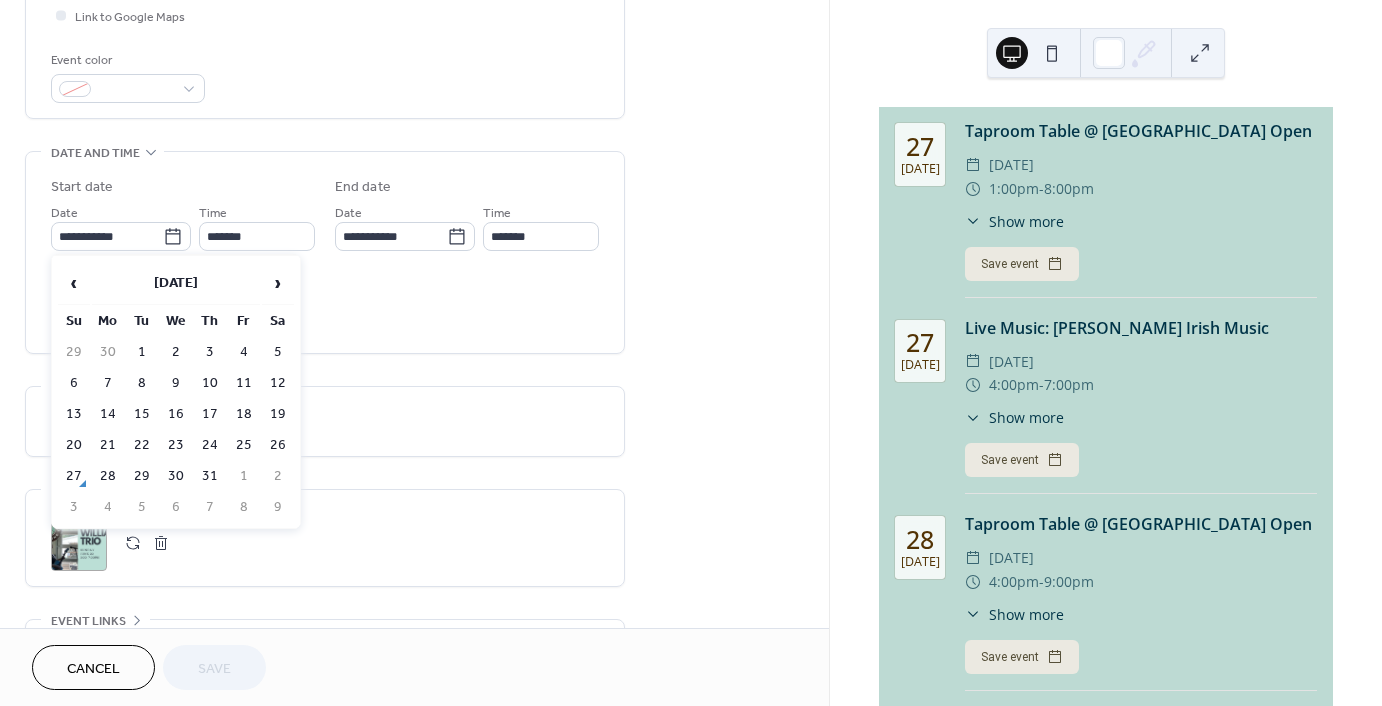 click on "›" at bounding box center [278, 283] 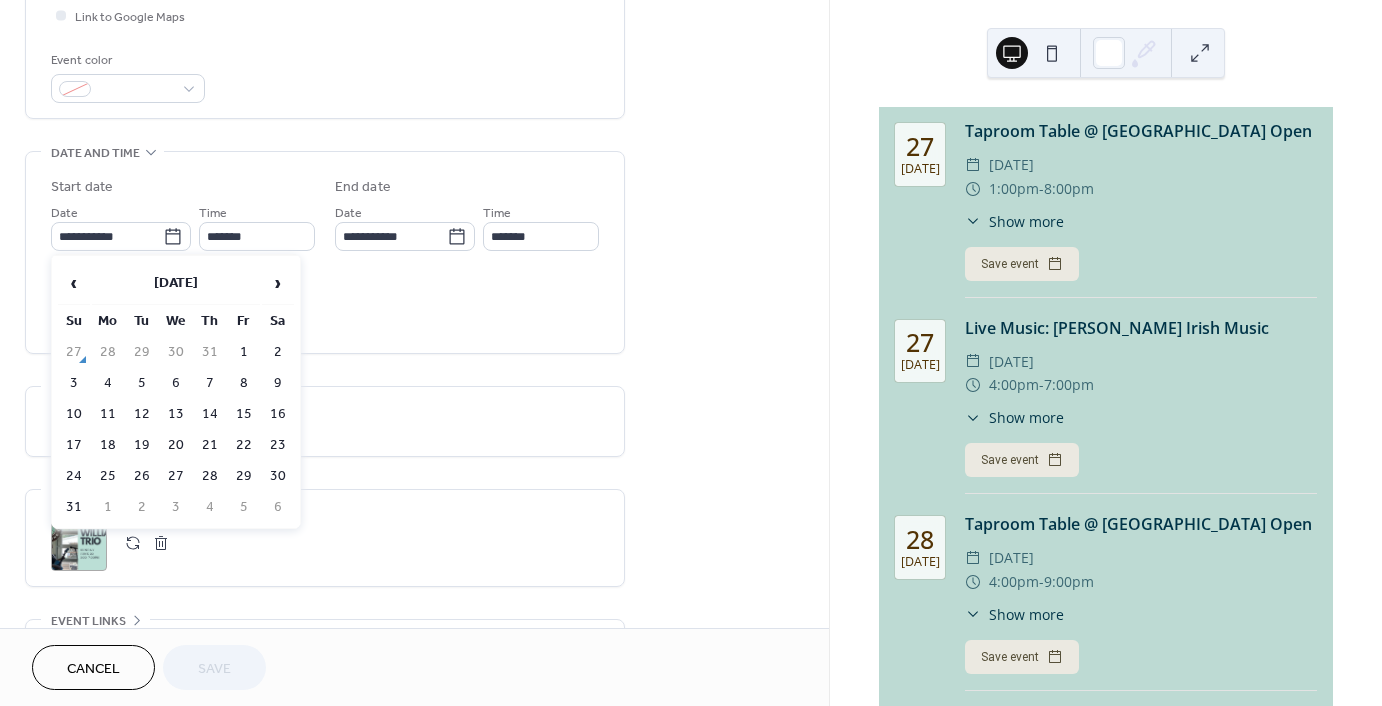 click on "8" at bounding box center (244, 383) 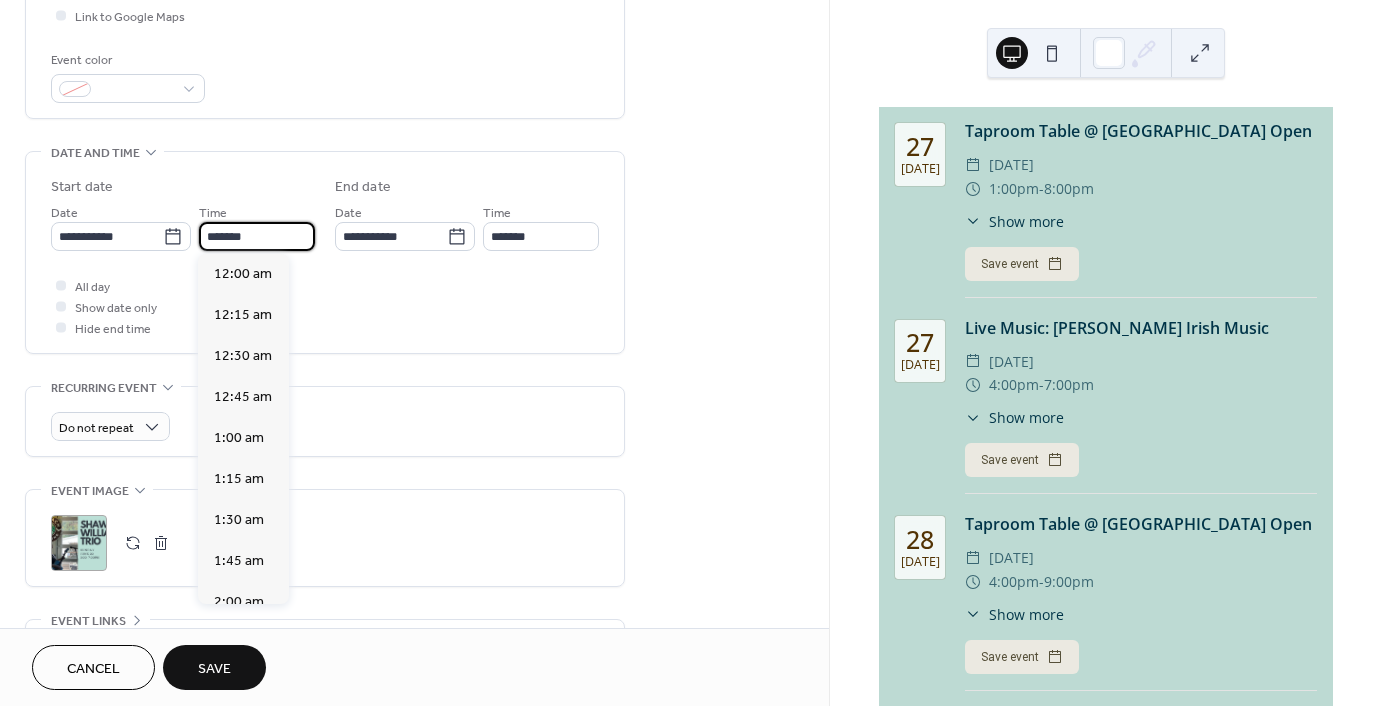 click on "*******" at bounding box center (257, 236) 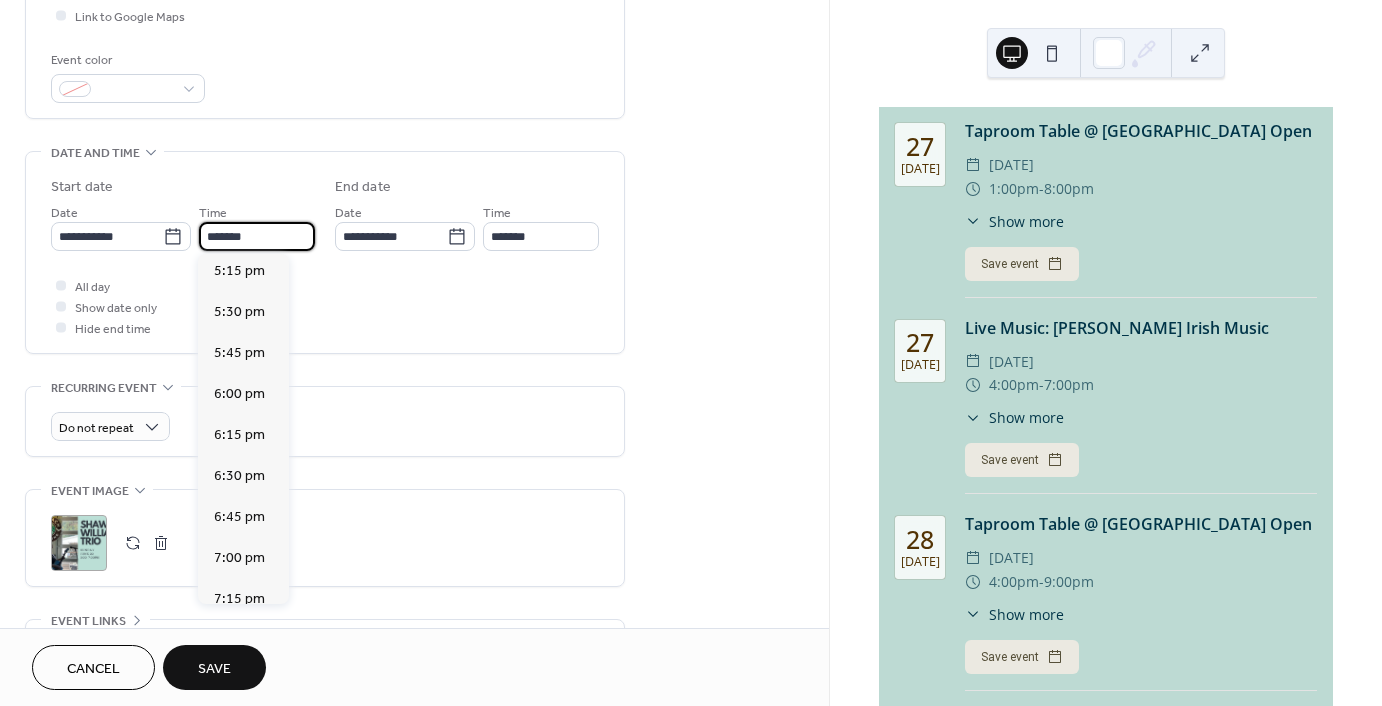 scroll, scrollTop: 2860, scrollLeft: 0, axis: vertical 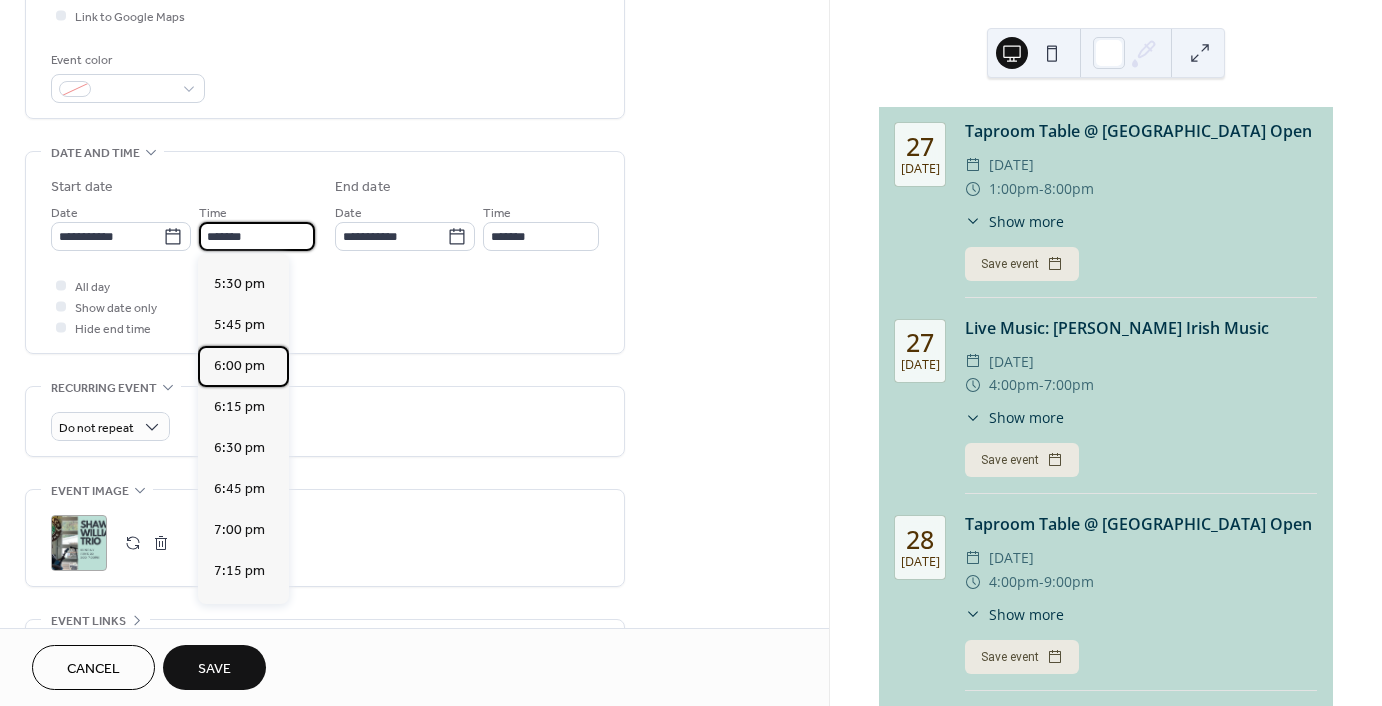 click on "6:00 pm" at bounding box center (239, 366) 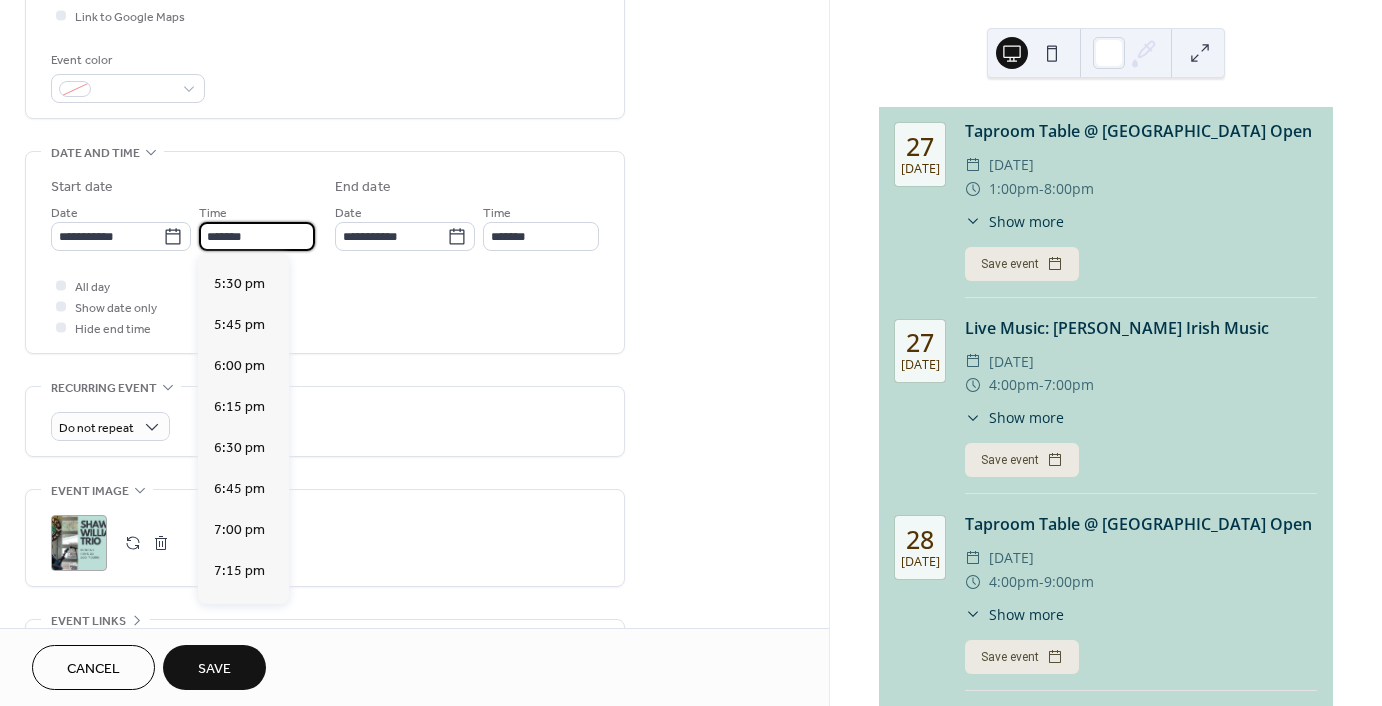 type on "*******" 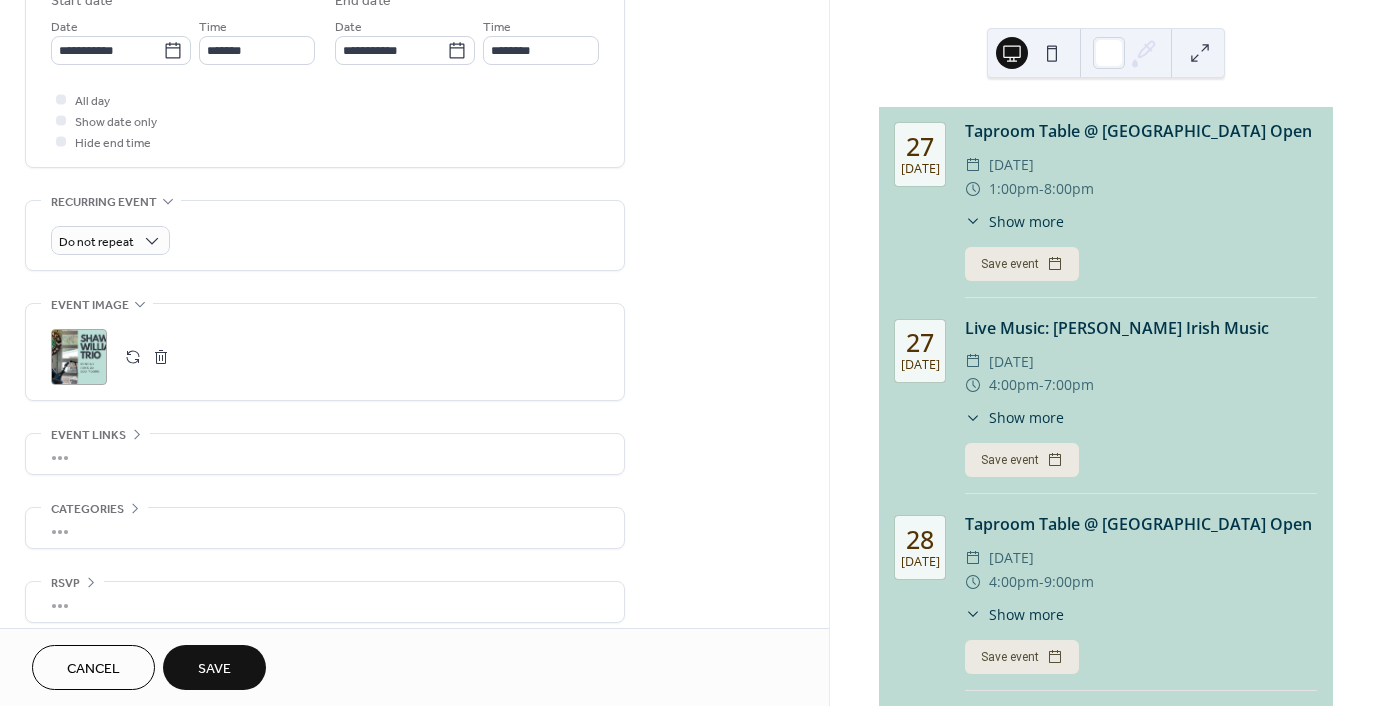 scroll, scrollTop: 699, scrollLeft: 0, axis: vertical 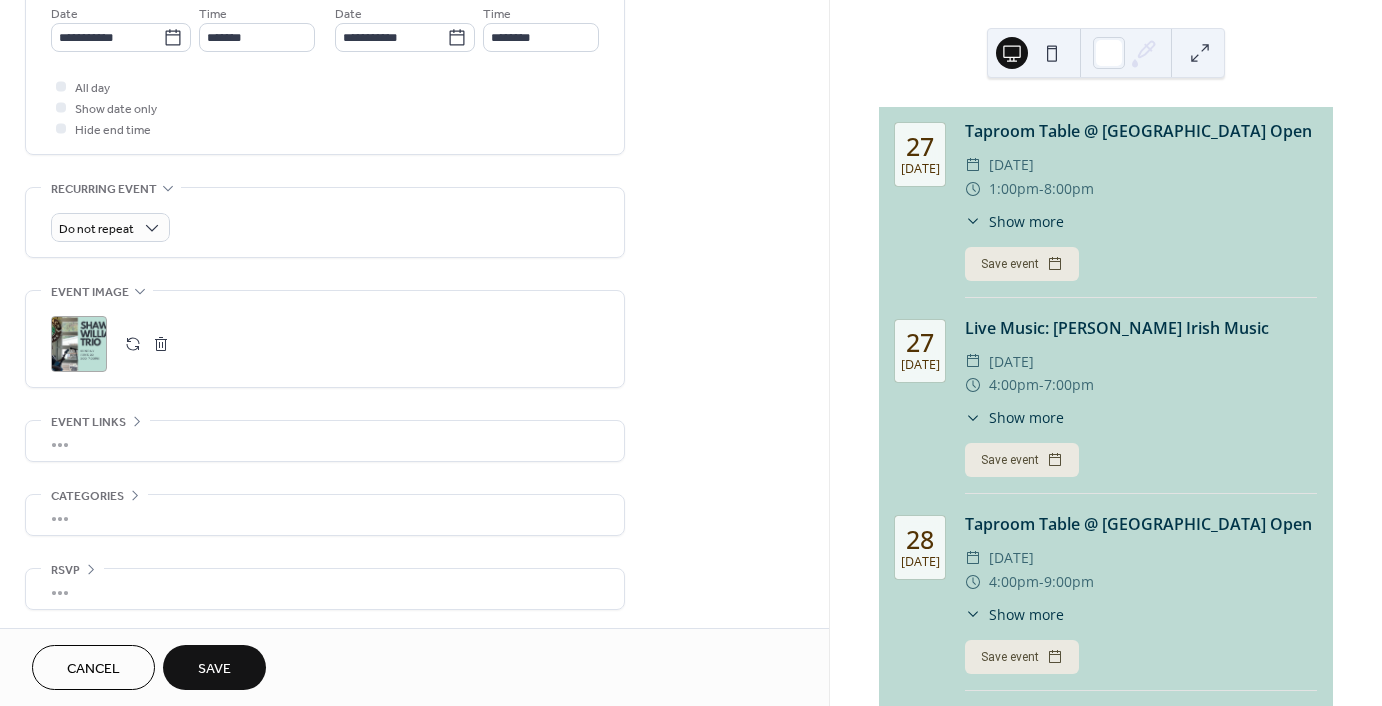 click at bounding box center (147, 344) 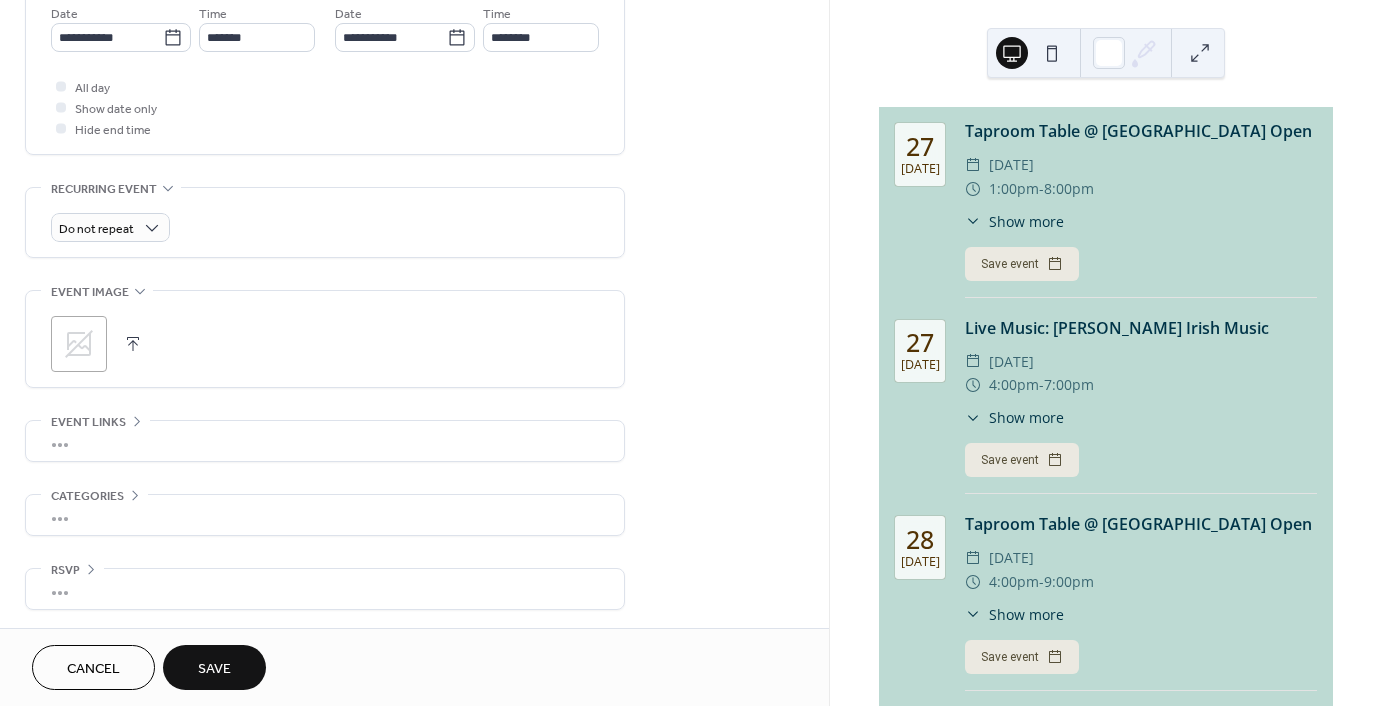 click at bounding box center [133, 344] 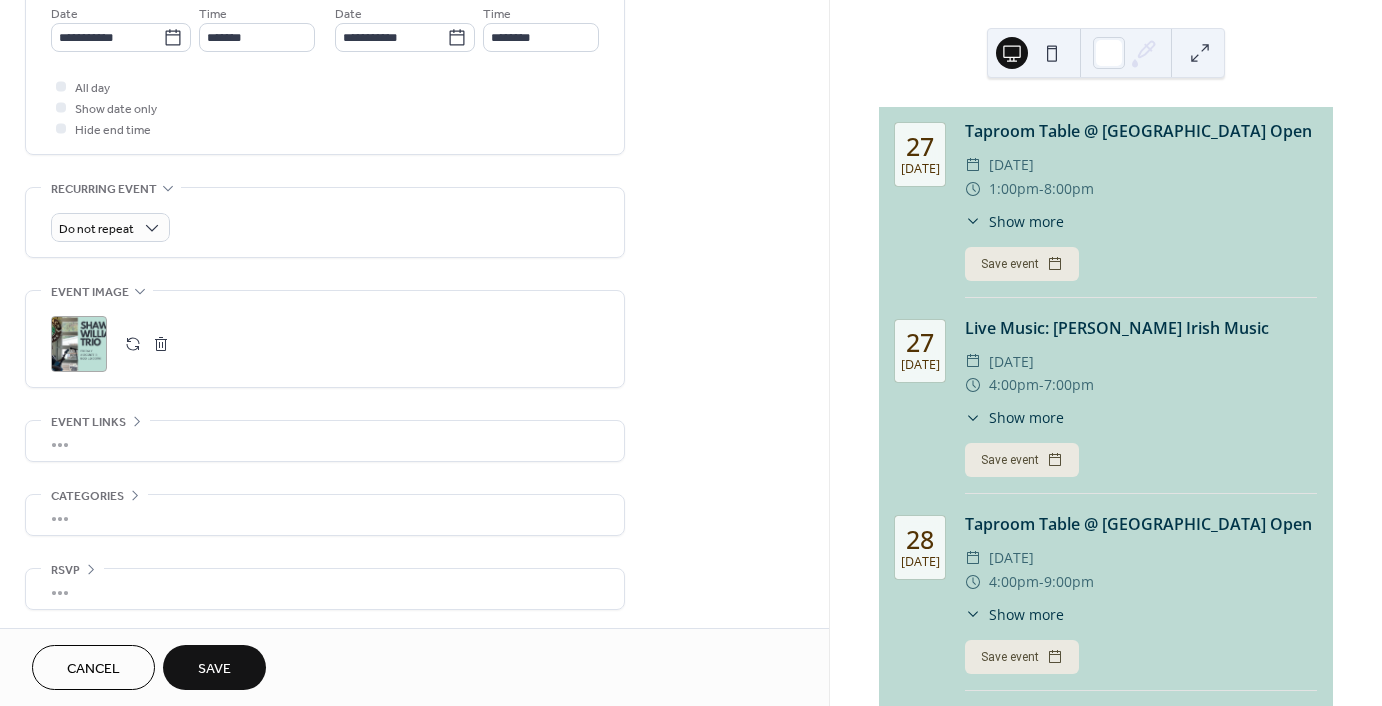 click on "Save" at bounding box center [214, 667] 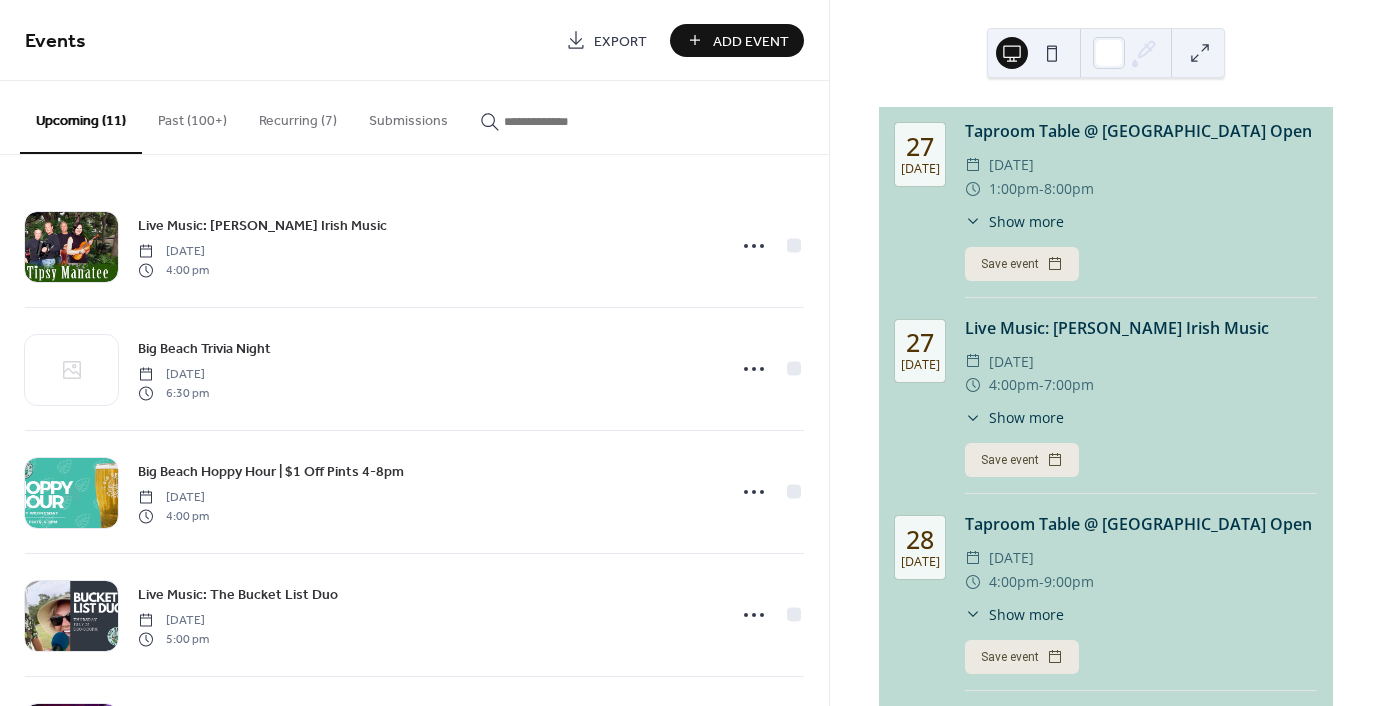 click on "Add Event" at bounding box center [751, 41] 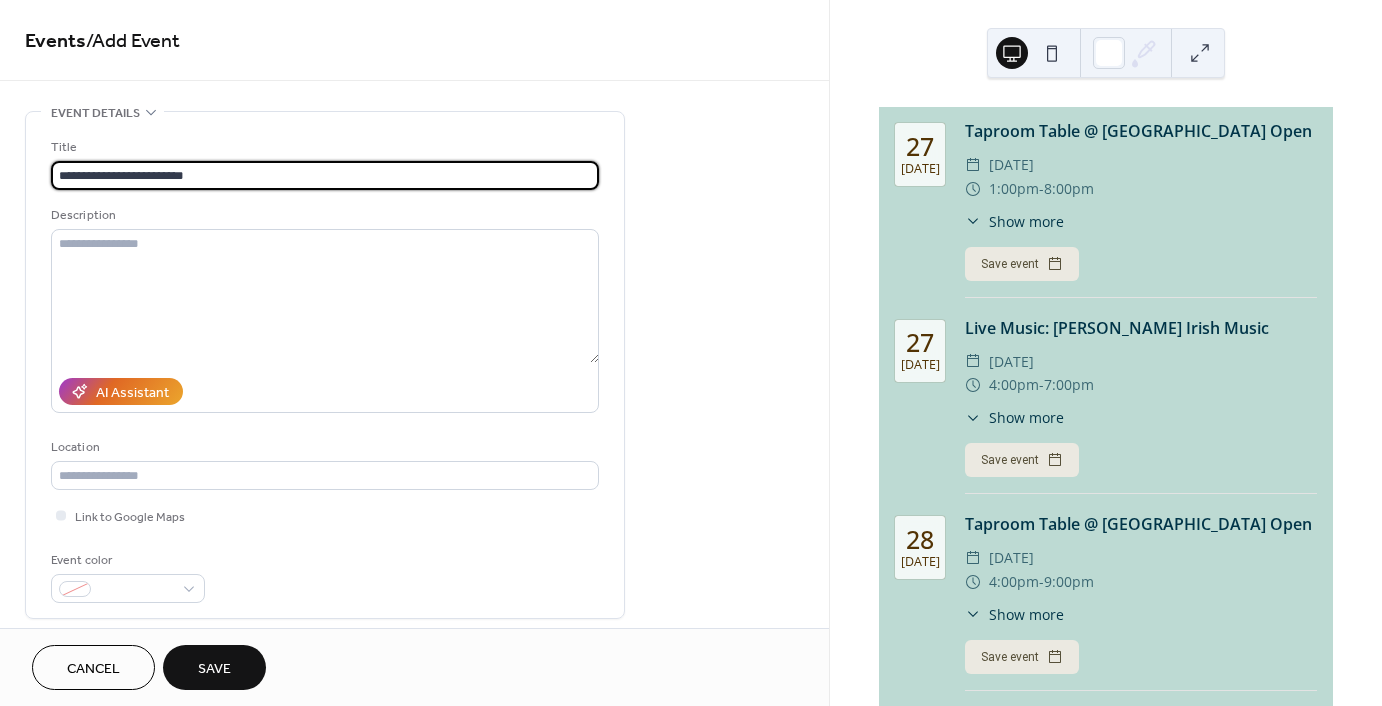 type on "**********" 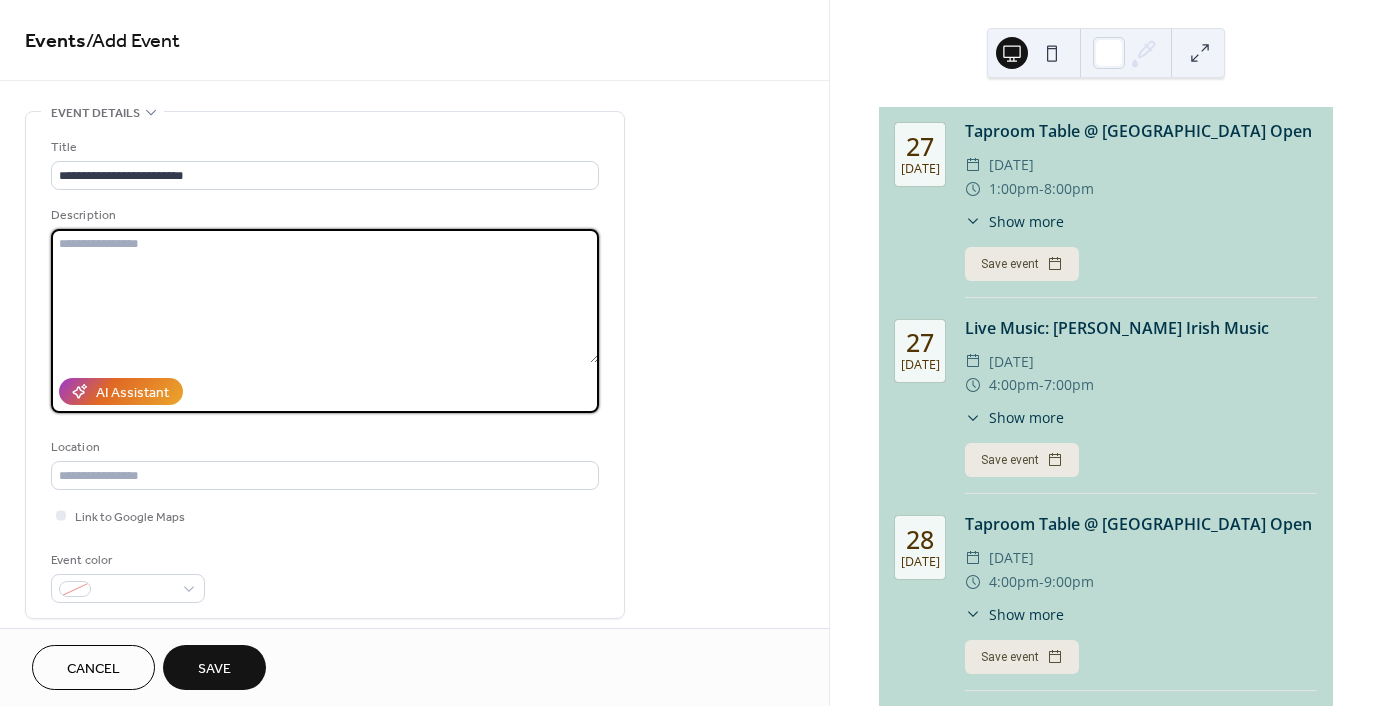 paste on "**********" 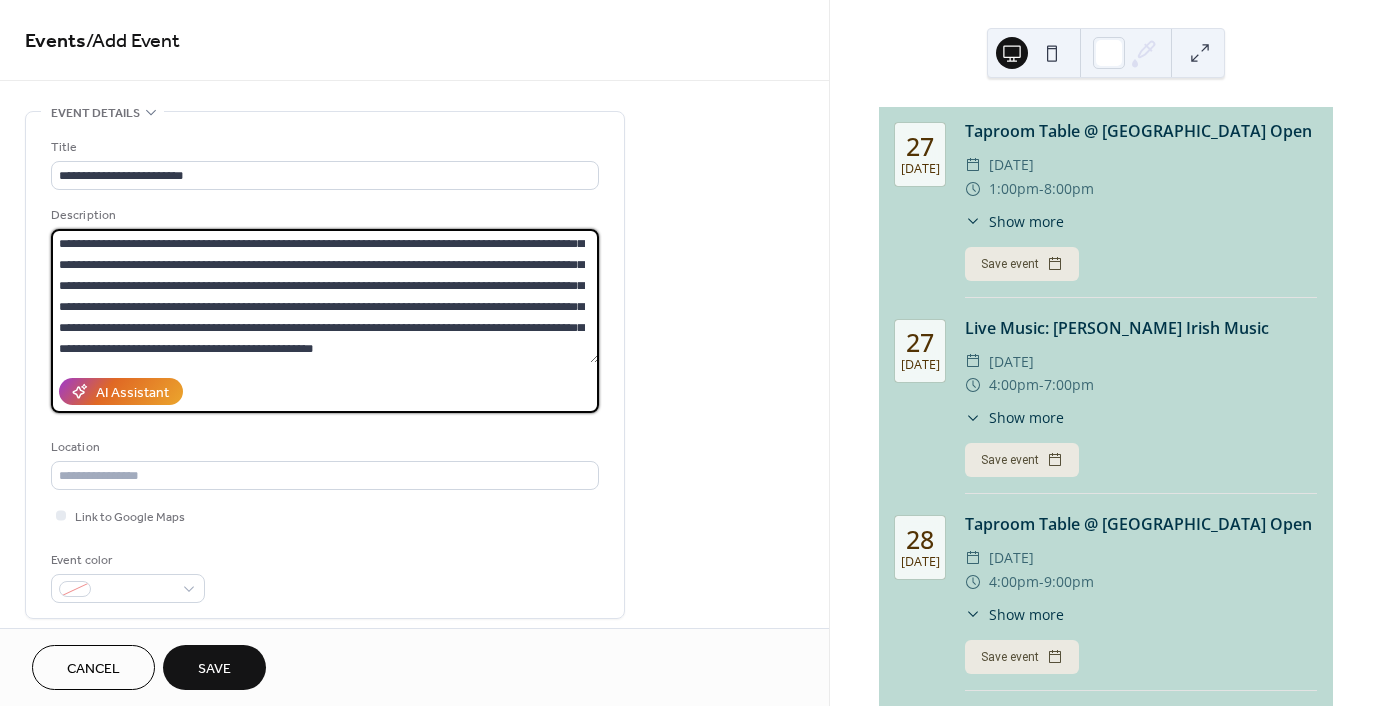 scroll, scrollTop: 104, scrollLeft: 0, axis: vertical 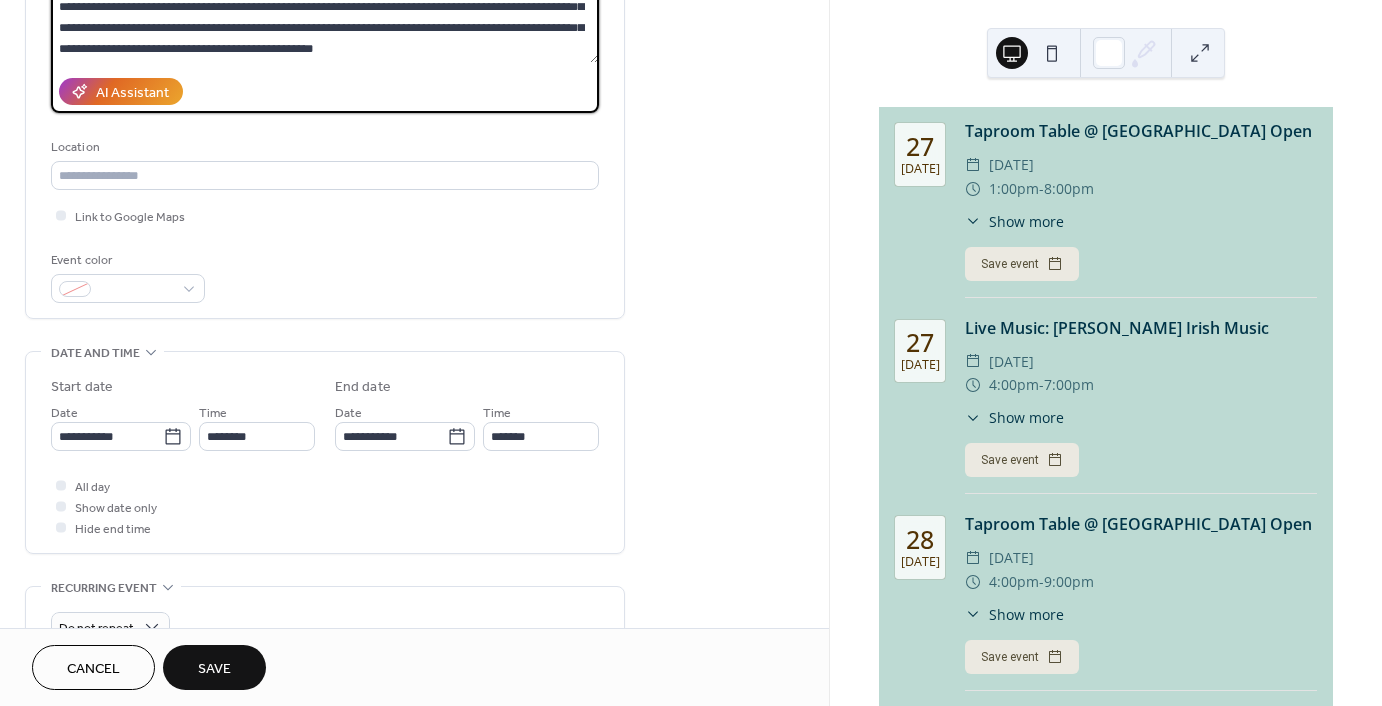 type on "**********" 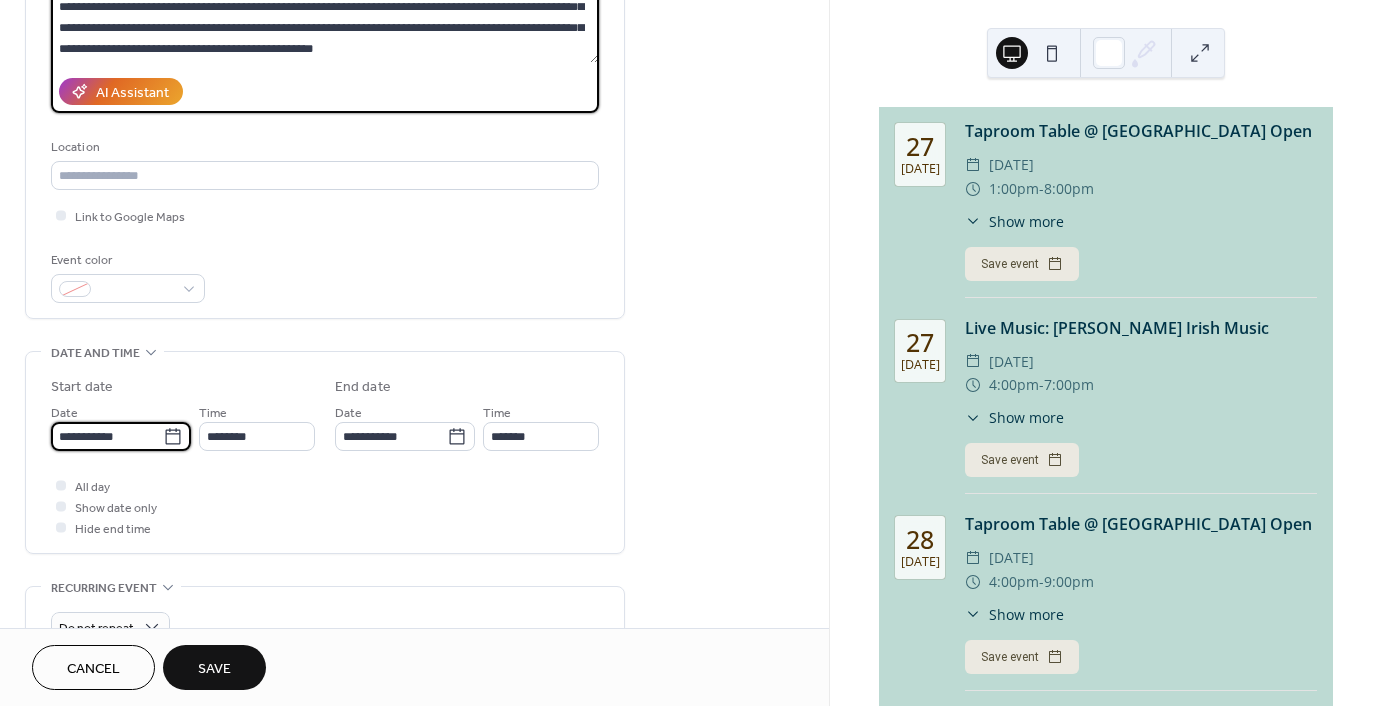 click on "**********" at bounding box center (107, 436) 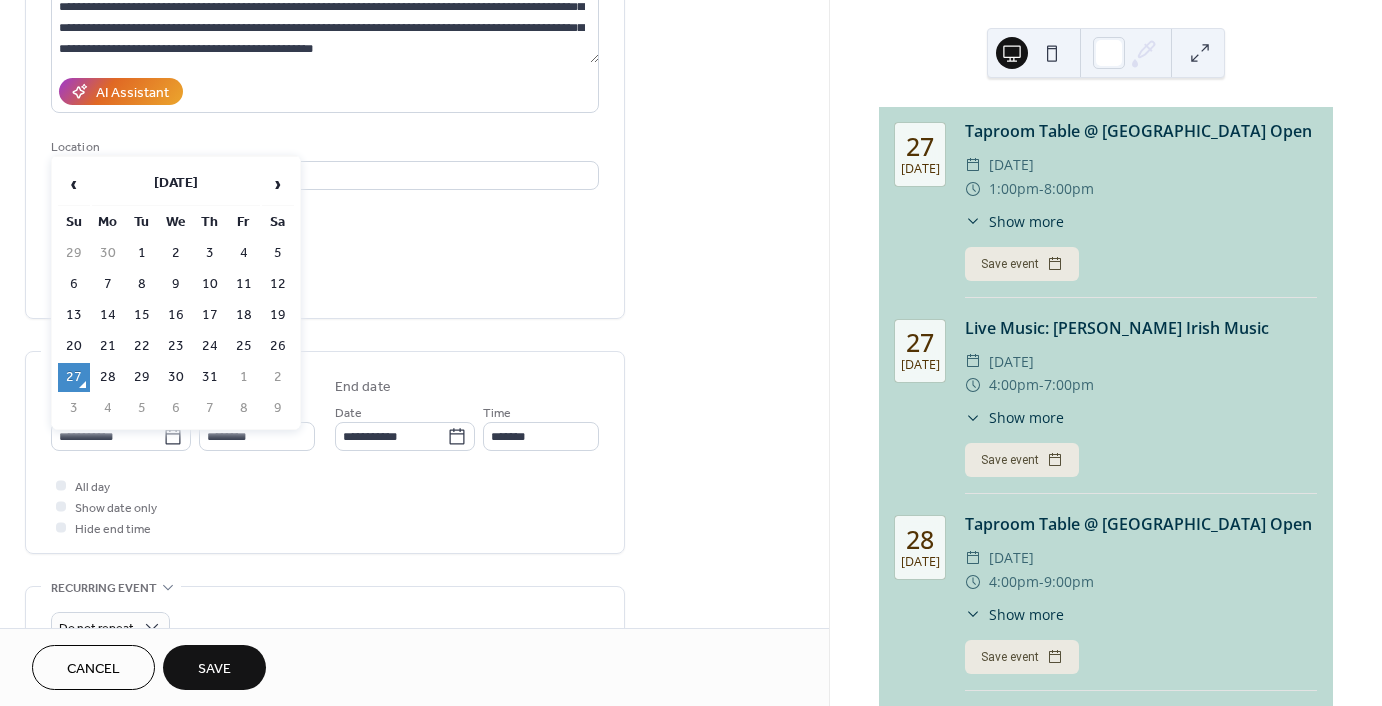 click on "›" at bounding box center (278, 184) 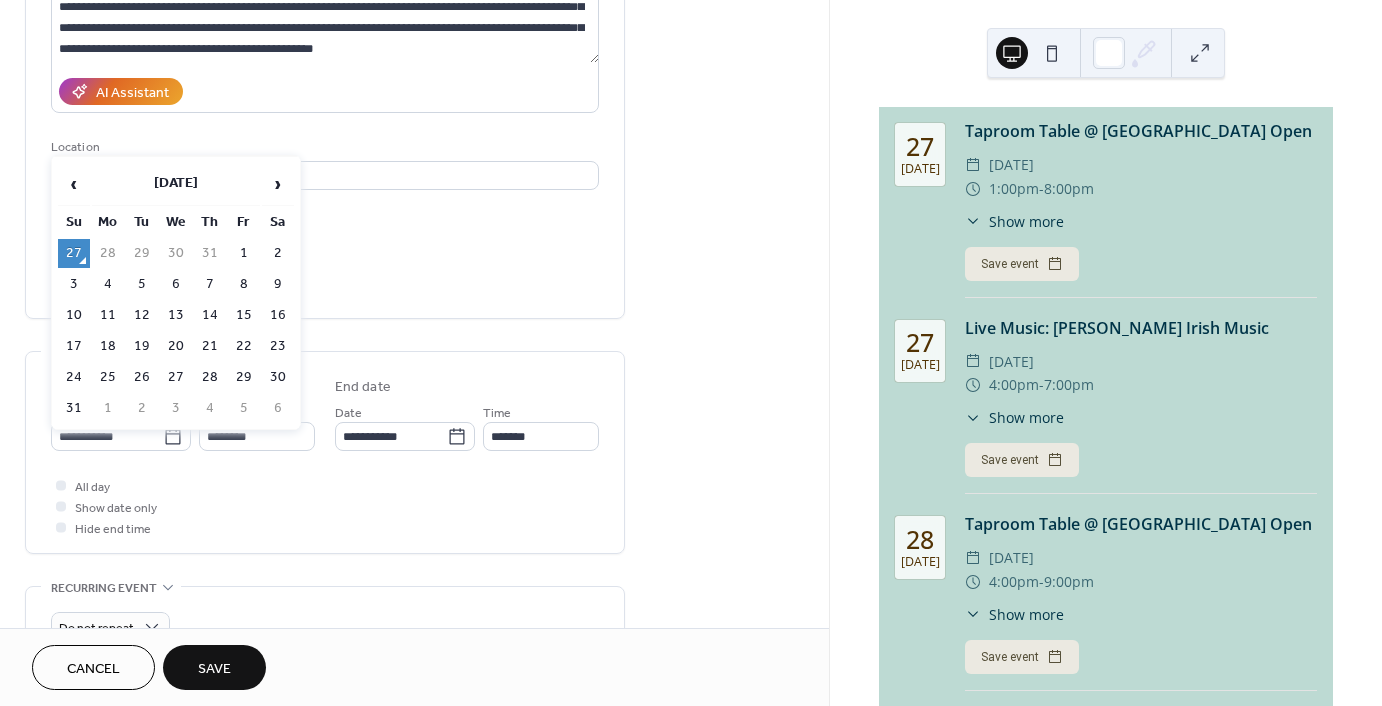 click on "10" at bounding box center [74, 315] 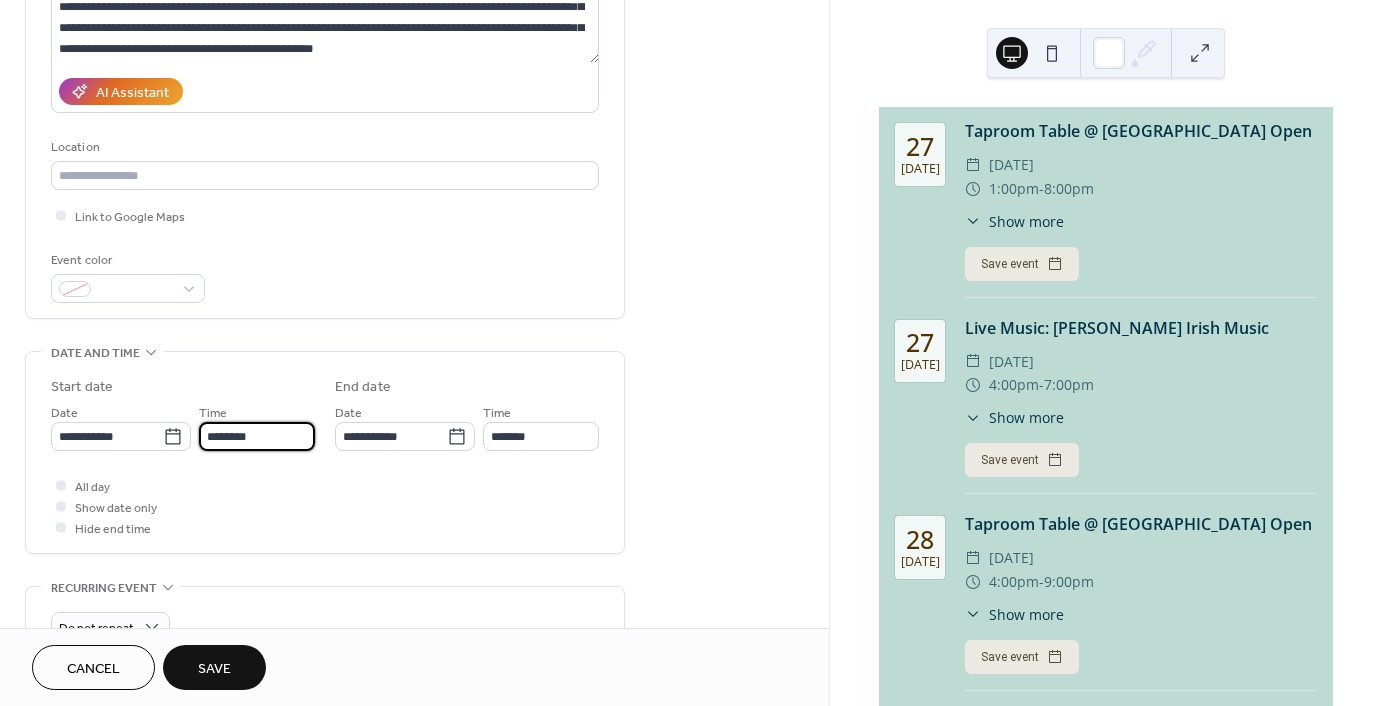 click on "********" at bounding box center (257, 436) 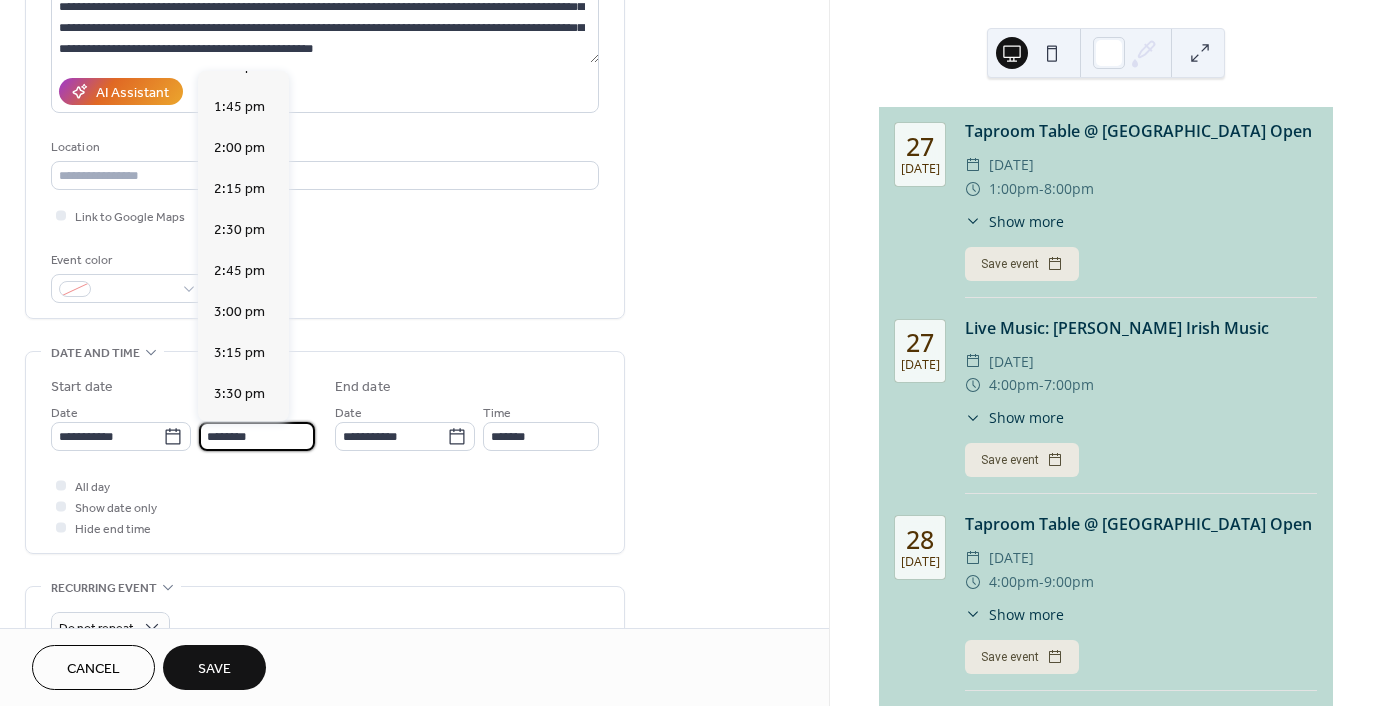 scroll, scrollTop: 2268, scrollLeft: 0, axis: vertical 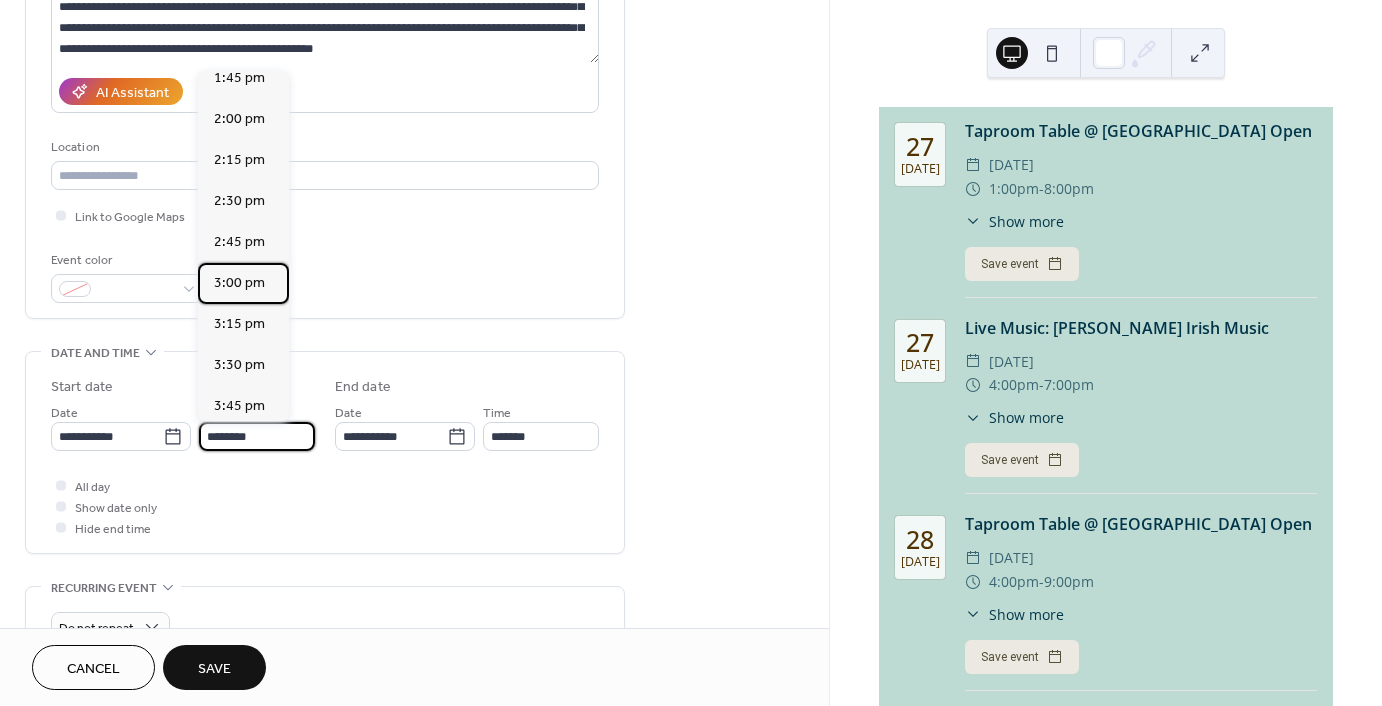 click on "3:00 pm" at bounding box center (239, 283) 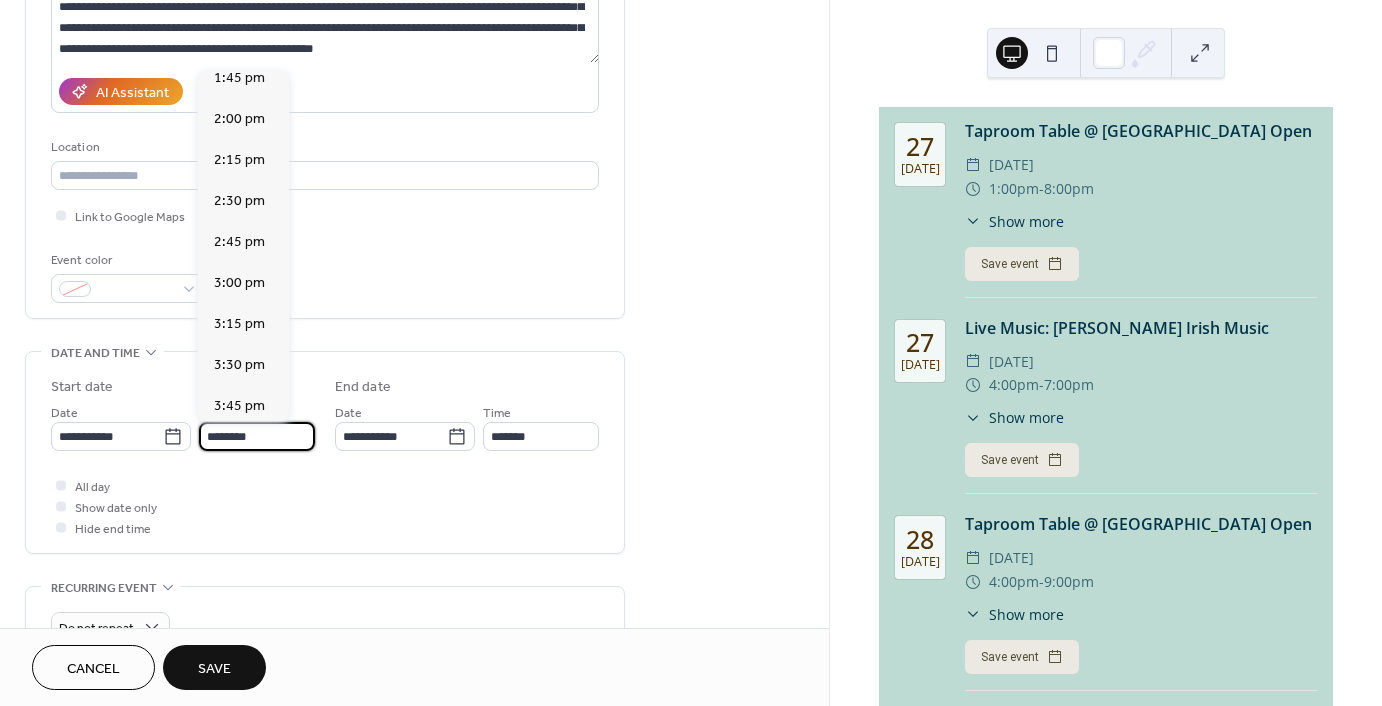 type on "*******" 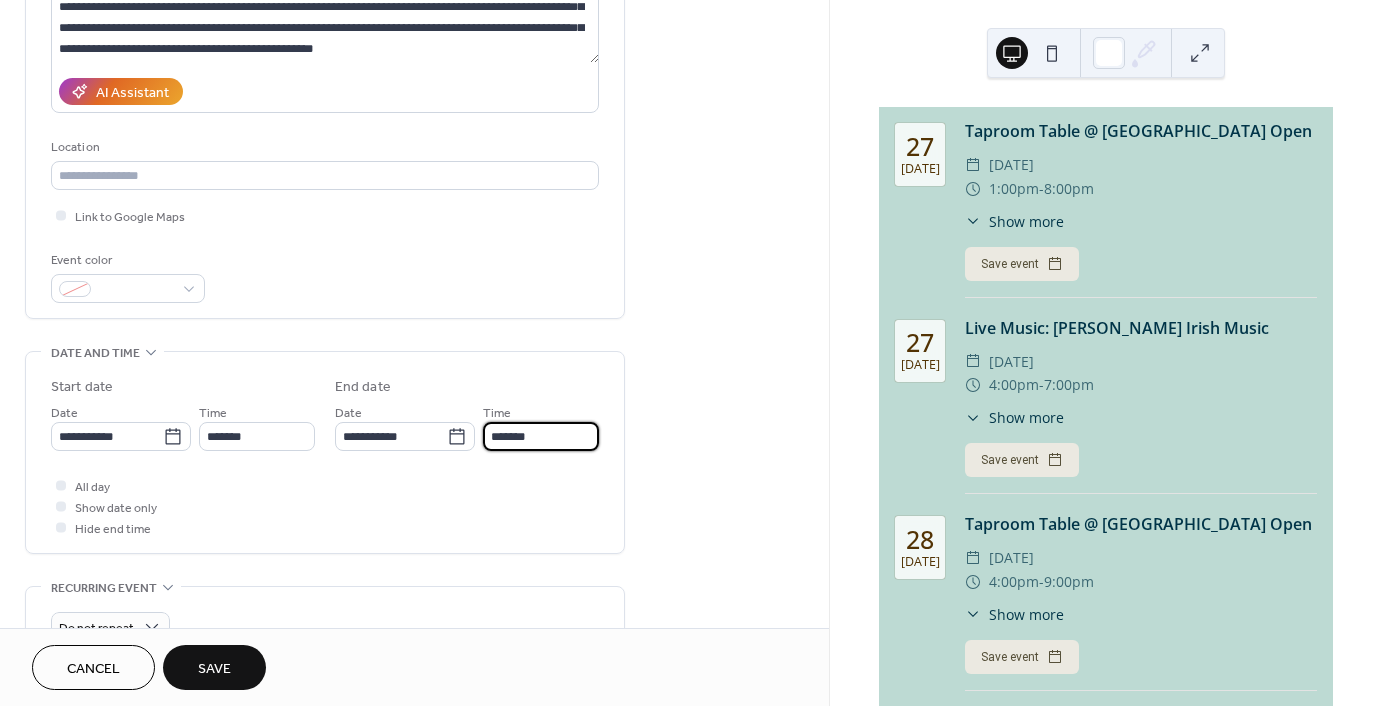 click on "*******" at bounding box center (541, 436) 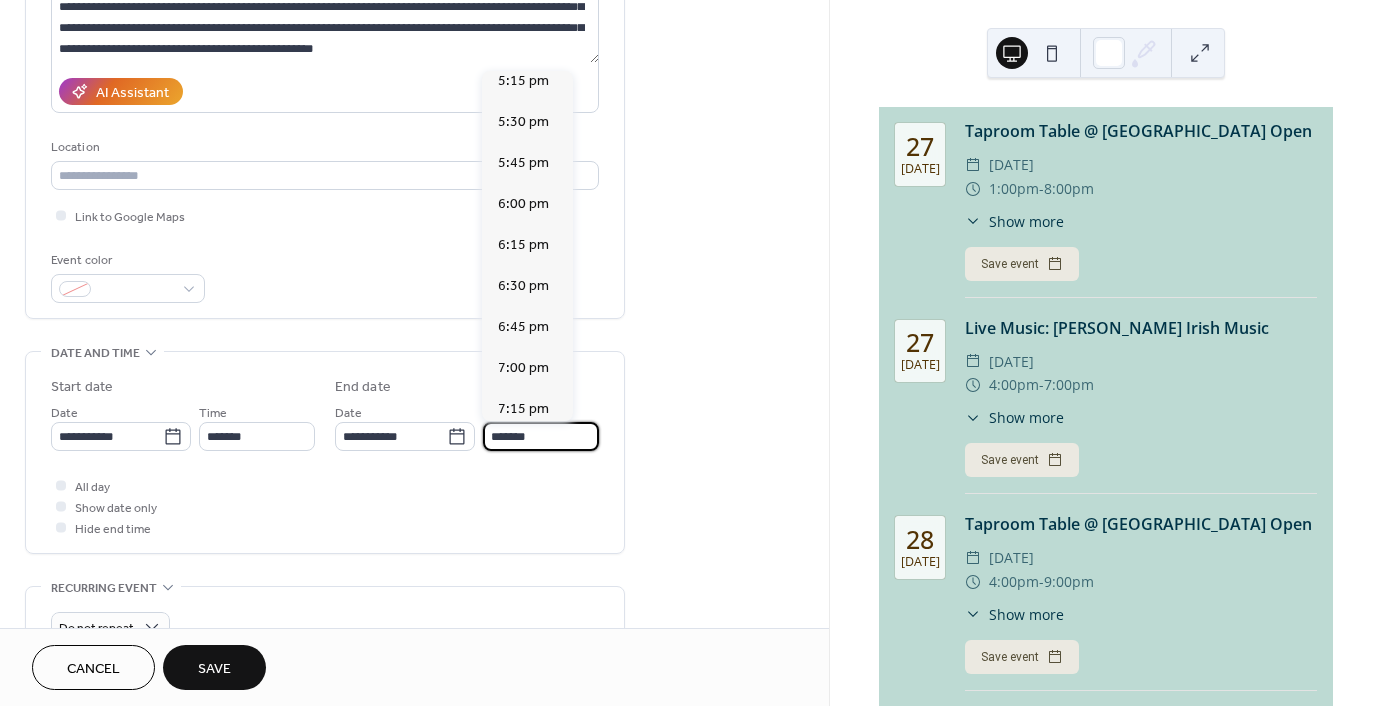scroll, scrollTop: 400, scrollLeft: 0, axis: vertical 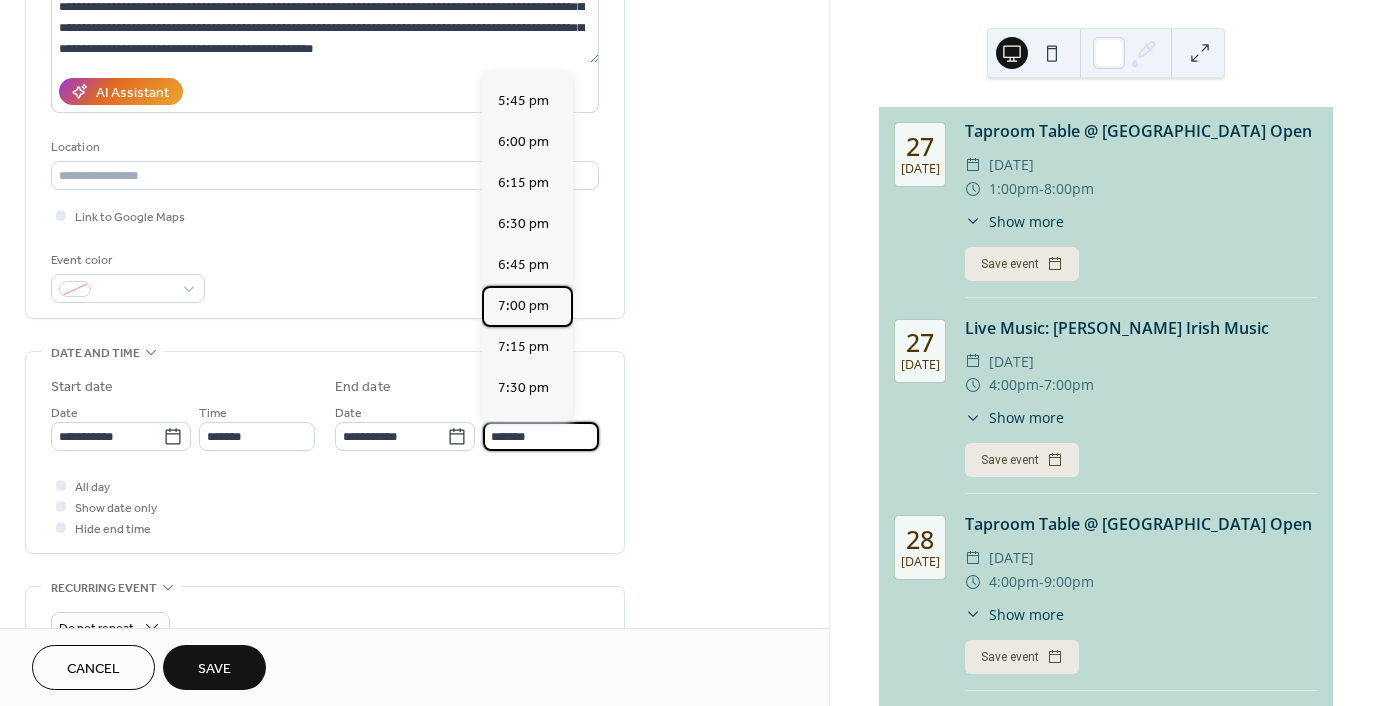 click on "7:00 pm" at bounding box center (523, 306) 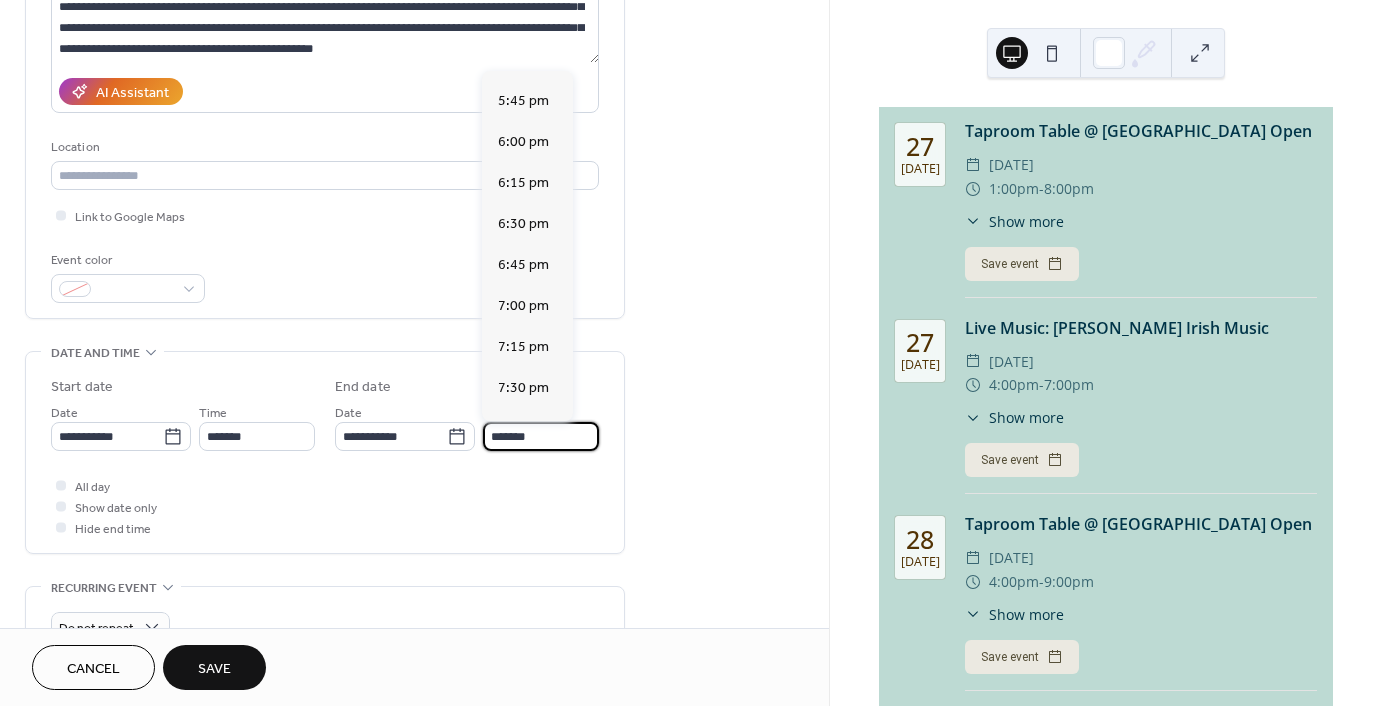type on "*******" 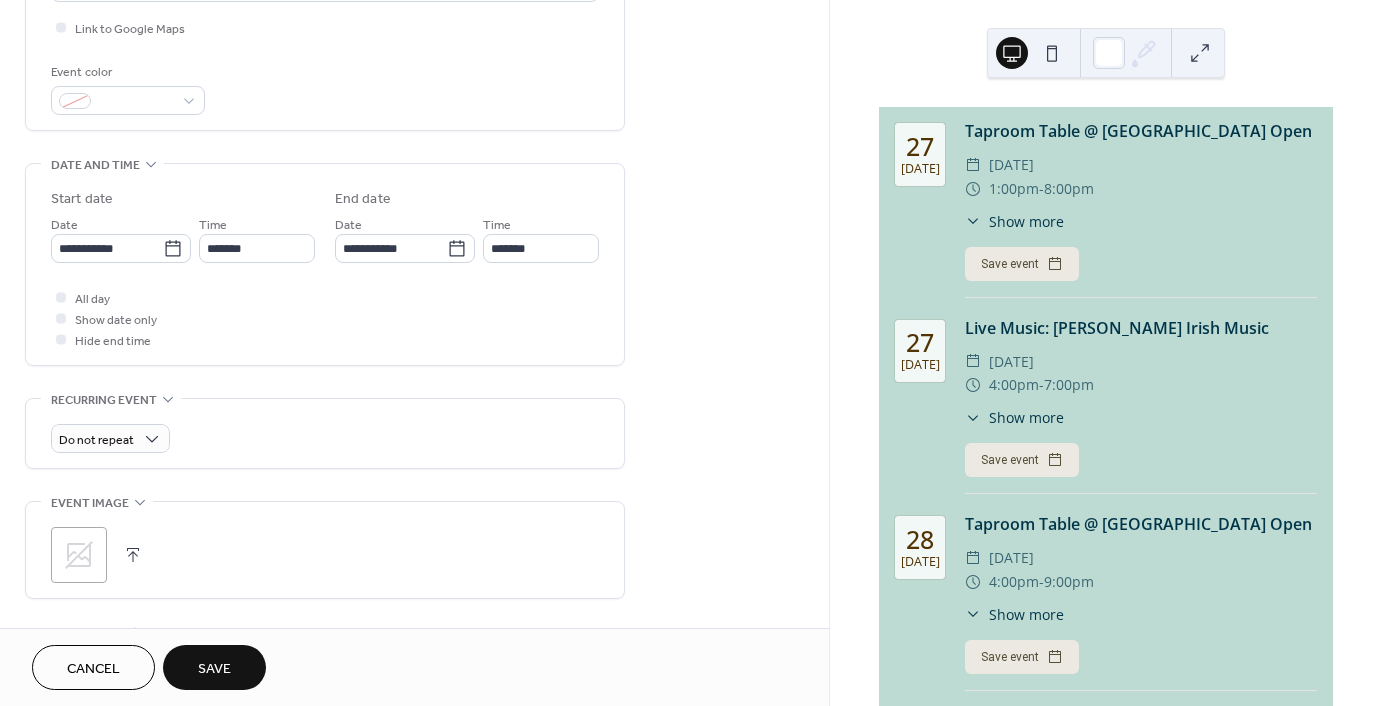 scroll, scrollTop: 600, scrollLeft: 0, axis: vertical 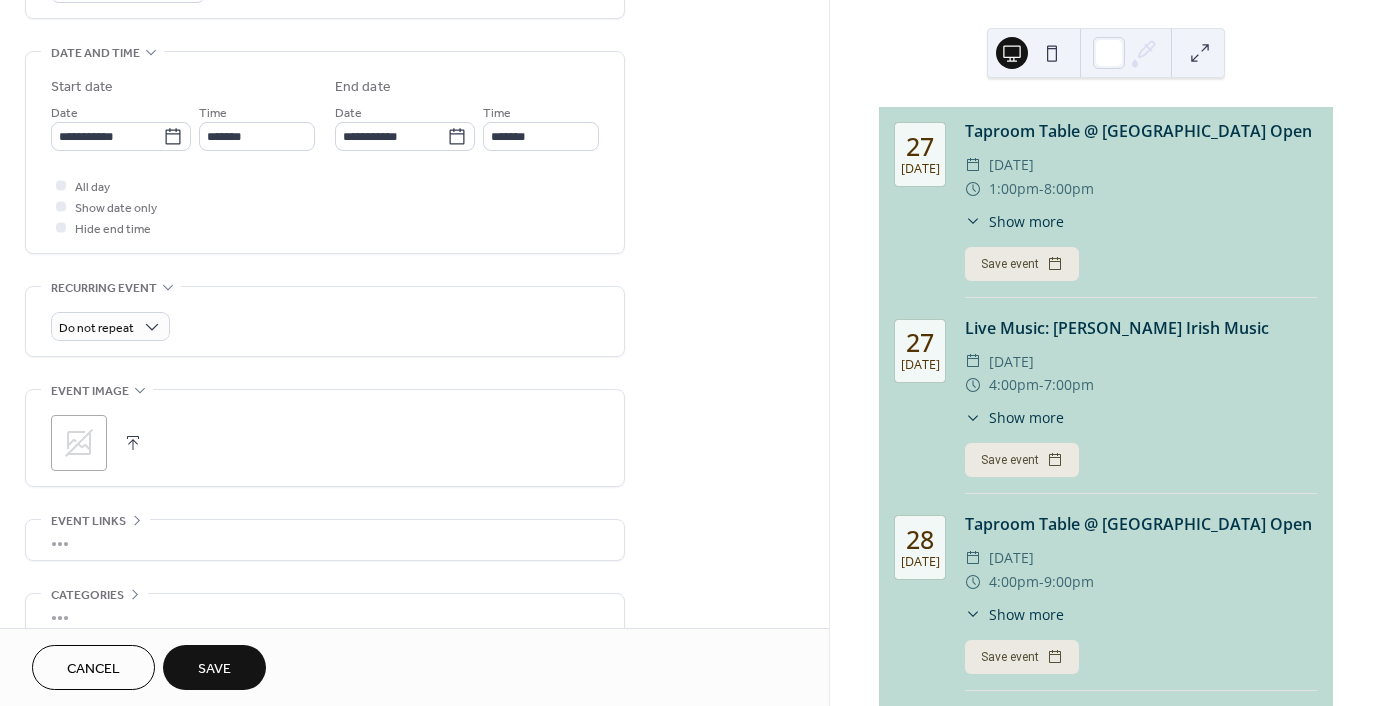 click at bounding box center (133, 443) 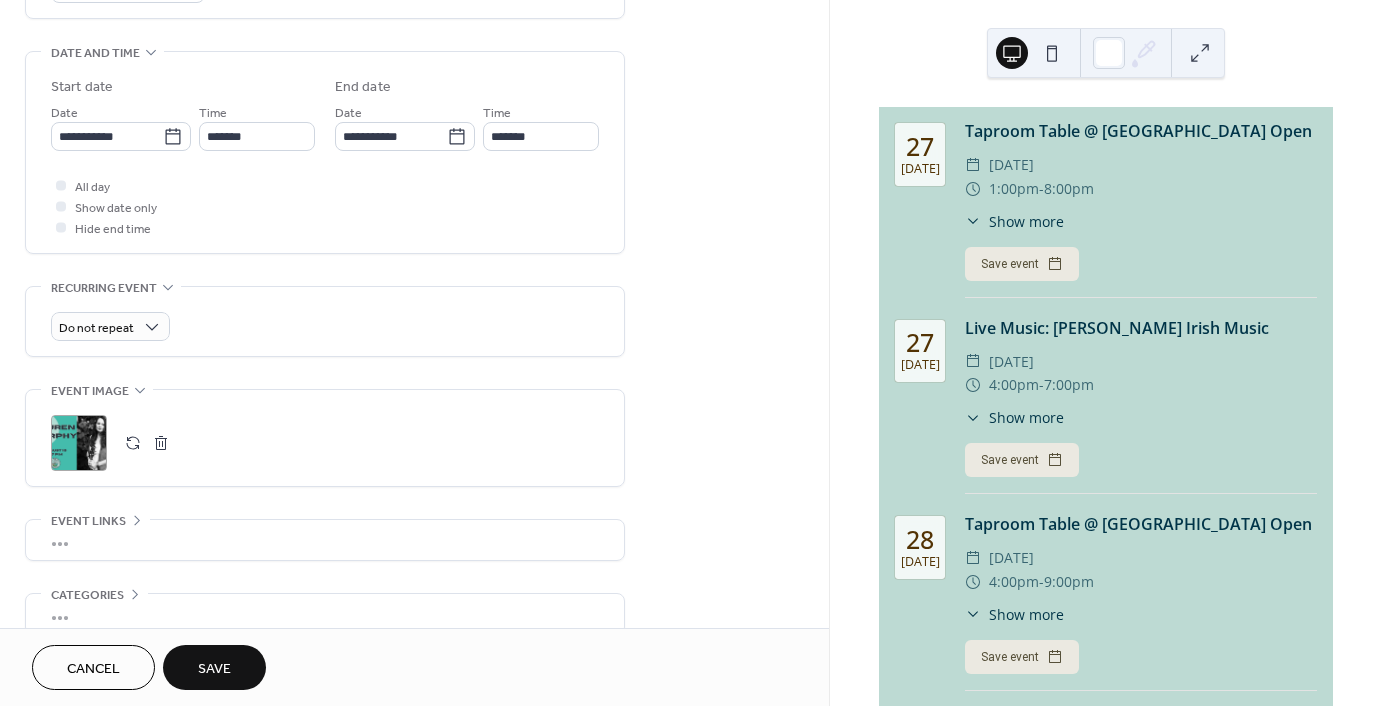click on "Save" at bounding box center [214, 669] 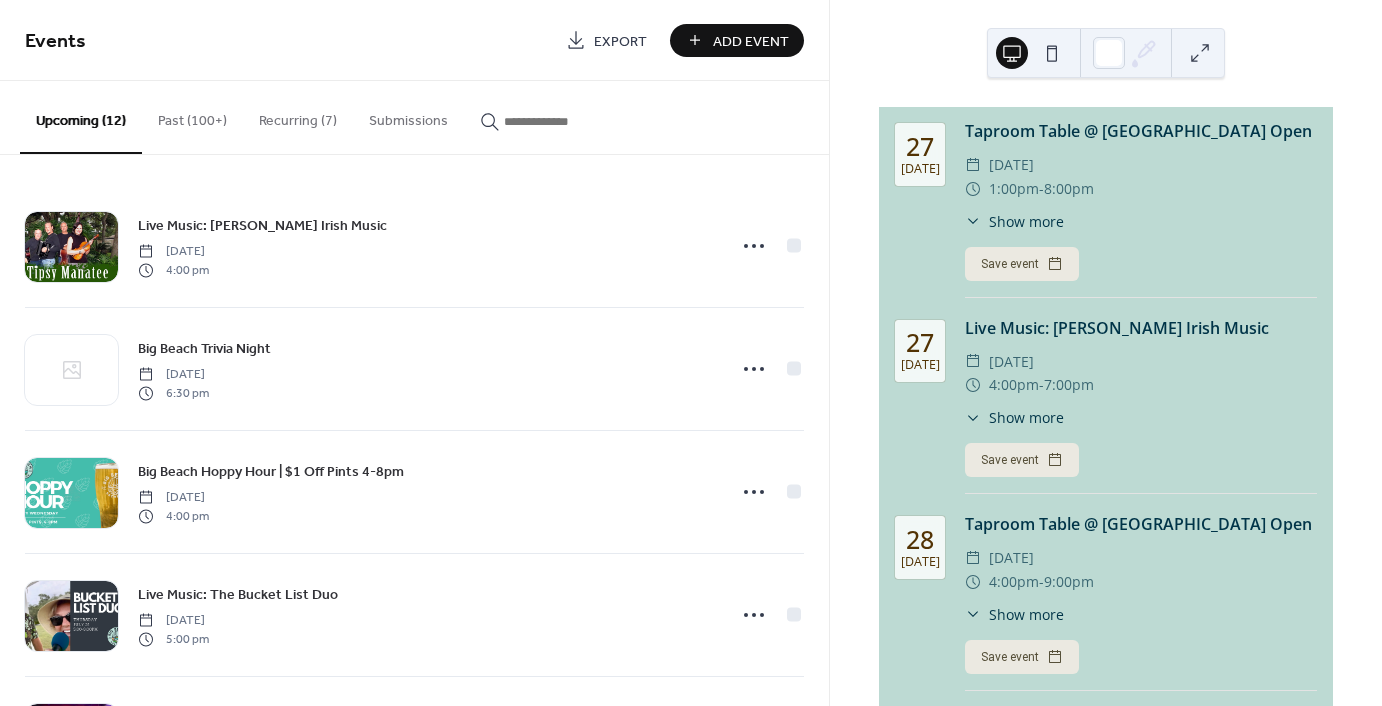 click on "Past (100+)" at bounding box center [192, 116] 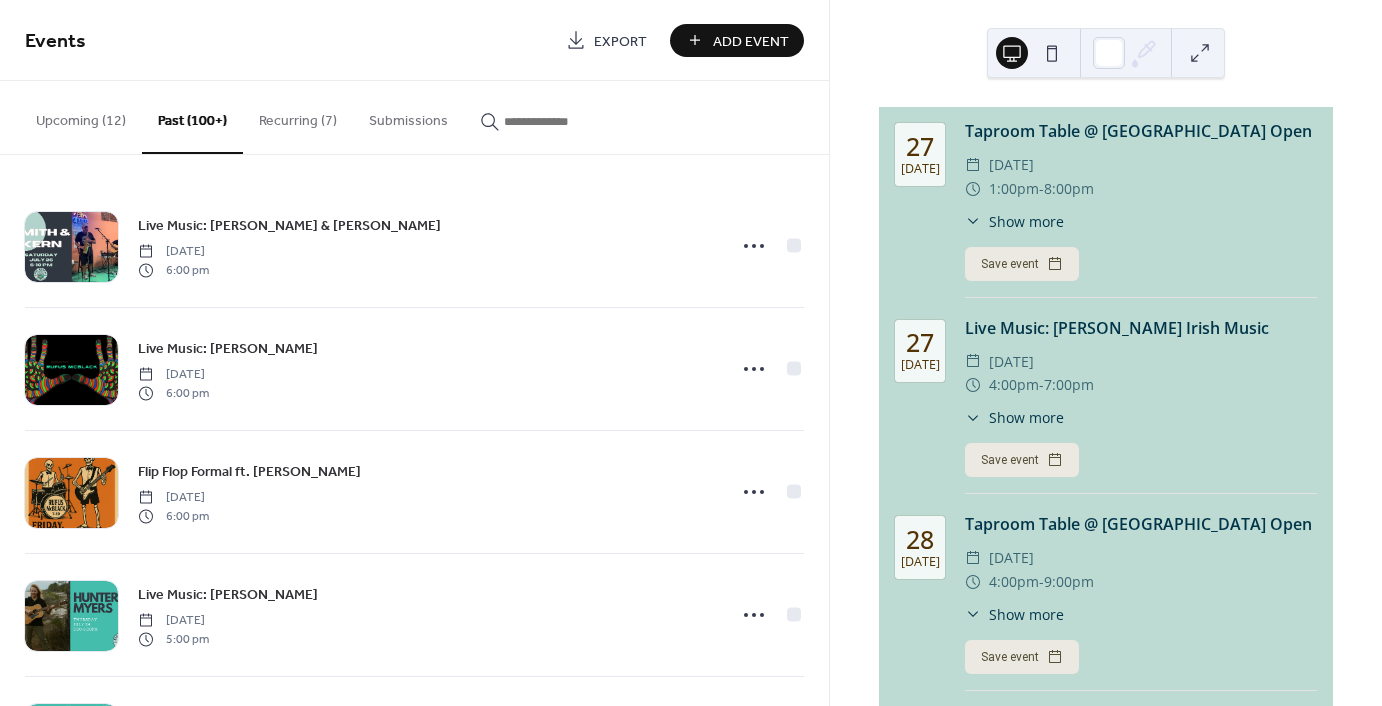 click 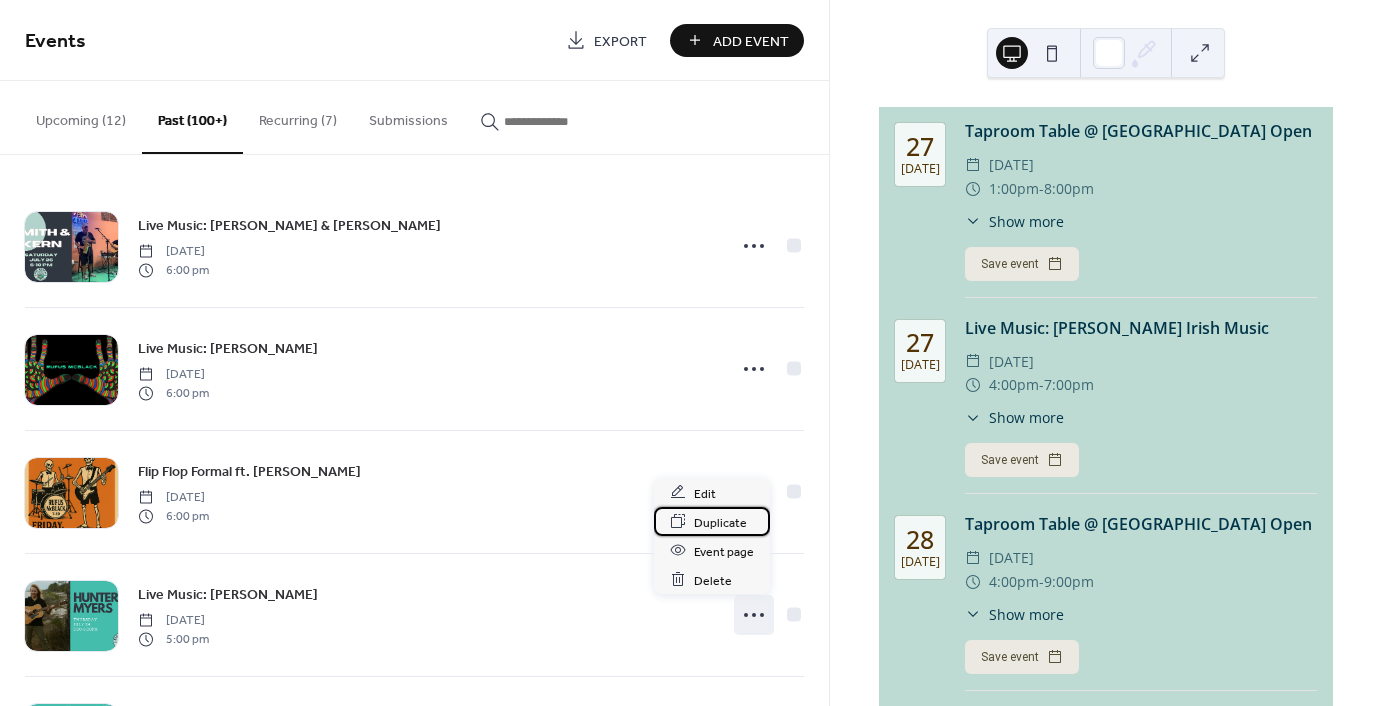 click on "Duplicate" at bounding box center (712, 521) 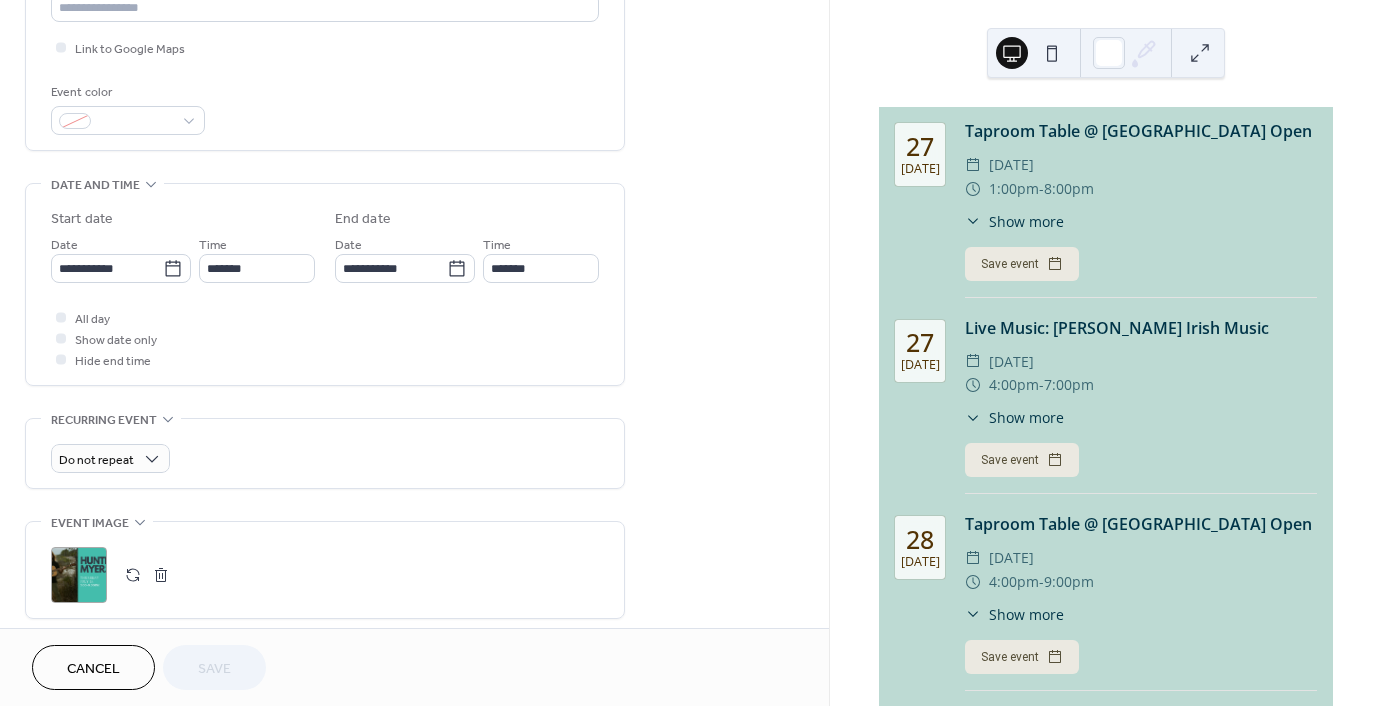scroll, scrollTop: 500, scrollLeft: 0, axis: vertical 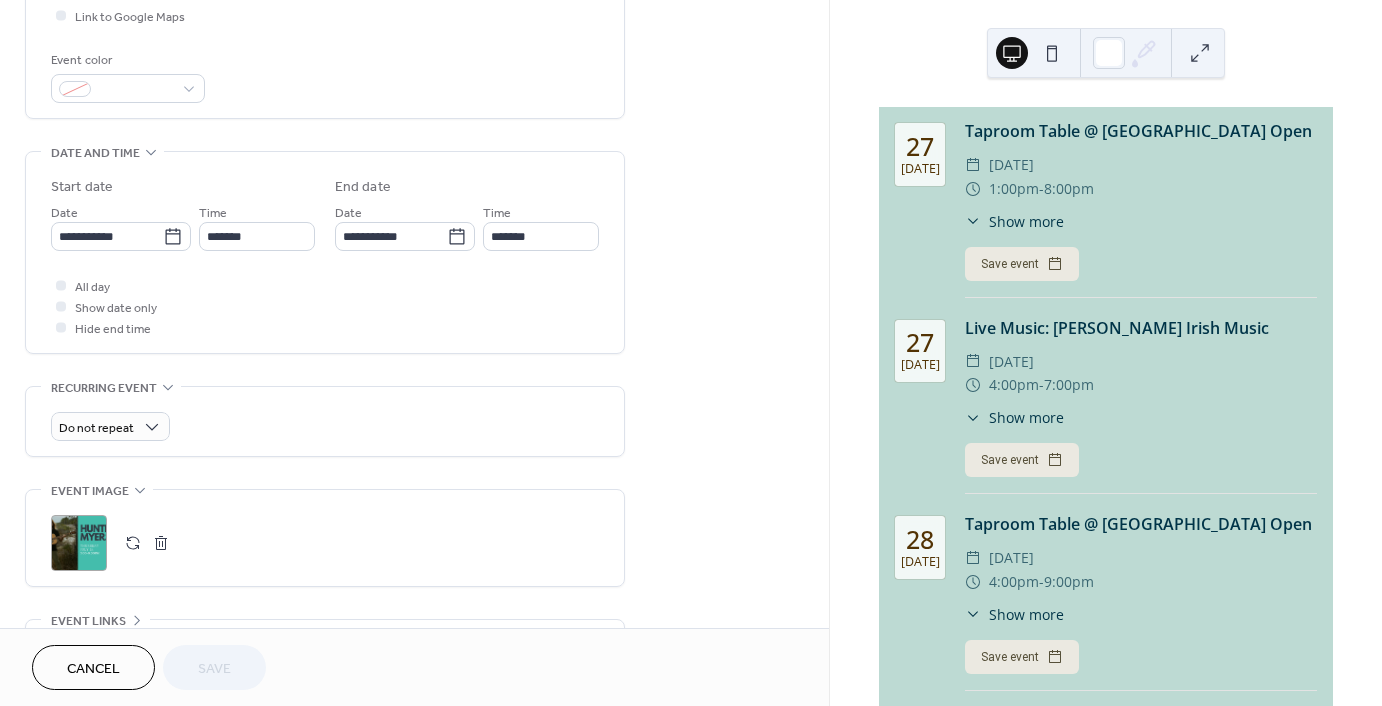 click on "**********" at bounding box center (121, 236) 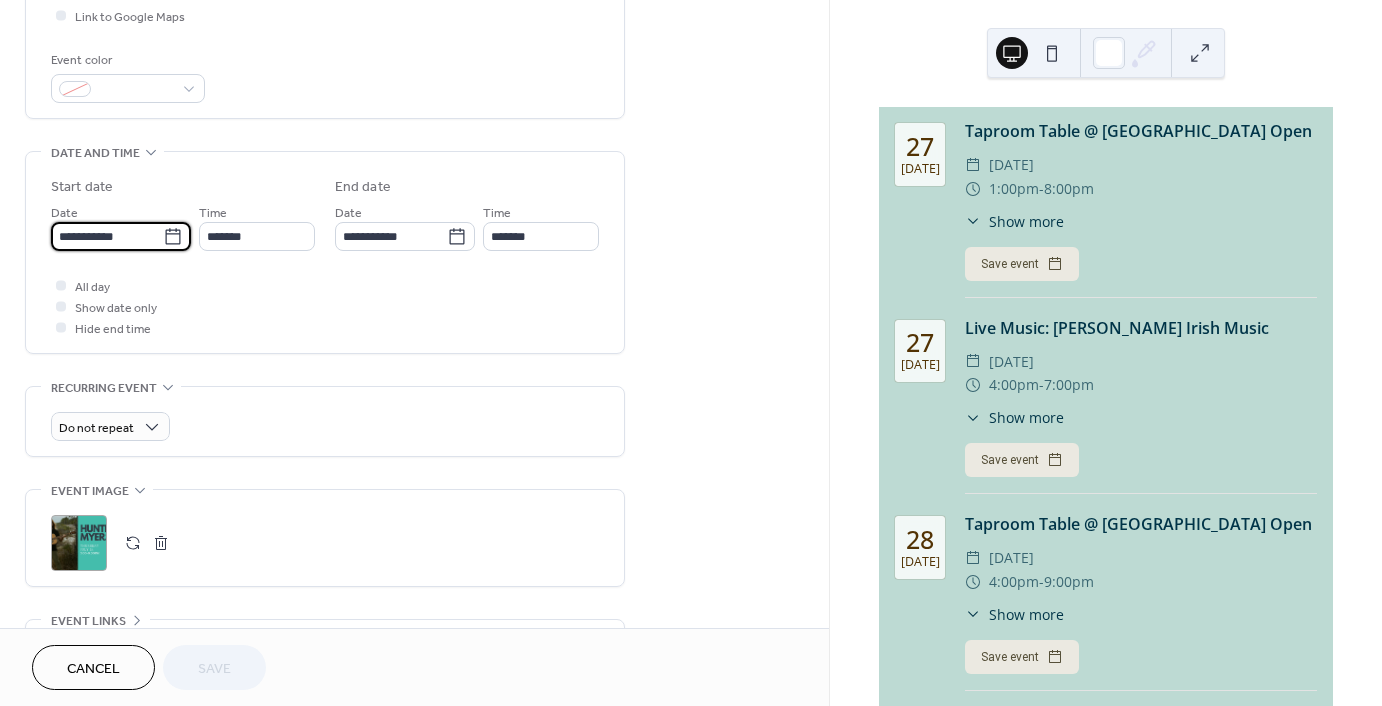 click on "**********" at bounding box center (107, 236) 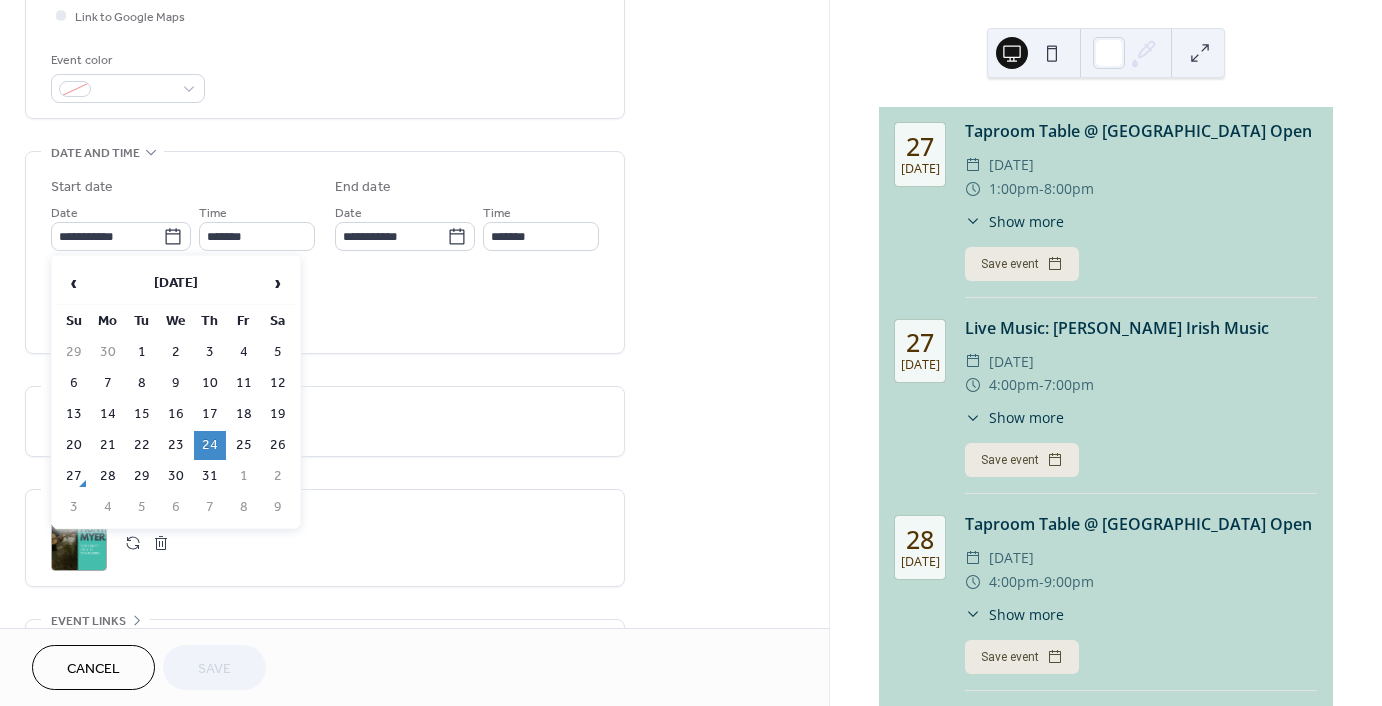 click on "›" at bounding box center (278, 283) 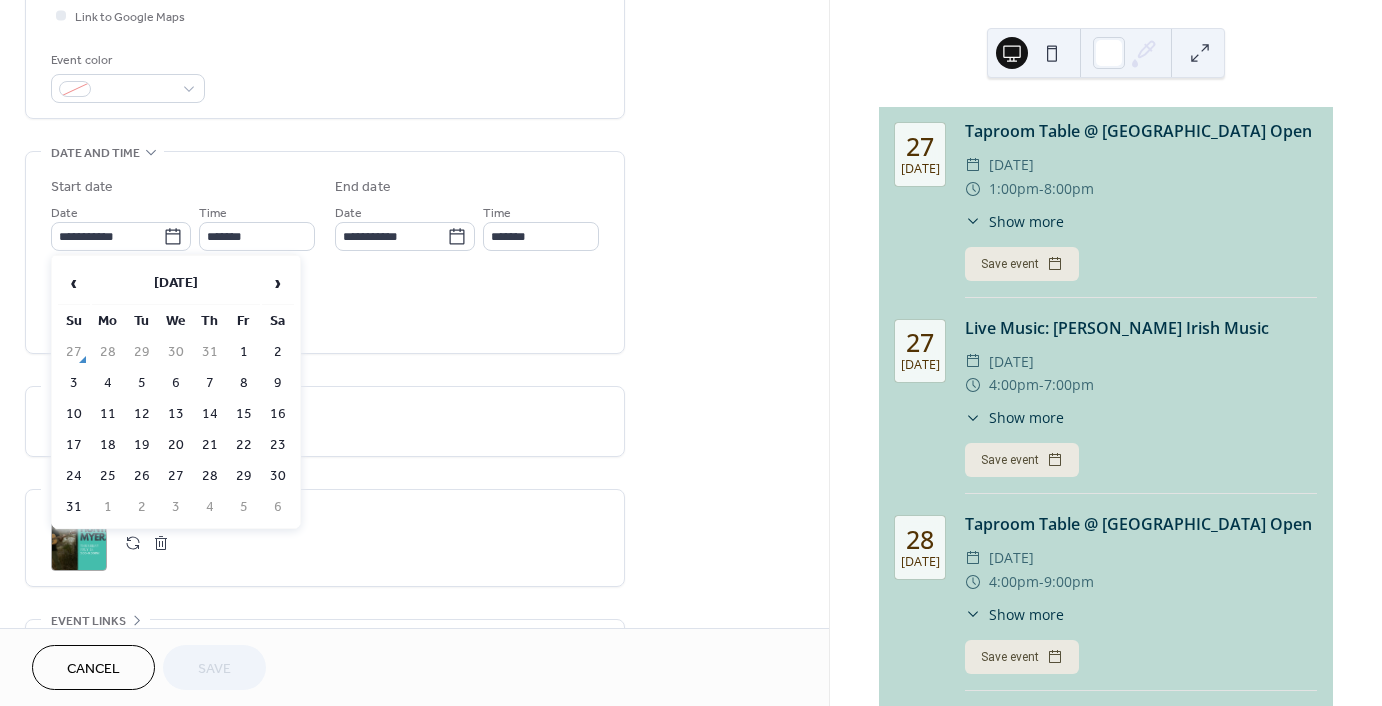 click on "14" at bounding box center [210, 414] 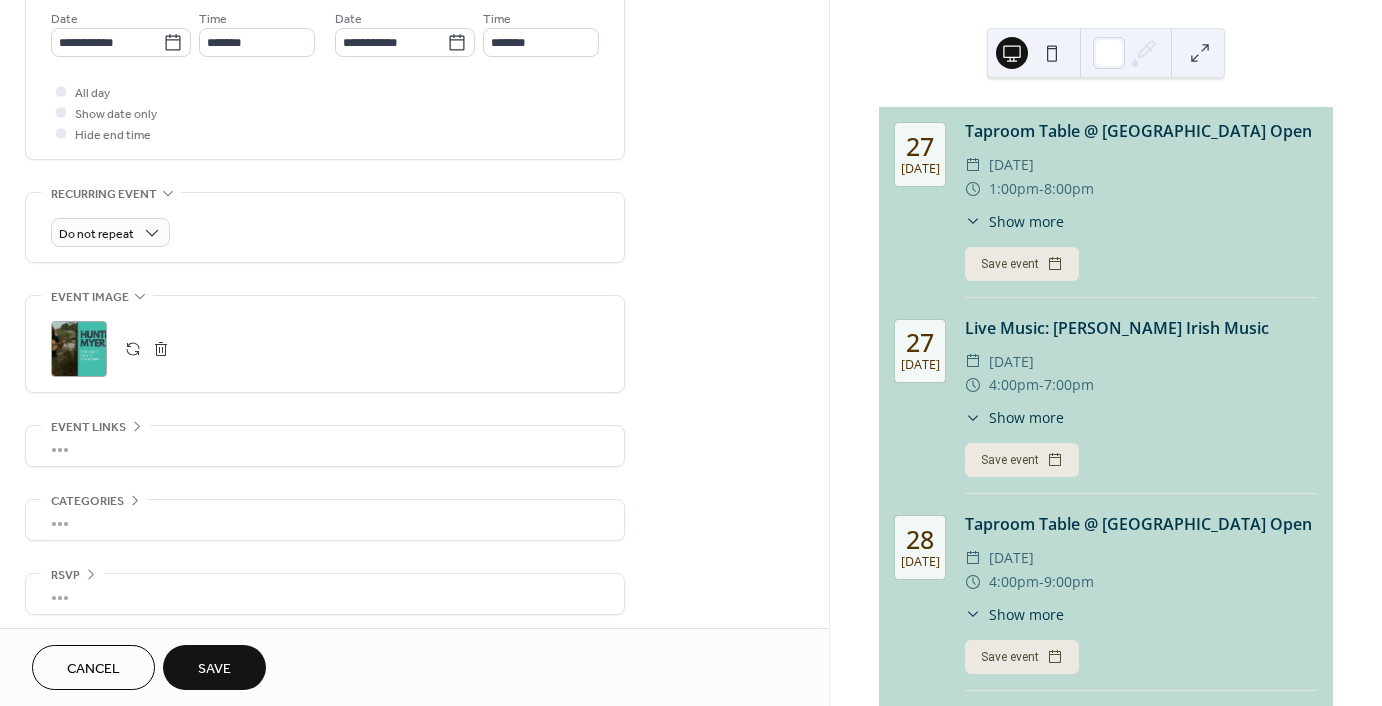 scroll, scrollTop: 699, scrollLeft: 0, axis: vertical 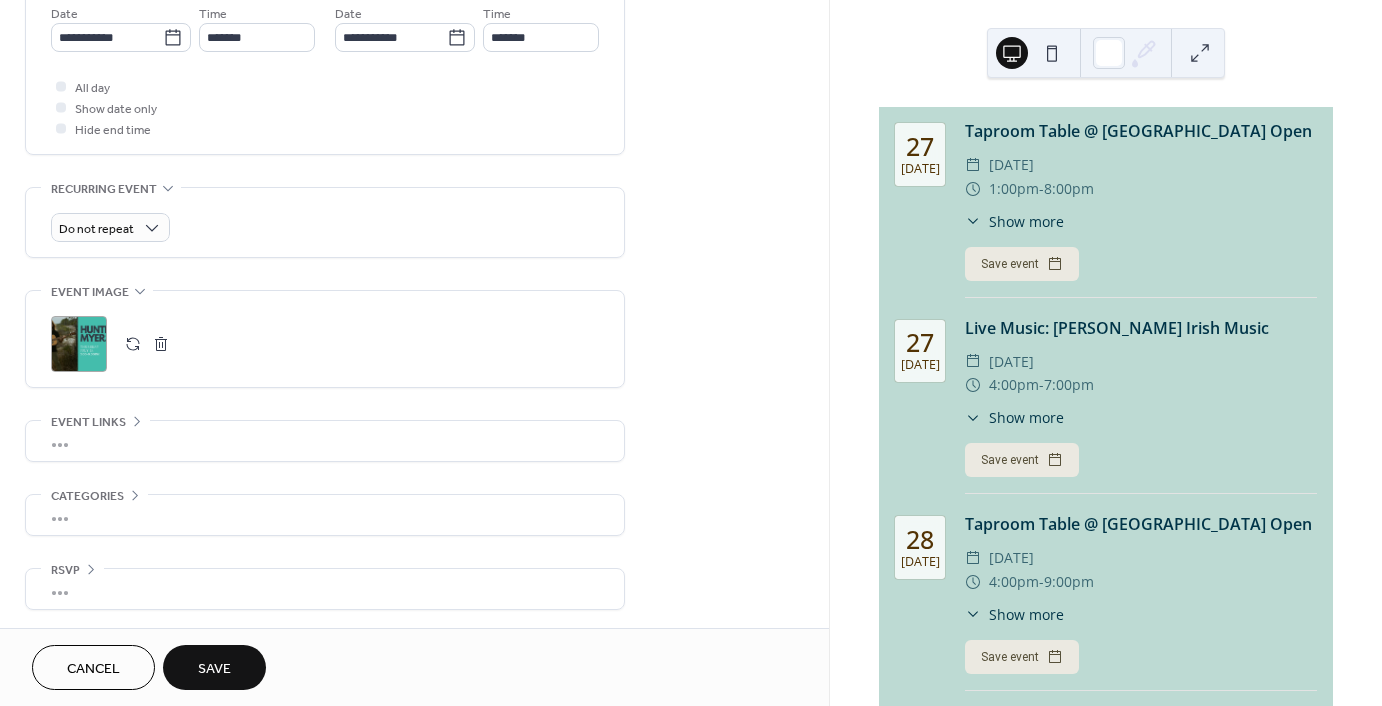 click at bounding box center (161, 344) 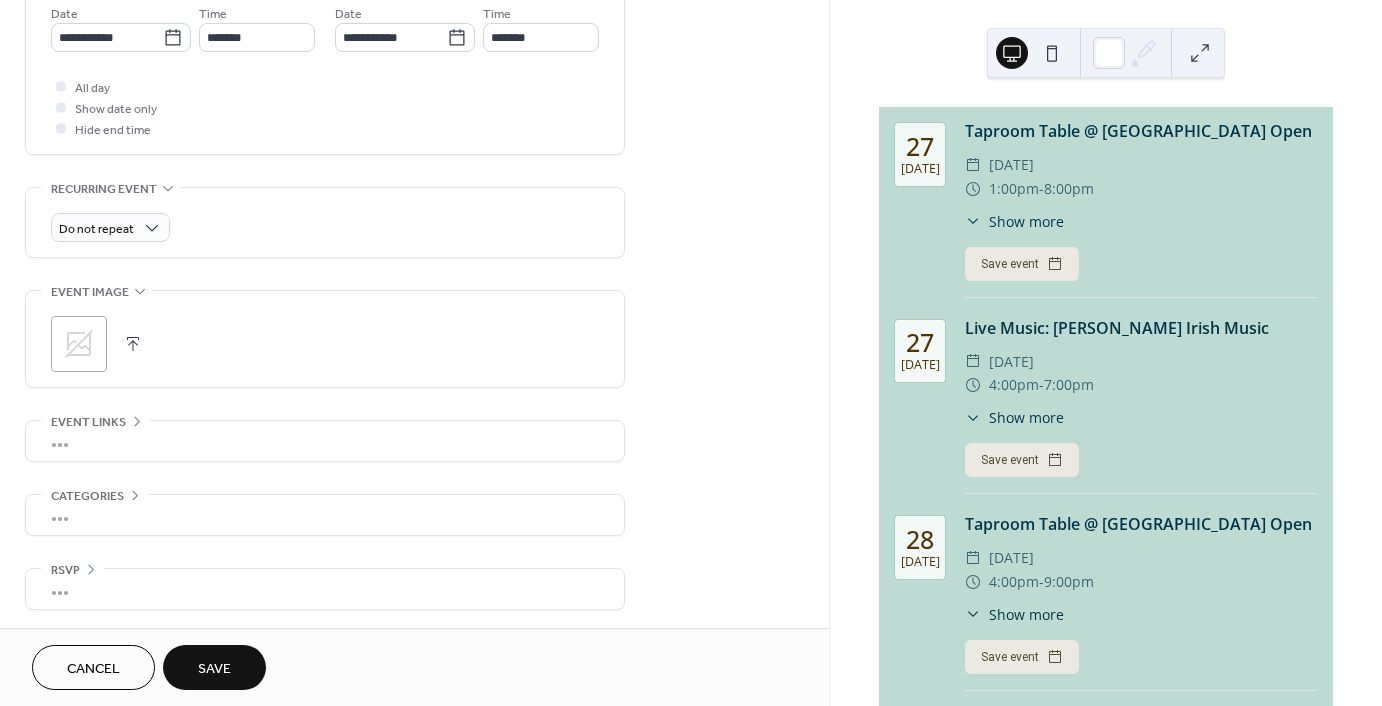 click at bounding box center [133, 344] 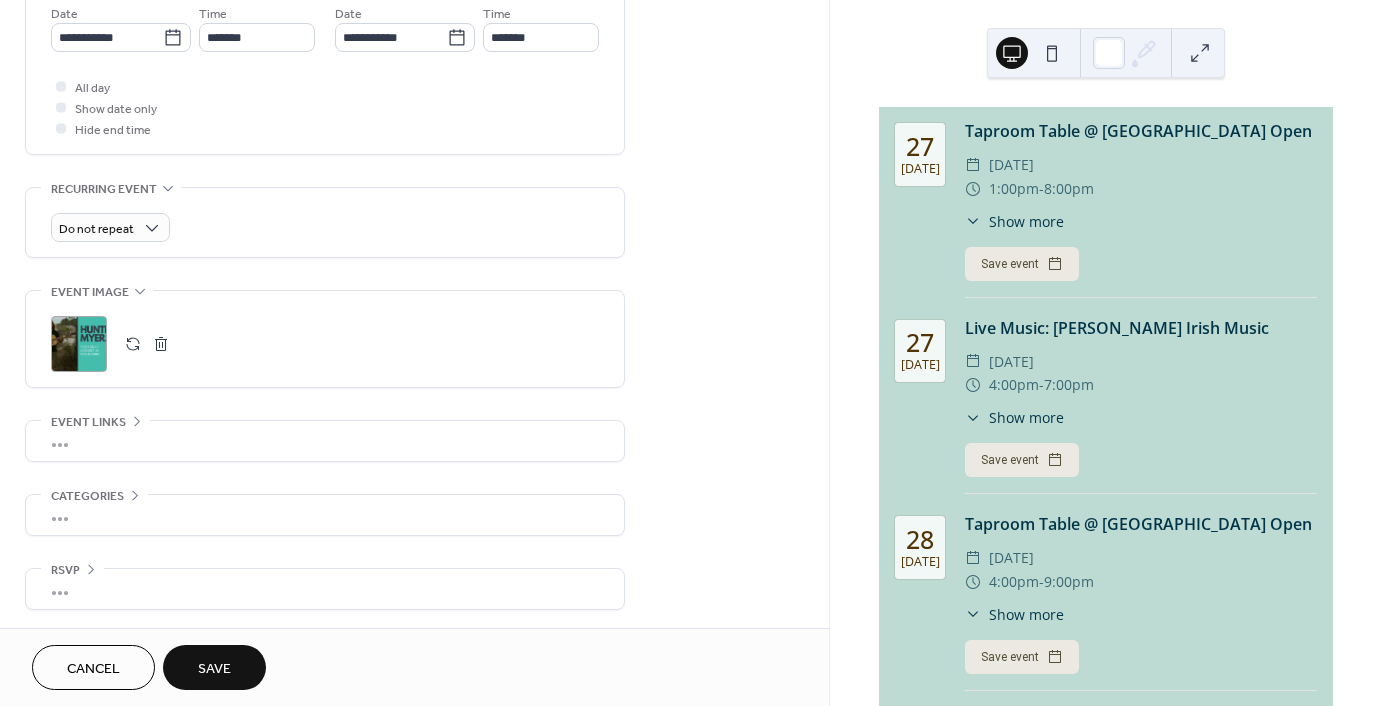 click on "Save" at bounding box center [214, 667] 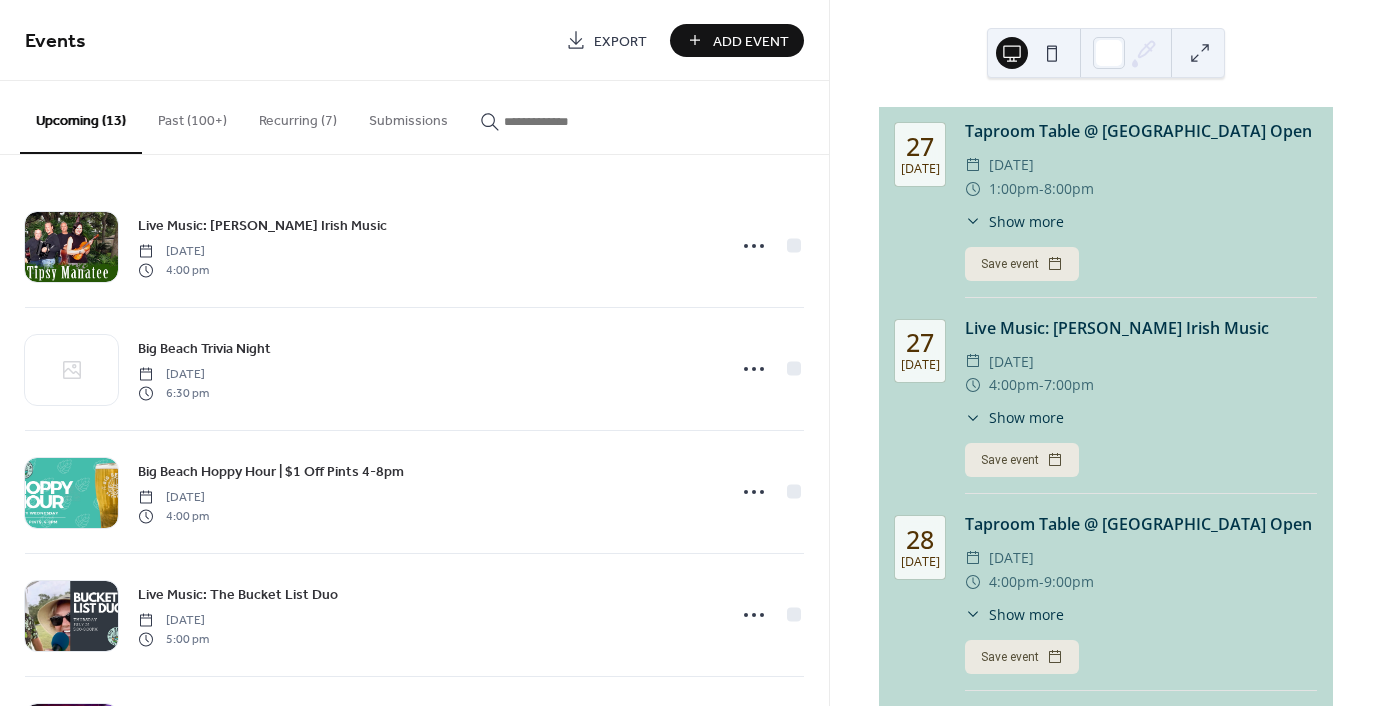 click on "Past (100+)" at bounding box center [192, 116] 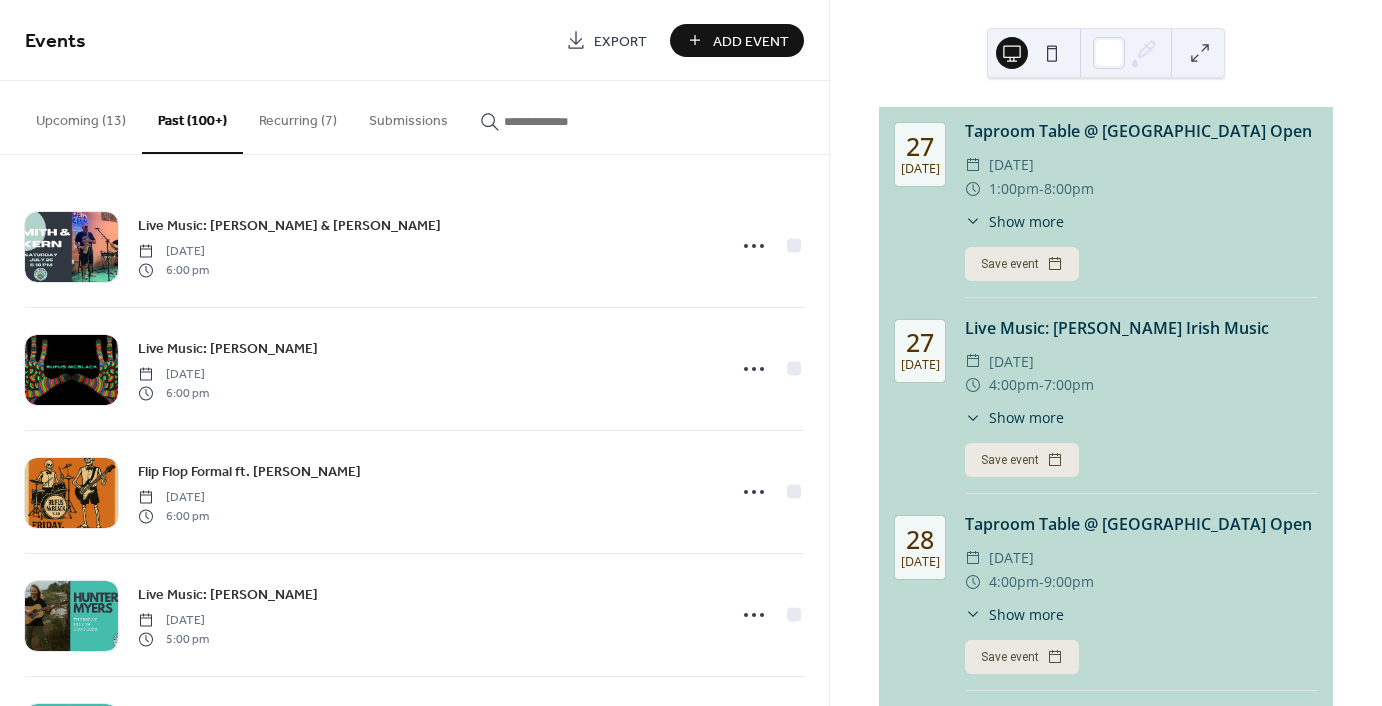 click at bounding box center (564, 121) 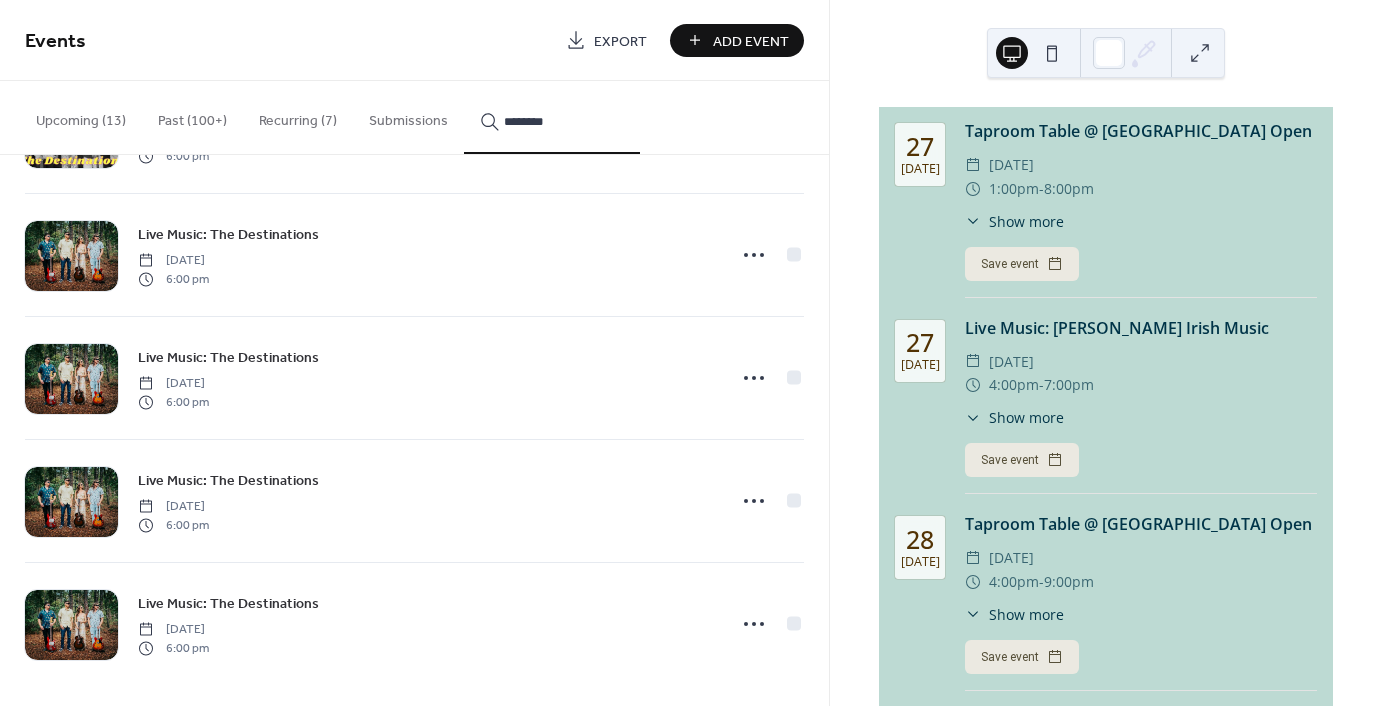 scroll, scrollTop: 1227, scrollLeft: 0, axis: vertical 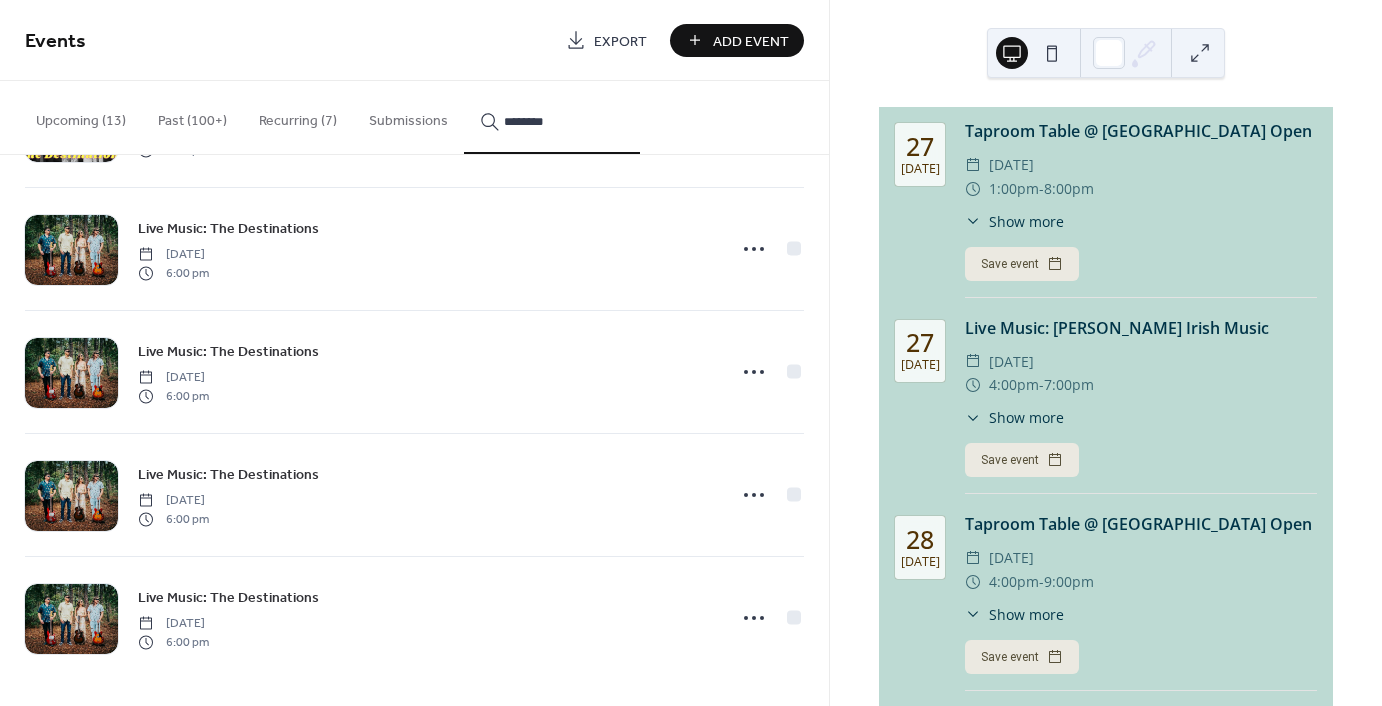 type on "********" 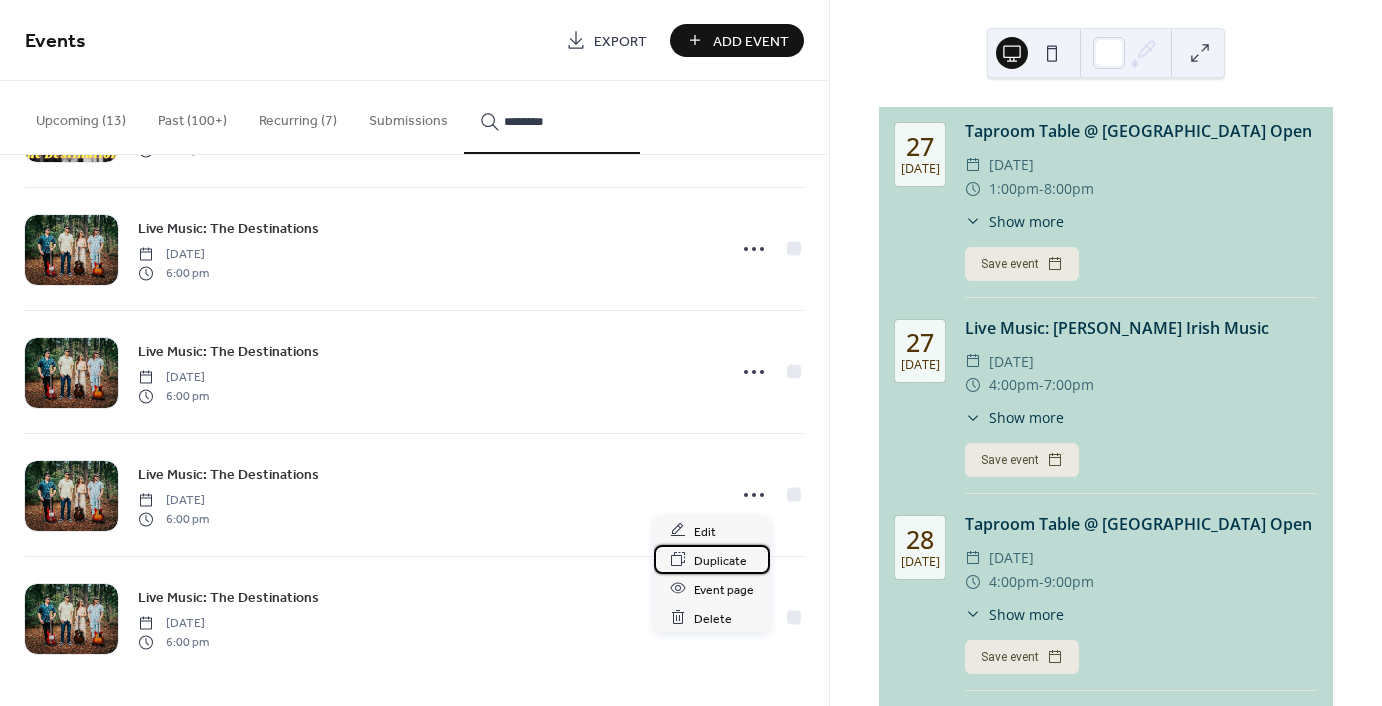 click on "Duplicate" at bounding box center (720, 560) 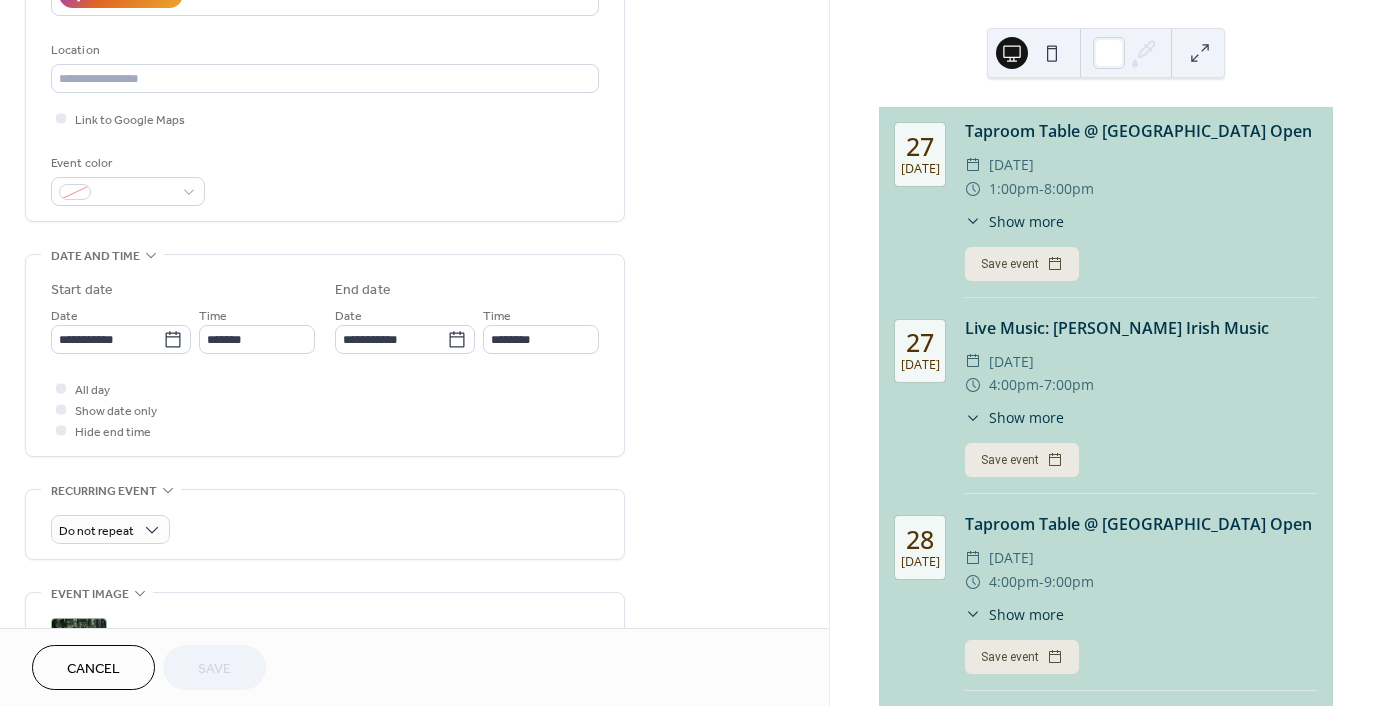 scroll, scrollTop: 500, scrollLeft: 0, axis: vertical 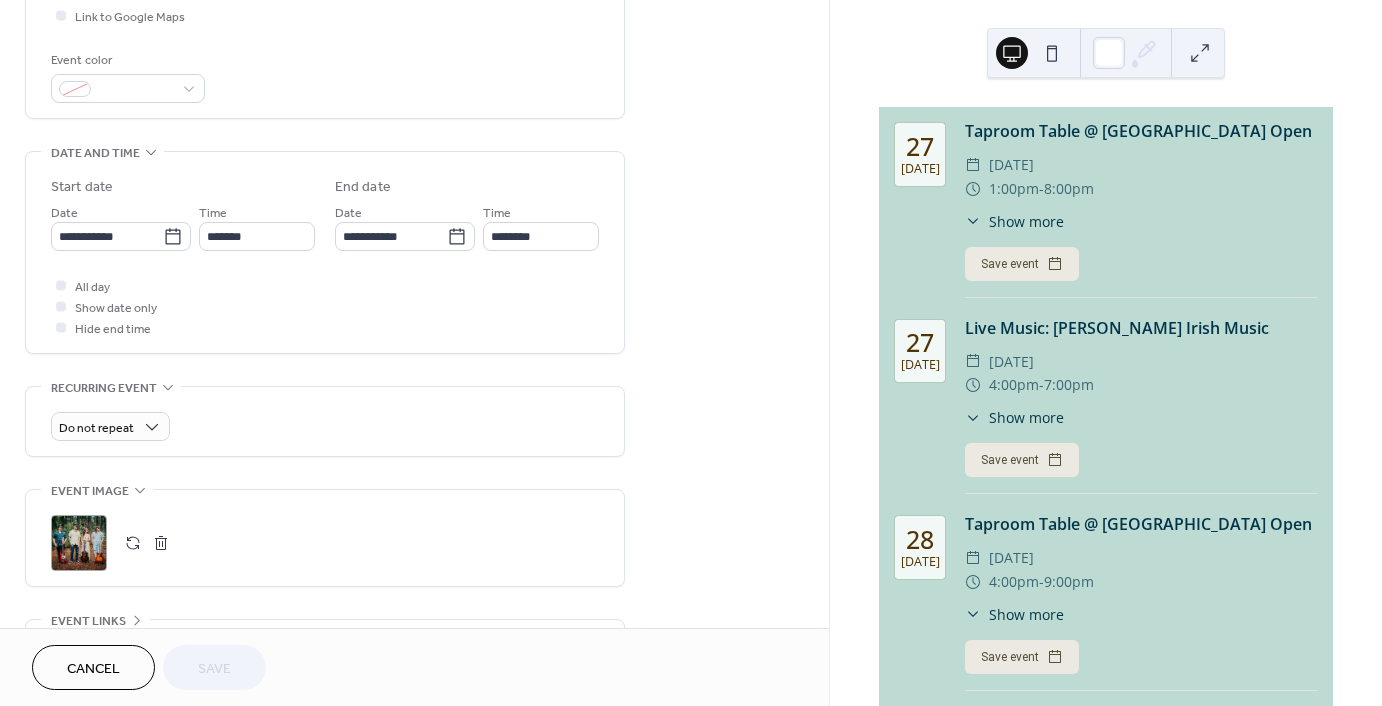click 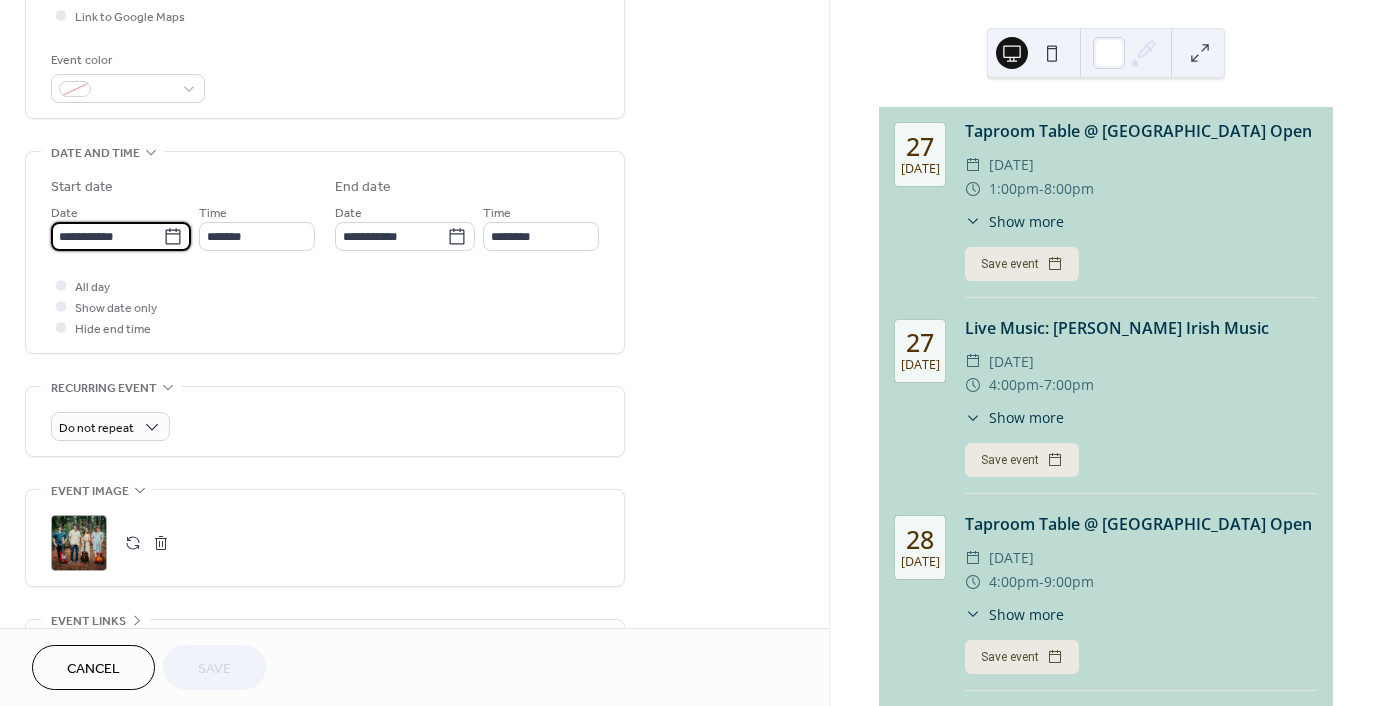 click on "**********" at bounding box center (107, 236) 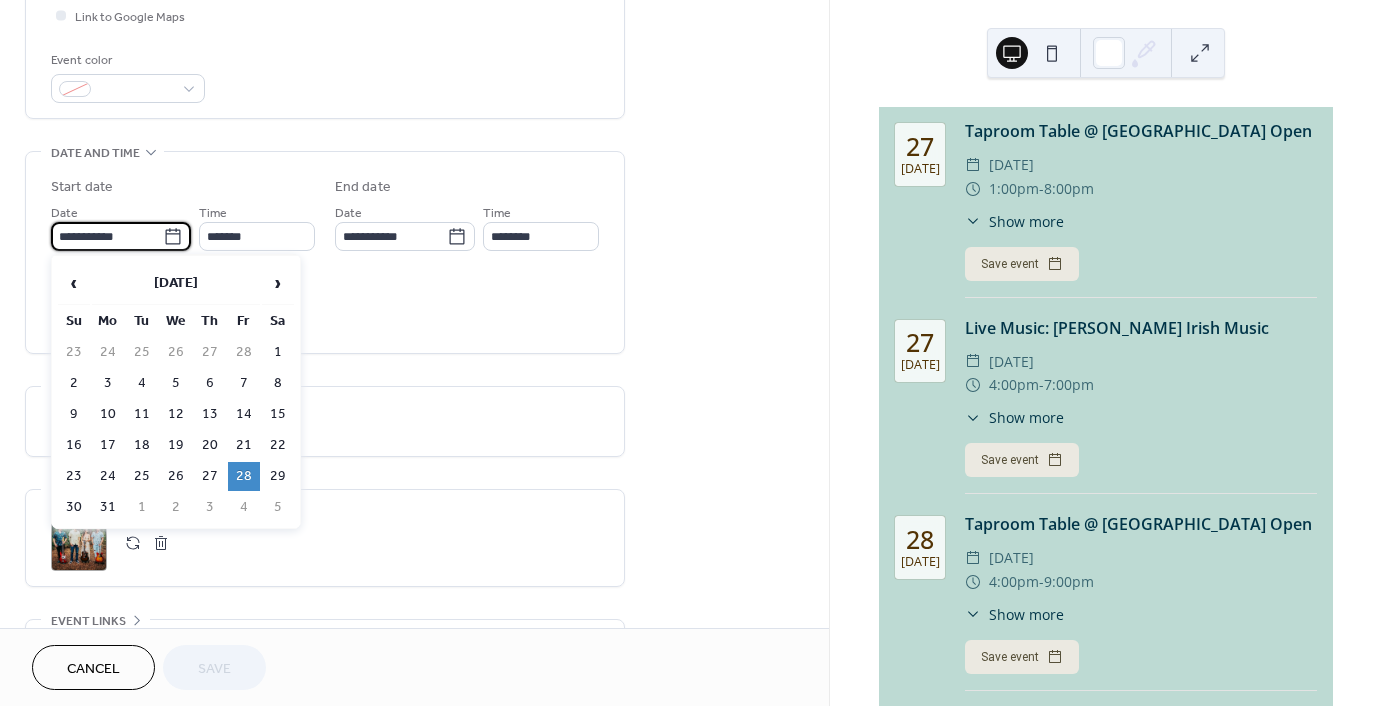 click on "›" at bounding box center [278, 283] 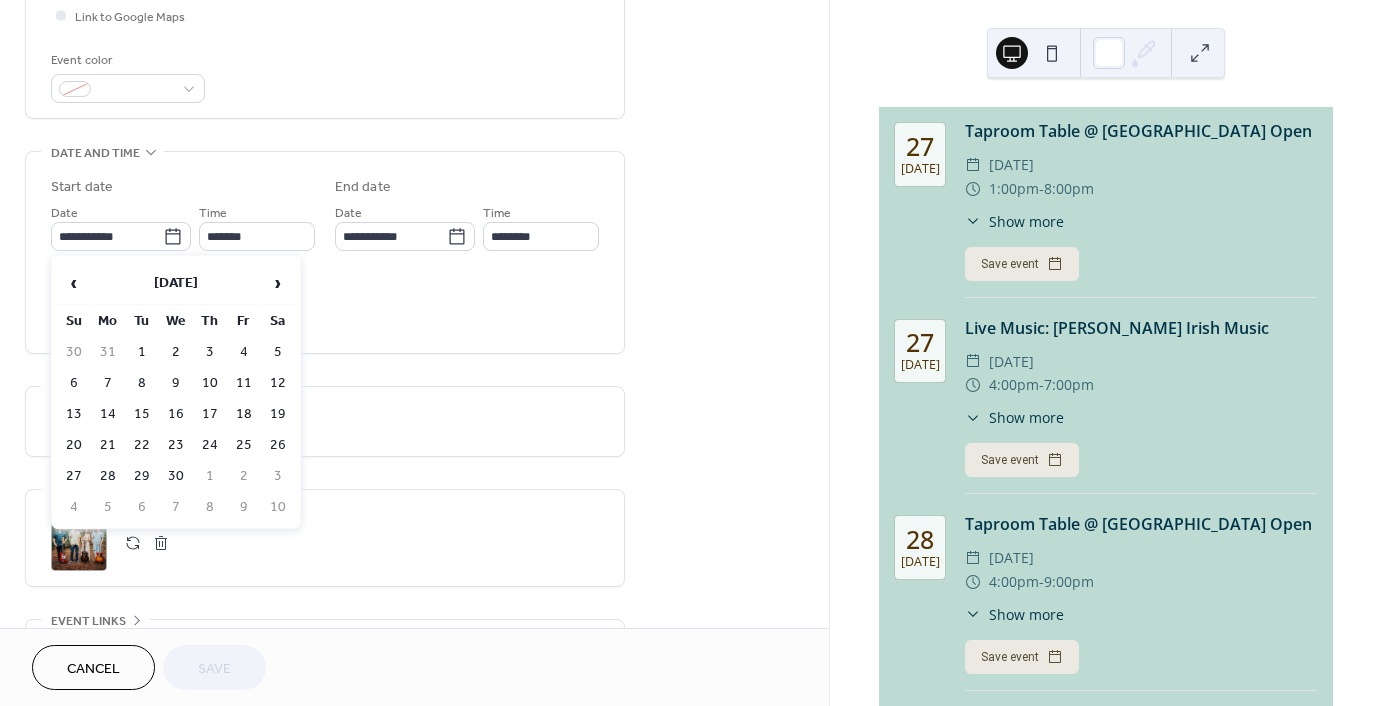 click on "›" at bounding box center (278, 283) 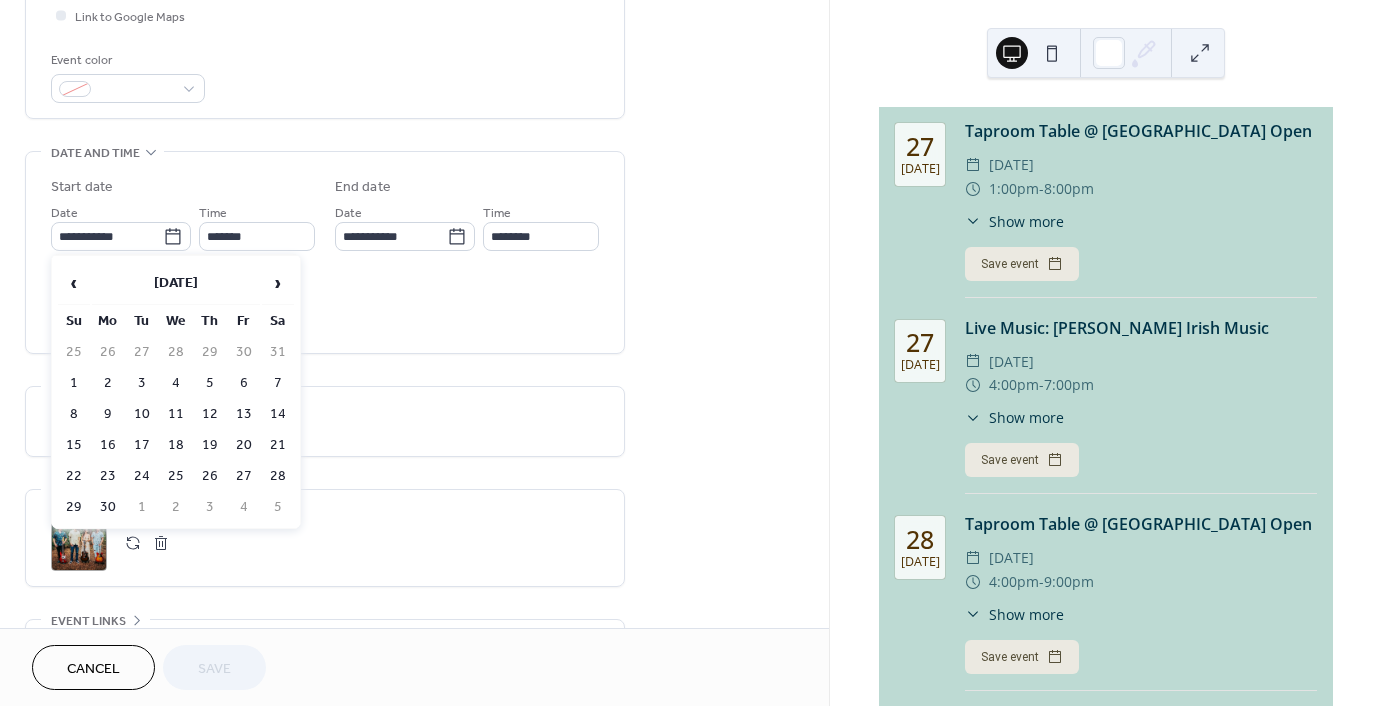 click on "›" at bounding box center [278, 283] 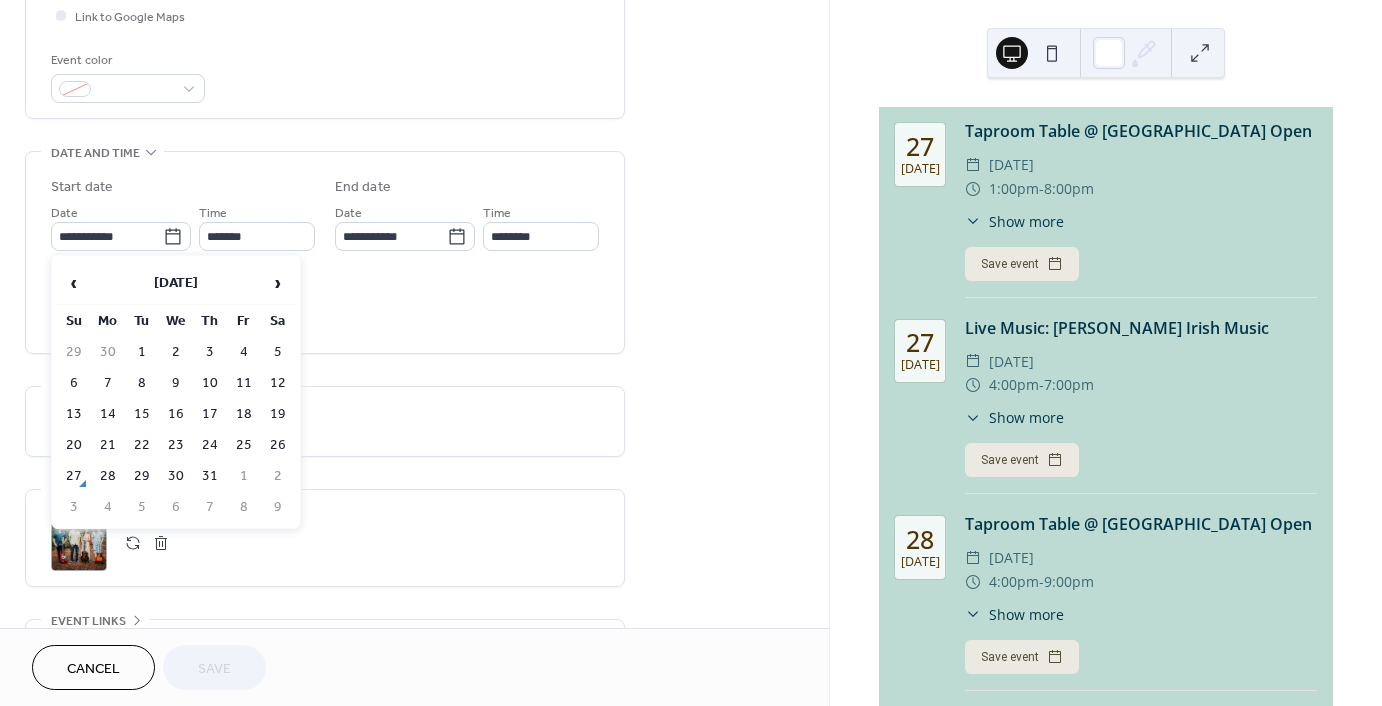 click on "›" at bounding box center (278, 283) 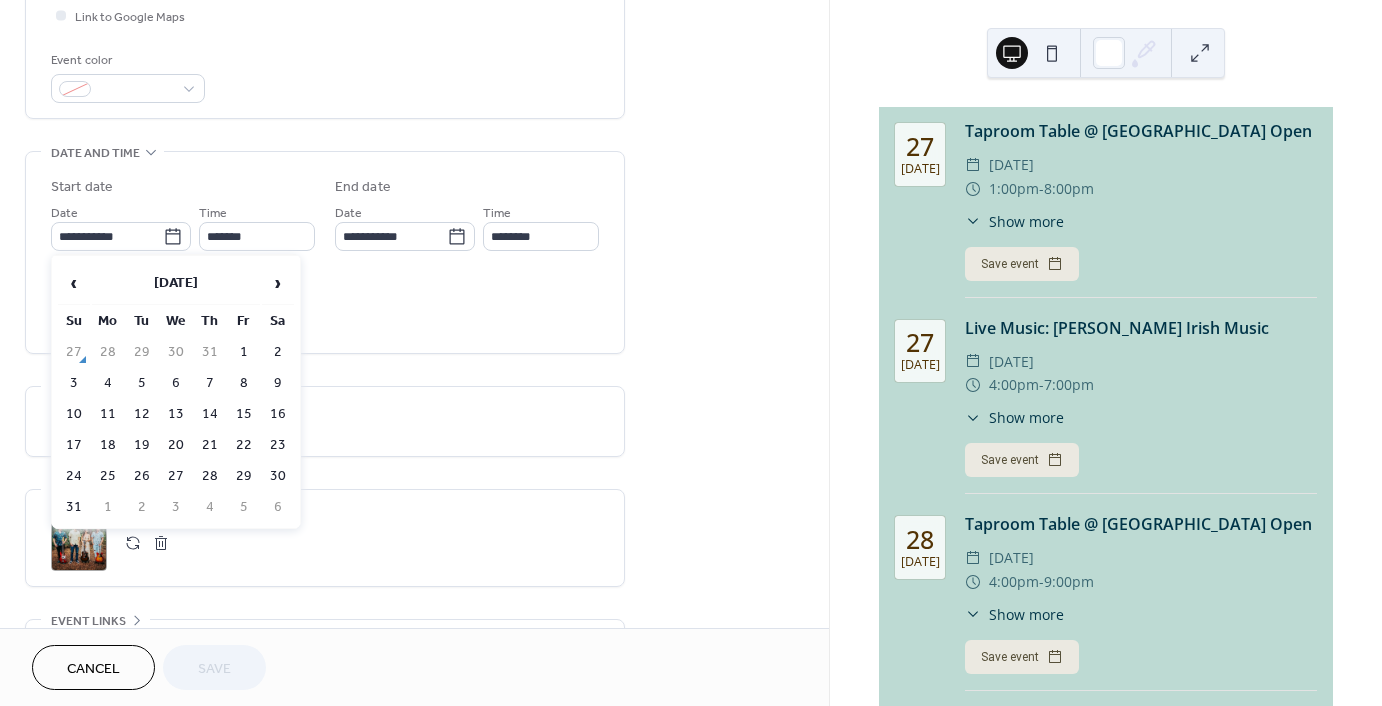 click on "16" at bounding box center [278, 414] 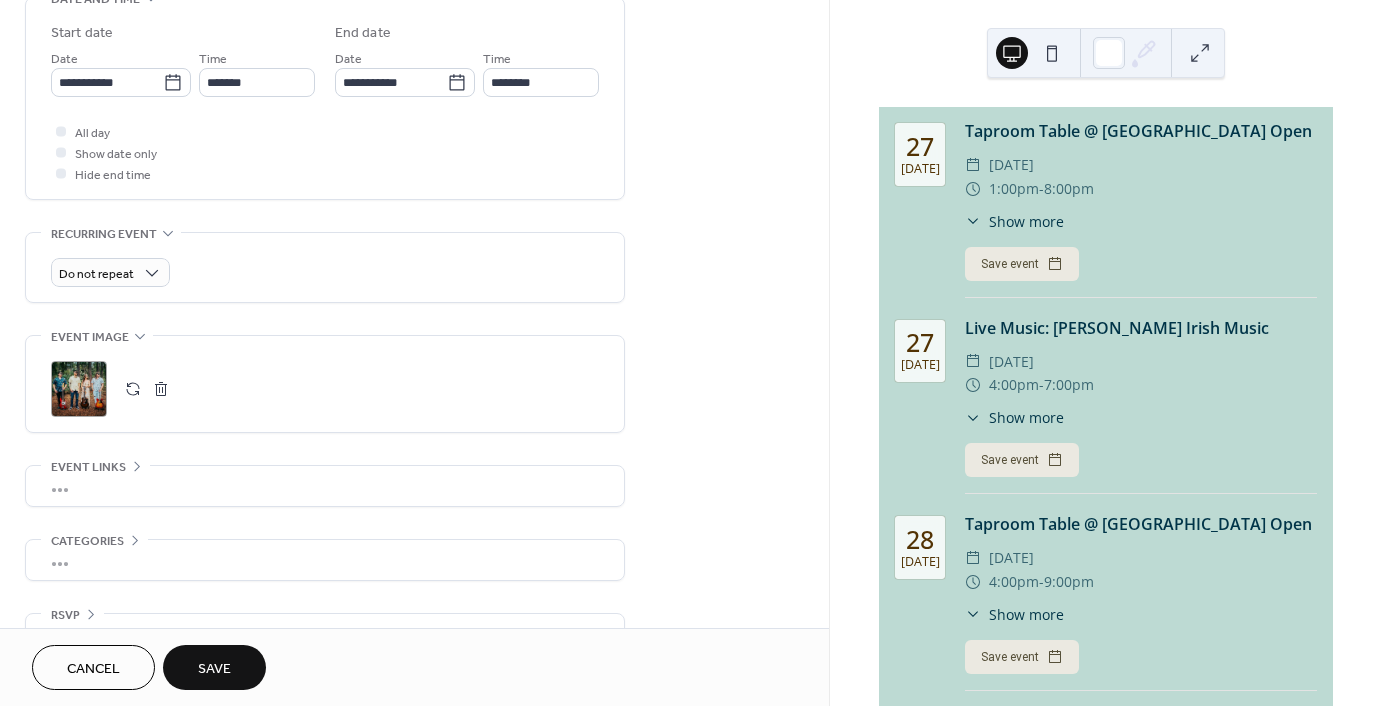 scroll, scrollTop: 699, scrollLeft: 0, axis: vertical 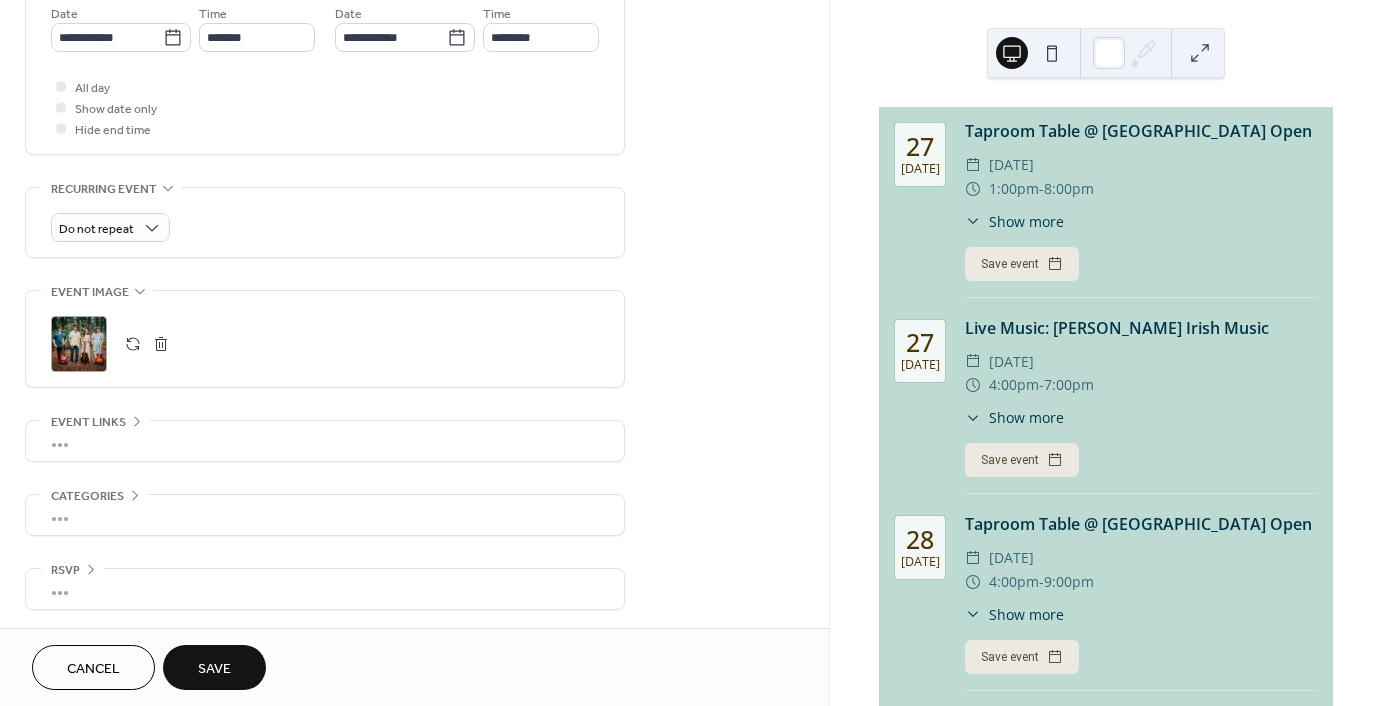 click on "Save" at bounding box center (214, 667) 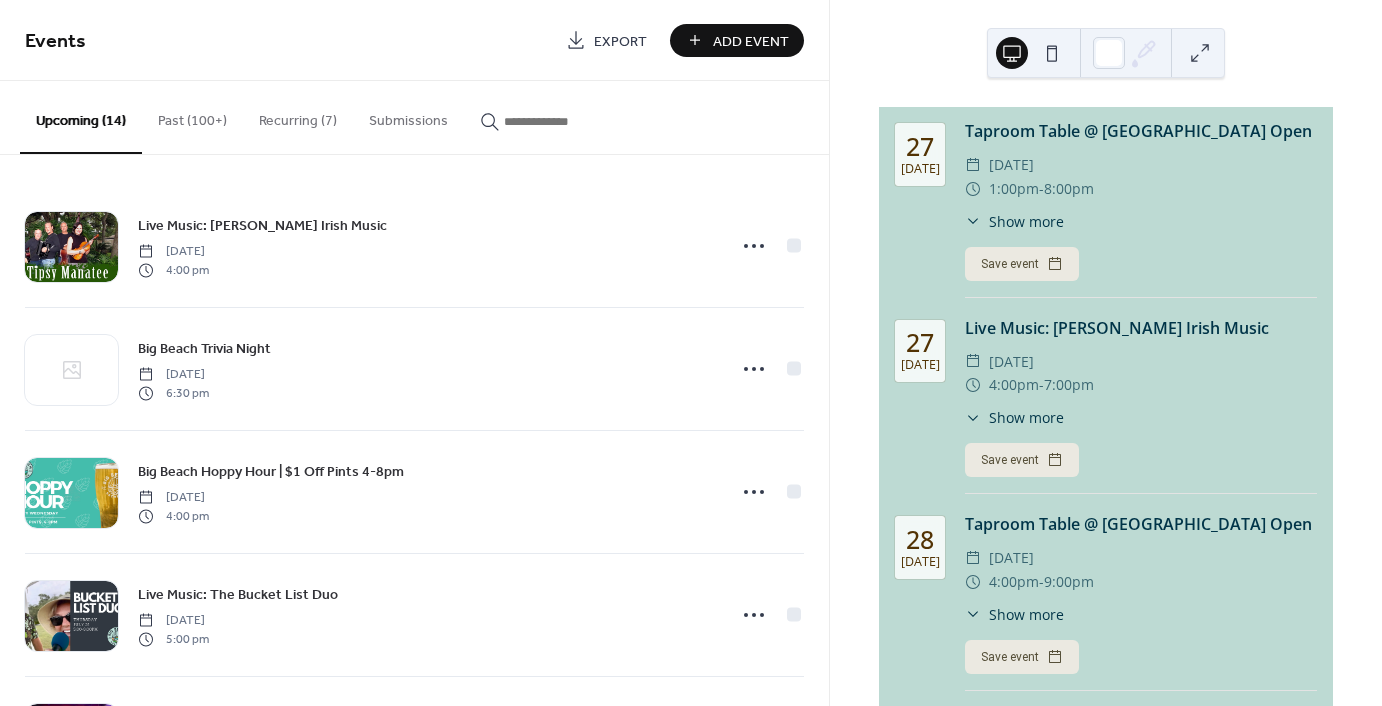 click at bounding box center (564, 121) 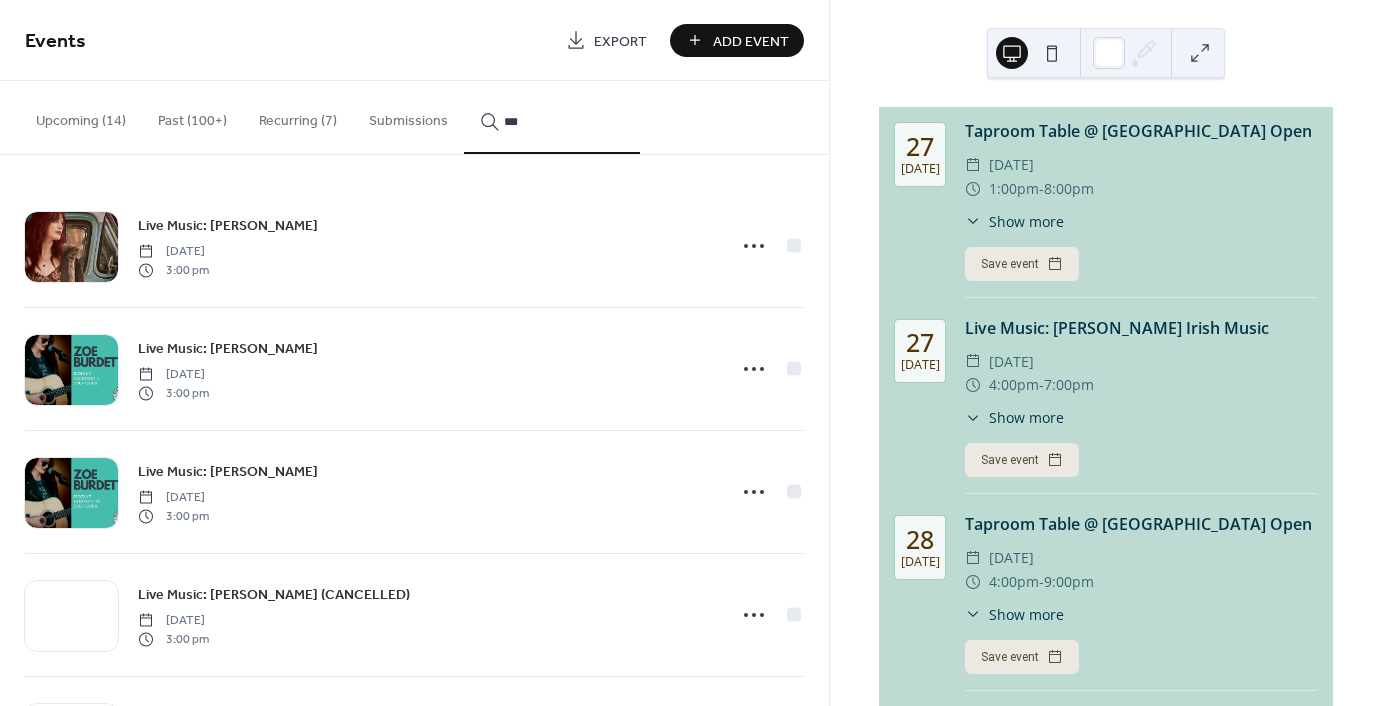 scroll, scrollTop: 244, scrollLeft: 0, axis: vertical 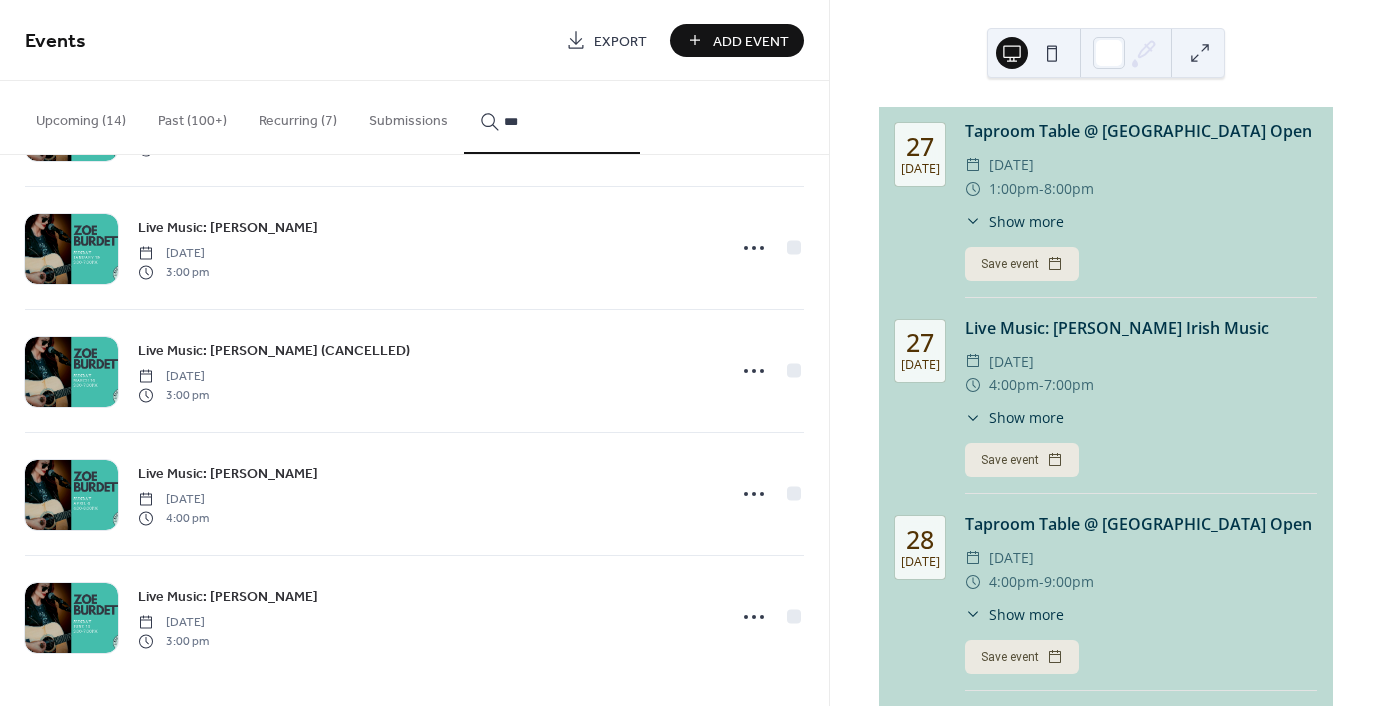 type on "***" 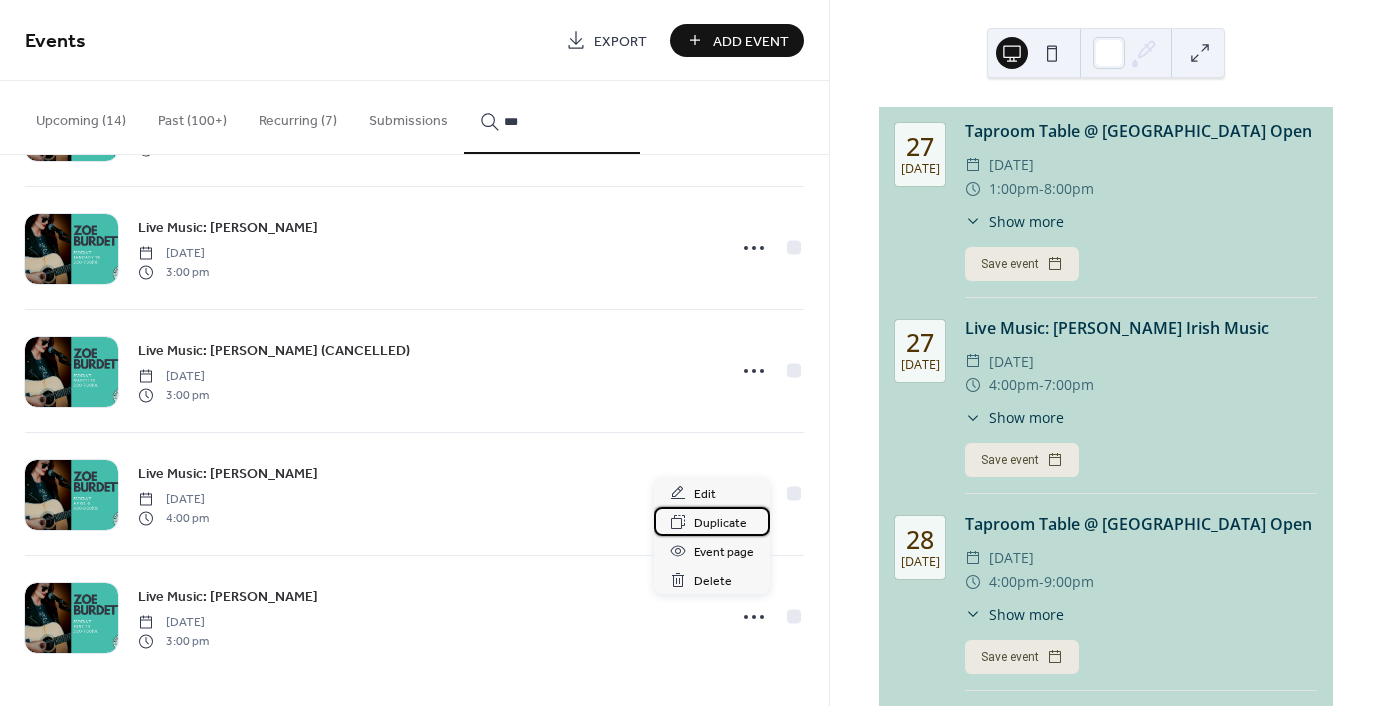 click on "Duplicate" at bounding box center (720, 523) 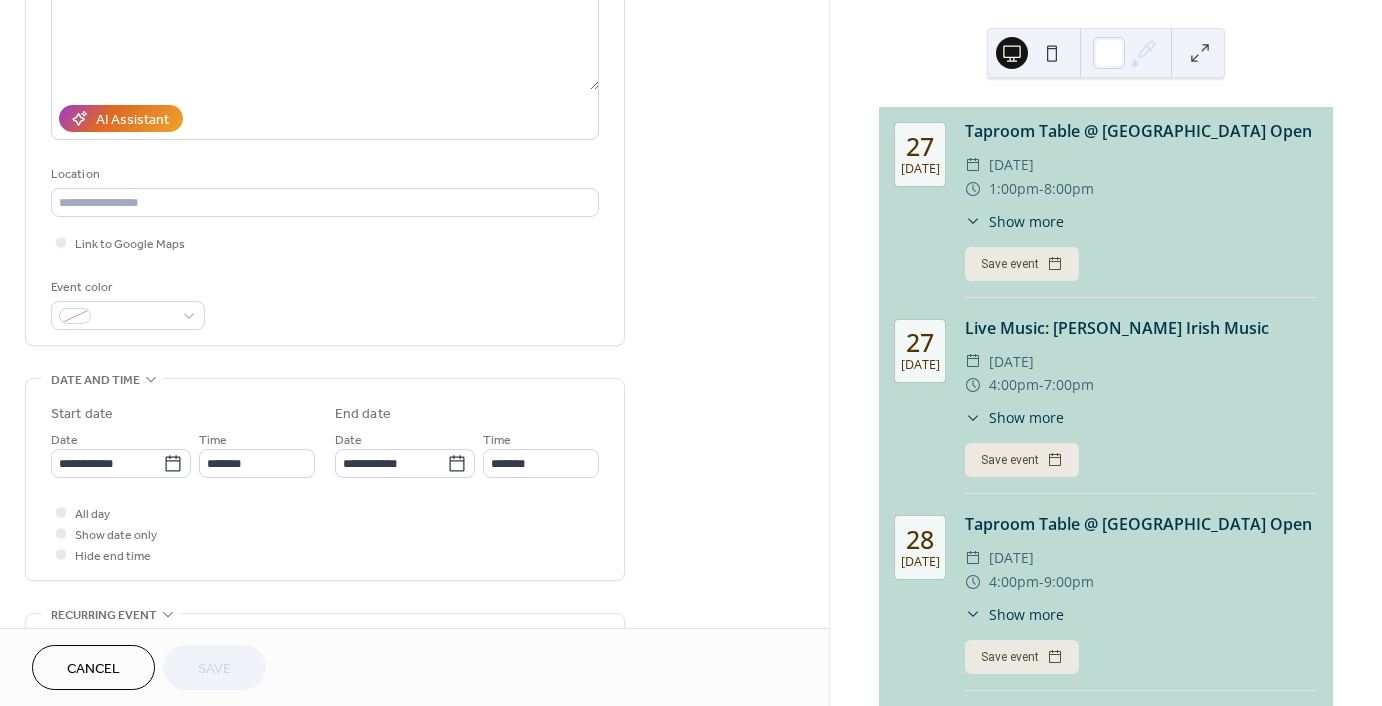 scroll, scrollTop: 400, scrollLeft: 0, axis: vertical 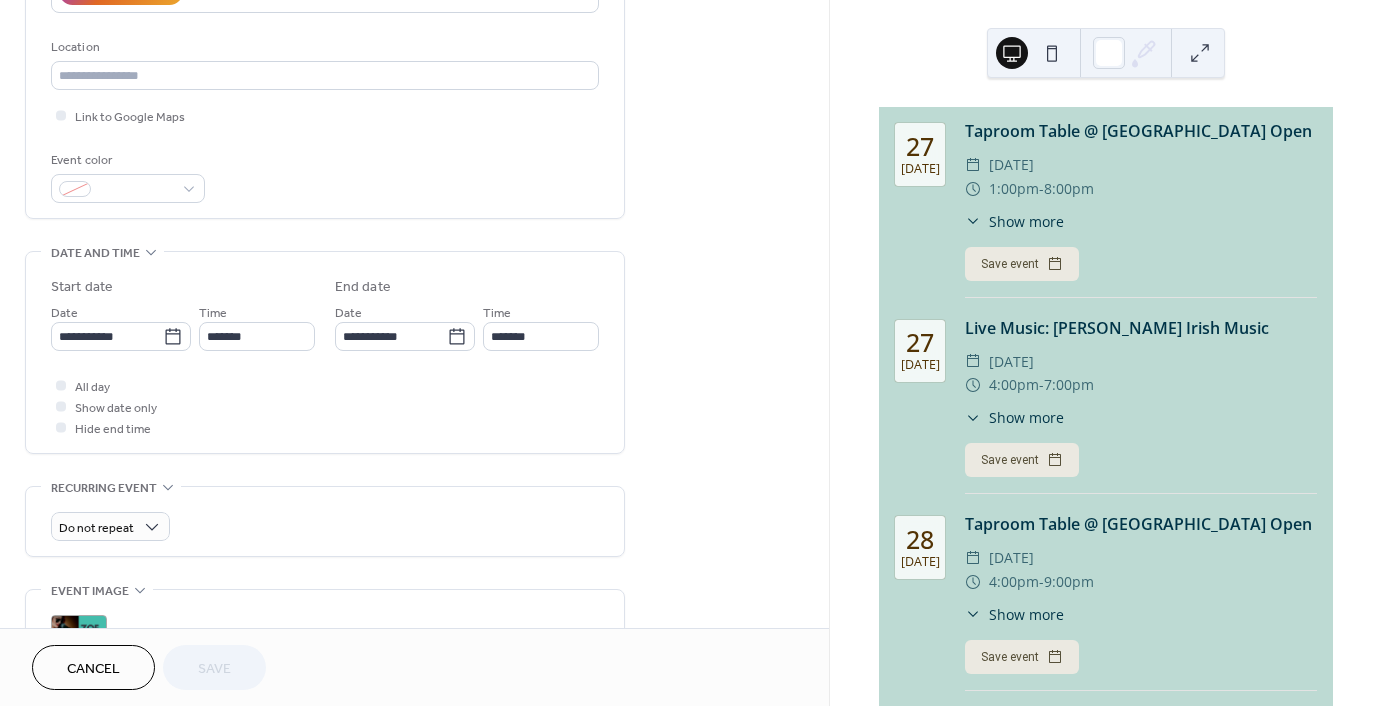 click 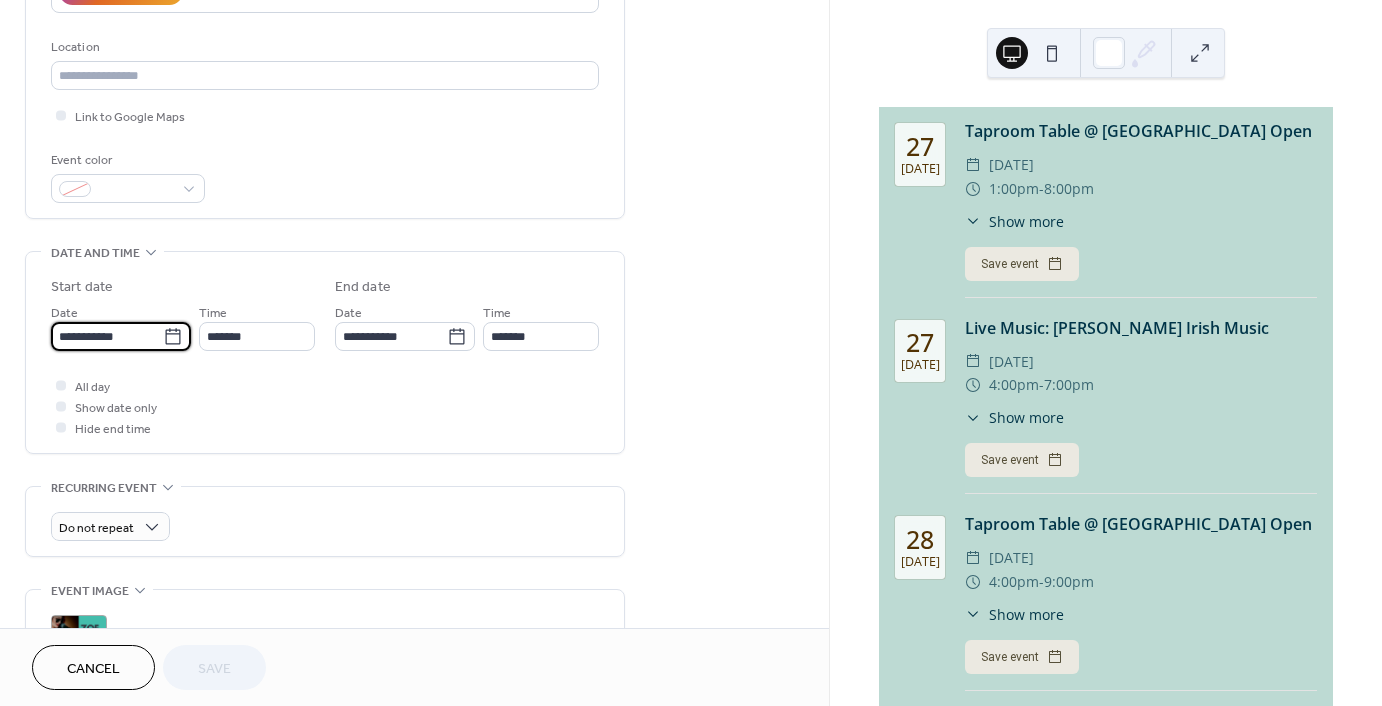 click on "**********" at bounding box center (107, 336) 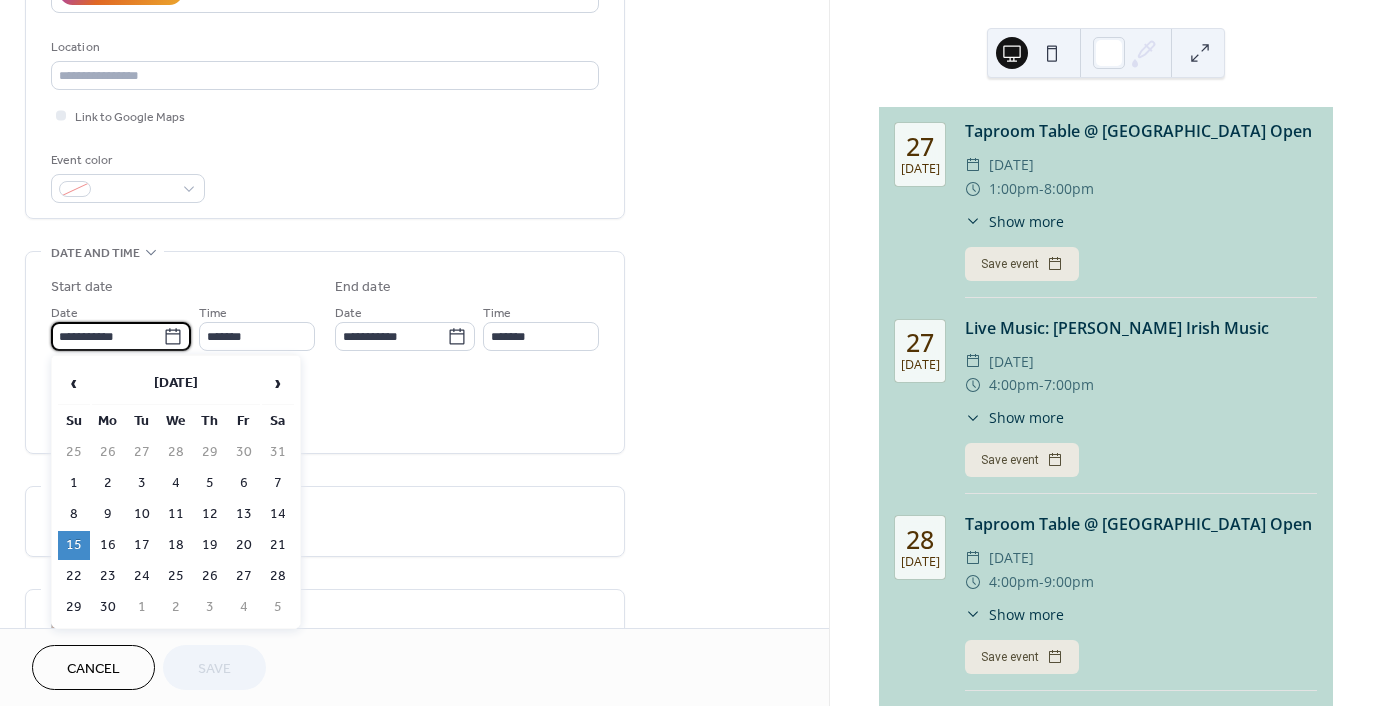 click on "›" at bounding box center (278, 383) 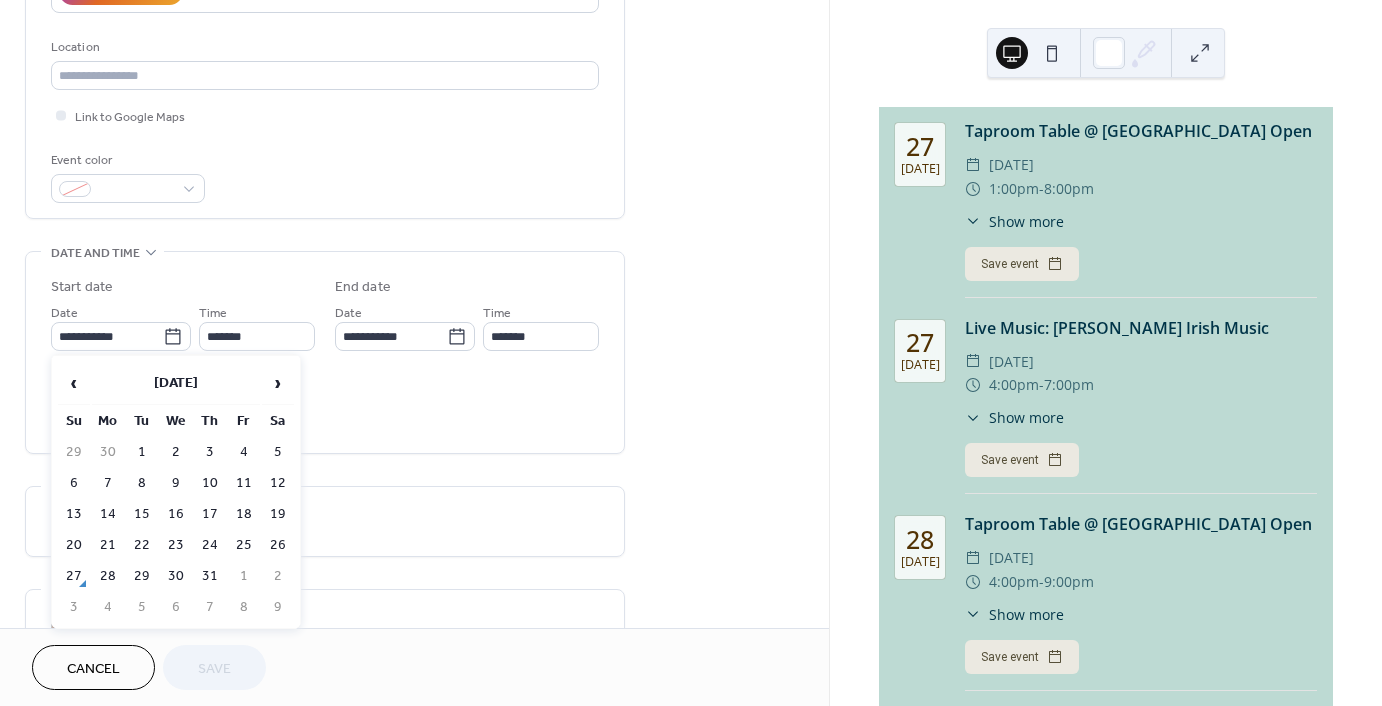 click on "›" at bounding box center [278, 383] 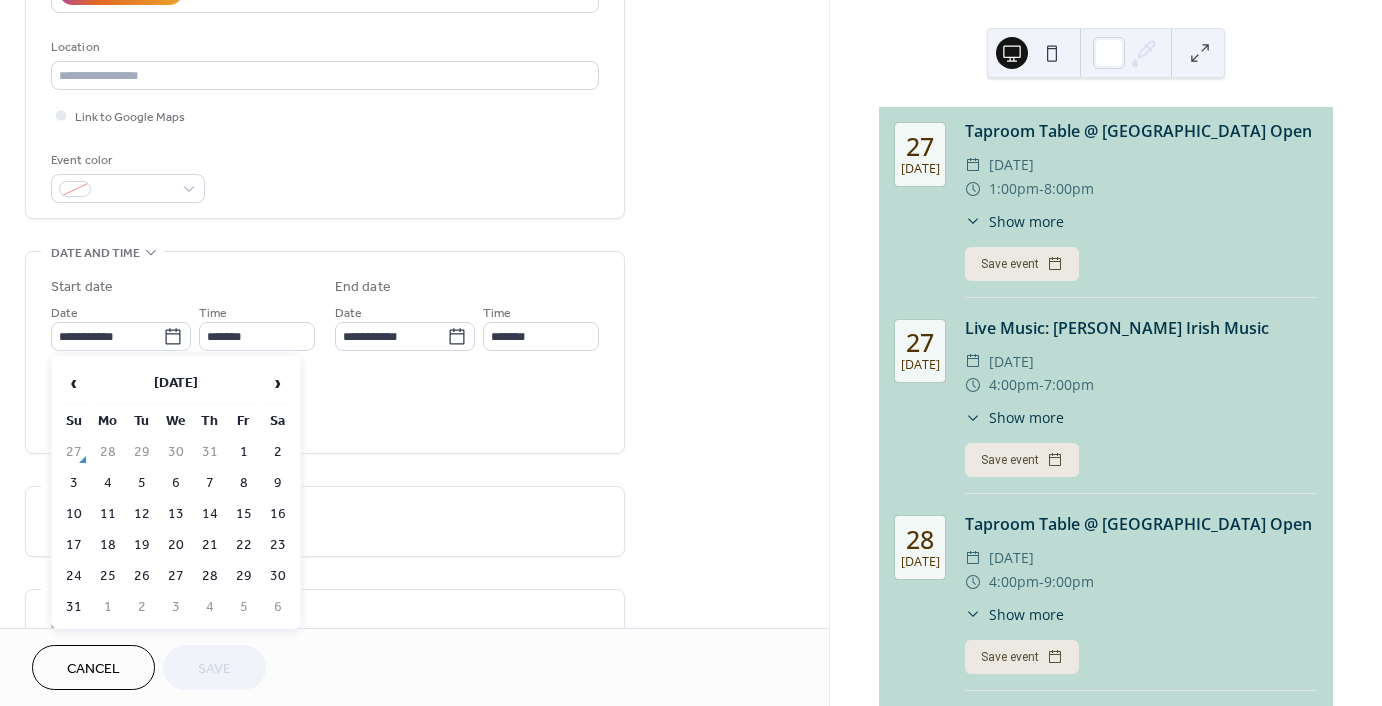 click on "17" at bounding box center (74, 545) 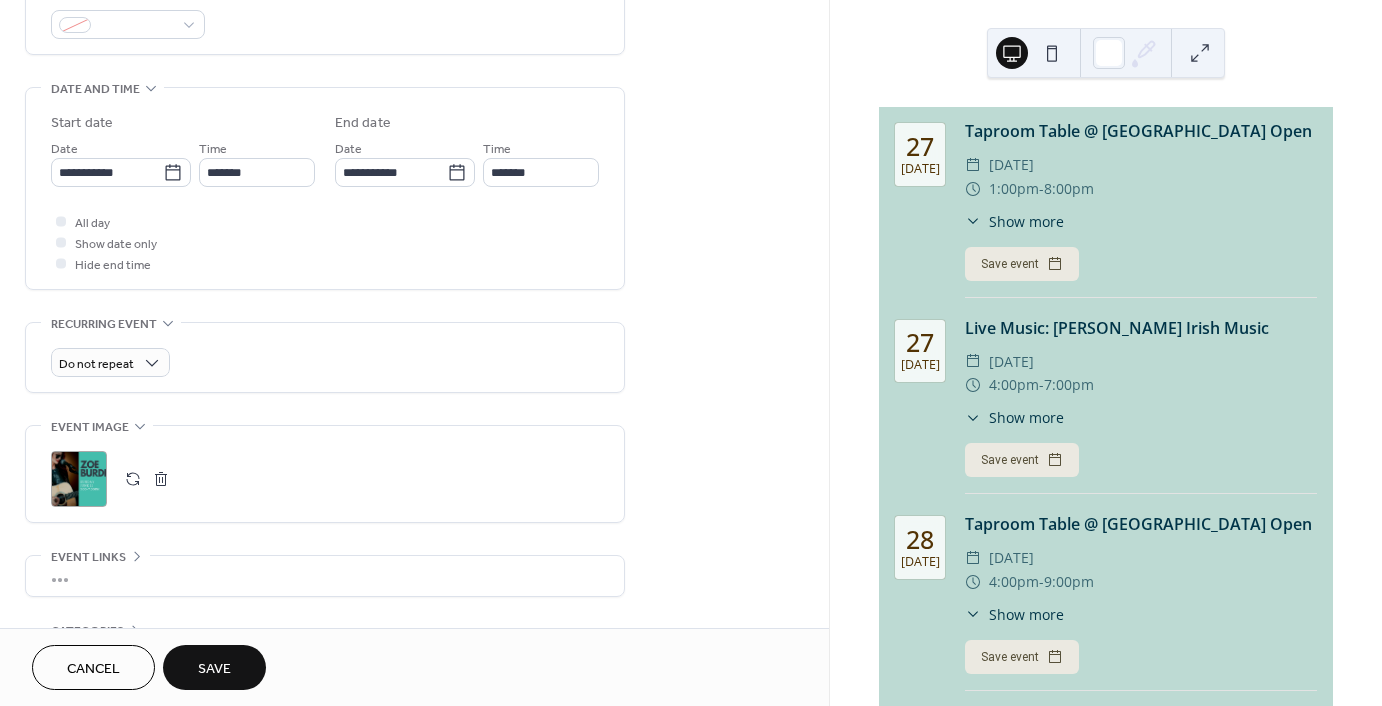 scroll, scrollTop: 600, scrollLeft: 0, axis: vertical 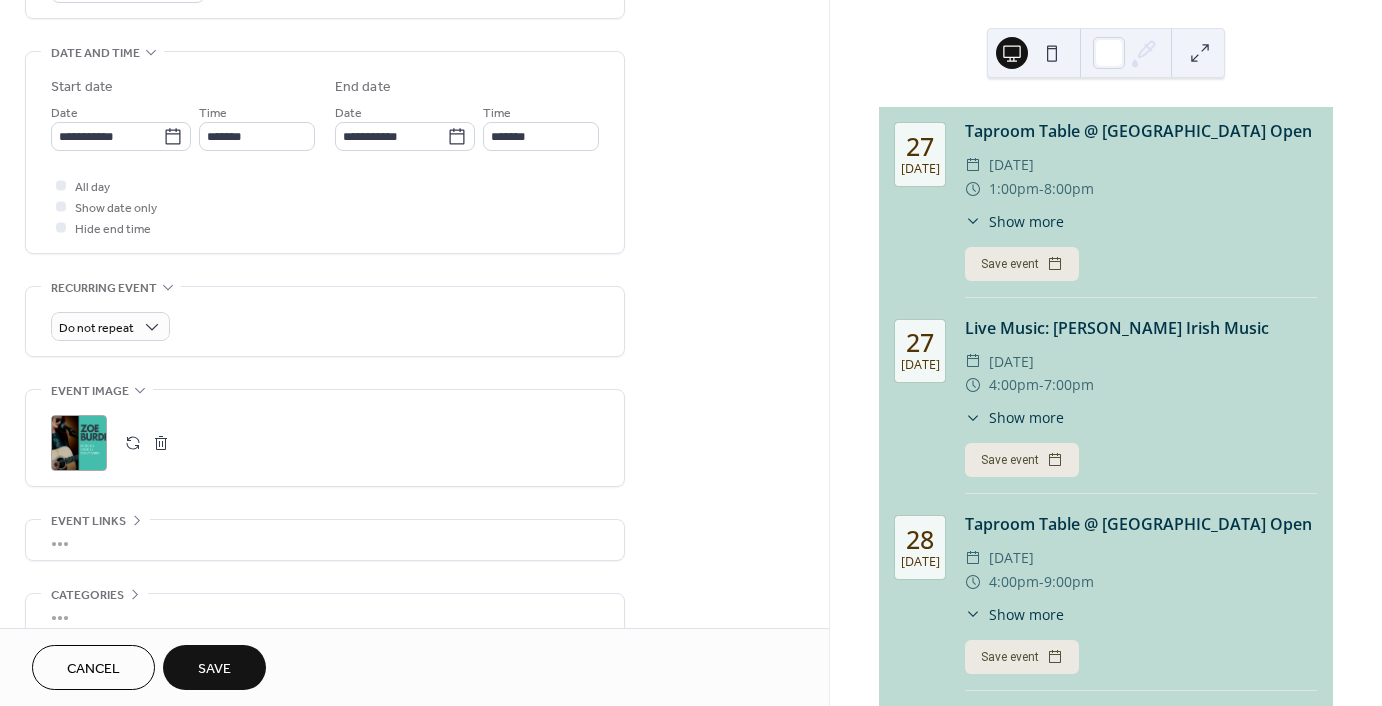 click at bounding box center [161, 443] 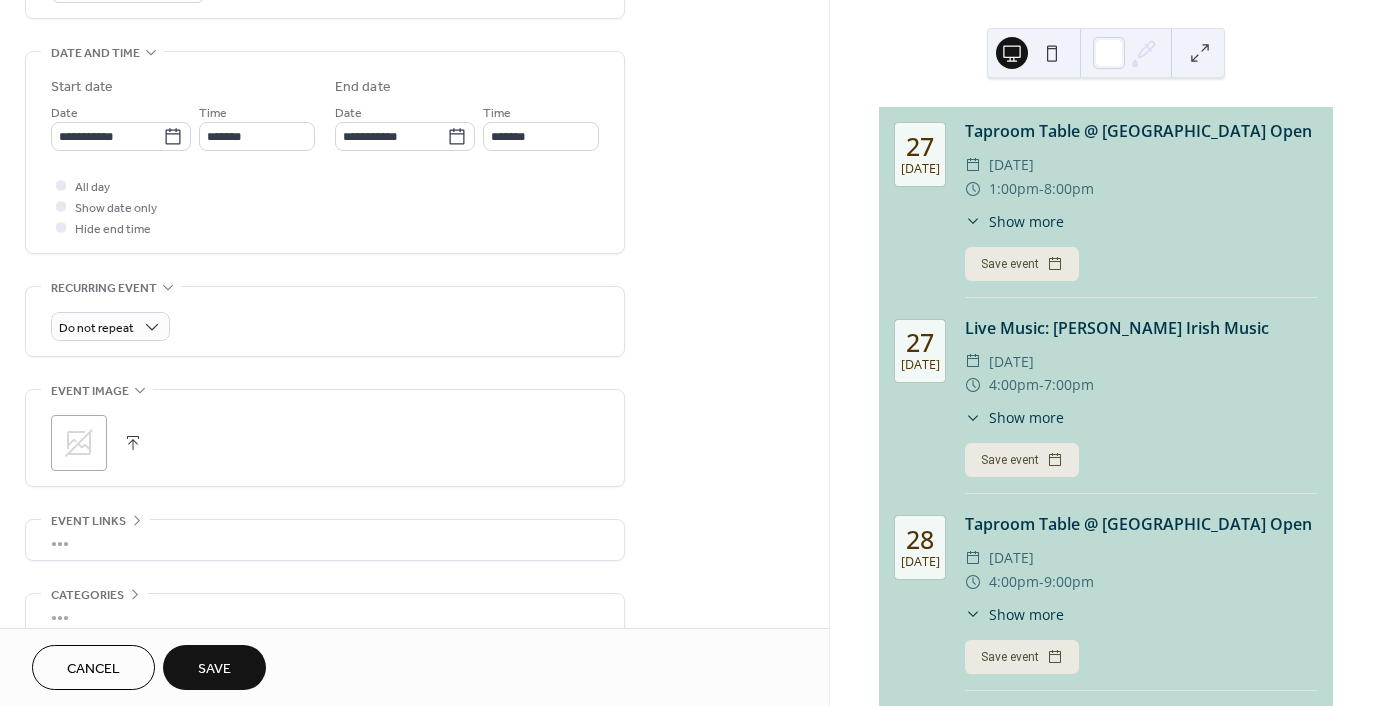 click at bounding box center (133, 443) 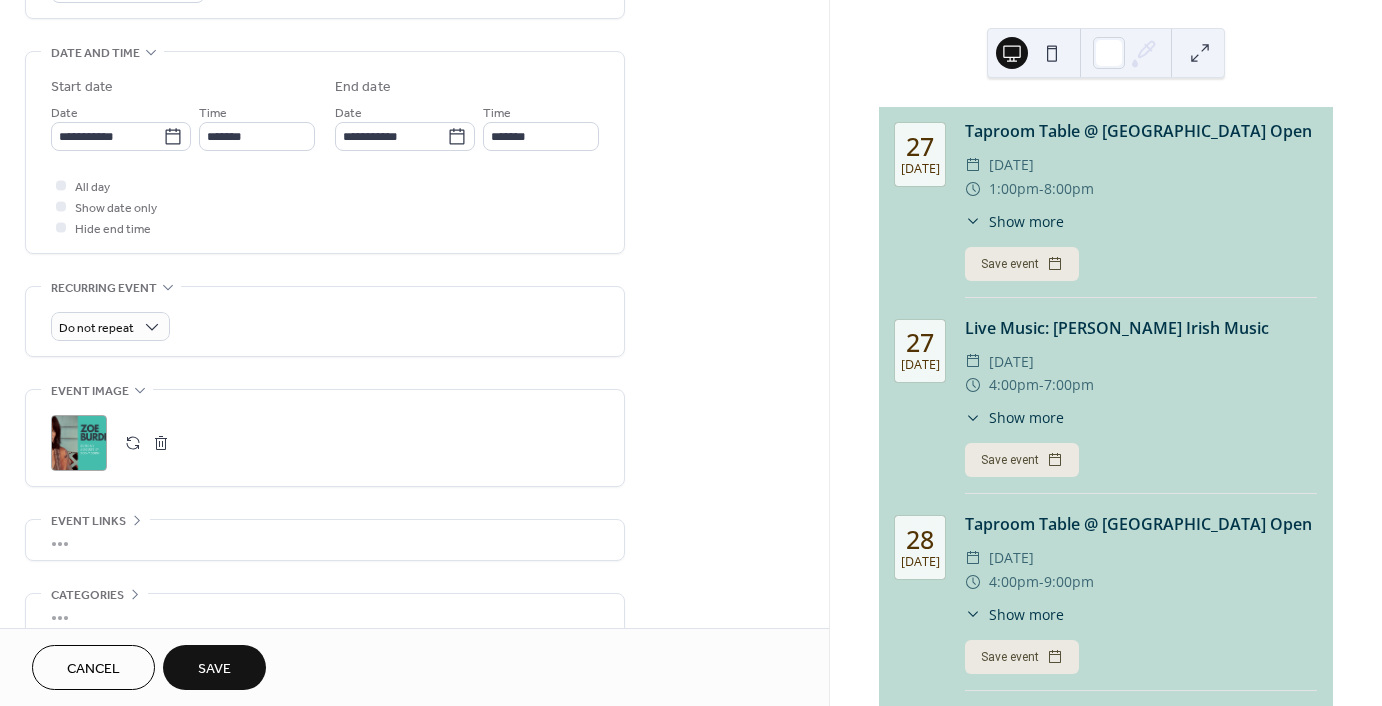 click on "Save" at bounding box center (214, 669) 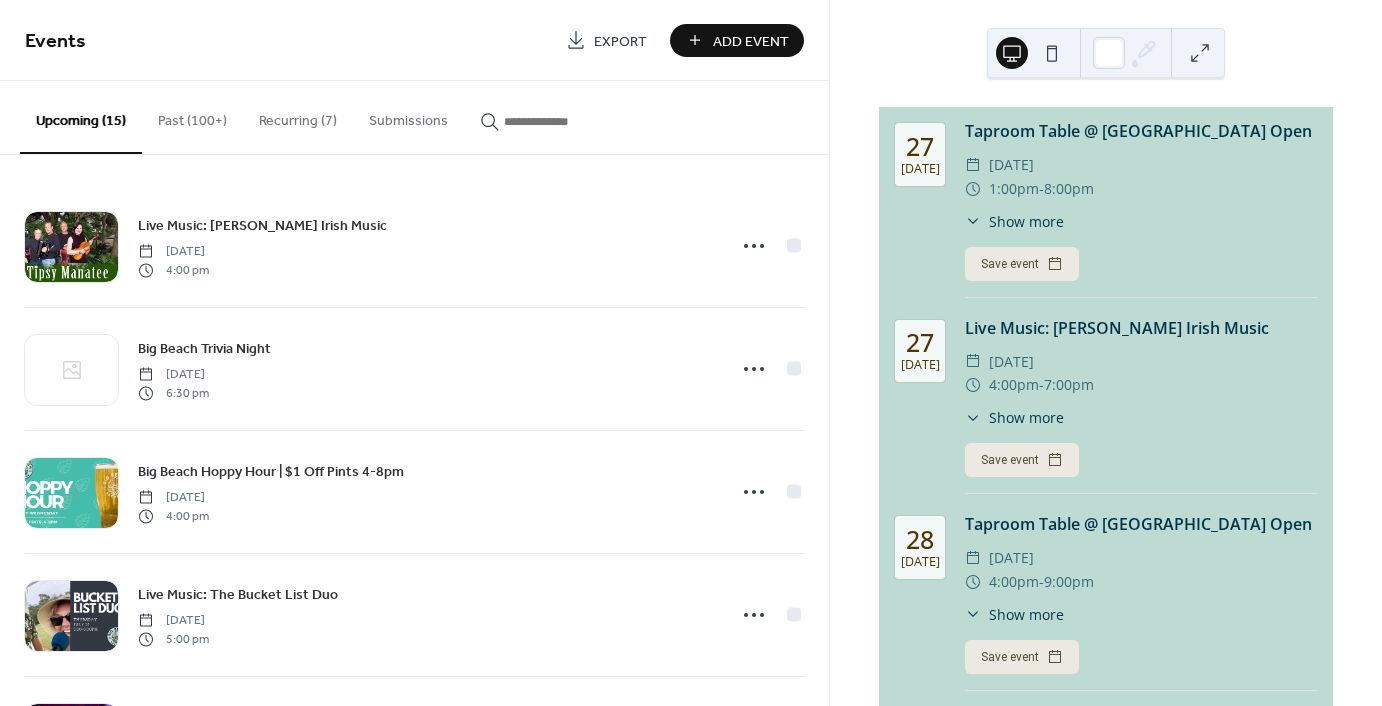 click at bounding box center [564, 121] 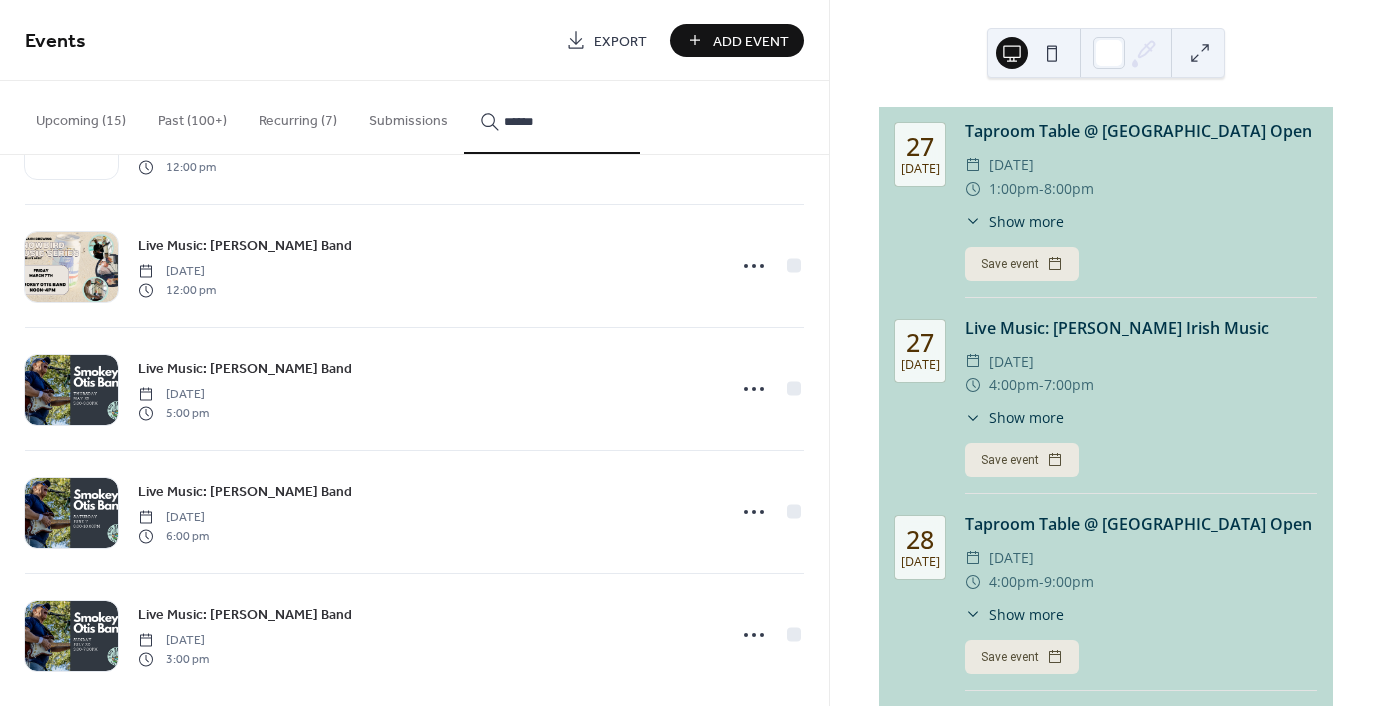 scroll, scrollTop: 2577, scrollLeft: 0, axis: vertical 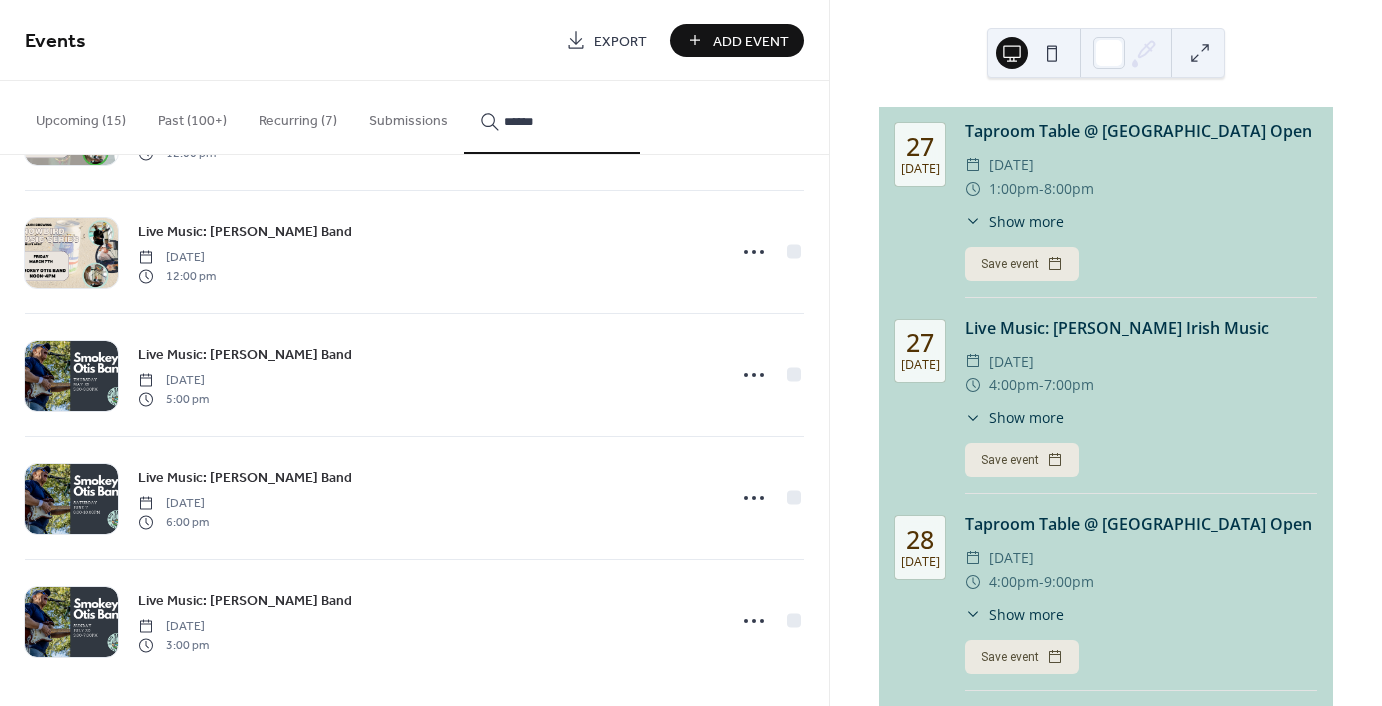 type on "******" 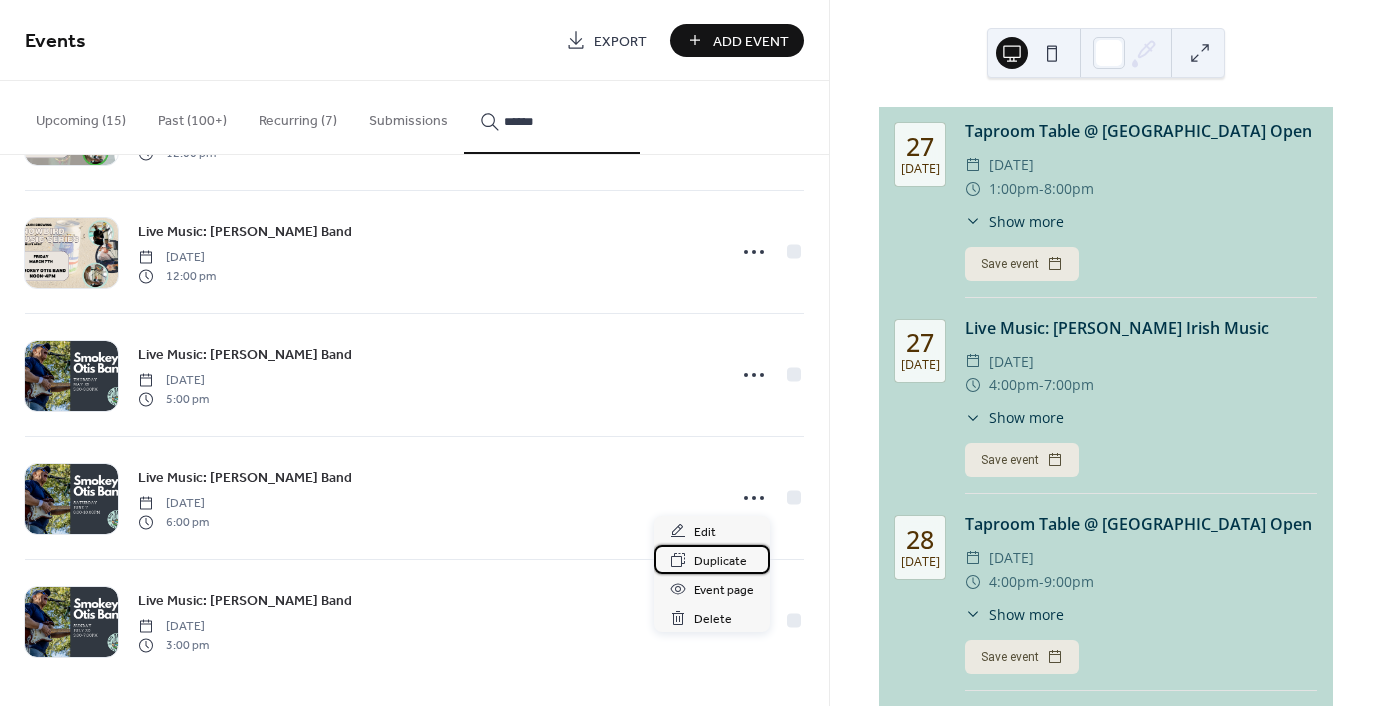click on "Duplicate" at bounding box center [720, 561] 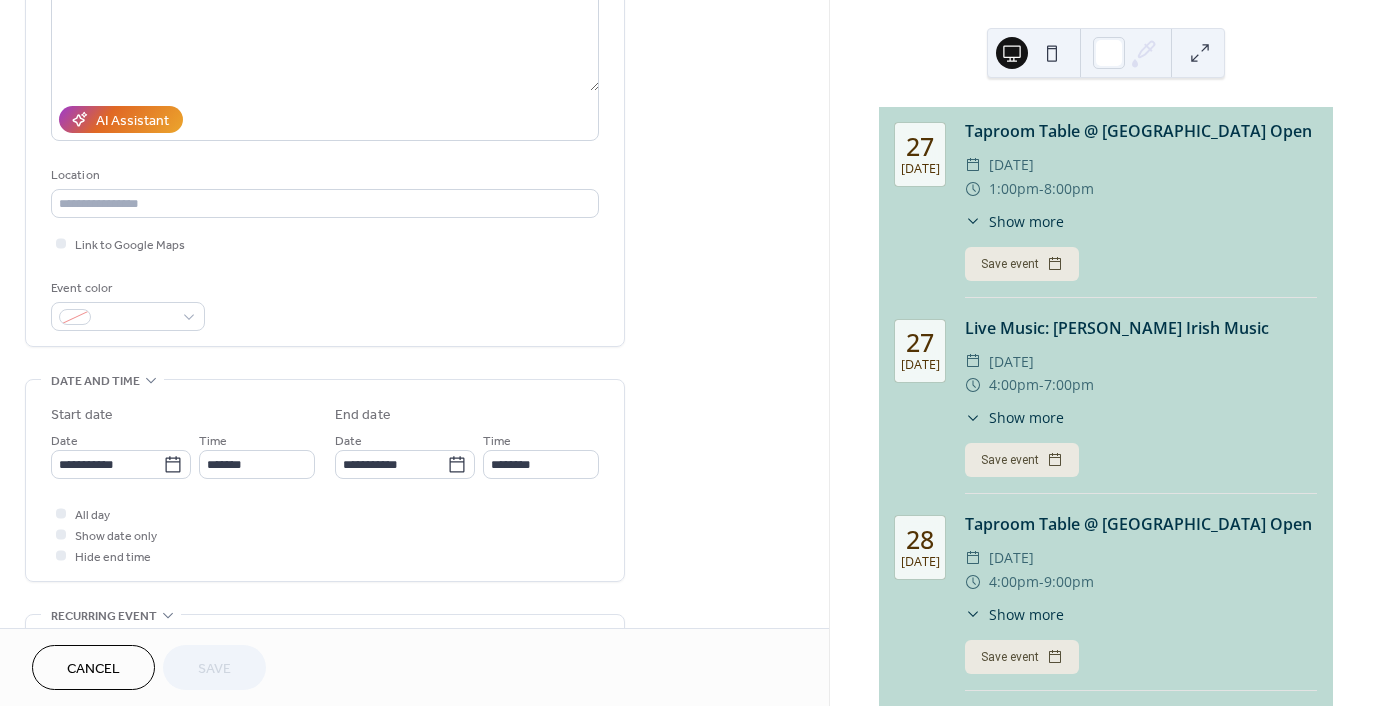 scroll, scrollTop: 300, scrollLeft: 0, axis: vertical 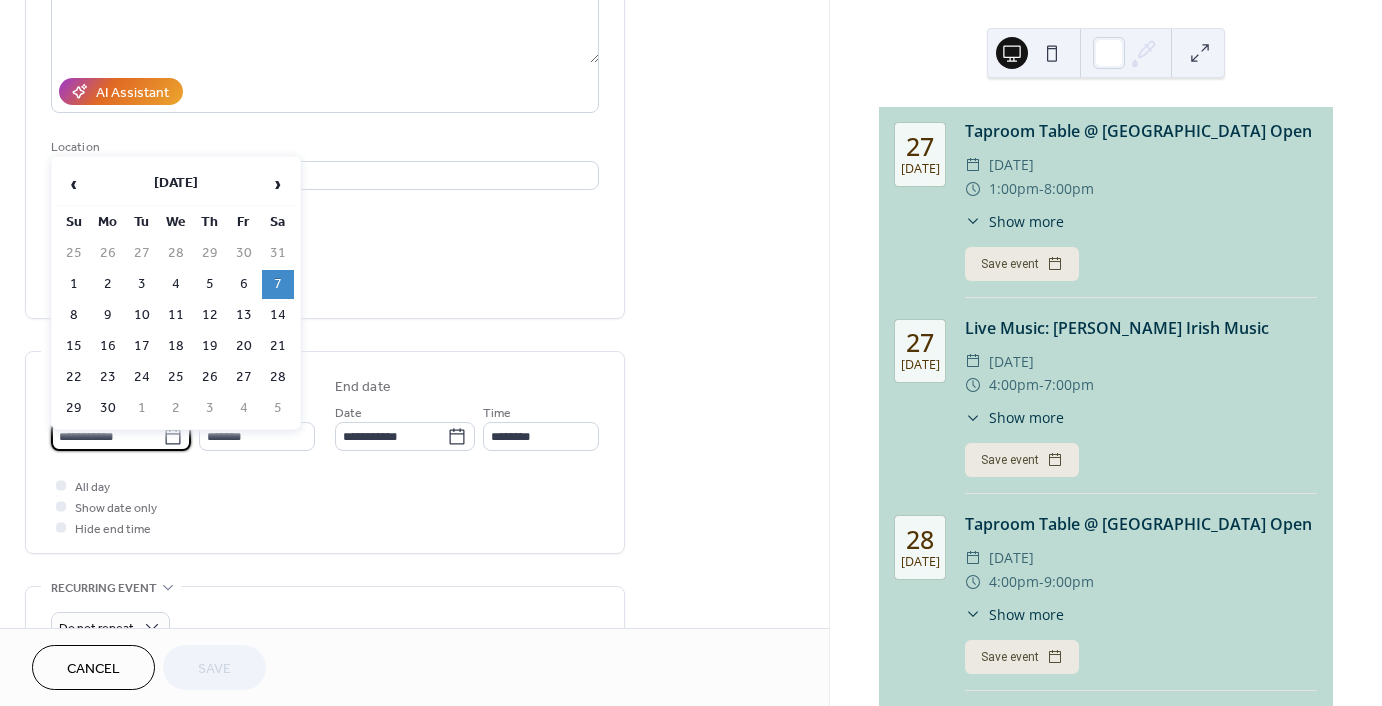 click on "**********" at bounding box center (107, 436) 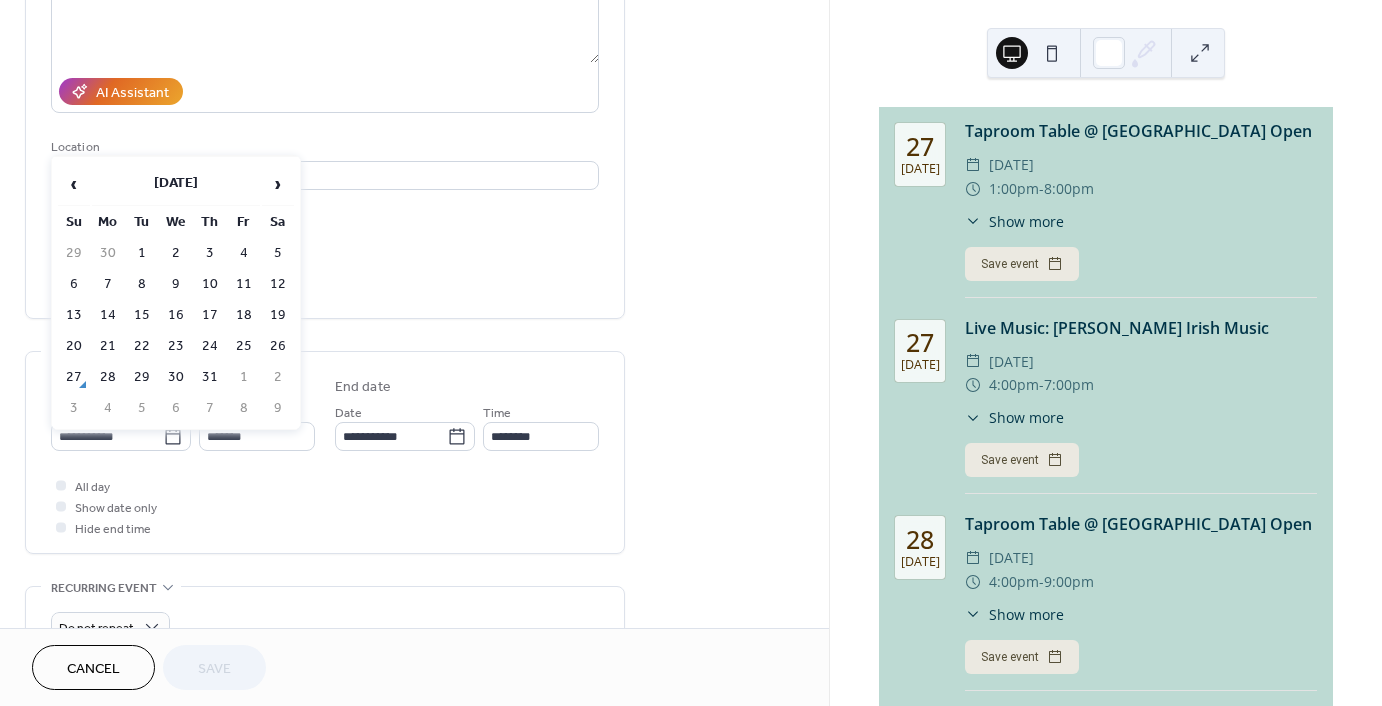 click on "›" at bounding box center [278, 184] 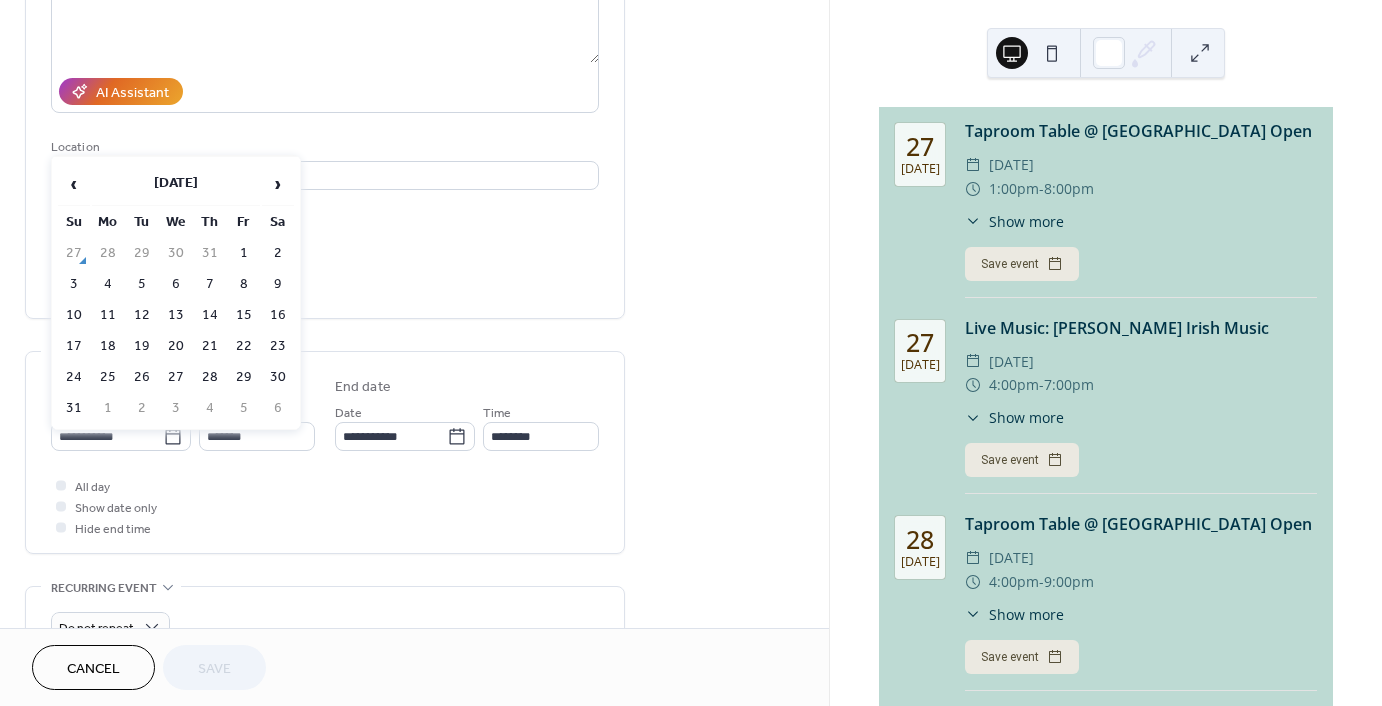 click on "28" at bounding box center [210, 377] 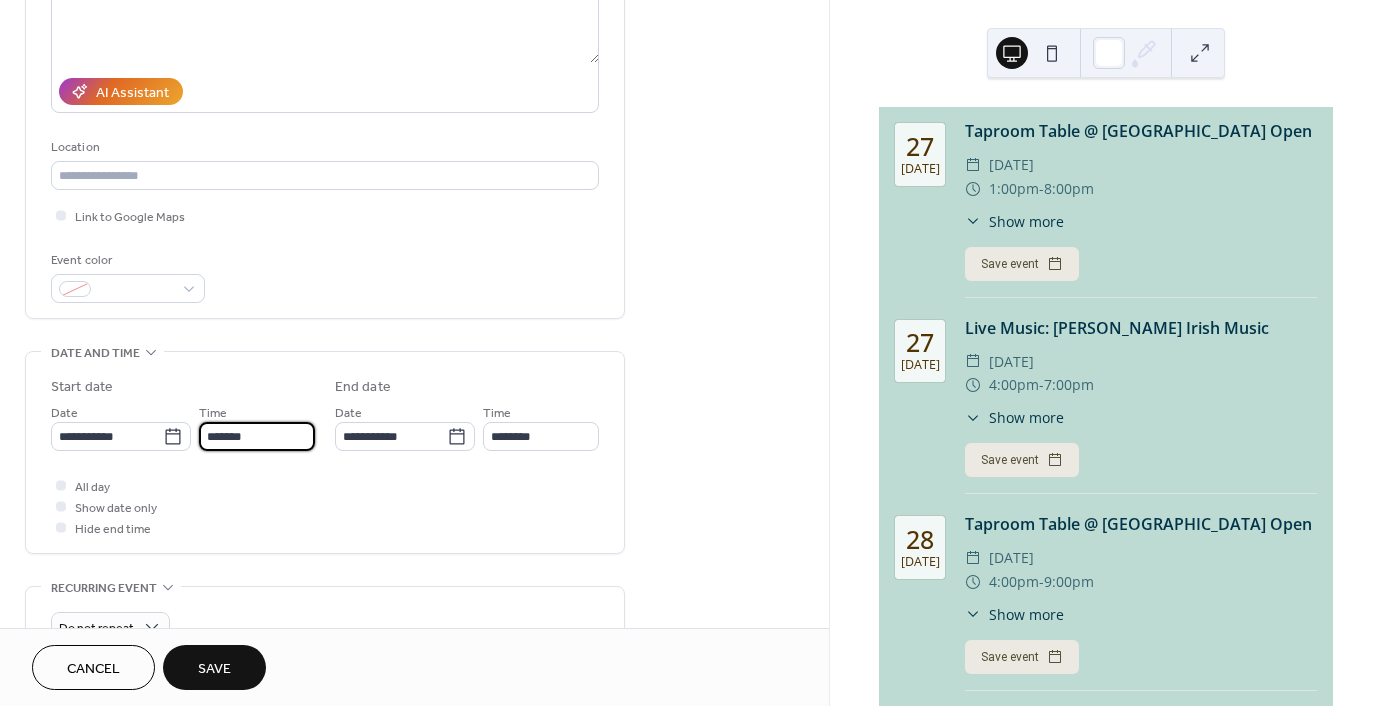 click on "*******" at bounding box center [257, 436] 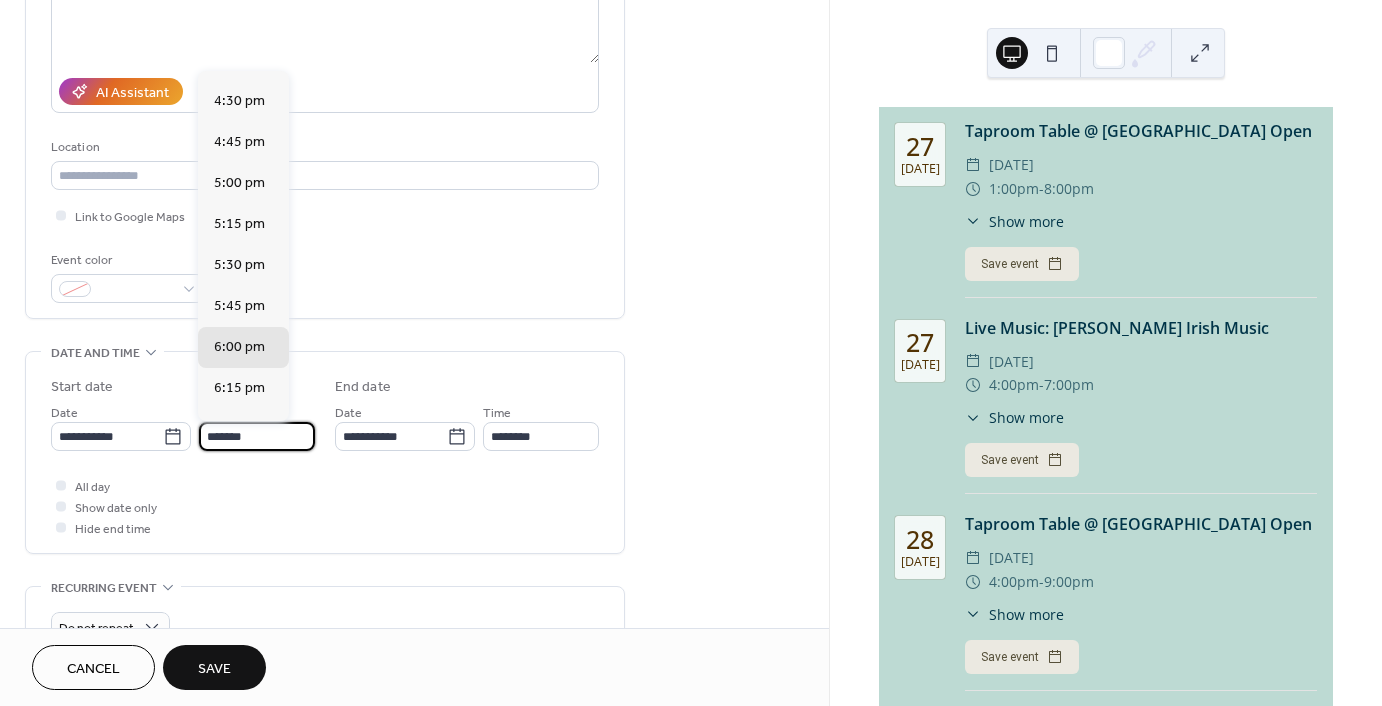 scroll, scrollTop: 2652, scrollLeft: 0, axis: vertical 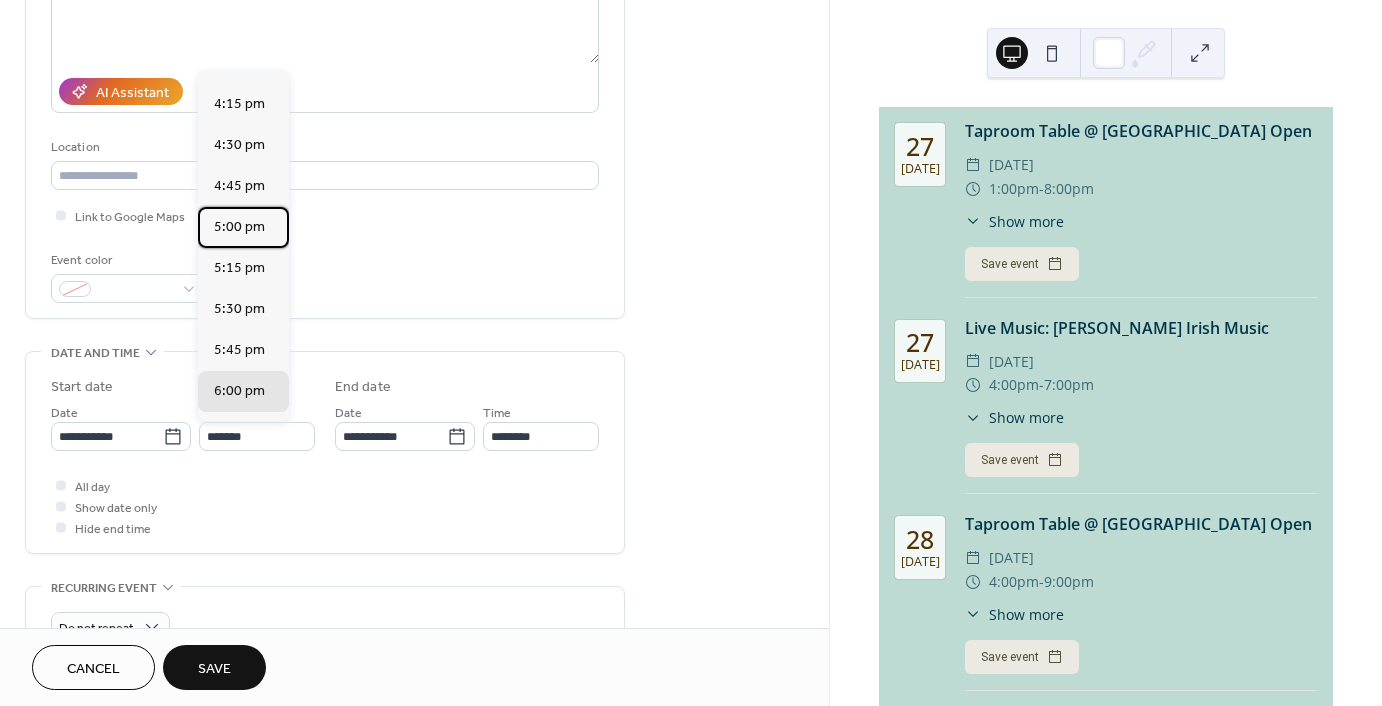 click on "5:00 pm" at bounding box center [239, 227] 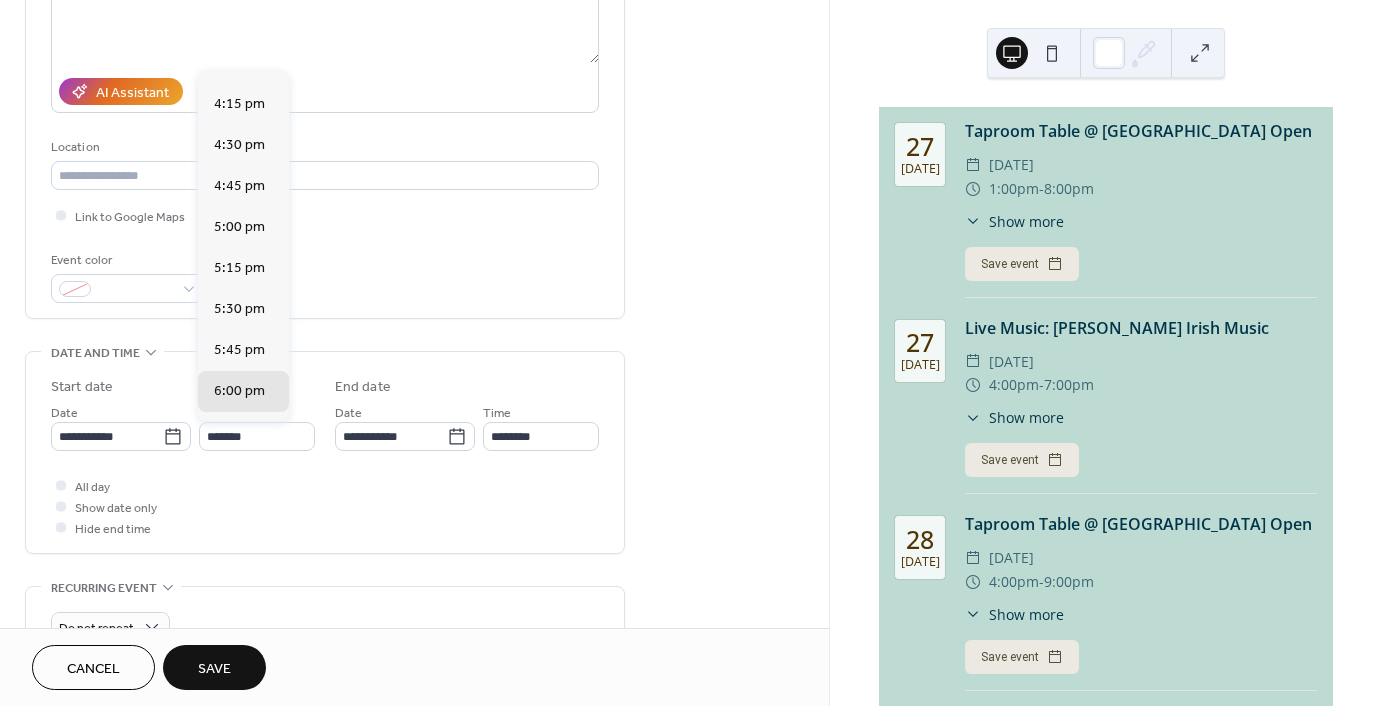 type on "*******" 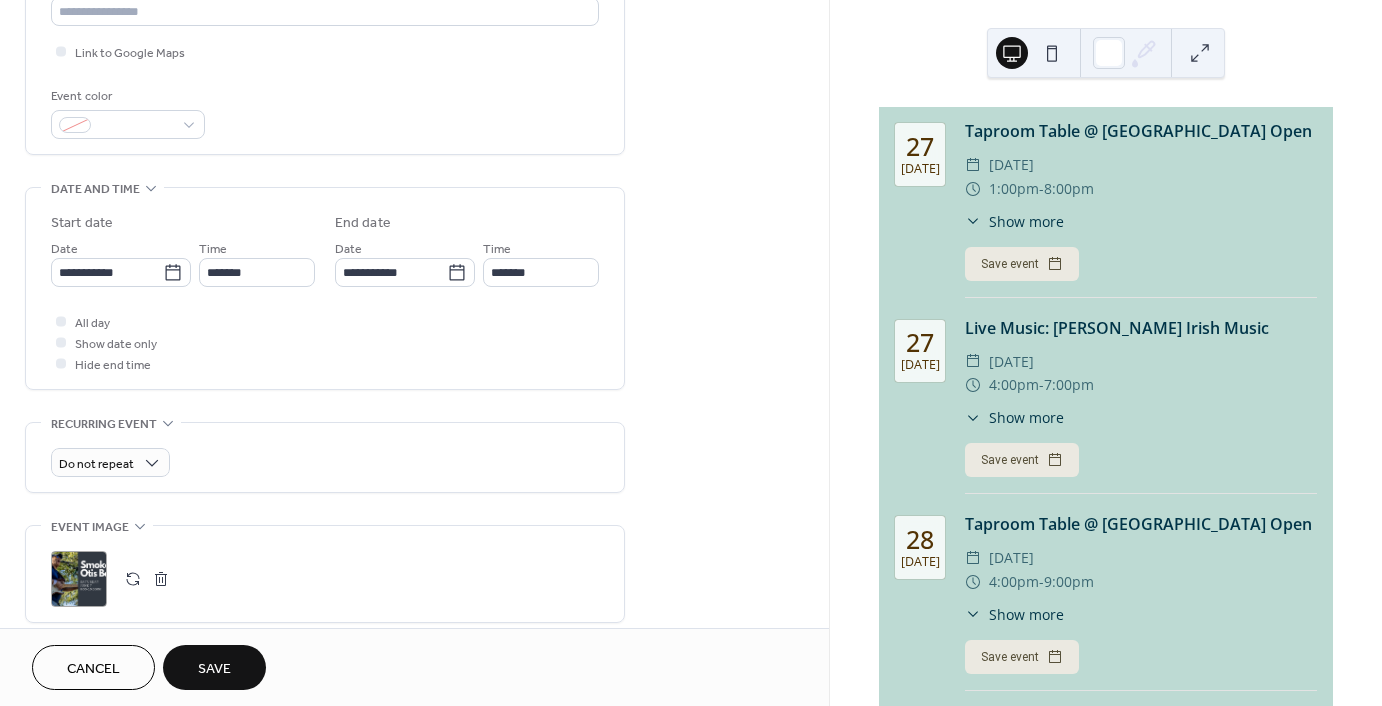 scroll, scrollTop: 600, scrollLeft: 0, axis: vertical 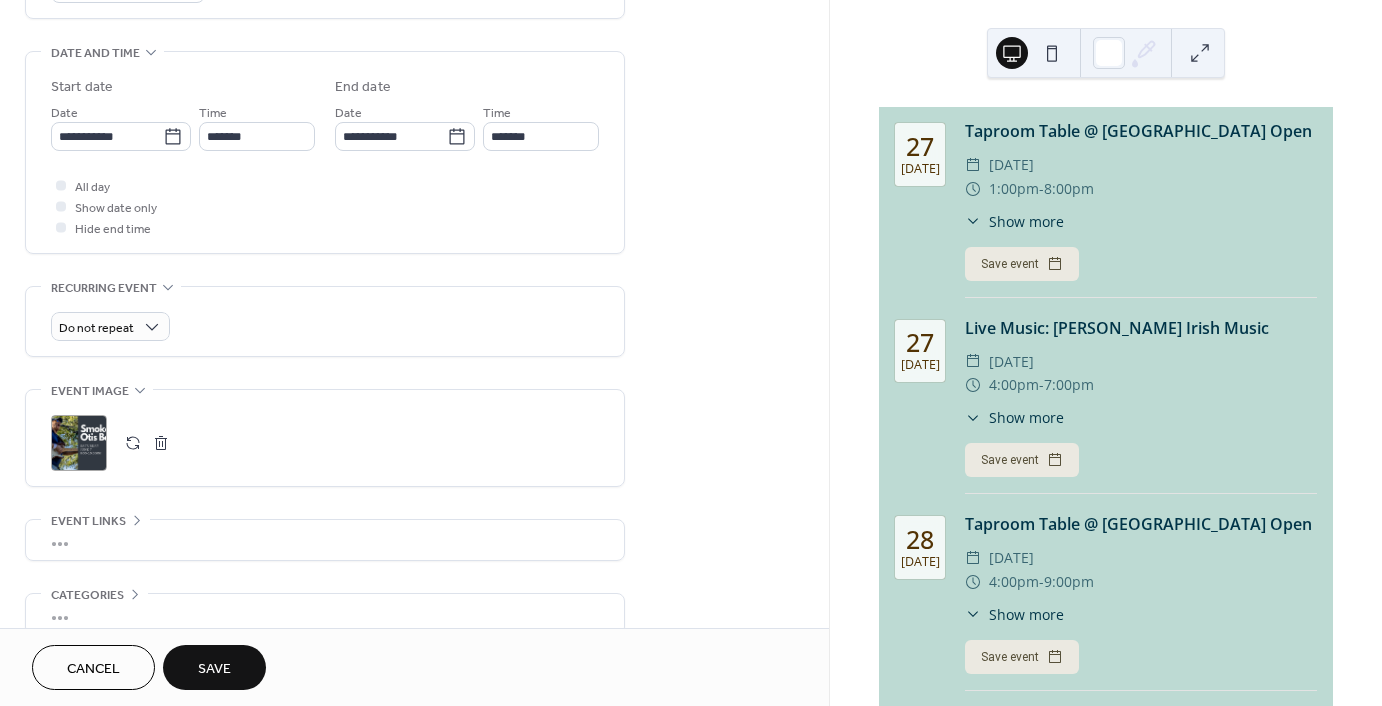 click at bounding box center [161, 443] 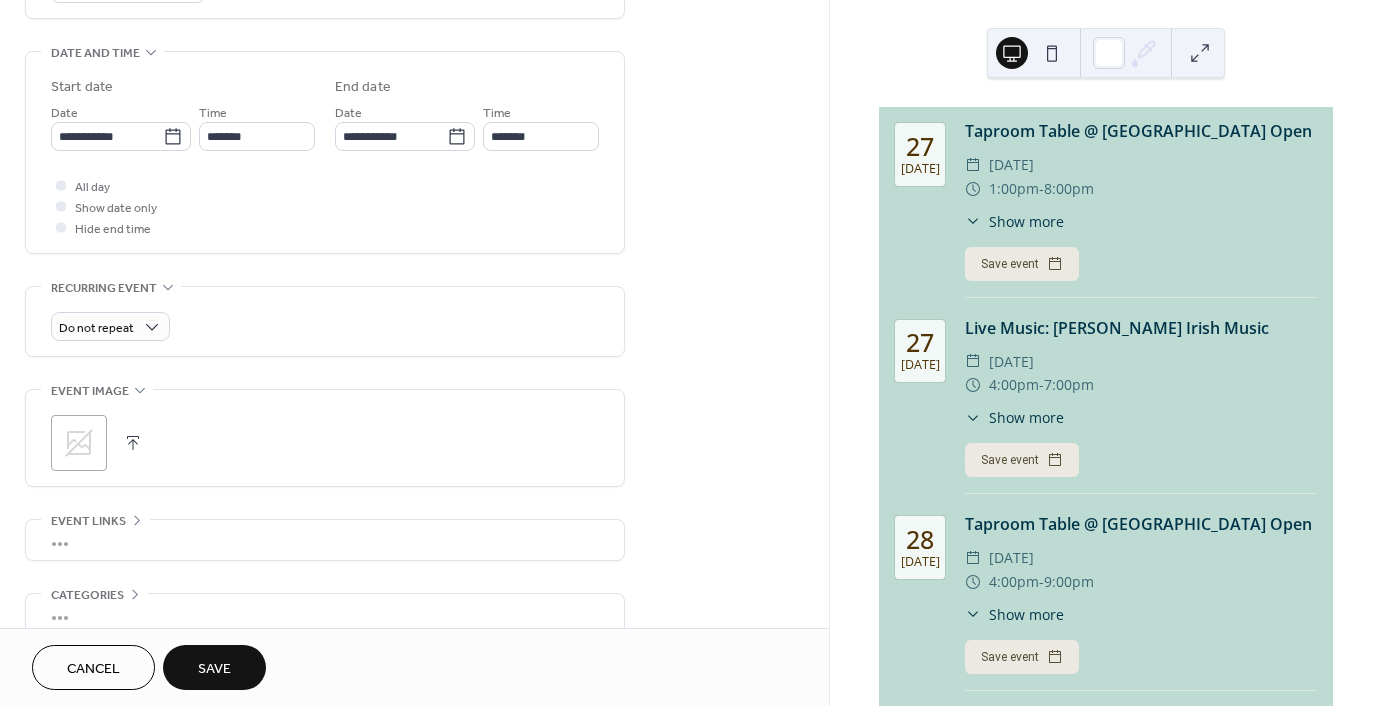 click at bounding box center (133, 443) 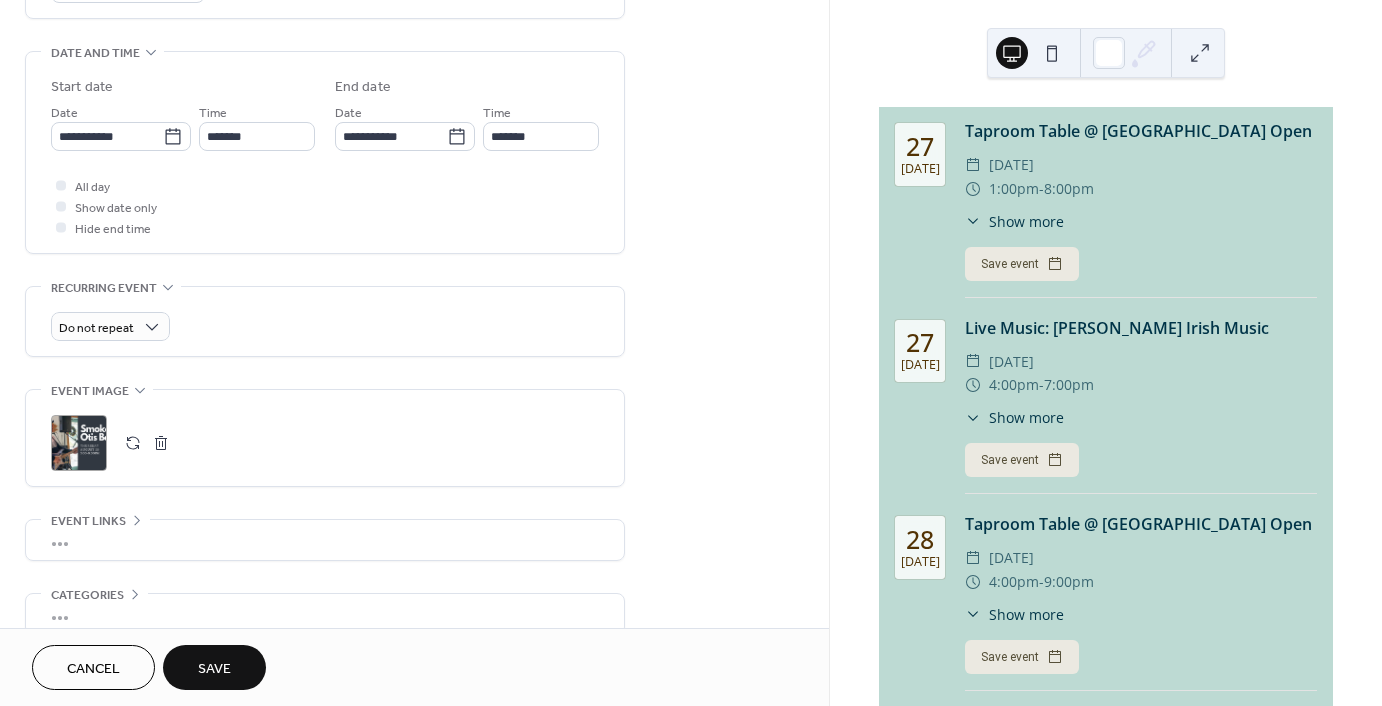 scroll, scrollTop: 699, scrollLeft: 0, axis: vertical 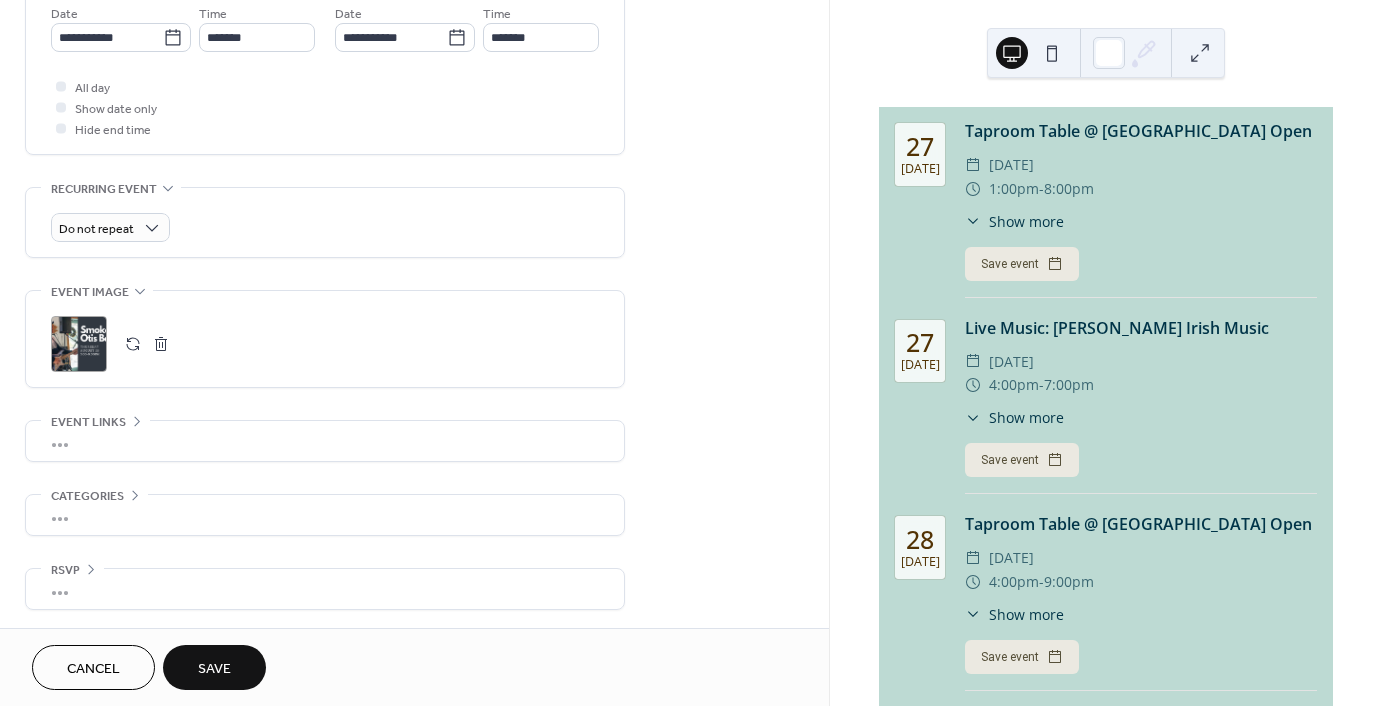 click on "Save" at bounding box center [214, 667] 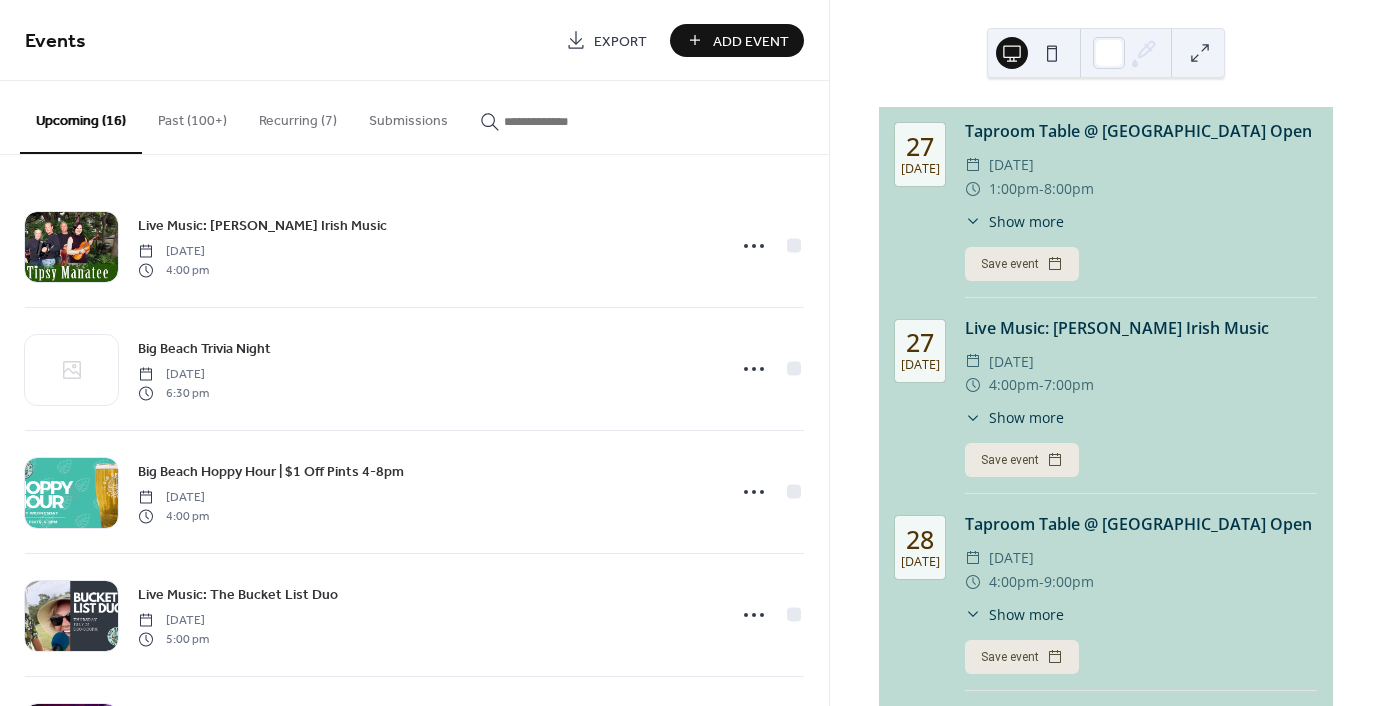 click on "Past (100+)" at bounding box center (192, 116) 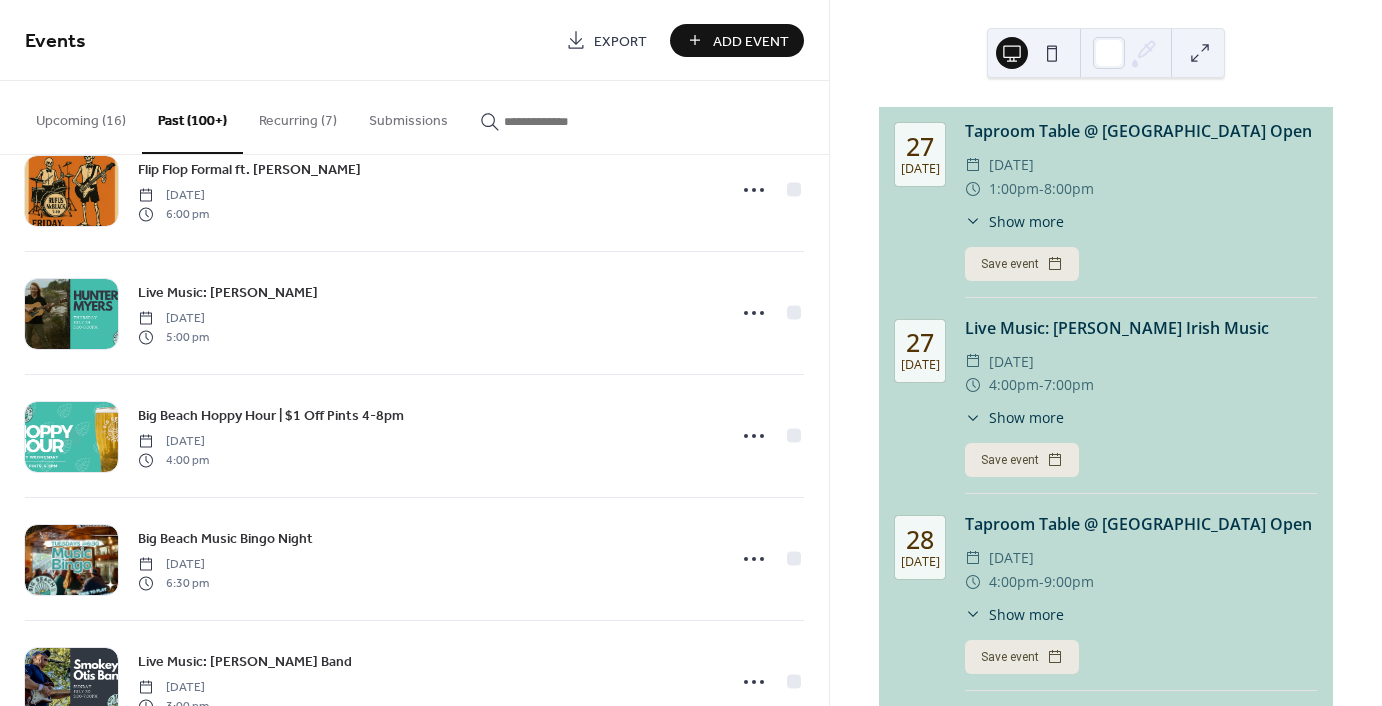 scroll, scrollTop: 400, scrollLeft: 0, axis: vertical 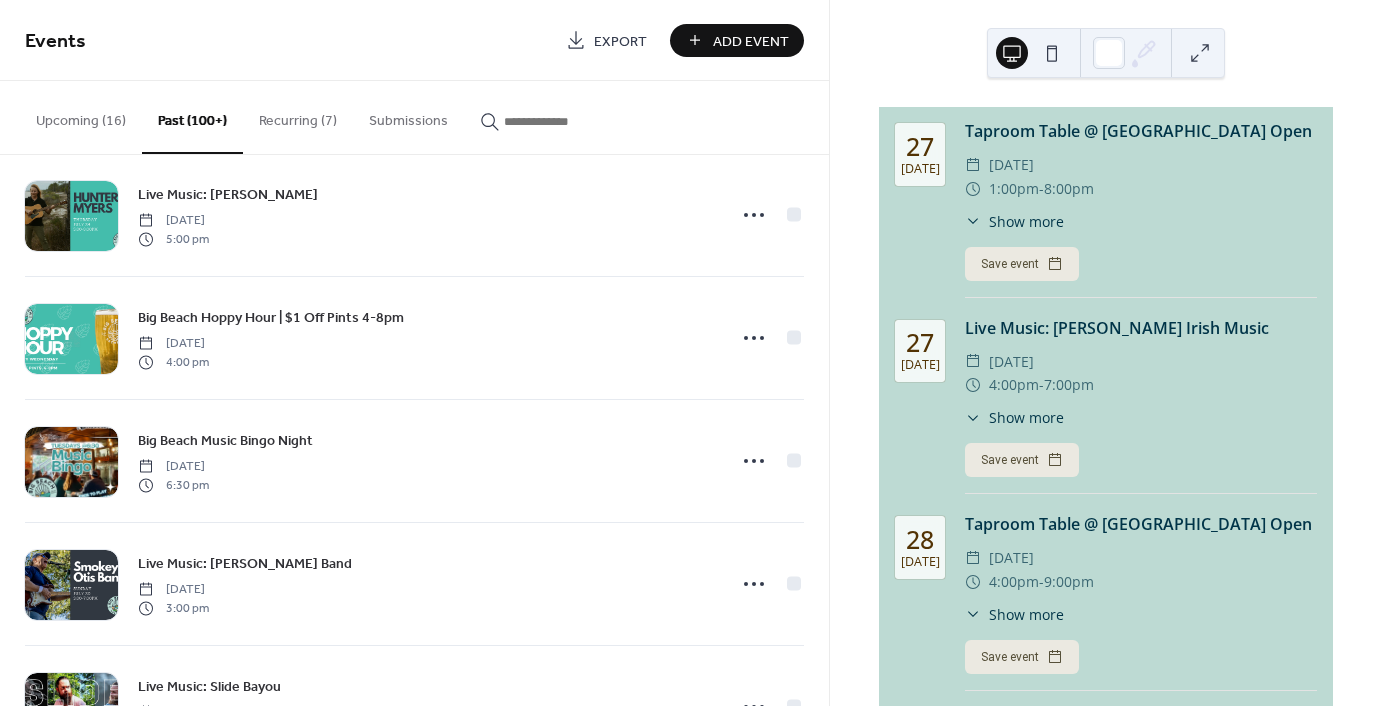 click at bounding box center (552, 116) 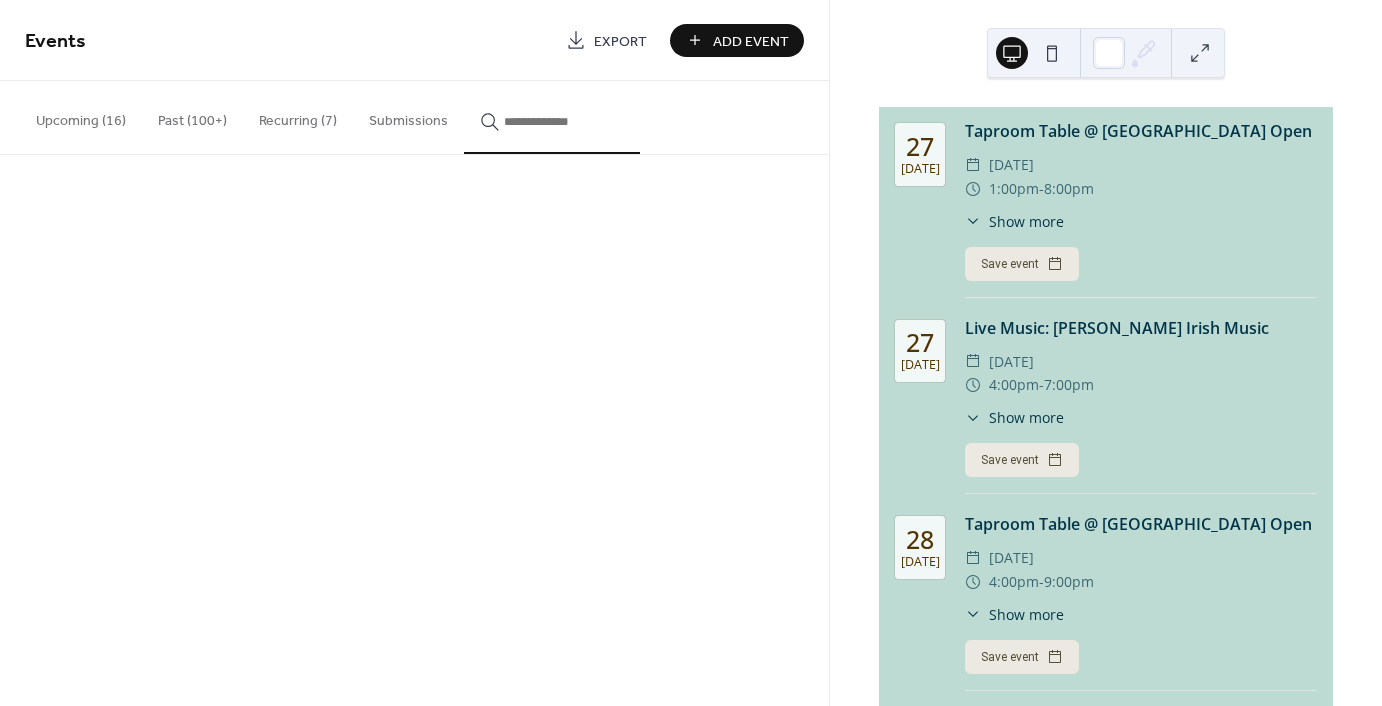 click at bounding box center [564, 121] 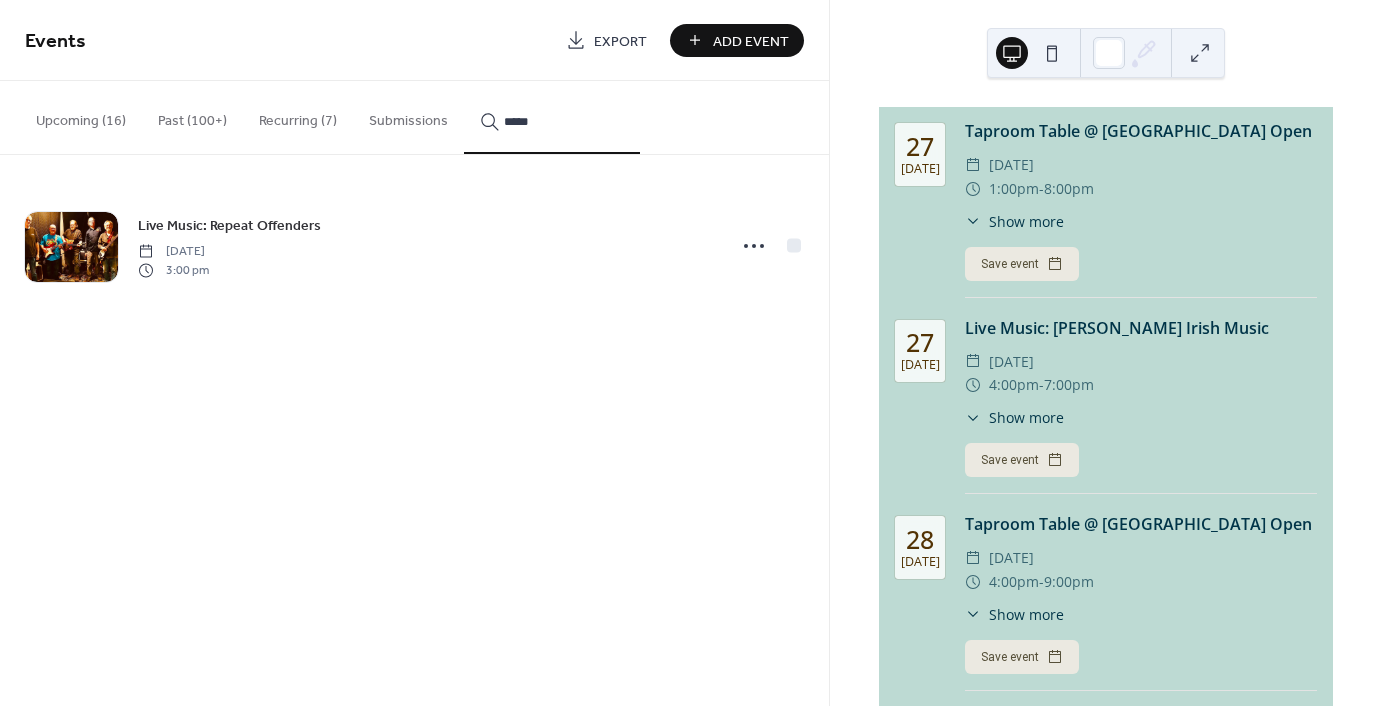 type on "*****" 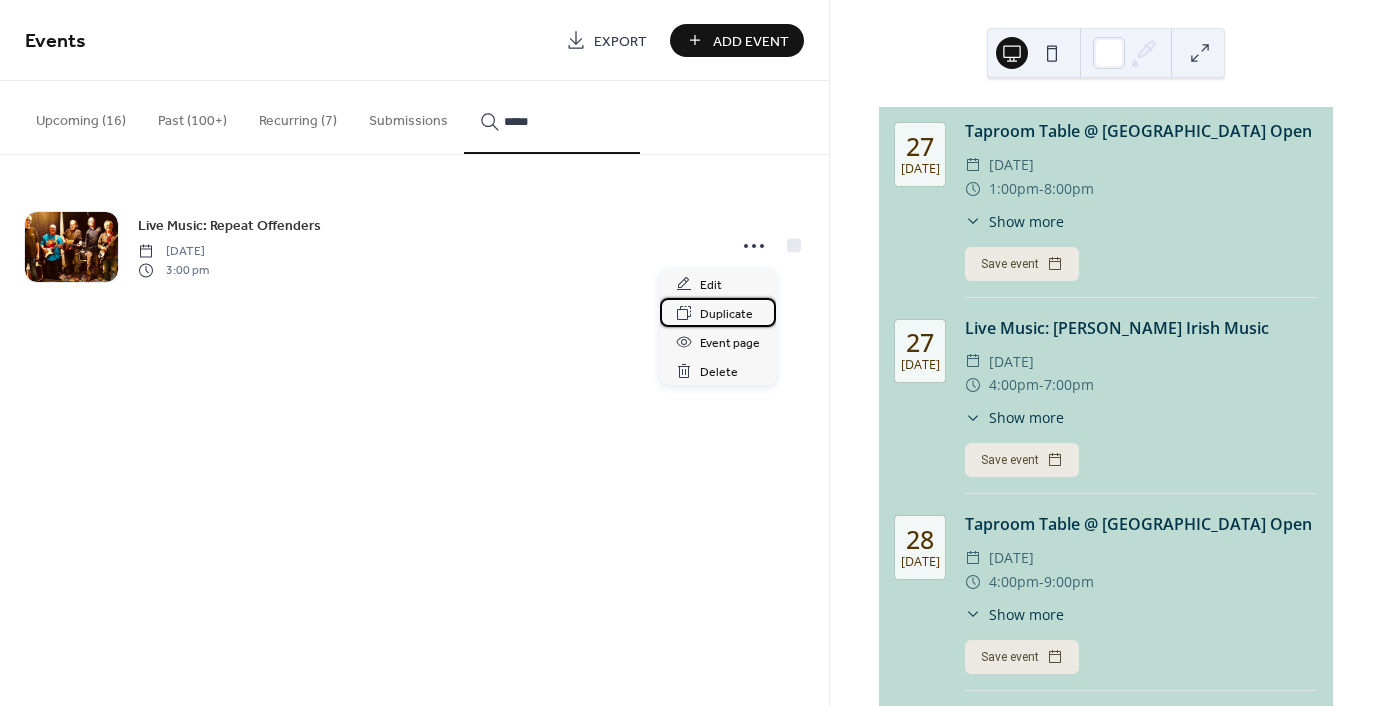 click on "Duplicate" at bounding box center [726, 314] 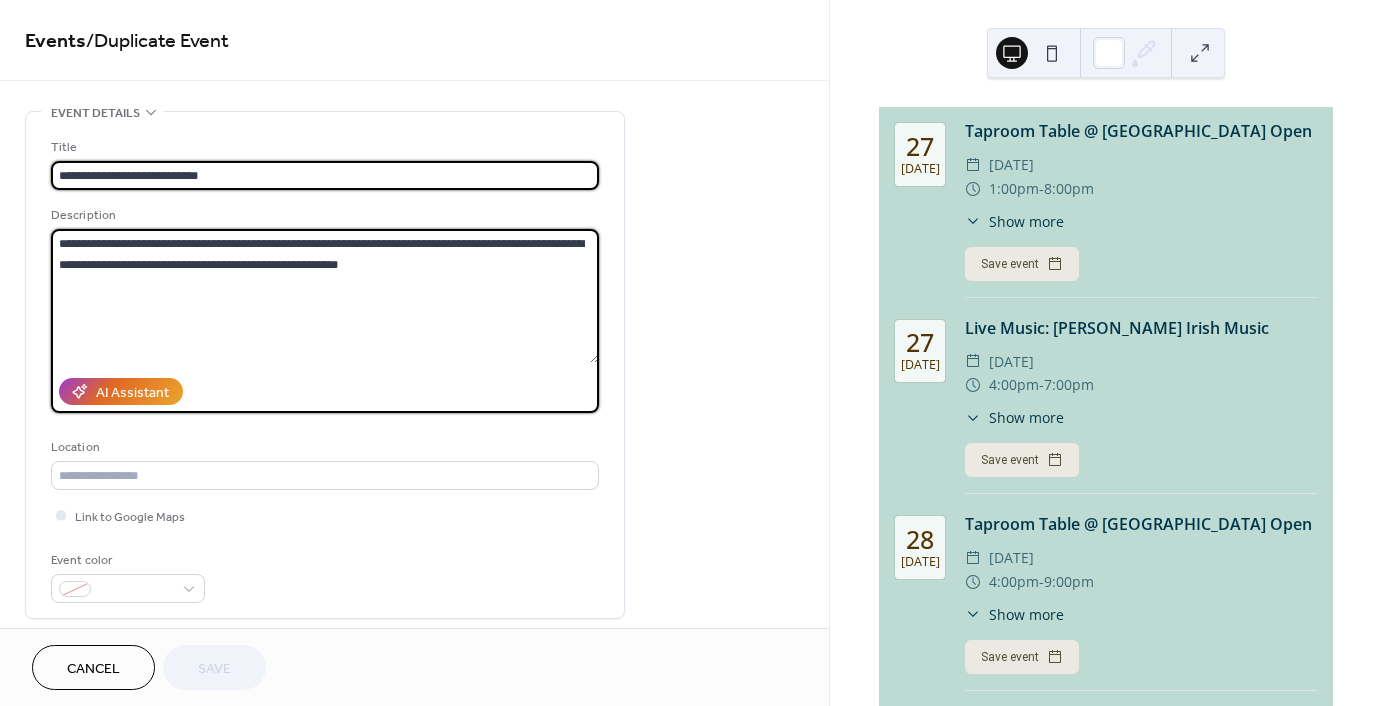 click on "**********" at bounding box center [325, 296] 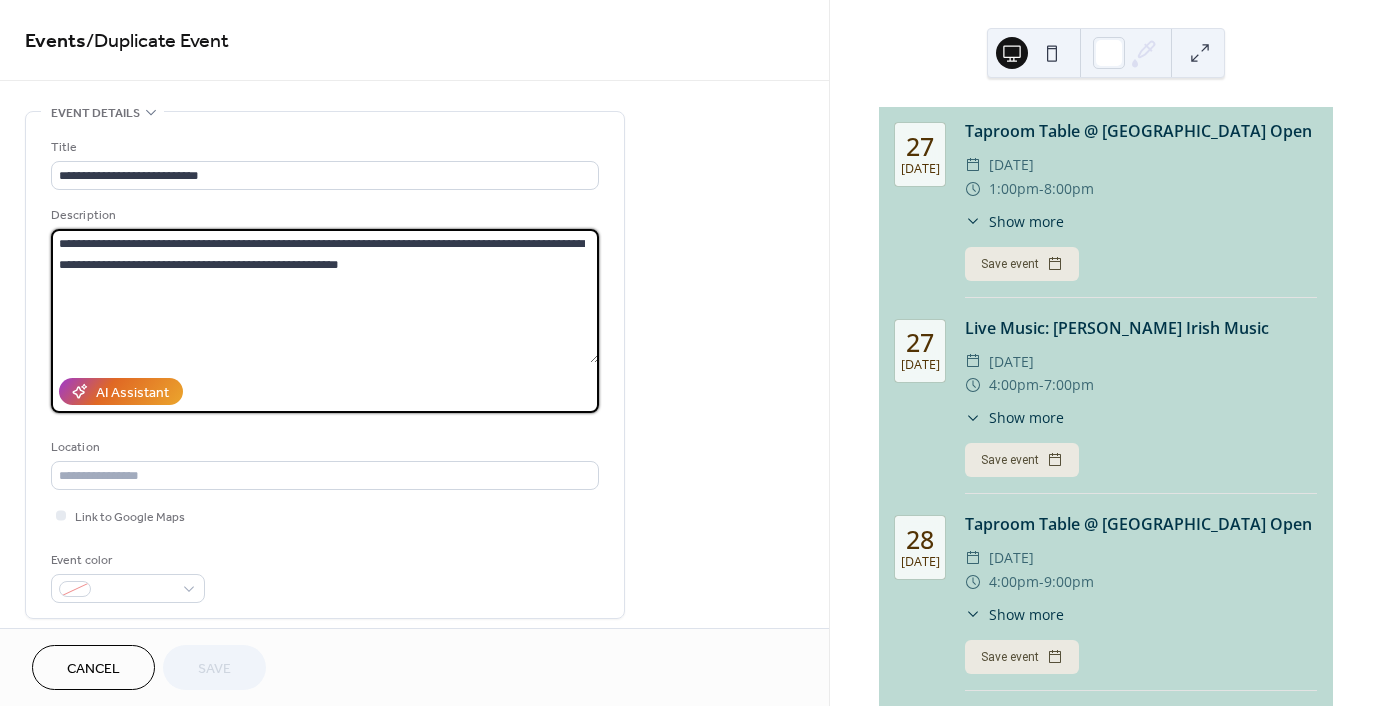 paste 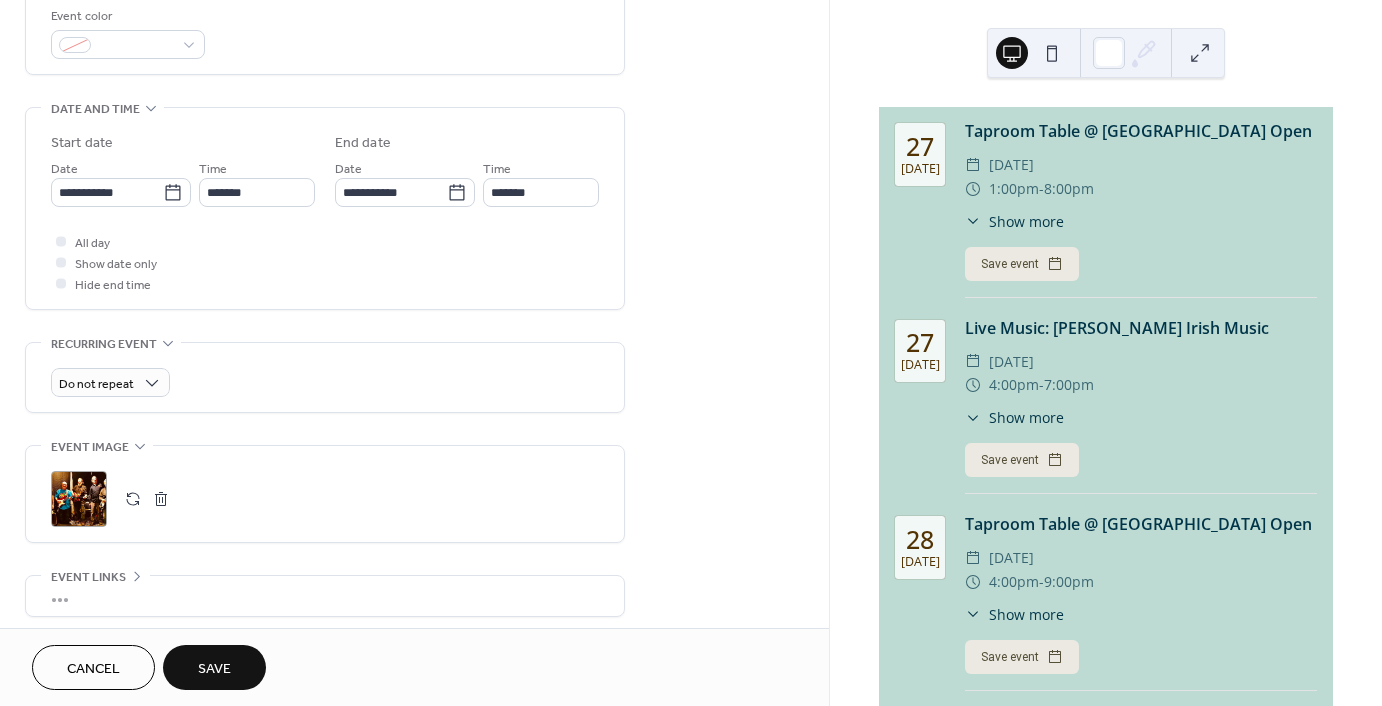 scroll, scrollTop: 600, scrollLeft: 0, axis: vertical 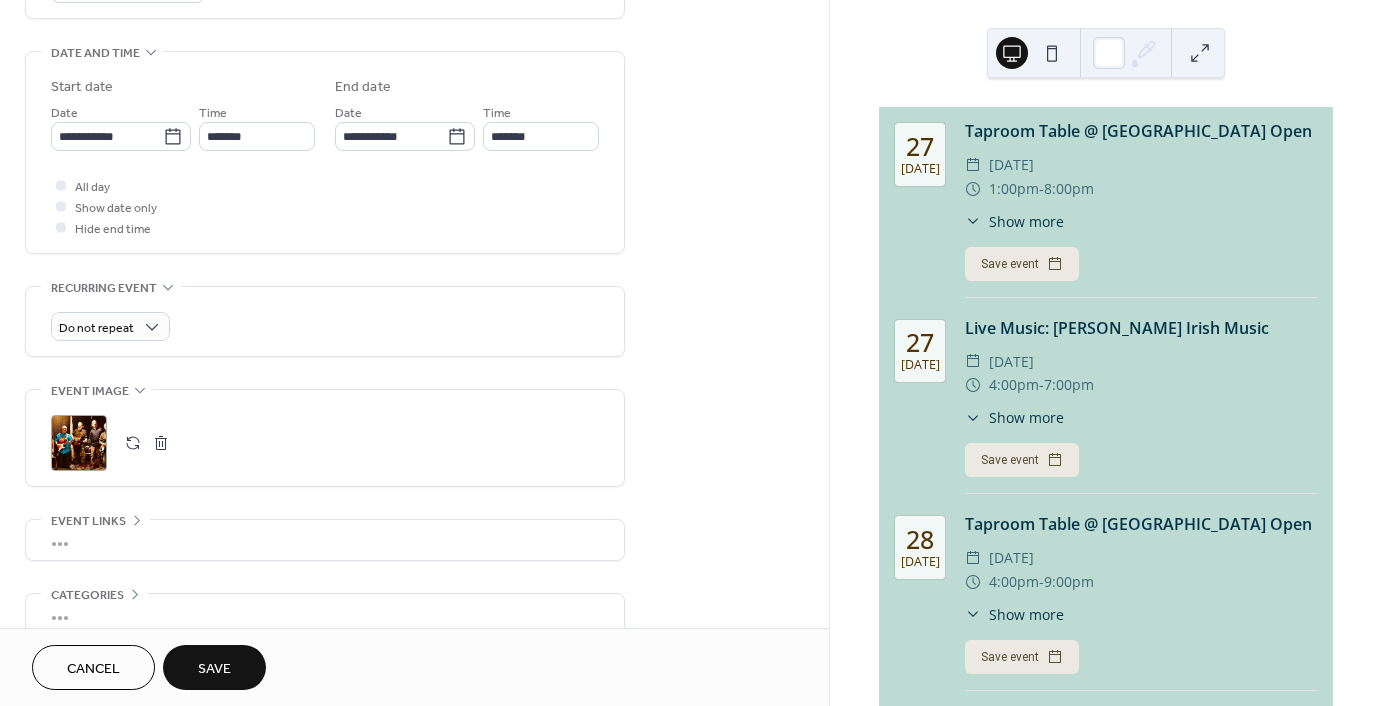 type on "**********" 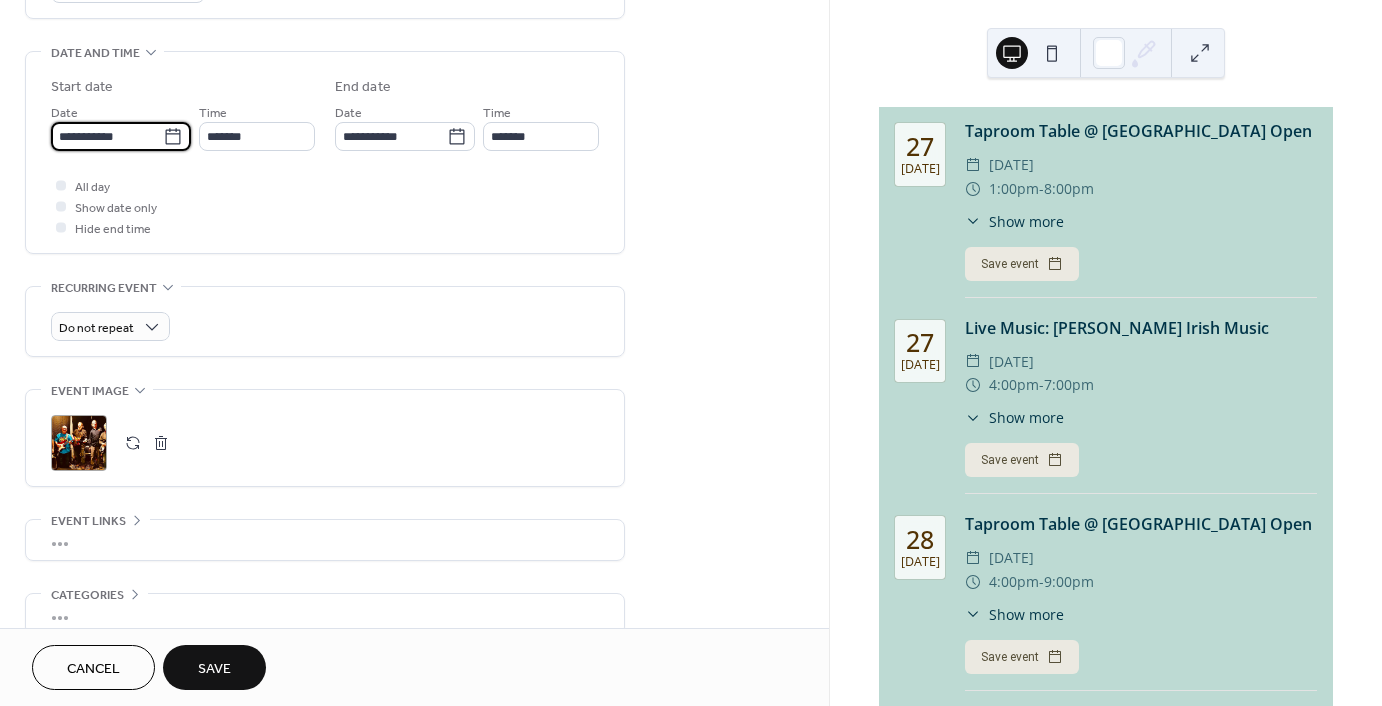 click on "**********" at bounding box center [107, 136] 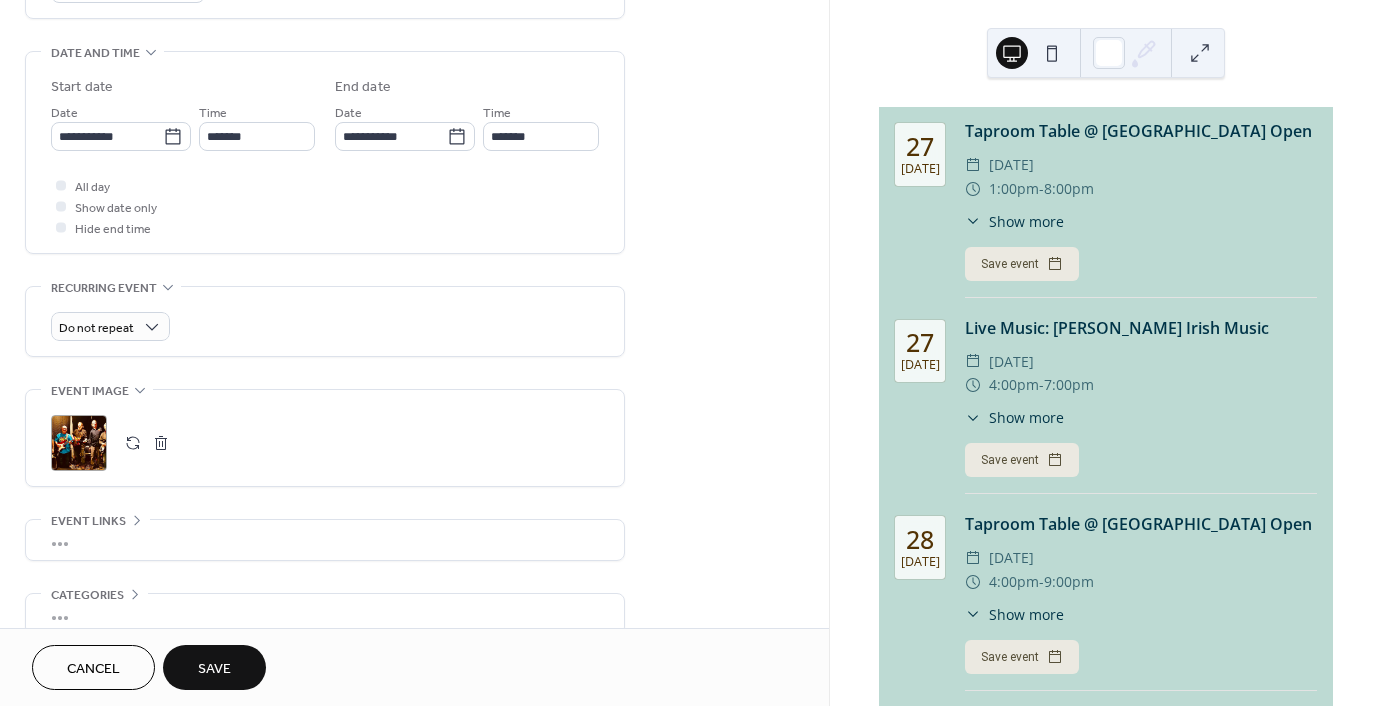 click 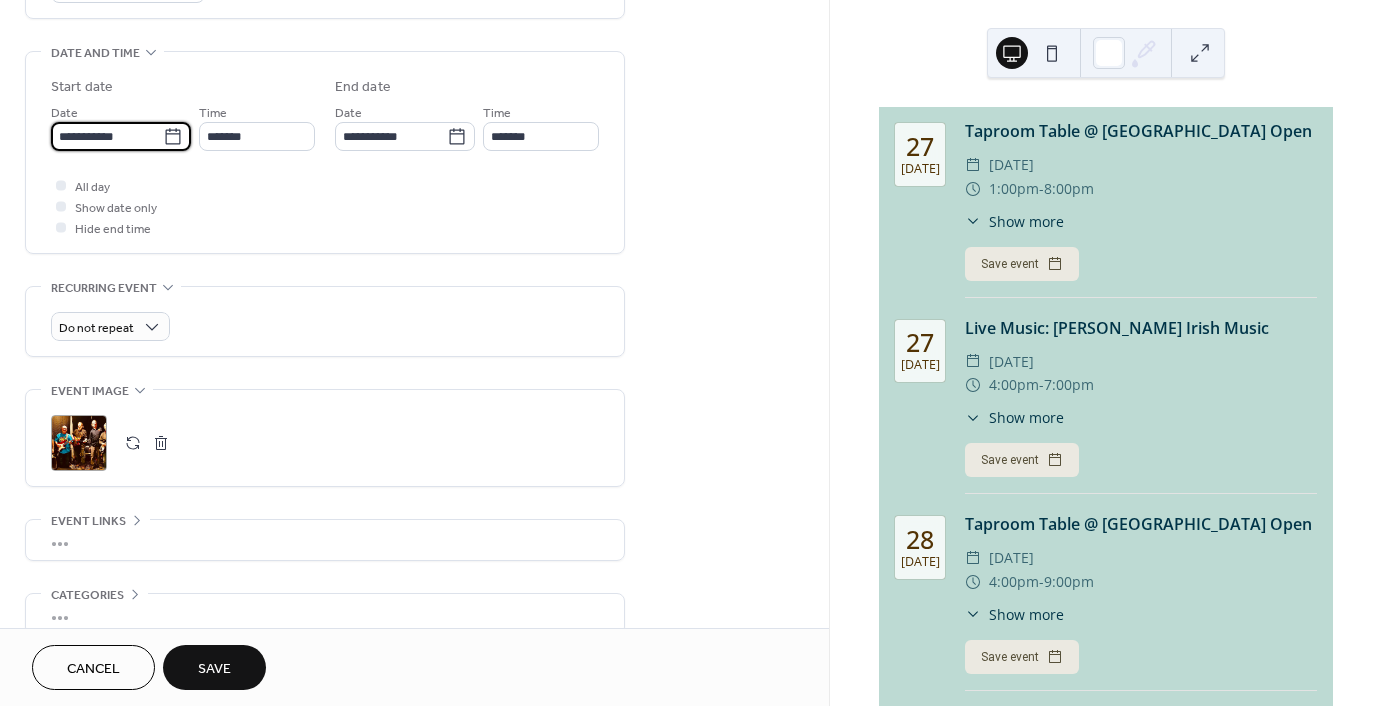 click on "**********" at bounding box center [107, 136] 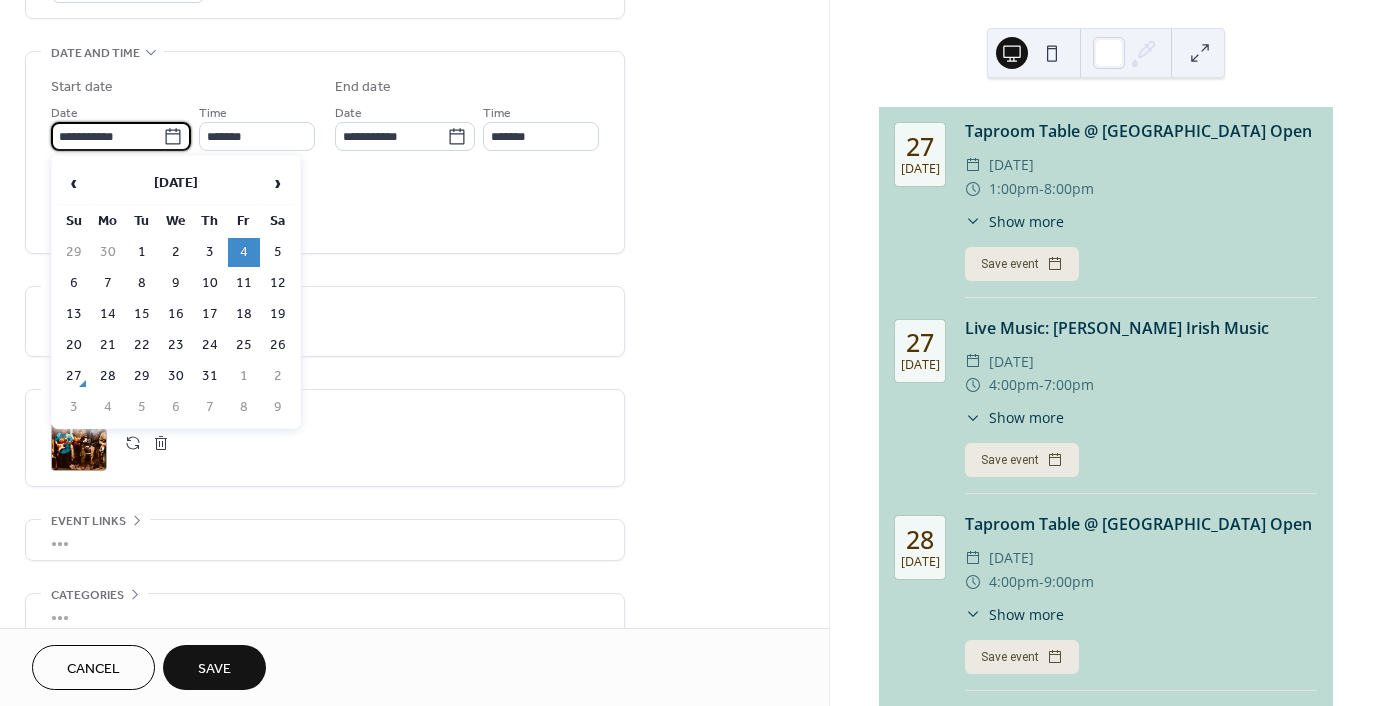 click on "›" at bounding box center (278, 183) 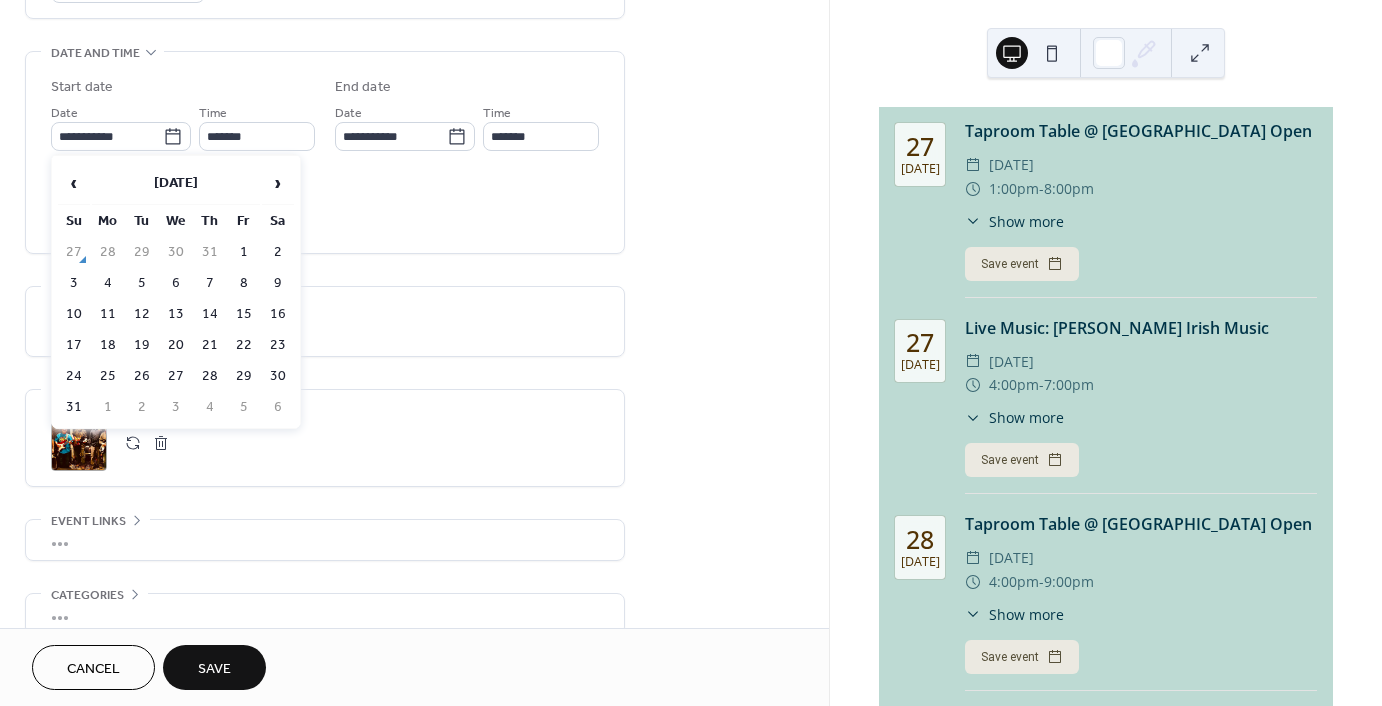 click on "22" at bounding box center [244, 345] 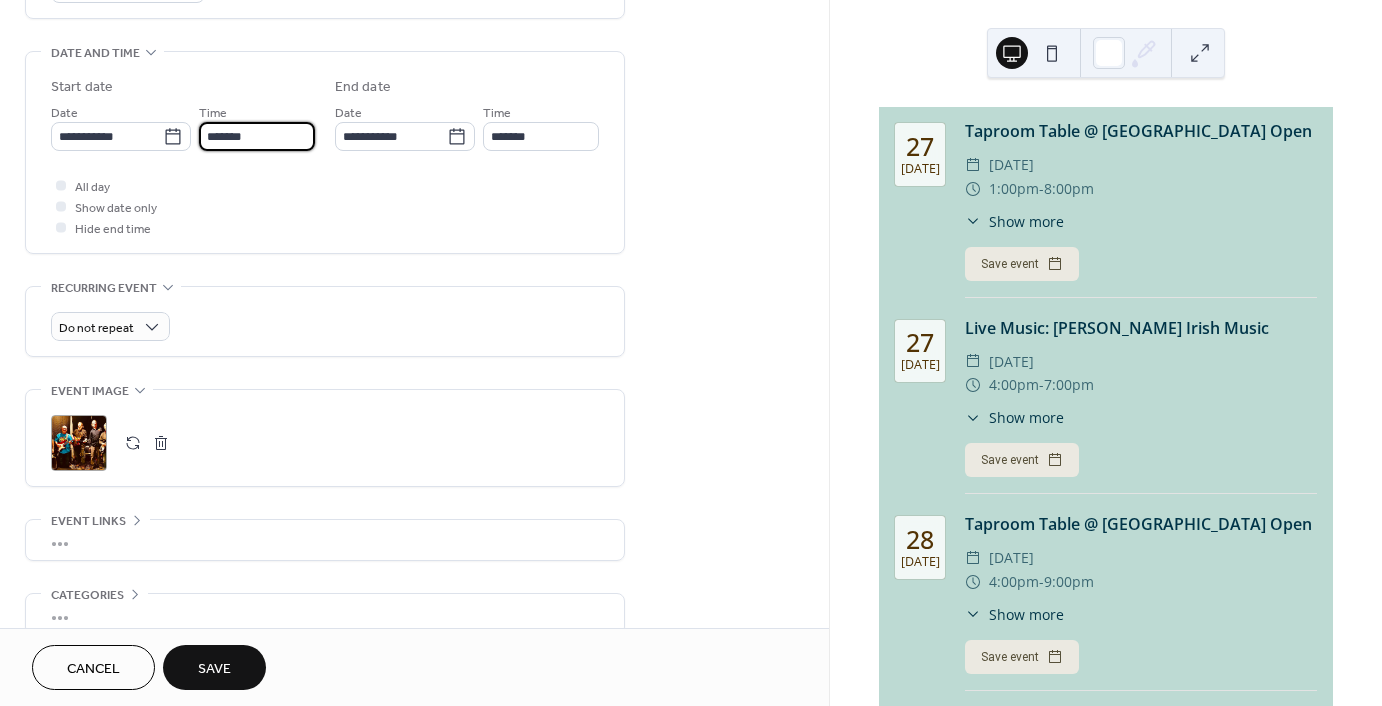 click on "*******" at bounding box center (257, 136) 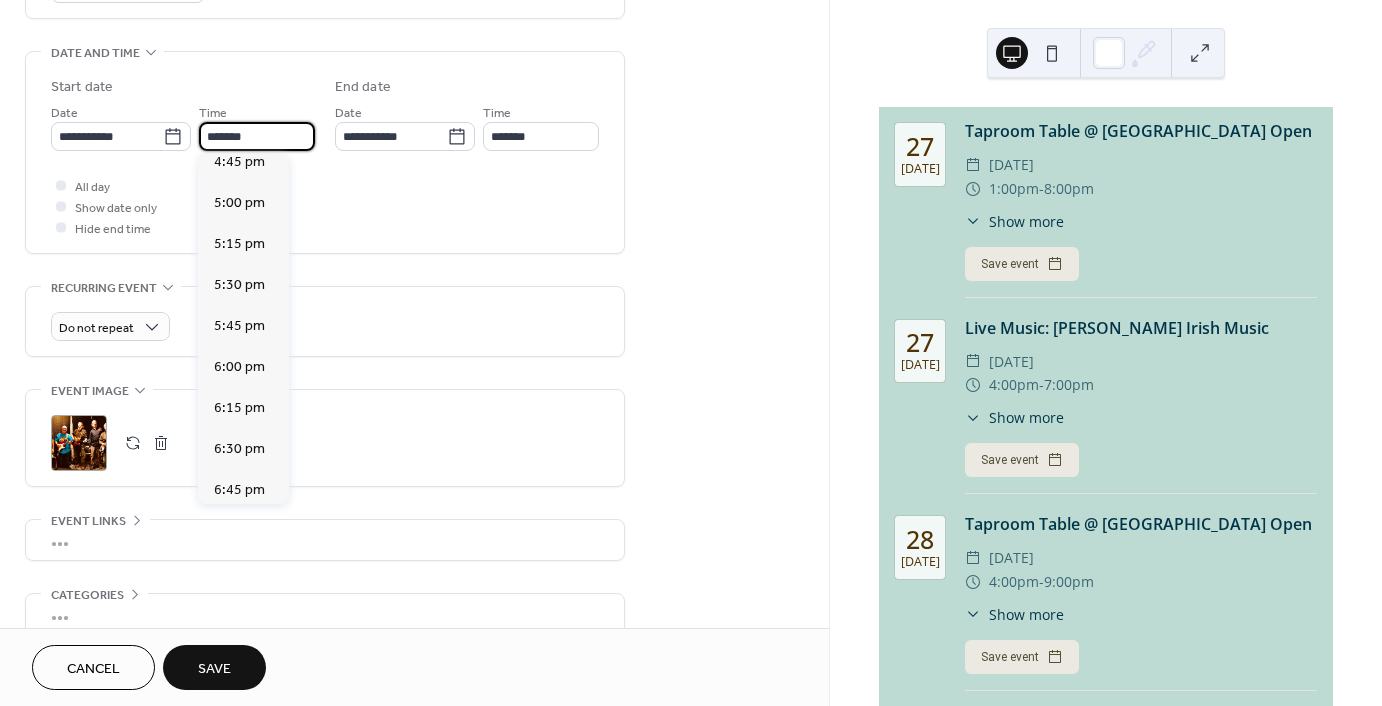 scroll, scrollTop: 2760, scrollLeft: 0, axis: vertical 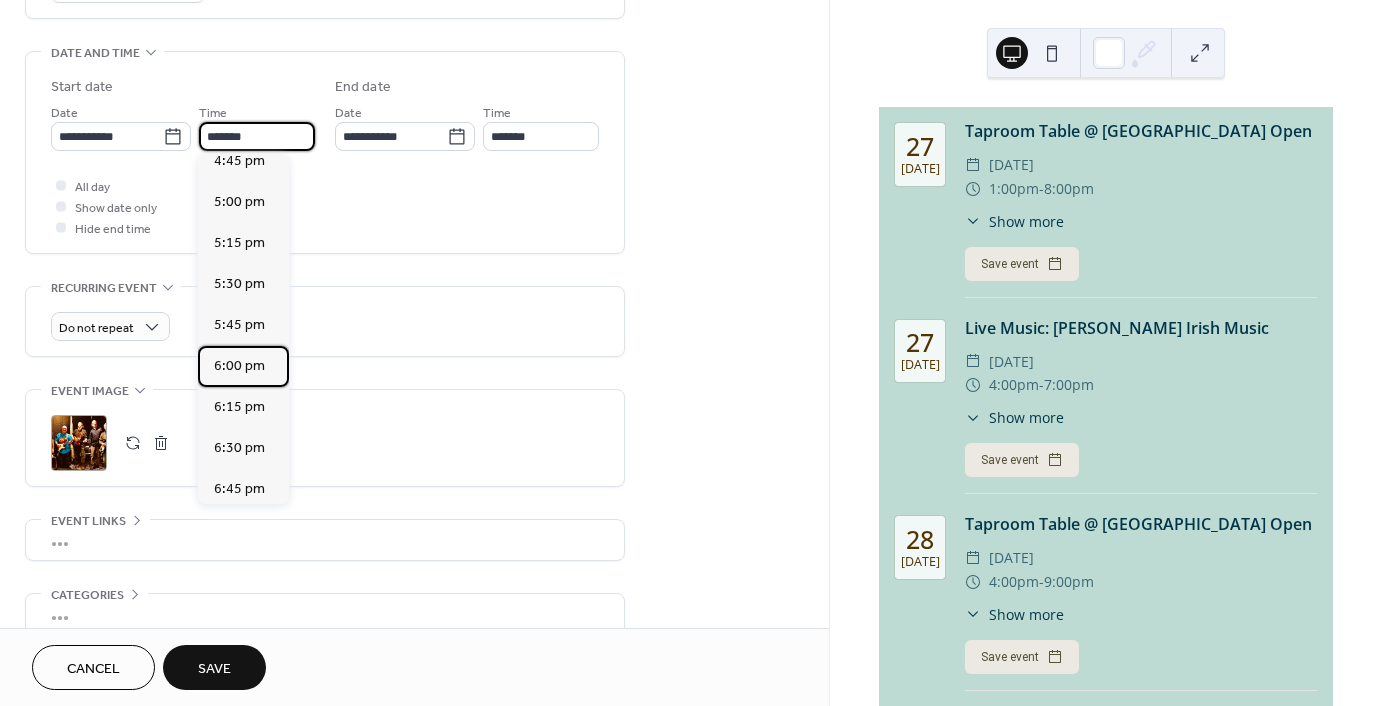 click on "6:00 pm" at bounding box center (239, 366) 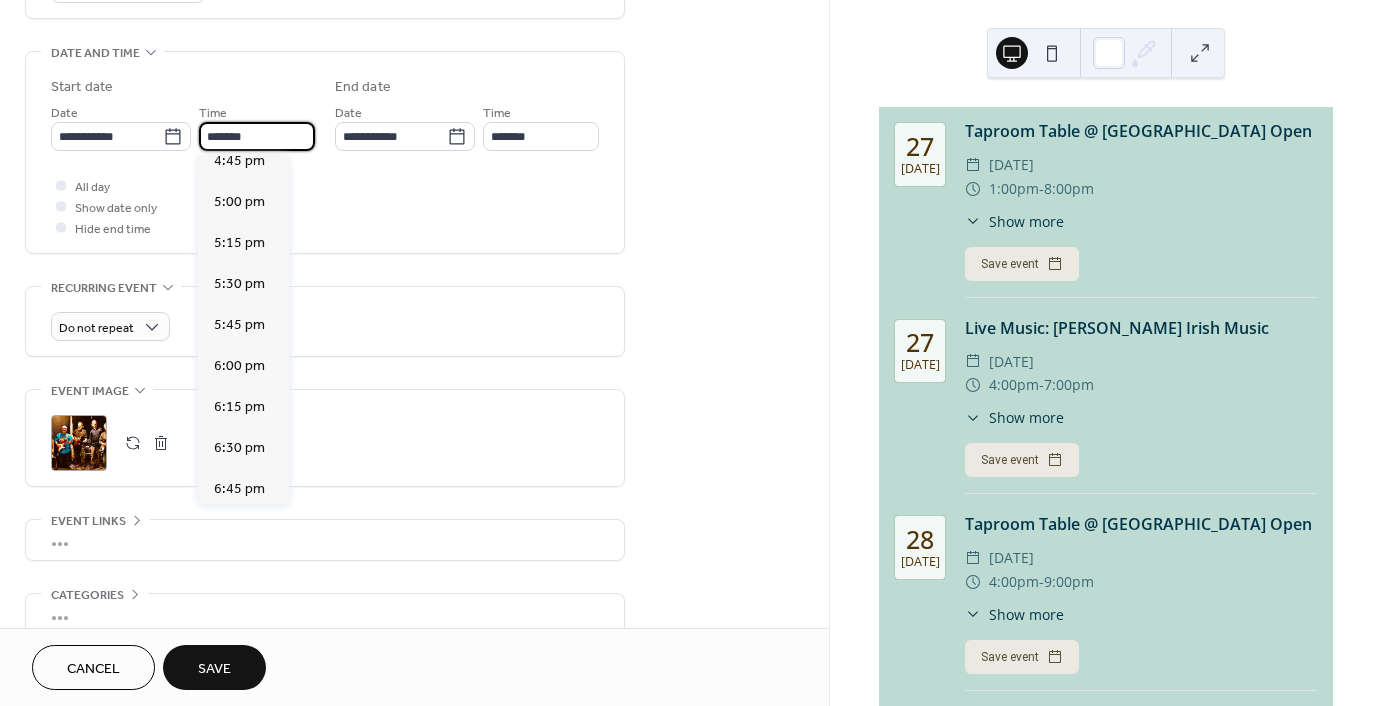 type on "*******" 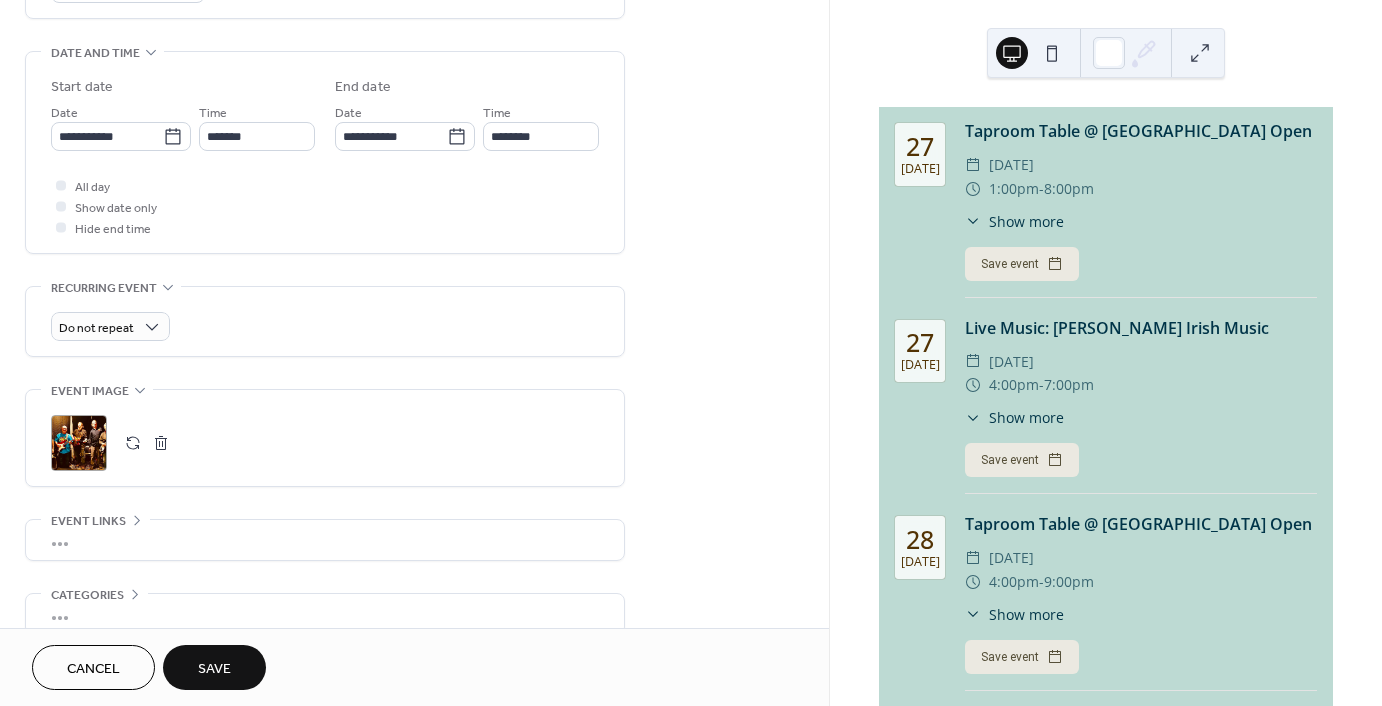 scroll, scrollTop: 699, scrollLeft: 0, axis: vertical 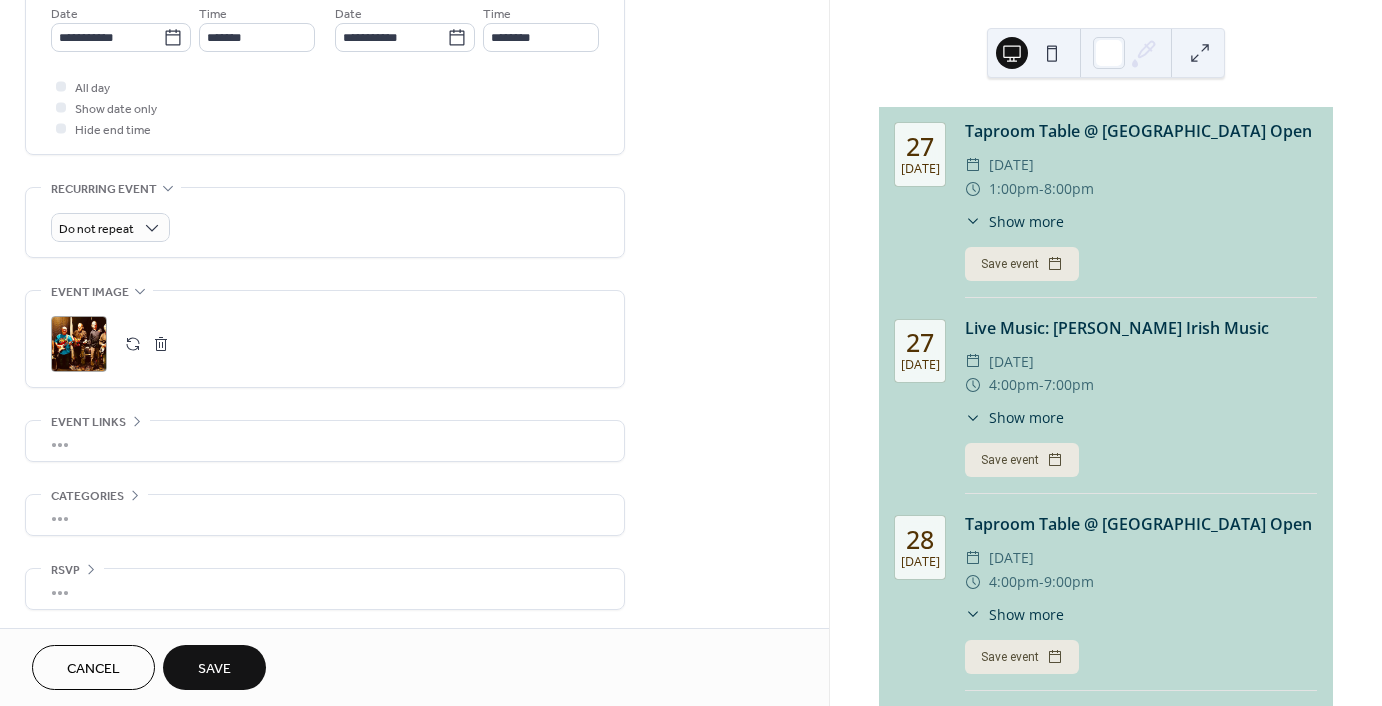 click on "Save" at bounding box center (214, 667) 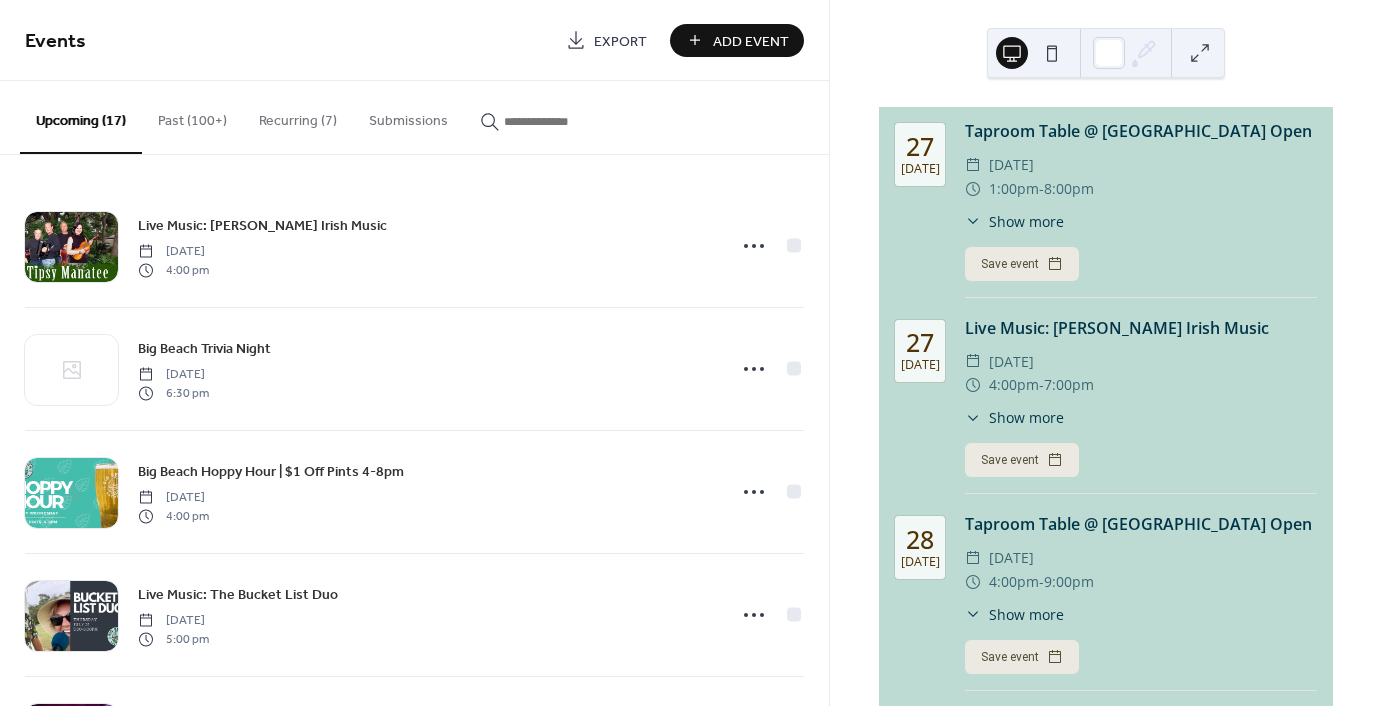 click at bounding box center [564, 121] 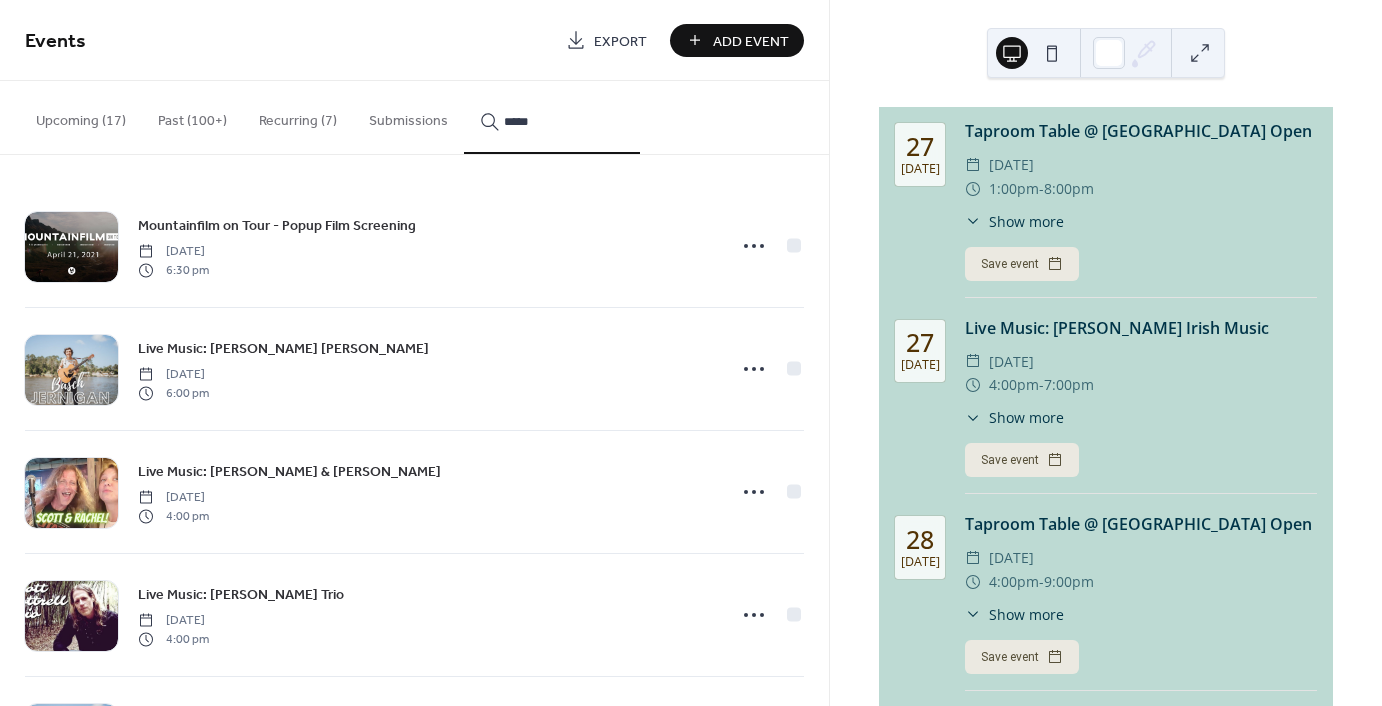 click on "*****" at bounding box center (552, 117) 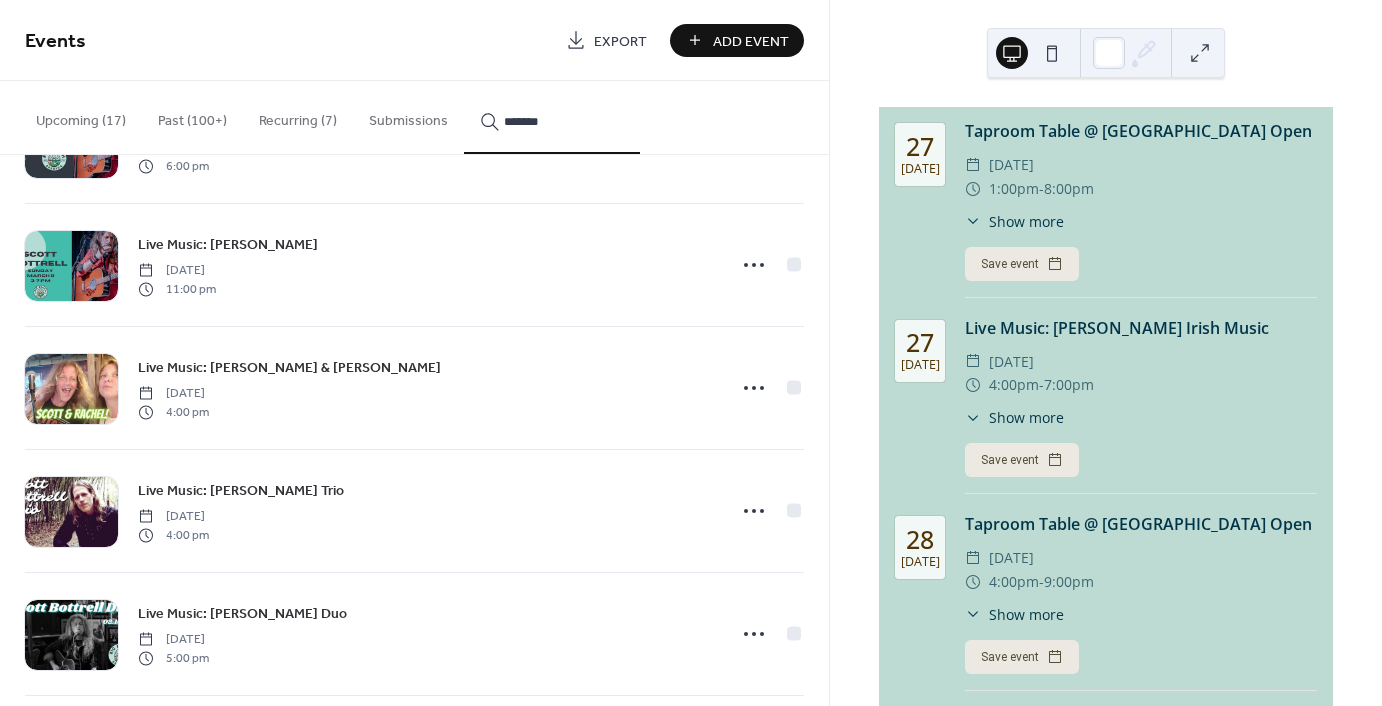 scroll, scrollTop: 5600, scrollLeft: 0, axis: vertical 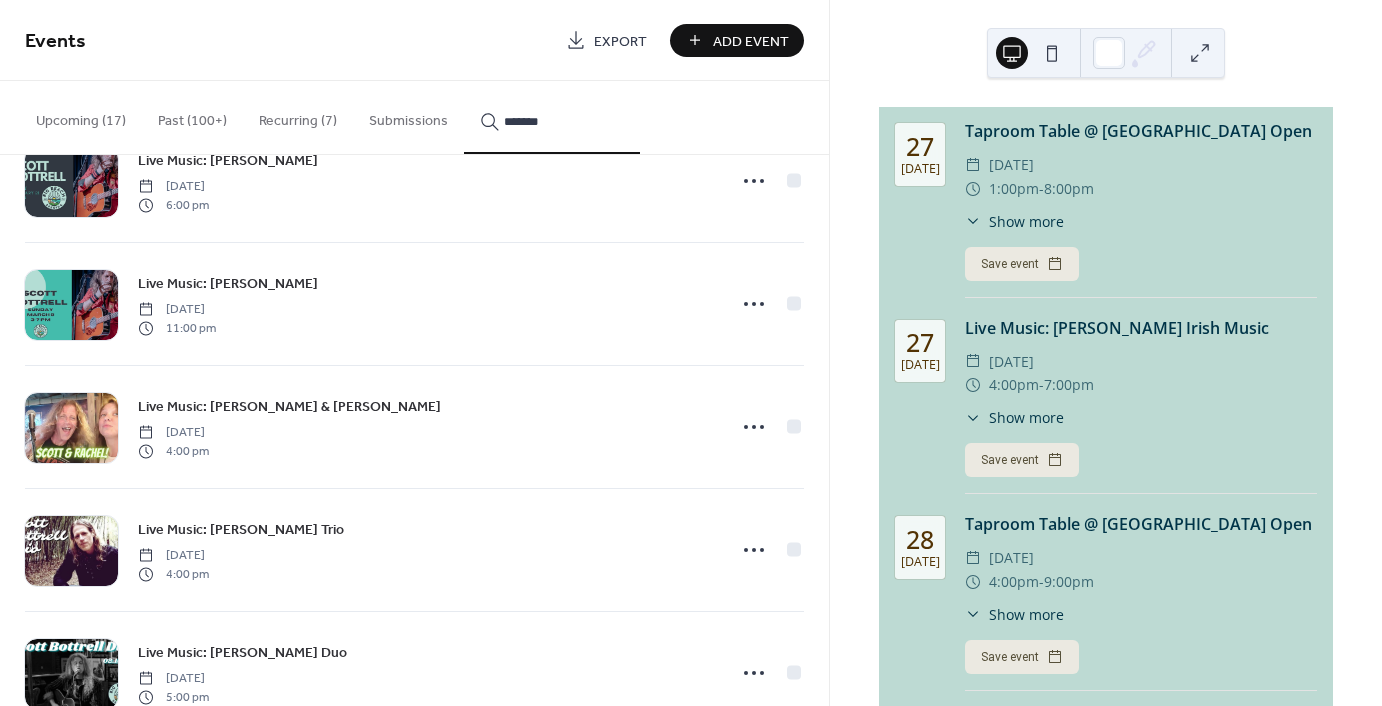 type on "*******" 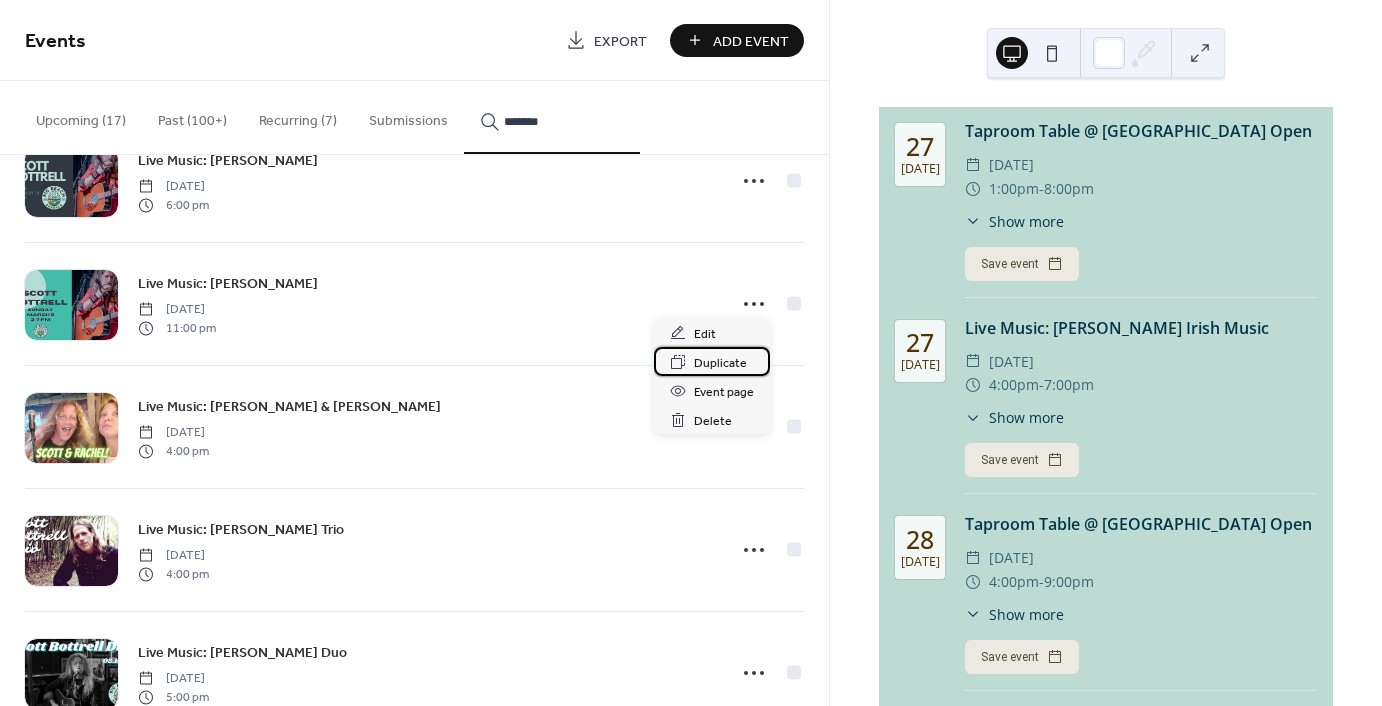click on "Duplicate" at bounding box center [720, 363] 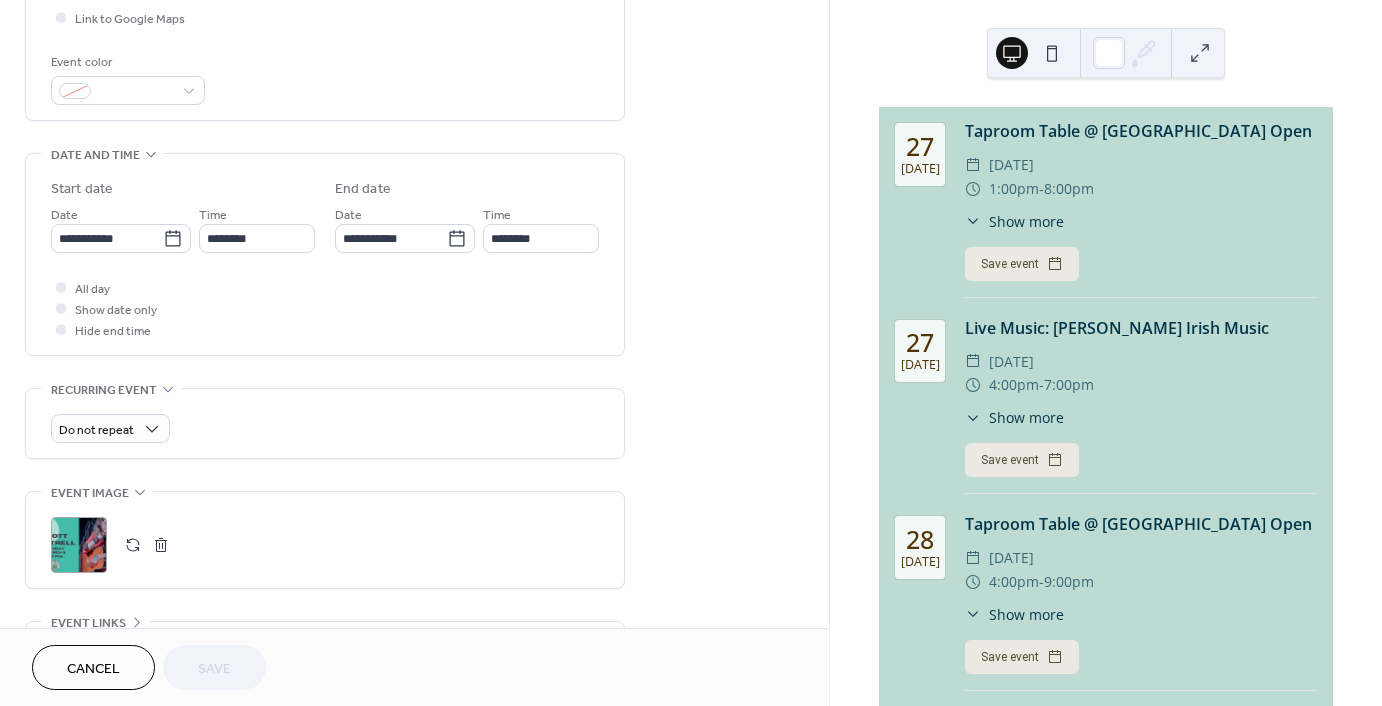 scroll, scrollTop: 500, scrollLeft: 0, axis: vertical 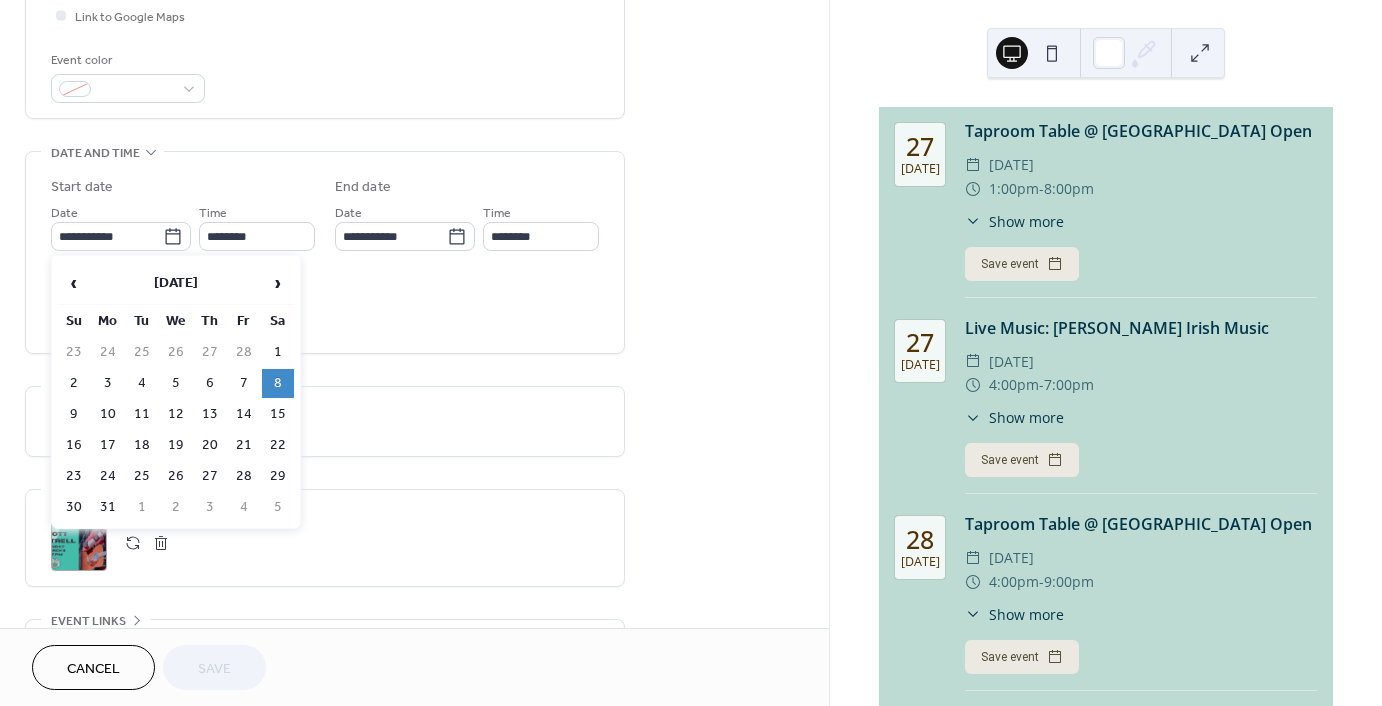 click on "**********" at bounding box center [121, 236] 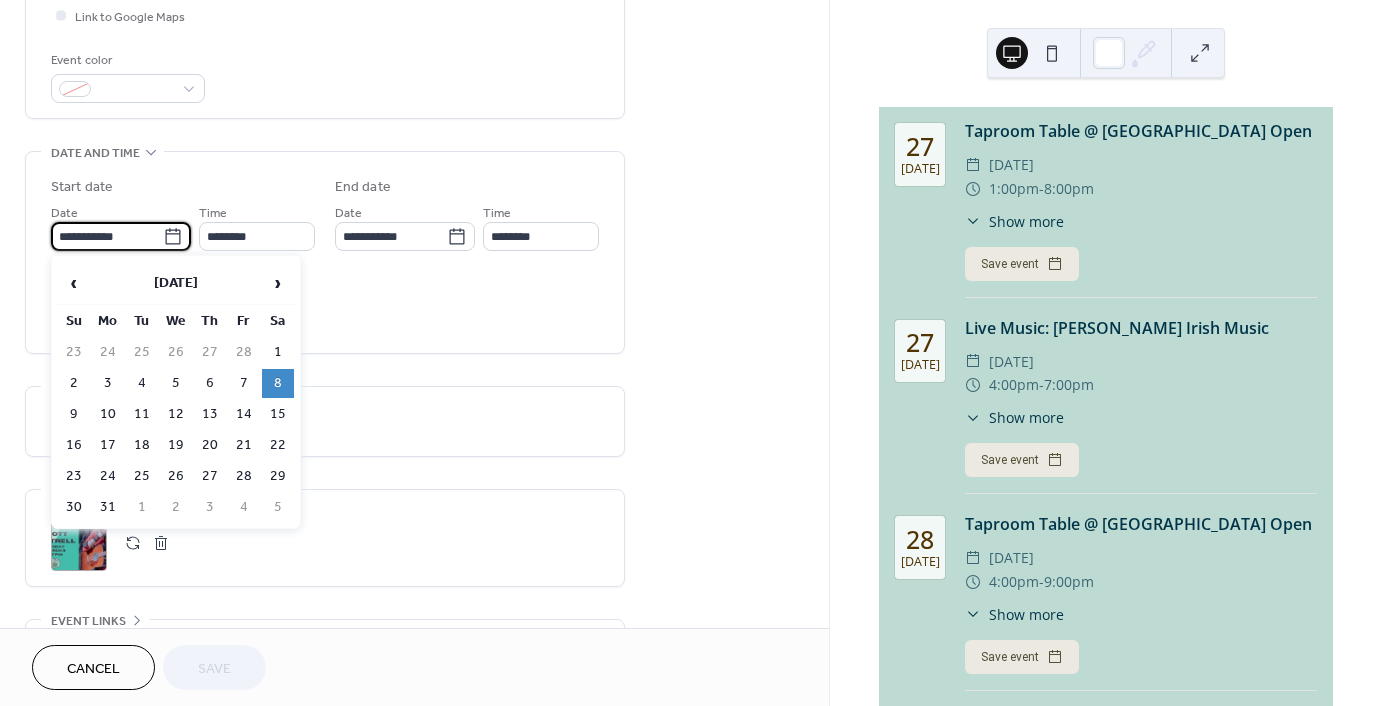click on "**********" at bounding box center [107, 236] 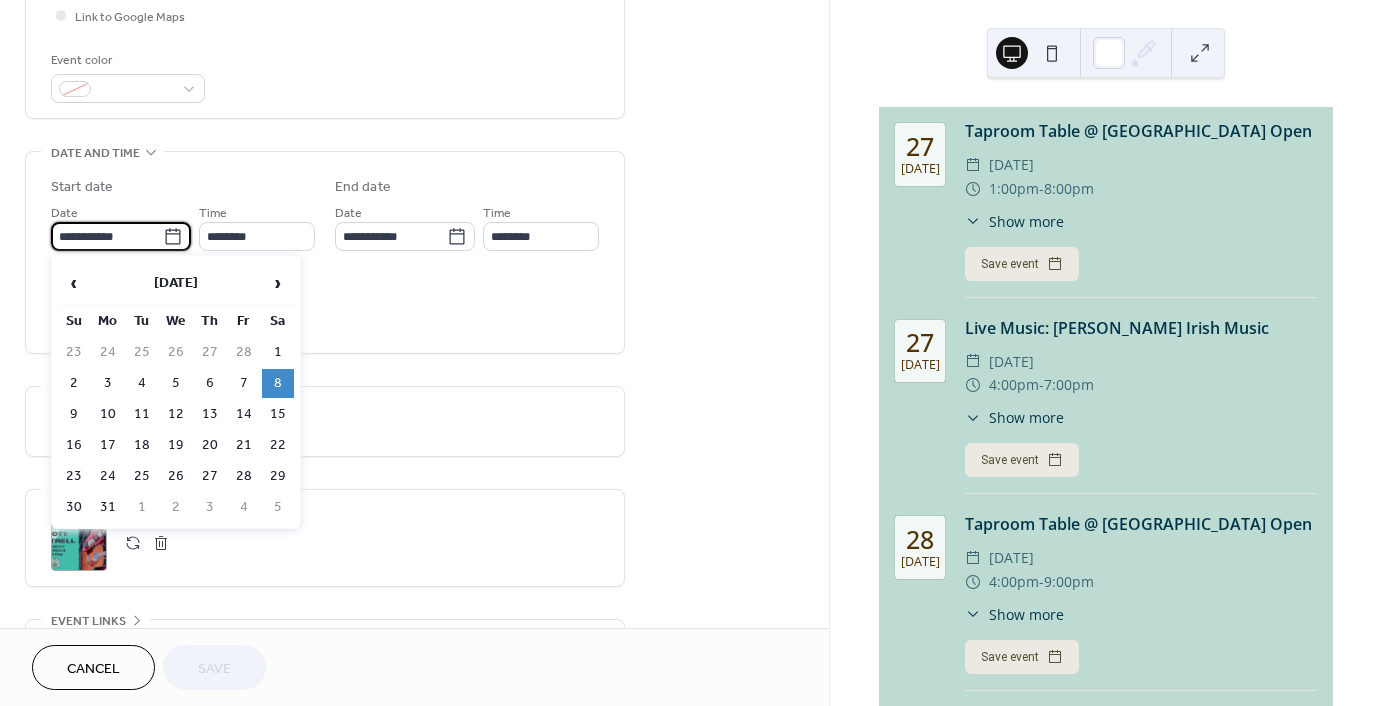 click on "›" at bounding box center [278, 283] 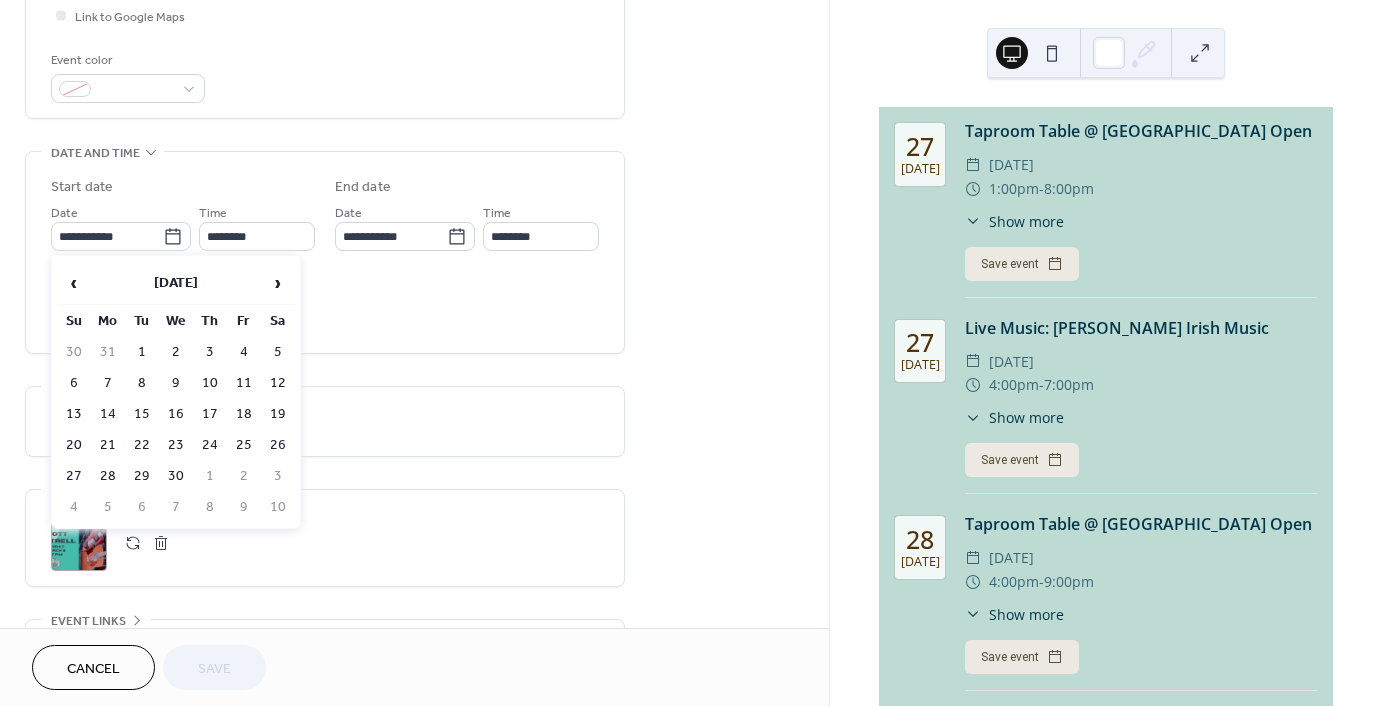 click on "›" at bounding box center (278, 283) 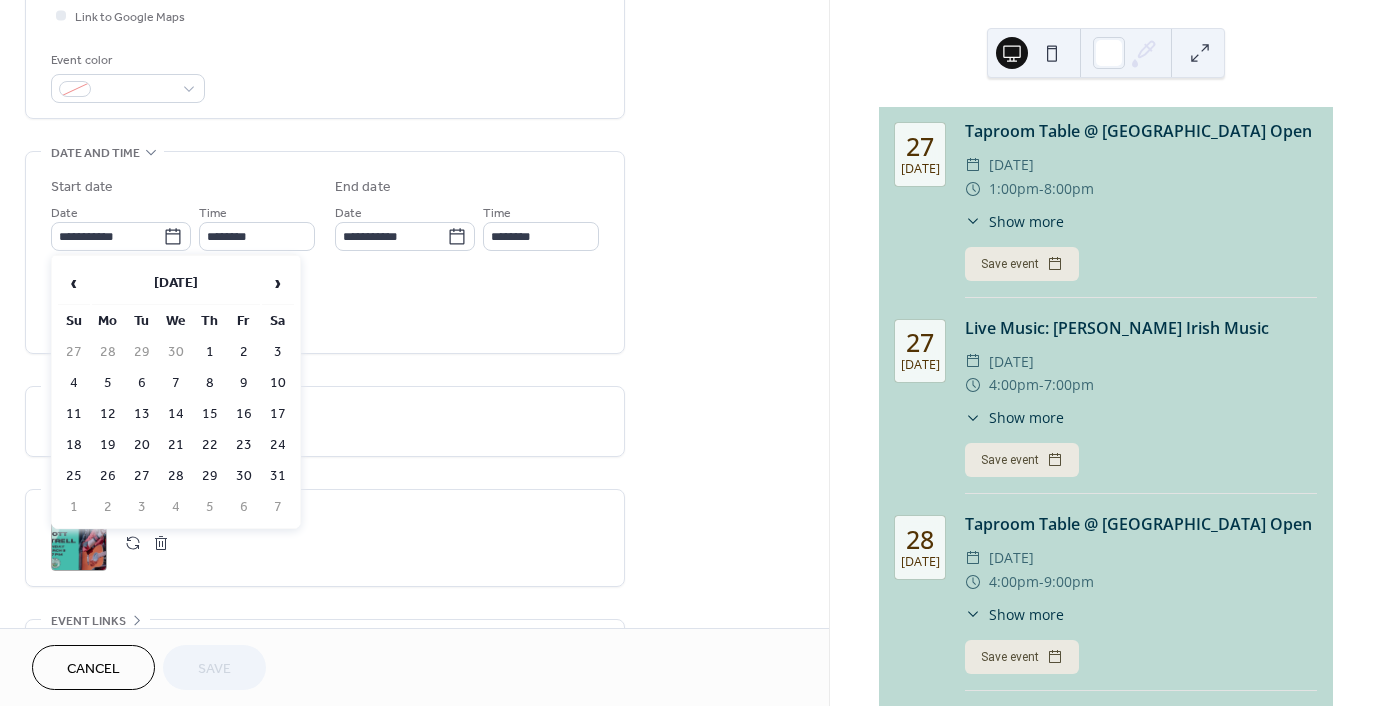 click on "›" at bounding box center (278, 283) 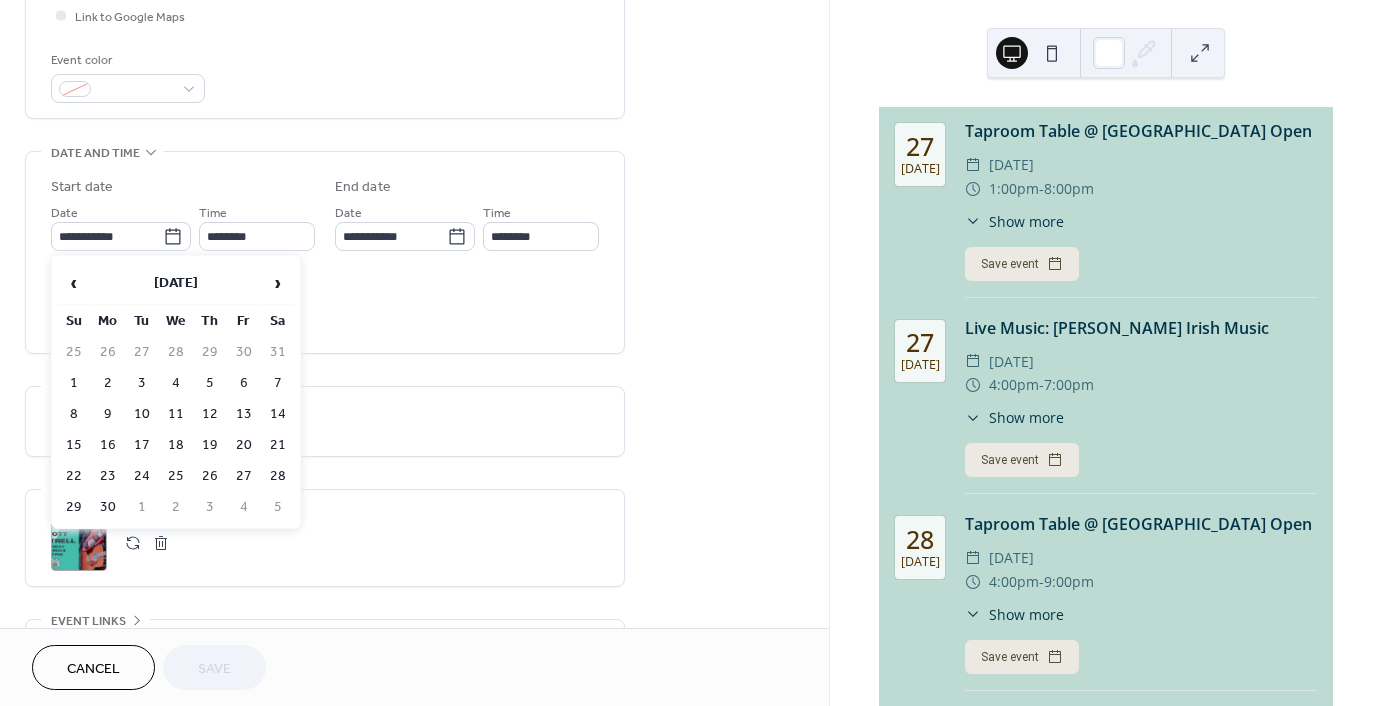 click on "›" at bounding box center (278, 283) 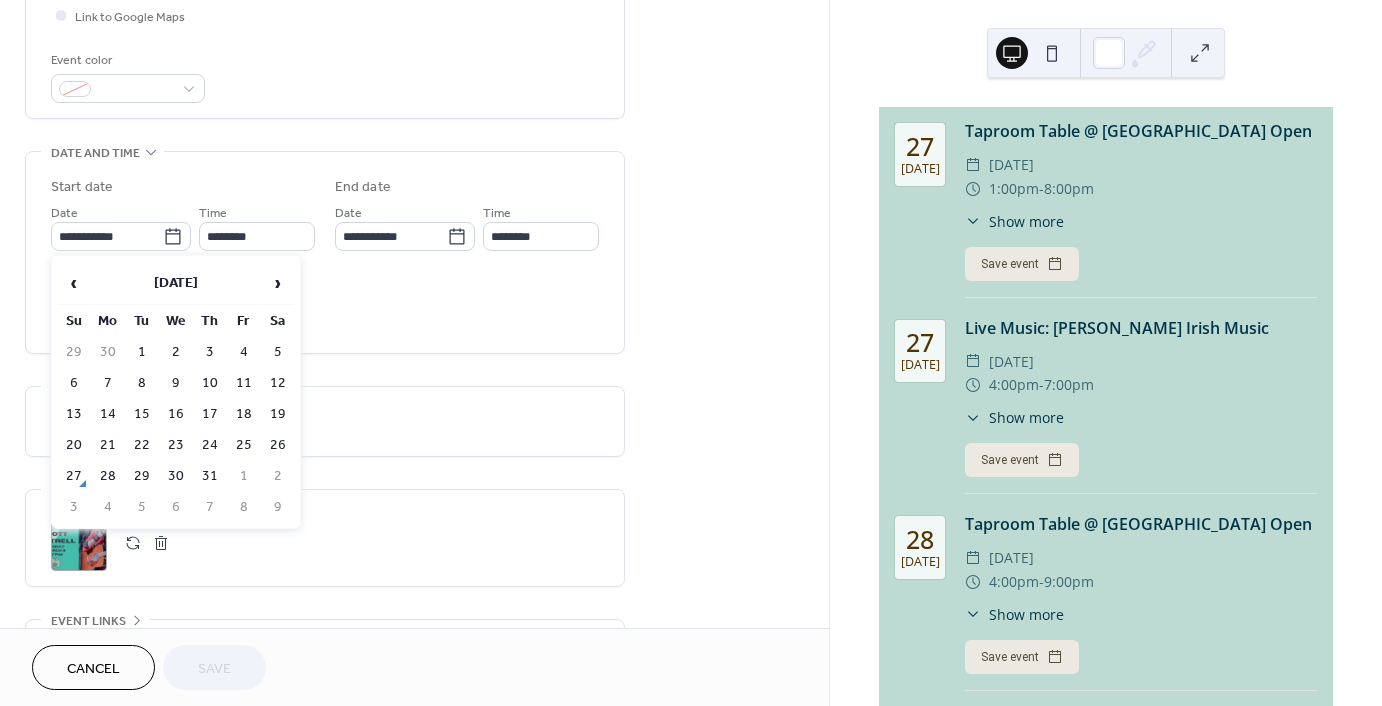 click on "›" at bounding box center [278, 283] 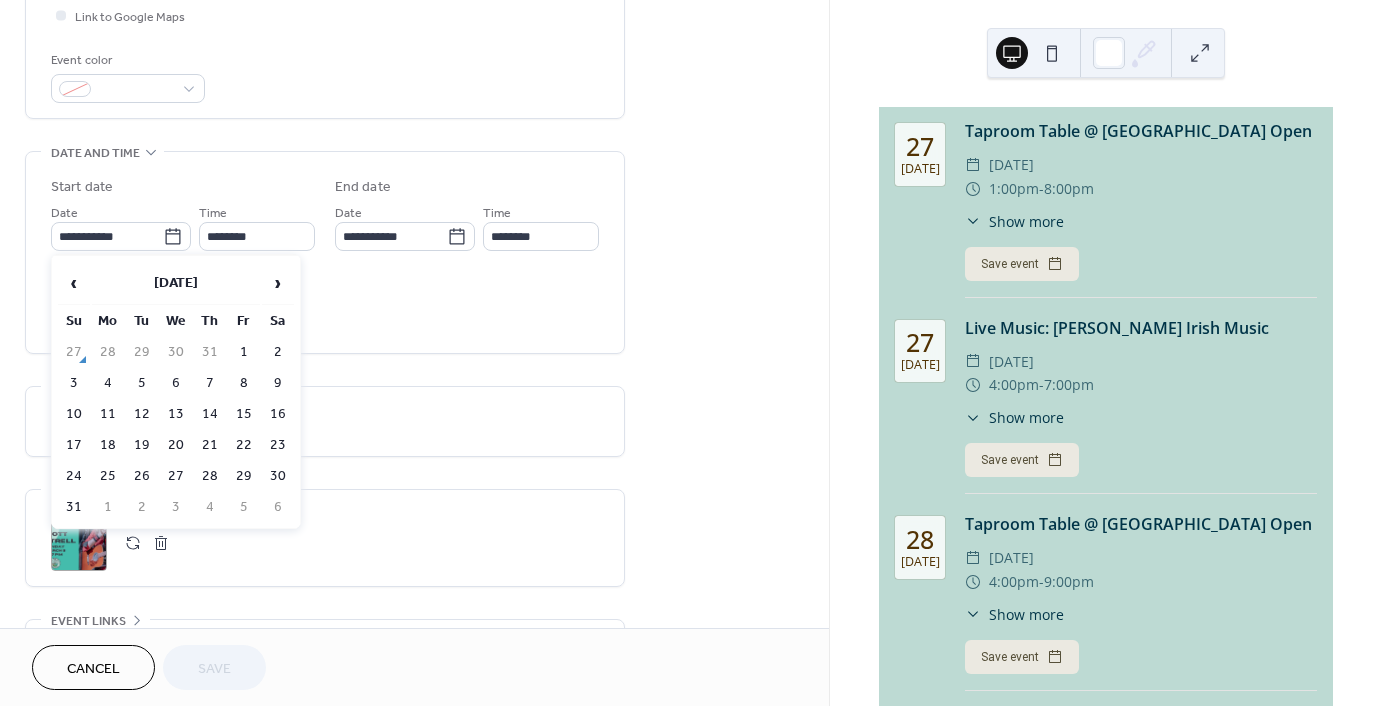 click on "21" at bounding box center (210, 445) 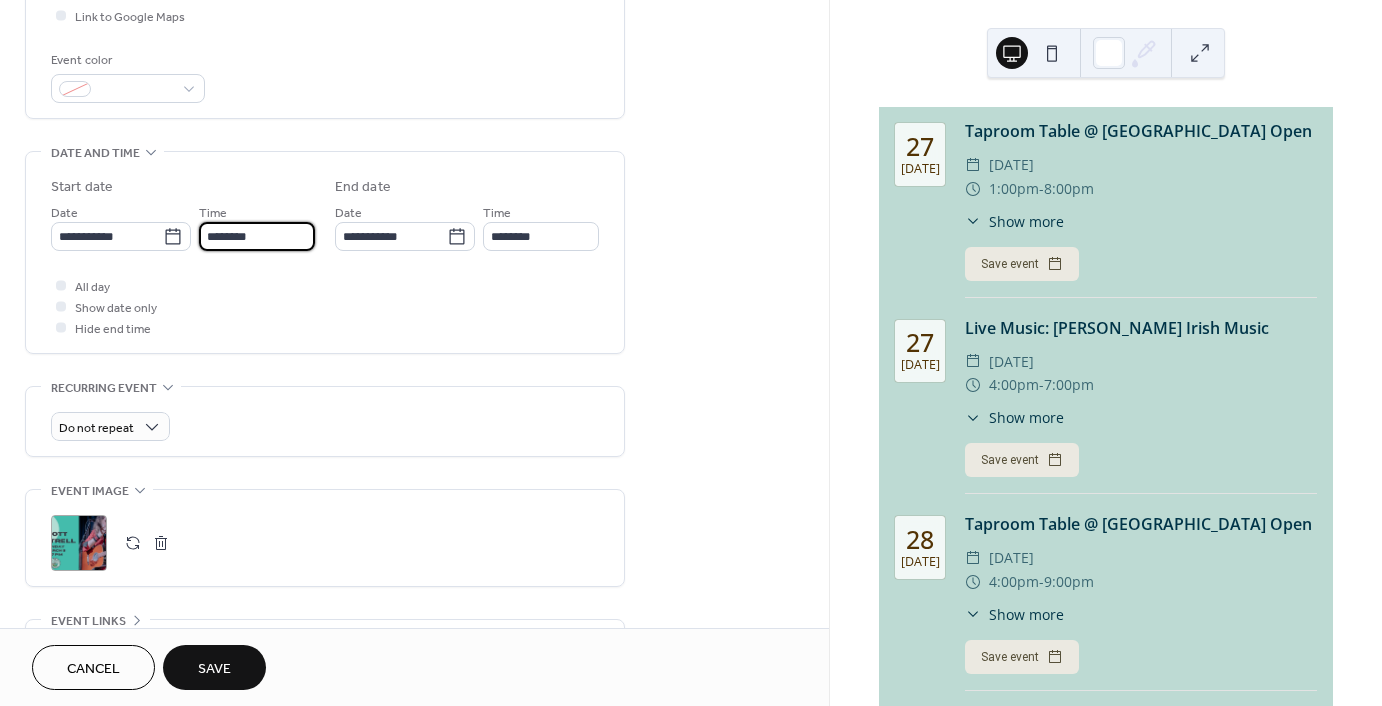 click on "********" at bounding box center [257, 236] 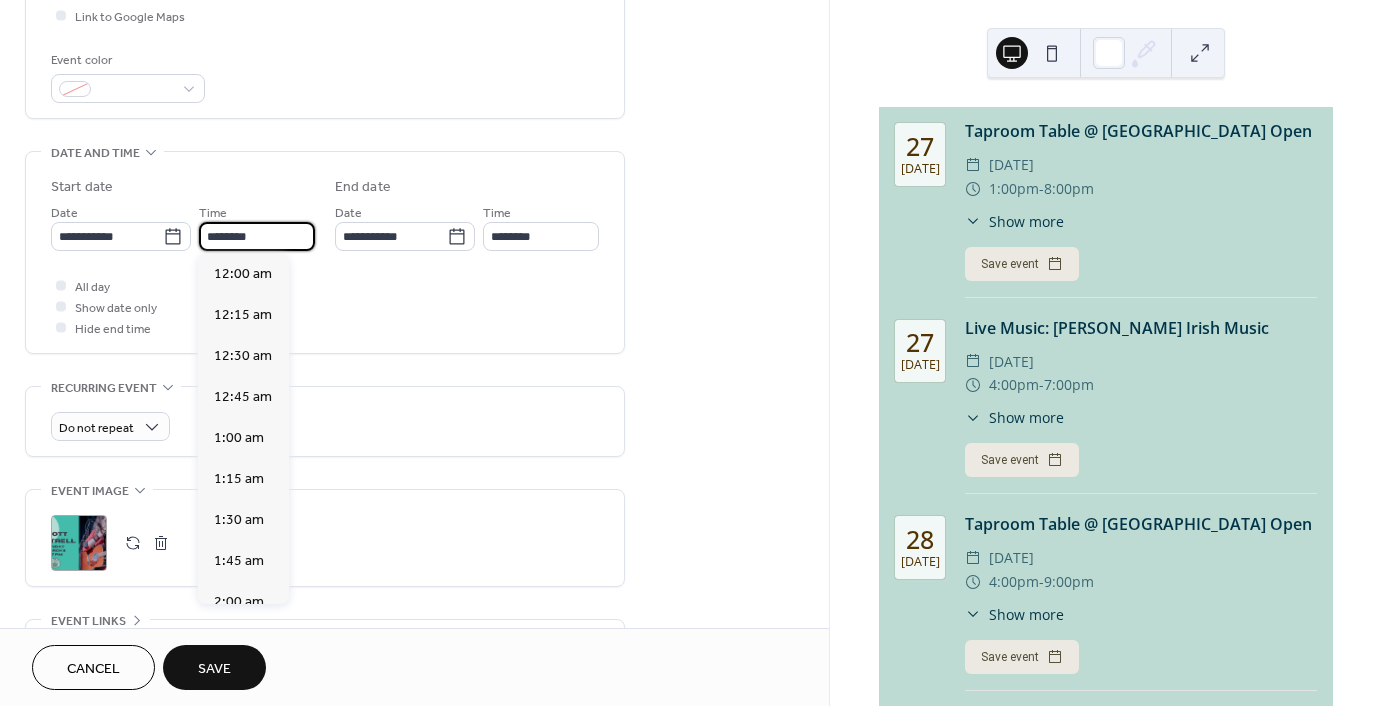 scroll, scrollTop: 3585, scrollLeft: 0, axis: vertical 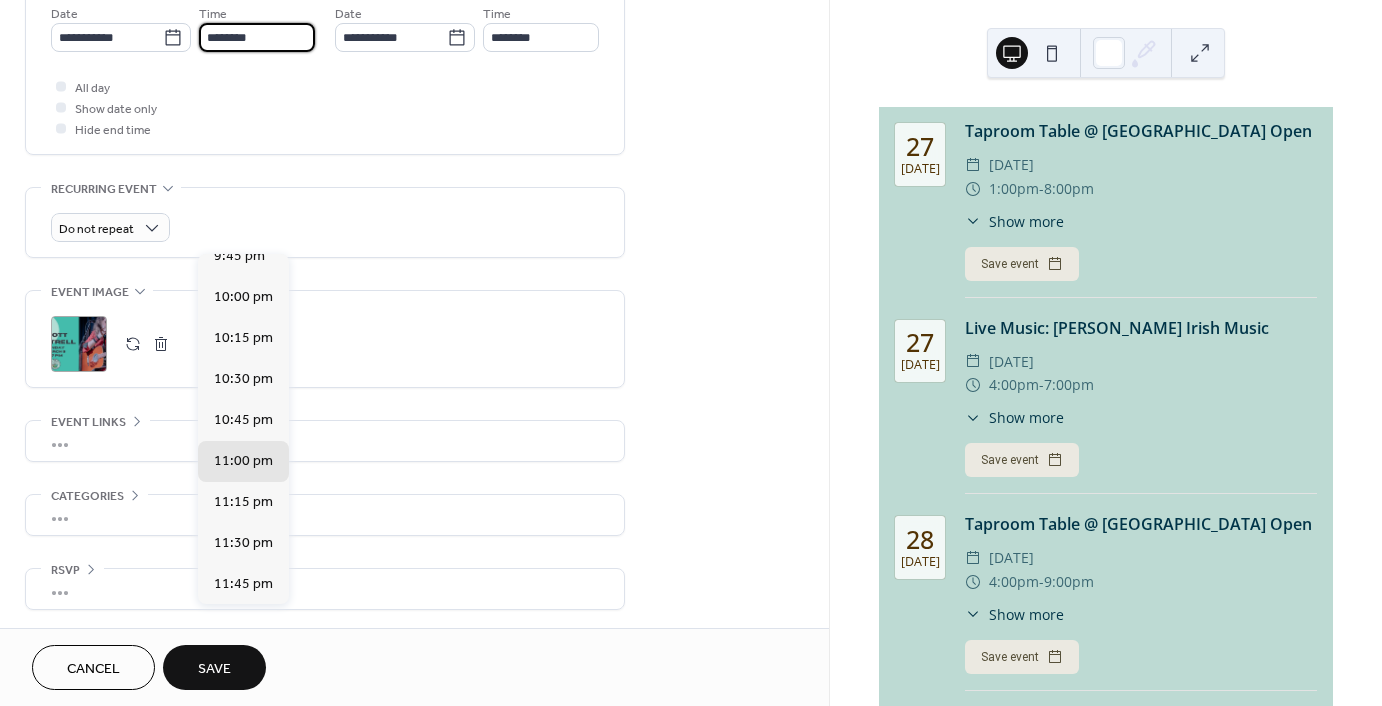 click on "********" at bounding box center (257, 37) 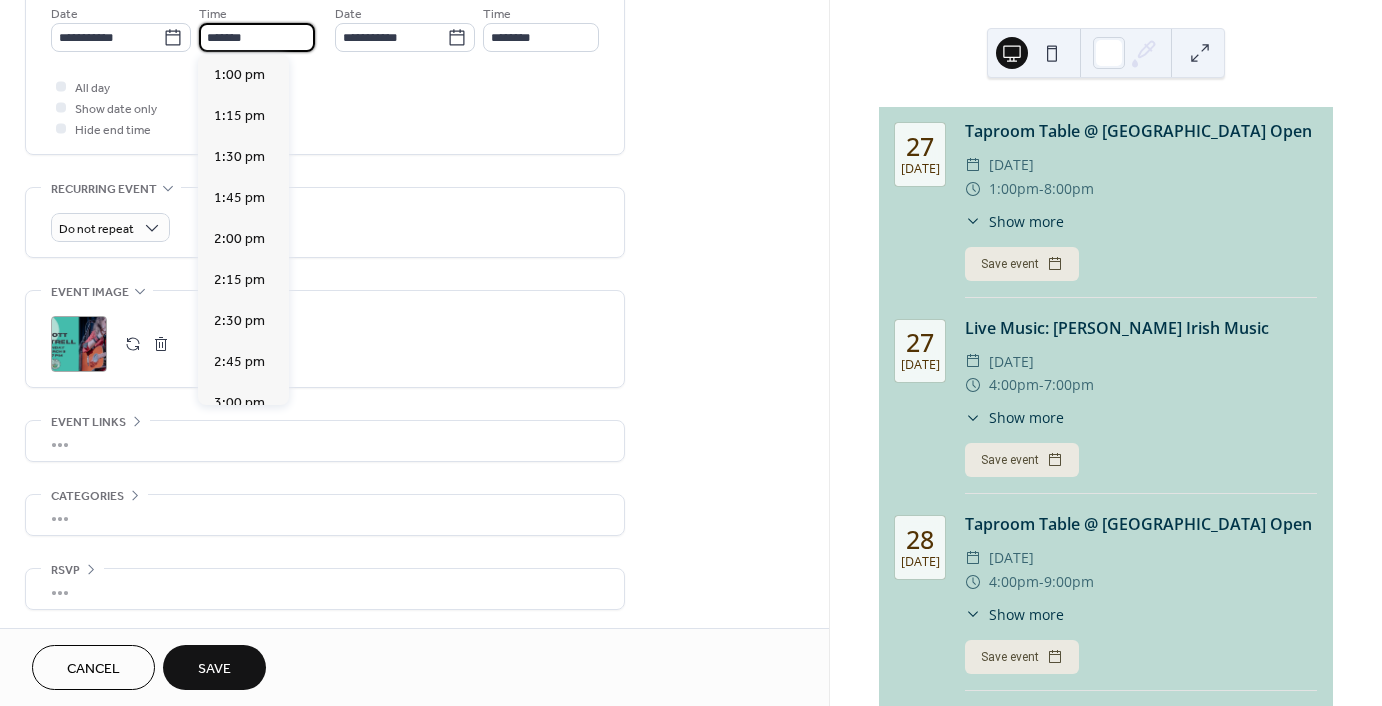 scroll, scrollTop: 2788, scrollLeft: 0, axis: vertical 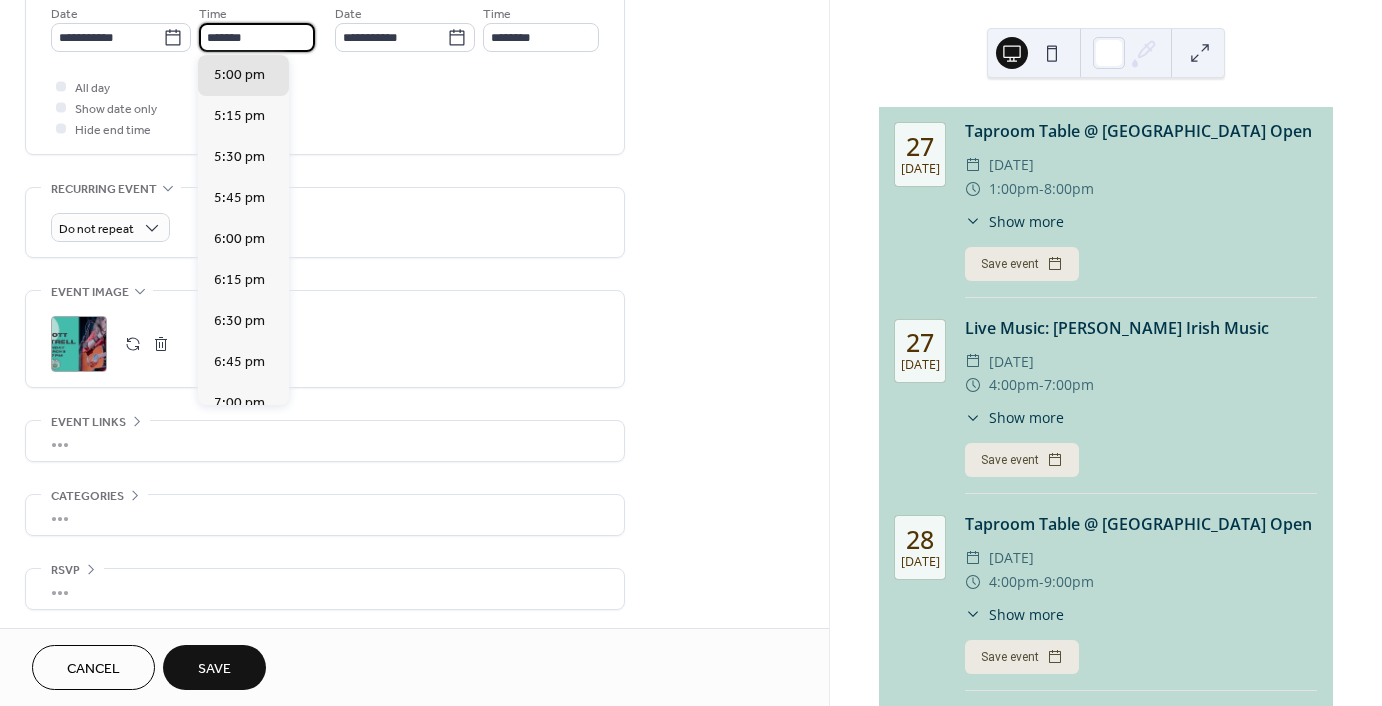 type on "*******" 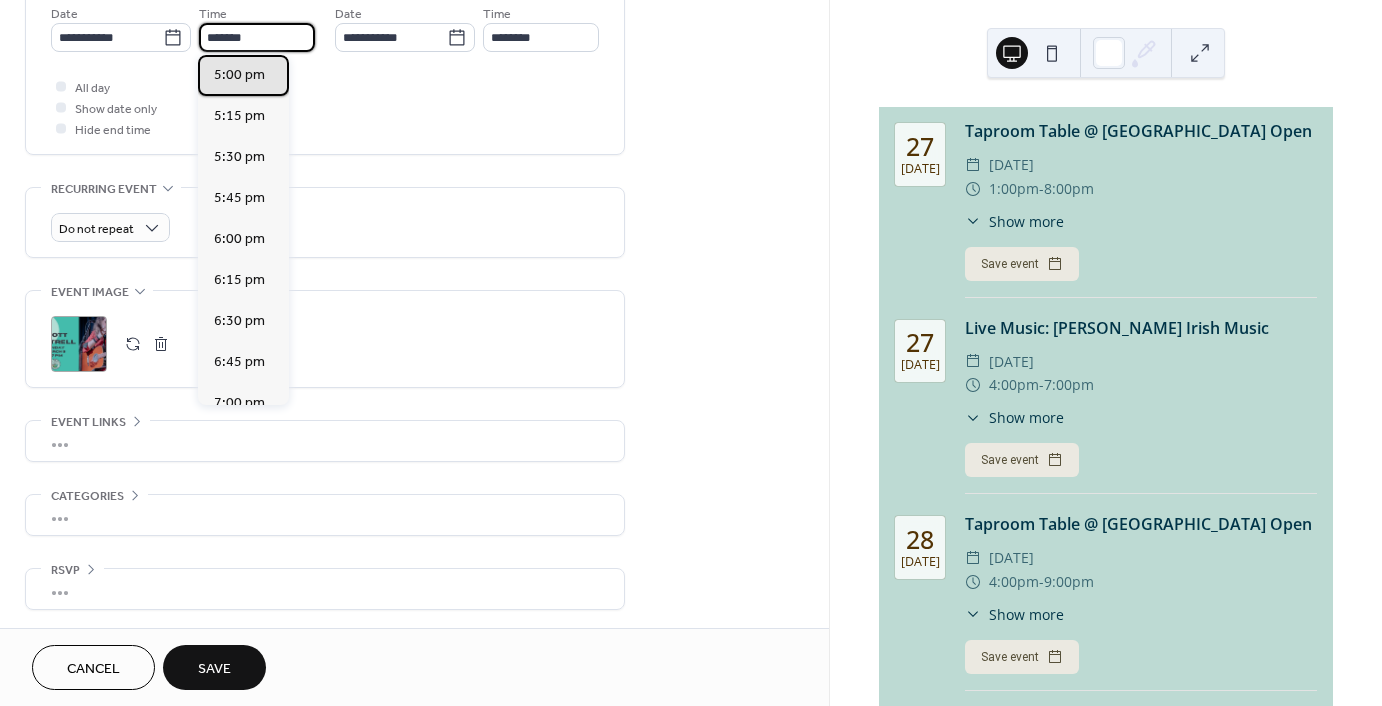 click on "5:00 pm" at bounding box center (239, 75) 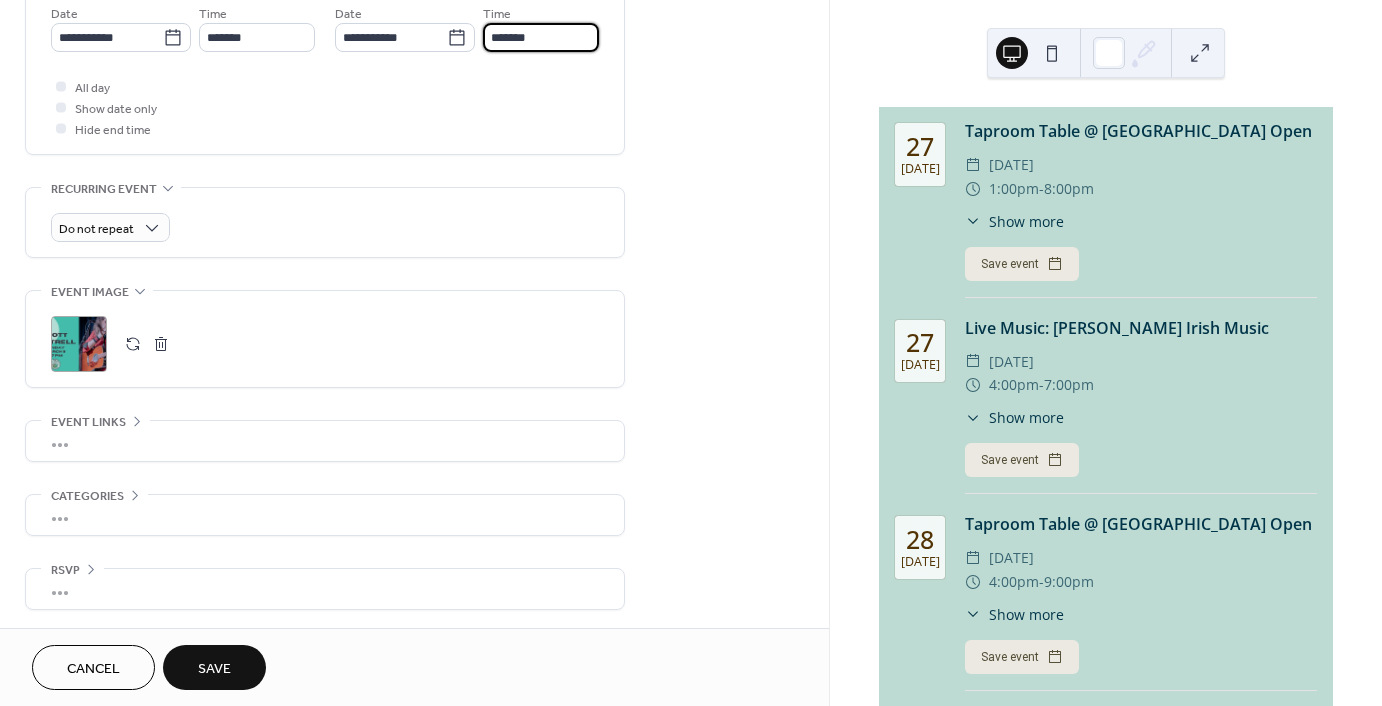 click on "*******" at bounding box center (541, 37) 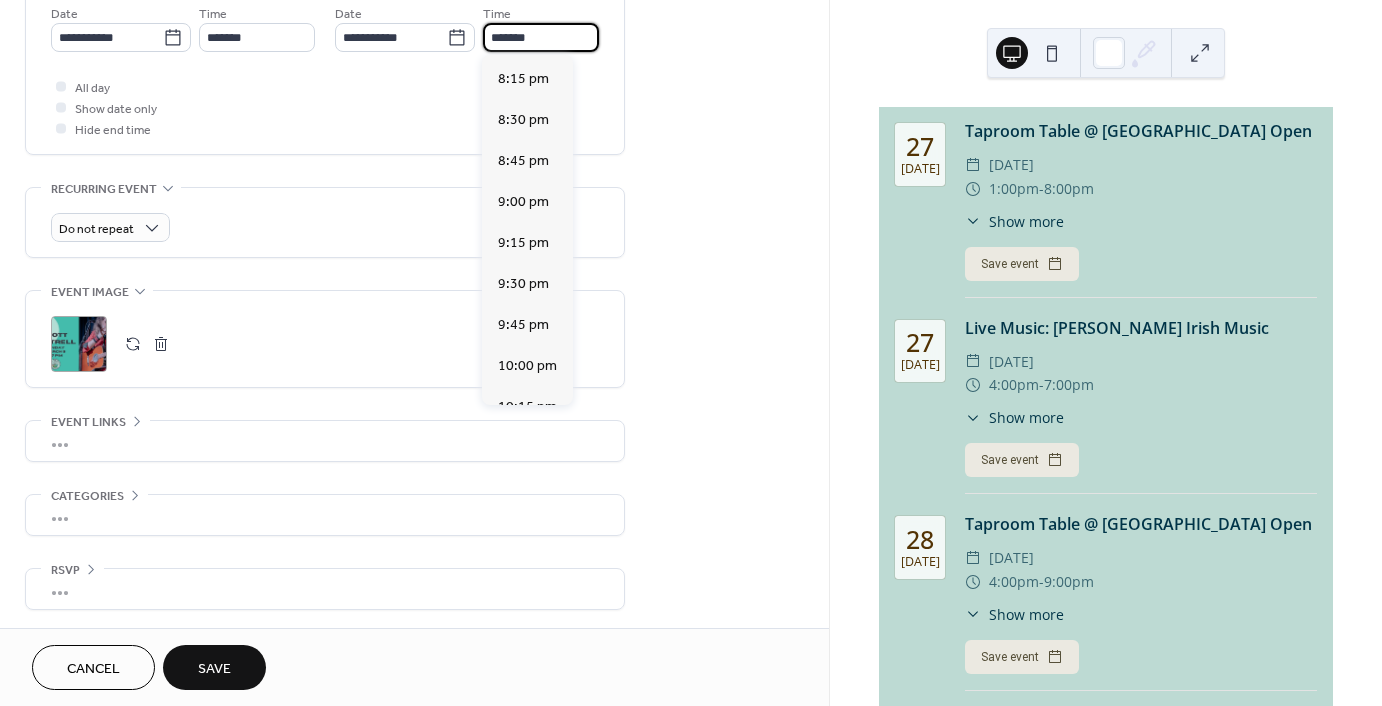 scroll, scrollTop: 500, scrollLeft: 0, axis: vertical 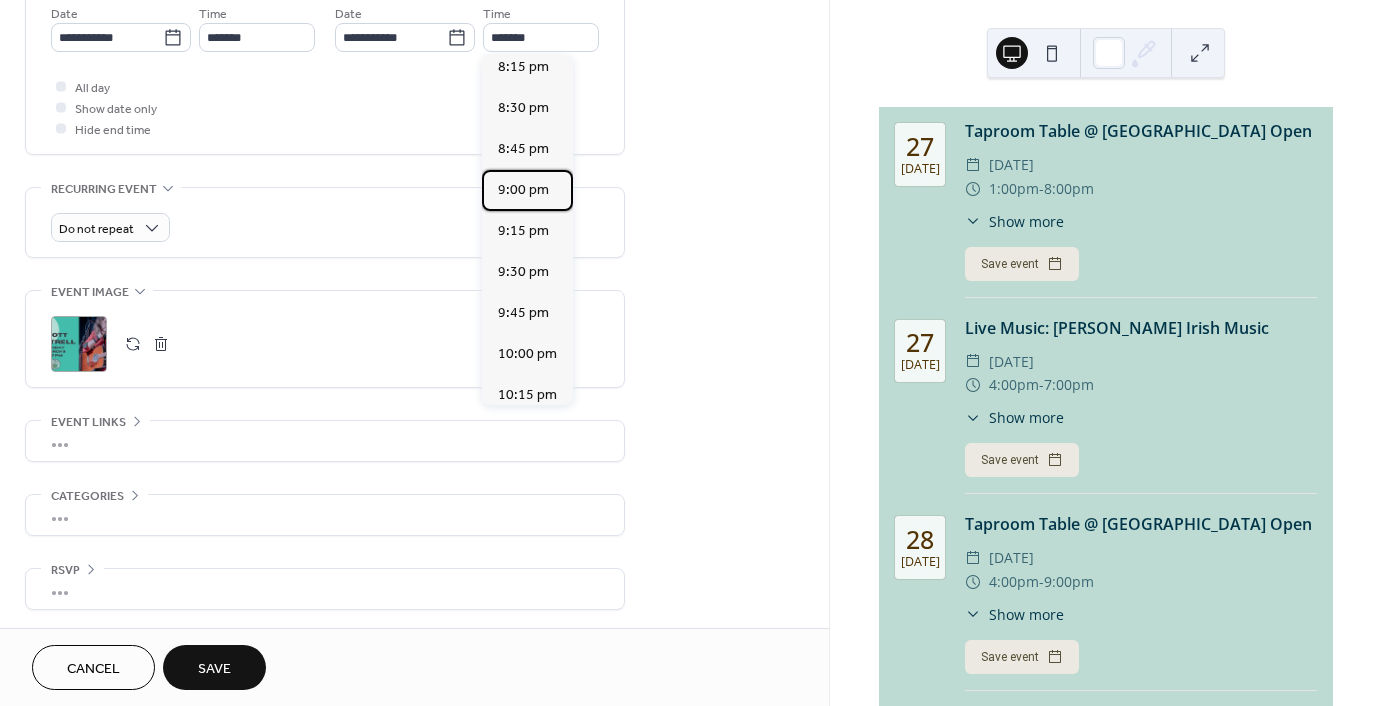 click on "9:00 pm" at bounding box center [523, 190] 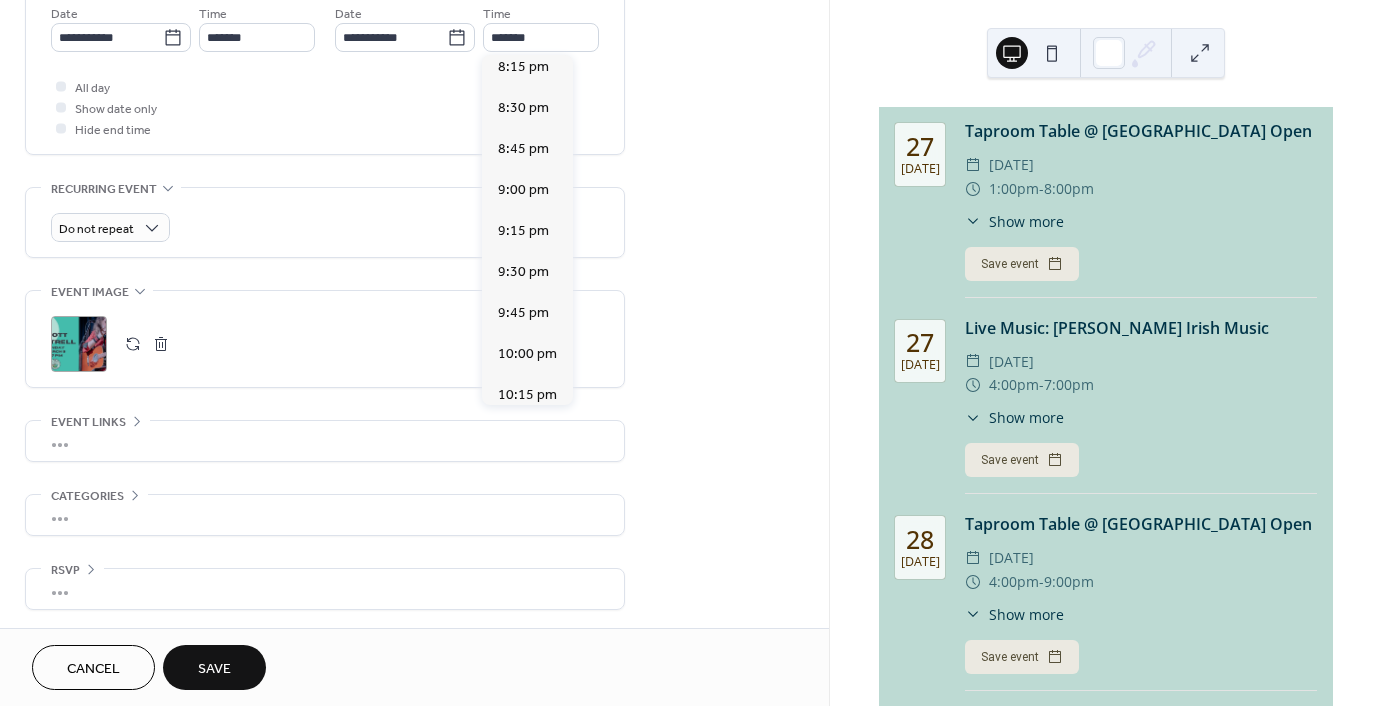 type on "*******" 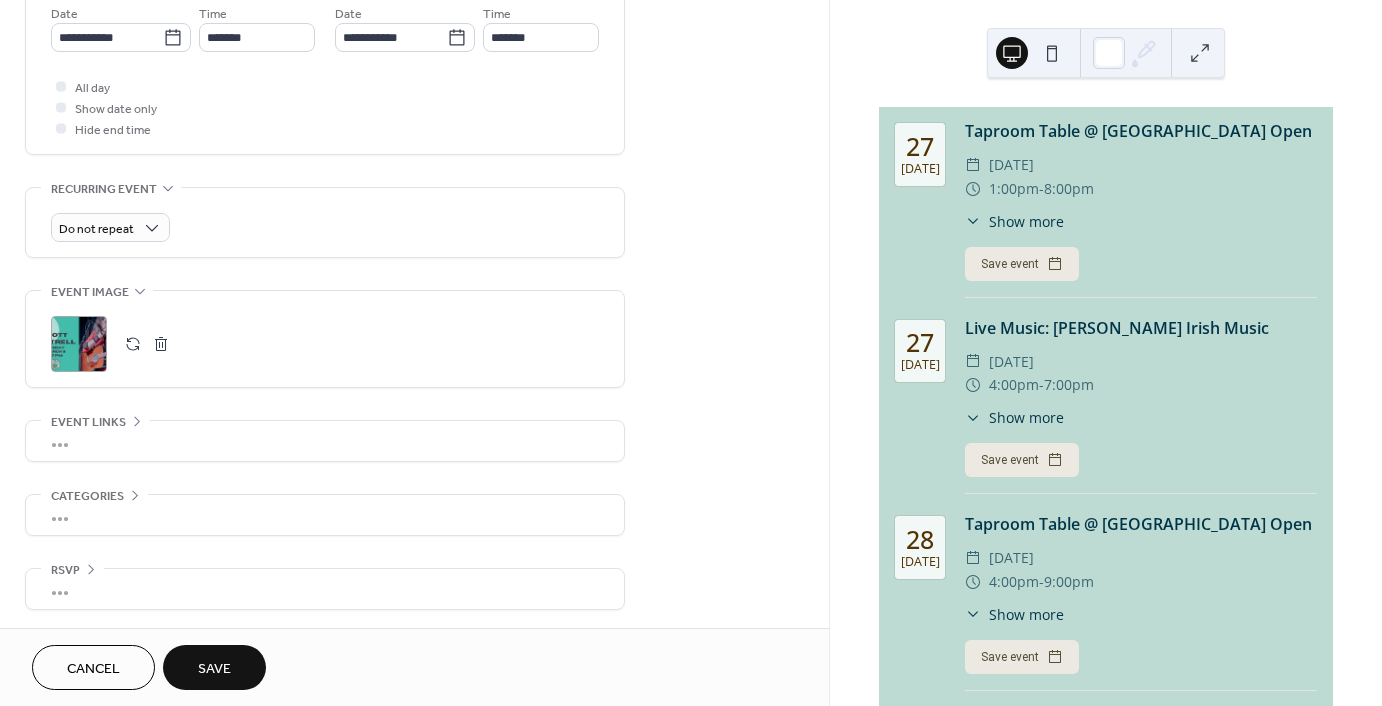 click at bounding box center [161, 344] 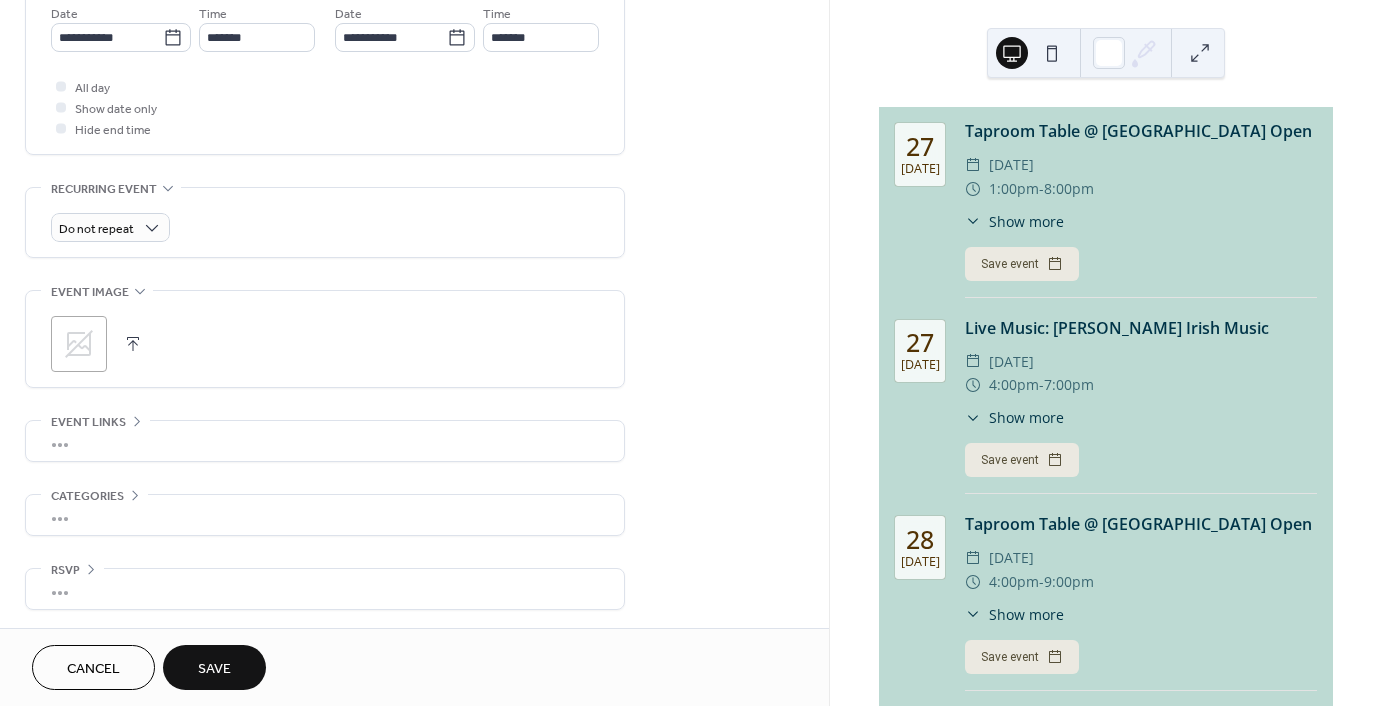 click at bounding box center (133, 344) 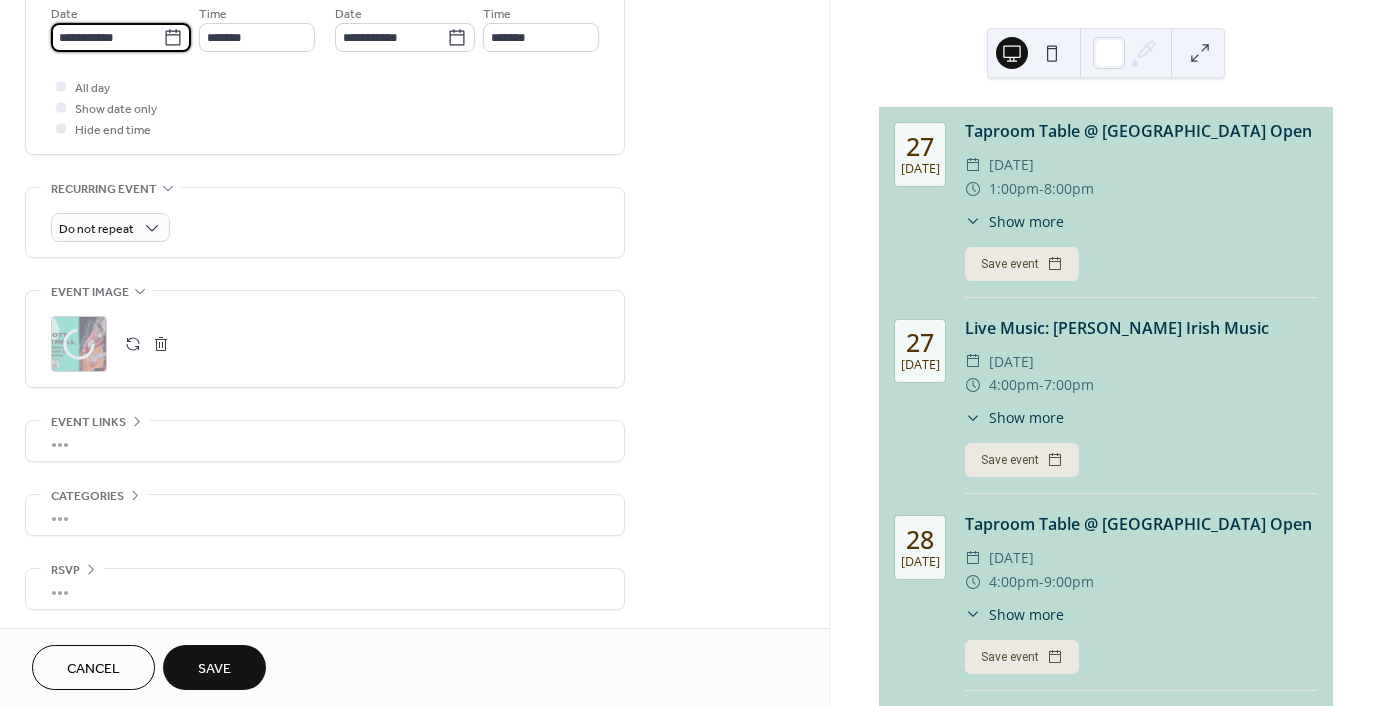 click on "**********" at bounding box center [107, 37] 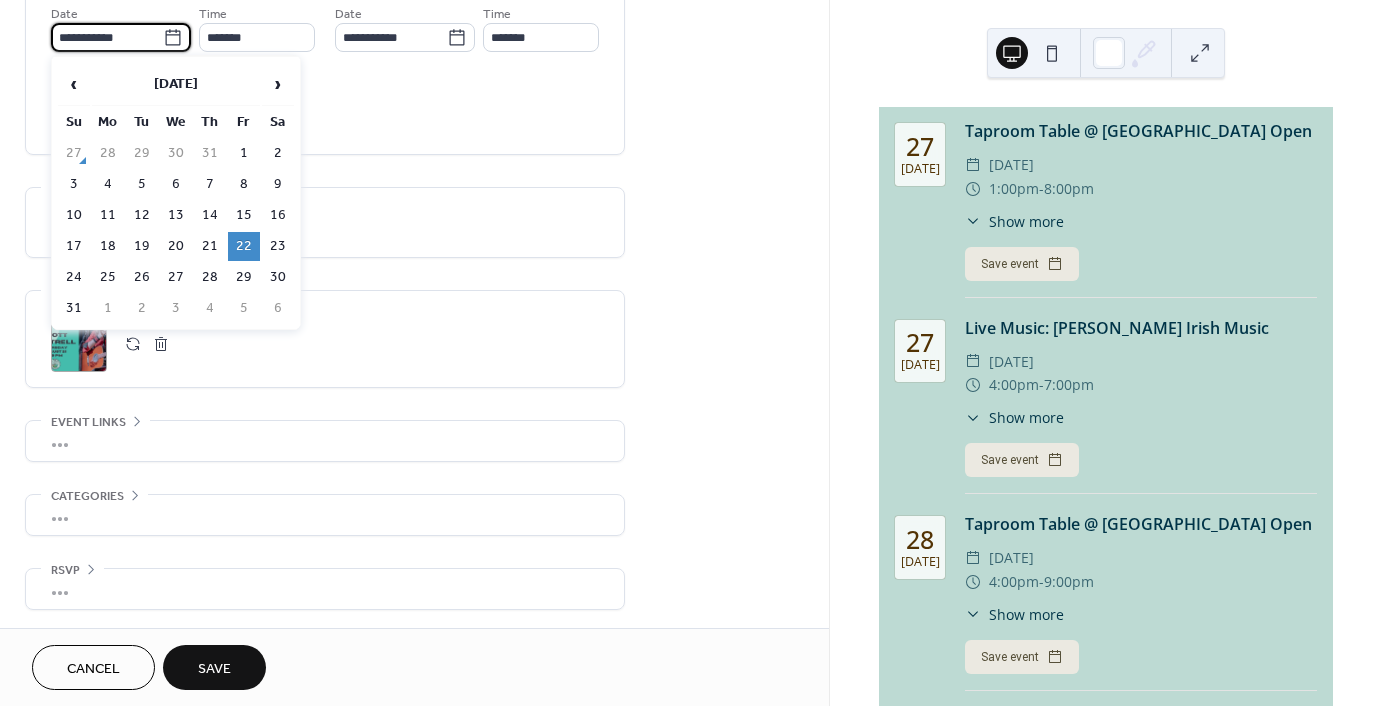 click on "21" at bounding box center [210, 246] 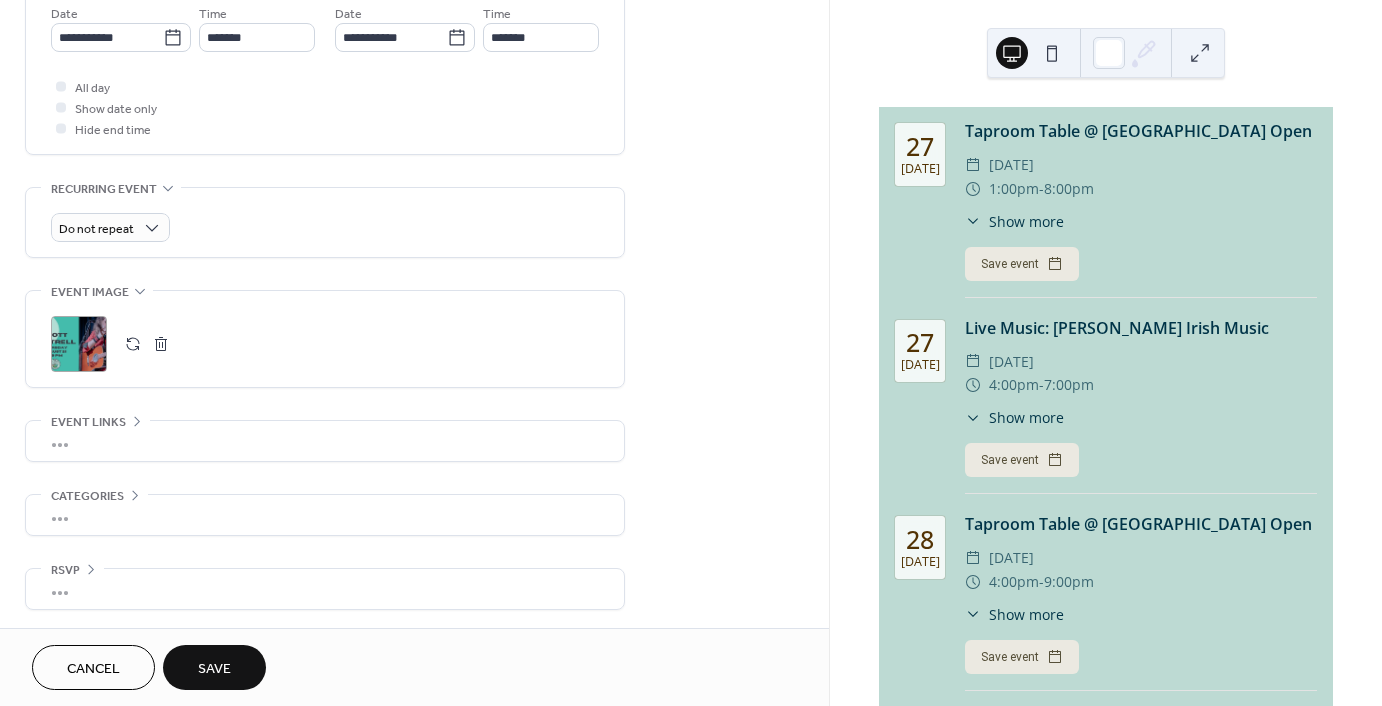 click on "Save" at bounding box center (214, 667) 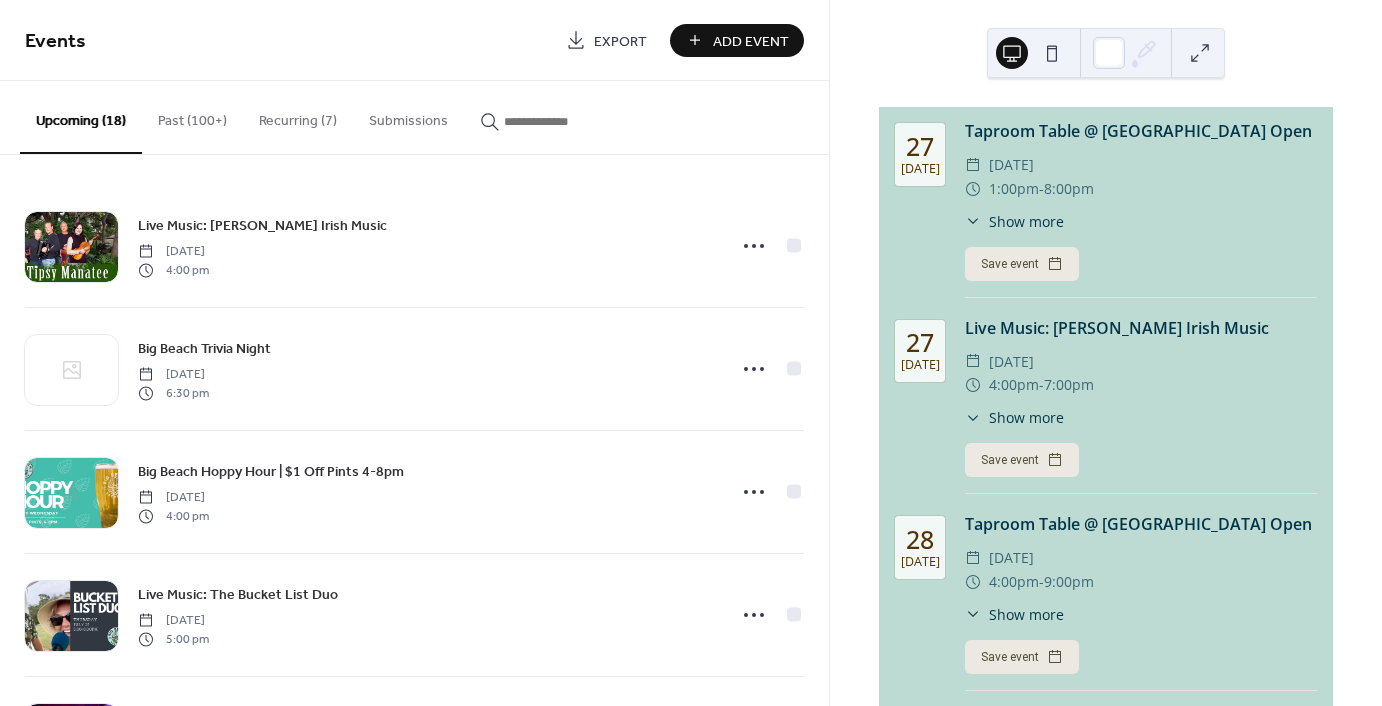 scroll, scrollTop: 0, scrollLeft: 0, axis: both 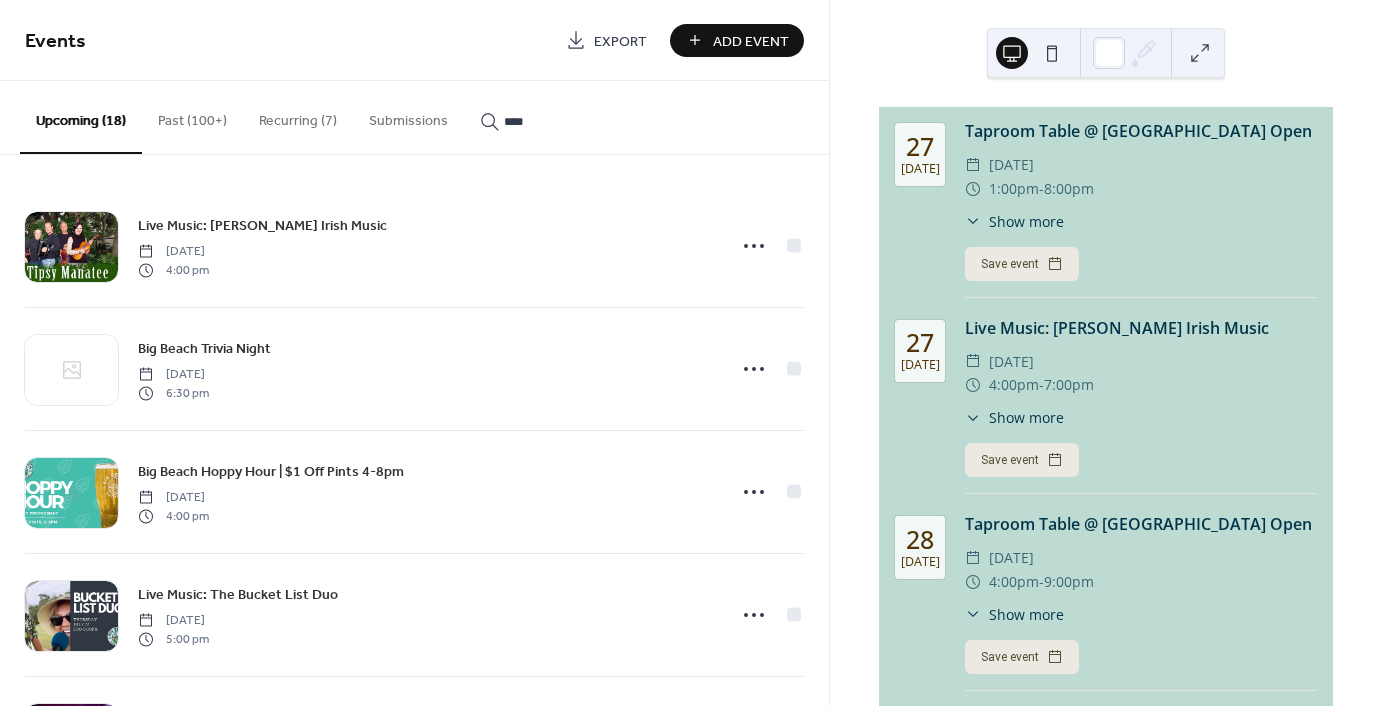 click on "****" at bounding box center [552, 116] 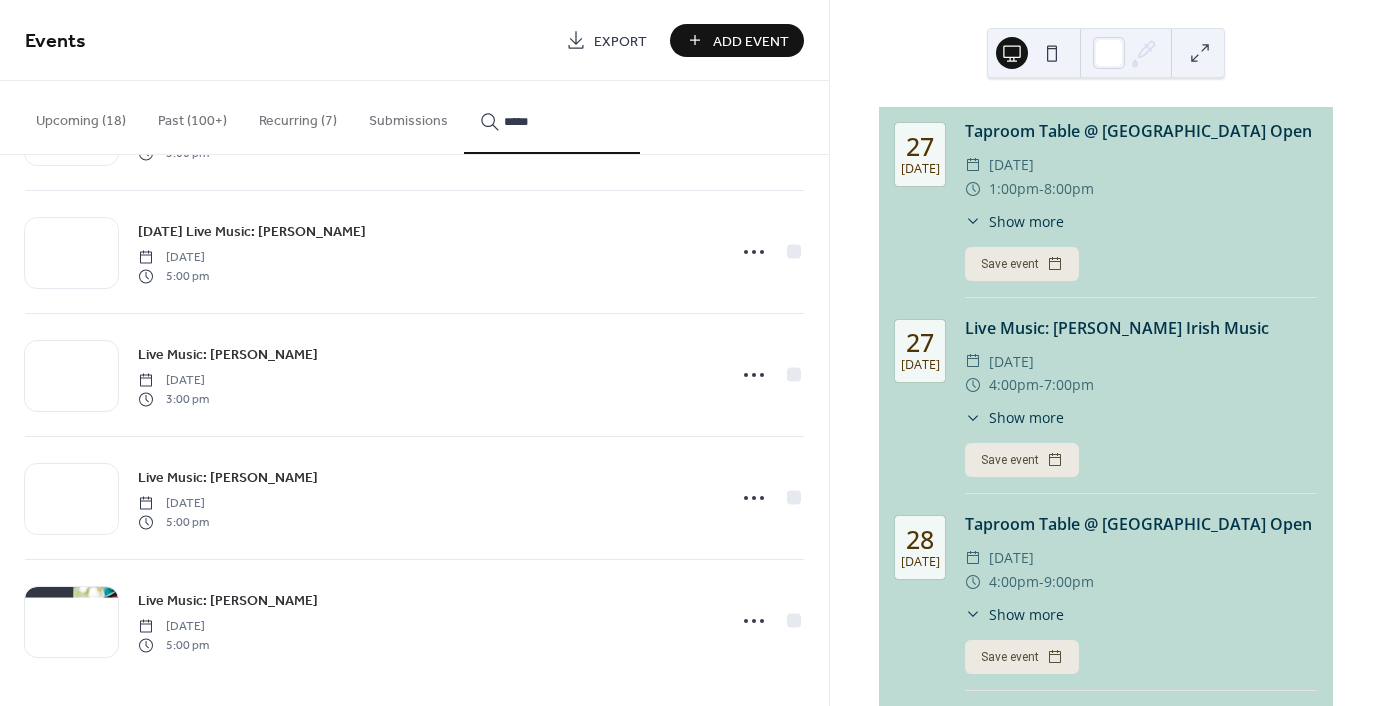 scroll, scrollTop: 981, scrollLeft: 0, axis: vertical 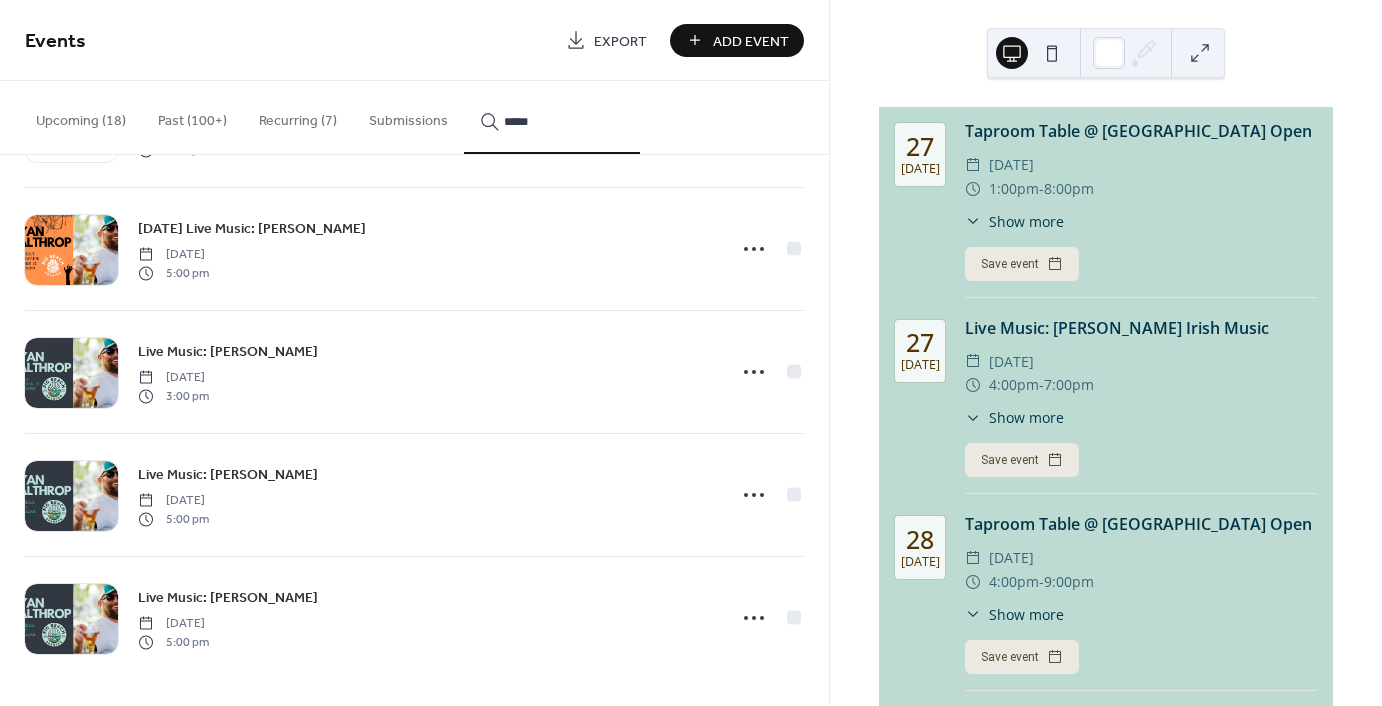 type on "****" 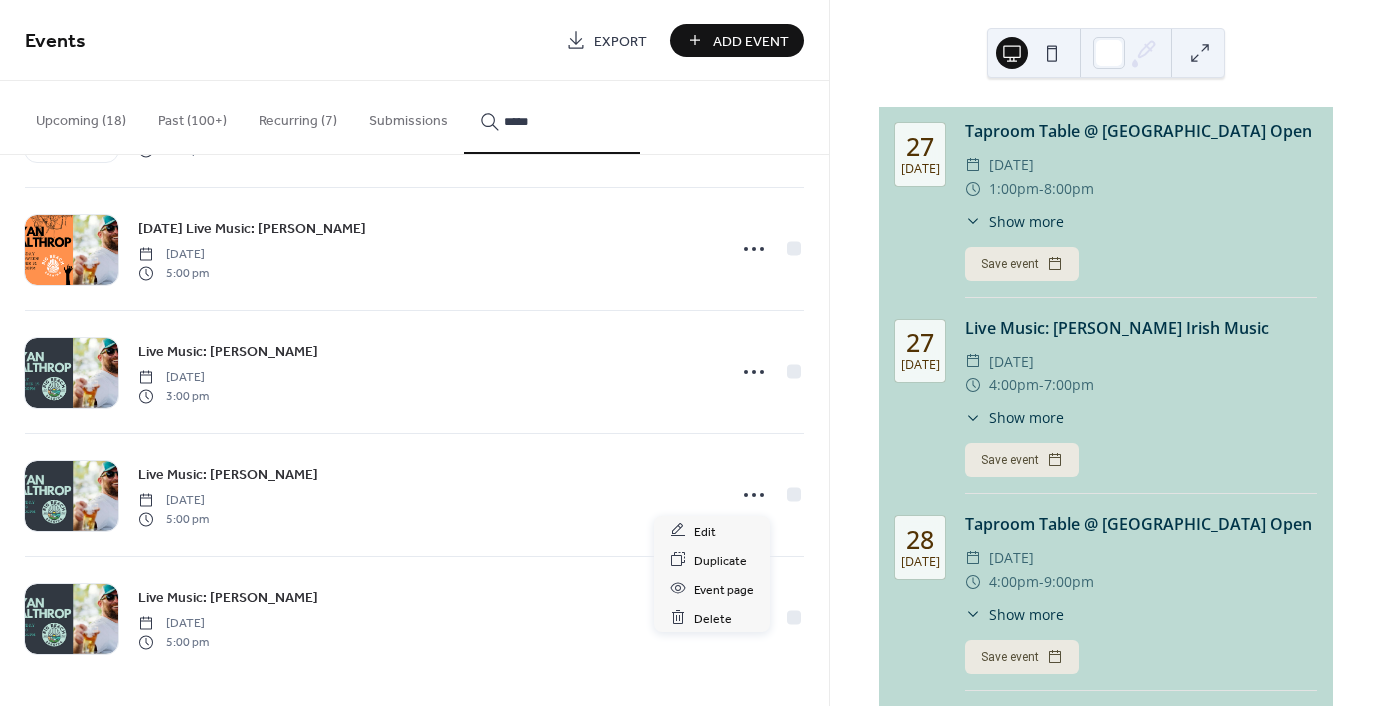 click 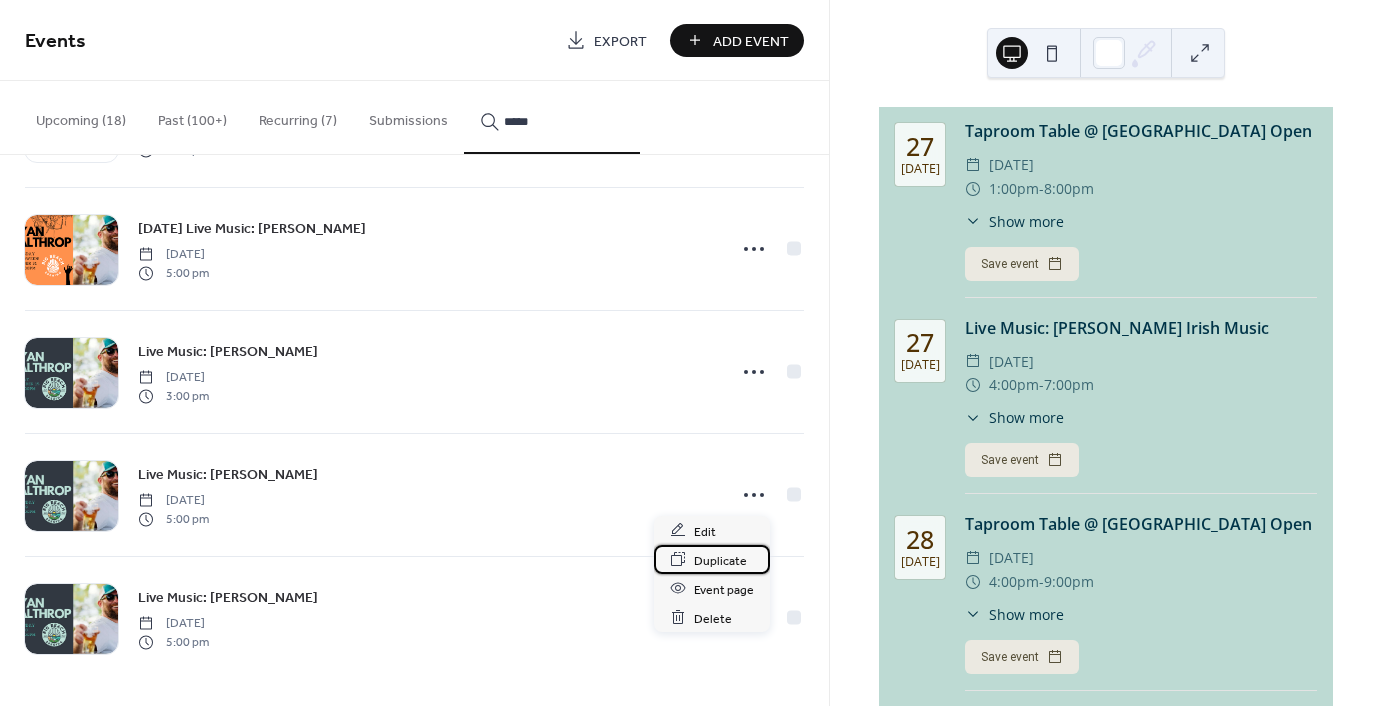 click on "Duplicate" at bounding box center (720, 560) 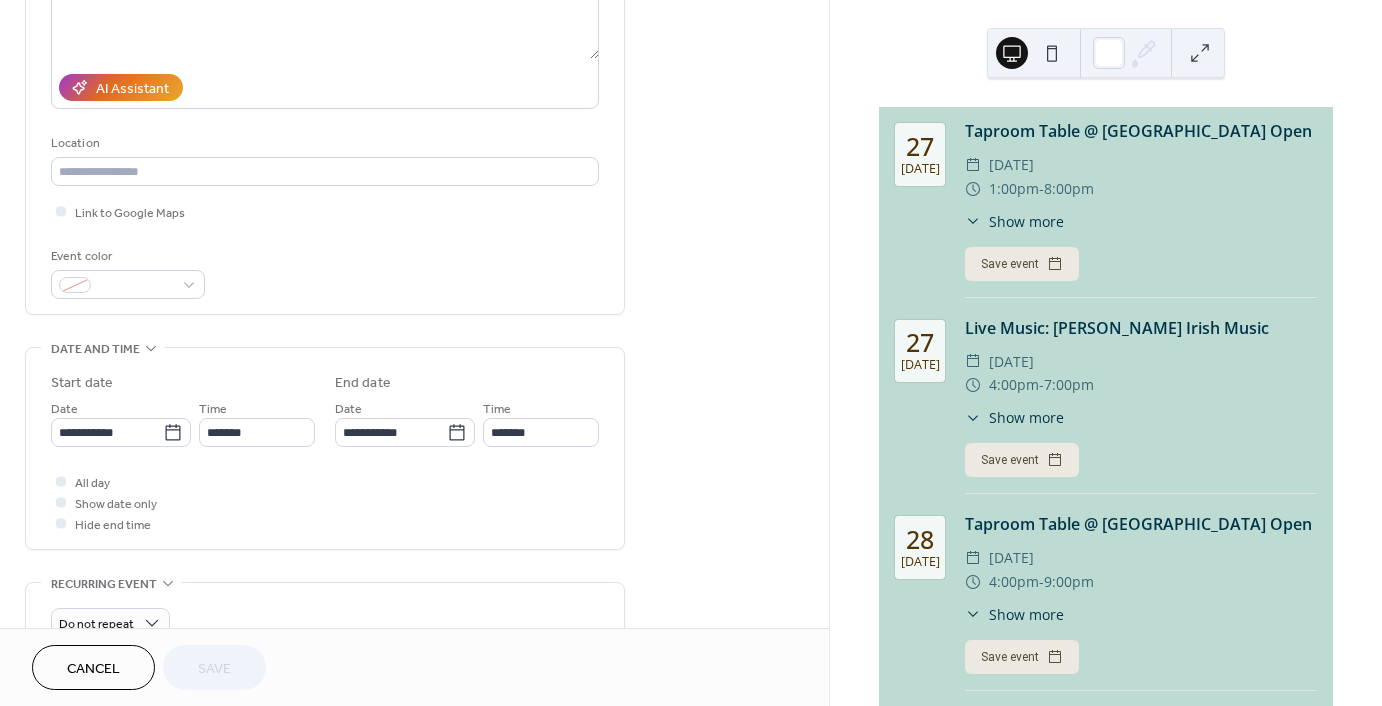 scroll, scrollTop: 400, scrollLeft: 0, axis: vertical 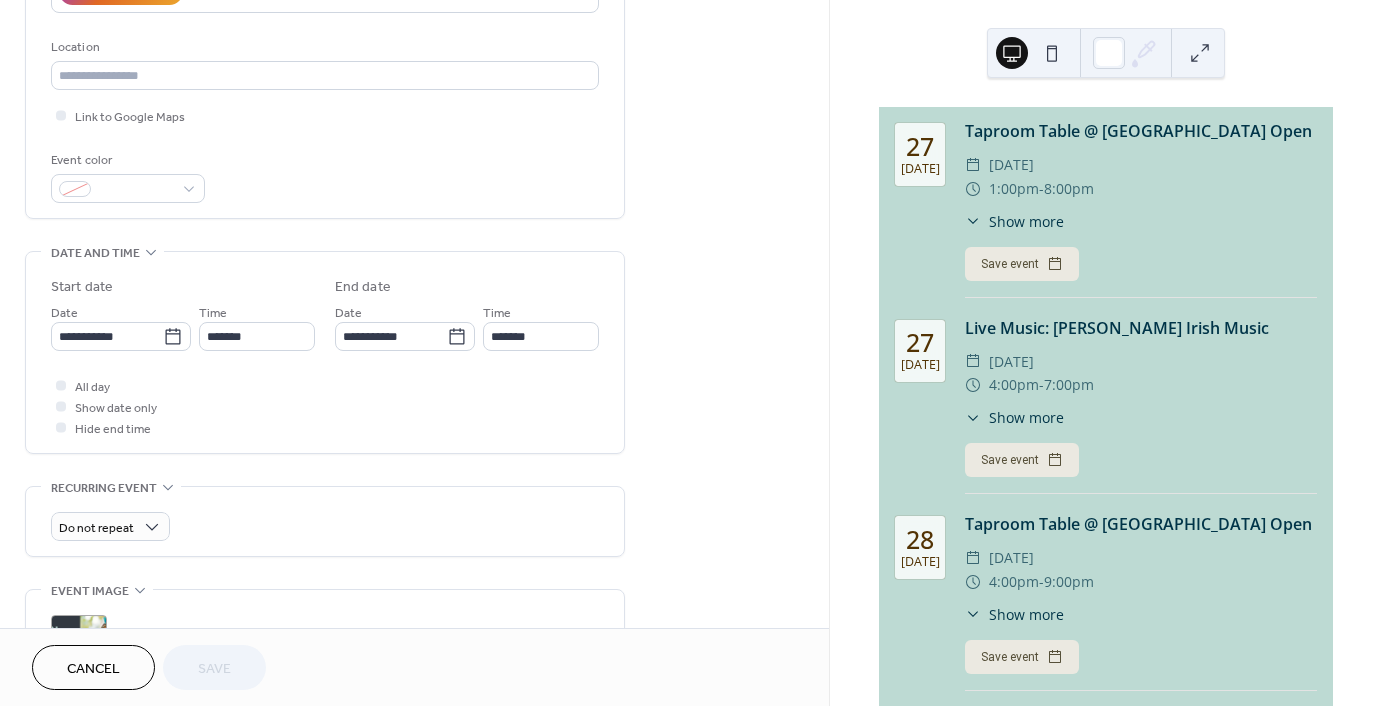 click 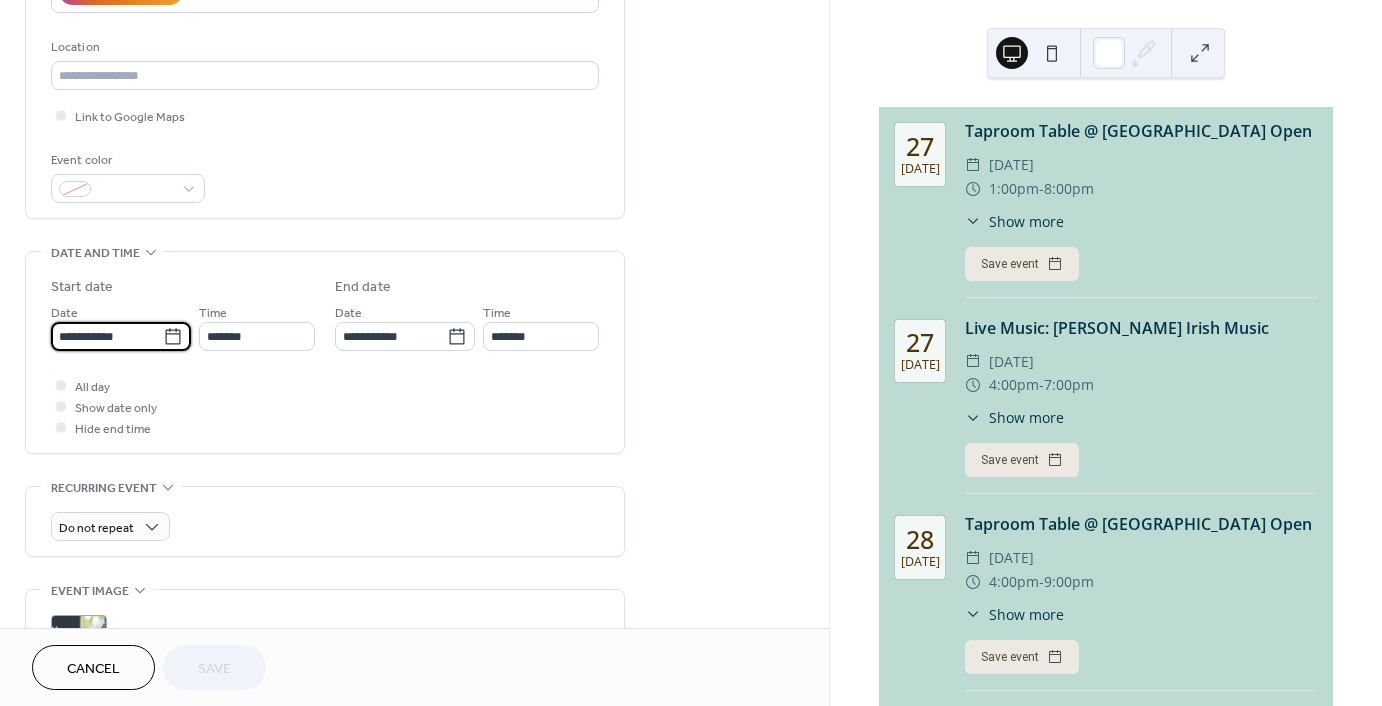 click on "**********" at bounding box center (107, 336) 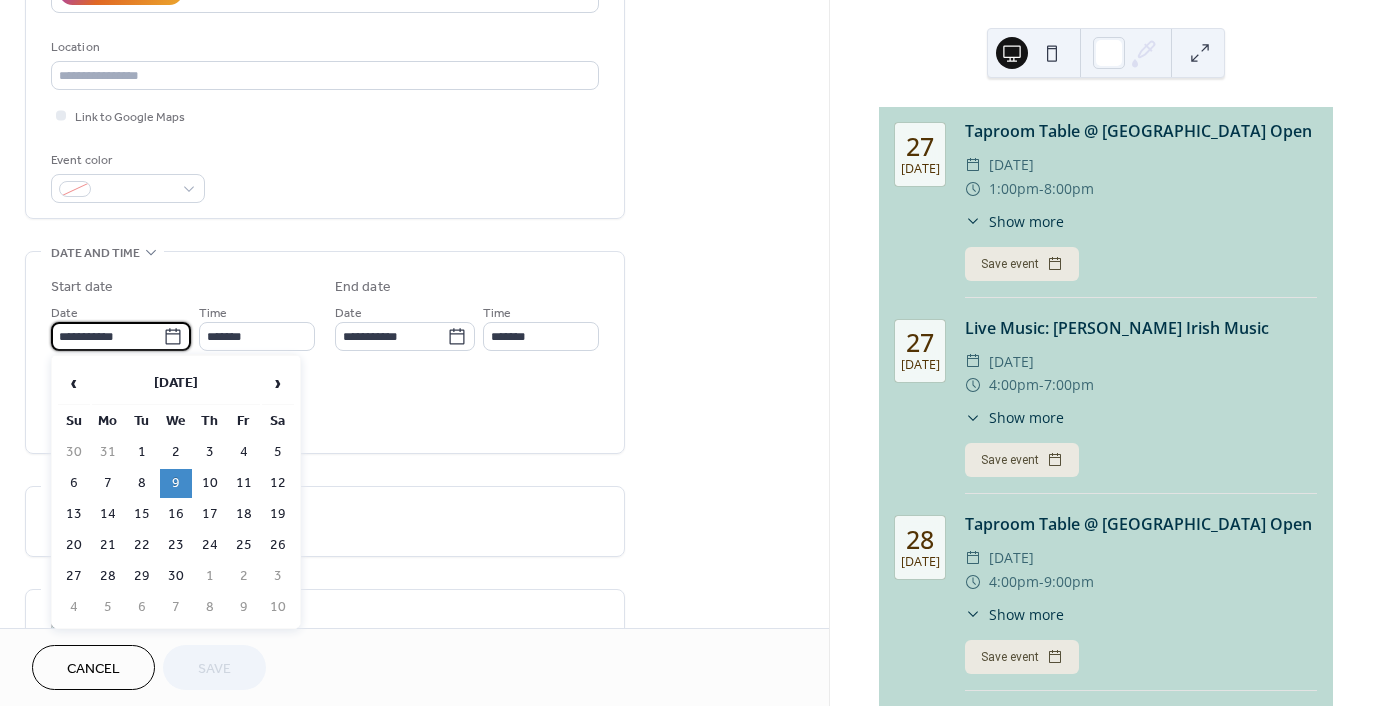 click on "›" at bounding box center [278, 383] 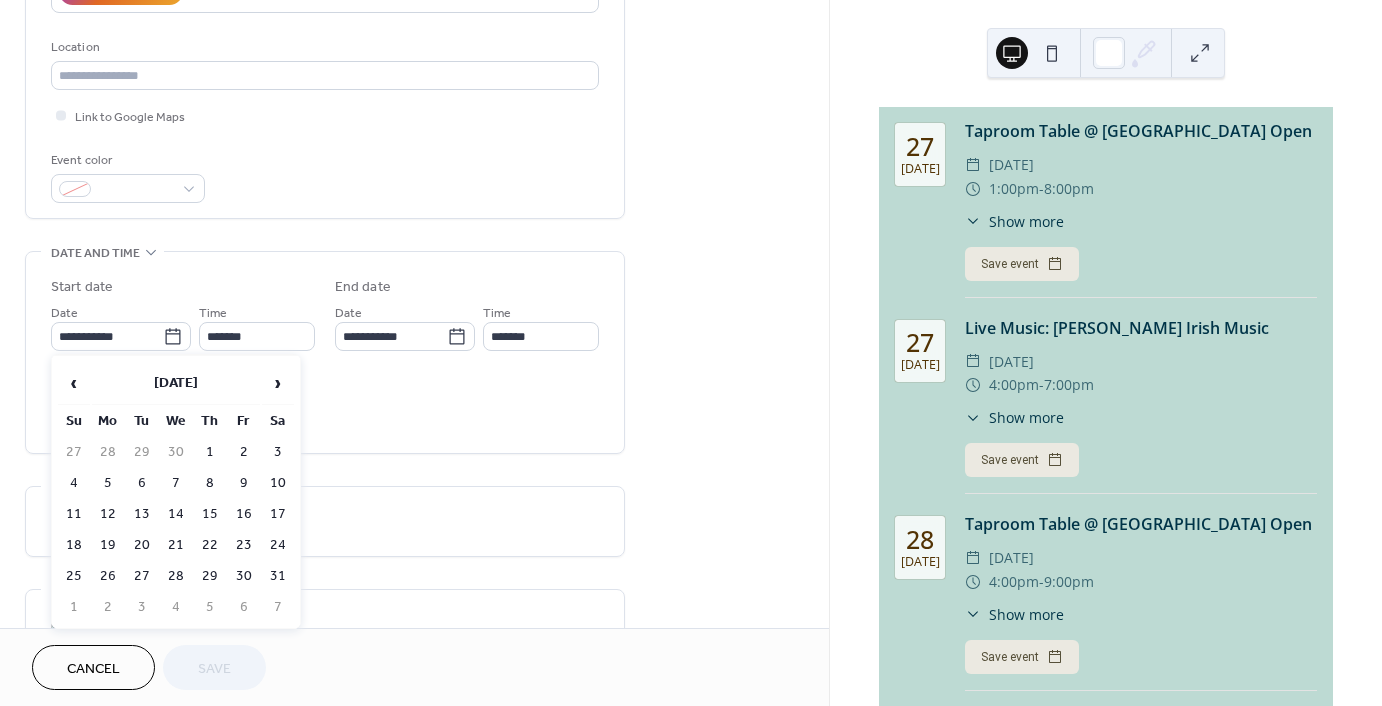 click on "›" at bounding box center [278, 383] 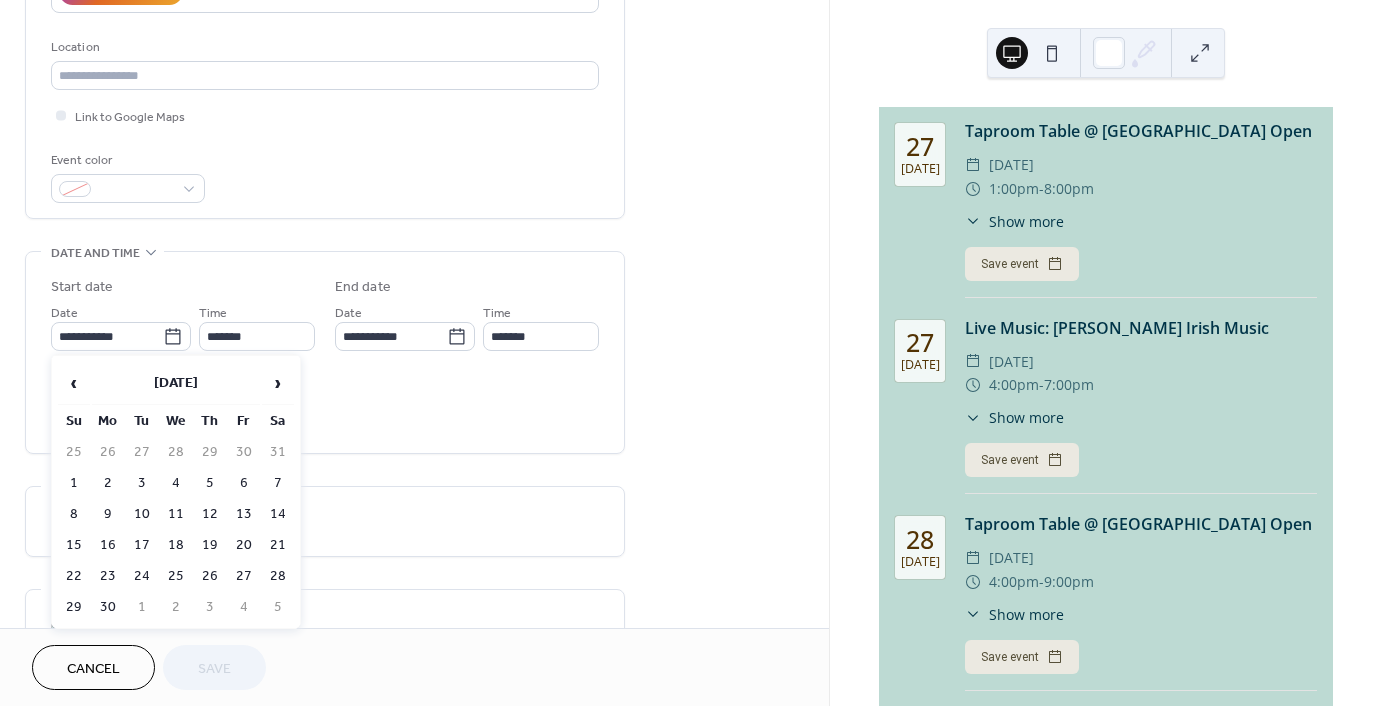 click on "›" at bounding box center (278, 383) 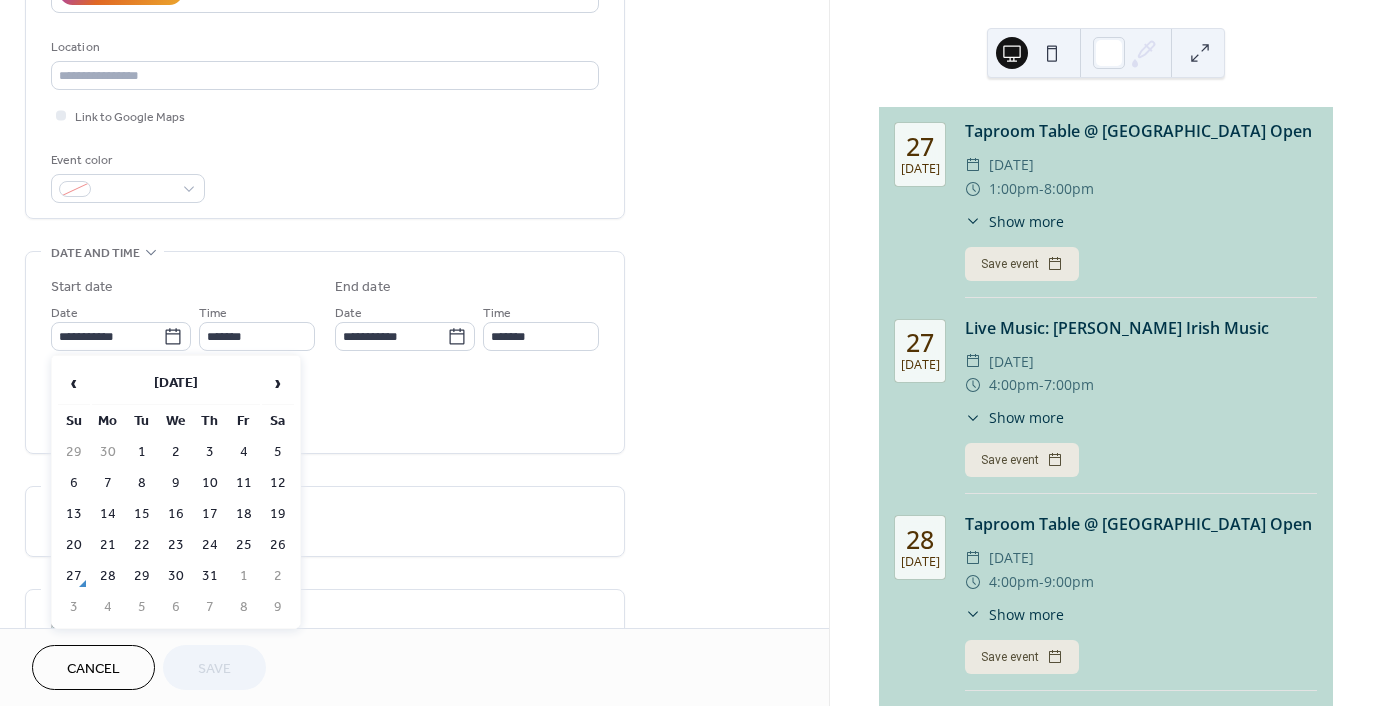click on "›" at bounding box center [278, 383] 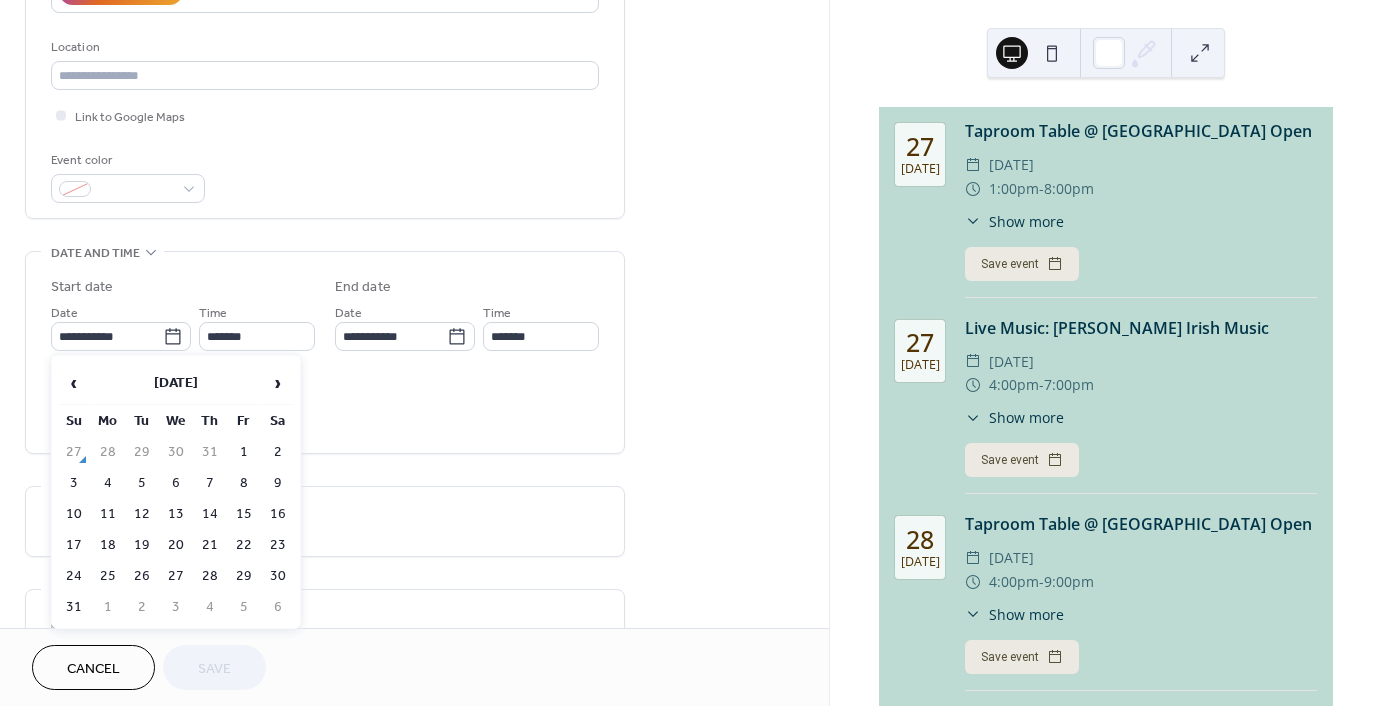 click on "23" at bounding box center (278, 545) 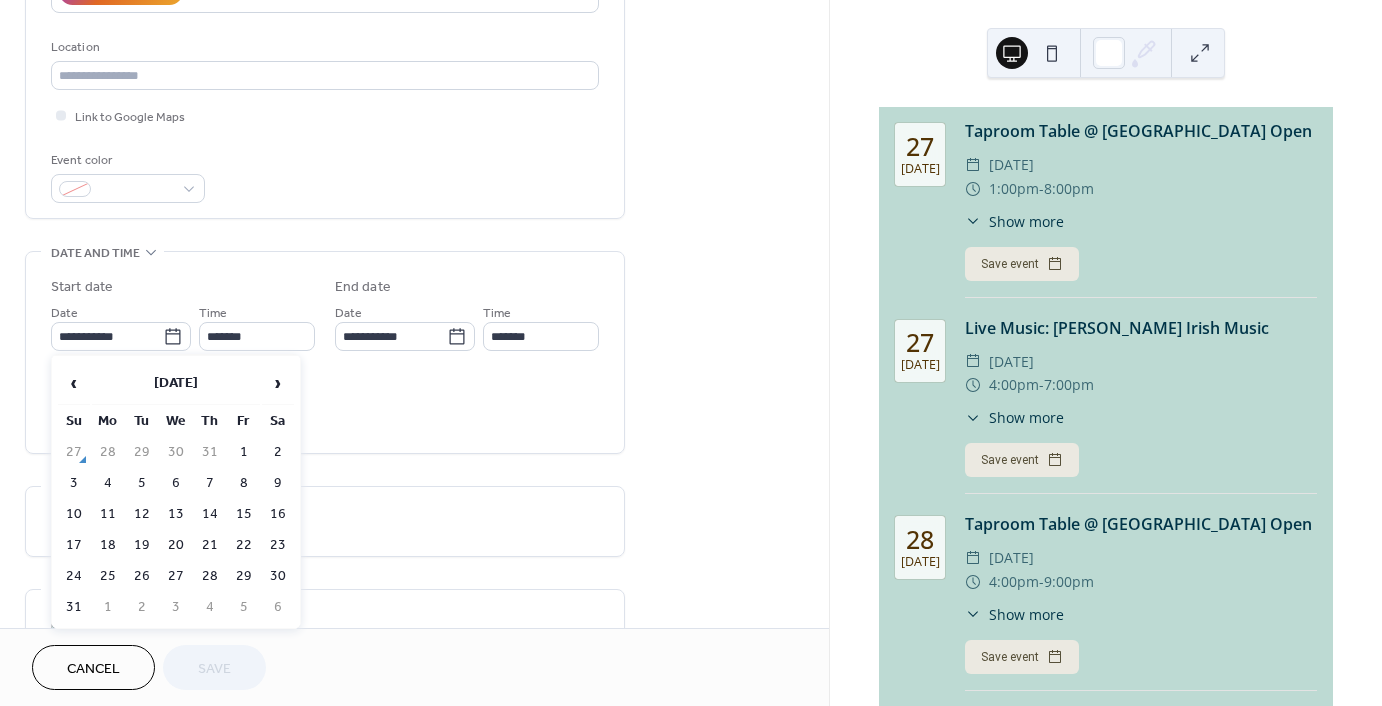 type on "**********" 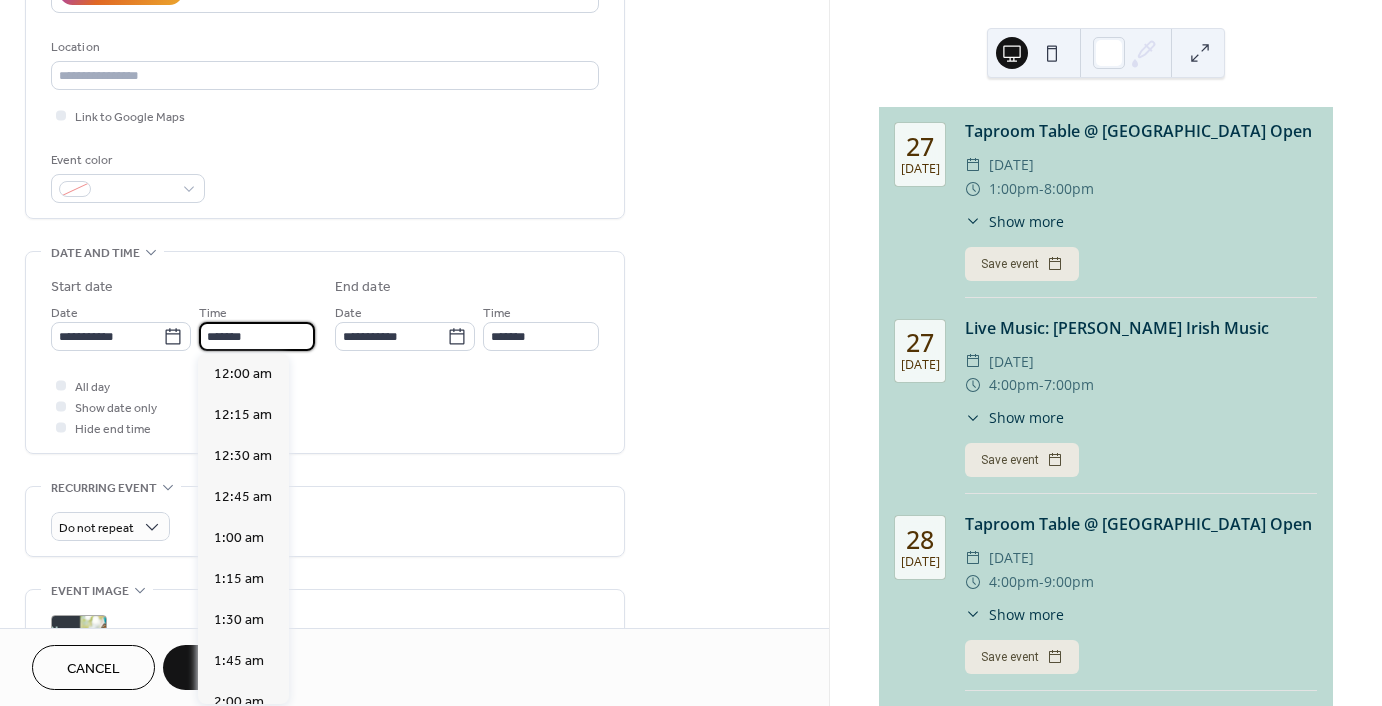 click on "*******" at bounding box center (257, 336) 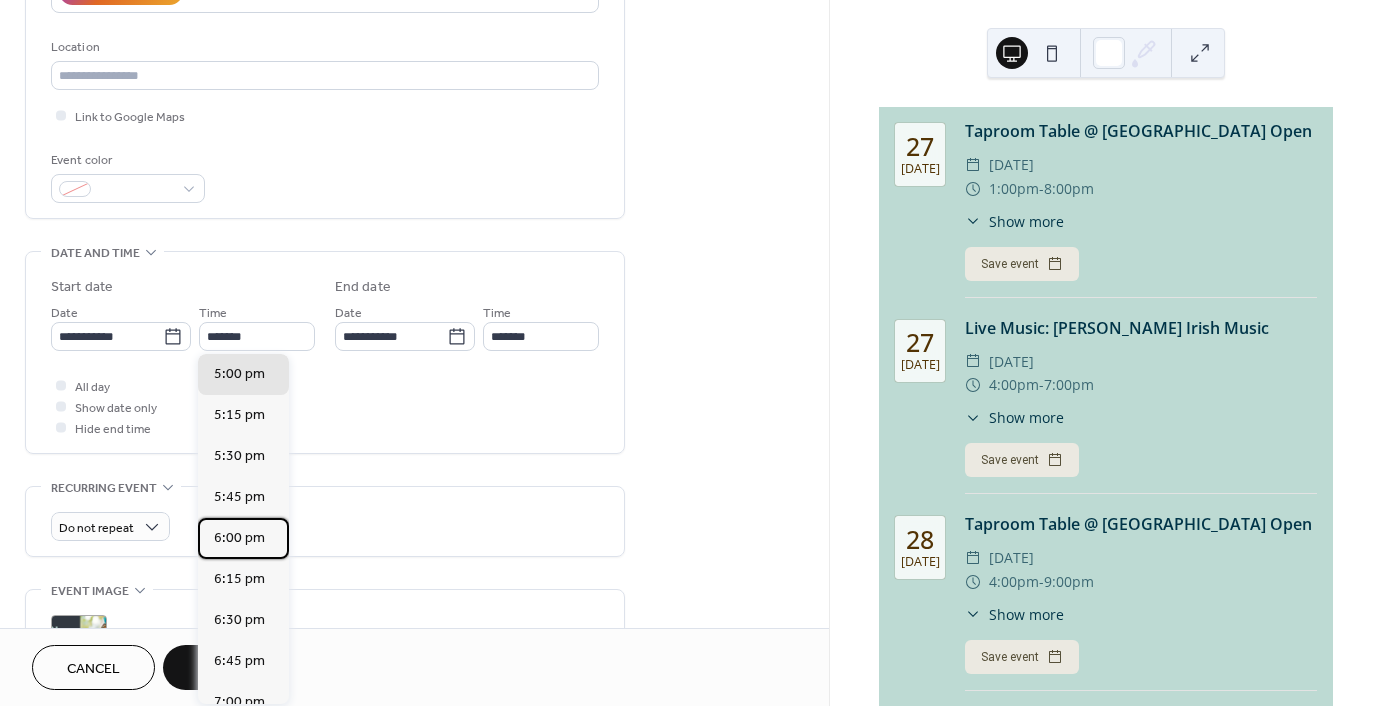 click on "6:00 pm" at bounding box center (239, 538) 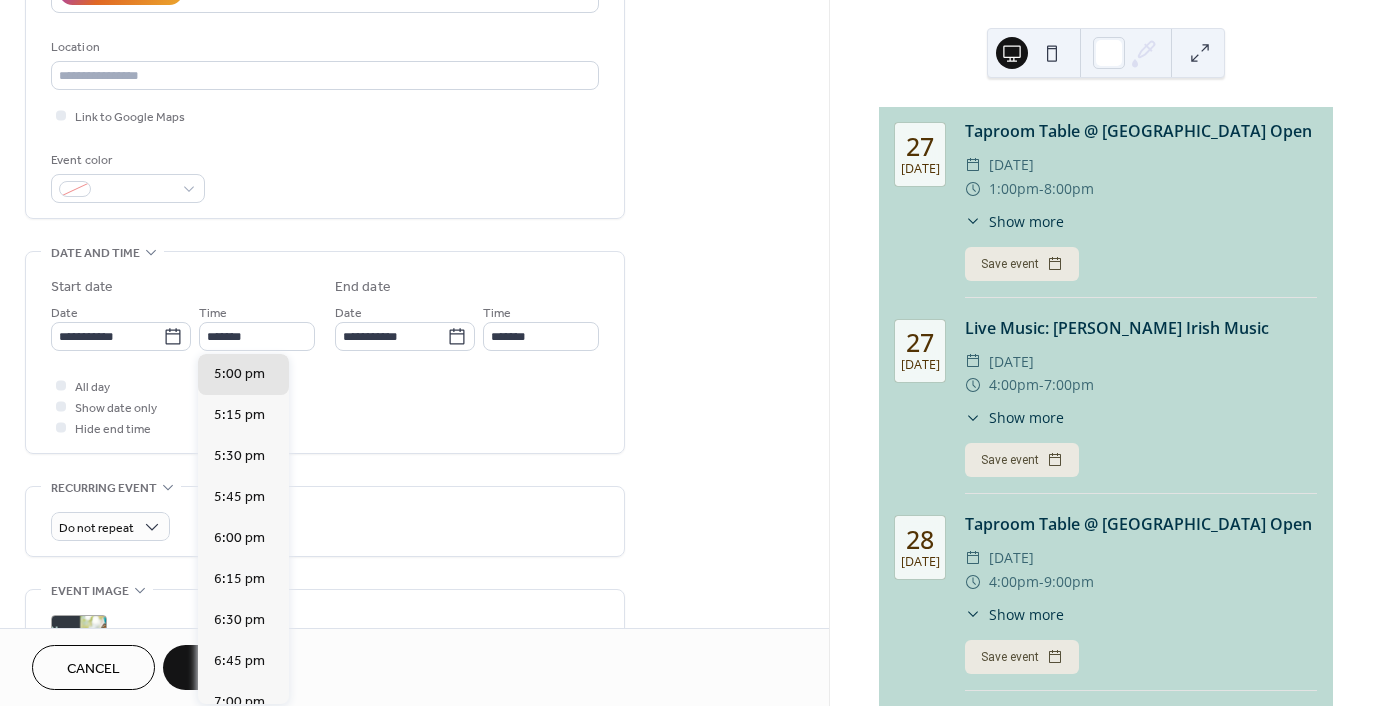 type on "*******" 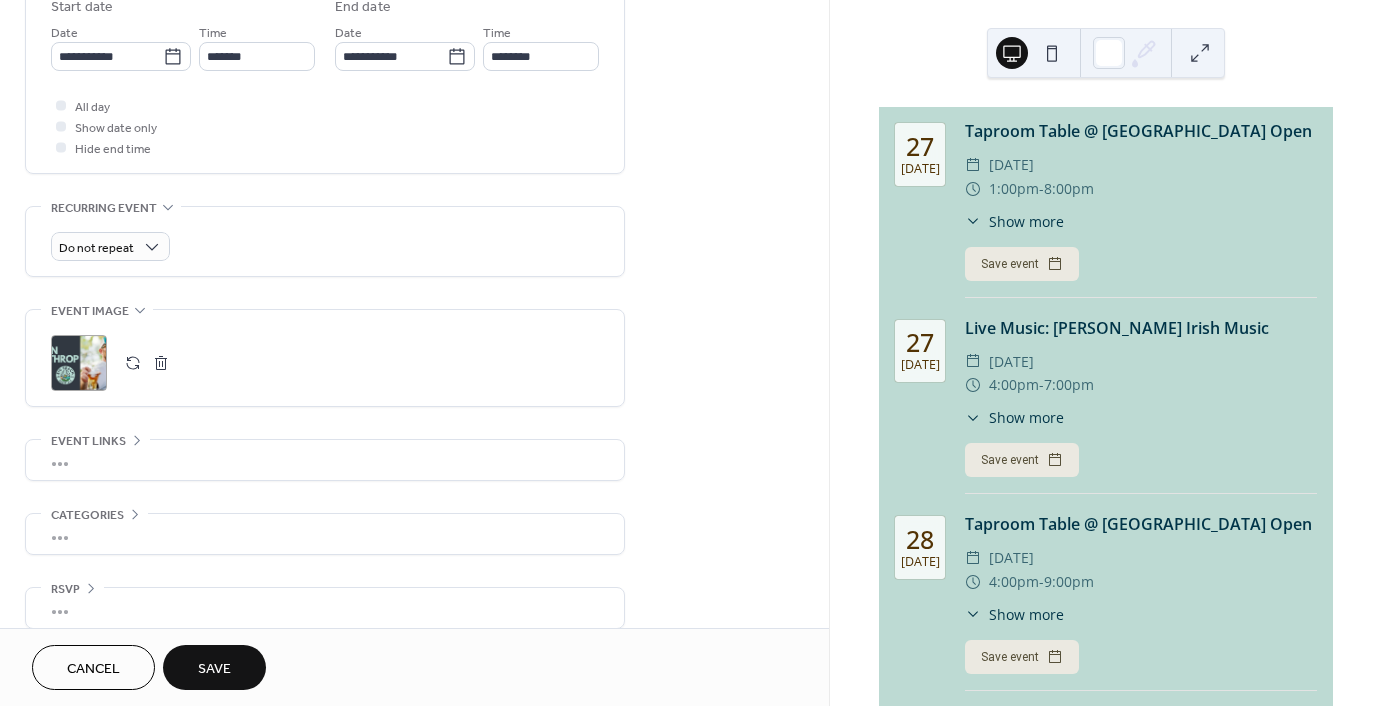 scroll, scrollTop: 699, scrollLeft: 0, axis: vertical 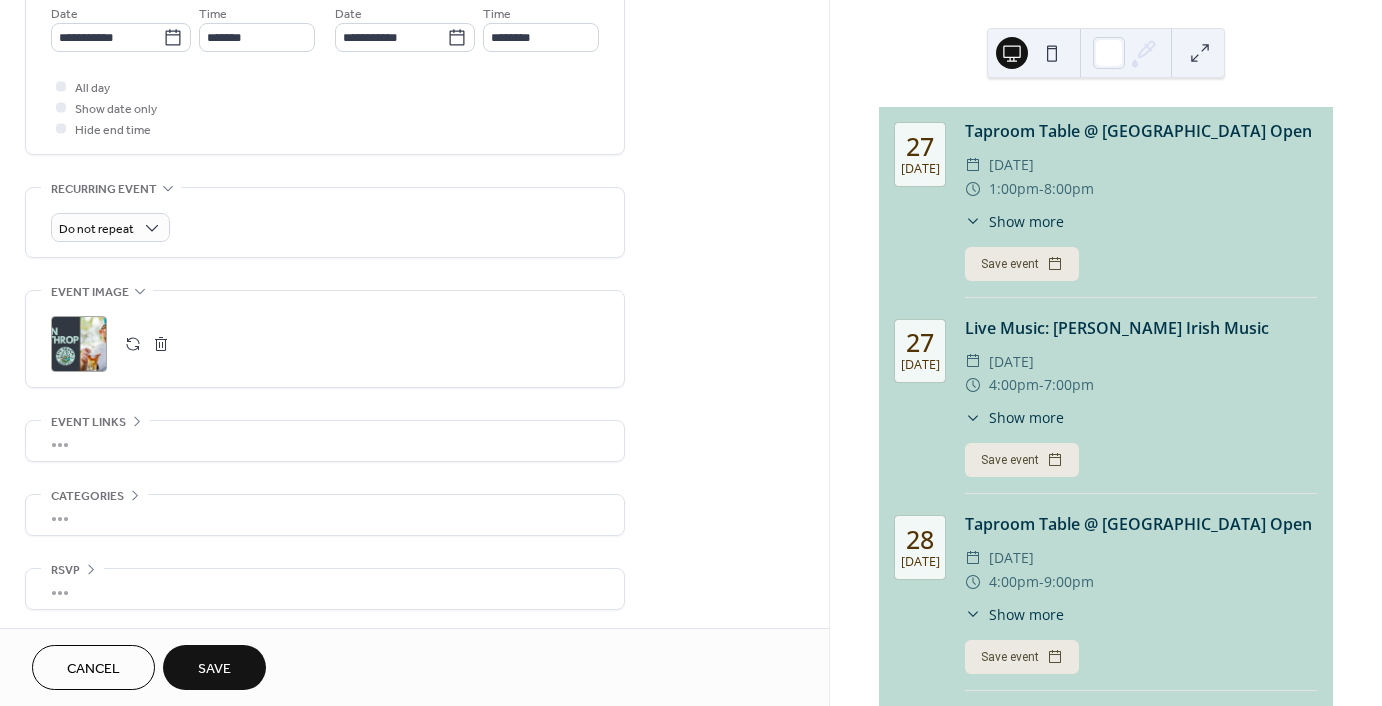click at bounding box center (161, 344) 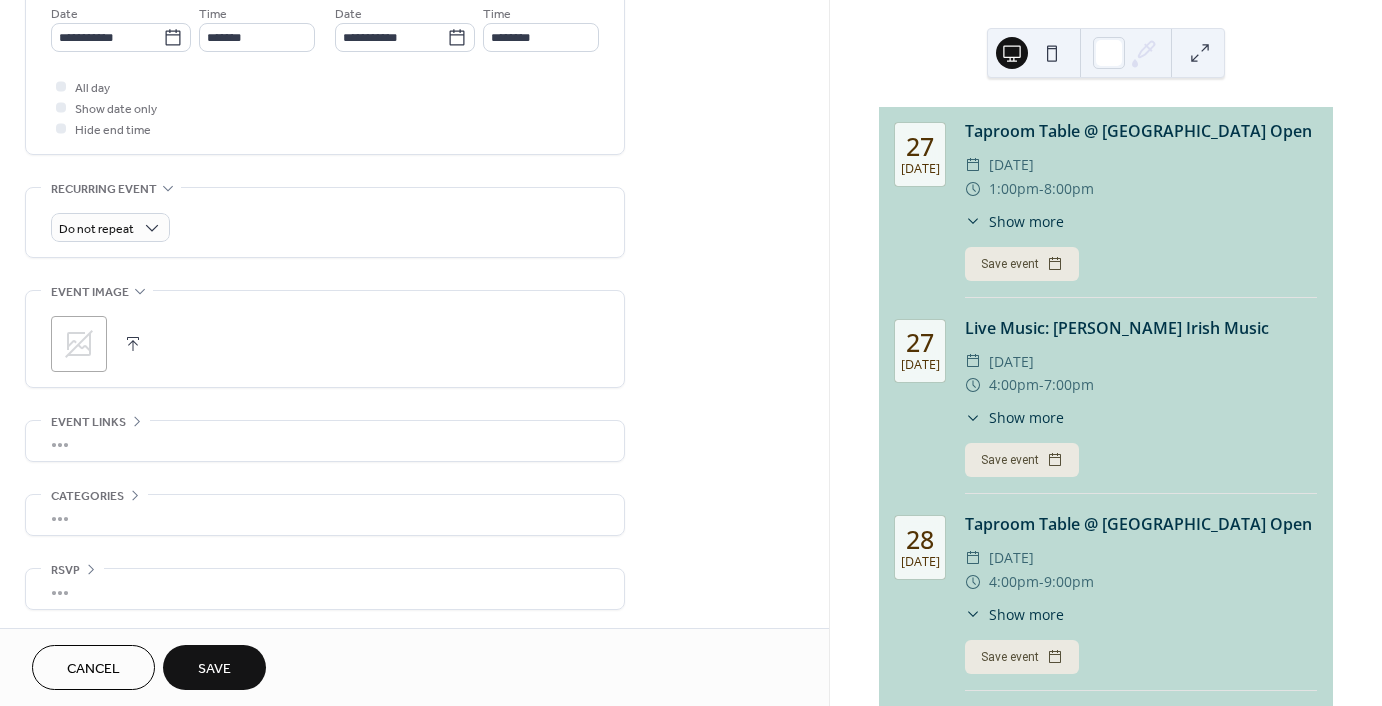 click at bounding box center [133, 344] 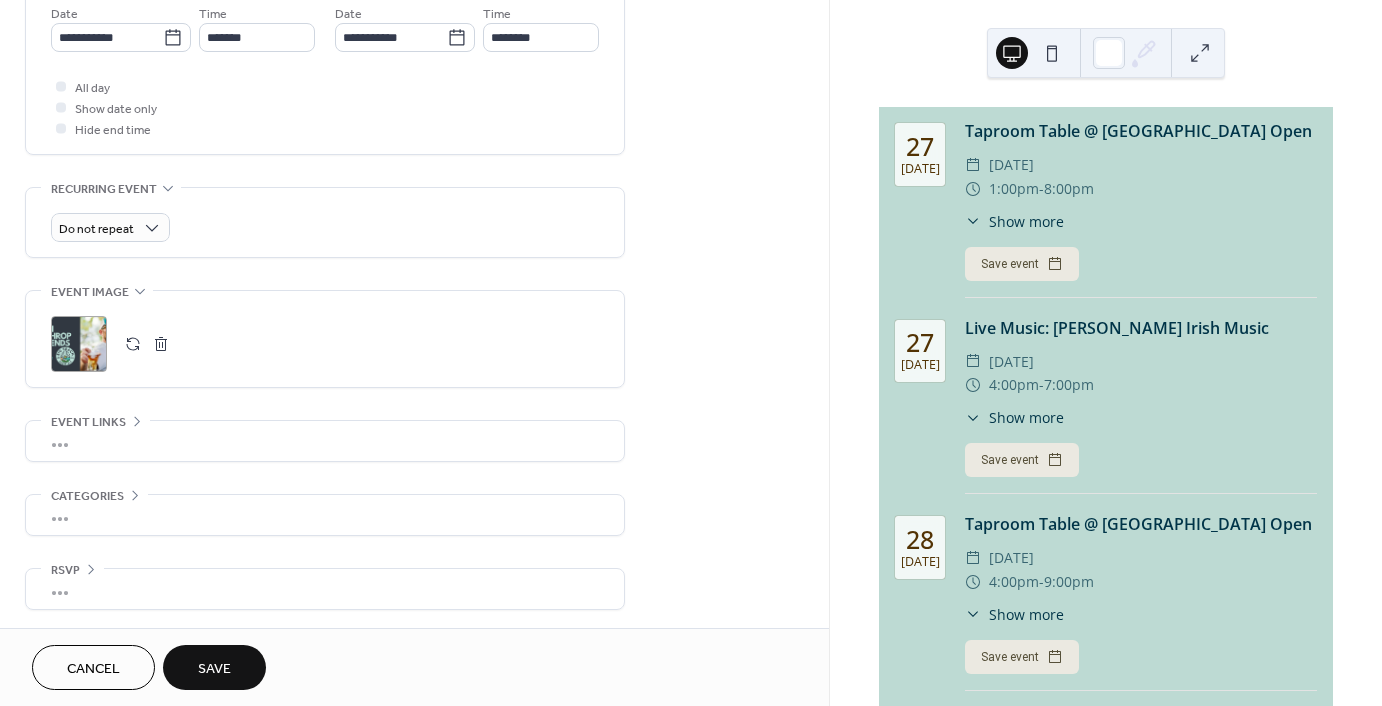 click on "Save" at bounding box center [214, 669] 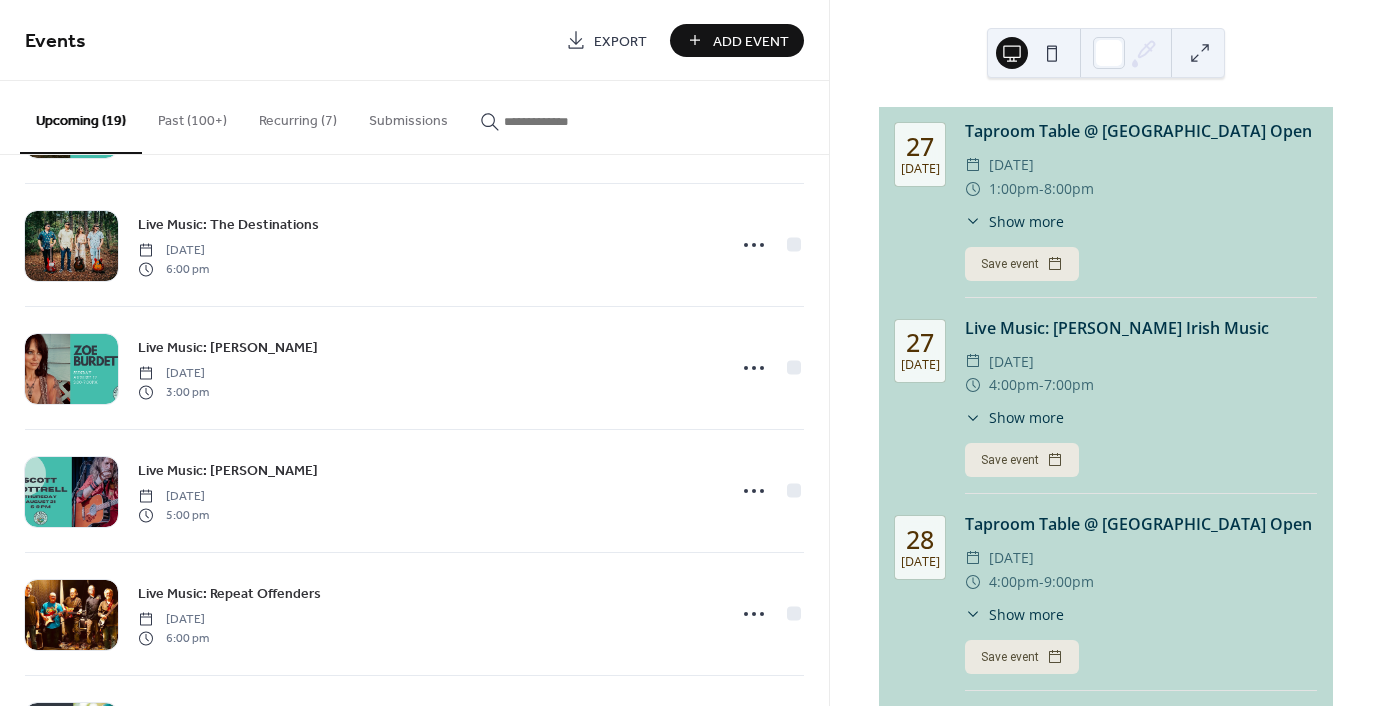 scroll, scrollTop: 1840, scrollLeft: 0, axis: vertical 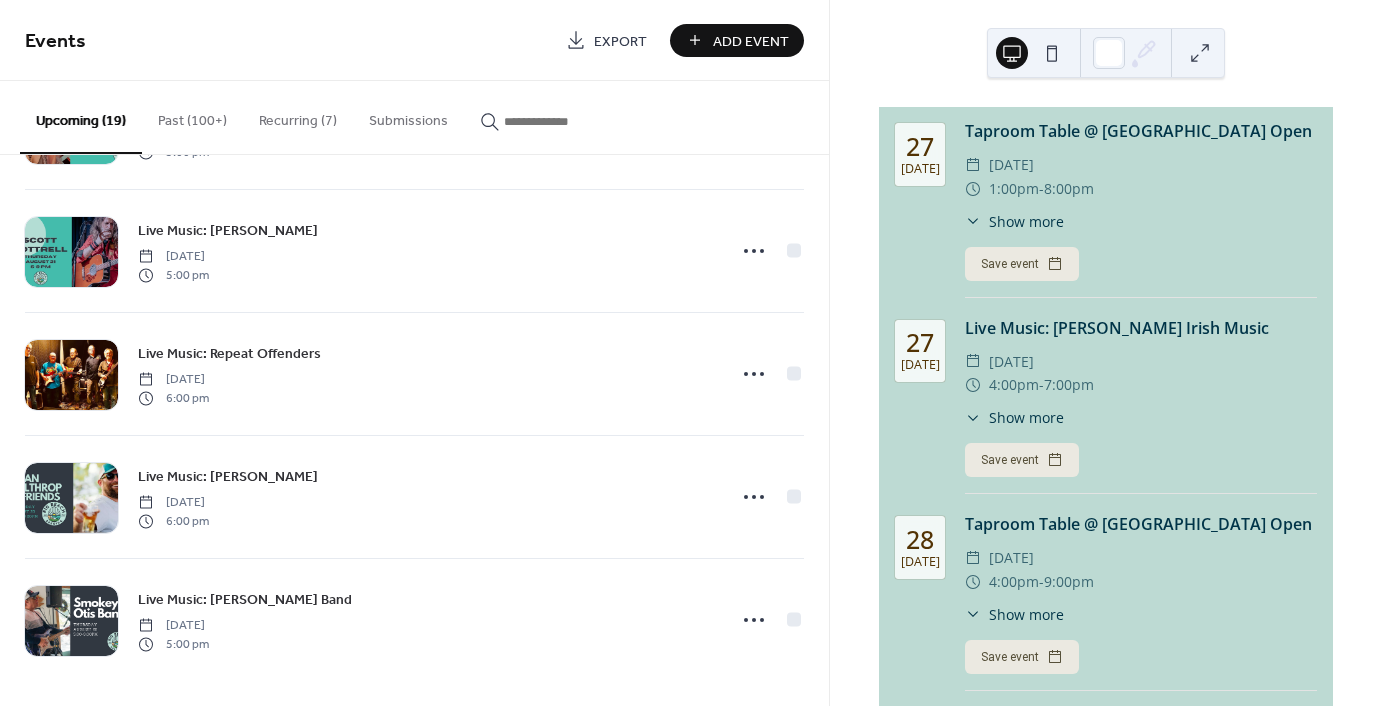 click at bounding box center [564, 121] 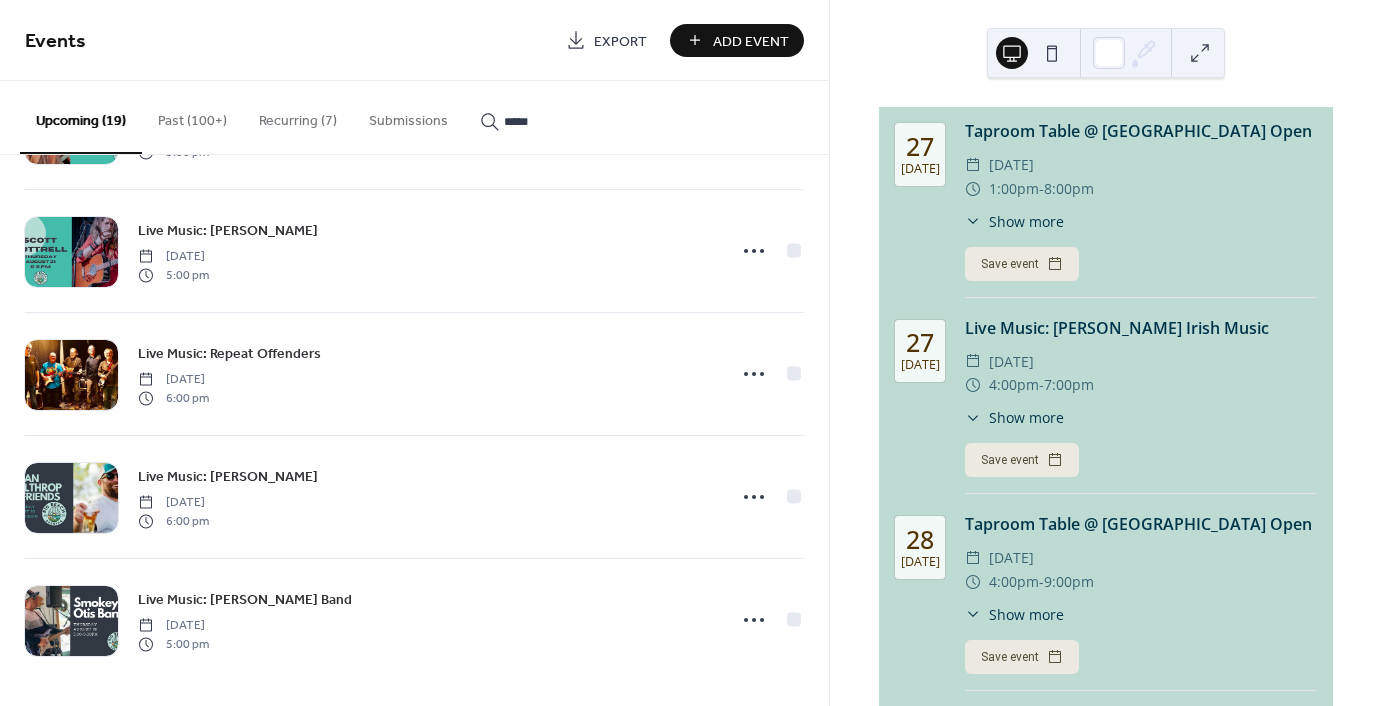 click on "*****" at bounding box center (564, 121) 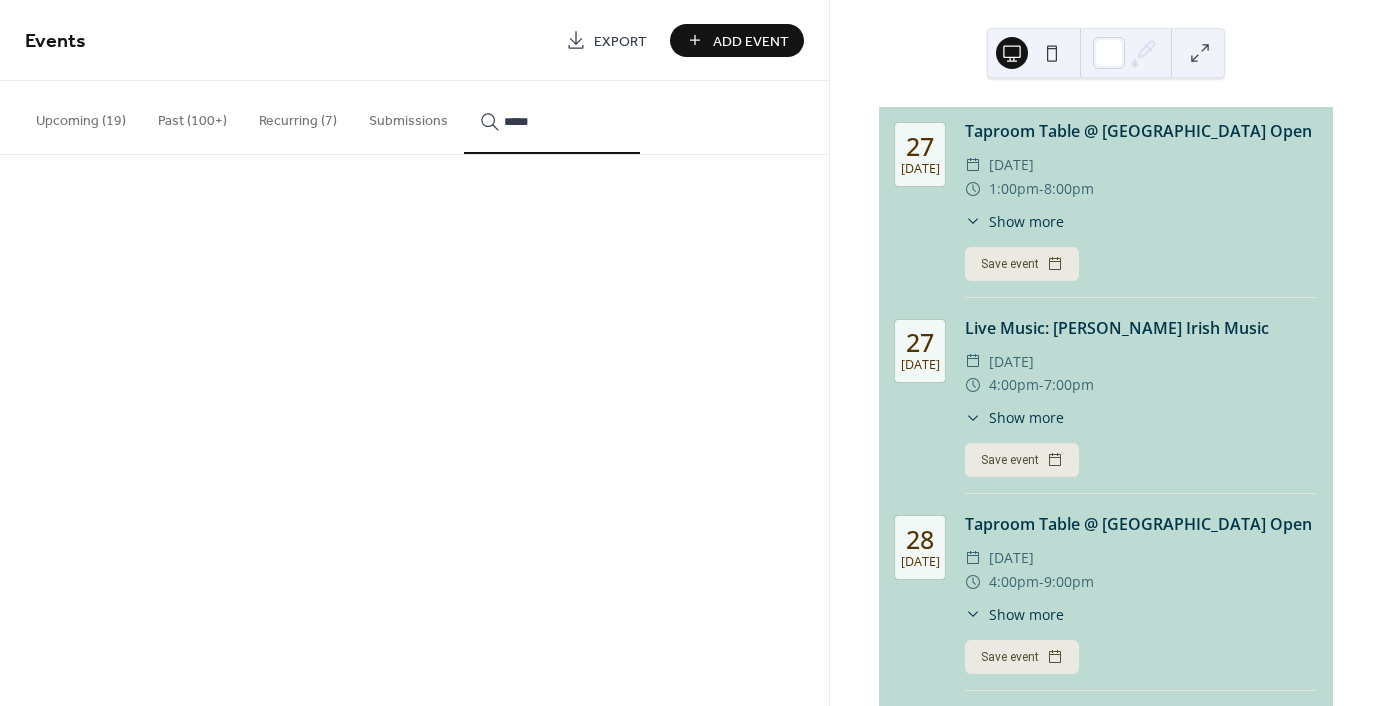 scroll, scrollTop: 0, scrollLeft: 0, axis: both 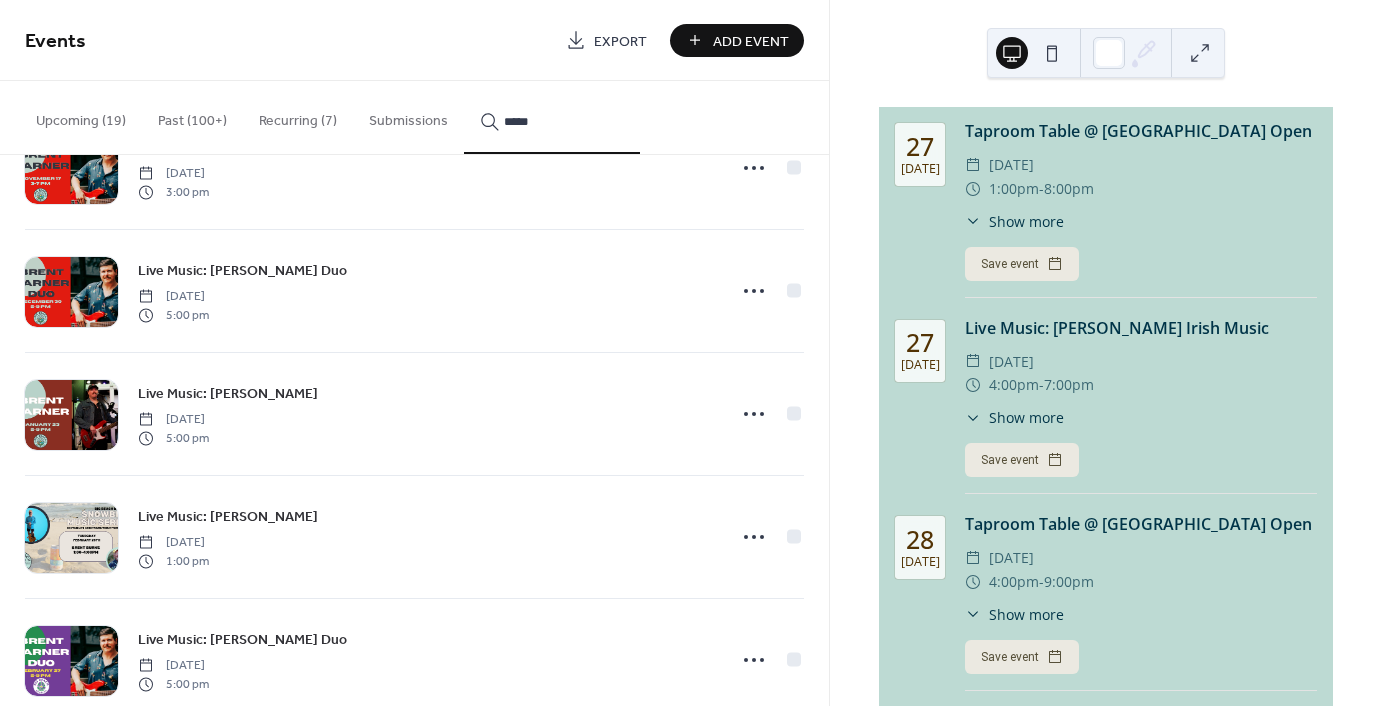 click 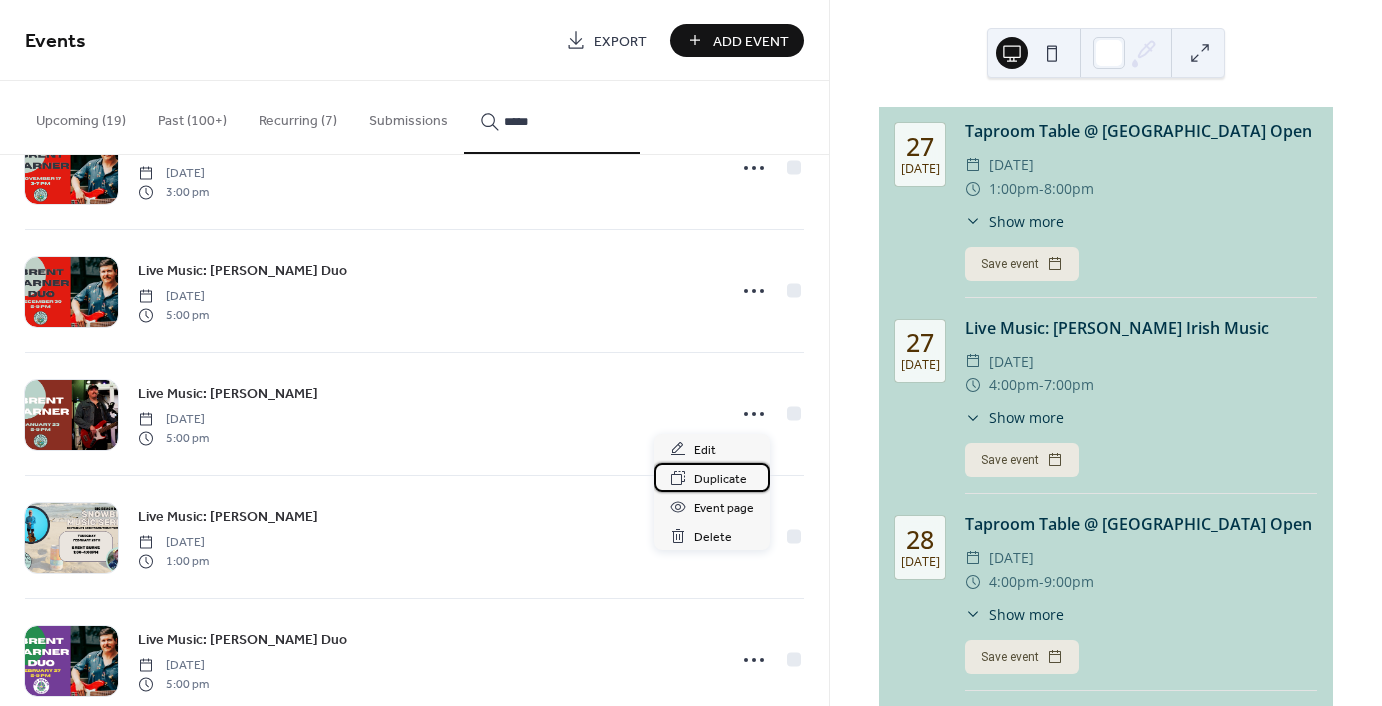 click on "Duplicate" at bounding box center [720, 479] 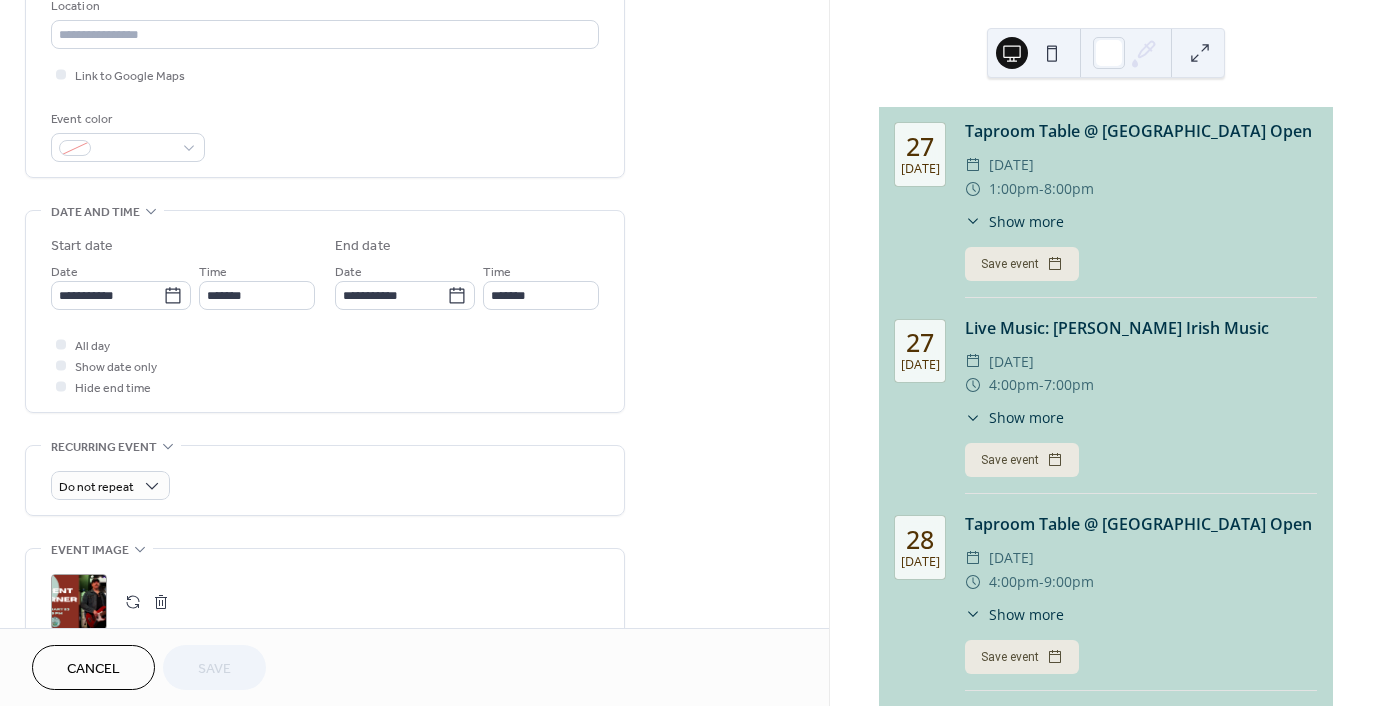 scroll, scrollTop: 600, scrollLeft: 0, axis: vertical 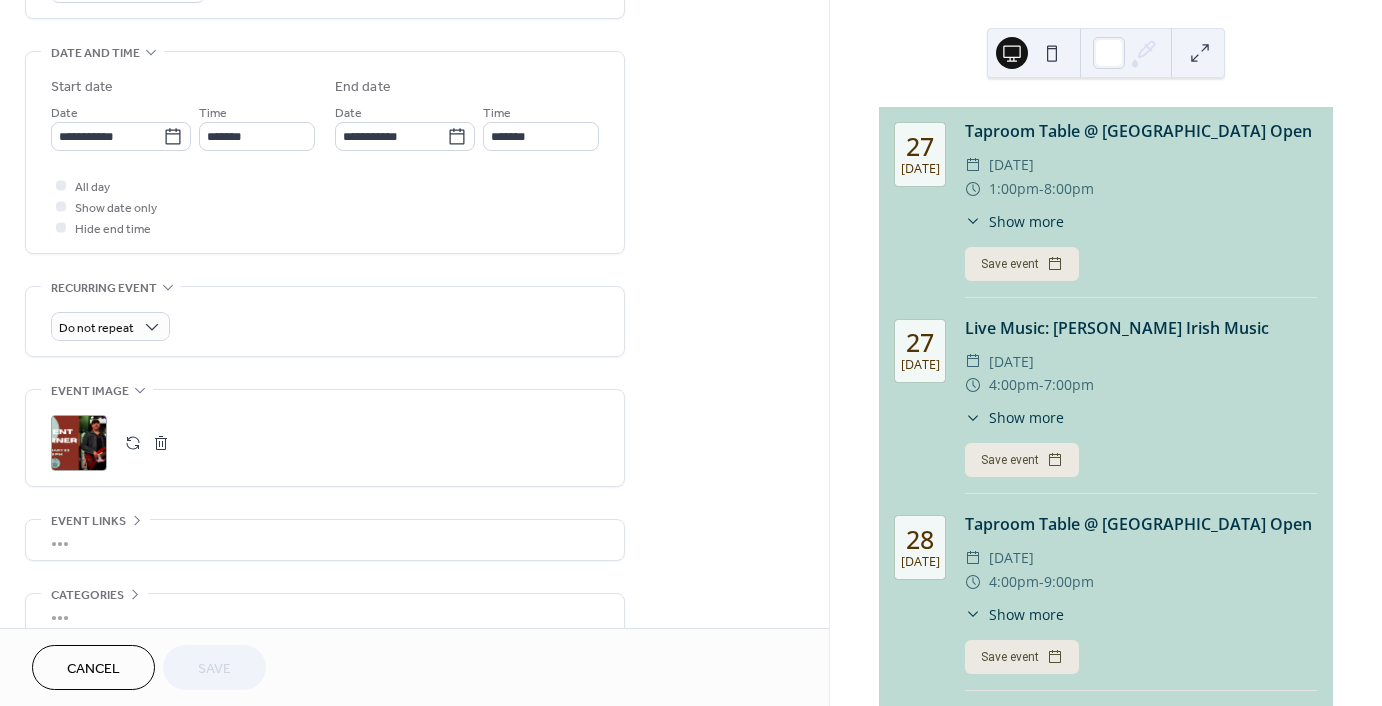 click 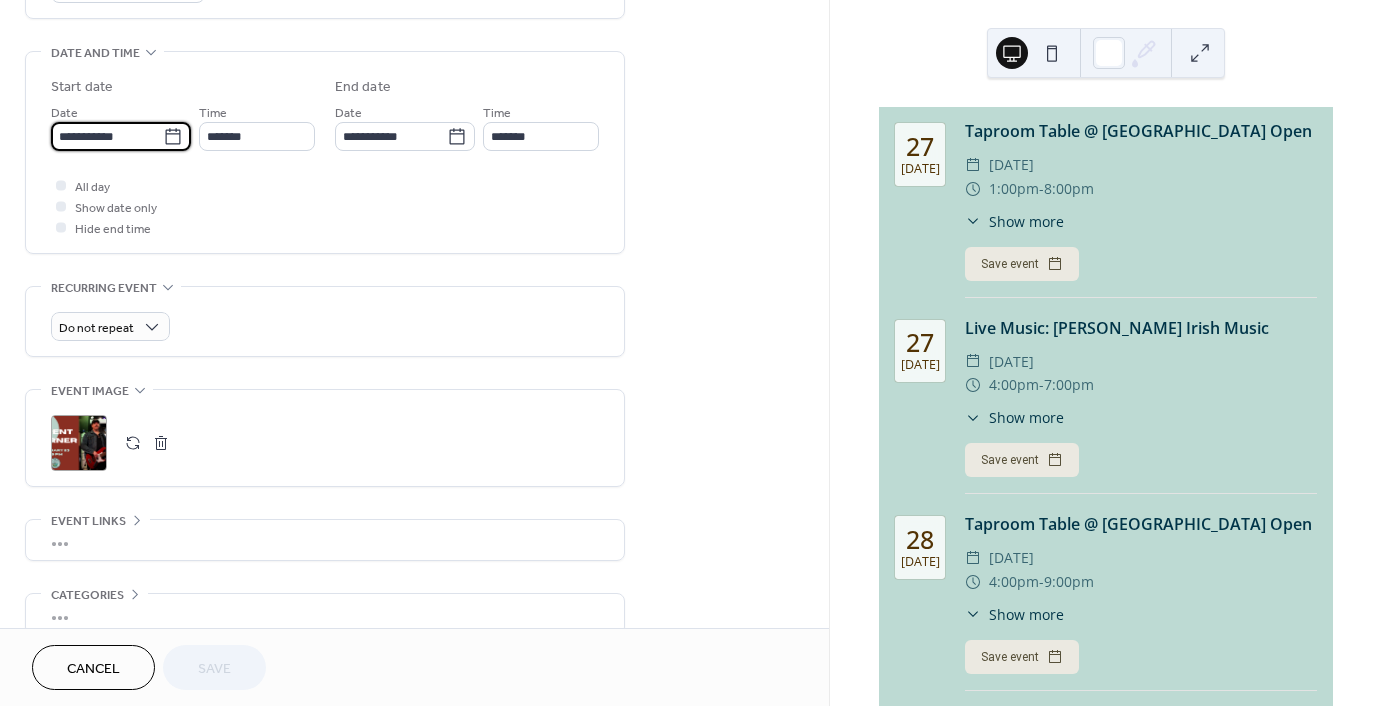 click on "**********" at bounding box center (107, 136) 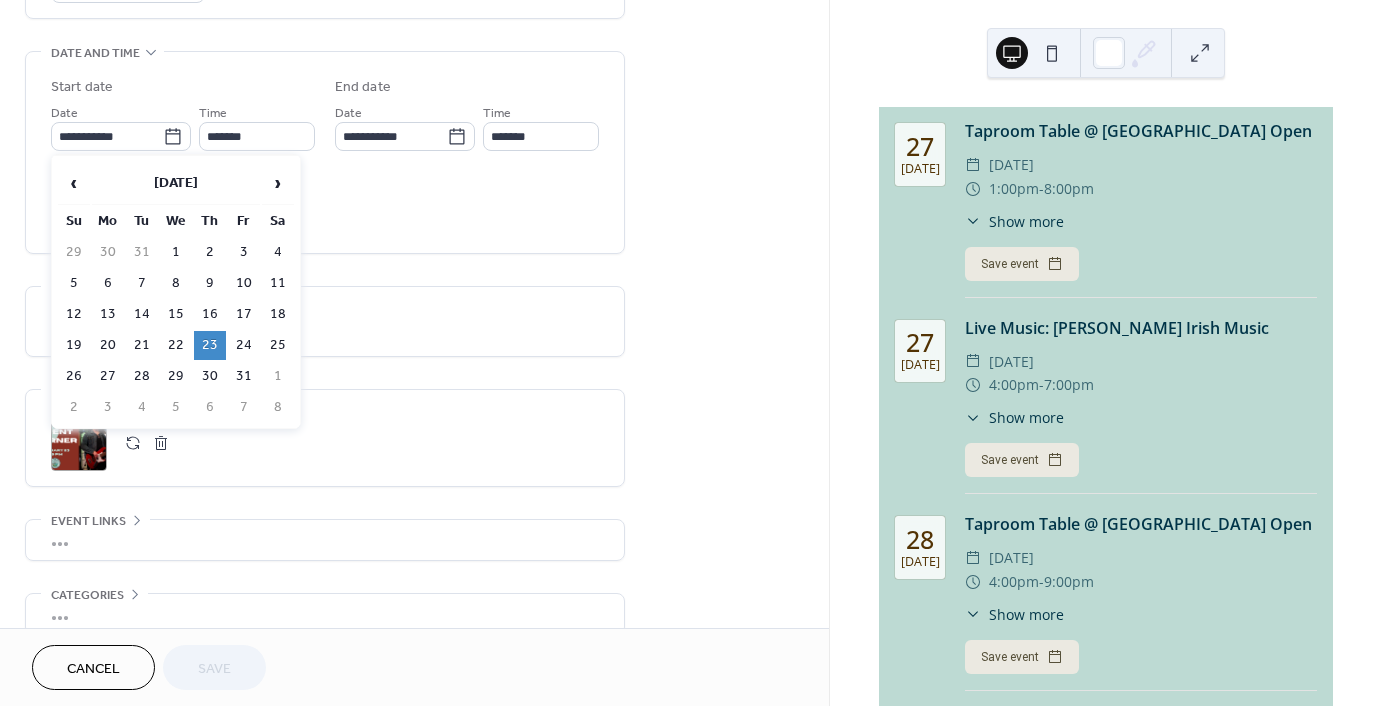 click on "›" at bounding box center [278, 183] 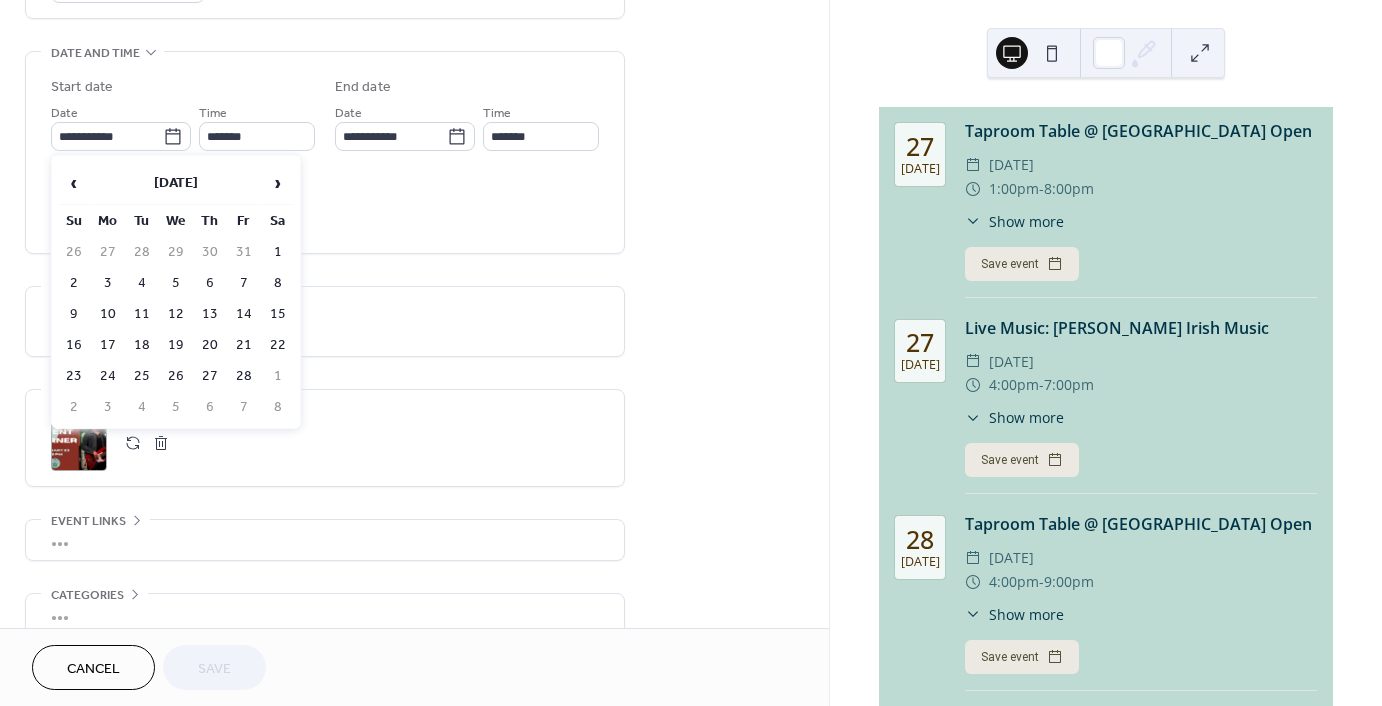 click on "›" at bounding box center [278, 183] 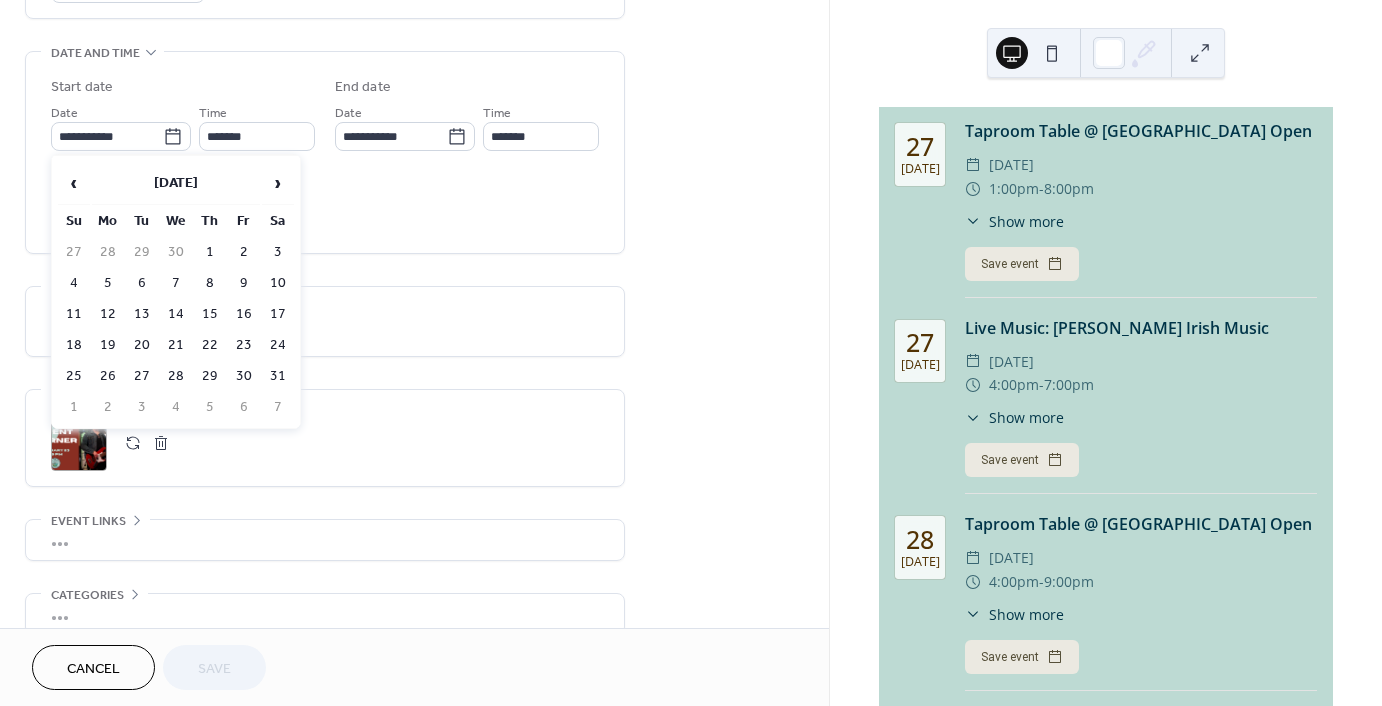 click on "›" at bounding box center (278, 183) 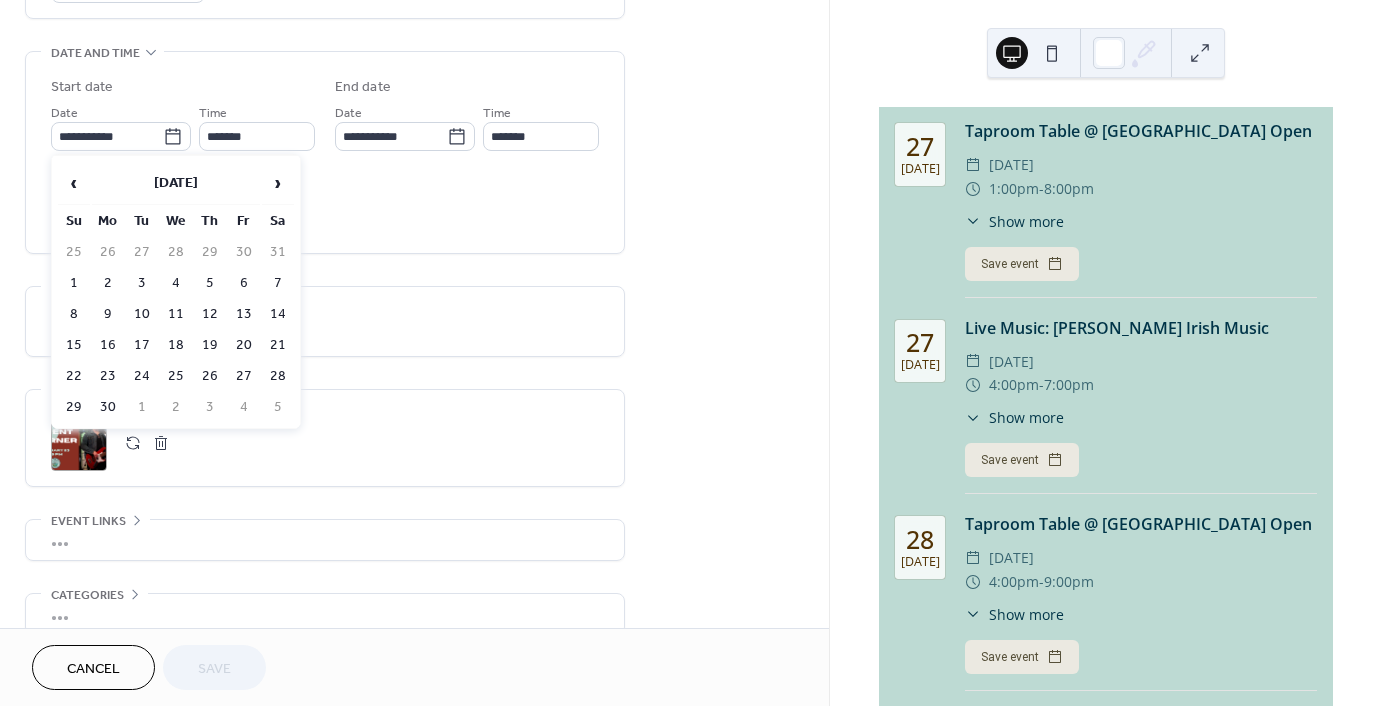 click on "›" at bounding box center (278, 183) 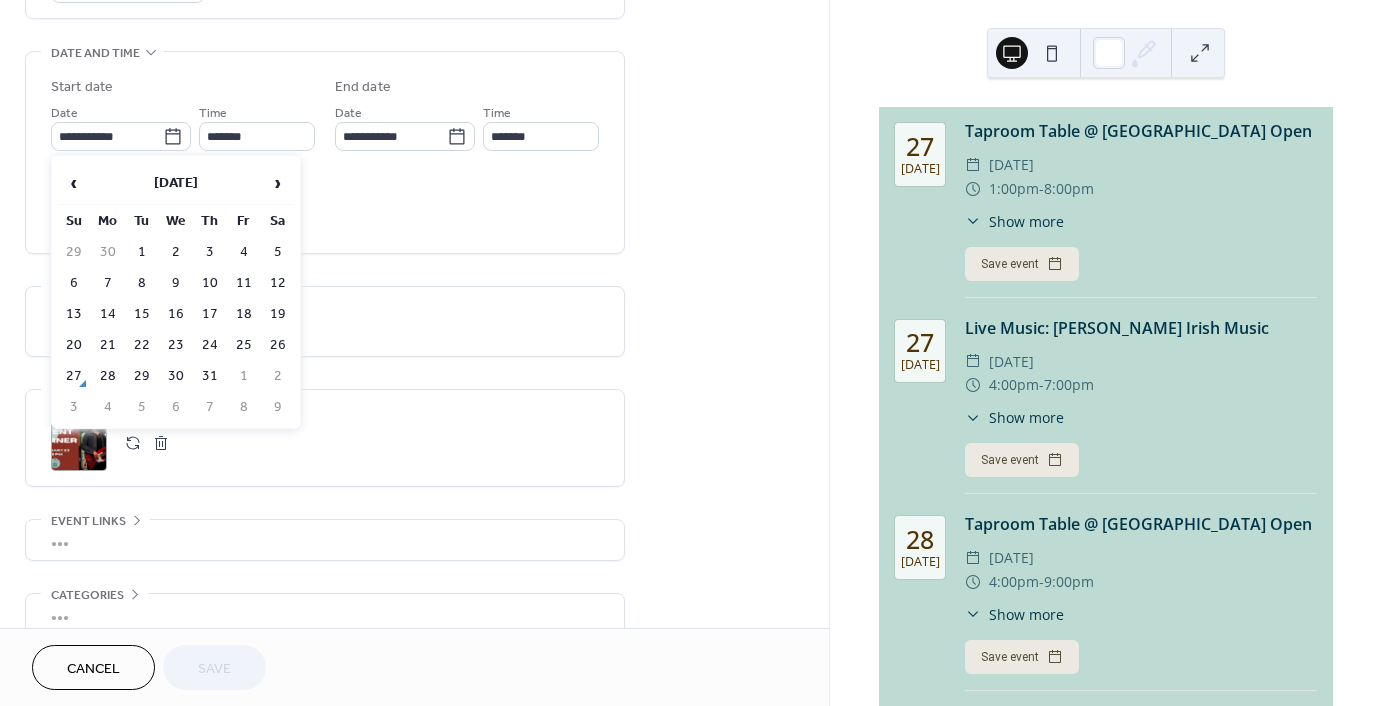 click on "›" at bounding box center (278, 183) 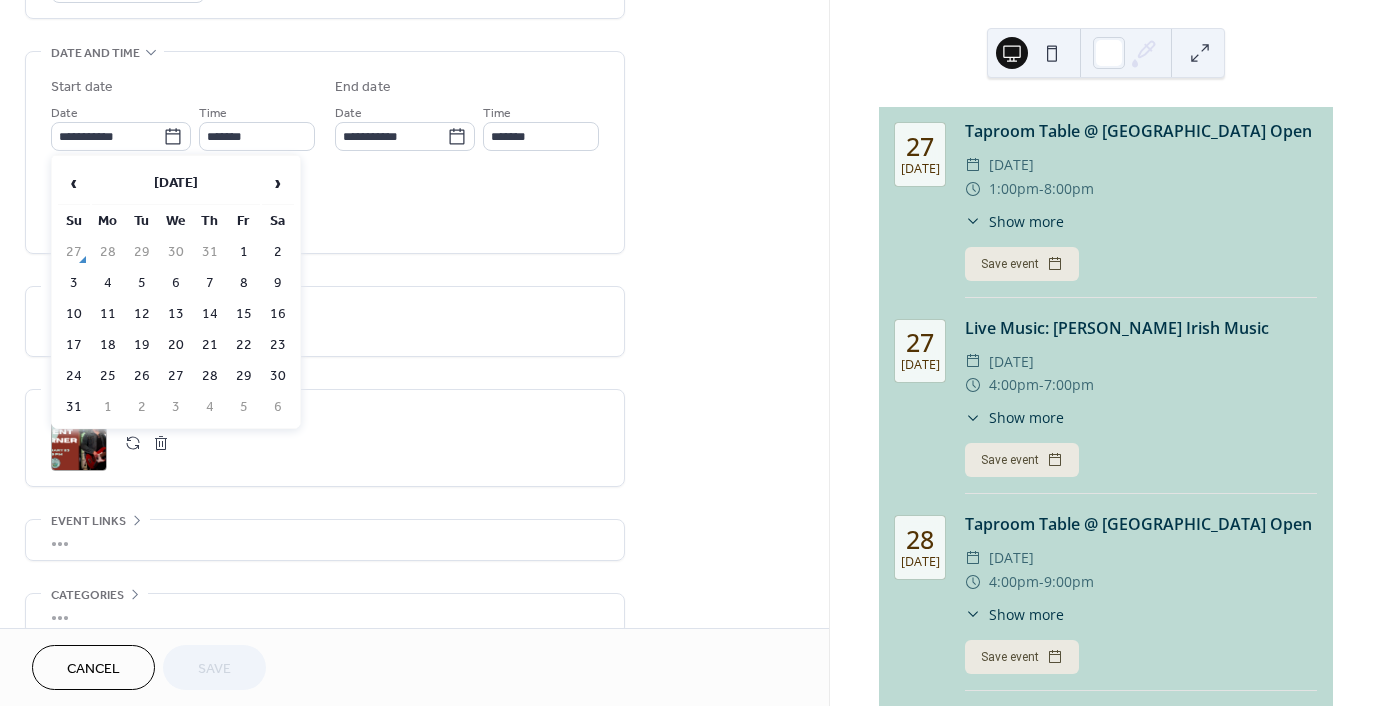 click on "24" at bounding box center [74, 376] 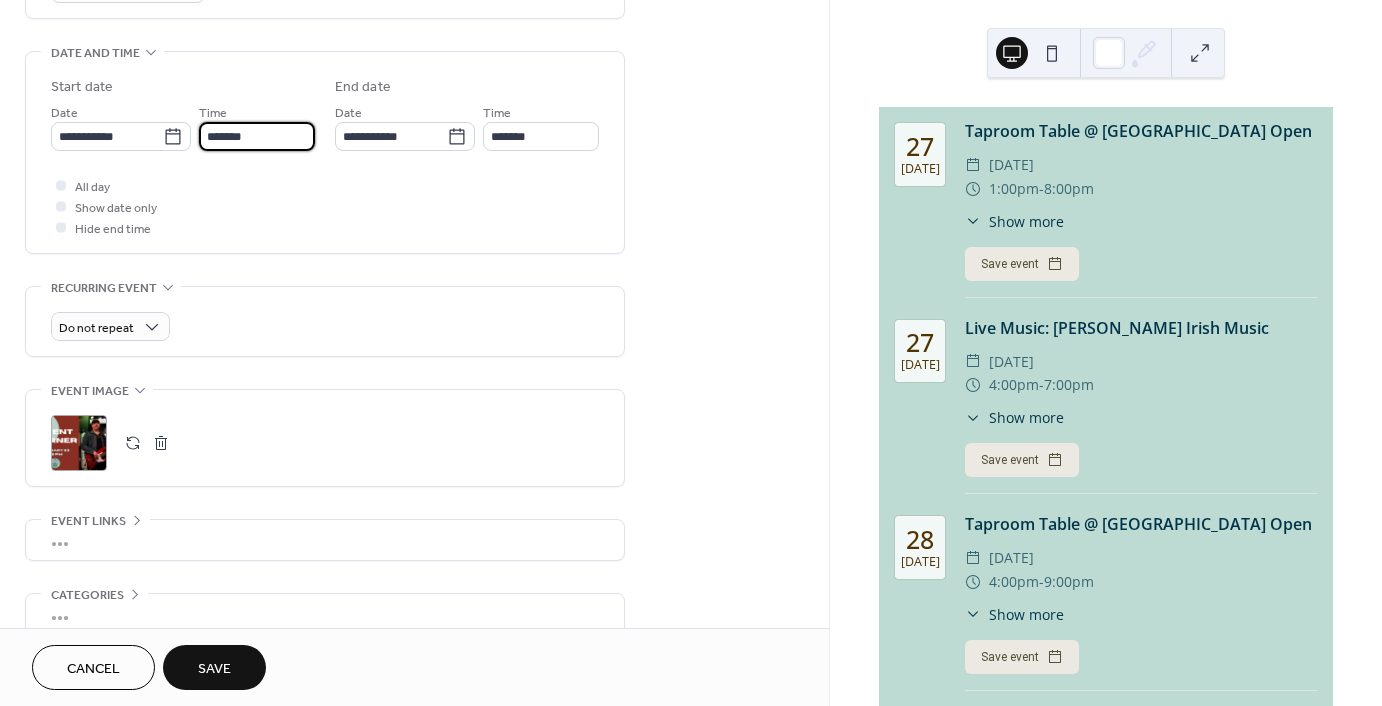 click on "*******" at bounding box center (257, 136) 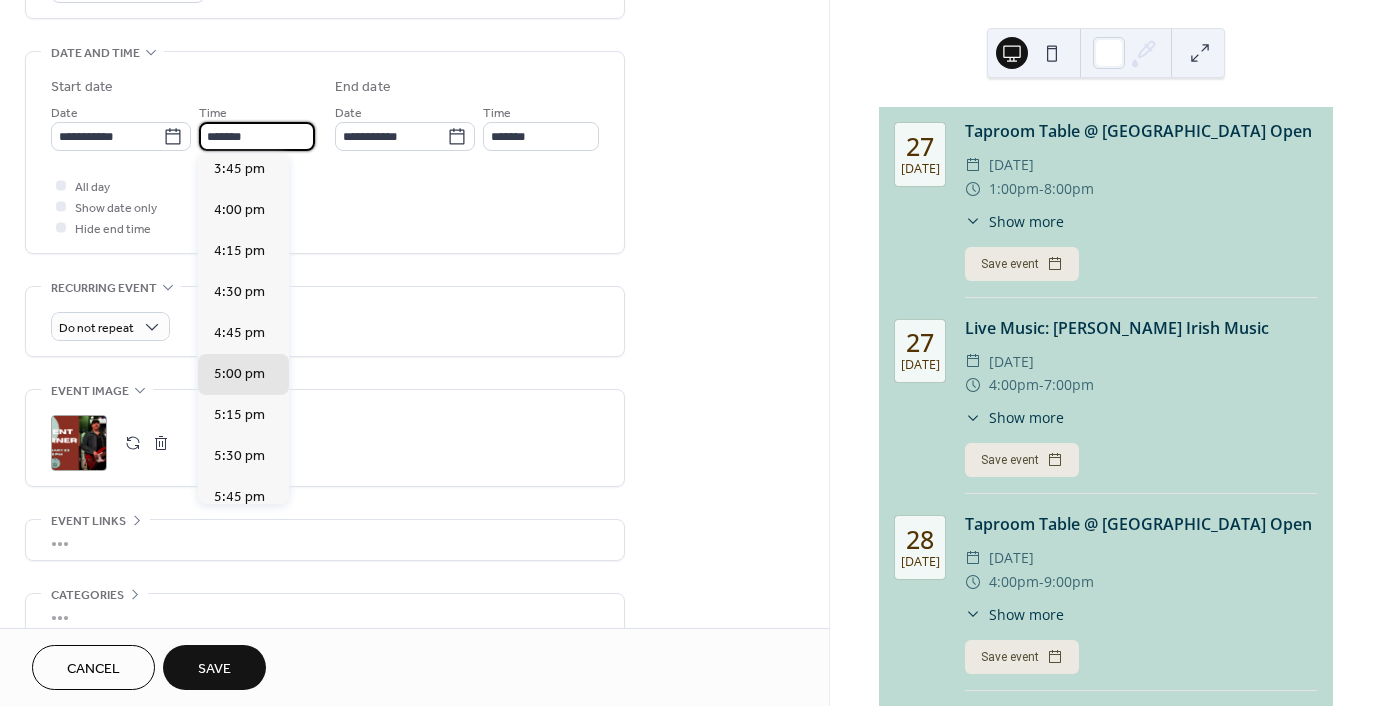 scroll, scrollTop: 2188, scrollLeft: 0, axis: vertical 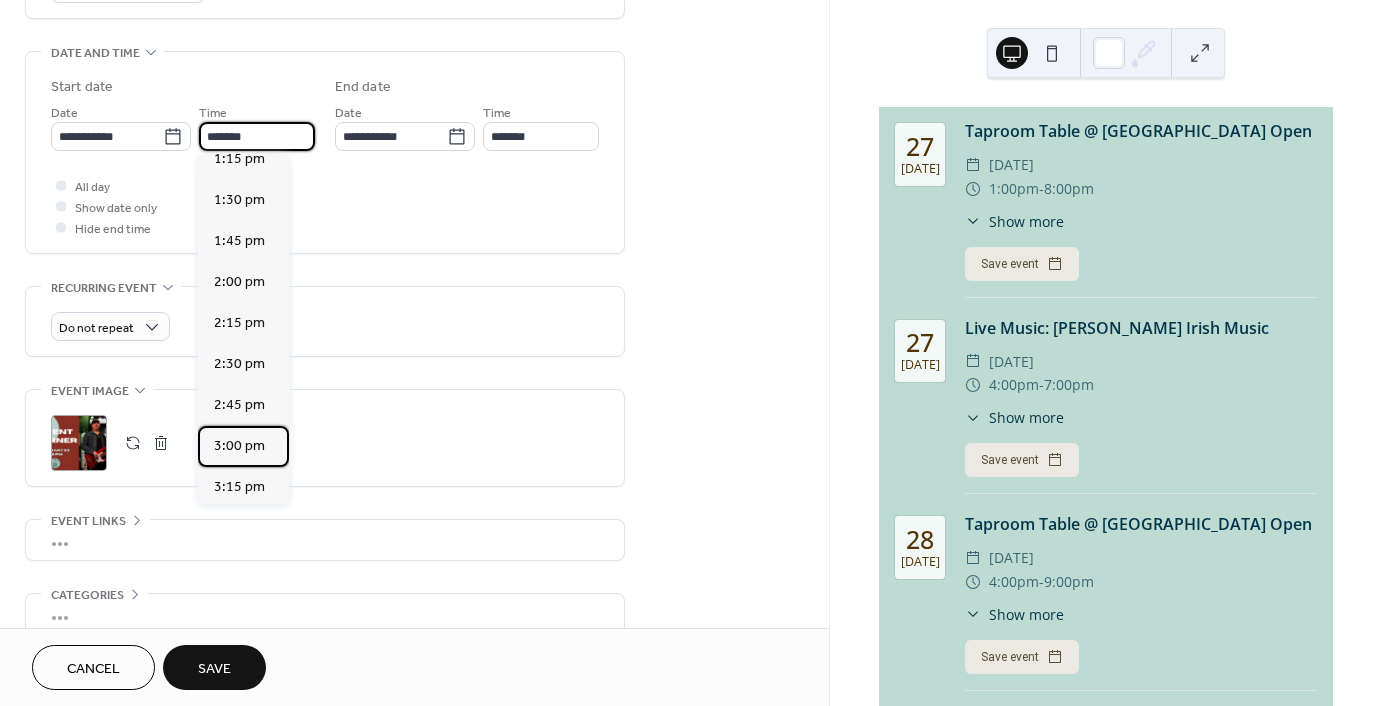 click on "3:00 pm" at bounding box center [239, 446] 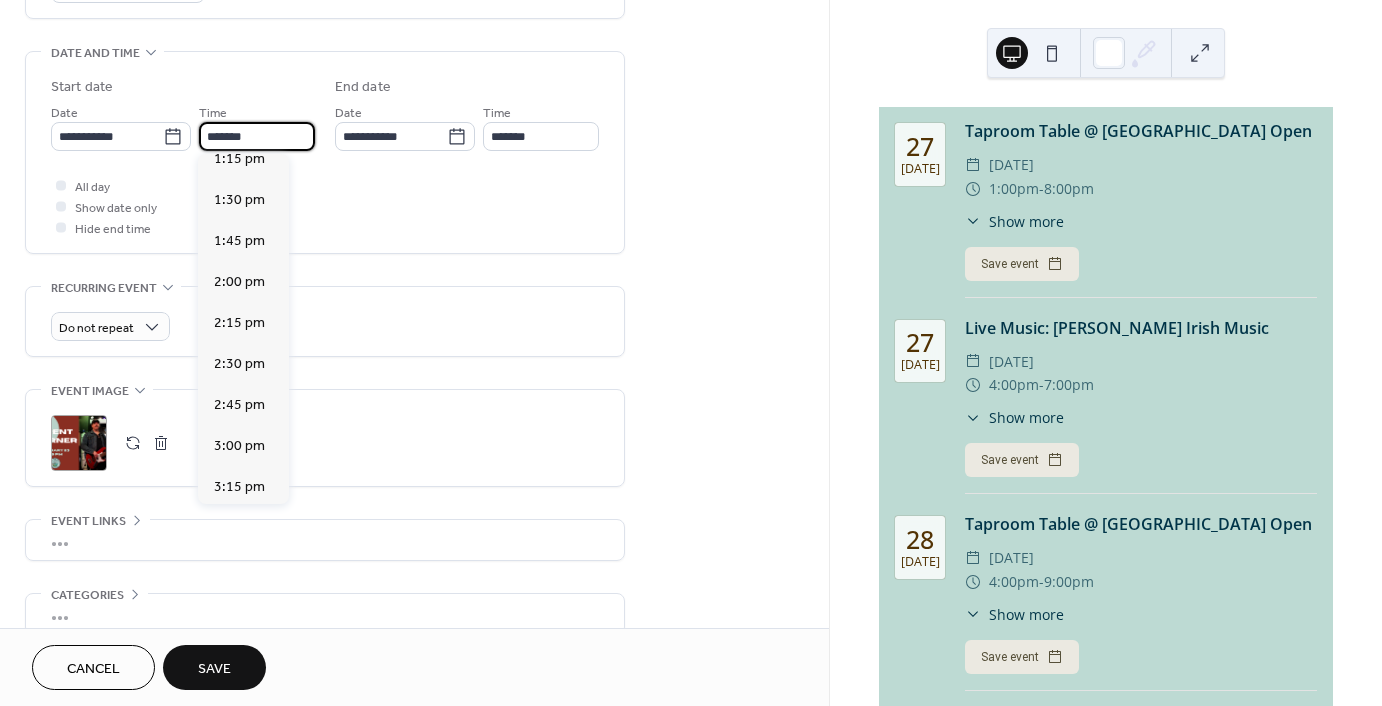 type on "*******" 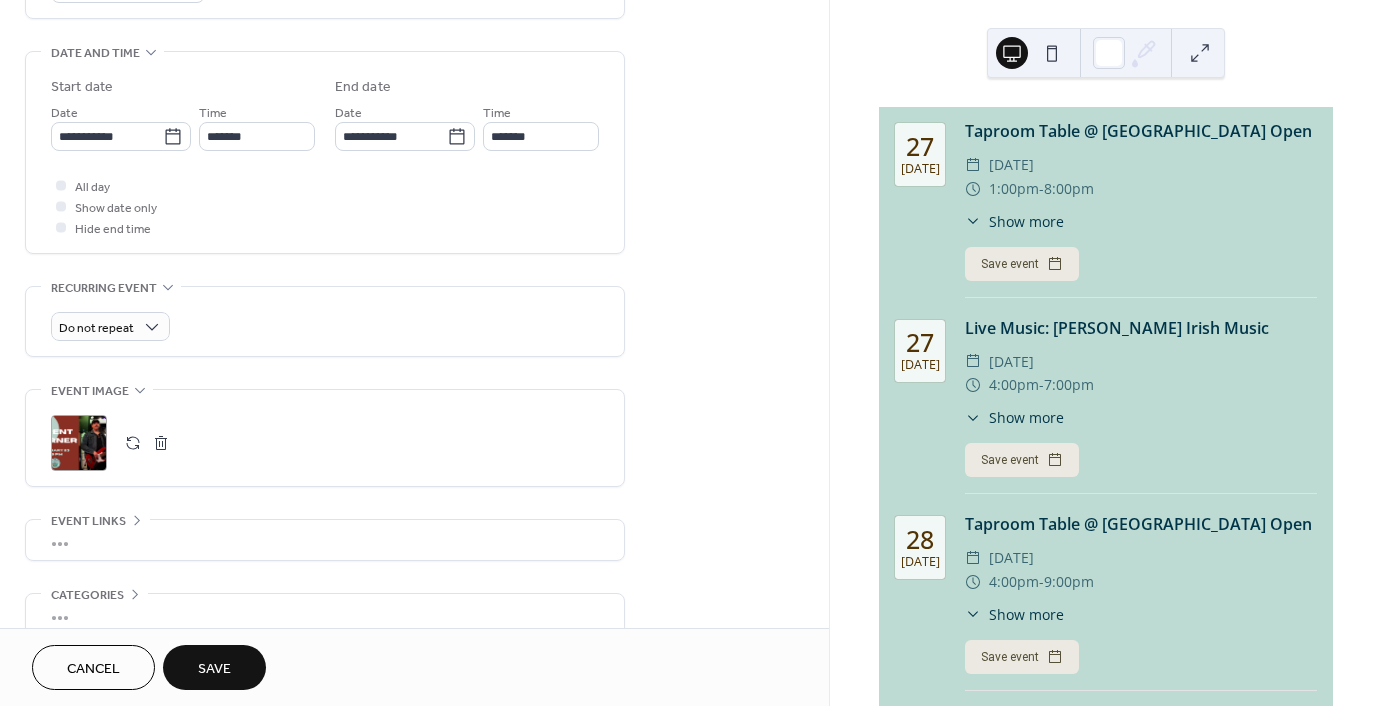 click at bounding box center (161, 443) 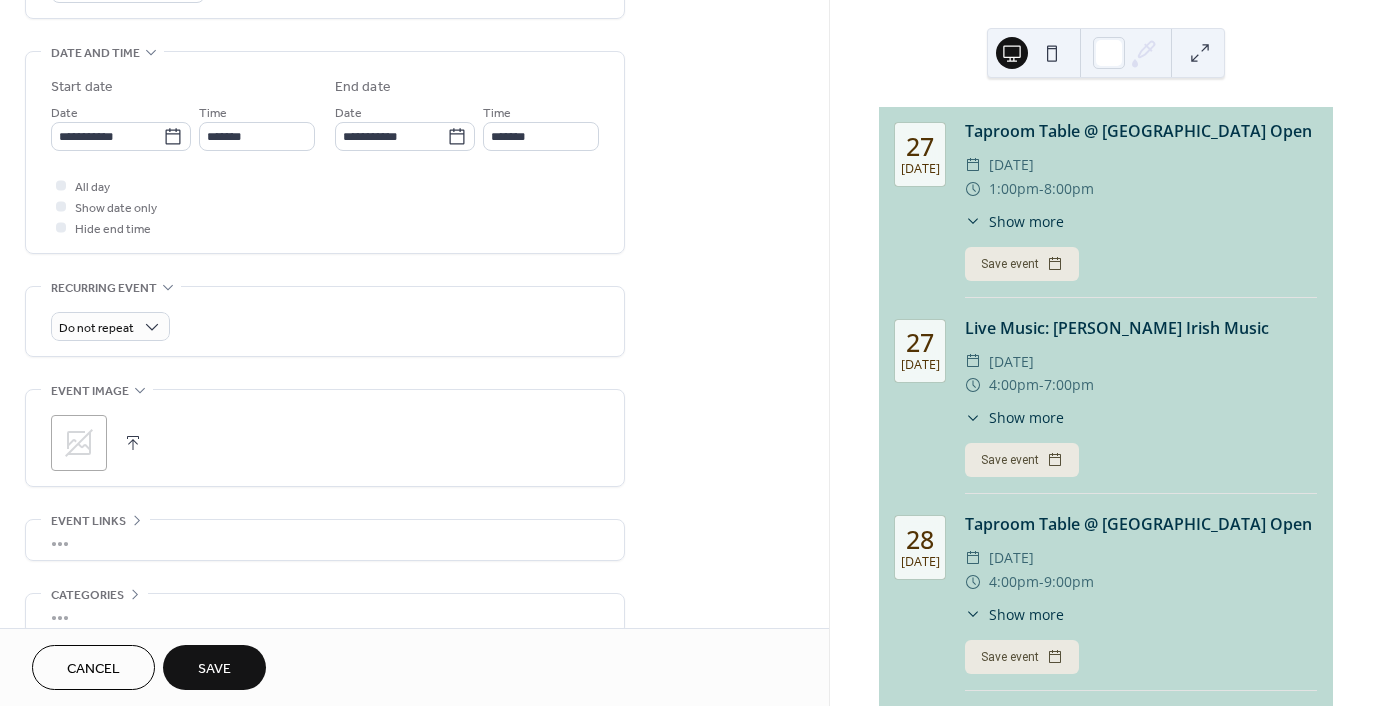 click at bounding box center (133, 443) 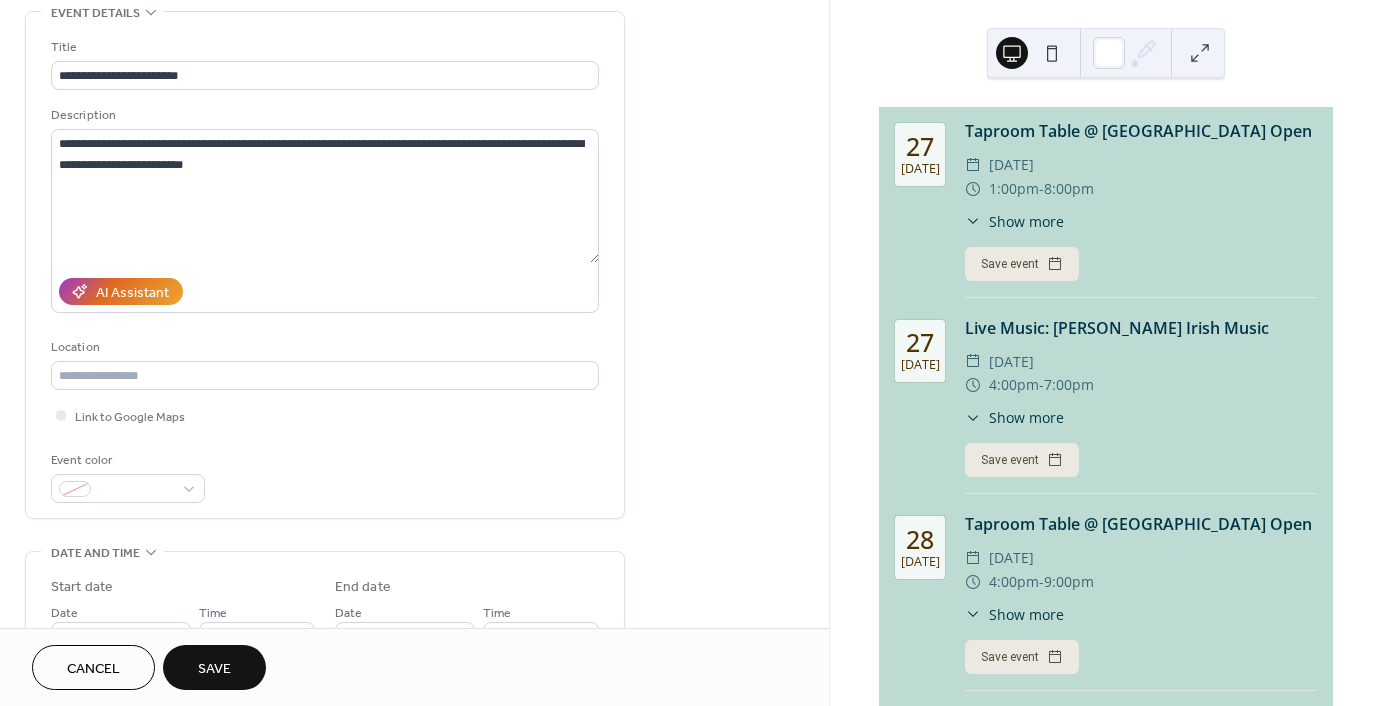 scroll, scrollTop: 600, scrollLeft: 0, axis: vertical 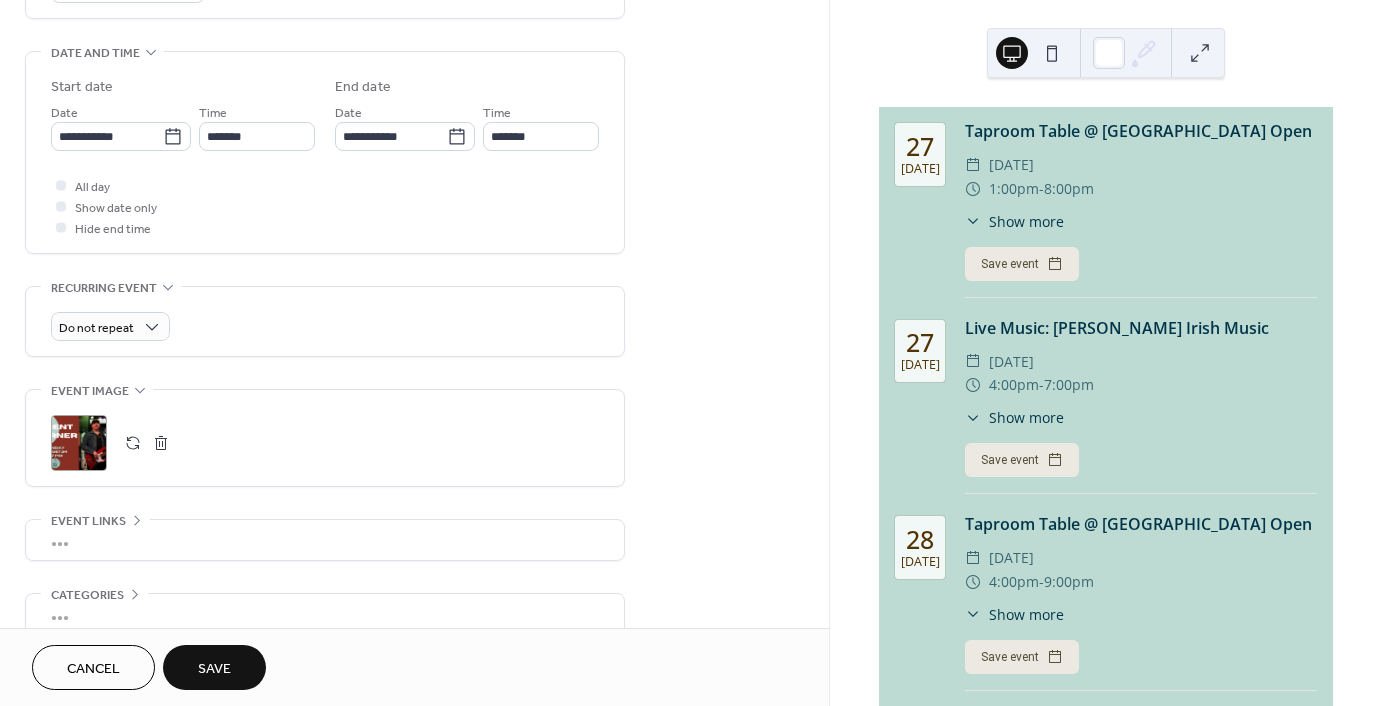 click on "Save" at bounding box center [214, 669] 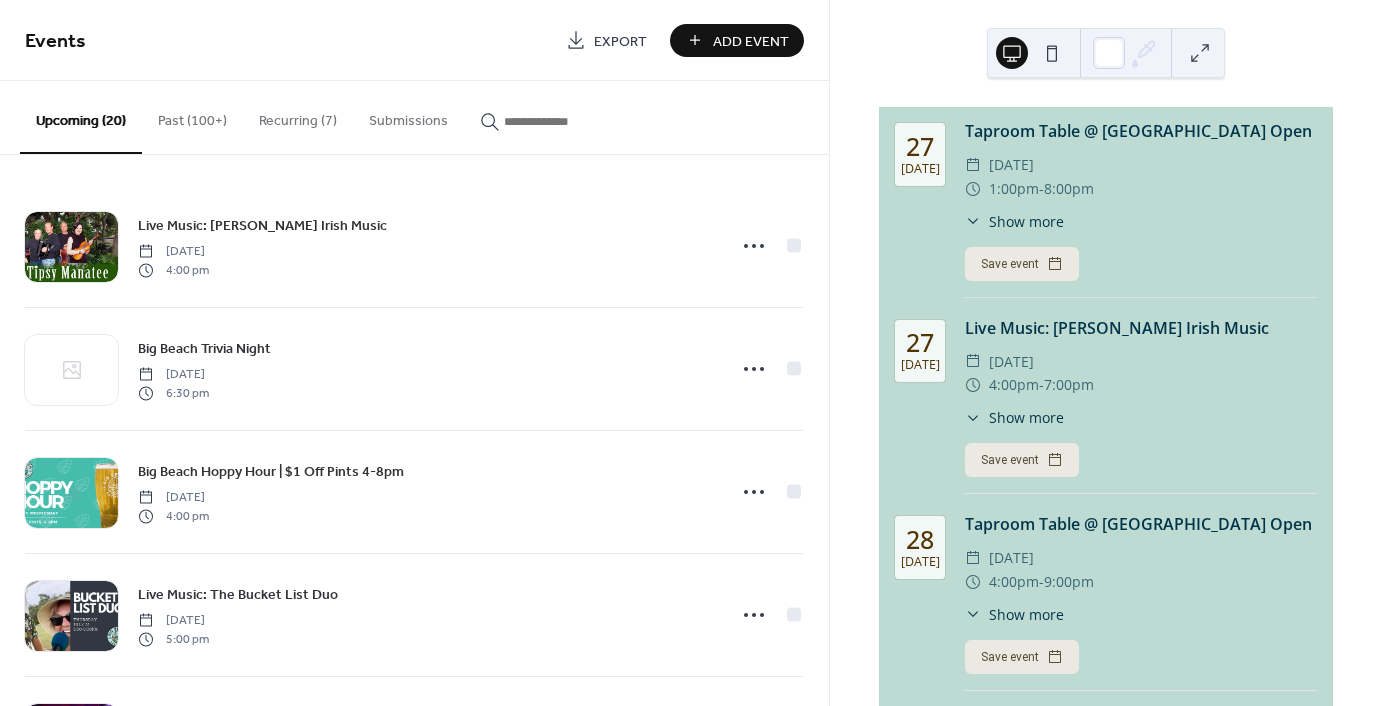 click at bounding box center [564, 121] 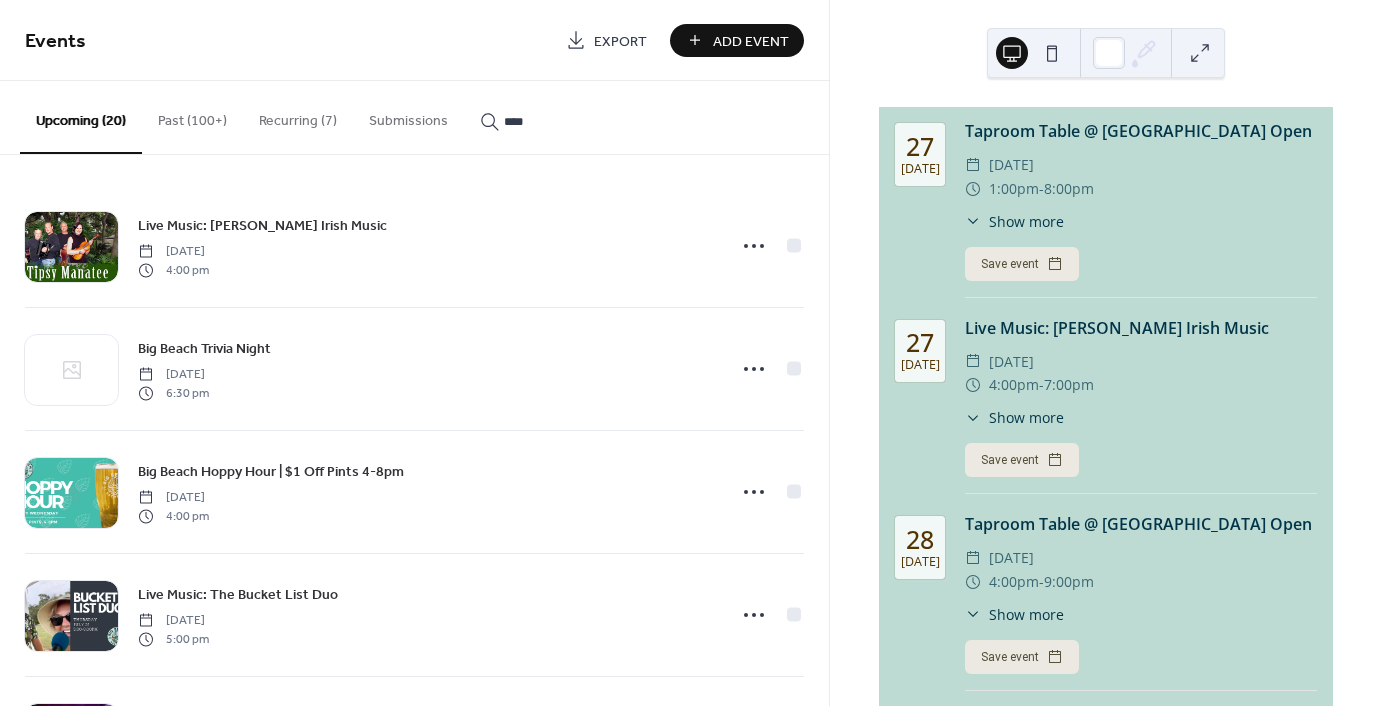 click on "****" at bounding box center (552, 116) 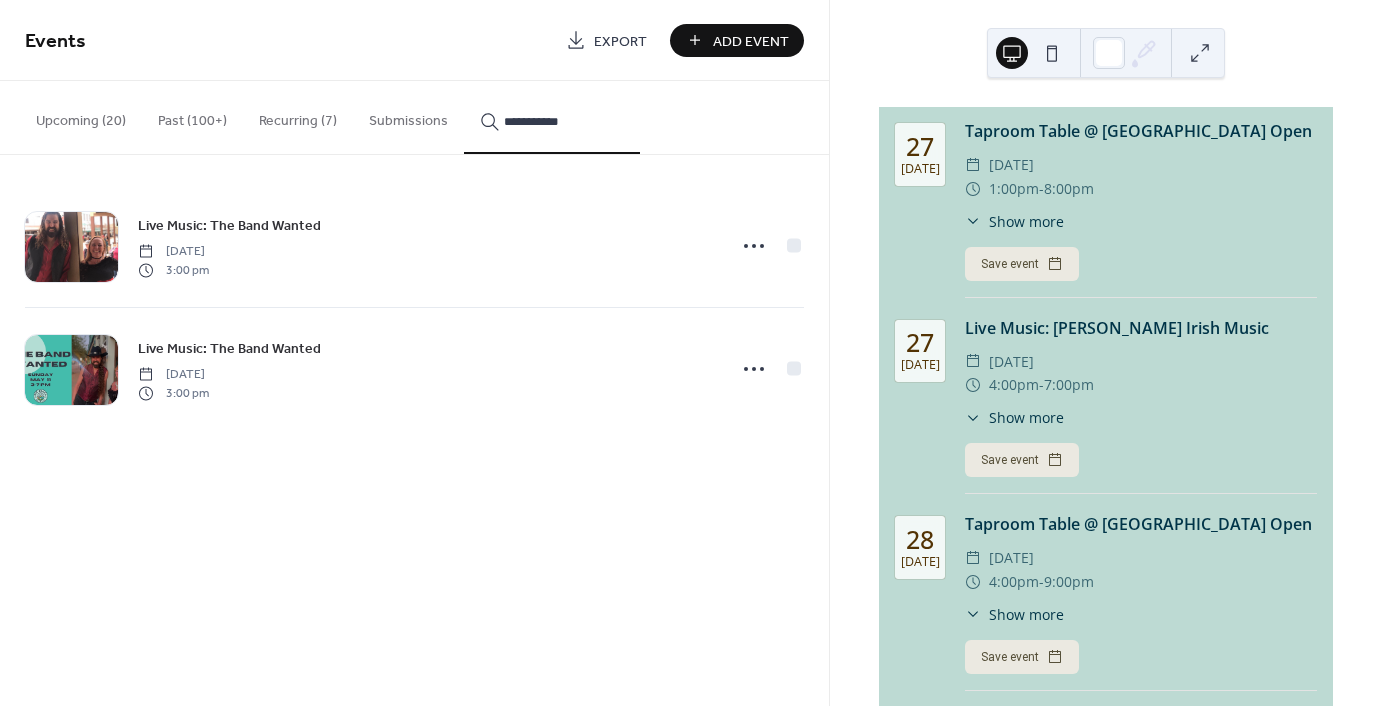 type on "**********" 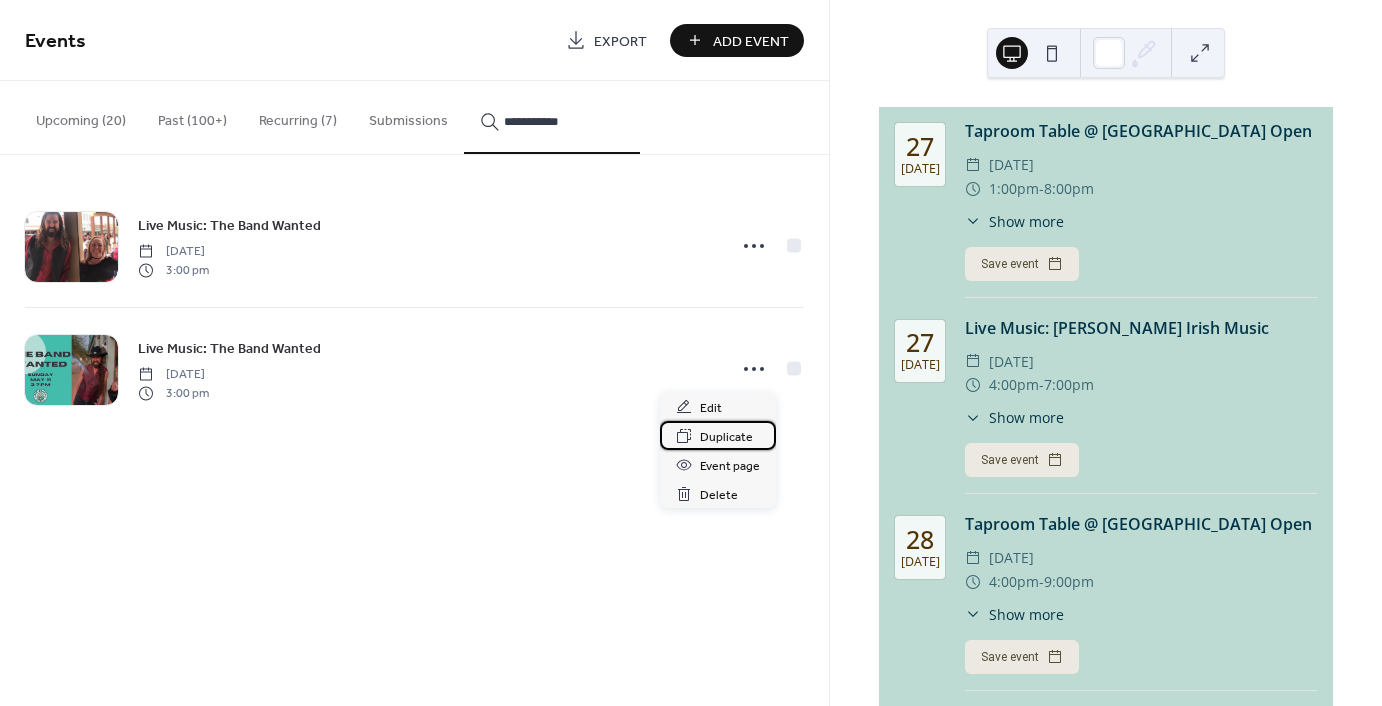 click on "Duplicate" at bounding box center (726, 437) 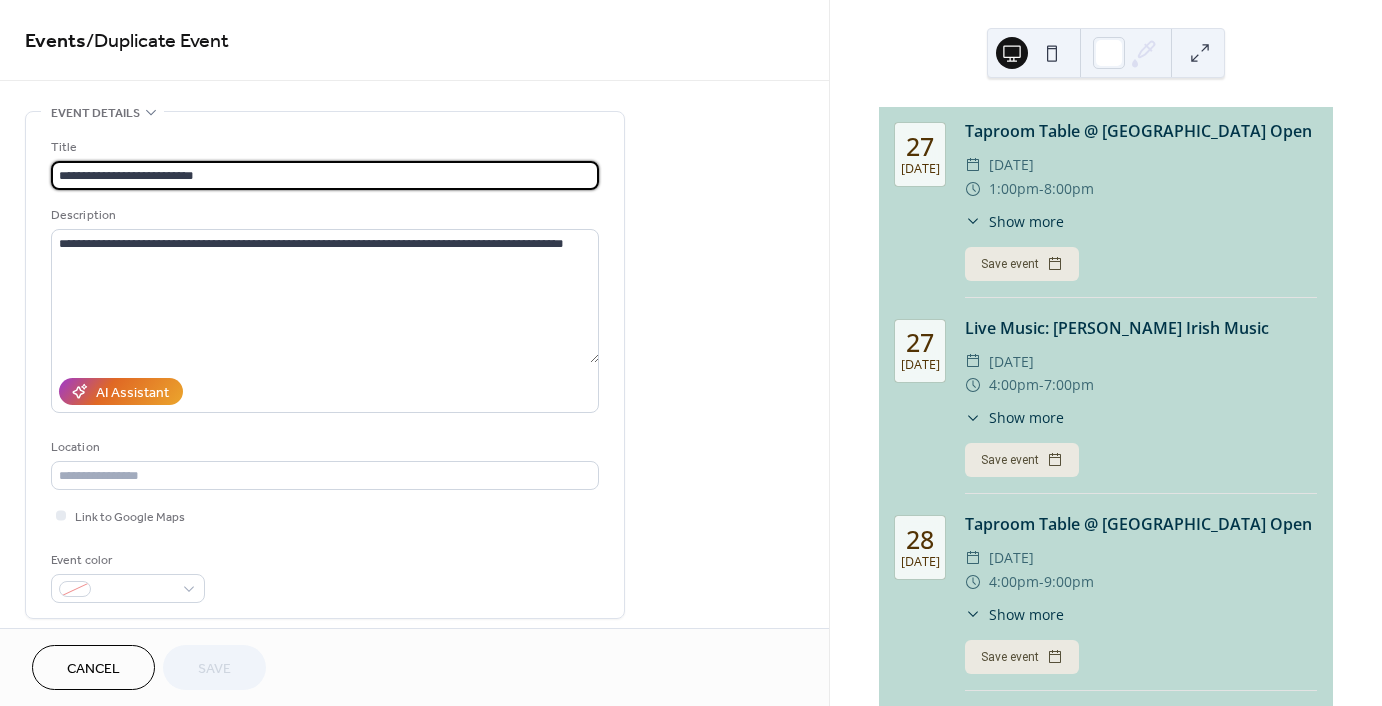 scroll, scrollTop: 400, scrollLeft: 0, axis: vertical 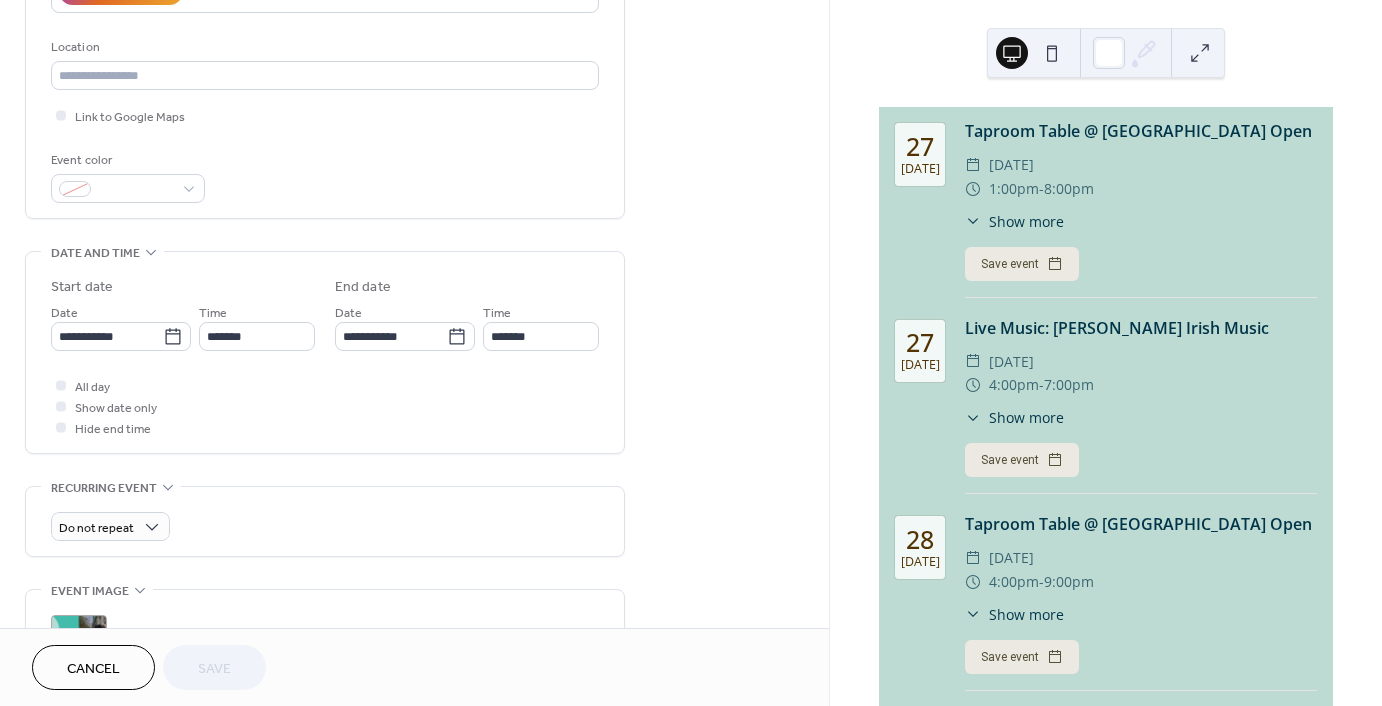 click 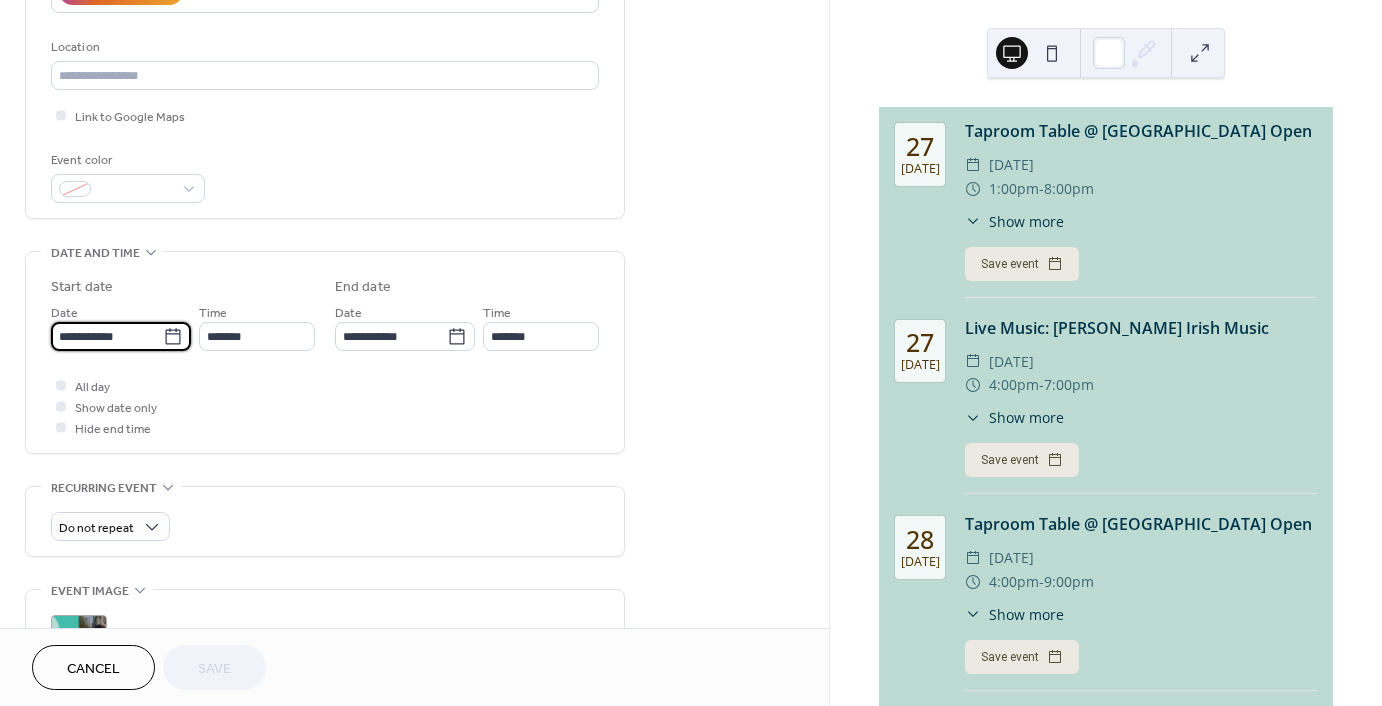 click on "**********" at bounding box center (107, 336) 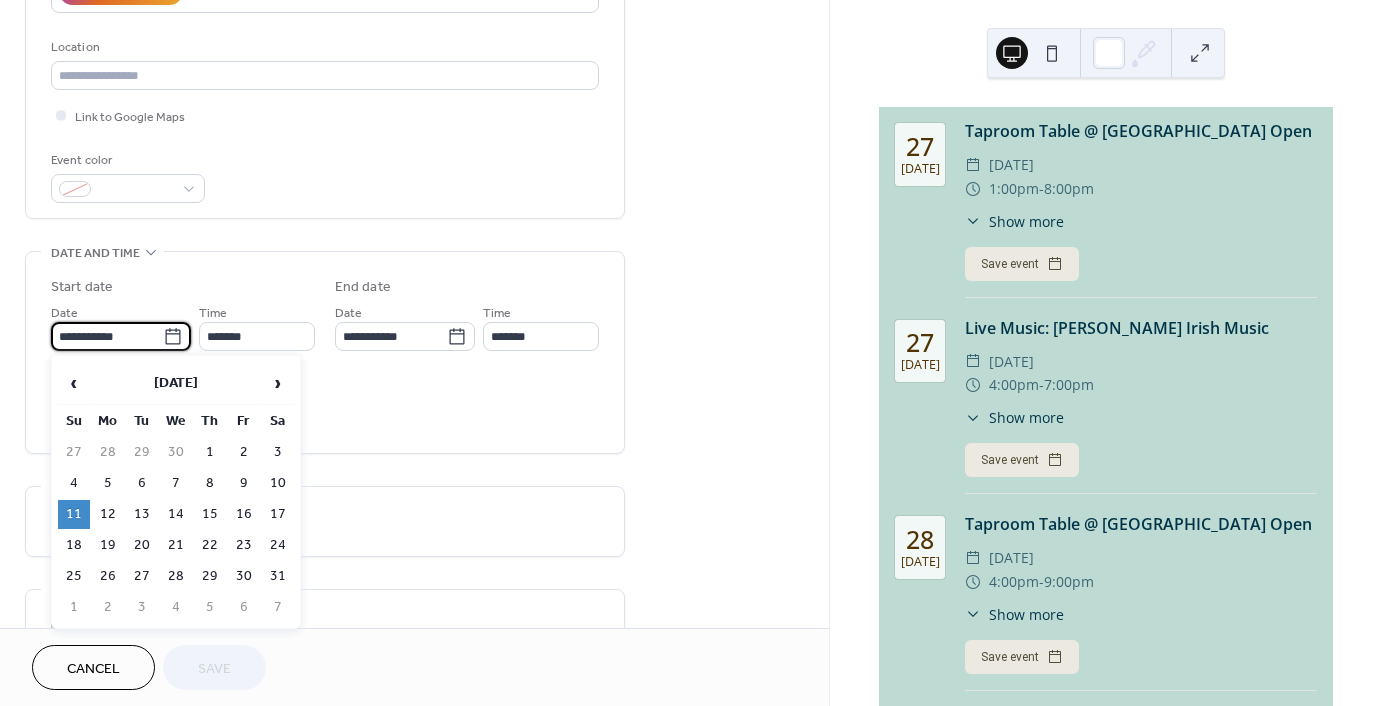click on "›" at bounding box center [278, 383] 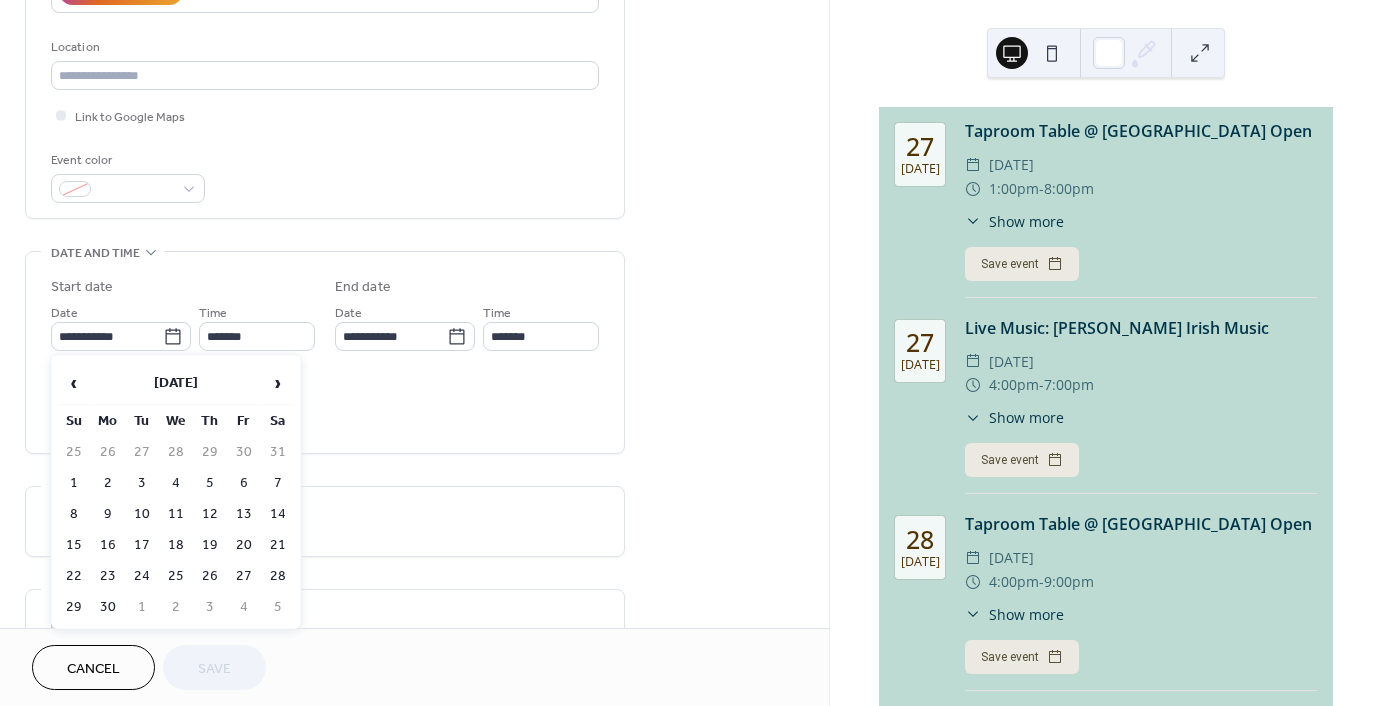 click on "›" at bounding box center [278, 383] 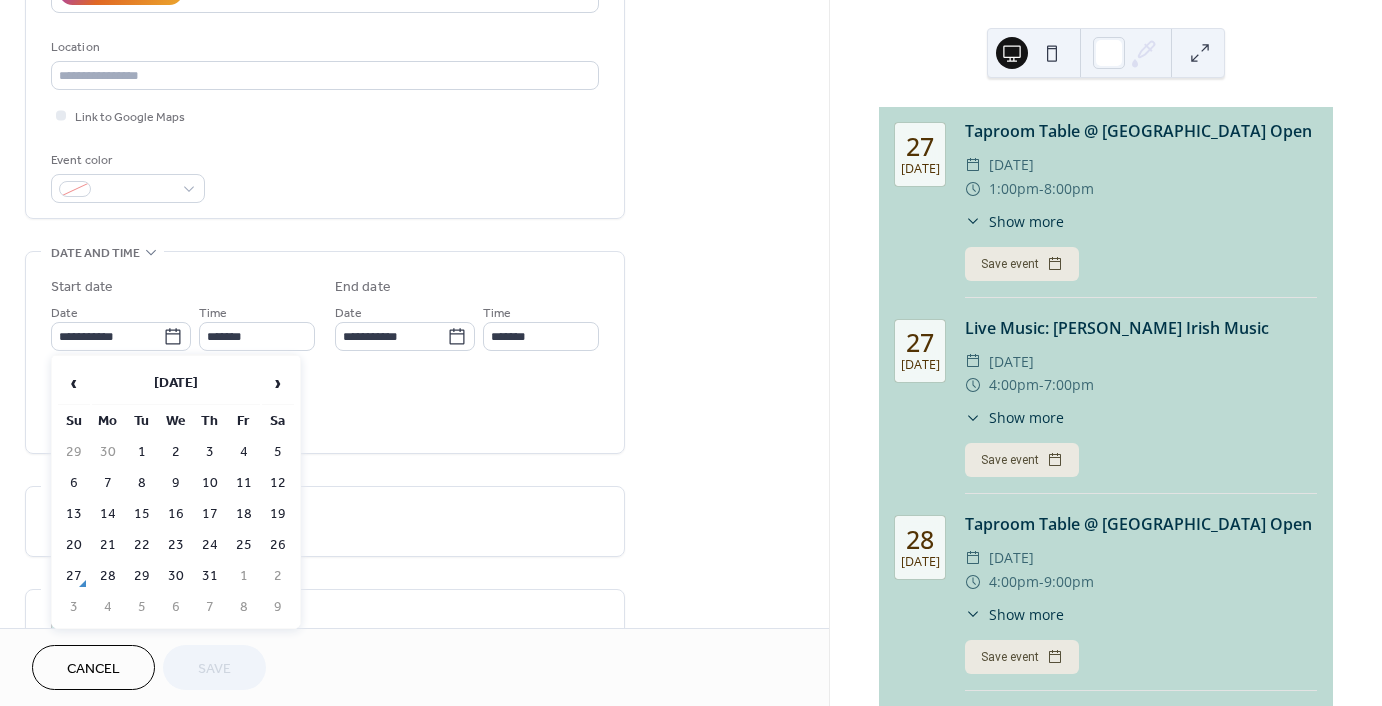 click on "›" at bounding box center (278, 383) 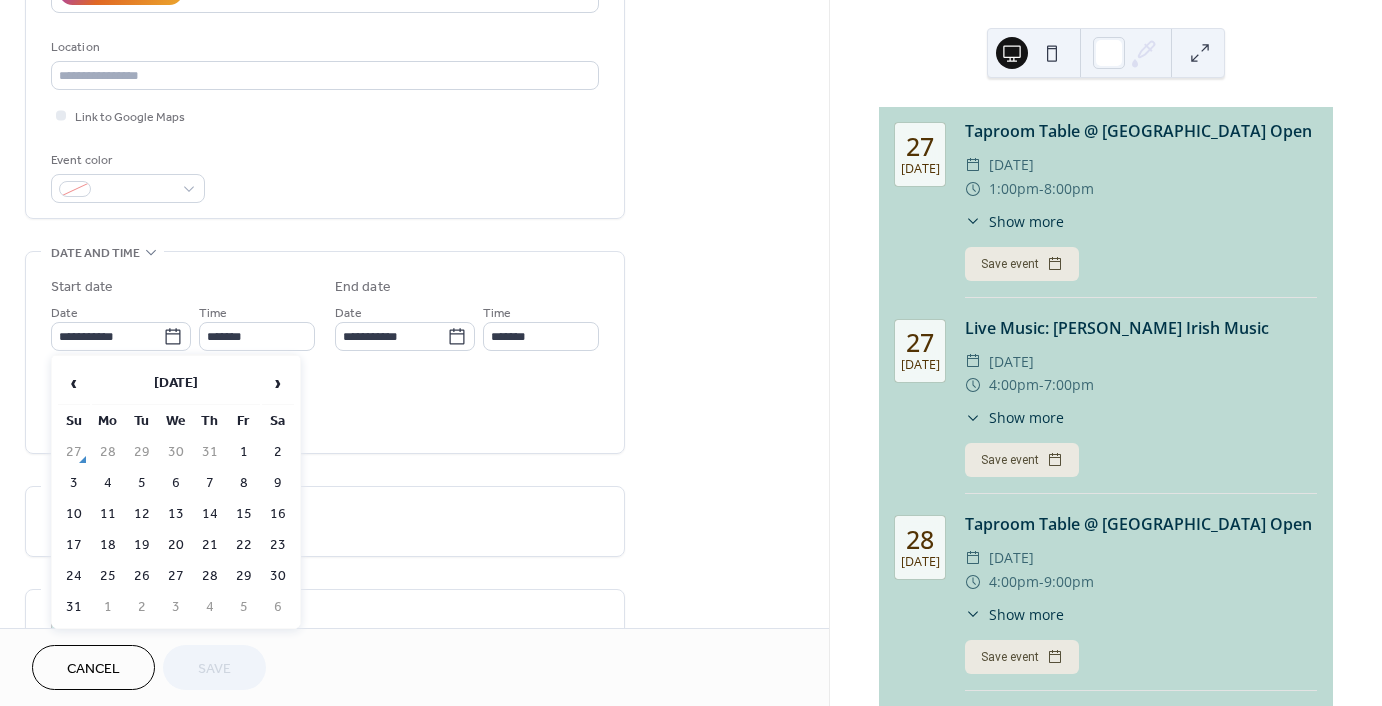 click on "29" at bounding box center (244, 576) 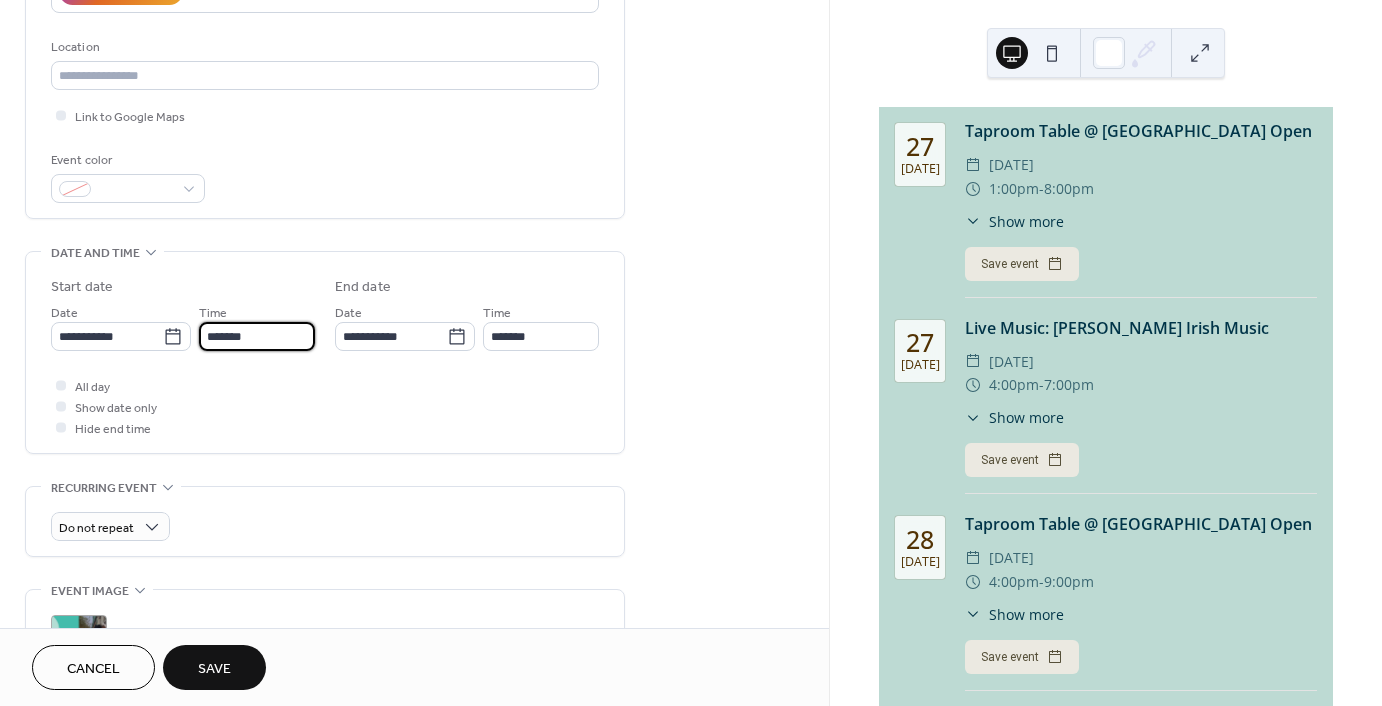 click on "*******" at bounding box center [257, 336] 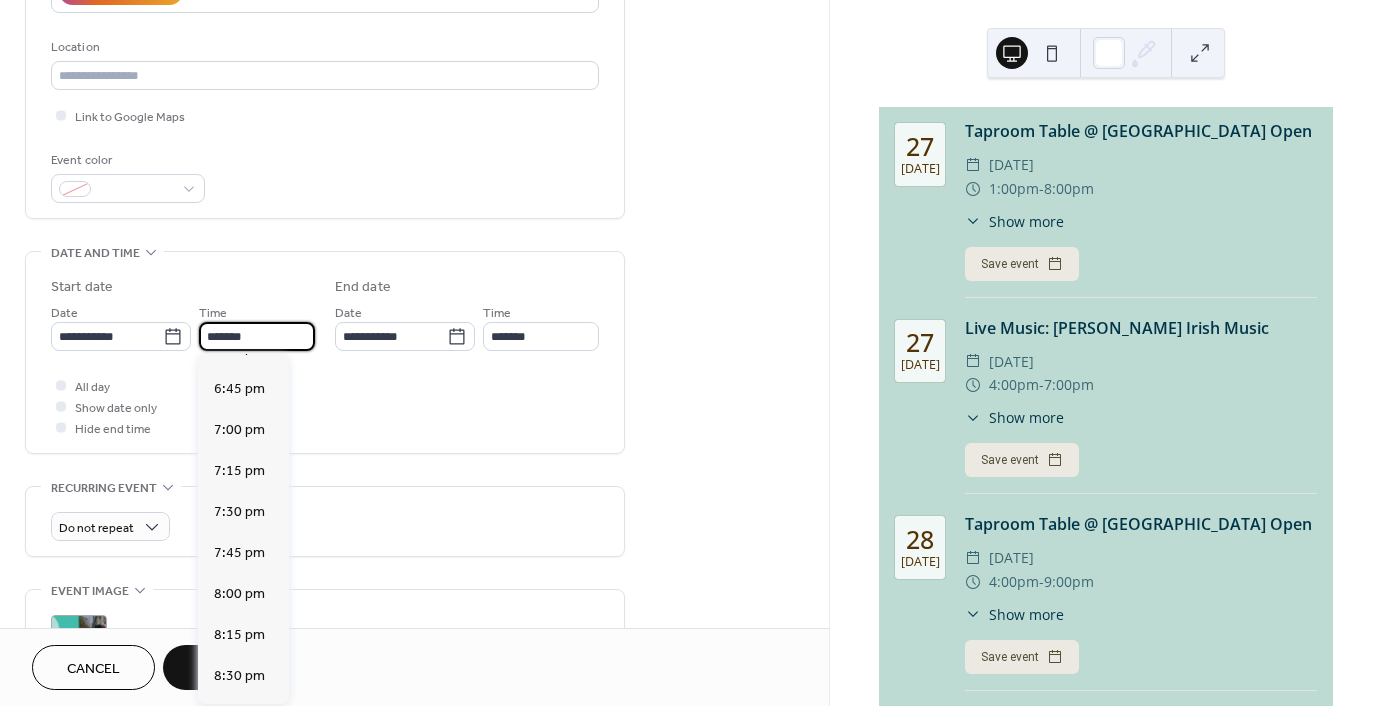 scroll, scrollTop: 2860, scrollLeft: 0, axis: vertical 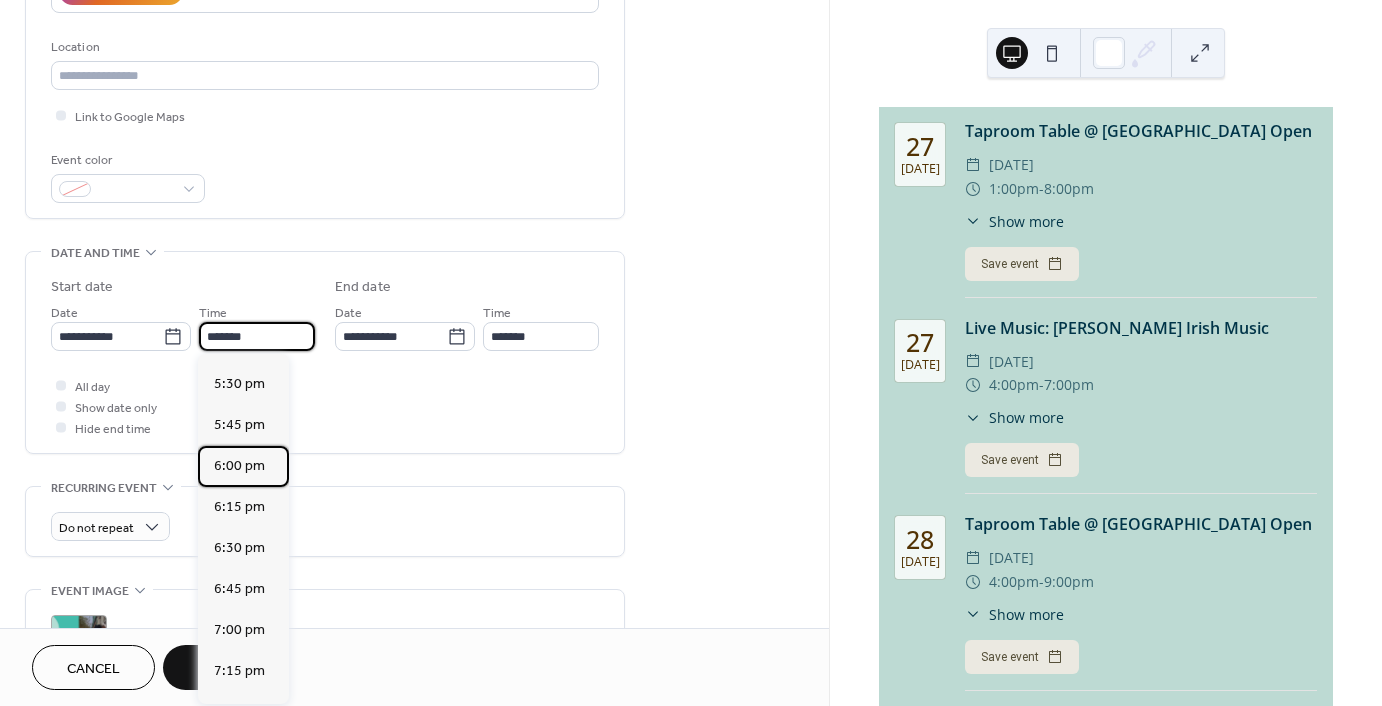 click on "6:00 pm" at bounding box center [239, 466] 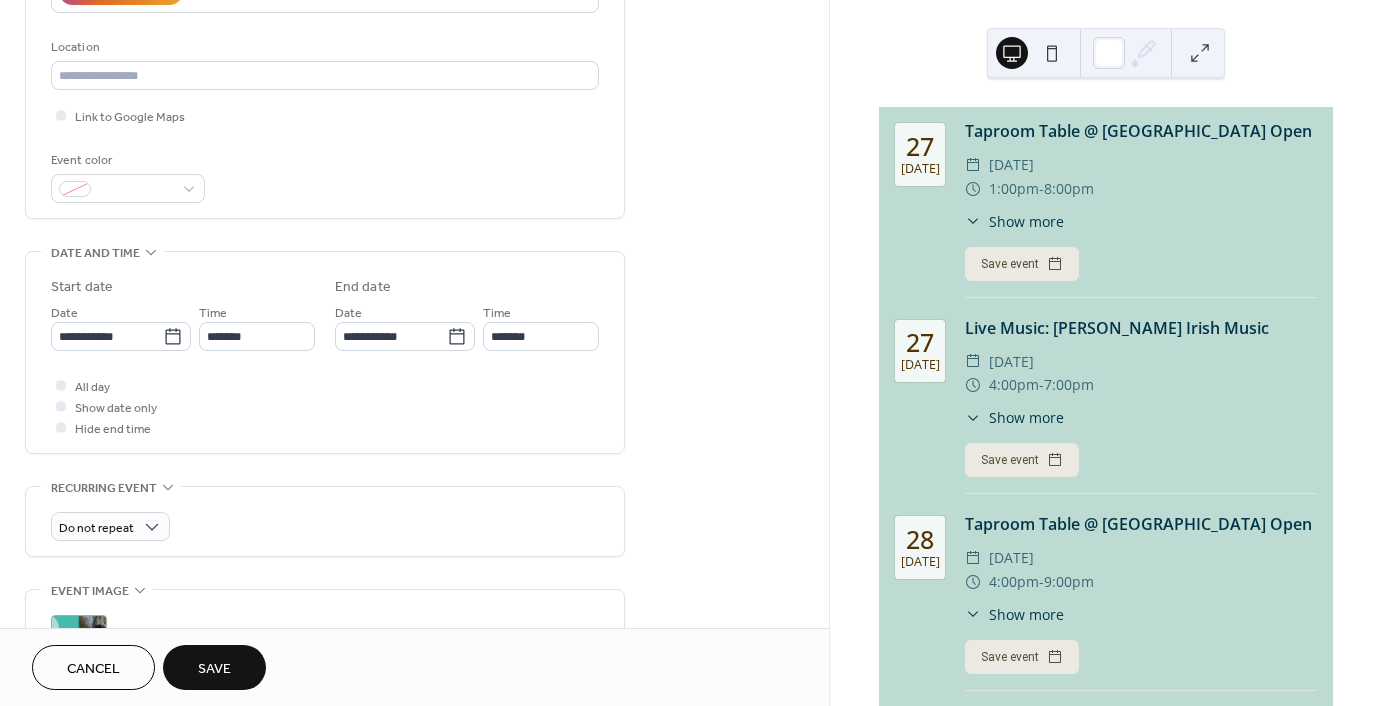 type on "*******" 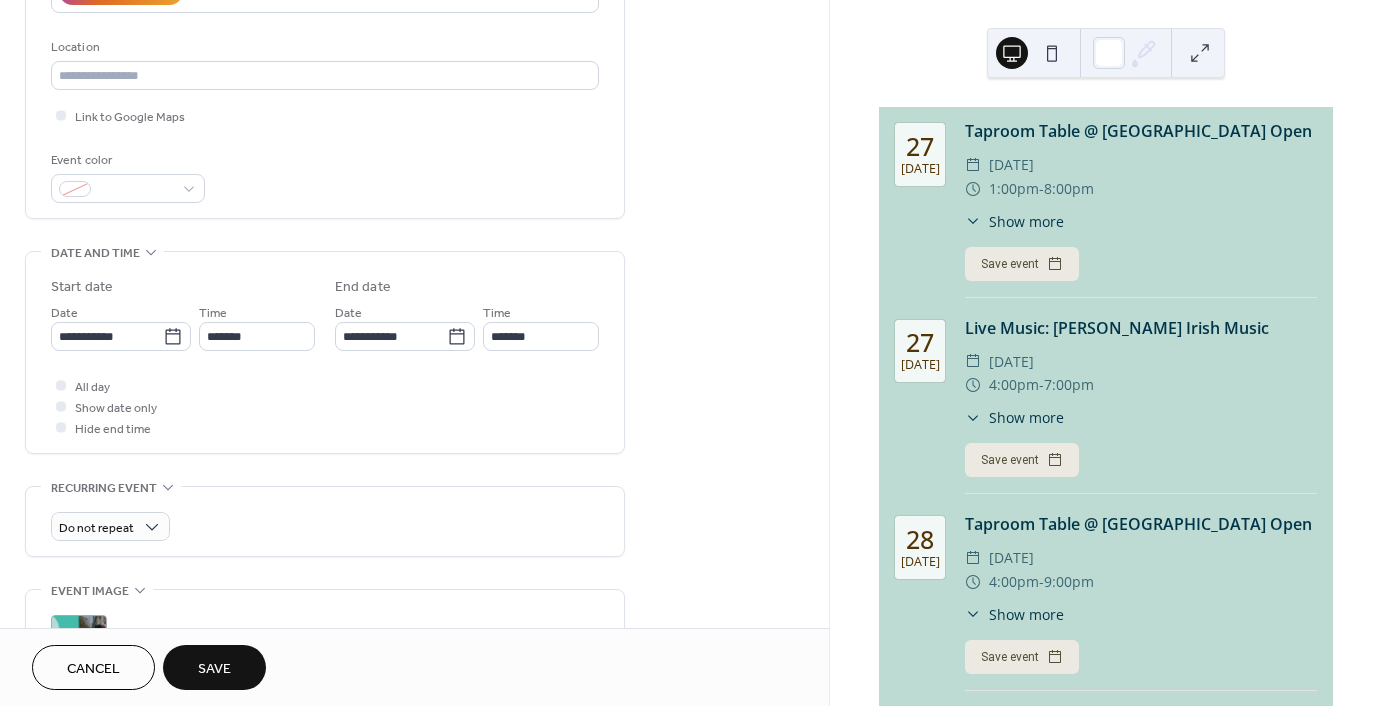 type on "********" 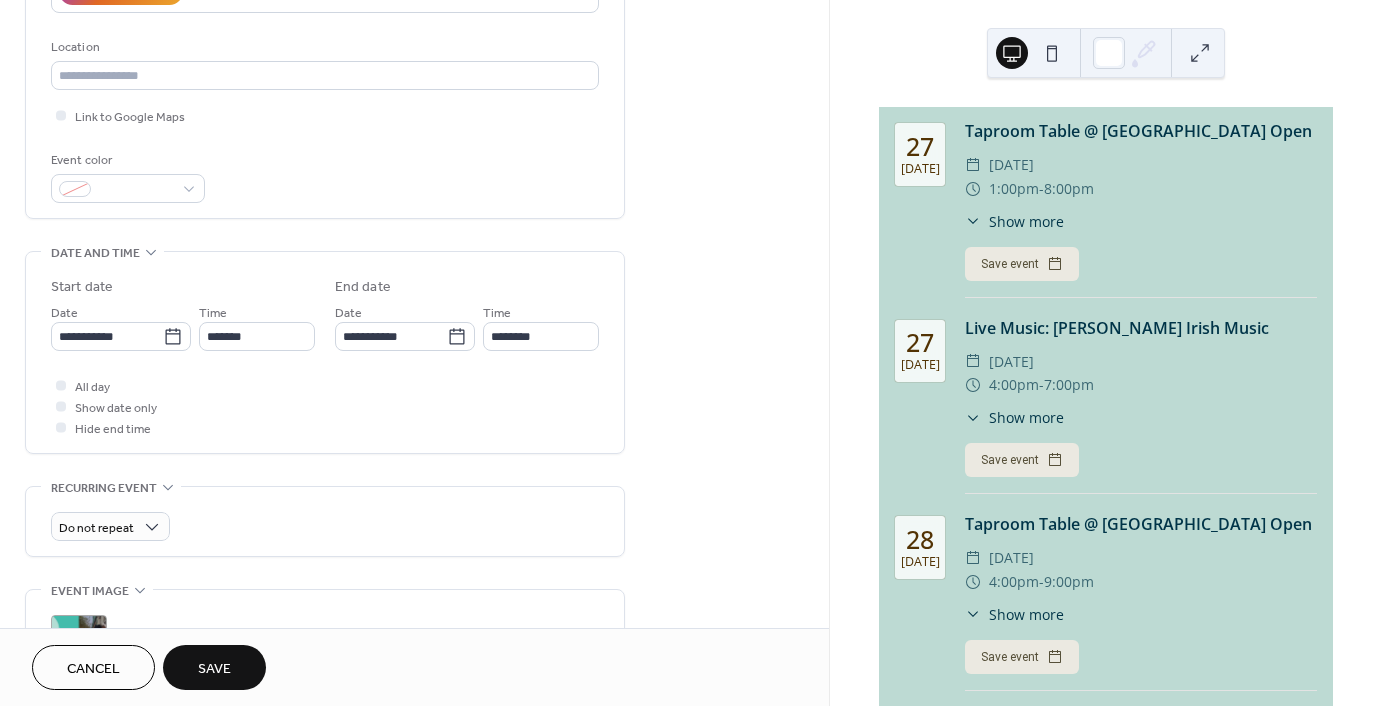 scroll, scrollTop: 699, scrollLeft: 0, axis: vertical 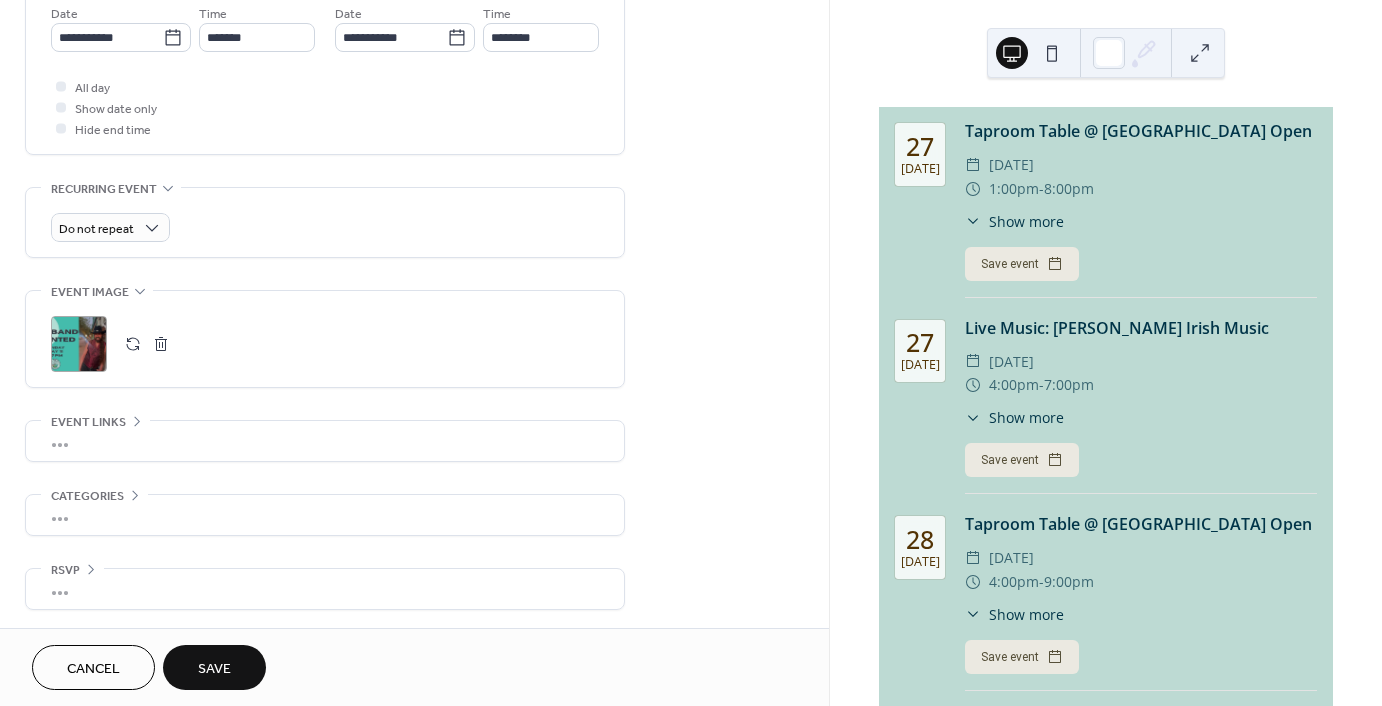 click at bounding box center [161, 344] 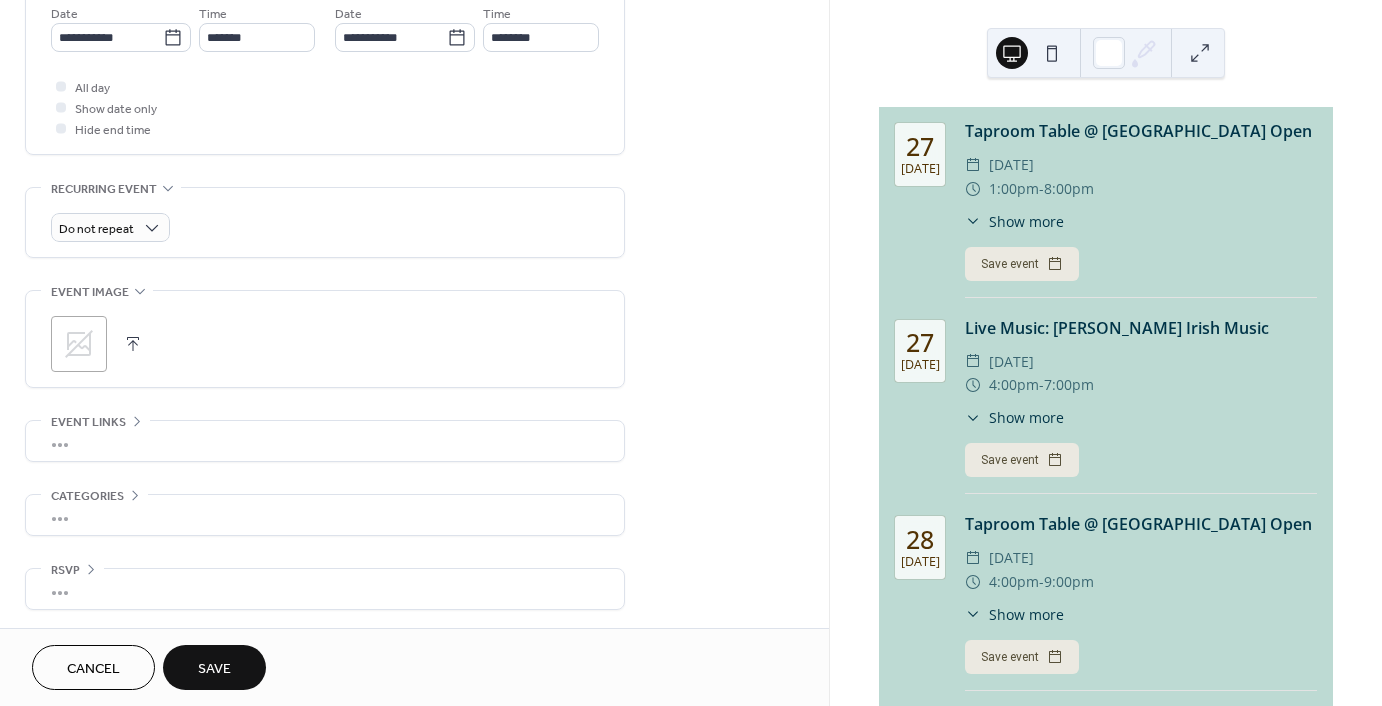 click at bounding box center [133, 344] 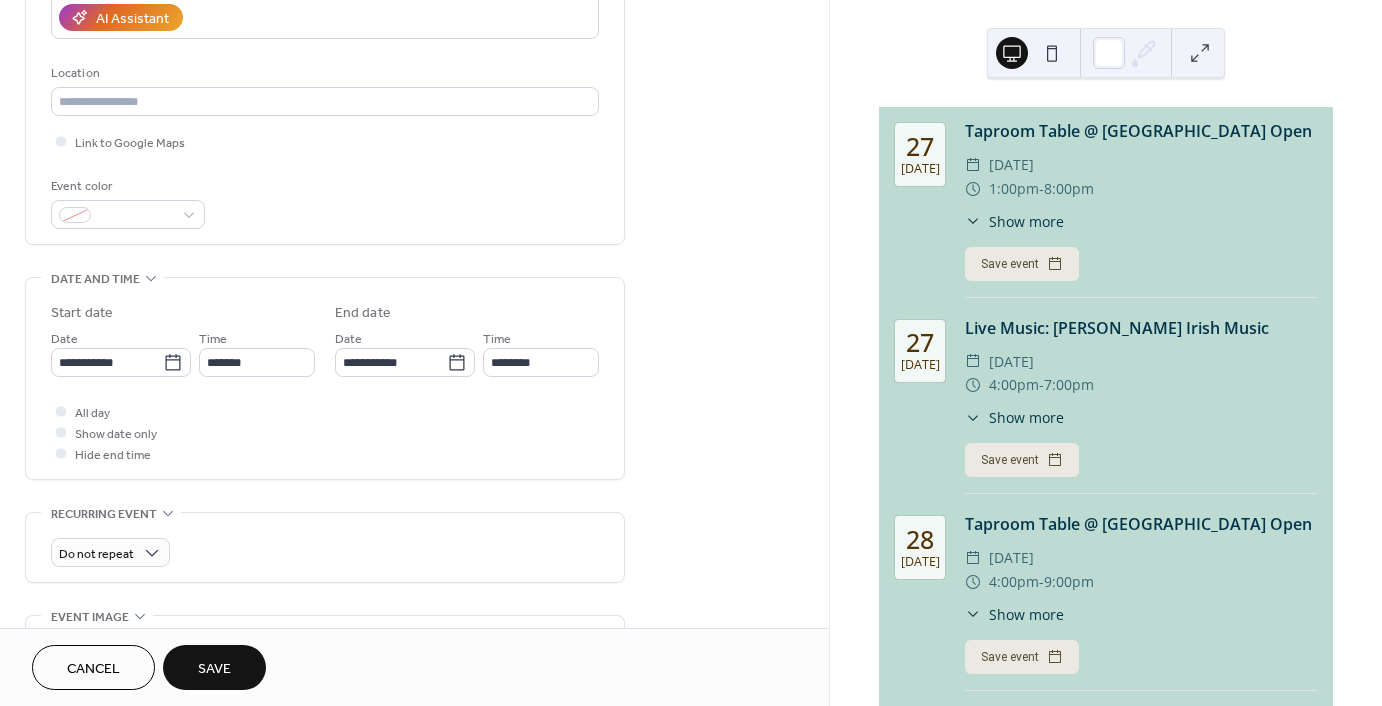 scroll, scrollTop: 500, scrollLeft: 0, axis: vertical 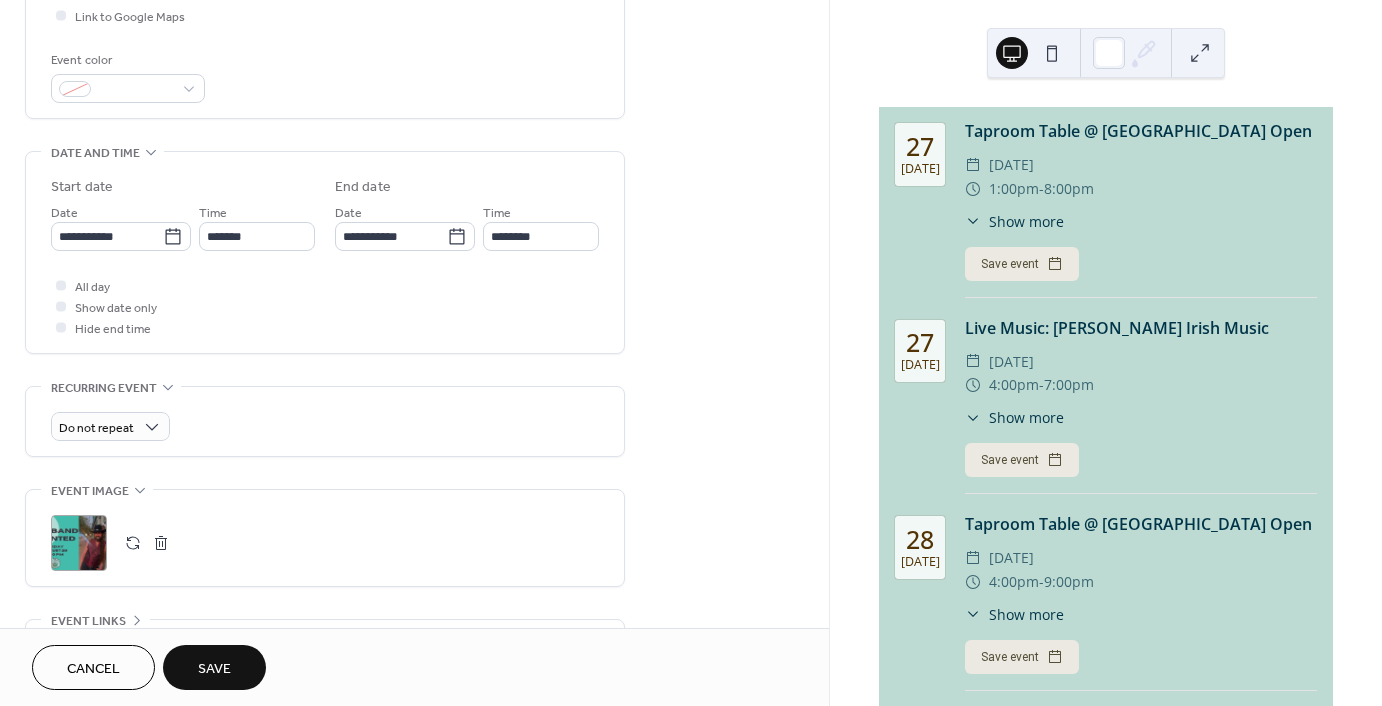 click on "Save" at bounding box center (214, 667) 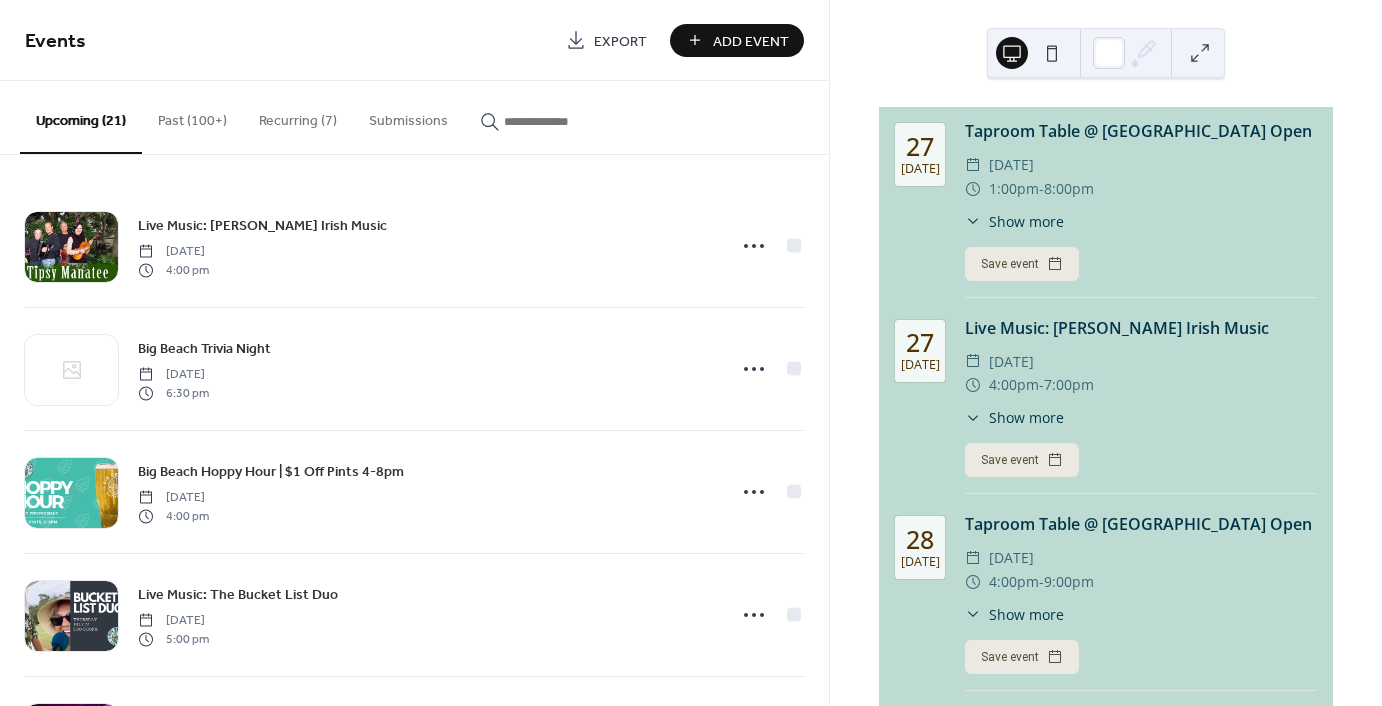 click at bounding box center (552, 116) 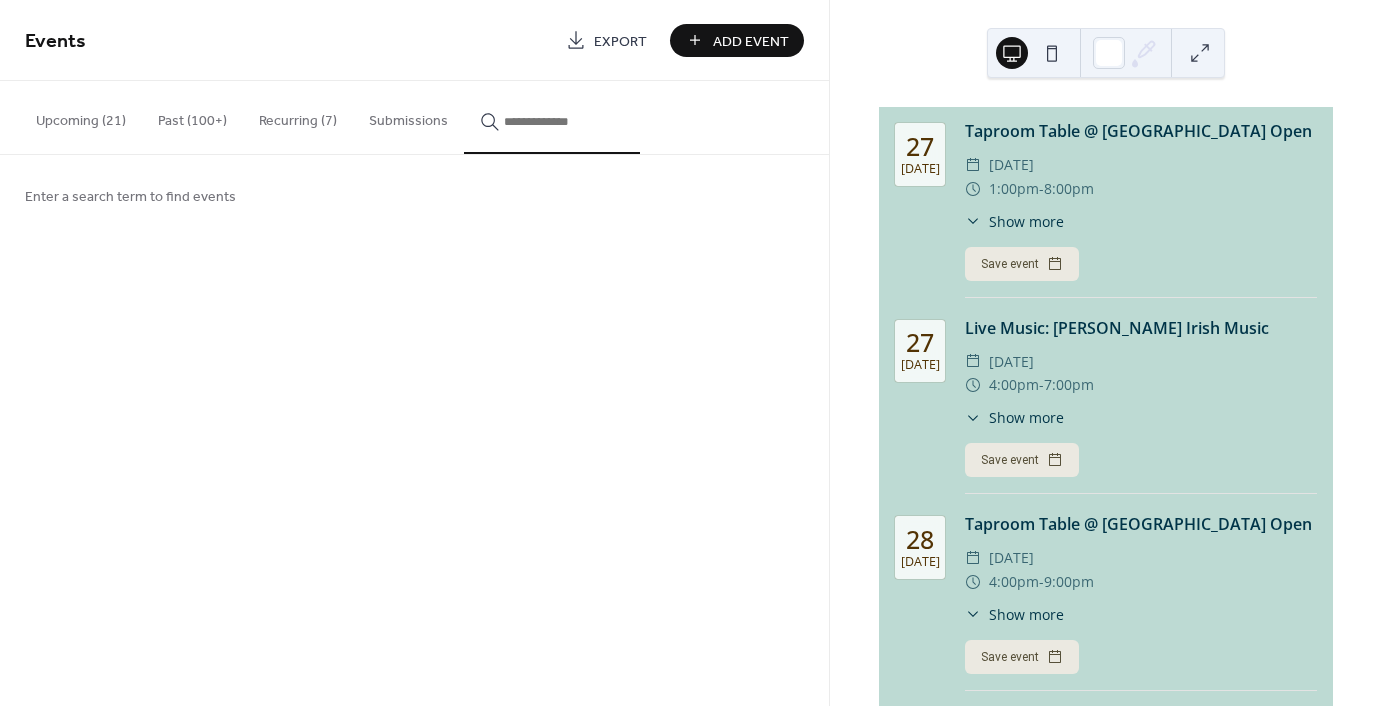 click at bounding box center (564, 121) 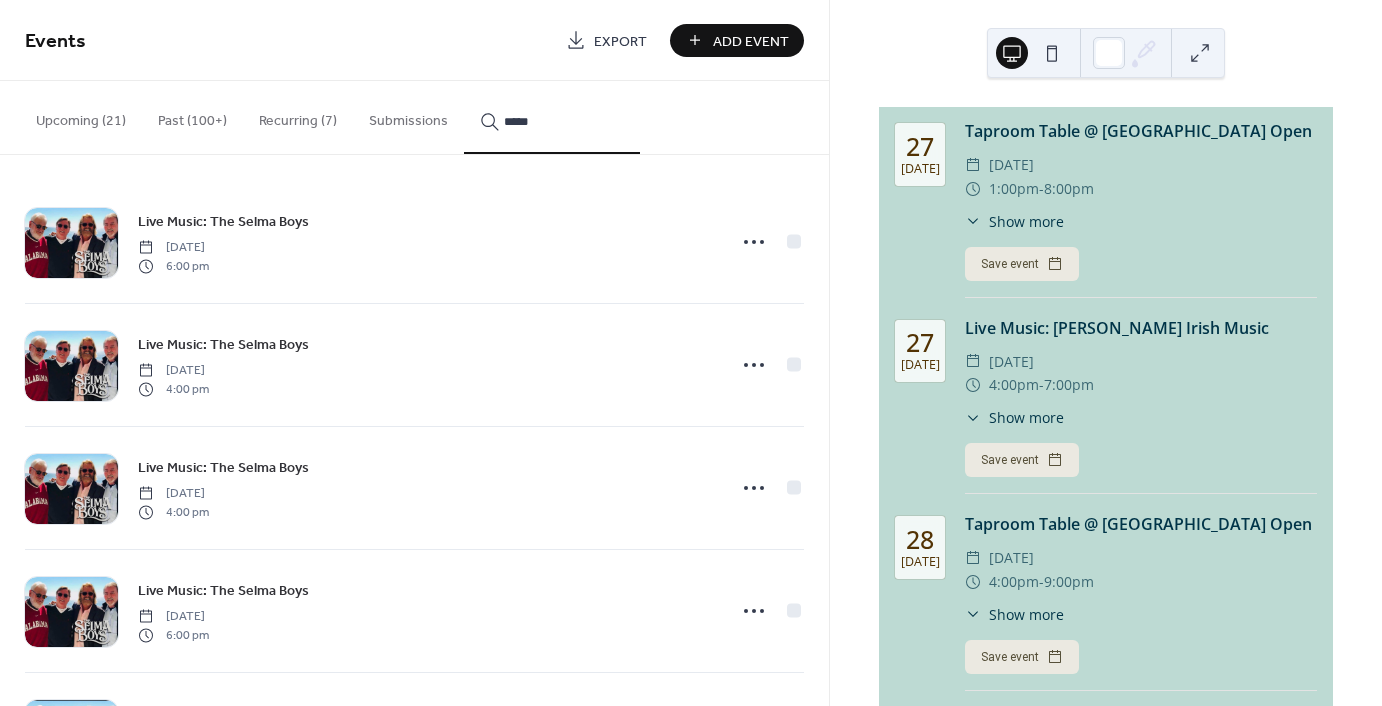 scroll, scrollTop: 0, scrollLeft: 0, axis: both 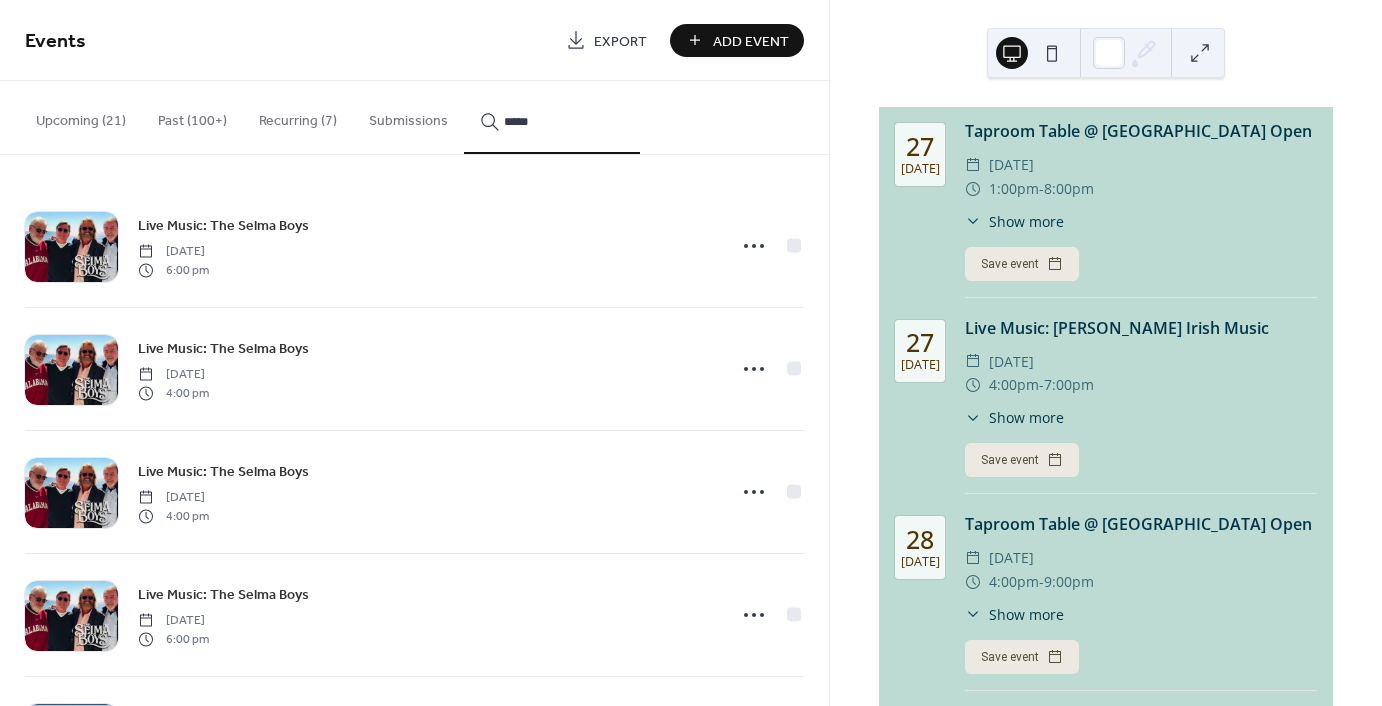 type on "*****" 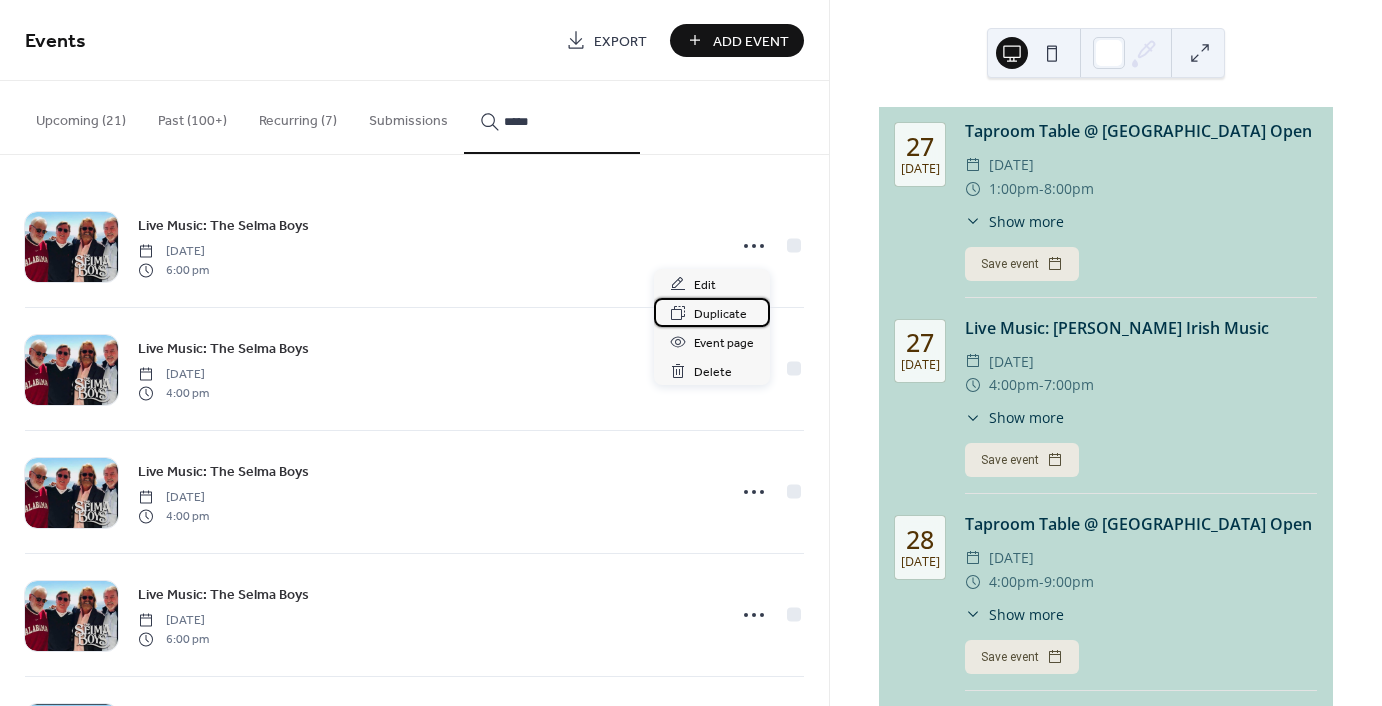 click on "Duplicate" at bounding box center (720, 314) 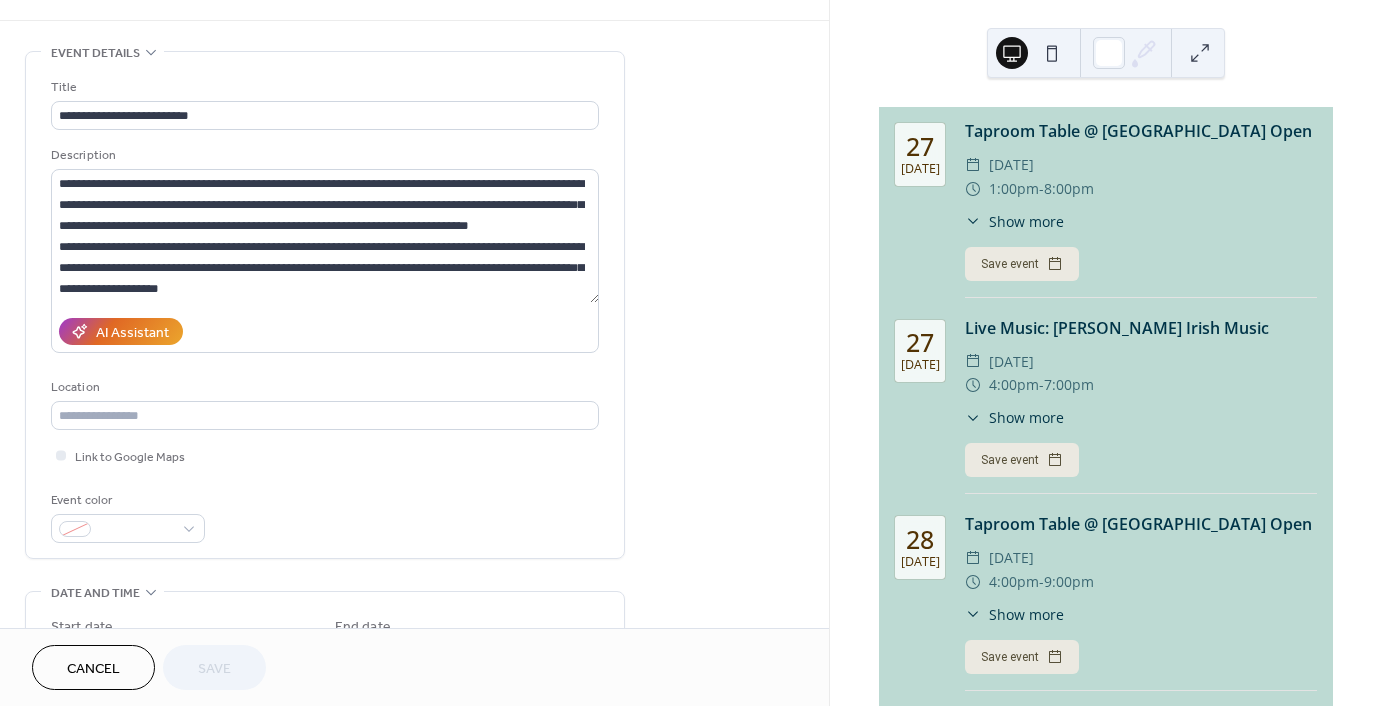 scroll, scrollTop: 300, scrollLeft: 0, axis: vertical 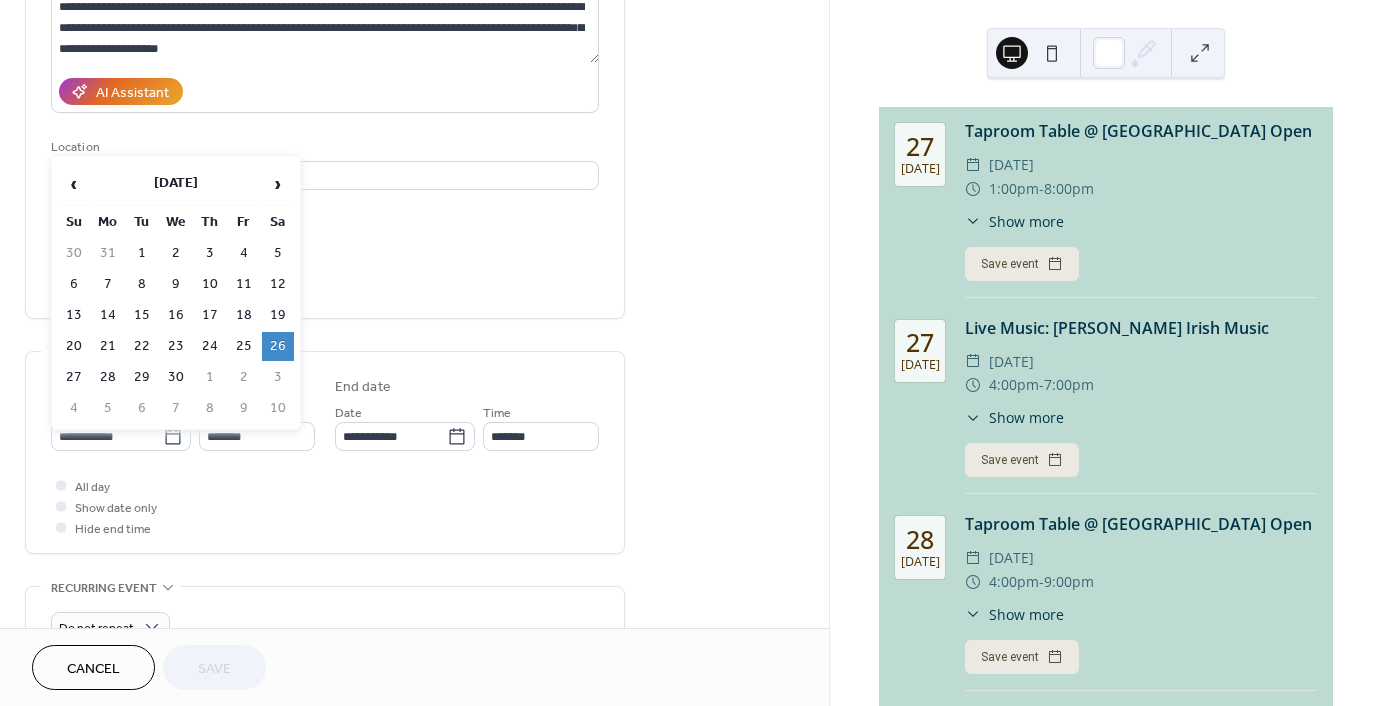 click 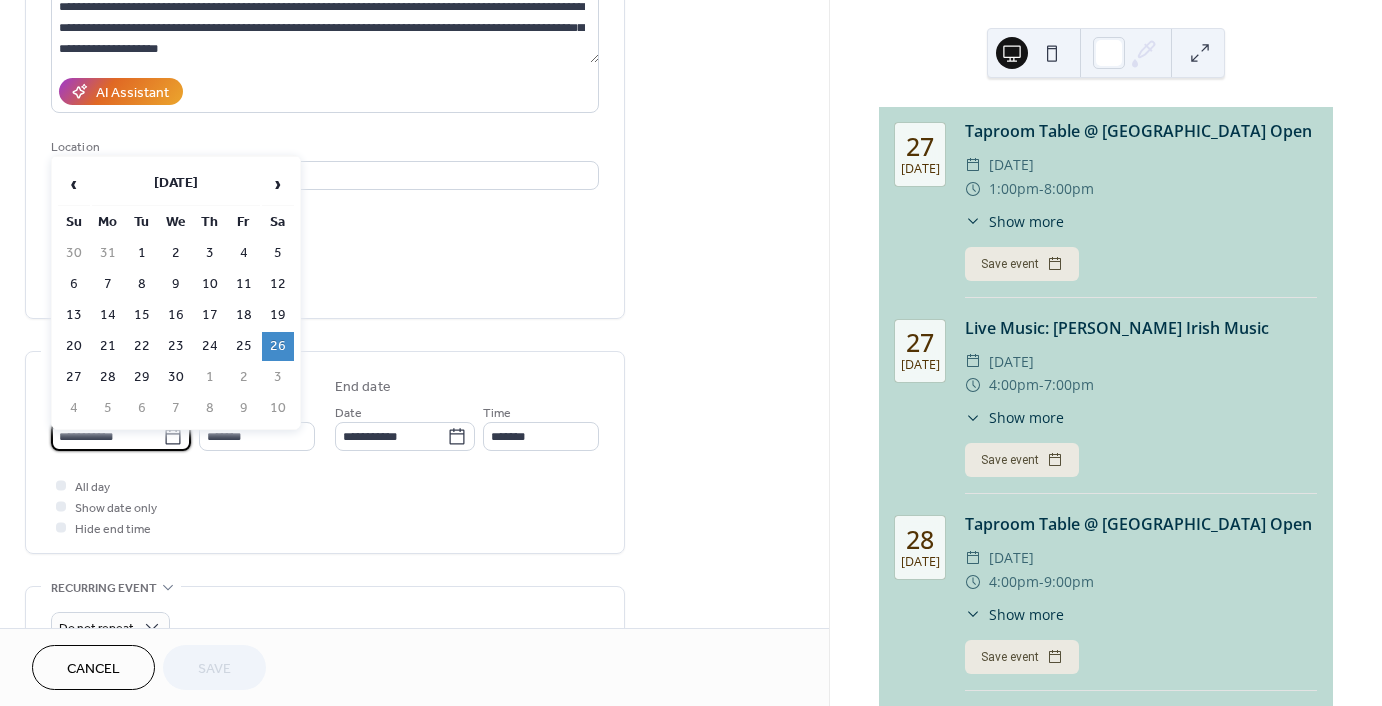 click on "**********" at bounding box center (107, 436) 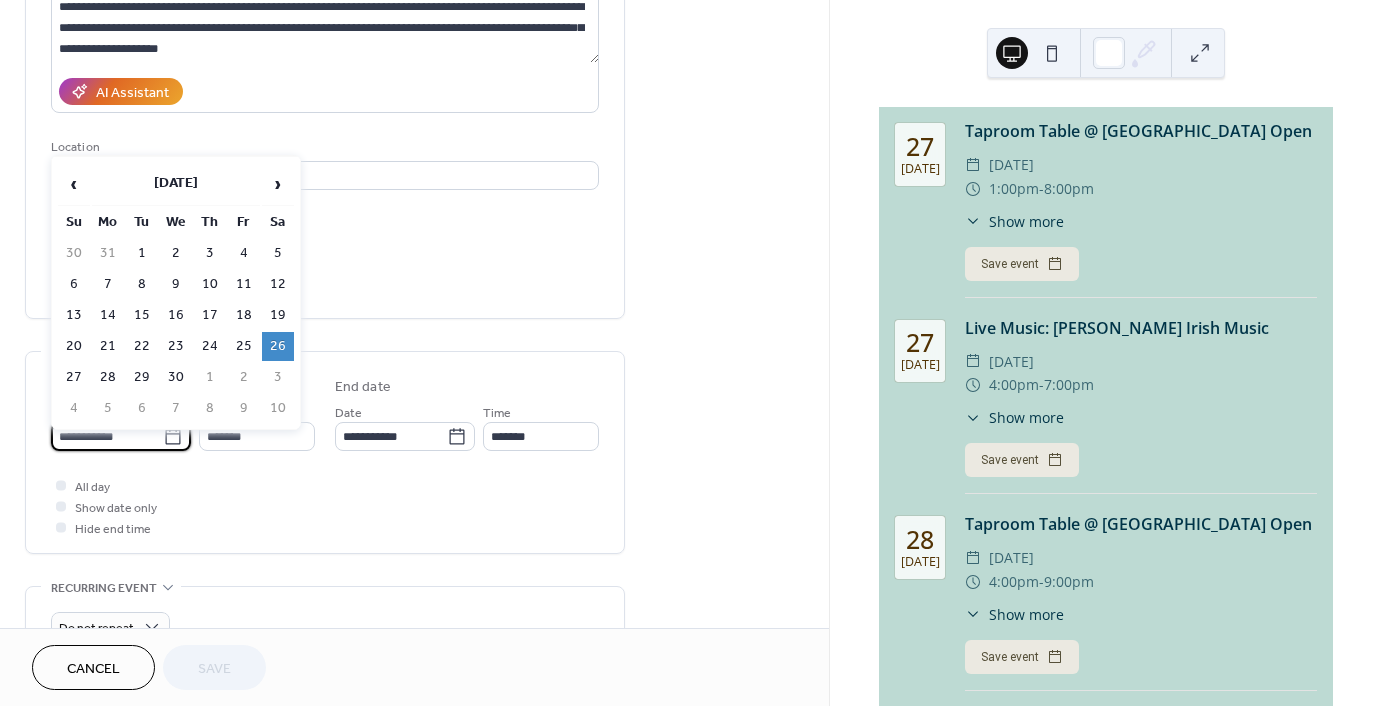 click on "›" at bounding box center (278, 184) 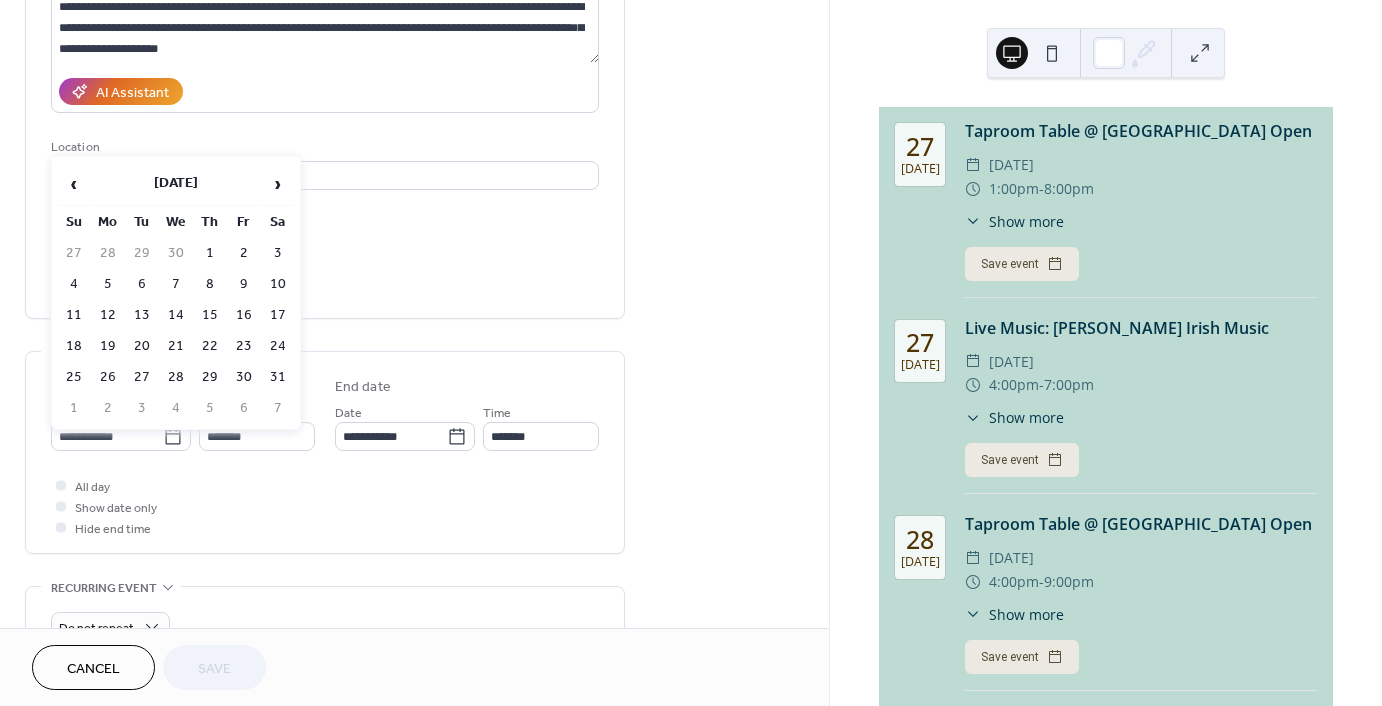 click on "›" at bounding box center (278, 184) 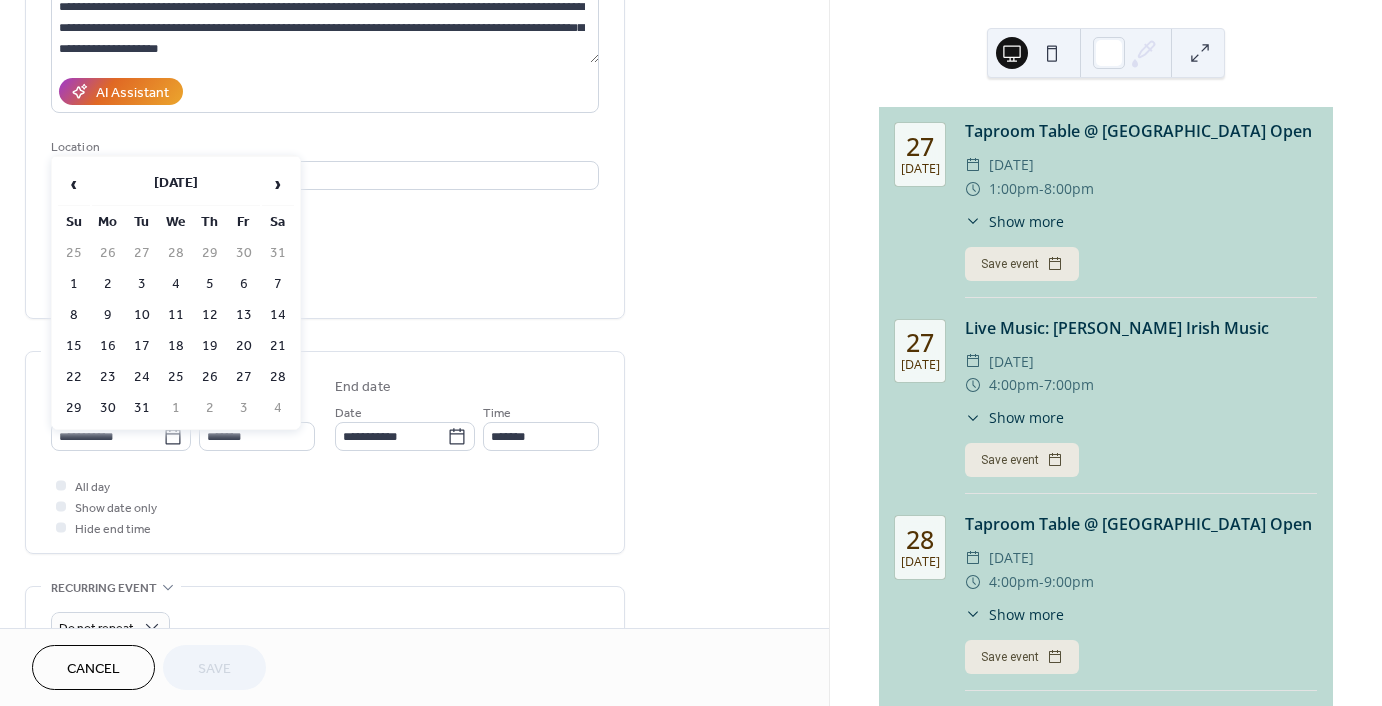 click on "›" at bounding box center [278, 184] 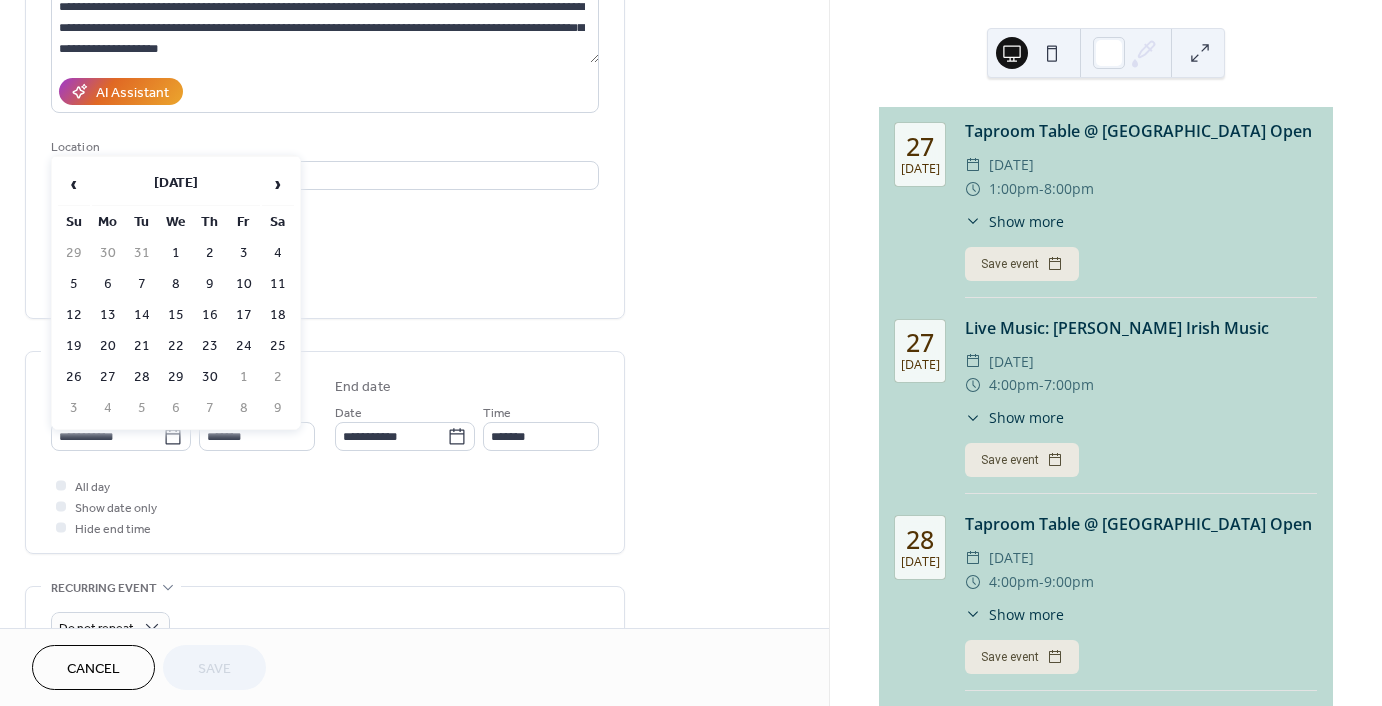 click on "›" at bounding box center (278, 184) 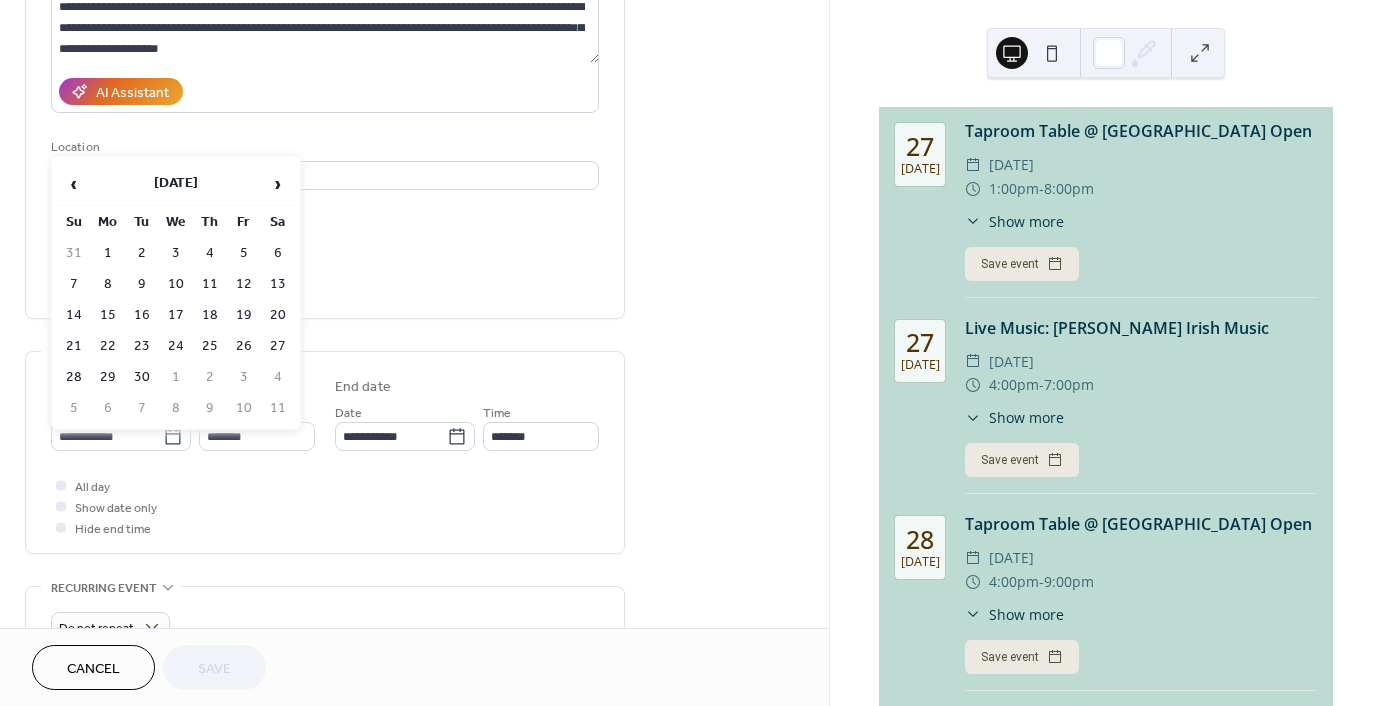 click on "›" at bounding box center [278, 184] 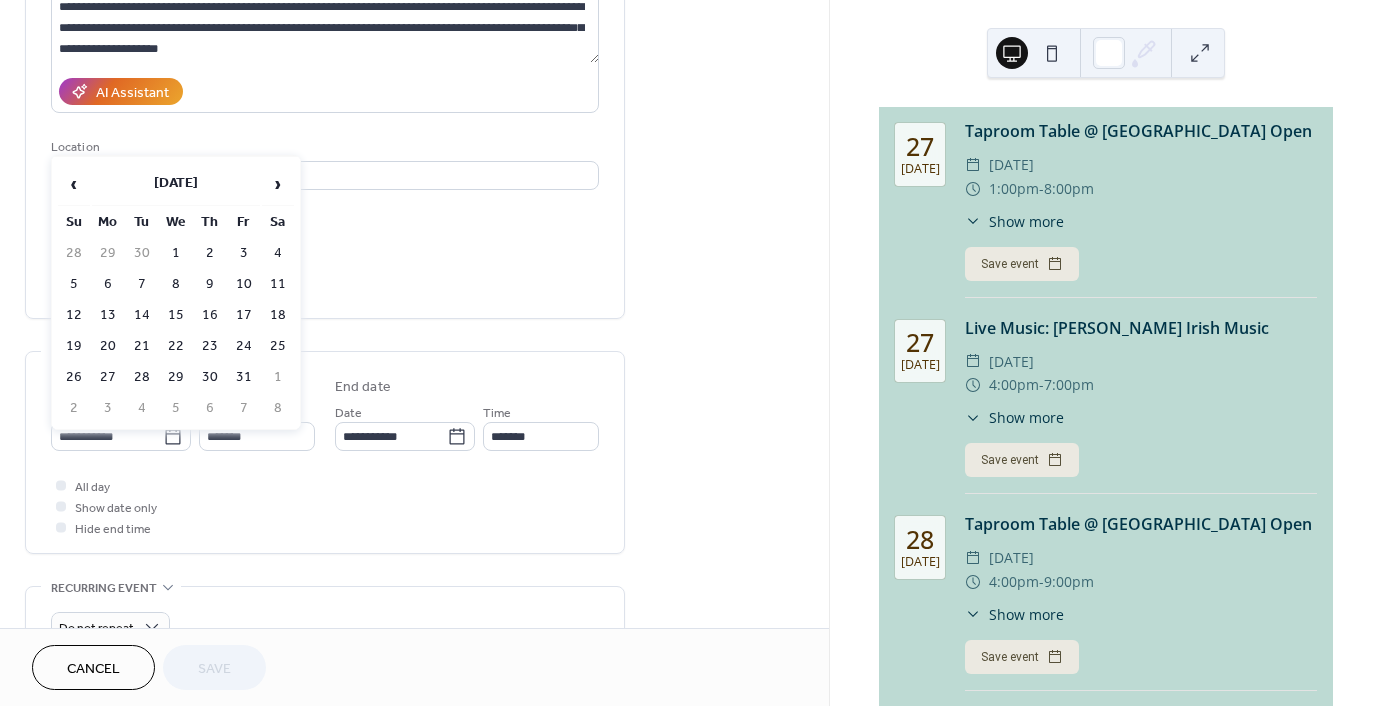 click on "›" at bounding box center (278, 184) 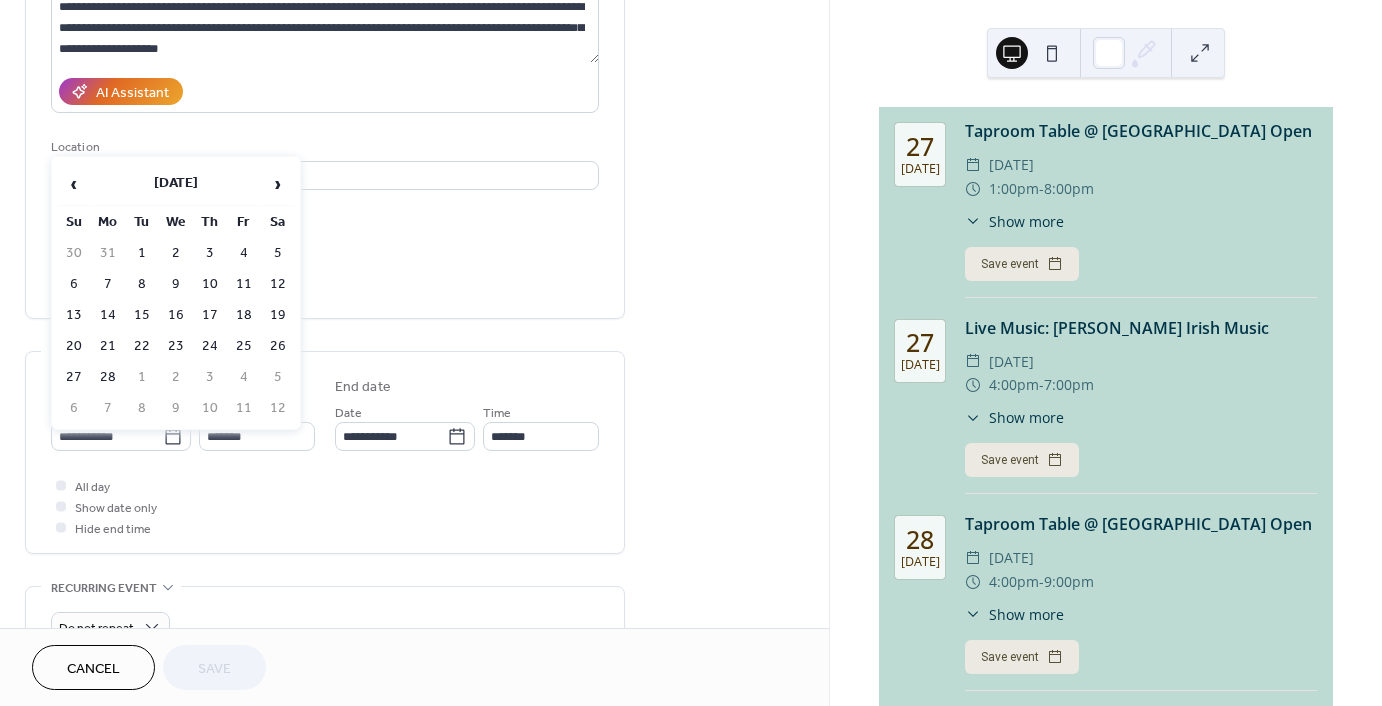 click on "›" at bounding box center [278, 184] 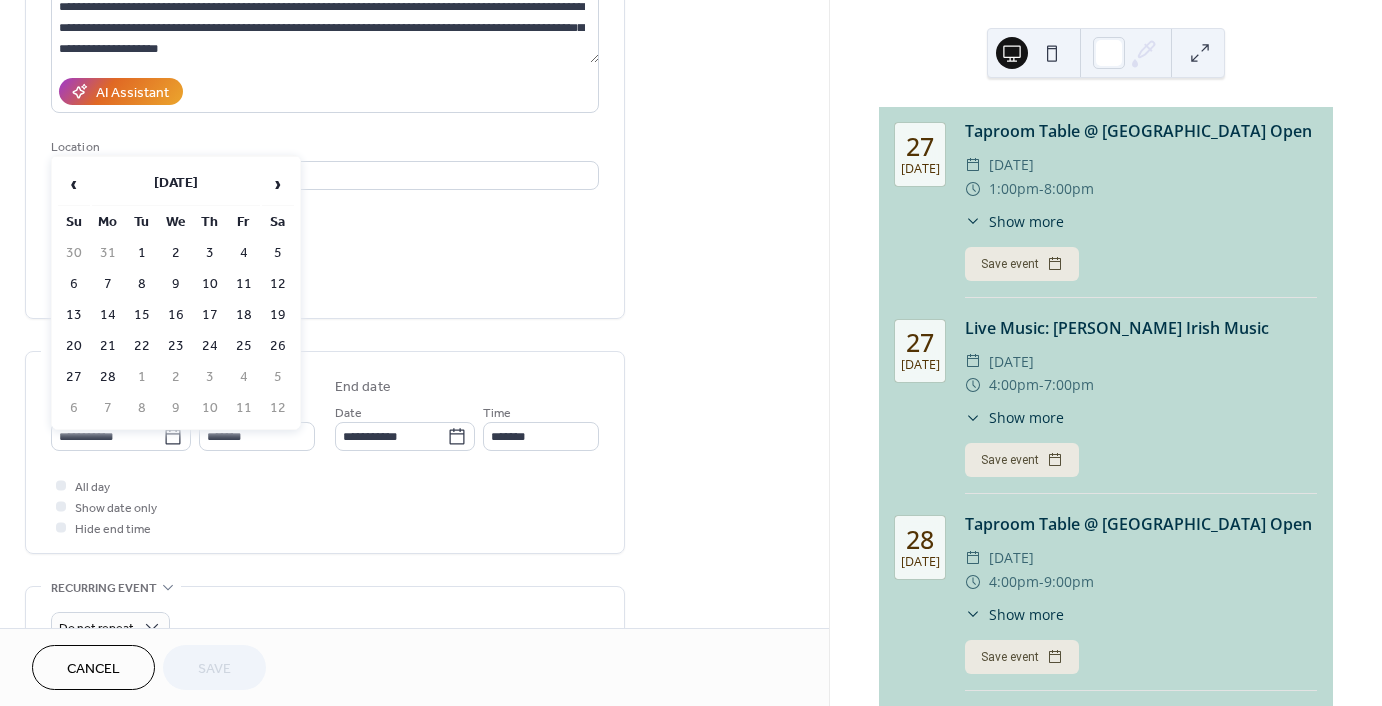 click on "›" at bounding box center [278, 184] 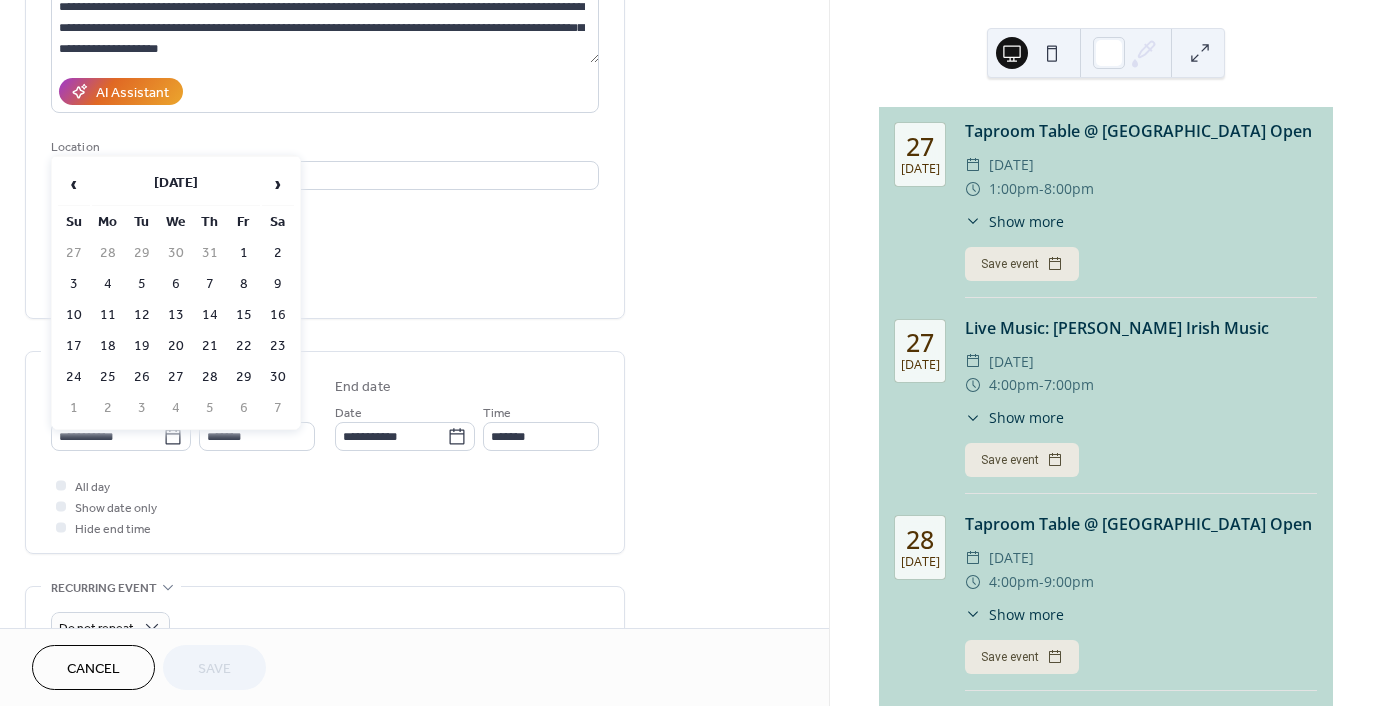 click on "›" at bounding box center [278, 184] 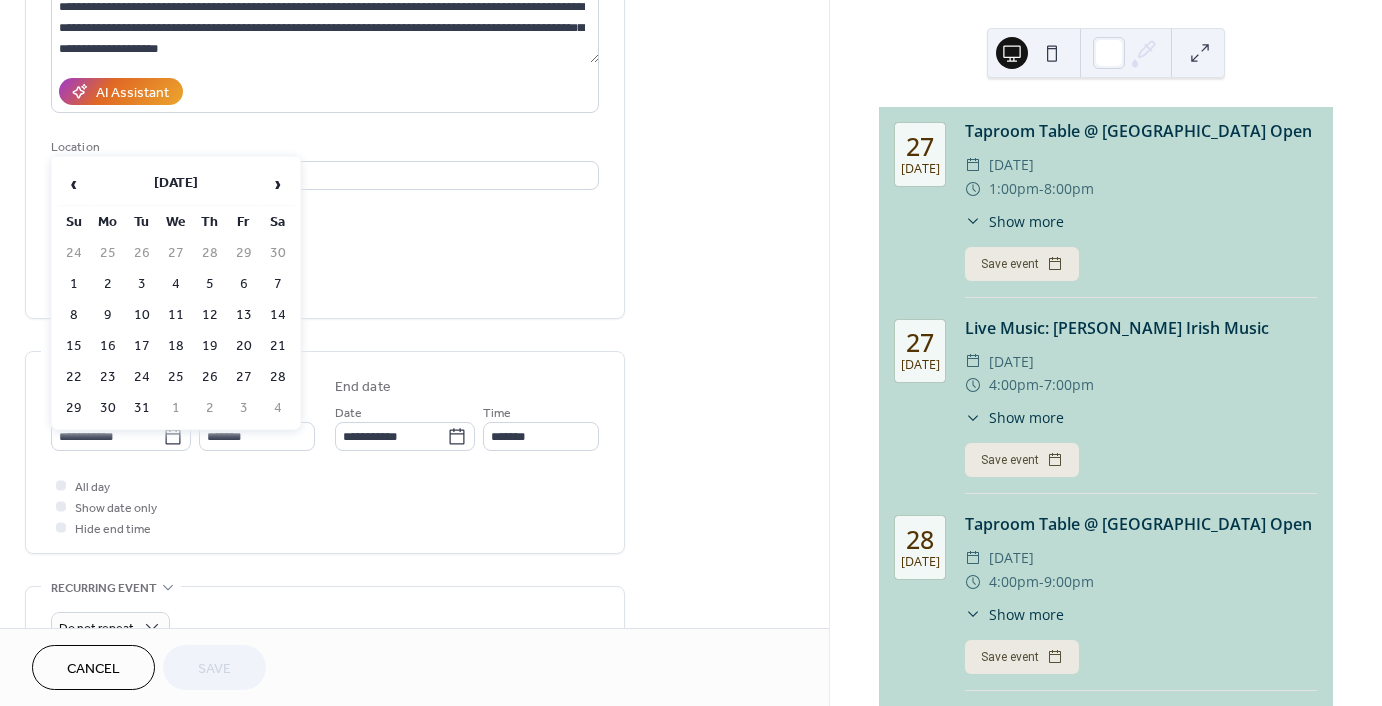 click on "›" at bounding box center [278, 184] 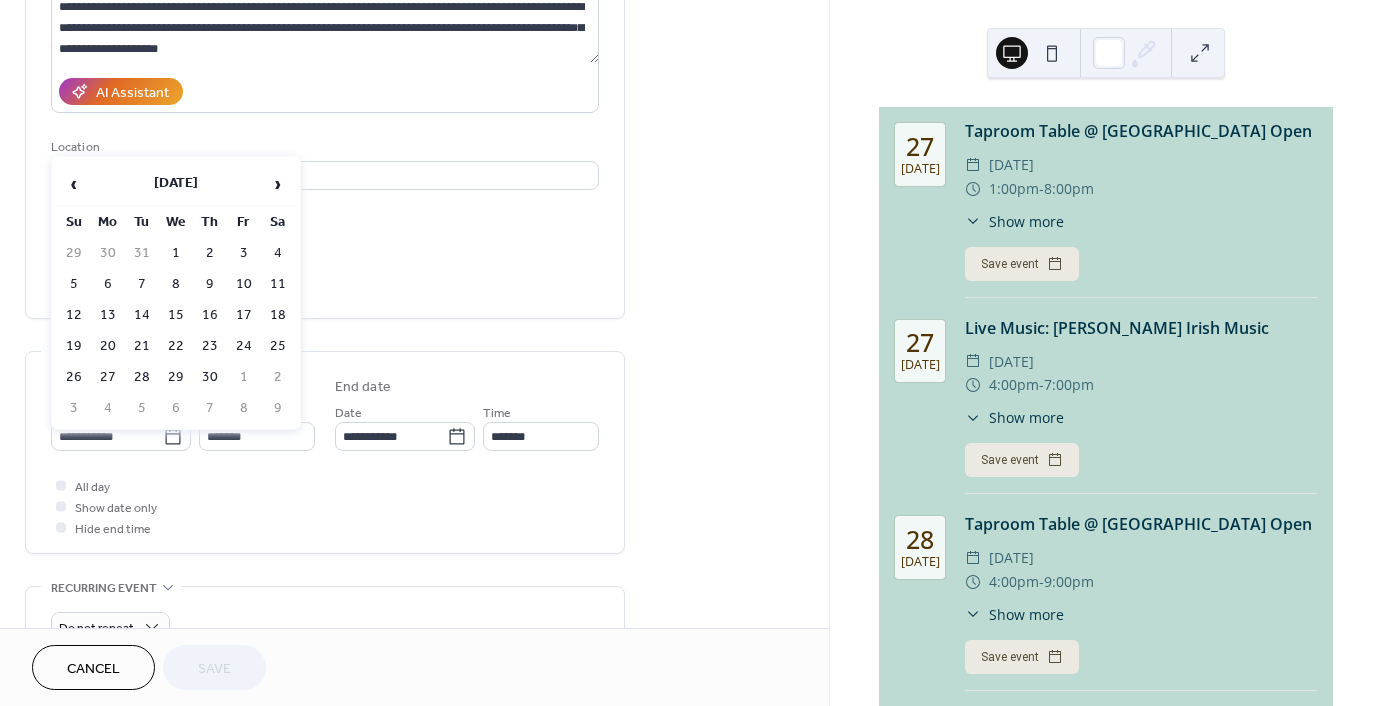click on "›" at bounding box center [278, 184] 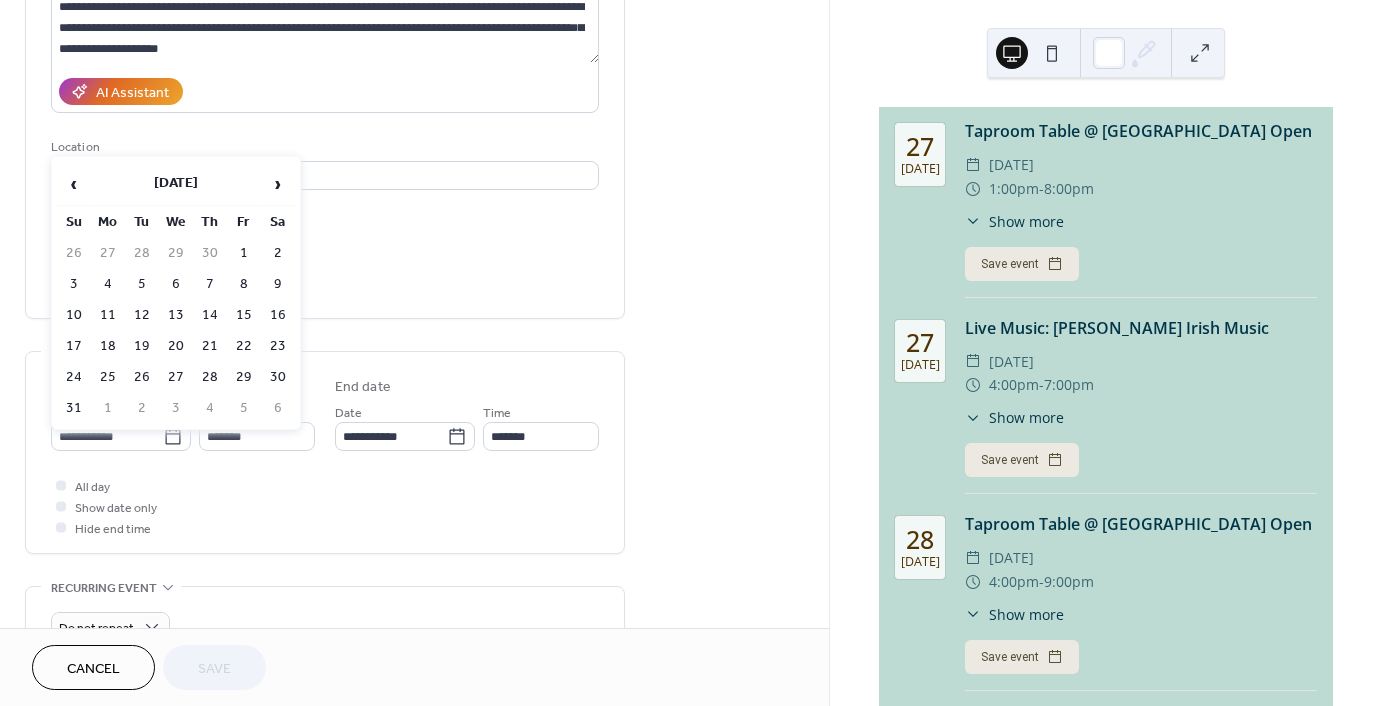 click on "›" at bounding box center [278, 184] 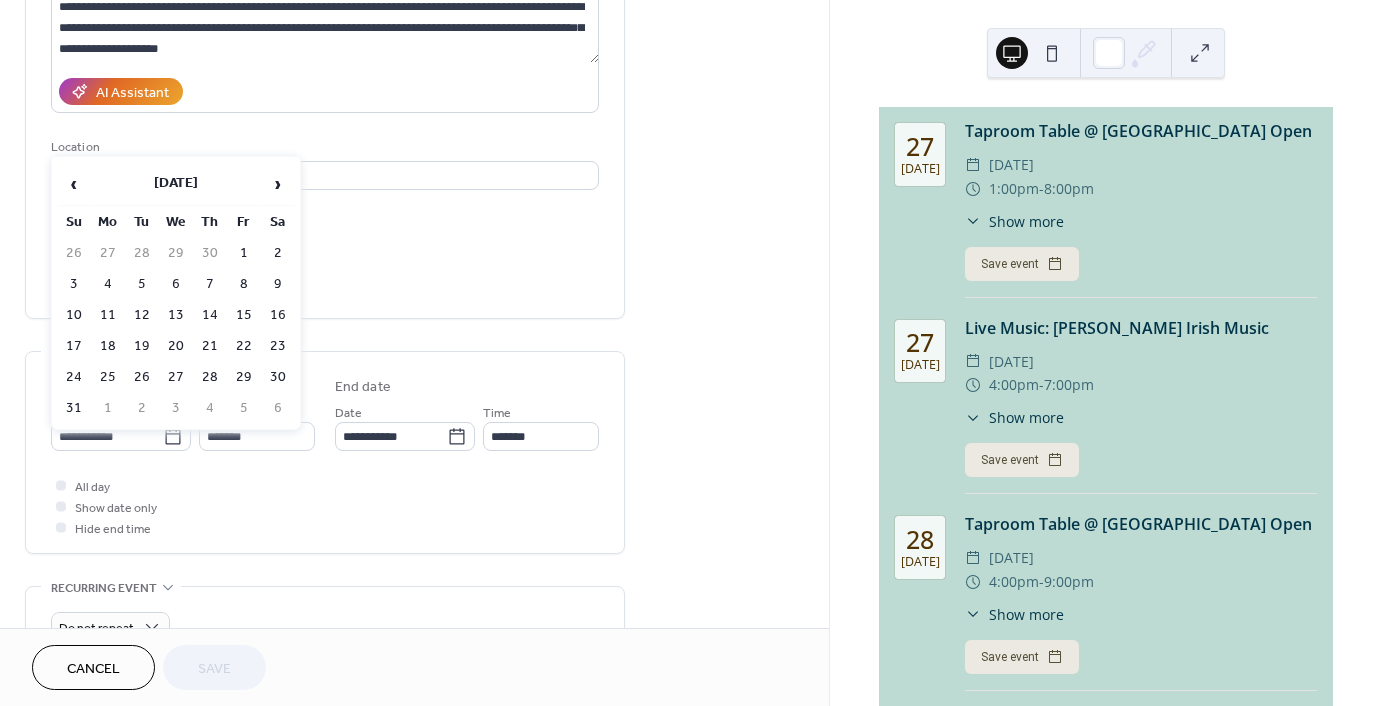 click on "›" at bounding box center (278, 184) 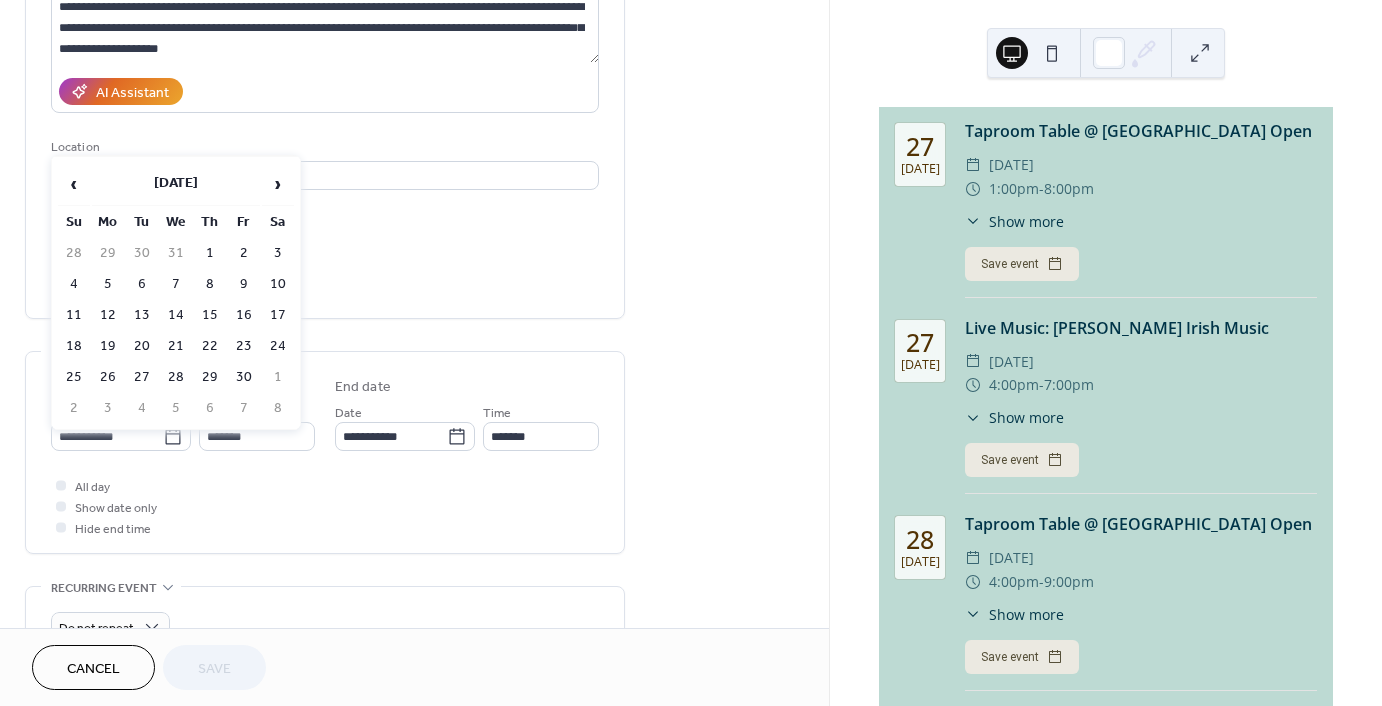 click on "›" at bounding box center [278, 184] 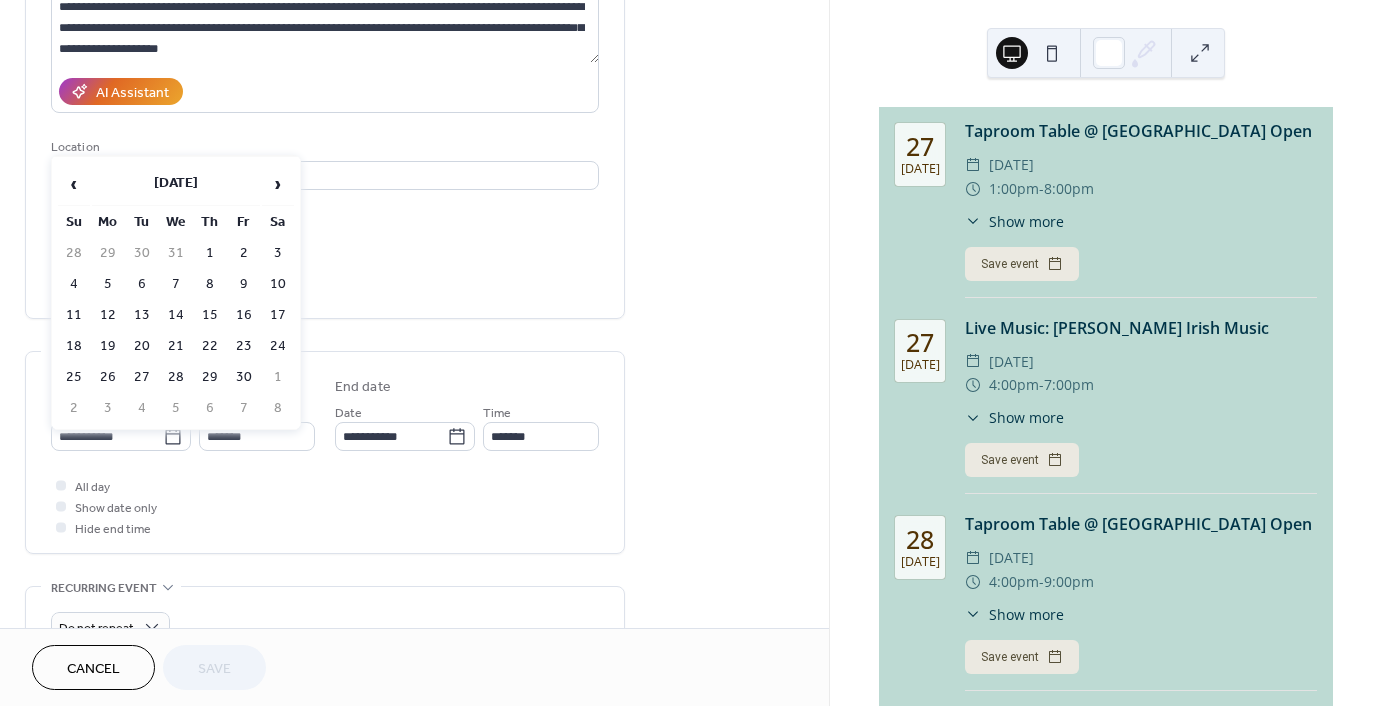 click on "›" at bounding box center [278, 184] 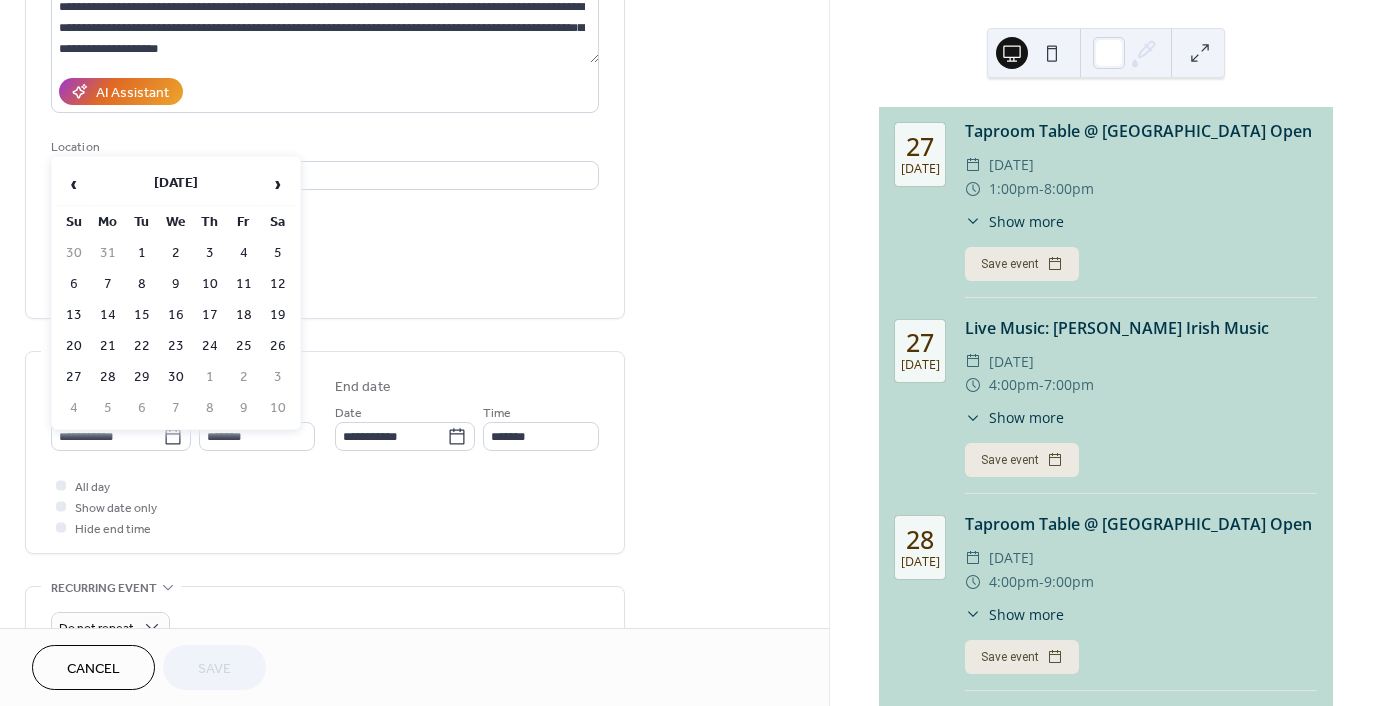click on "›" at bounding box center [278, 184] 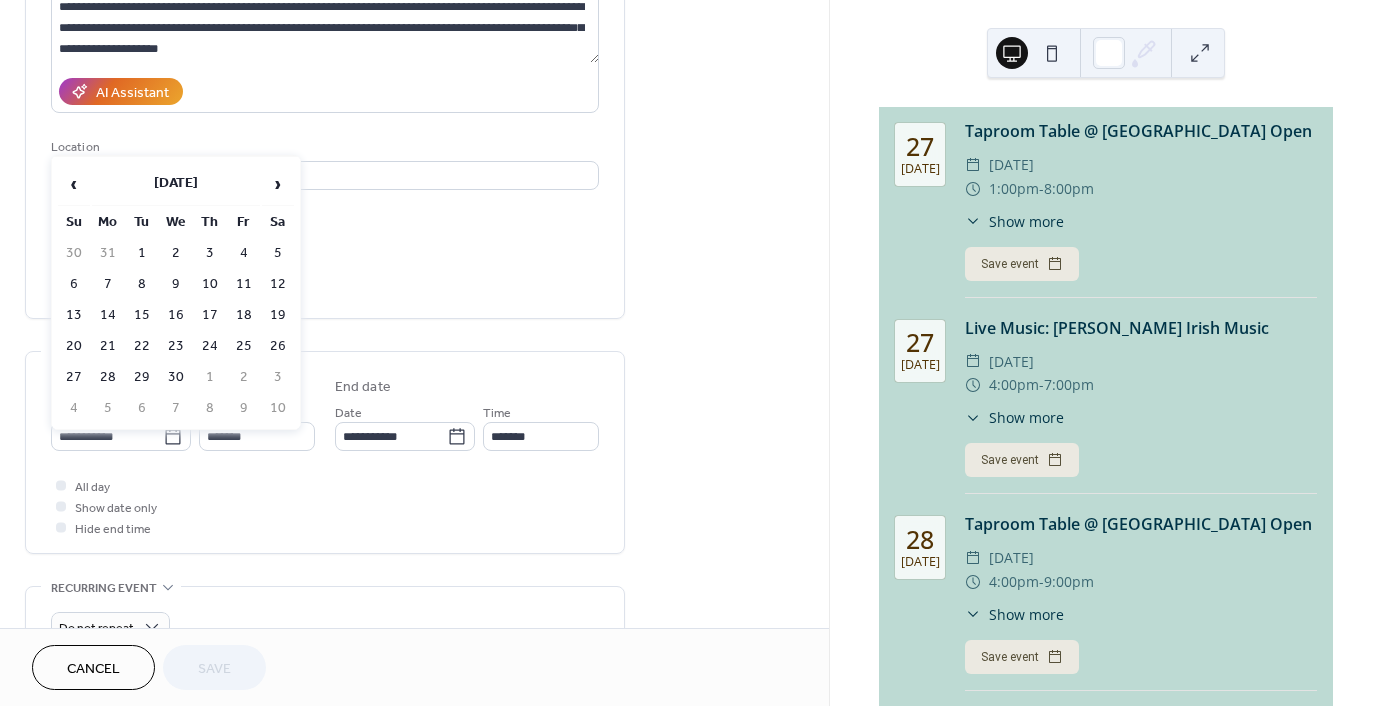 click on "›" at bounding box center [278, 184] 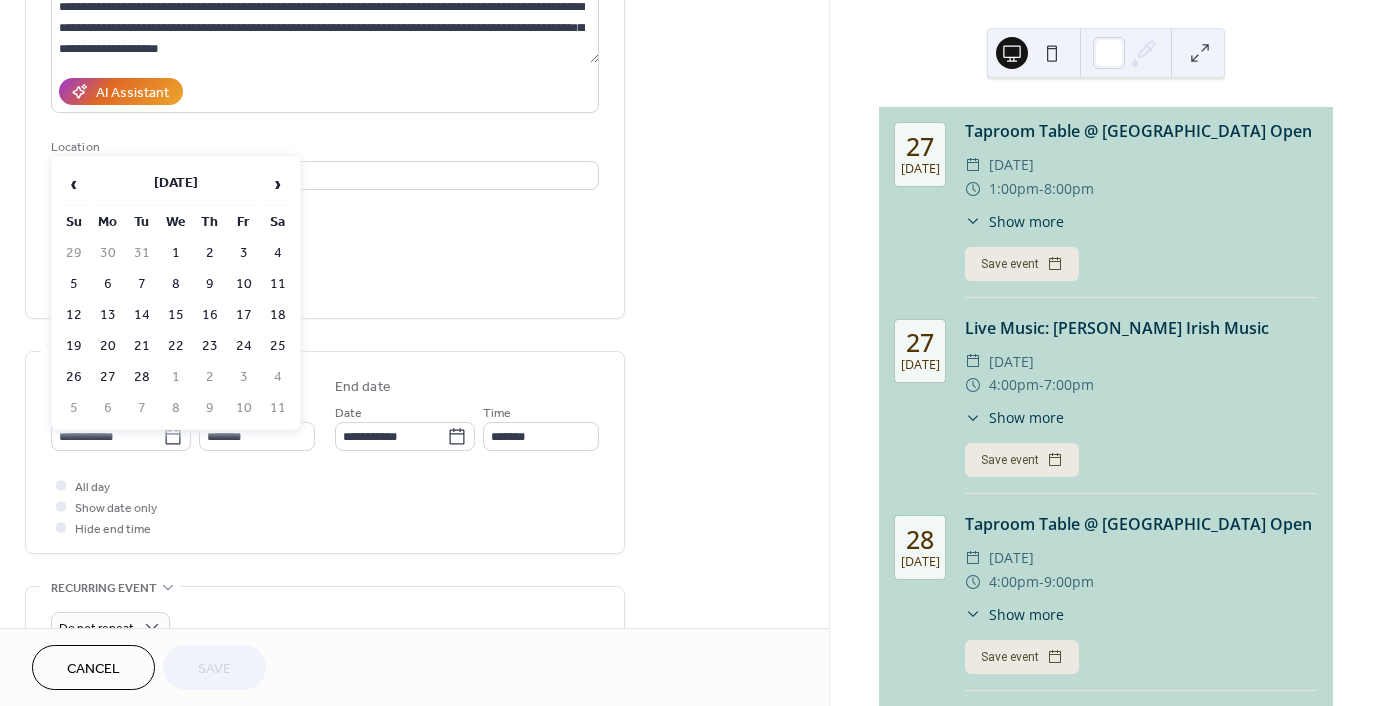 click on "›" at bounding box center (278, 184) 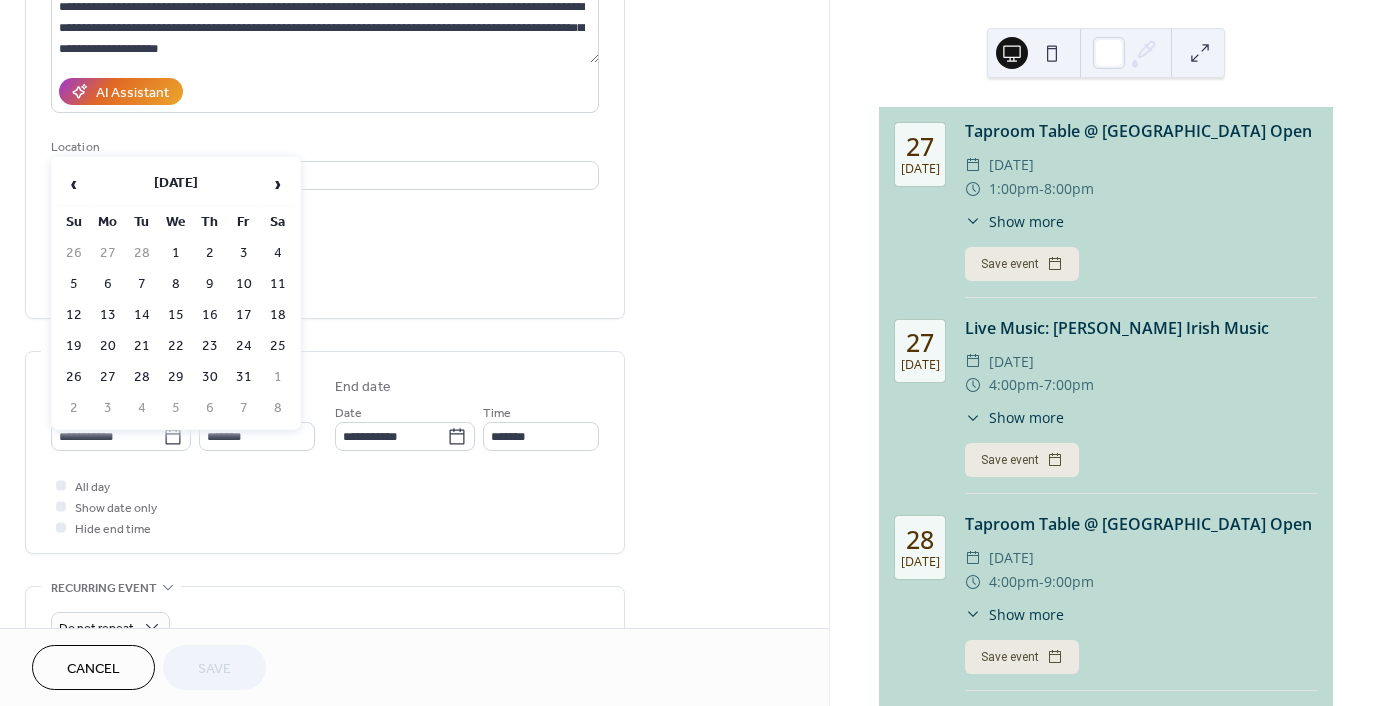 click on "›" at bounding box center [278, 184] 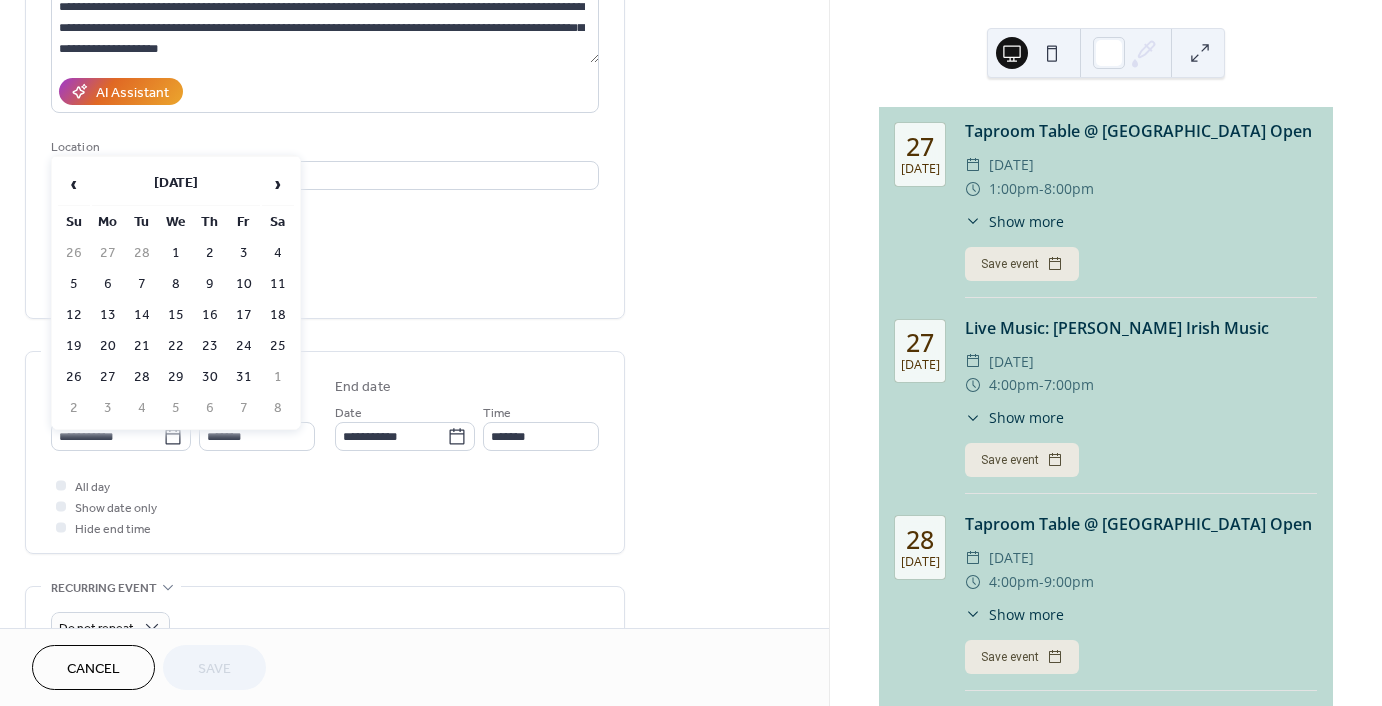 click on "›" at bounding box center [278, 184] 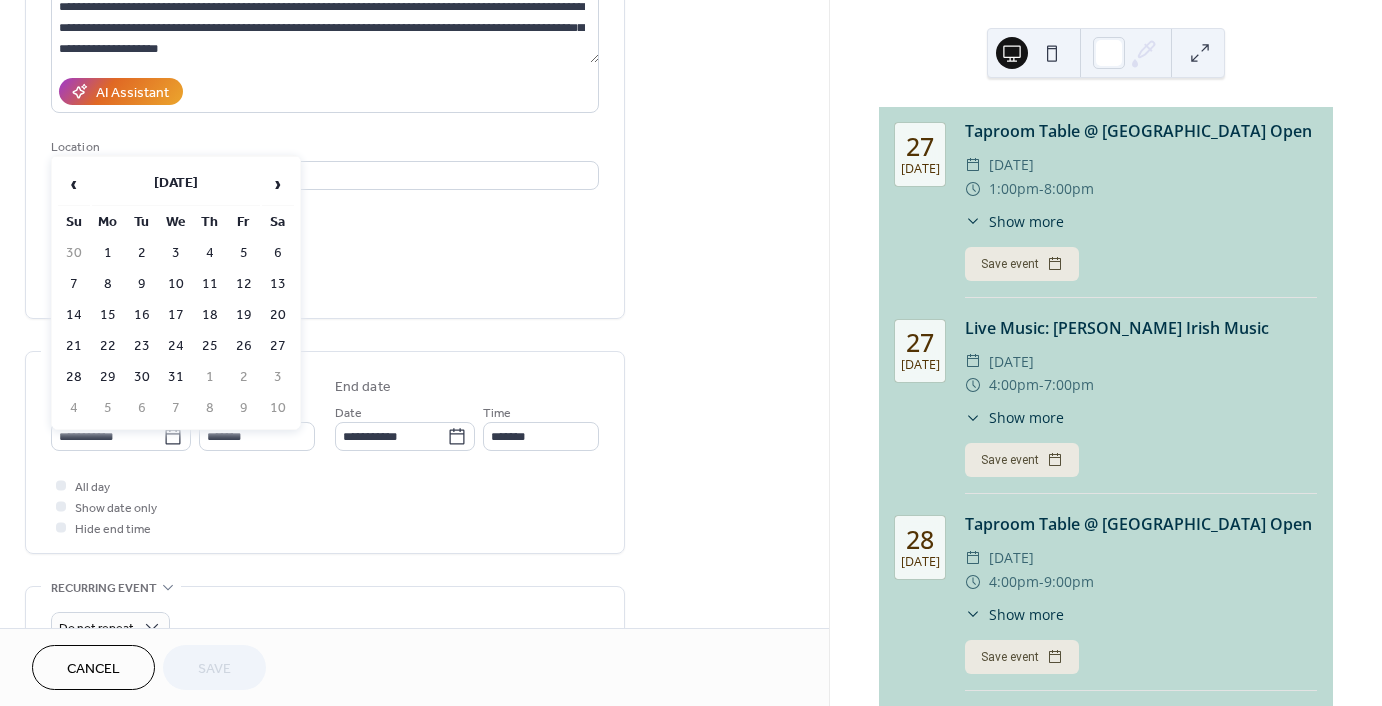 click on "›" at bounding box center (278, 184) 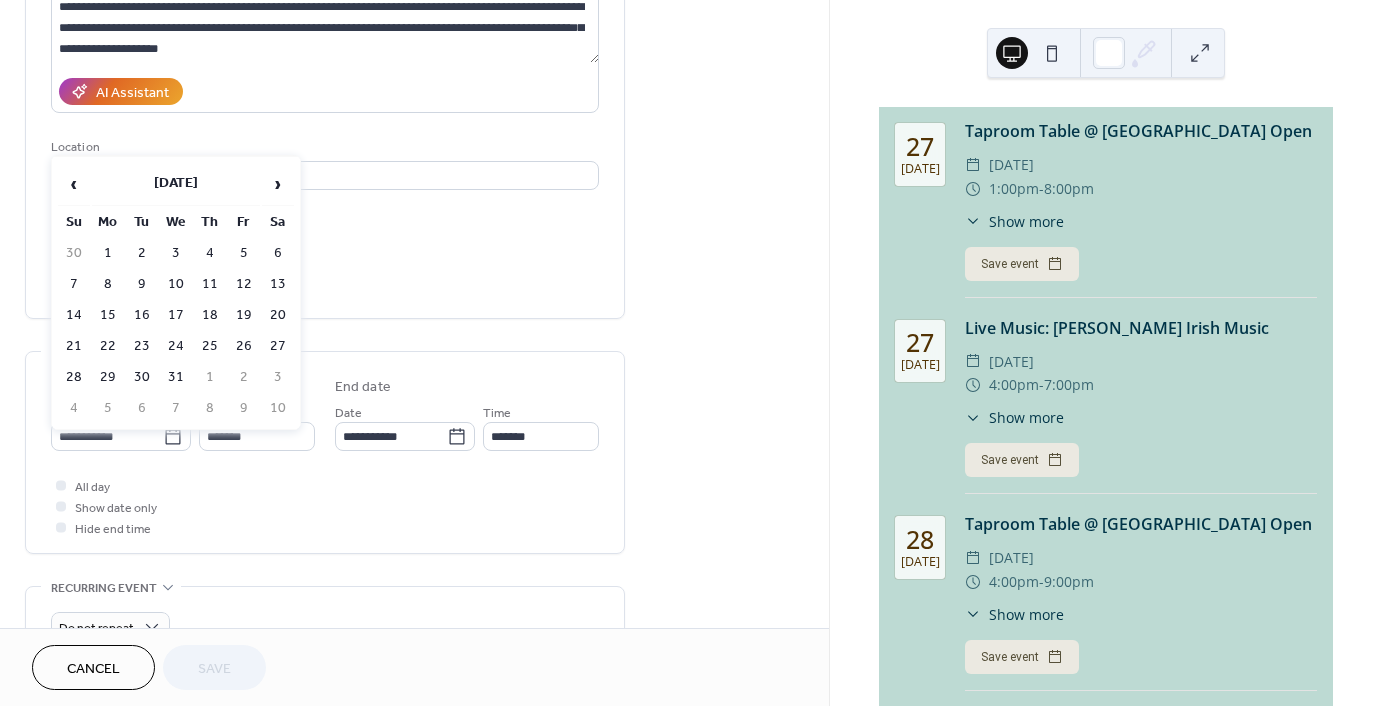 click on "›" at bounding box center (278, 184) 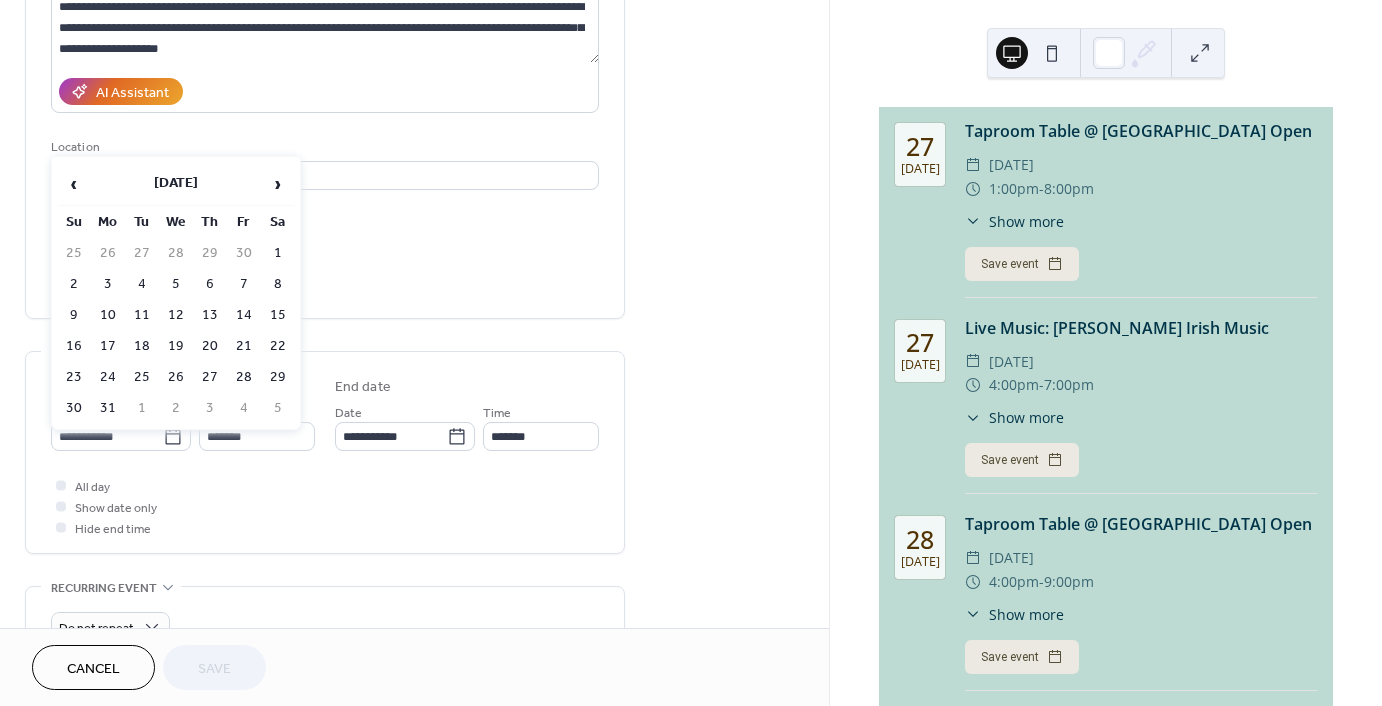 click on "›" at bounding box center (278, 184) 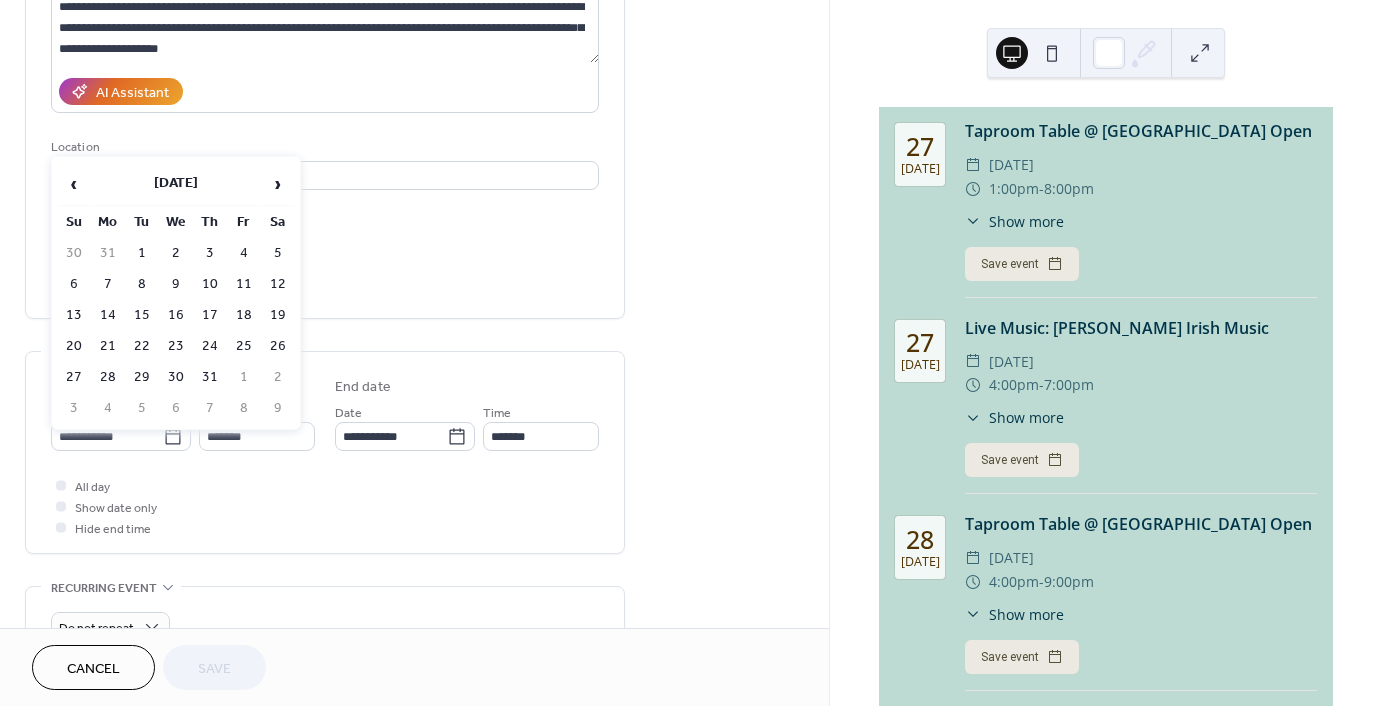 click on "›" at bounding box center [278, 184] 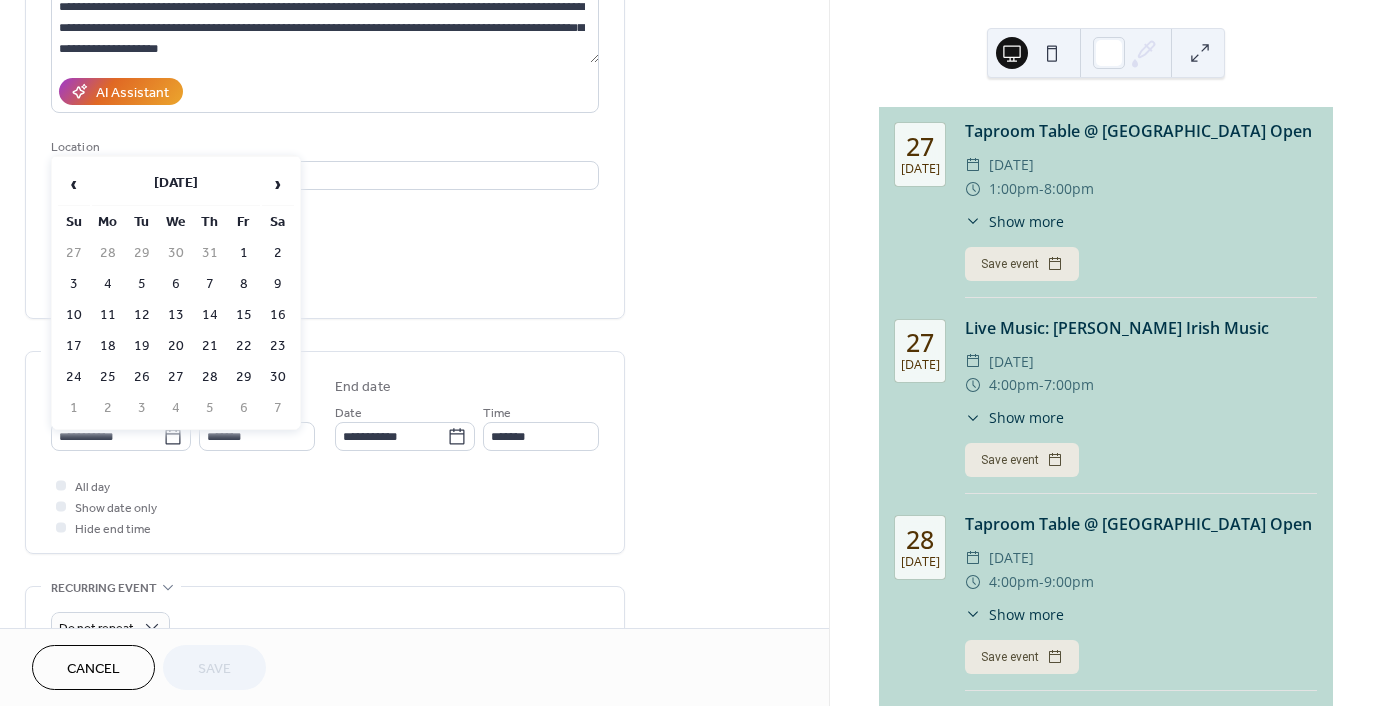 click on "›" at bounding box center [278, 184] 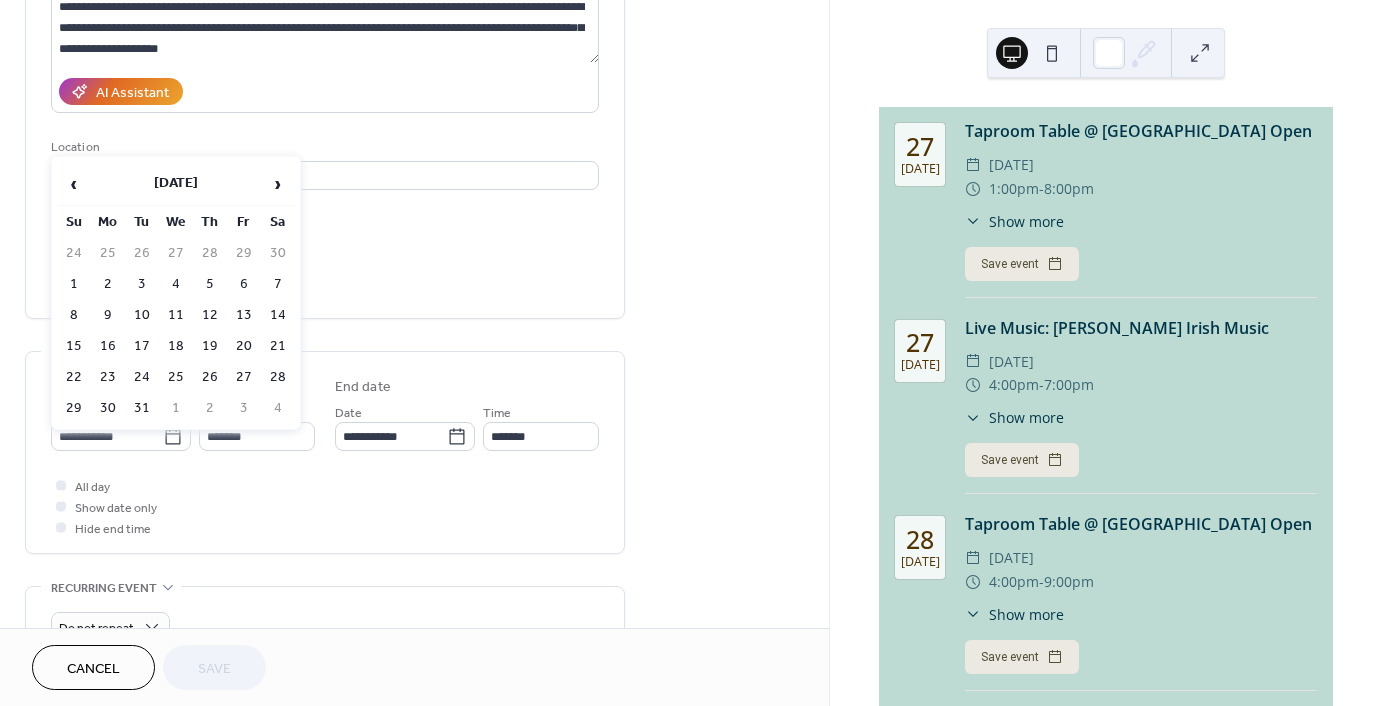 click on "›" at bounding box center [278, 184] 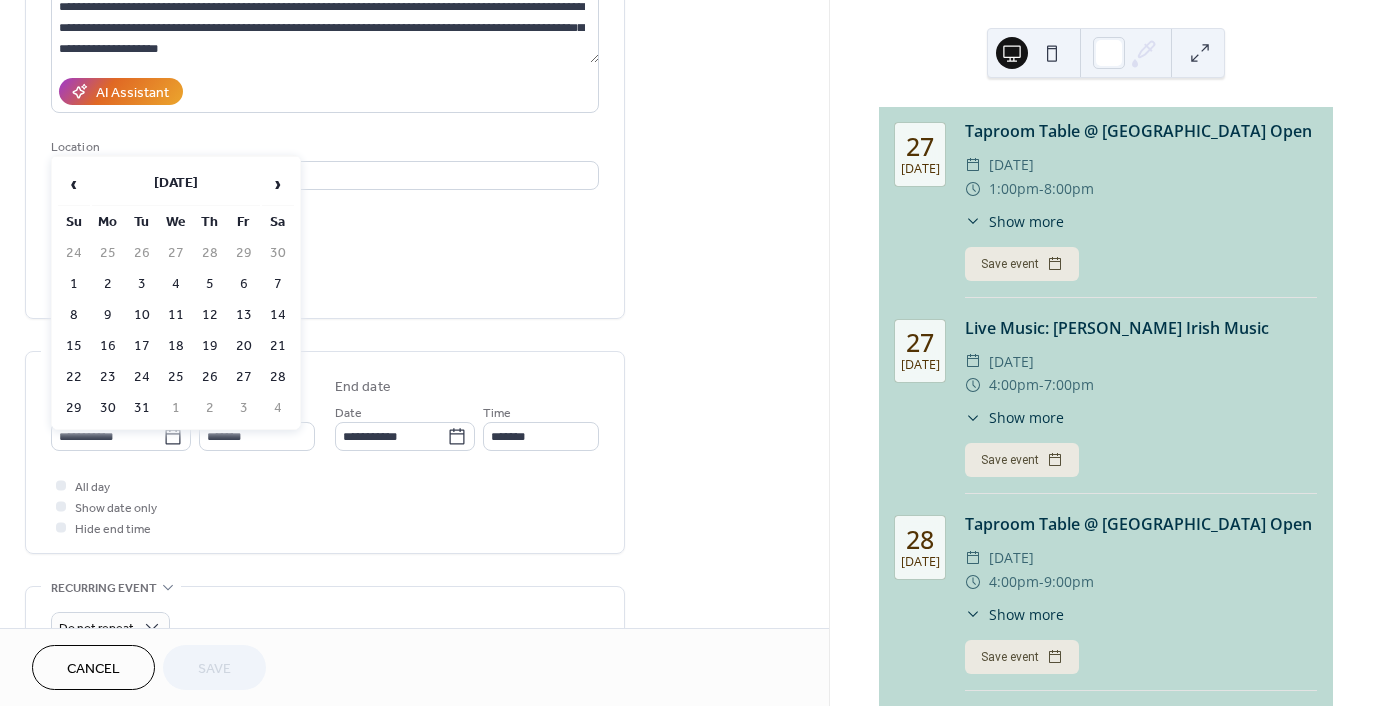 click on "›" at bounding box center [278, 184] 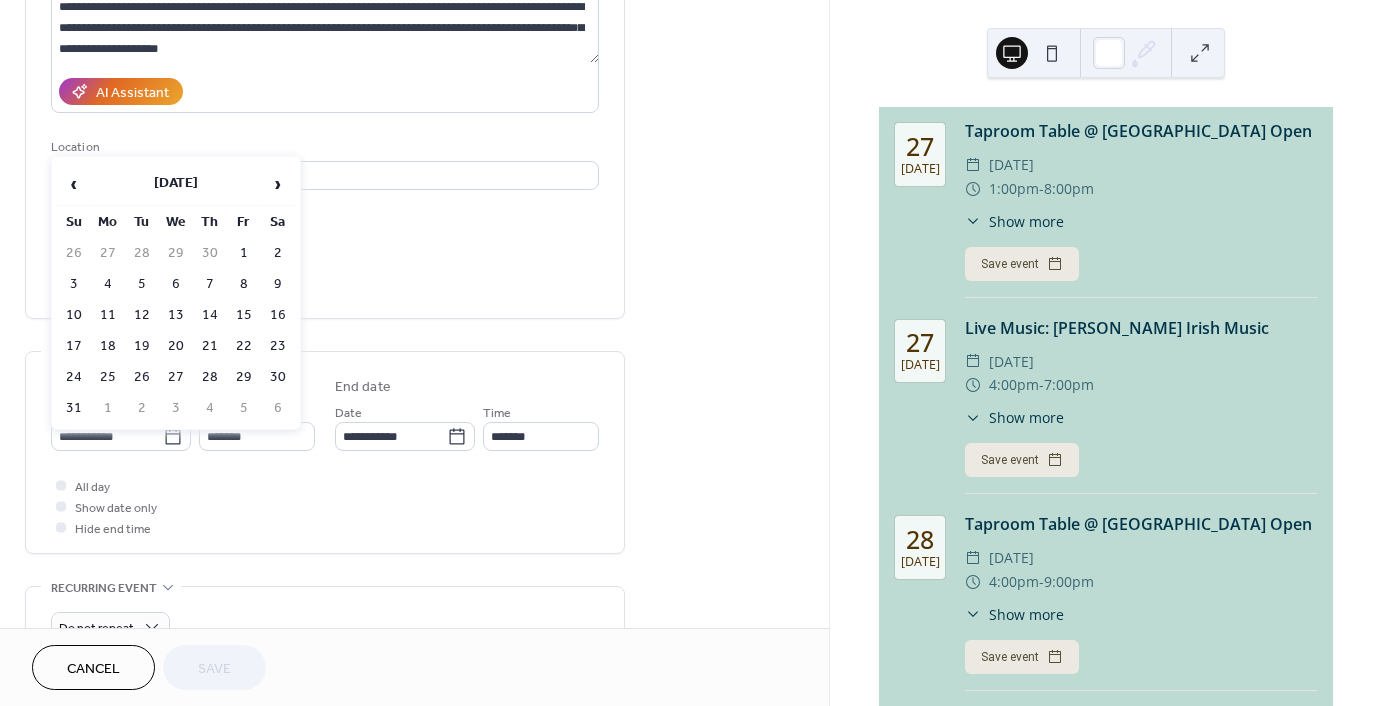 click on "›" at bounding box center [278, 184] 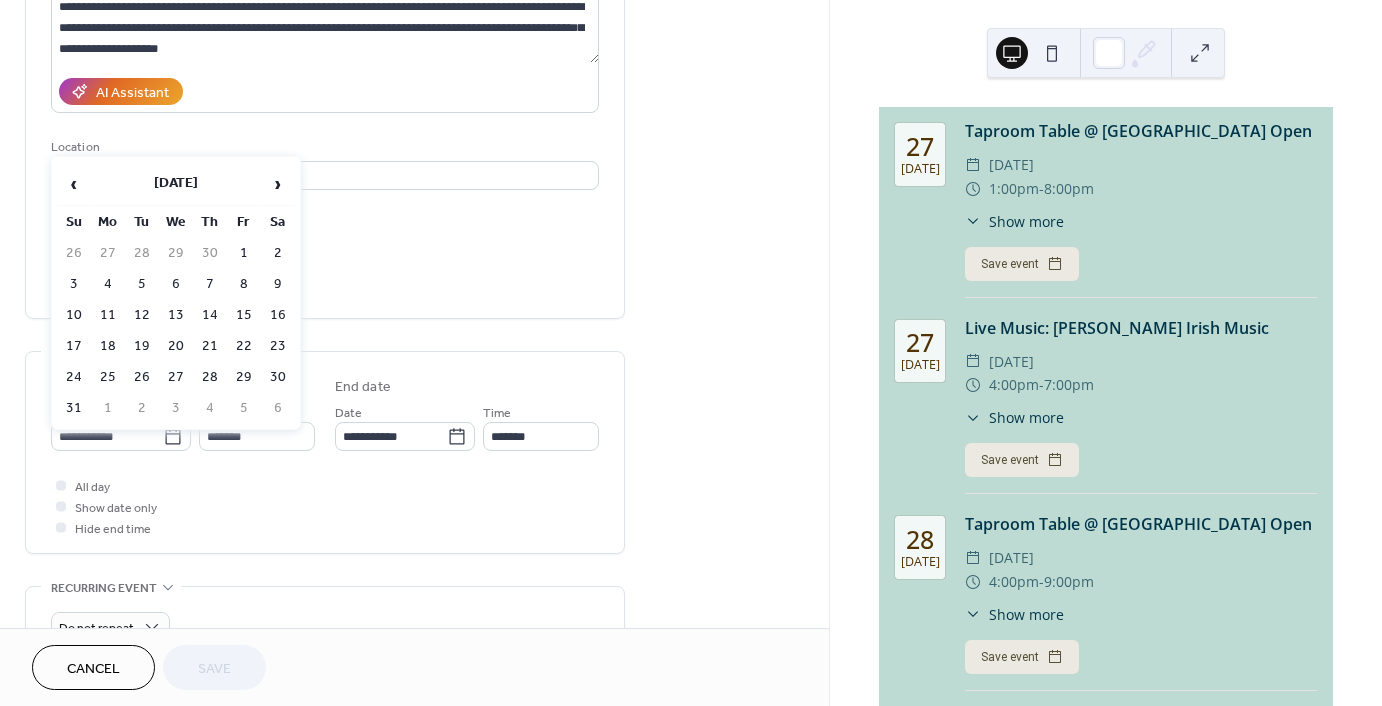 click on "›" at bounding box center [278, 184] 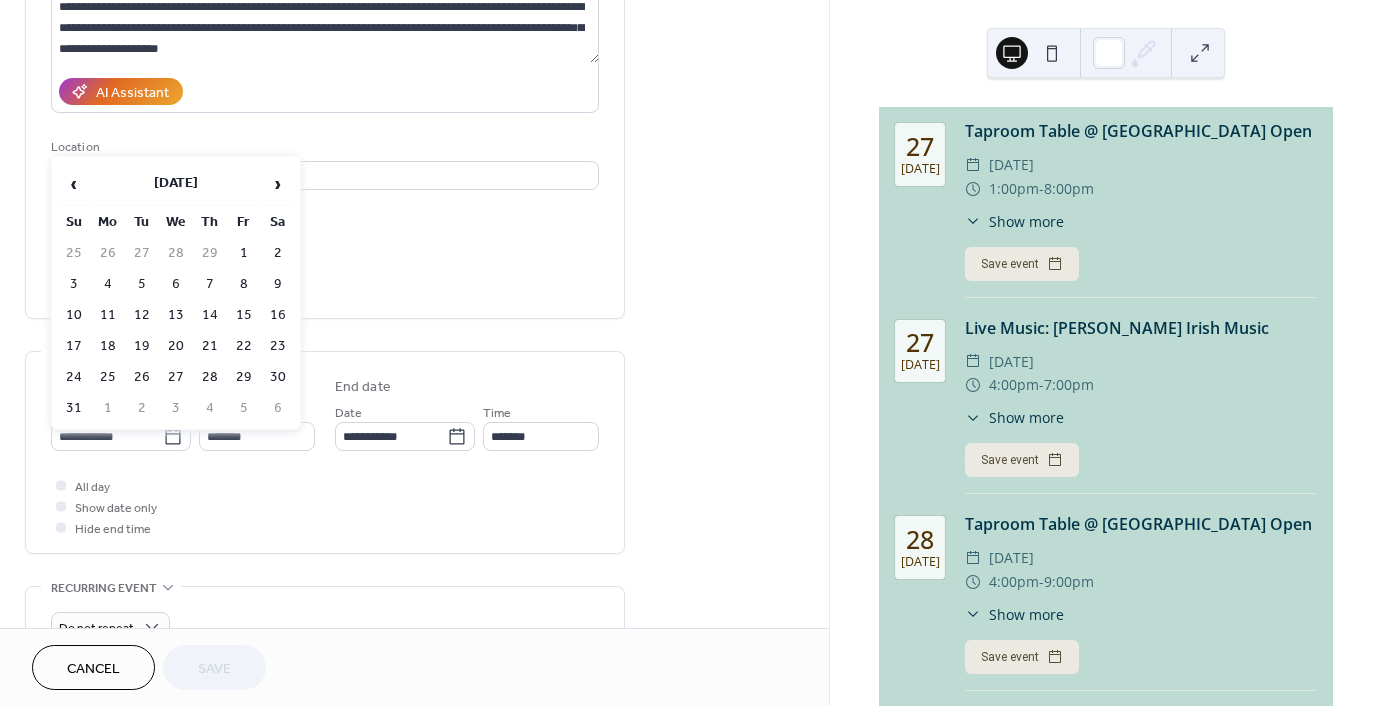 click on "›" at bounding box center (278, 184) 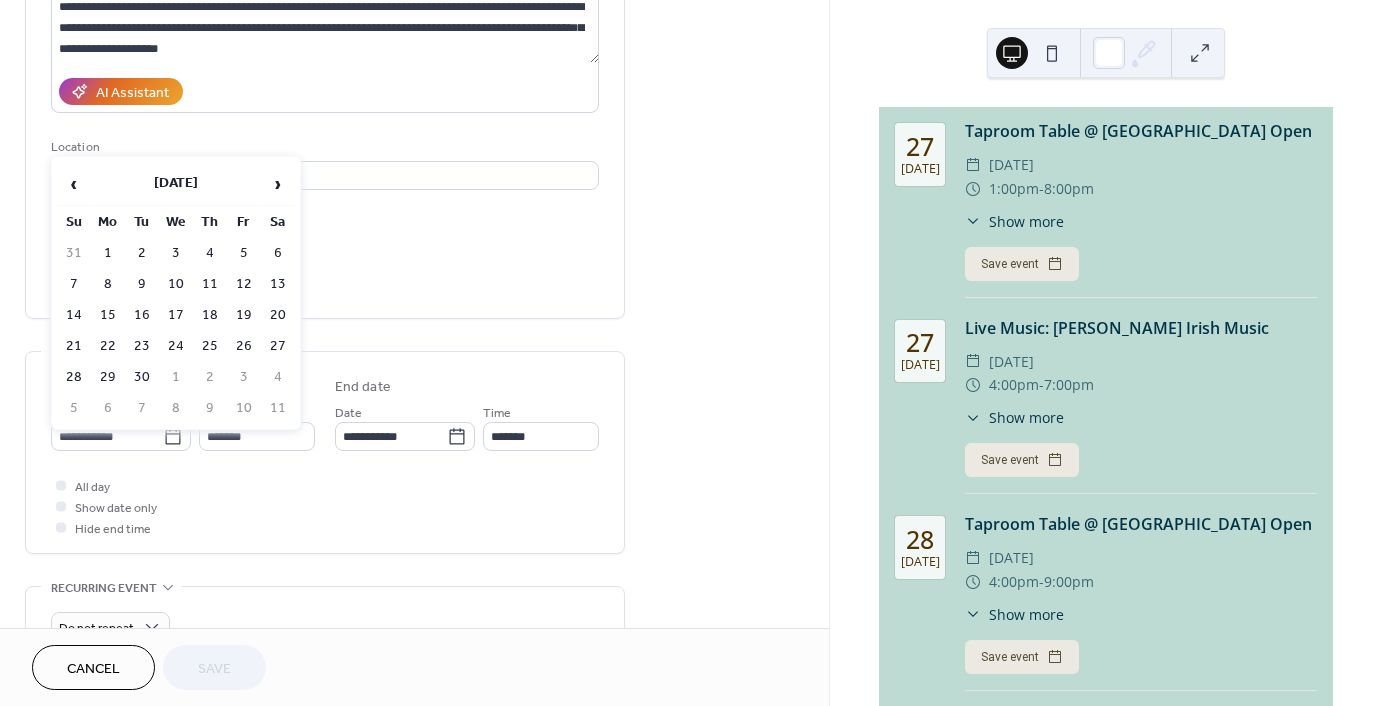 click on "›" at bounding box center [278, 184] 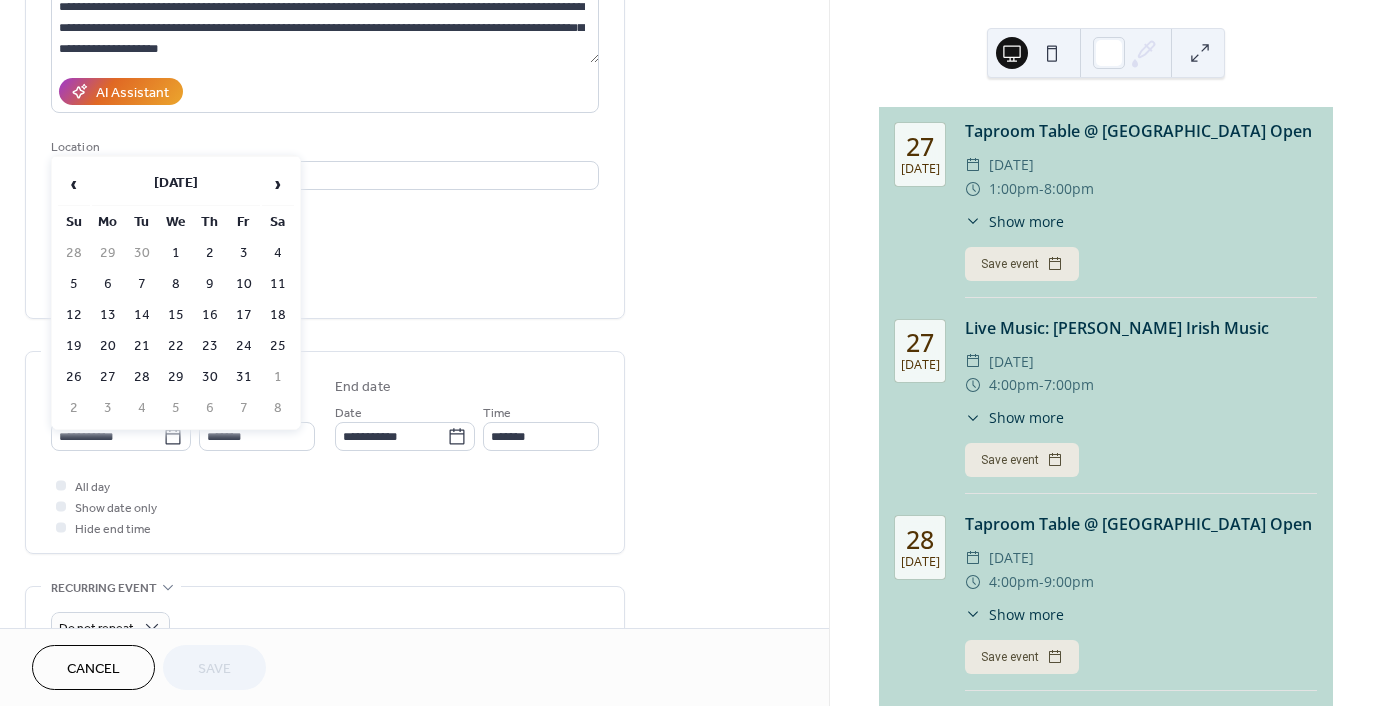 click on "›" at bounding box center (278, 184) 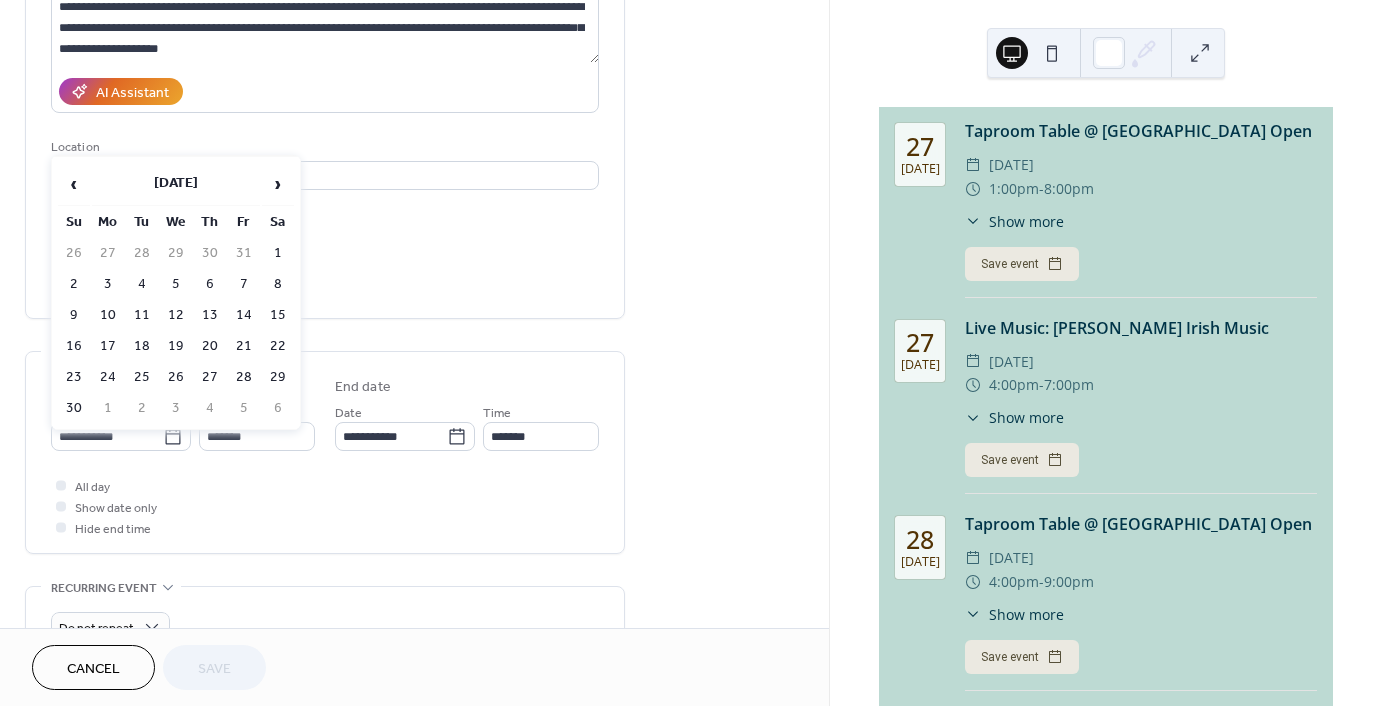 click on "›" at bounding box center [278, 184] 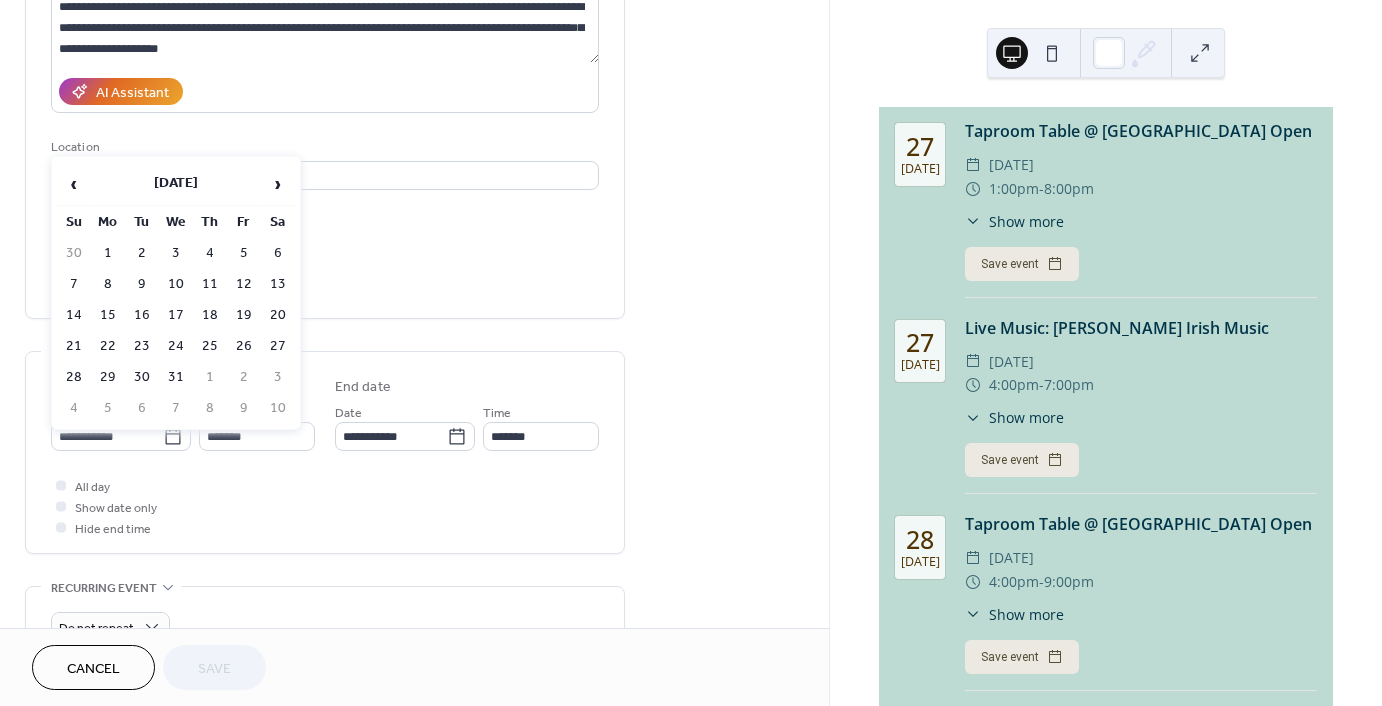 click on "›" at bounding box center (278, 184) 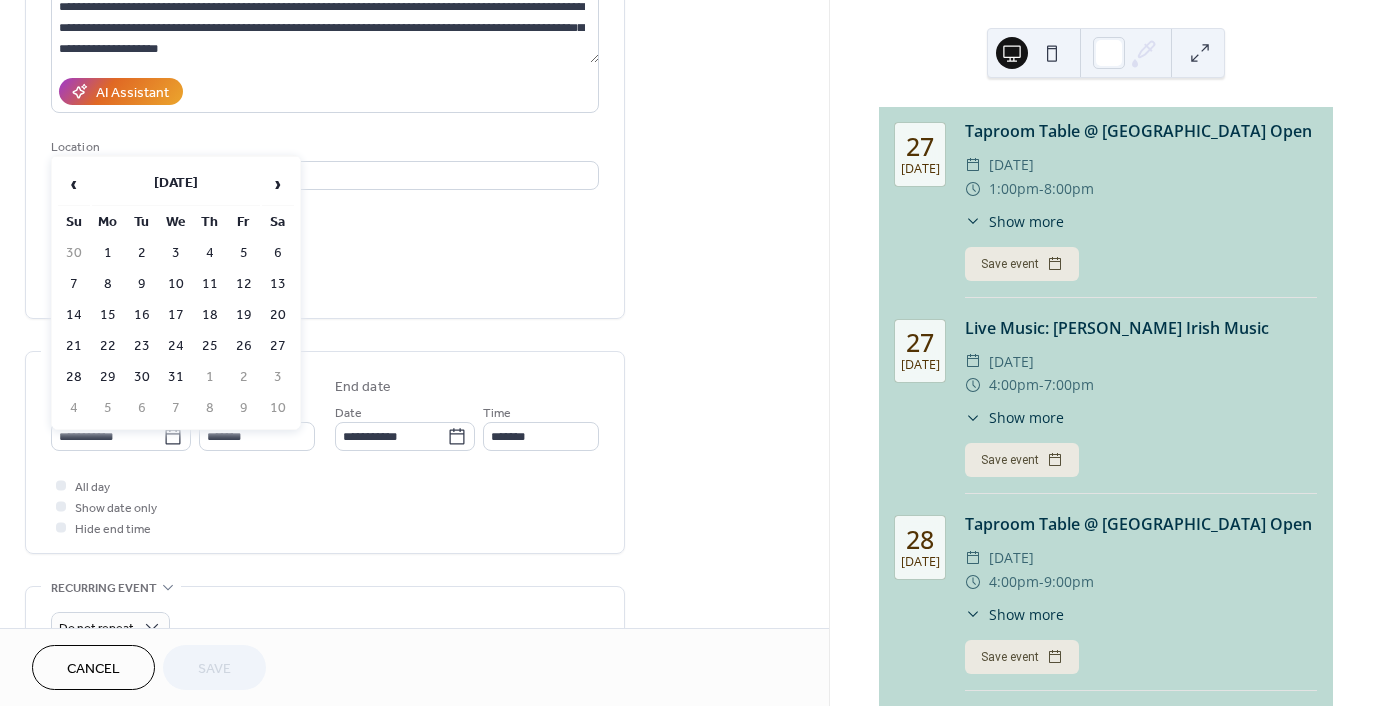 click on "›" at bounding box center [278, 184] 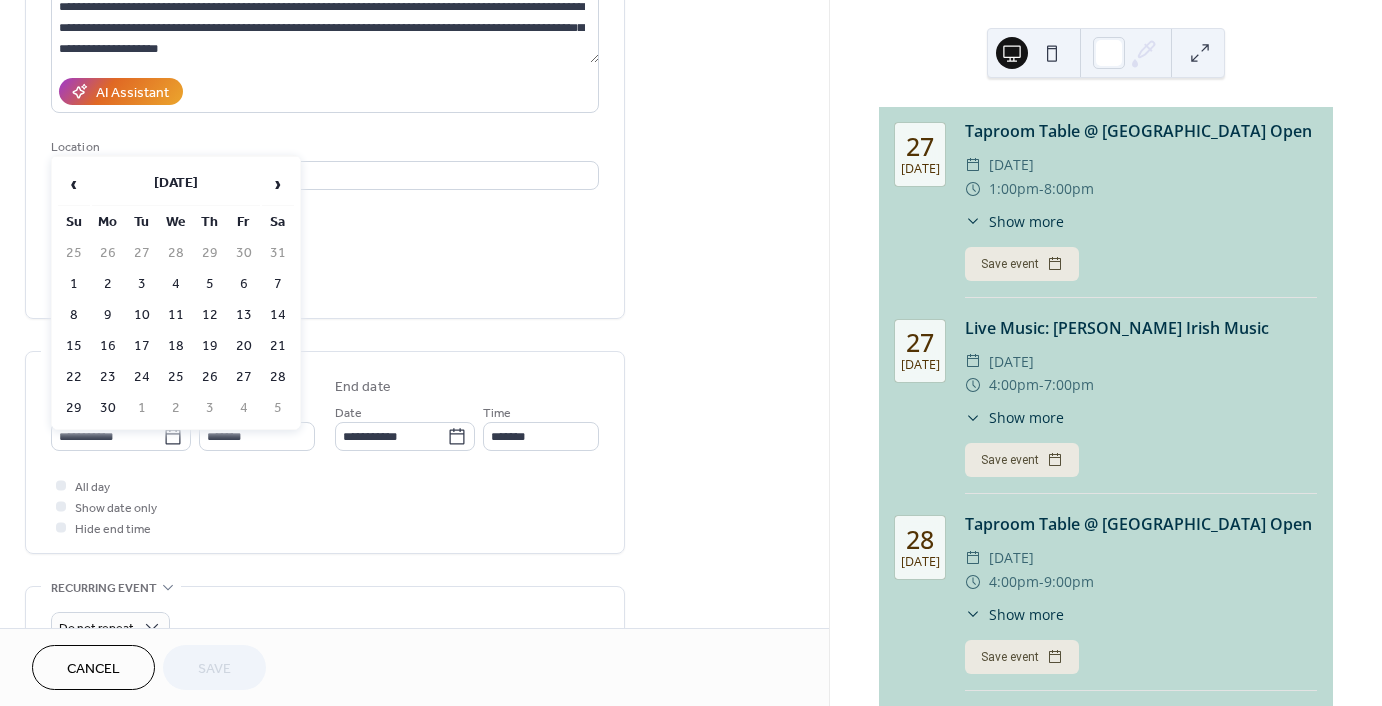 click on "›" at bounding box center (278, 184) 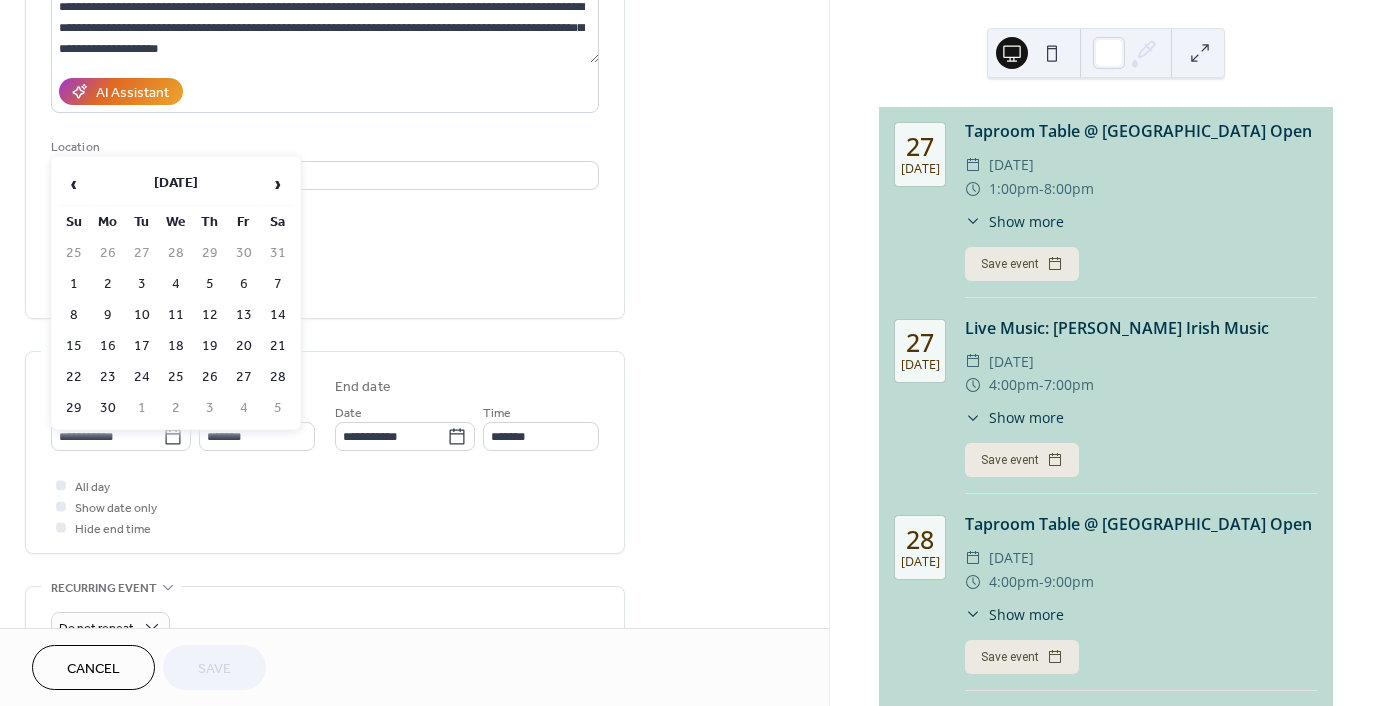 click on "›" at bounding box center [278, 184] 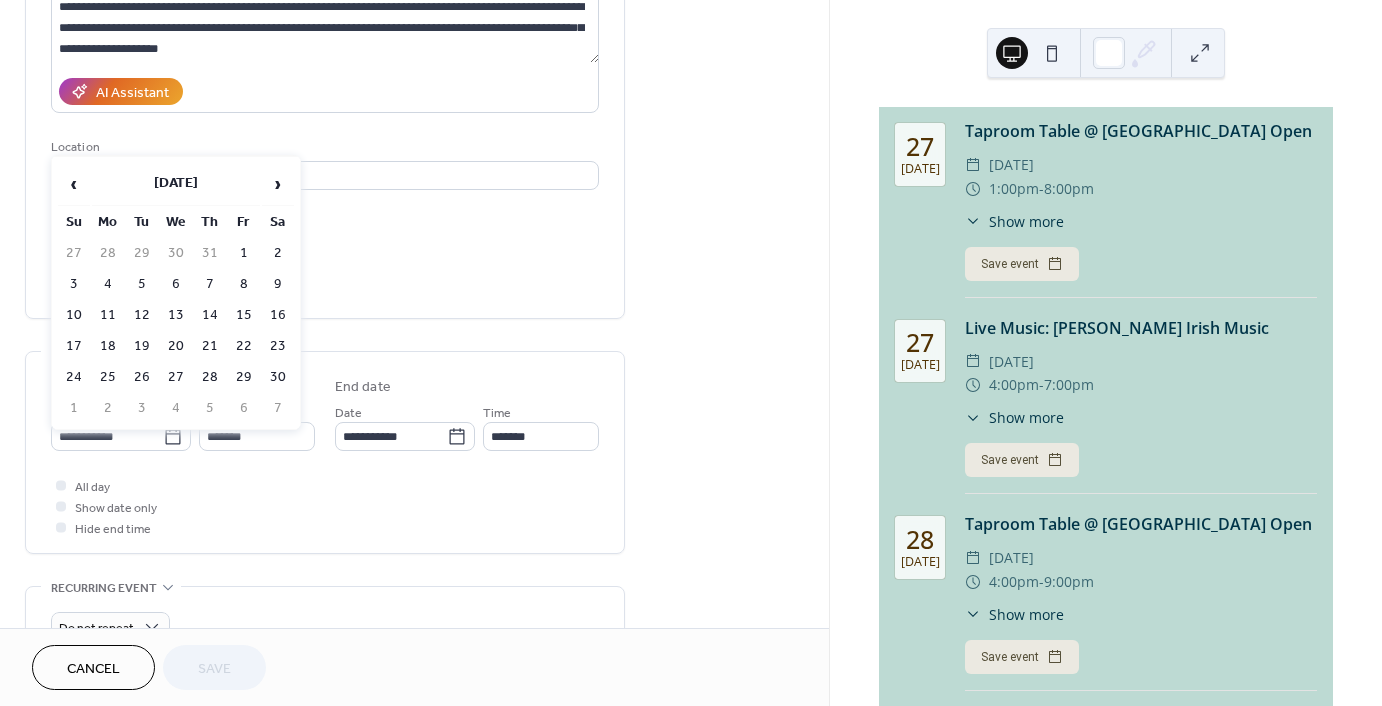 click on "›" at bounding box center [278, 184] 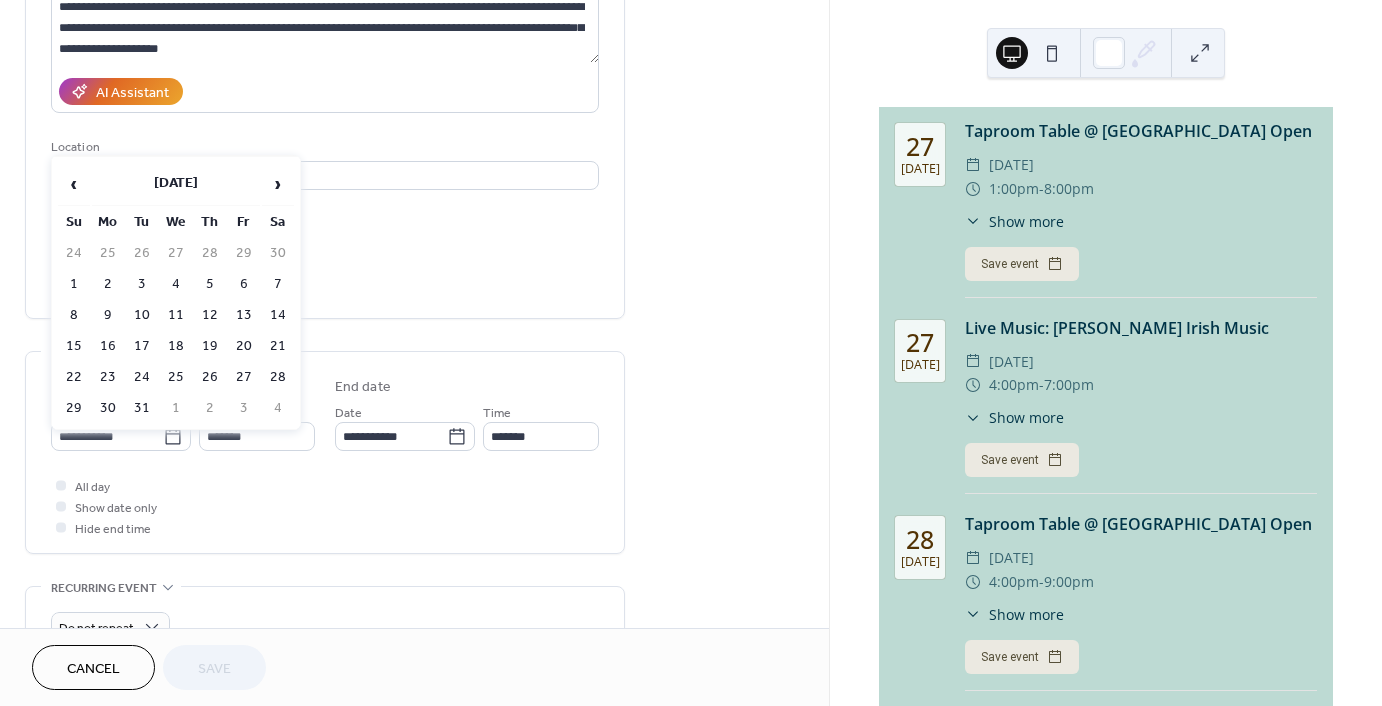click on "›" at bounding box center (278, 184) 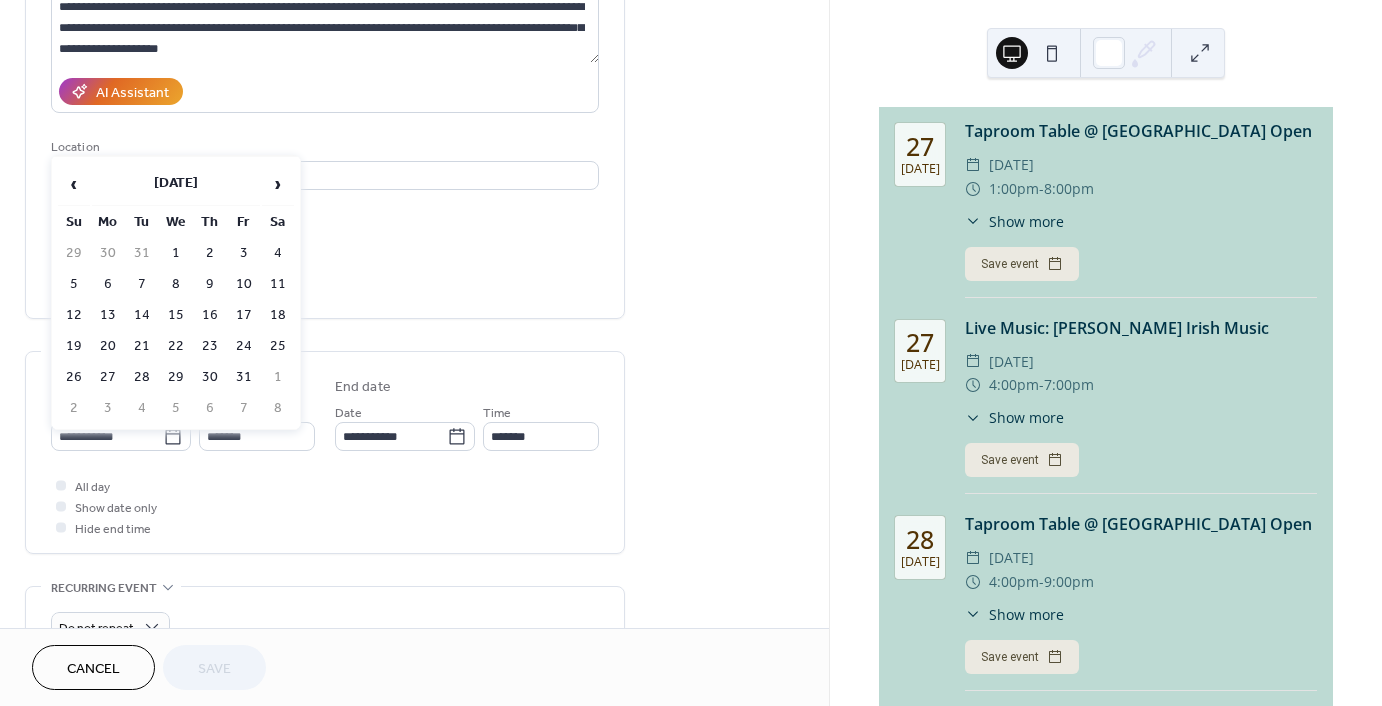 click on "›" at bounding box center (278, 184) 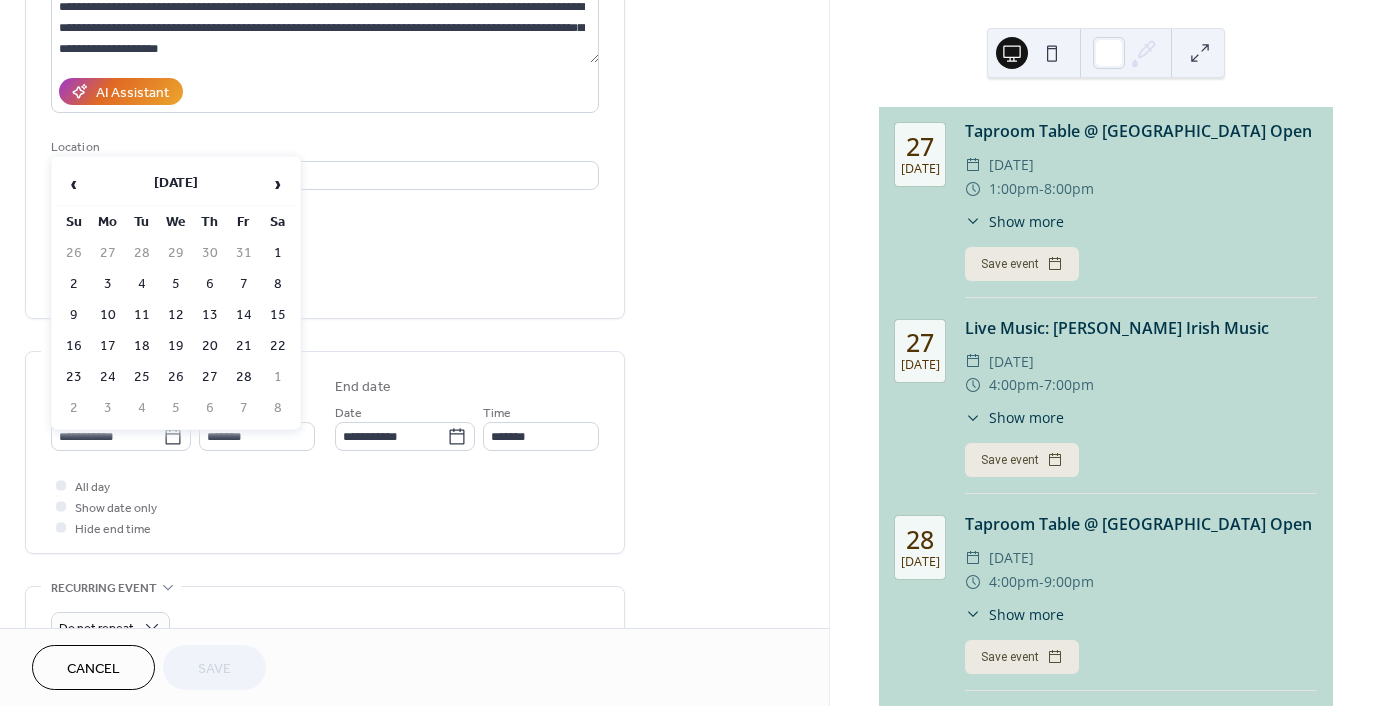 click on "›" at bounding box center [278, 184] 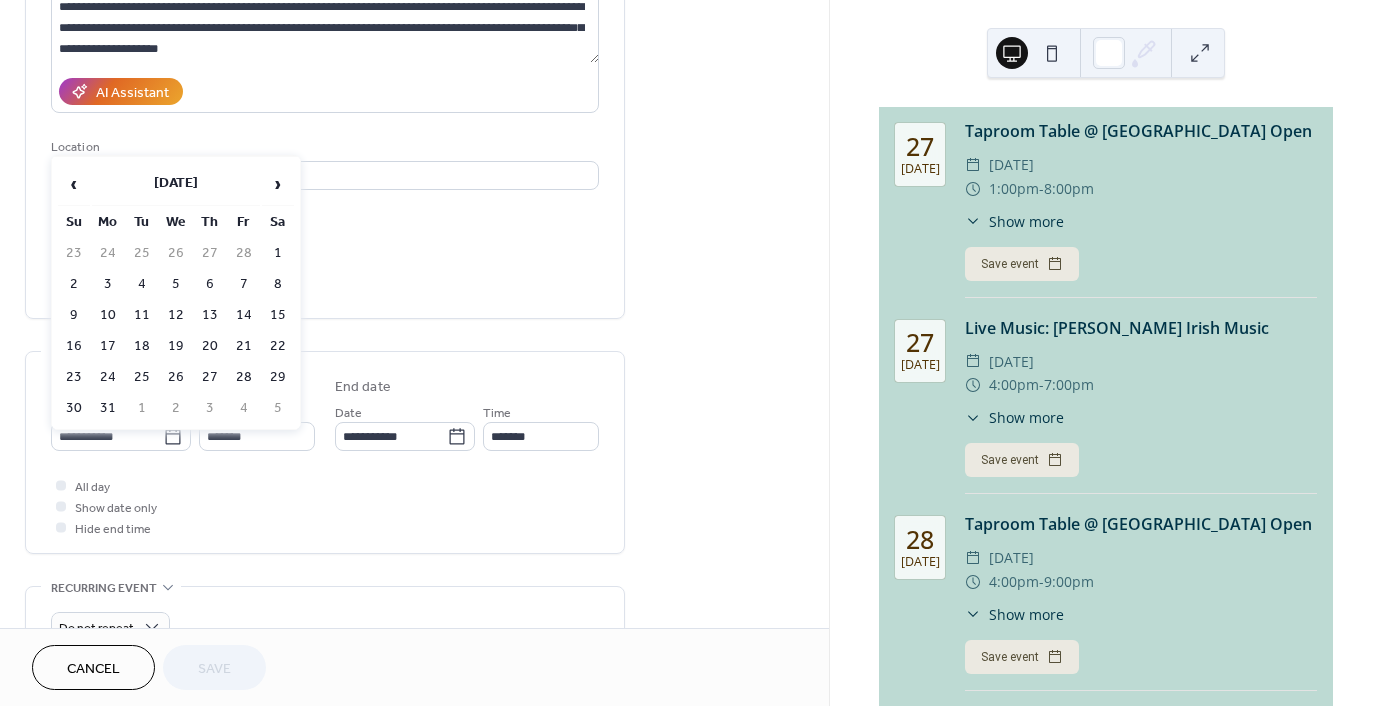 click on "›" at bounding box center [278, 184] 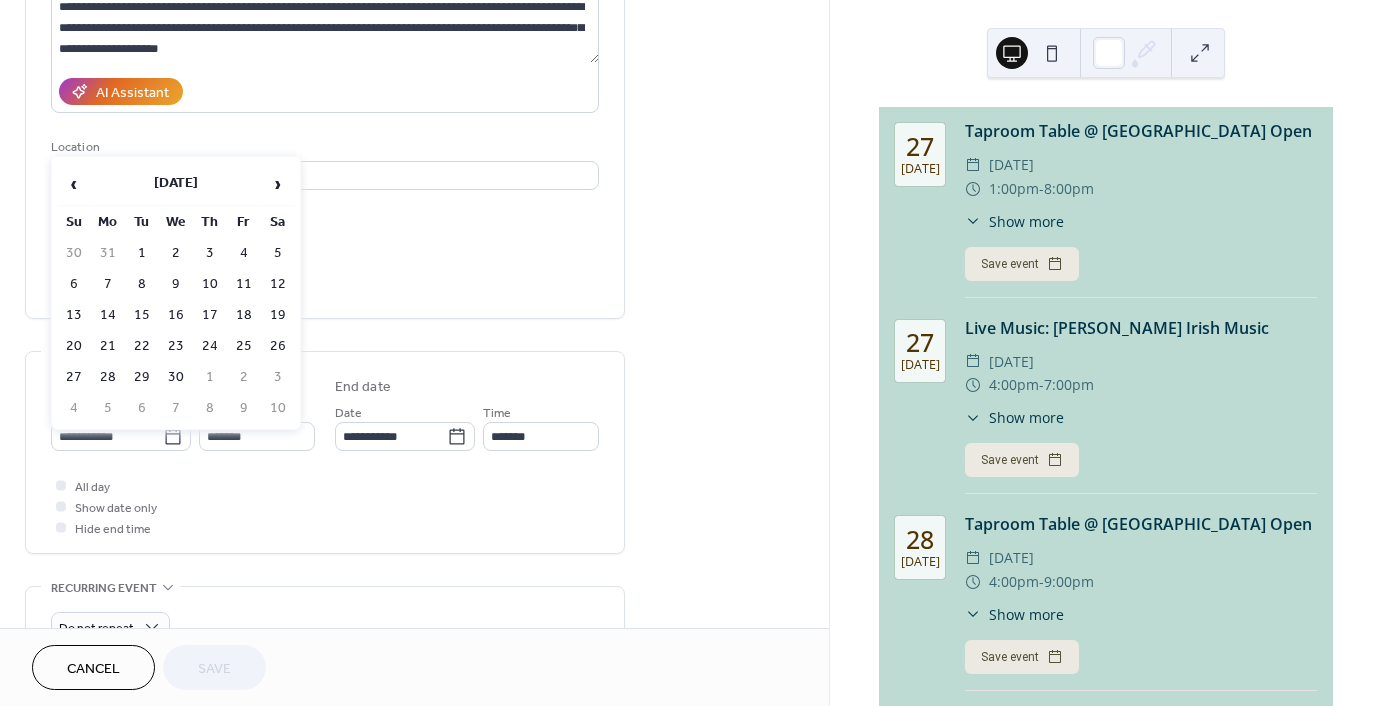 click on "›" at bounding box center [278, 184] 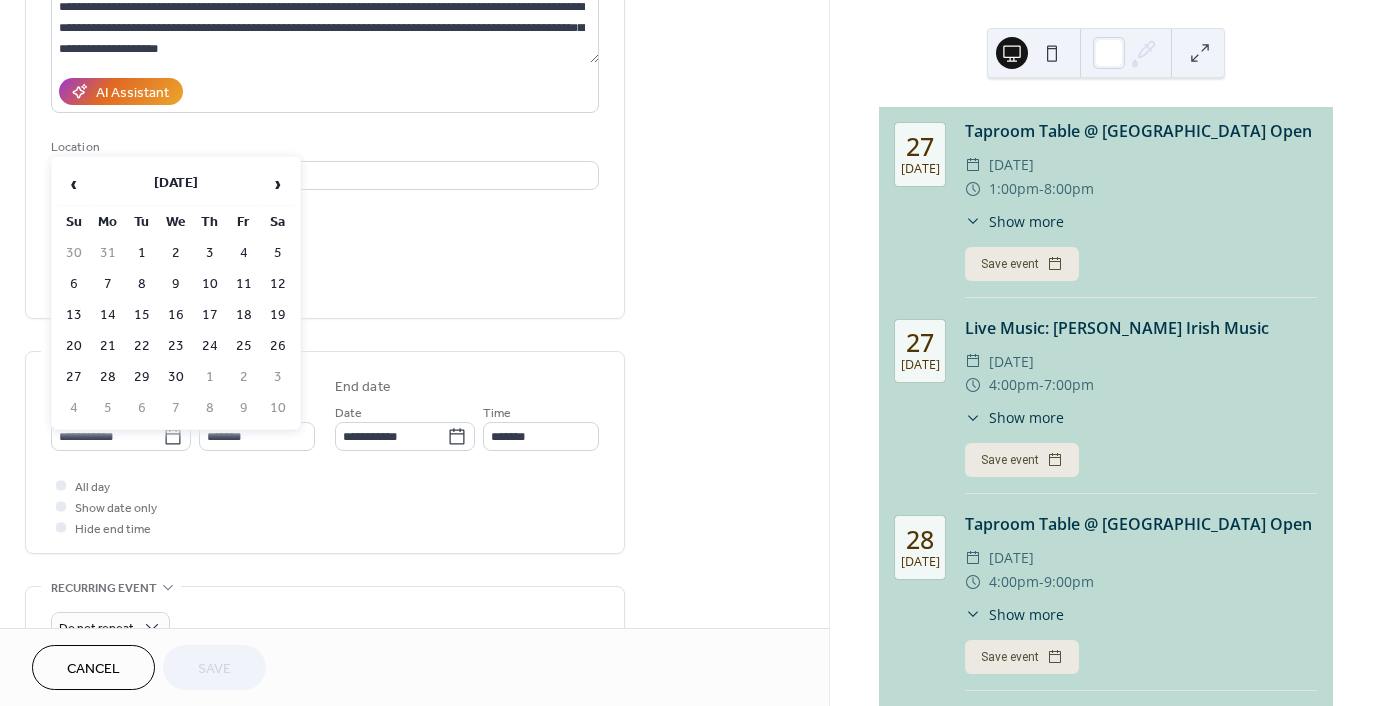 click on "›" at bounding box center (278, 184) 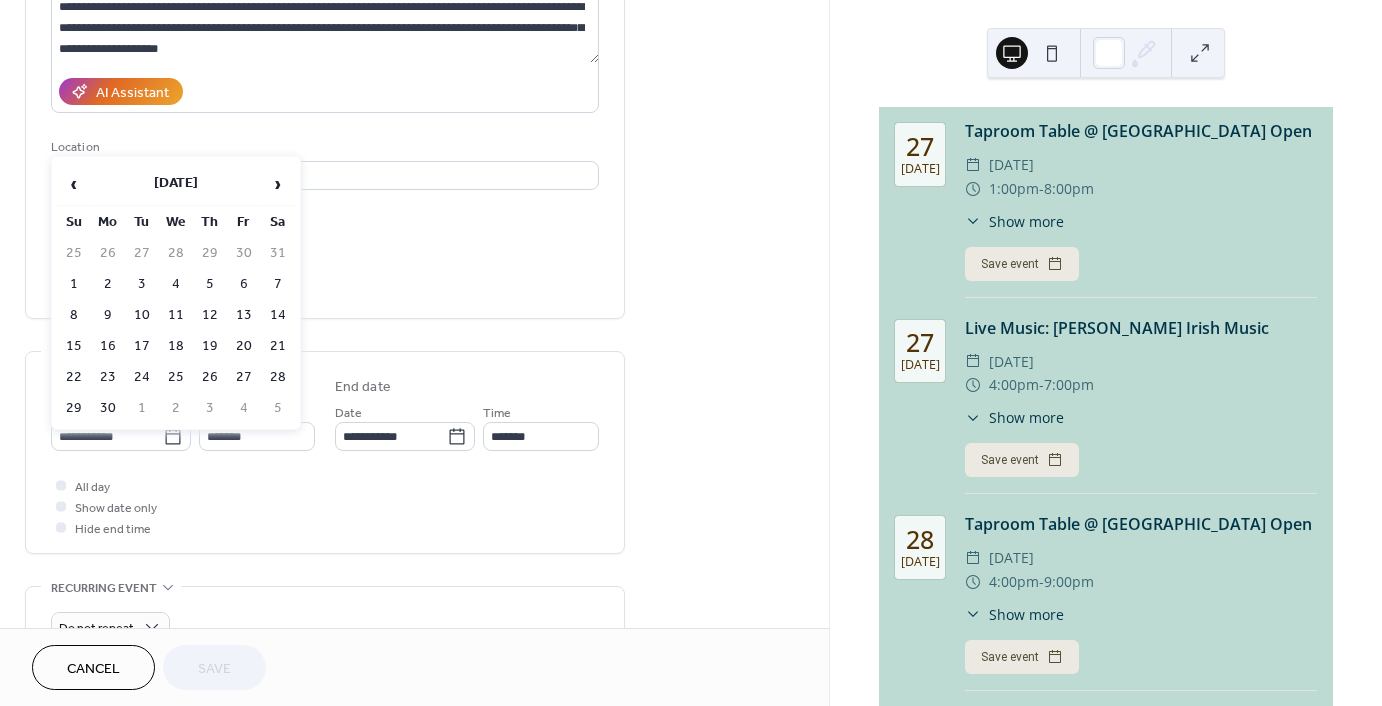 click on "›" at bounding box center (278, 184) 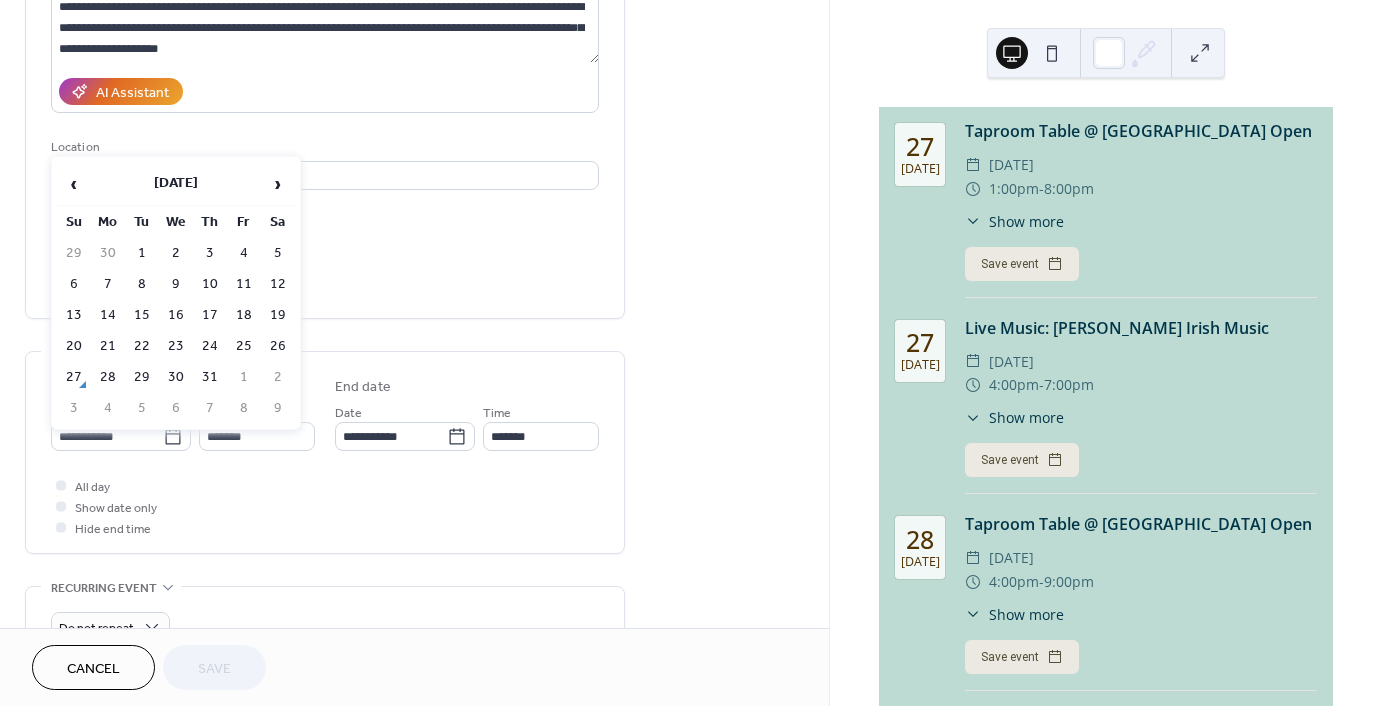 click on "›" at bounding box center [278, 184] 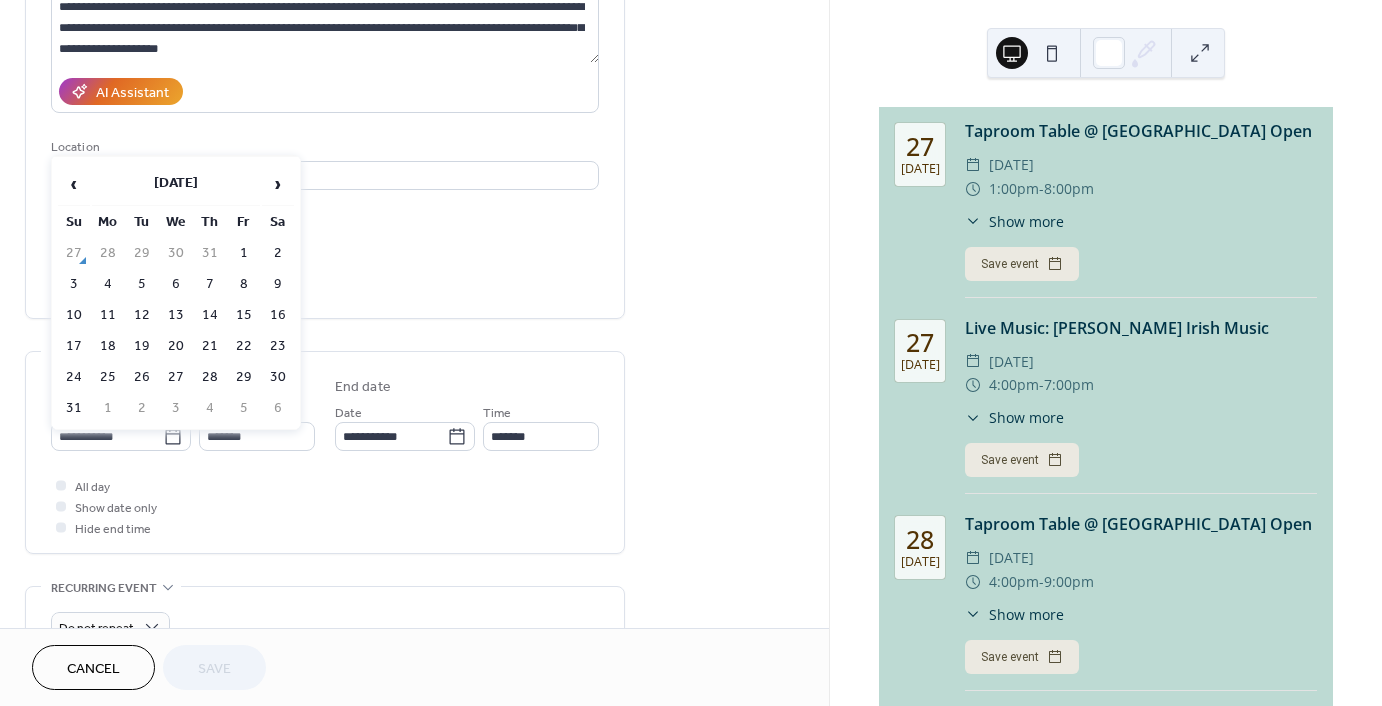 click on "31" at bounding box center (74, 408) 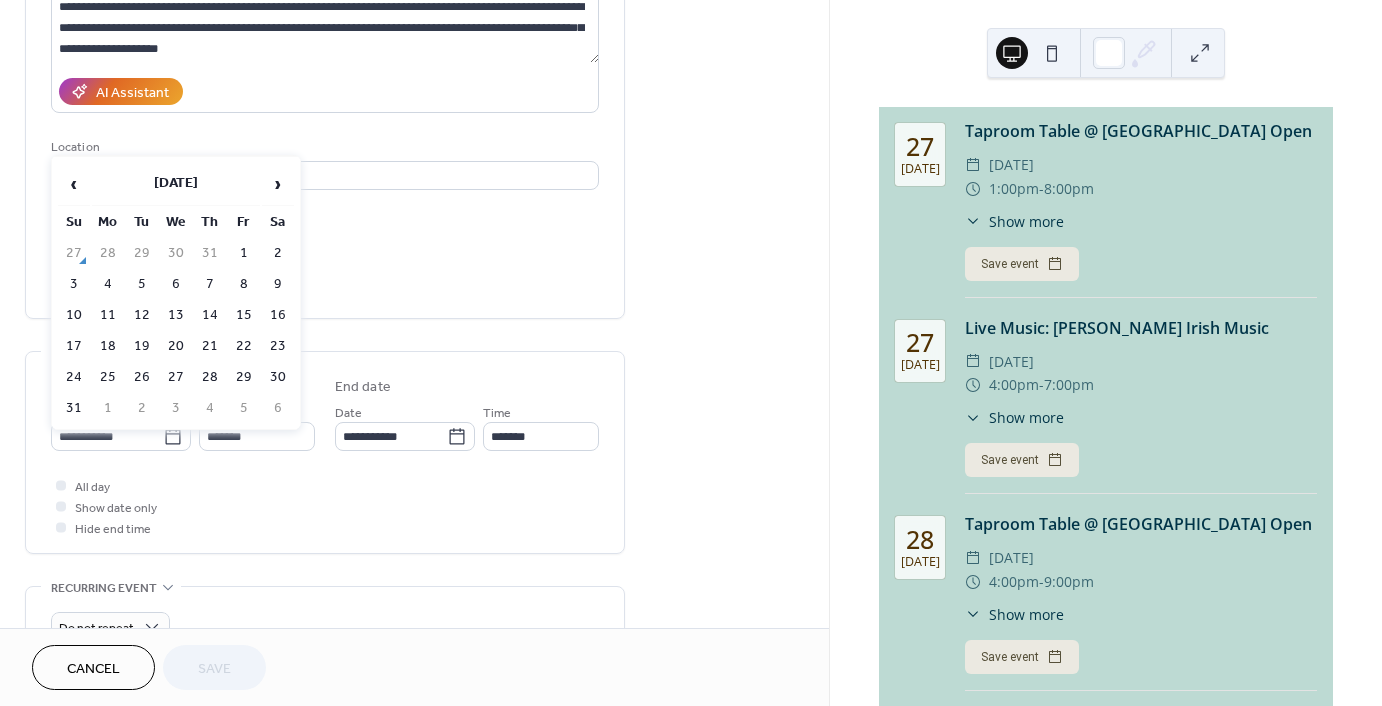type on "**********" 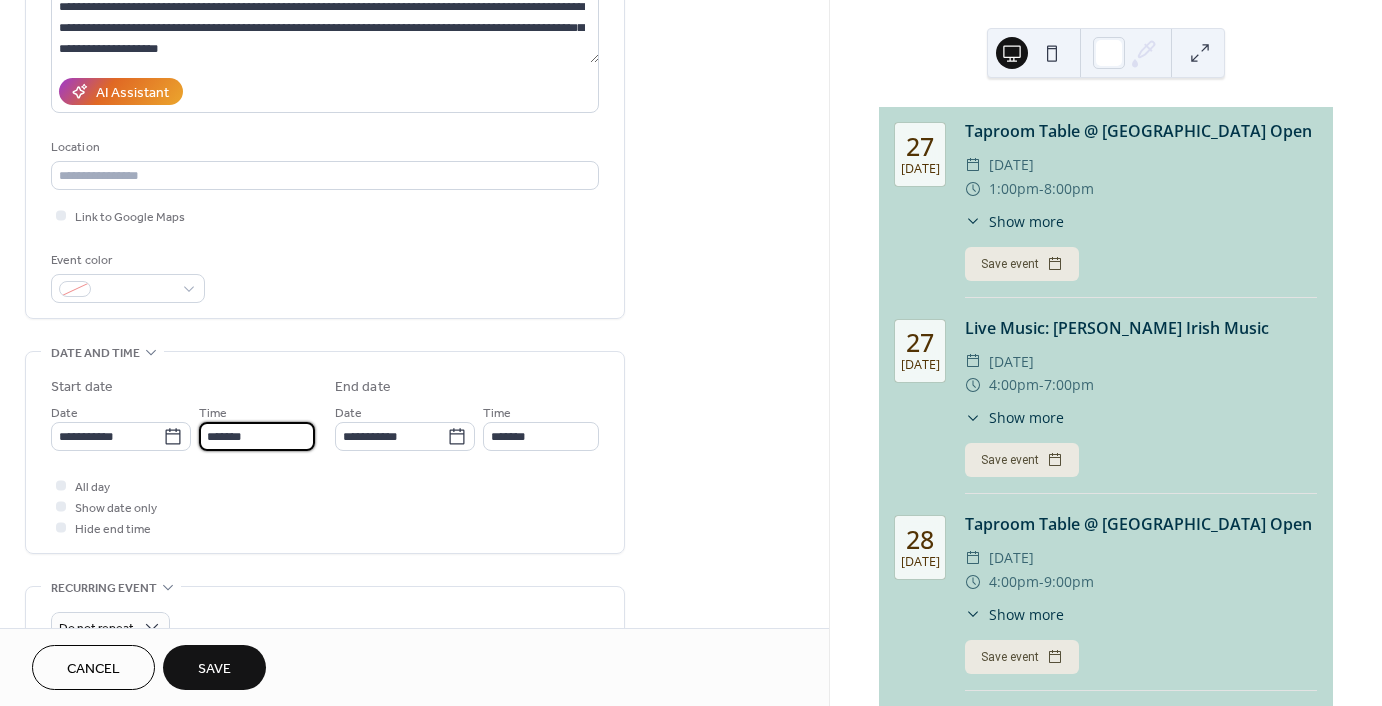 click on "*******" at bounding box center (257, 436) 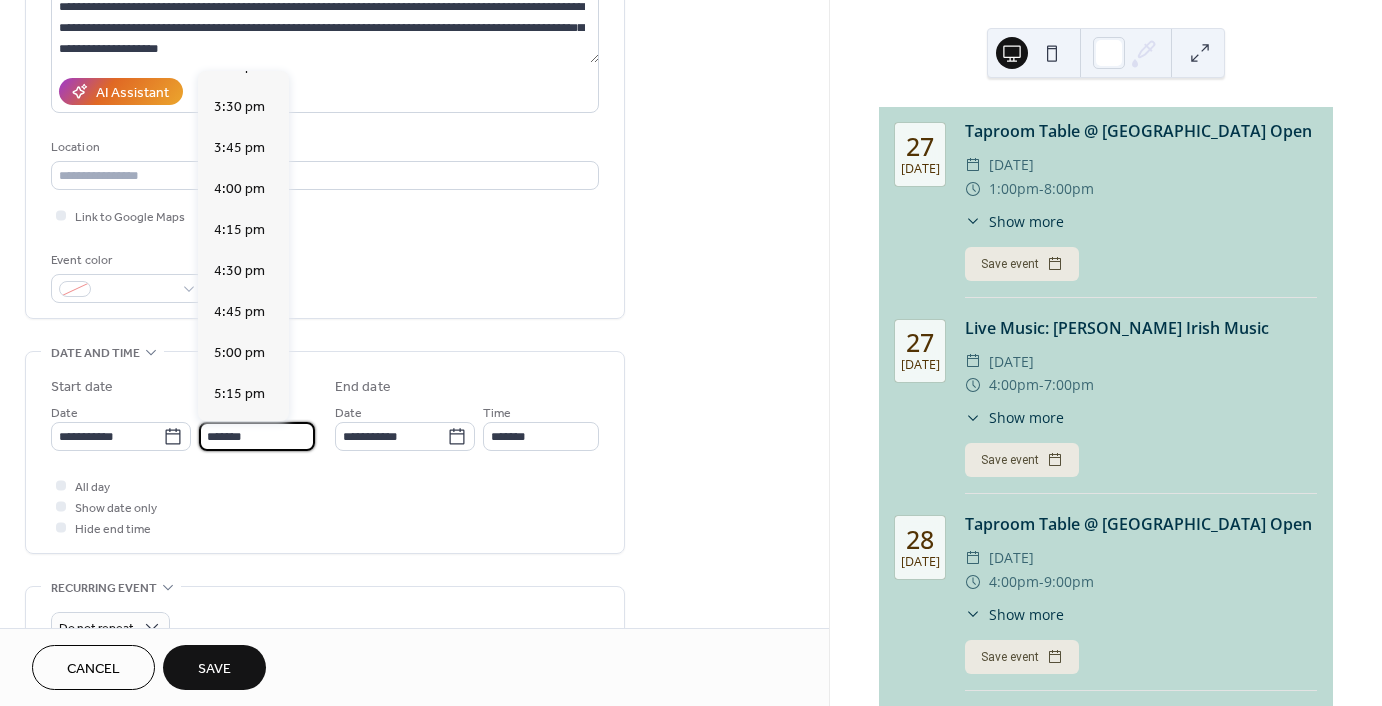 scroll, scrollTop: 2452, scrollLeft: 0, axis: vertical 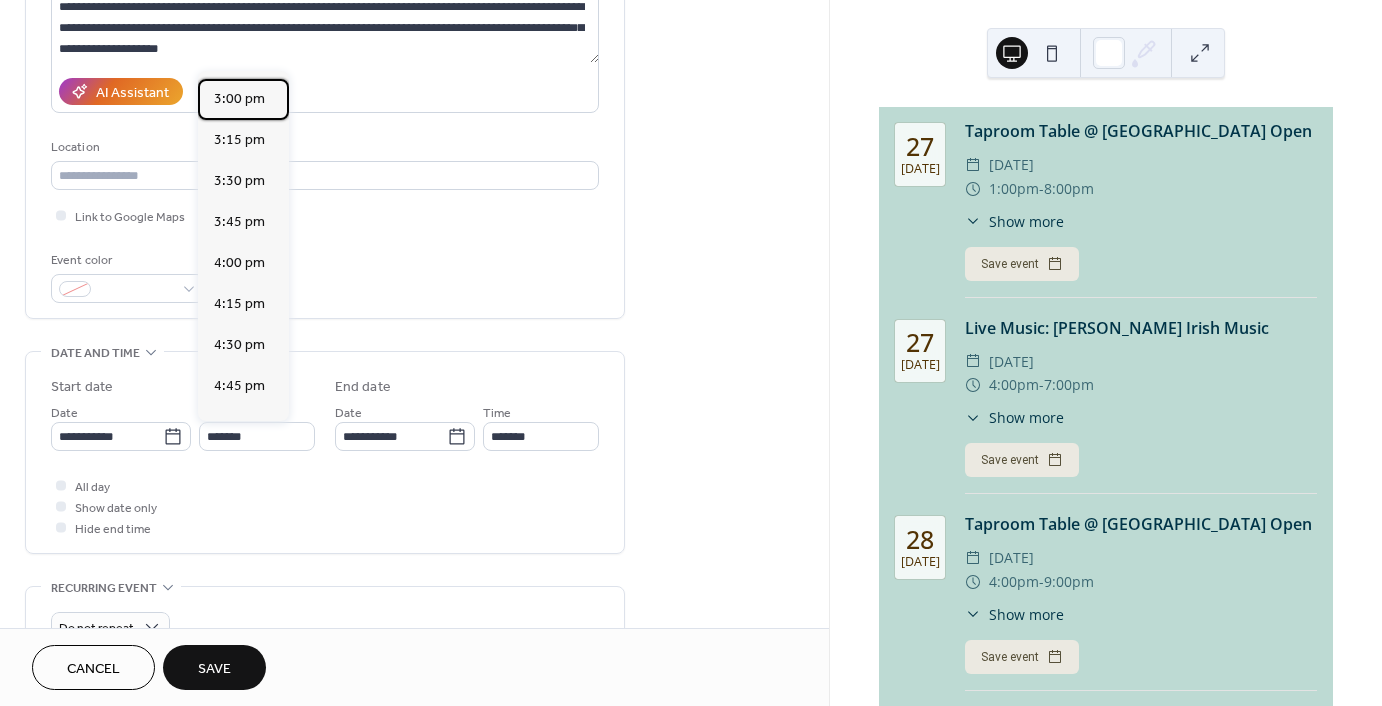 click on "3:00 pm" at bounding box center (243, 99) 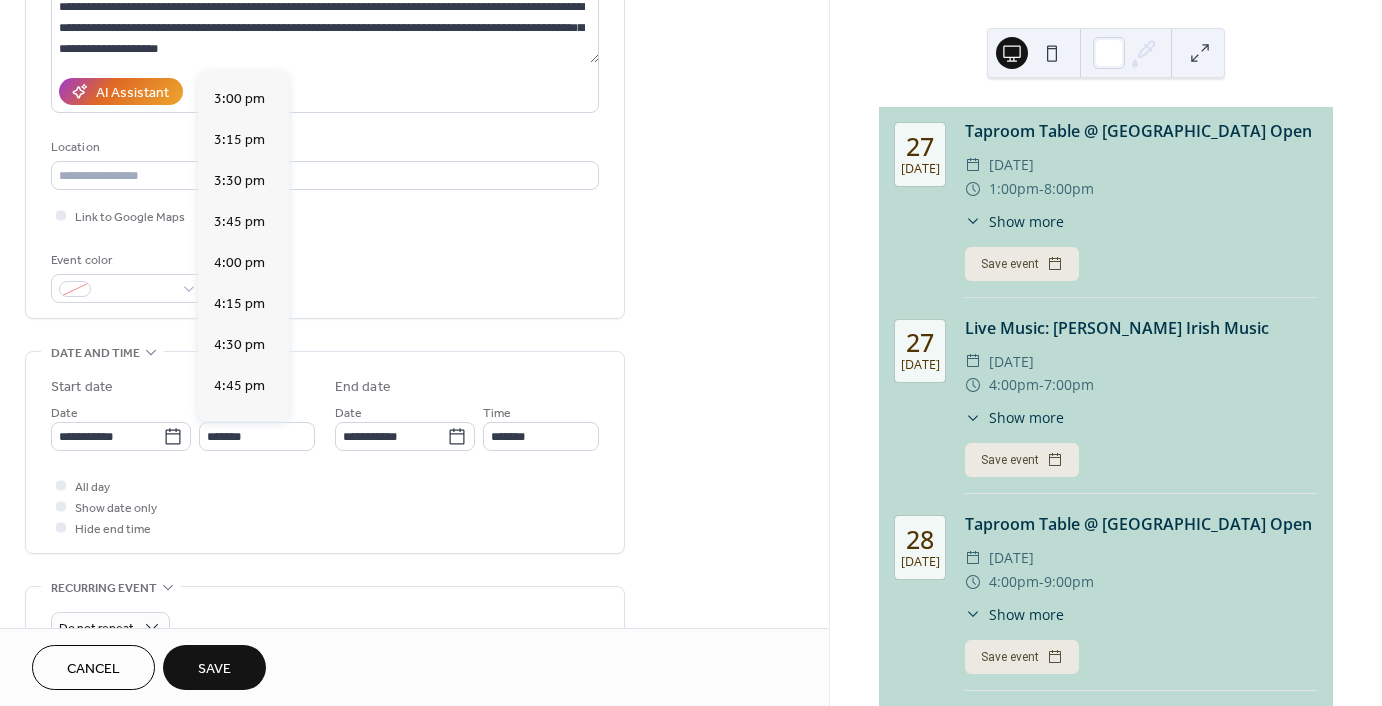 type on "*******" 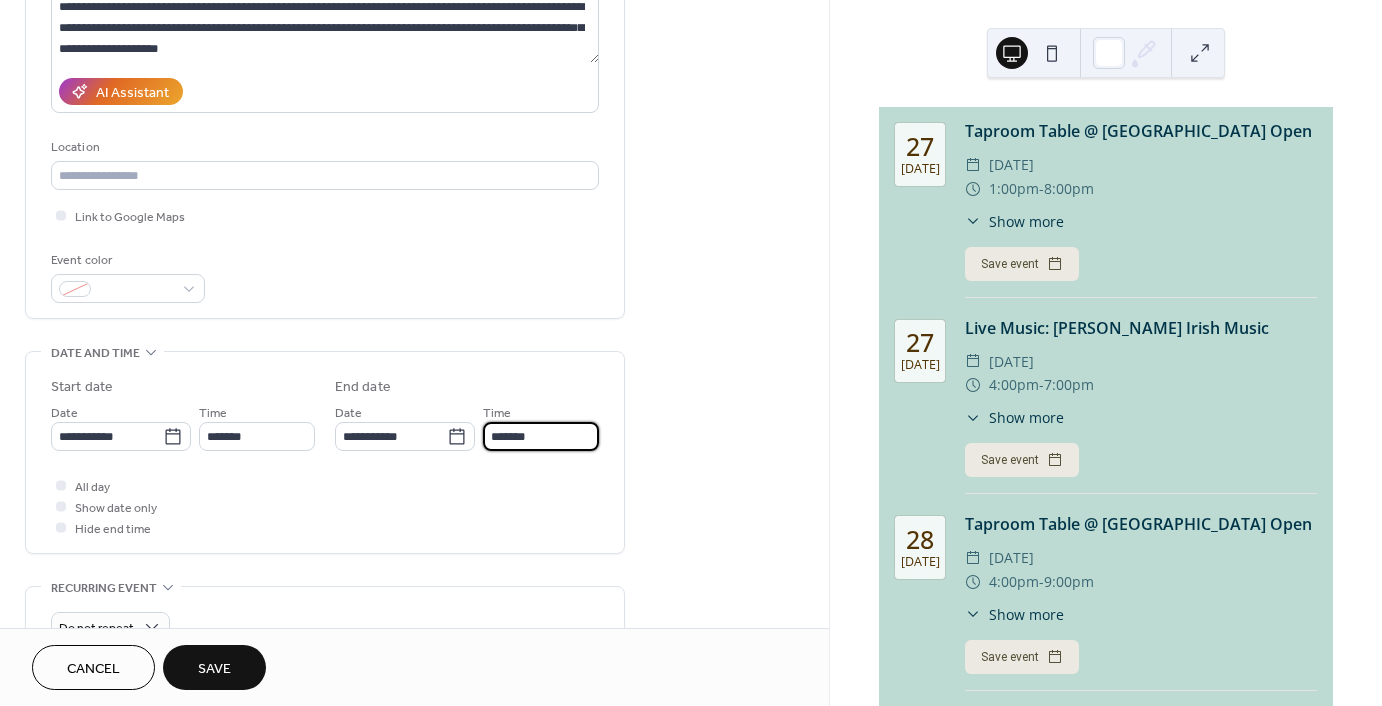 click on "*******" at bounding box center (541, 436) 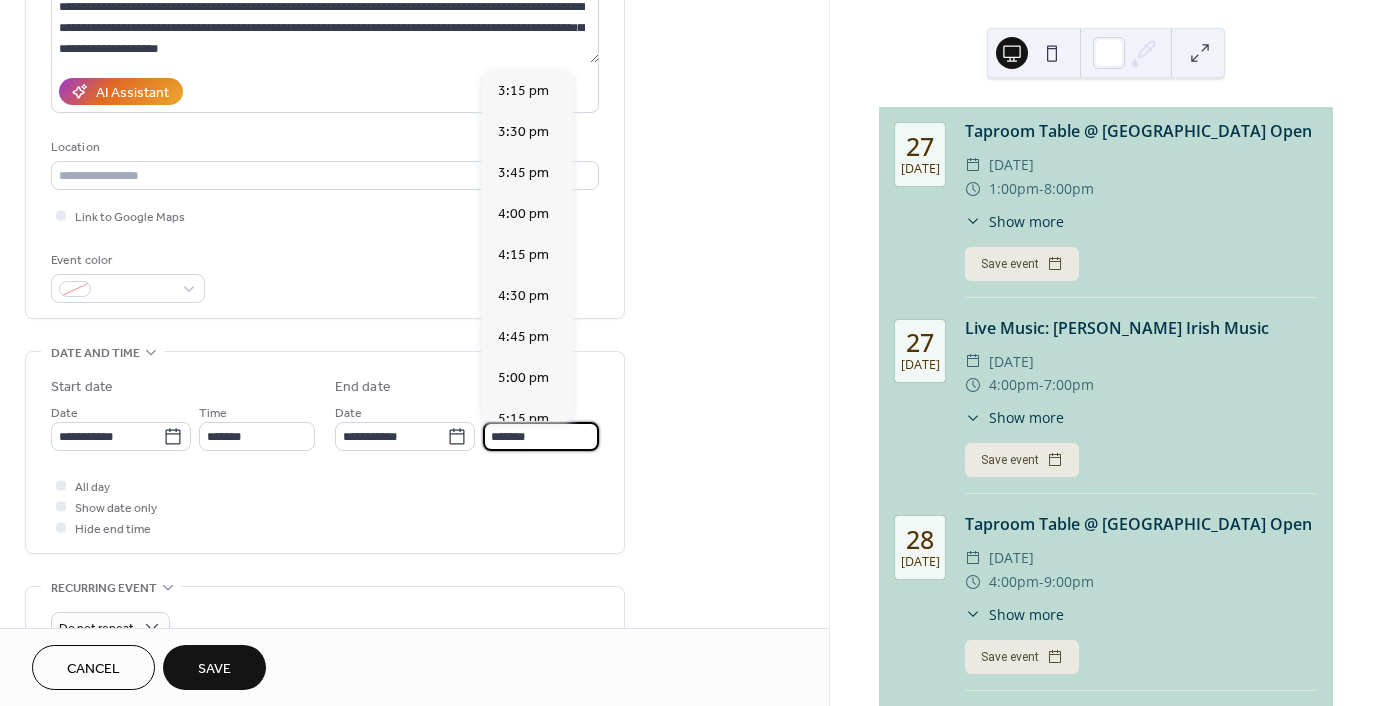 scroll, scrollTop: 451, scrollLeft: 0, axis: vertical 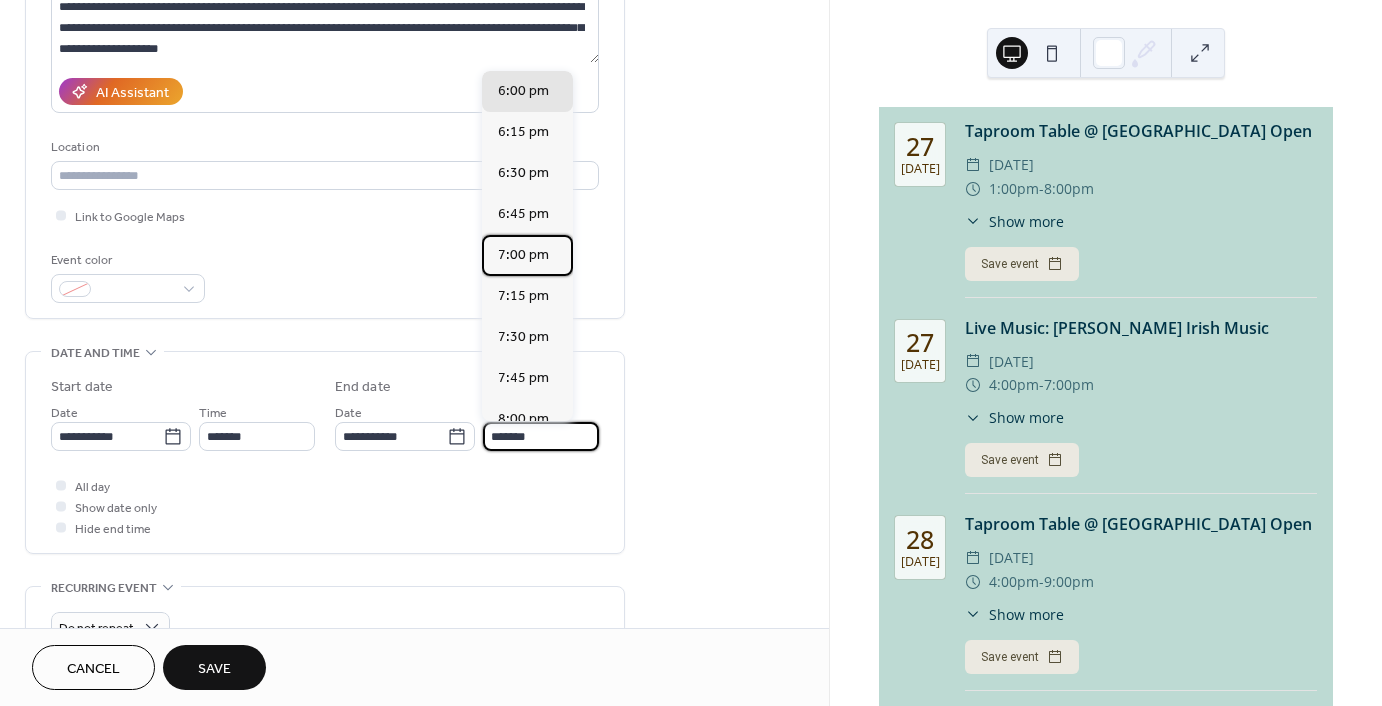 click on "7:00 pm" at bounding box center (527, 255) 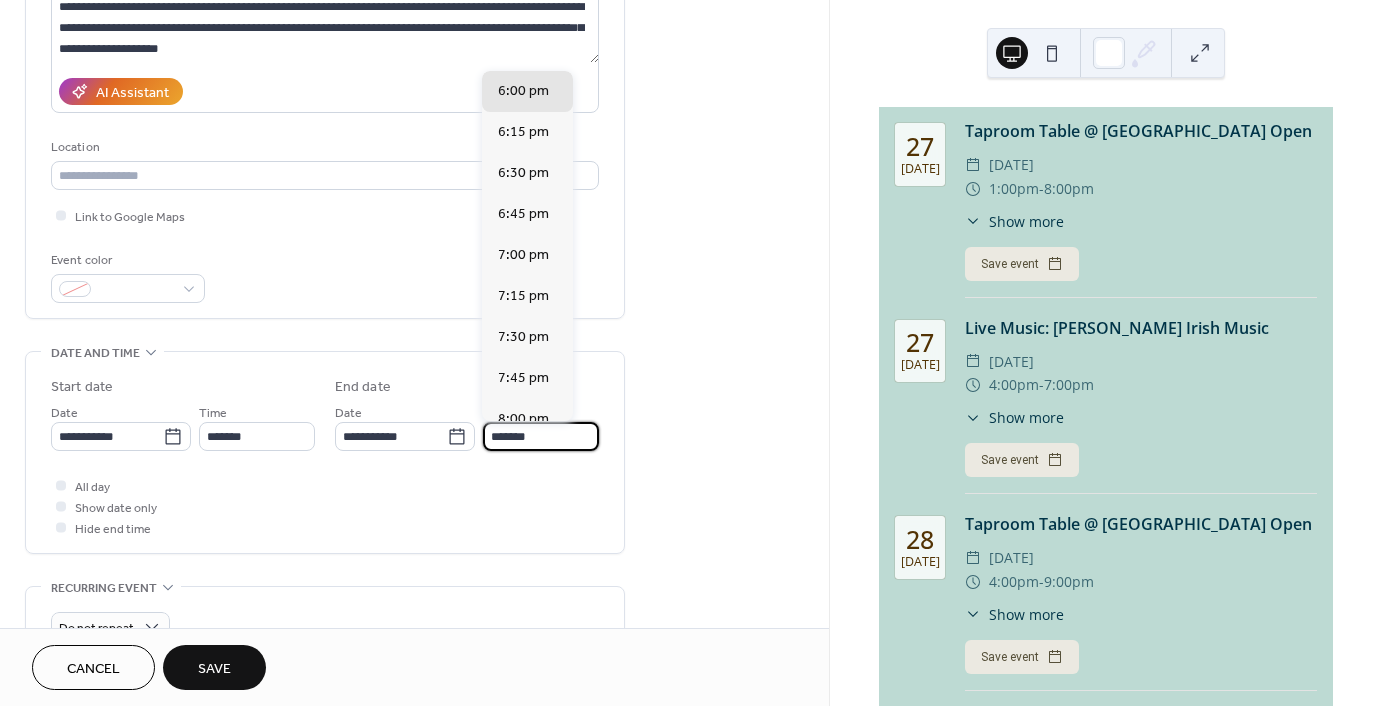 type on "*******" 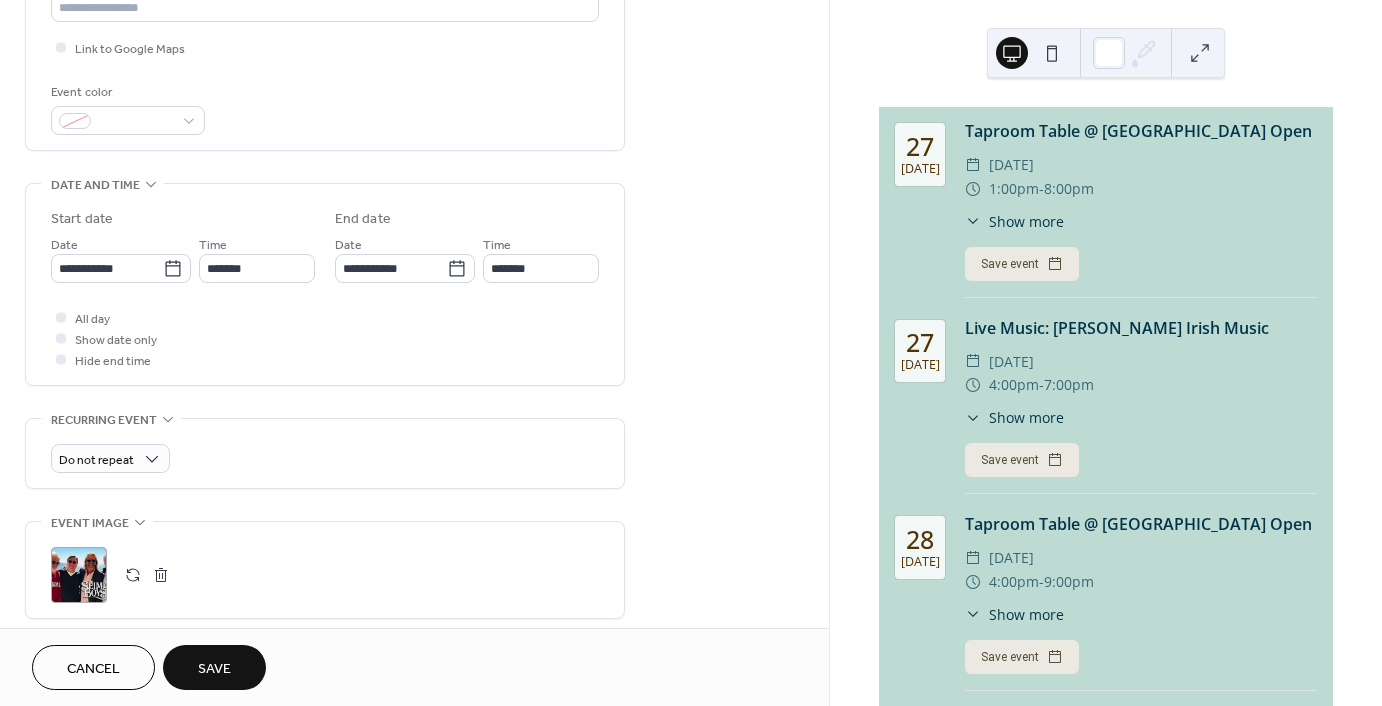 scroll, scrollTop: 600, scrollLeft: 0, axis: vertical 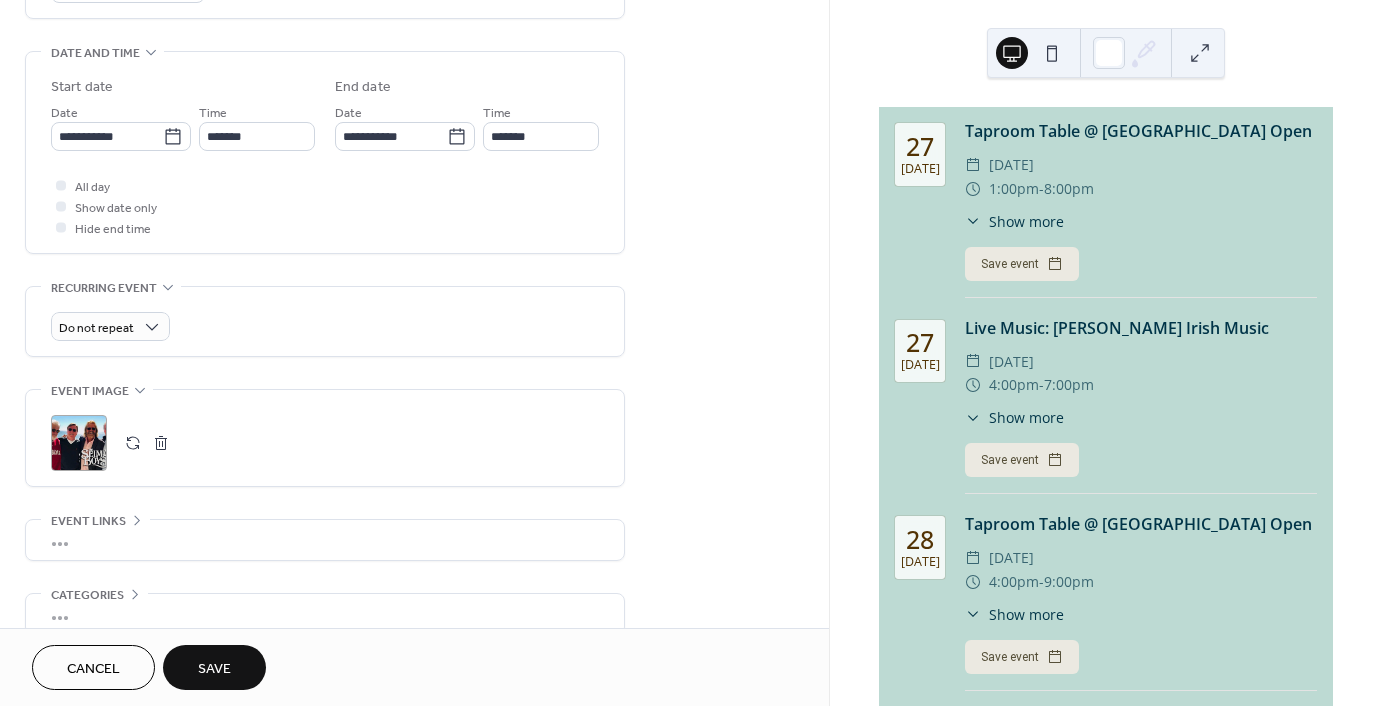 click on "Save" at bounding box center (214, 669) 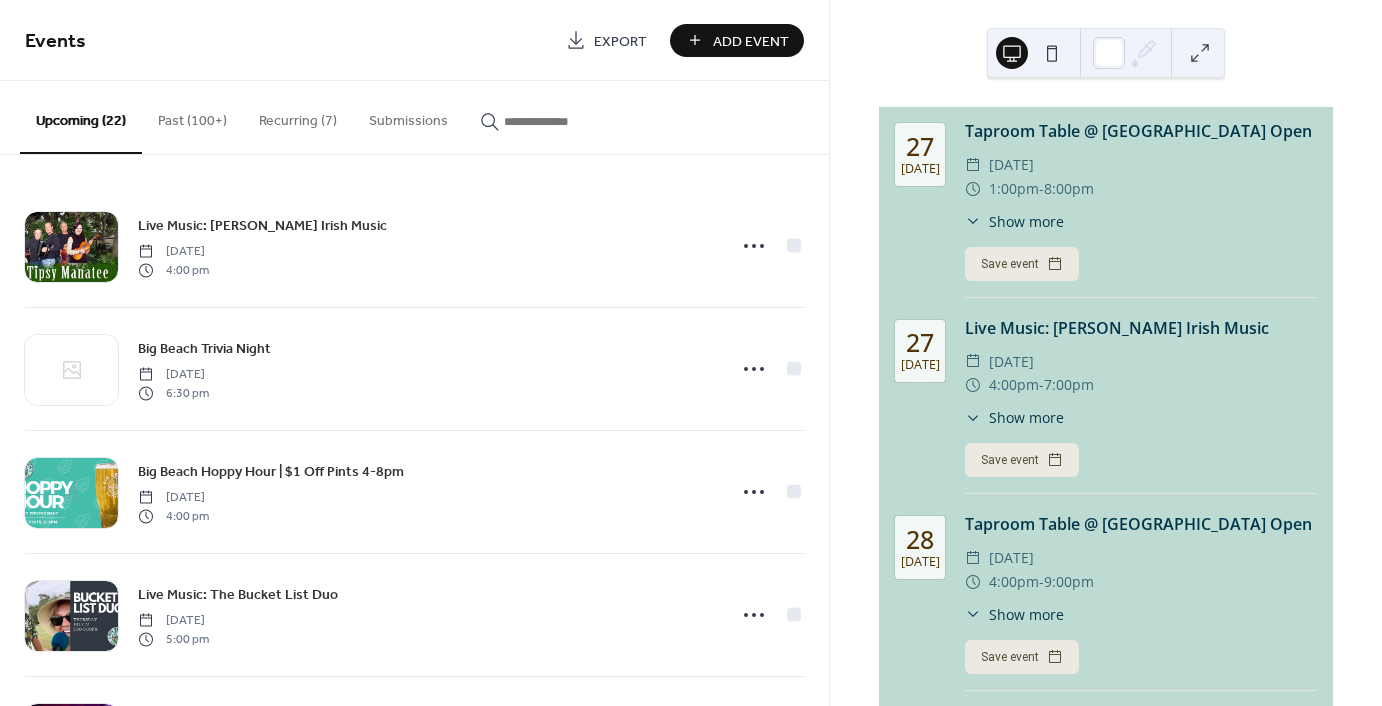 click on "Past (100+)" at bounding box center [192, 116] 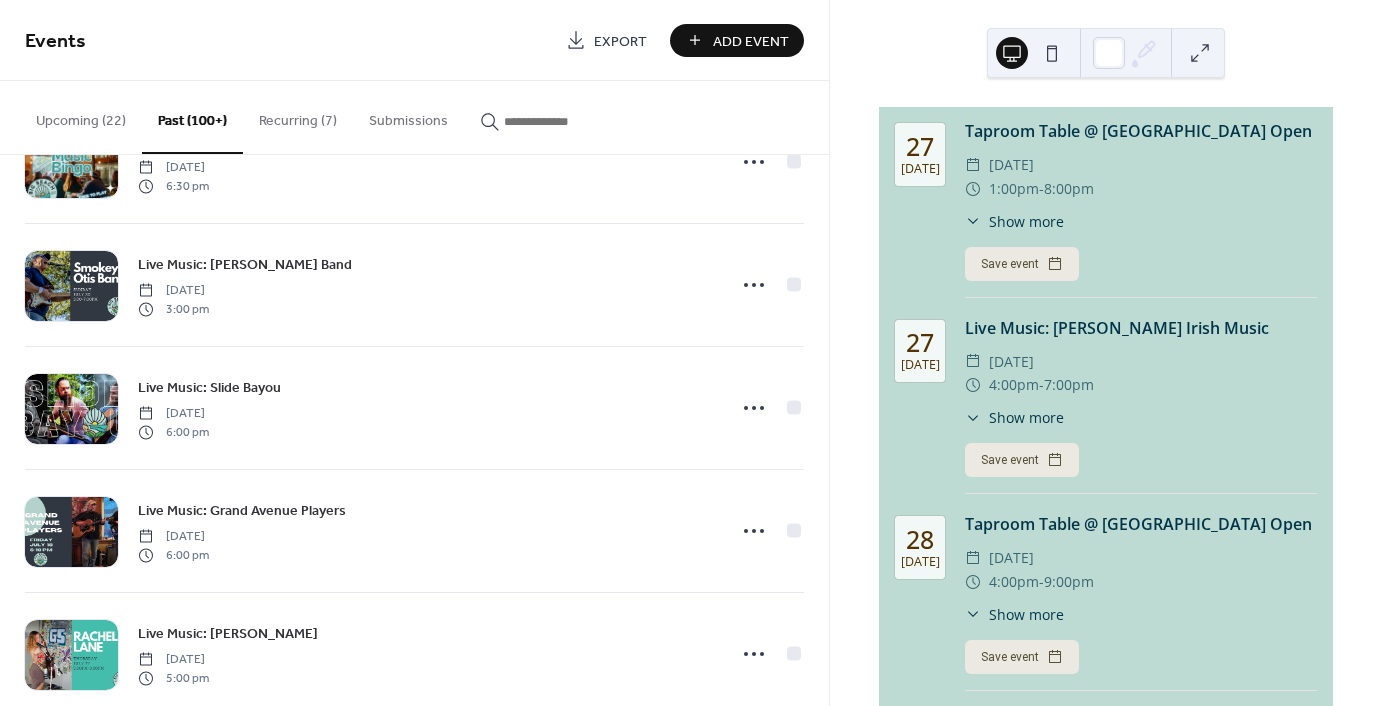 scroll, scrollTop: 700, scrollLeft: 0, axis: vertical 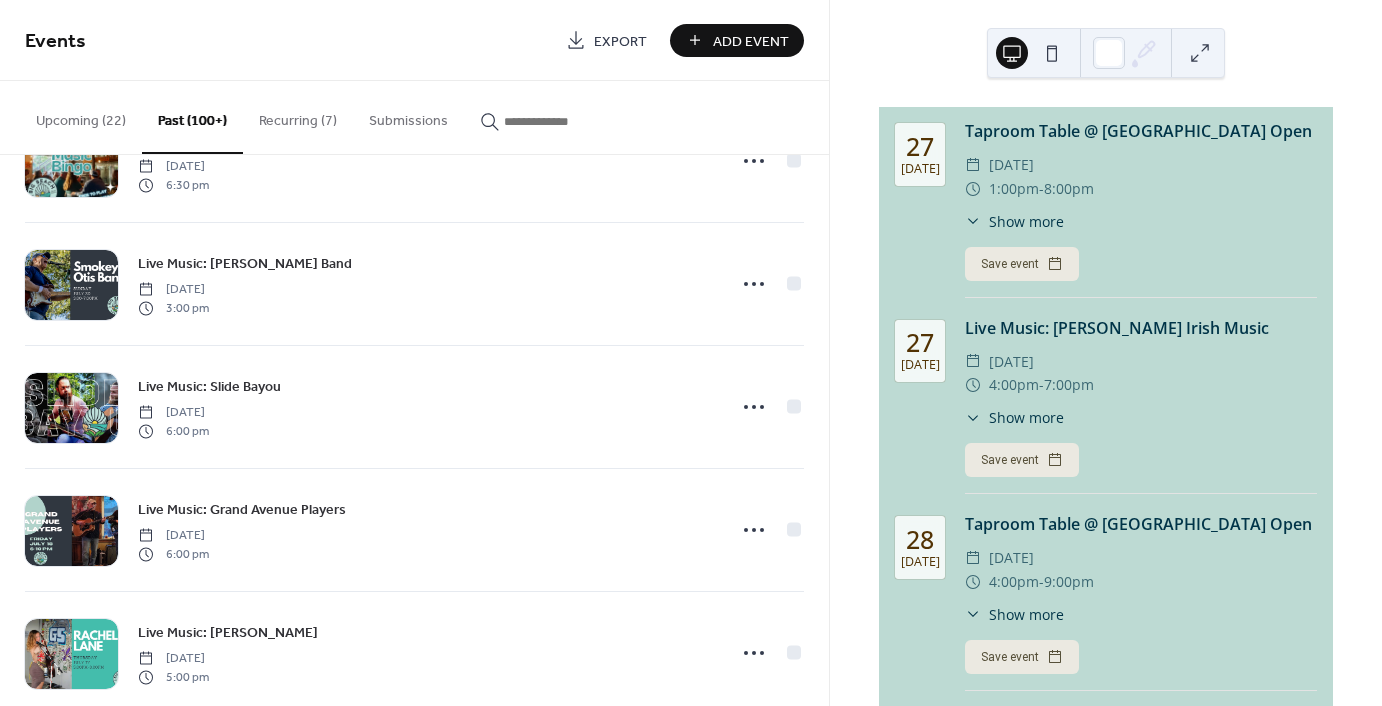 click on "Upcoming (22)" at bounding box center (81, 116) 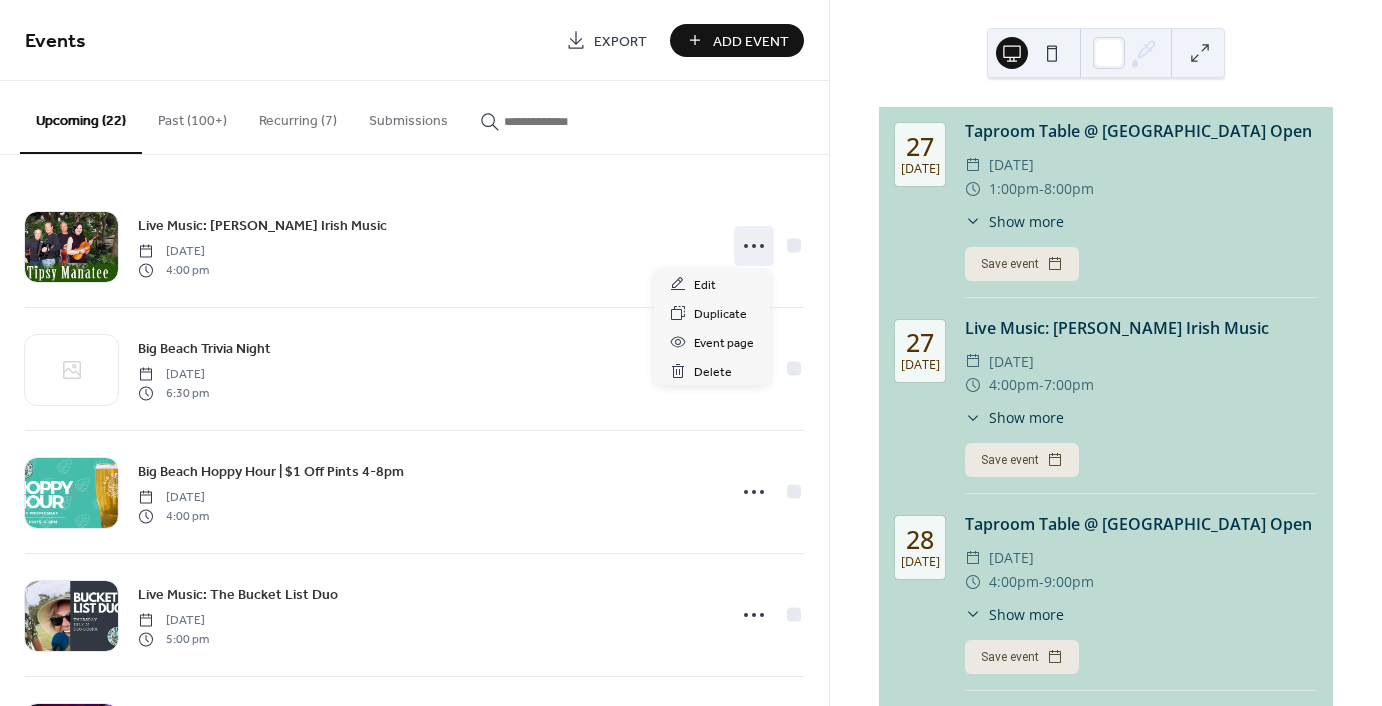 click 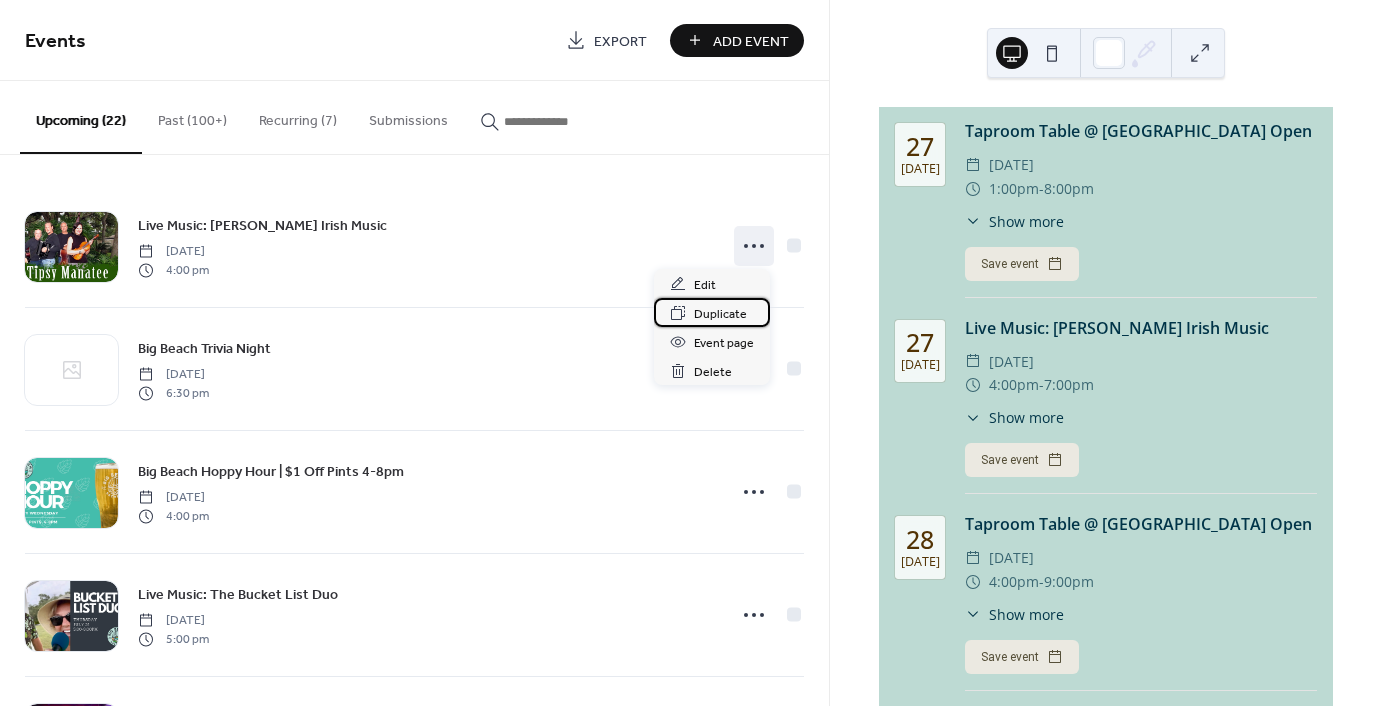 click on "Duplicate" at bounding box center [720, 314] 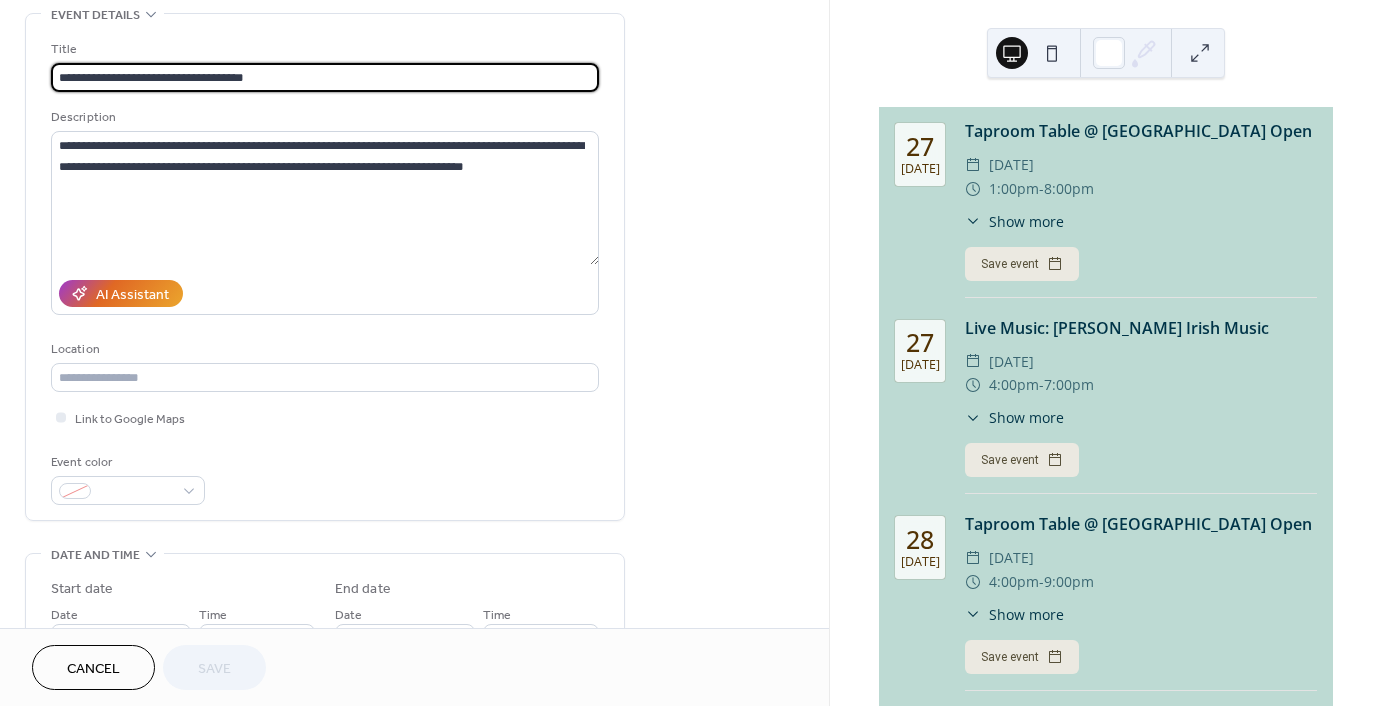 scroll, scrollTop: 100, scrollLeft: 0, axis: vertical 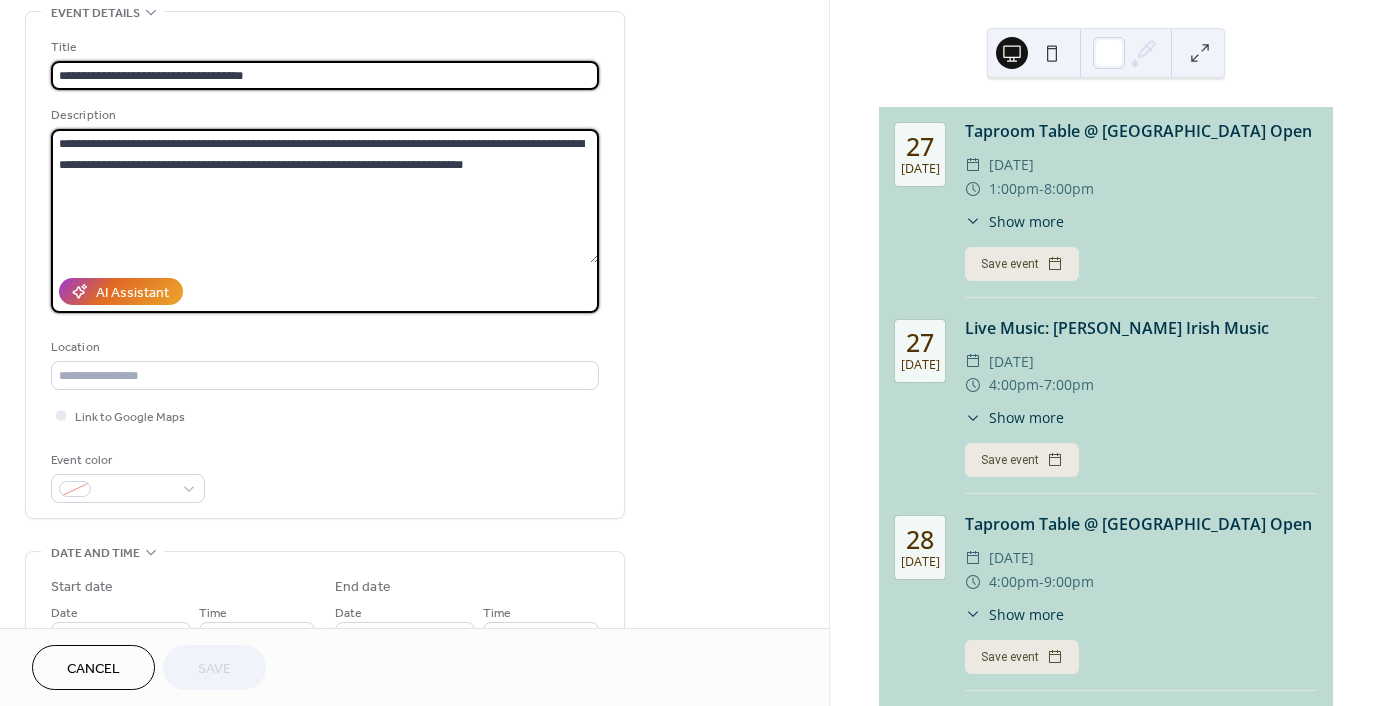 click on "**********" at bounding box center [325, 196] 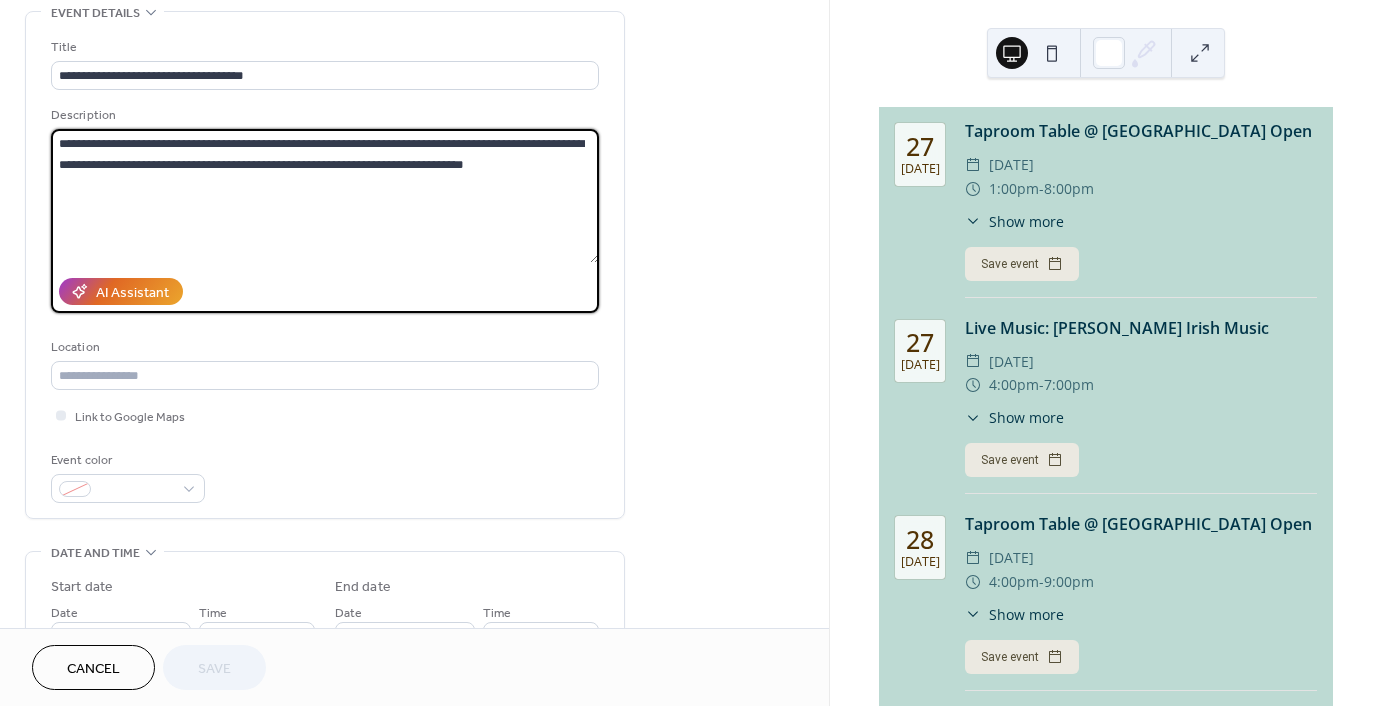 paste on "**********" 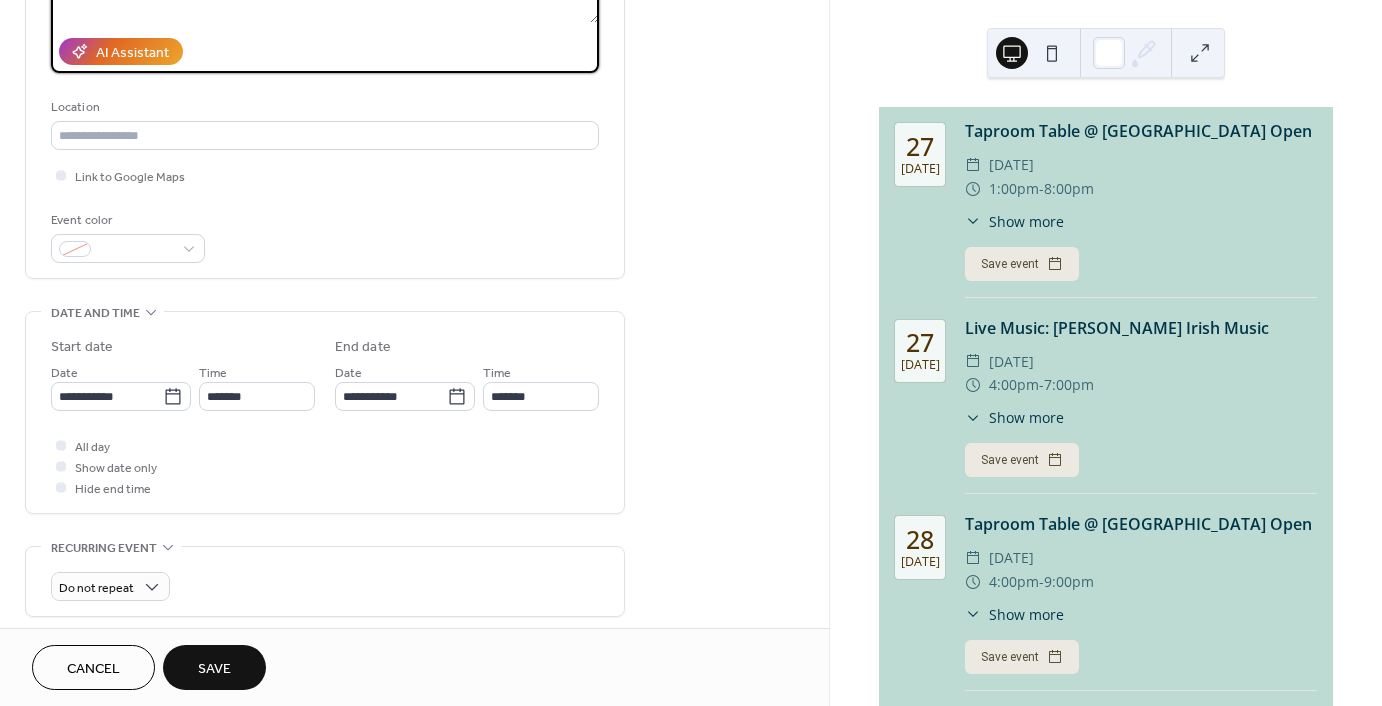 scroll, scrollTop: 400, scrollLeft: 0, axis: vertical 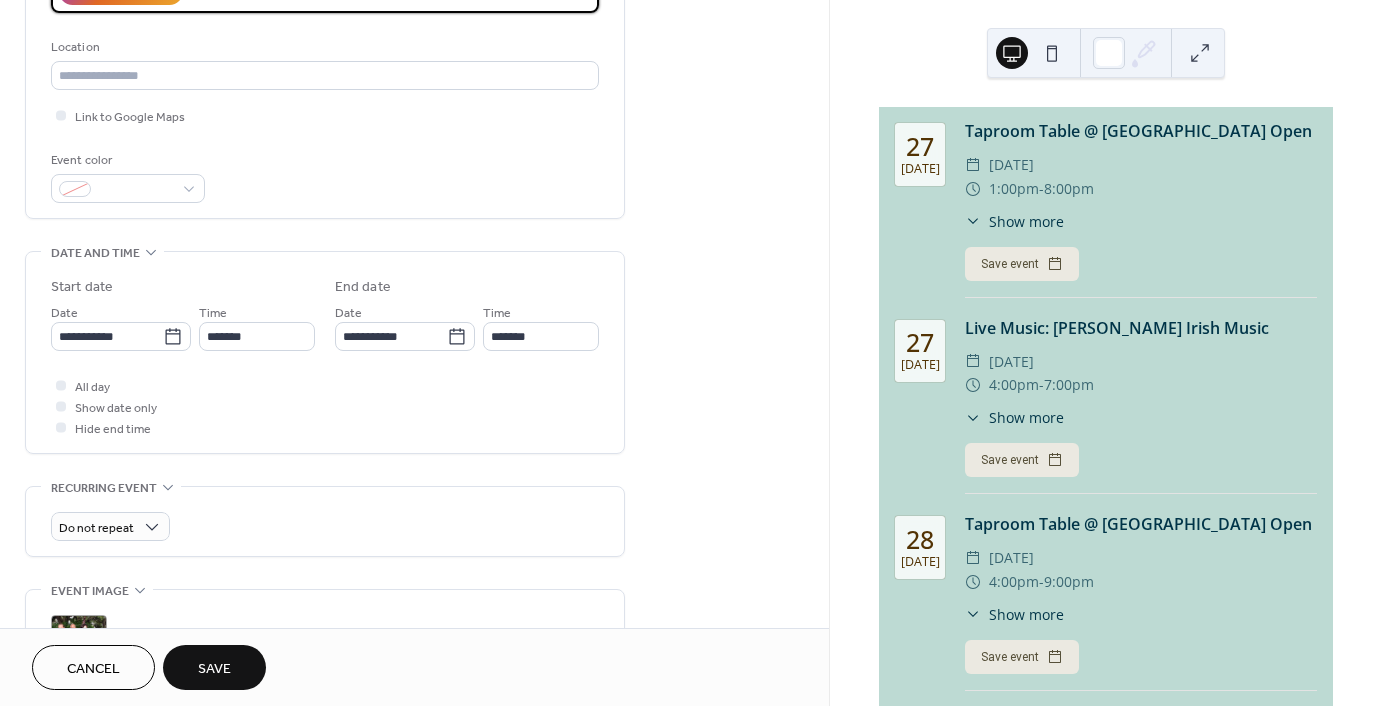 type on "**********" 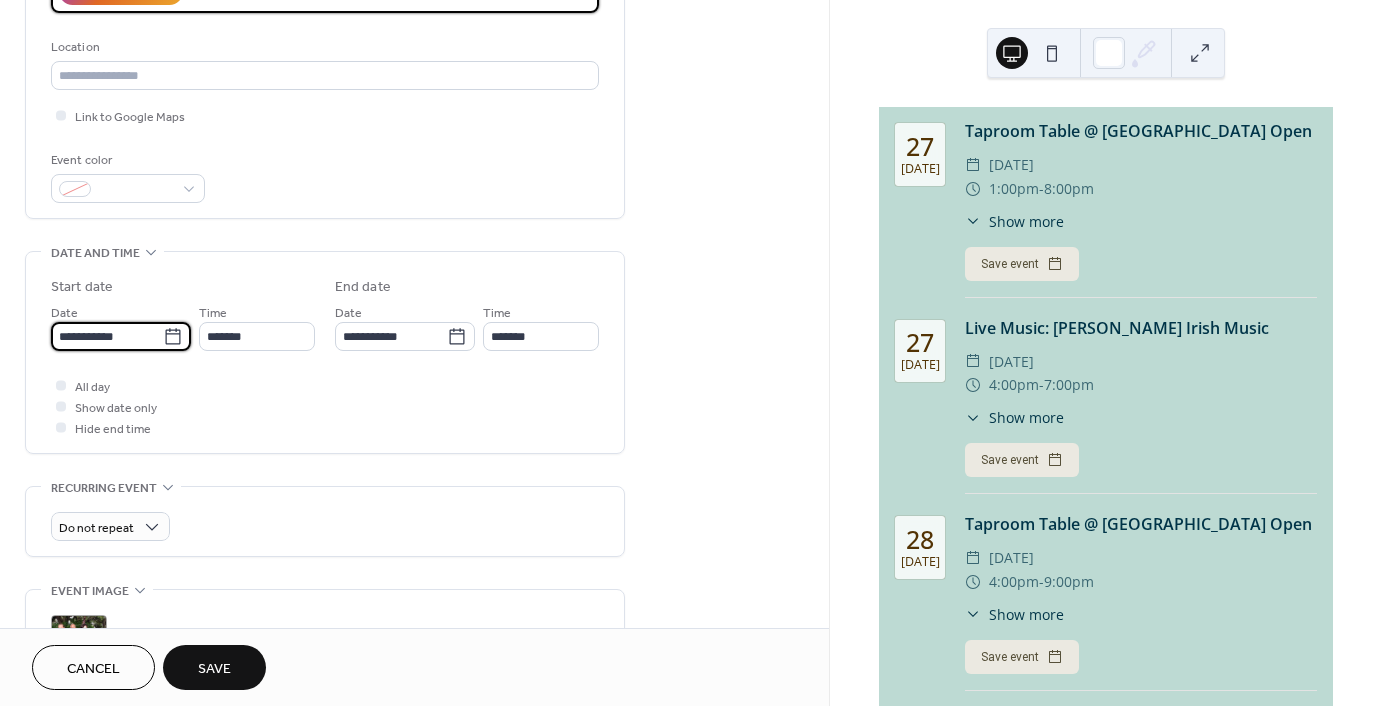 click on "**********" at bounding box center [107, 336] 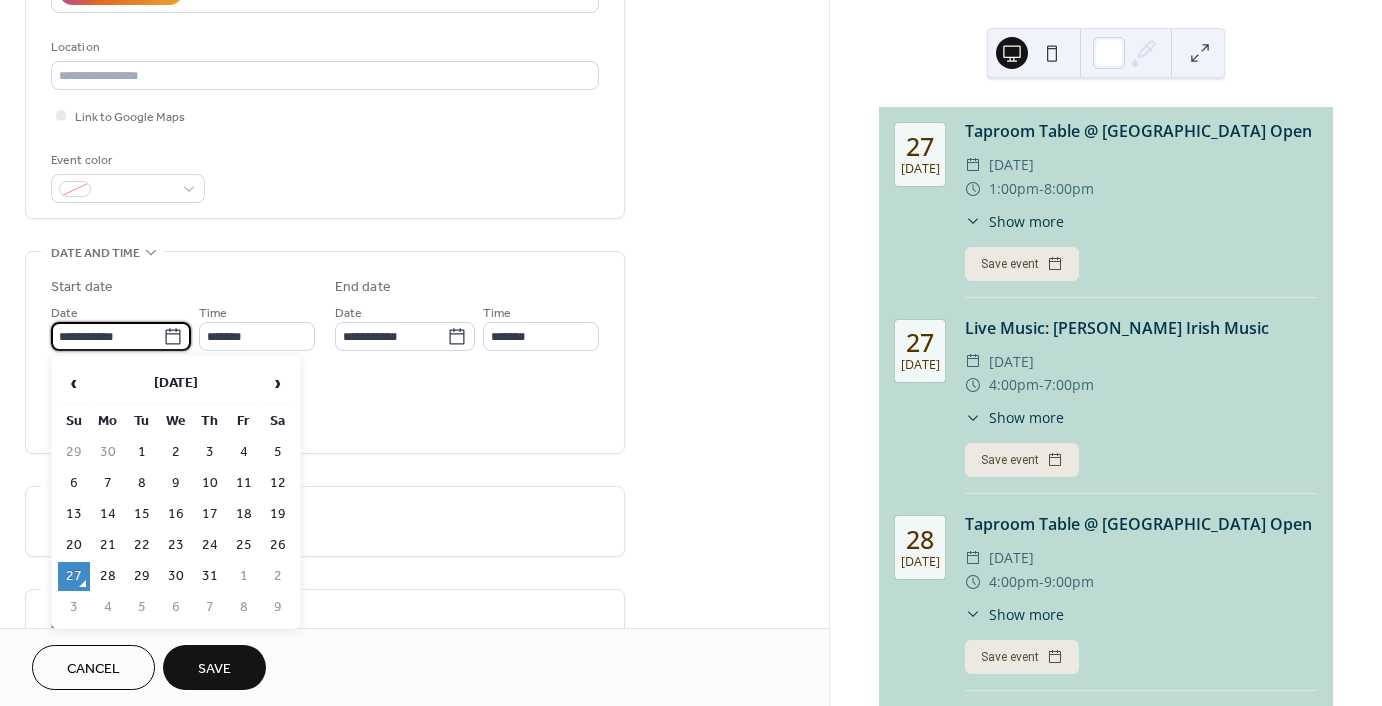 click on "›" at bounding box center (278, 383) 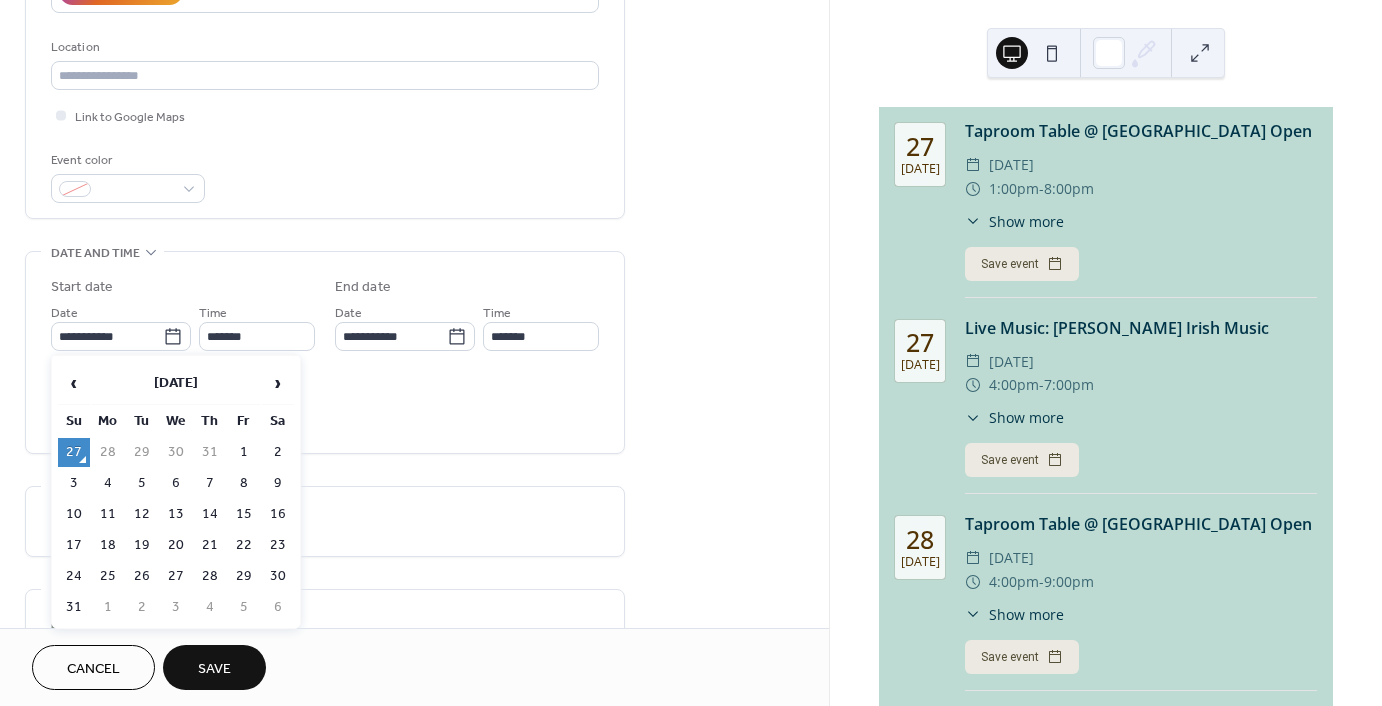 click on "›" at bounding box center [278, 383] 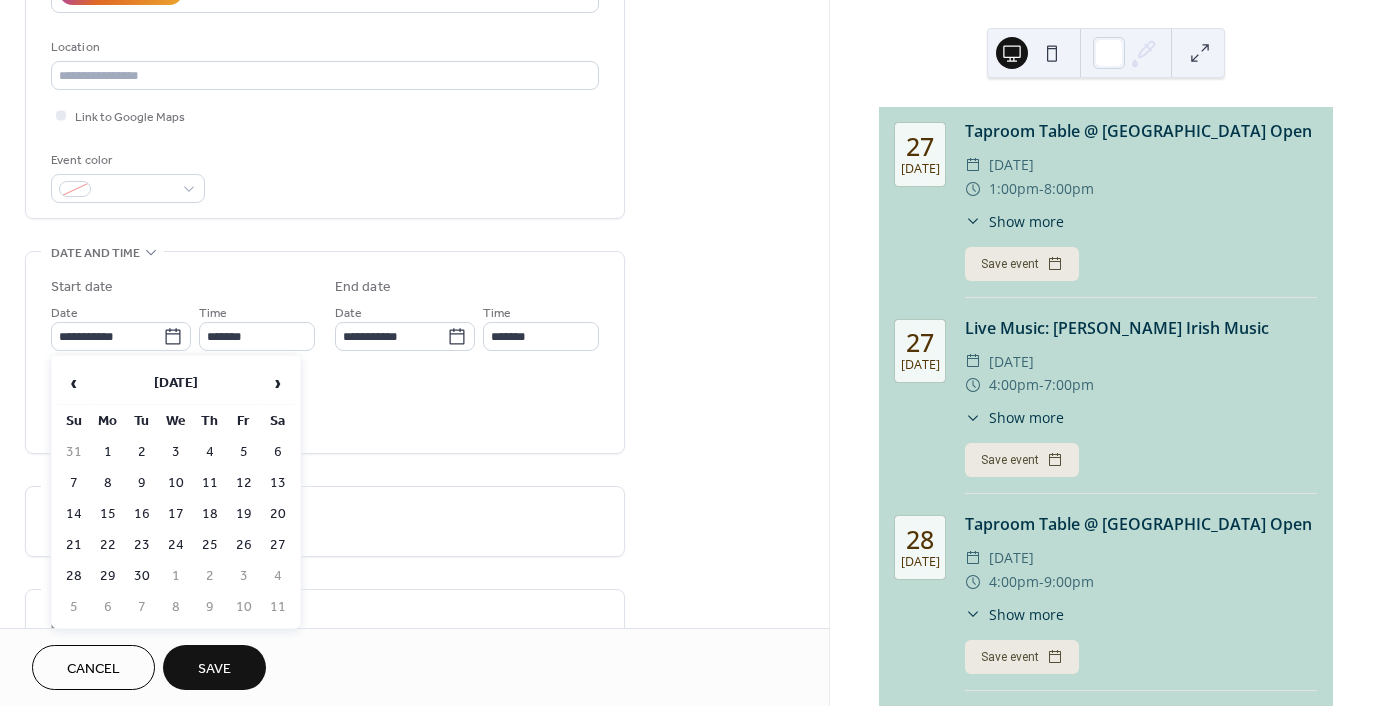 click on "13" at bounding box center [278, 483] 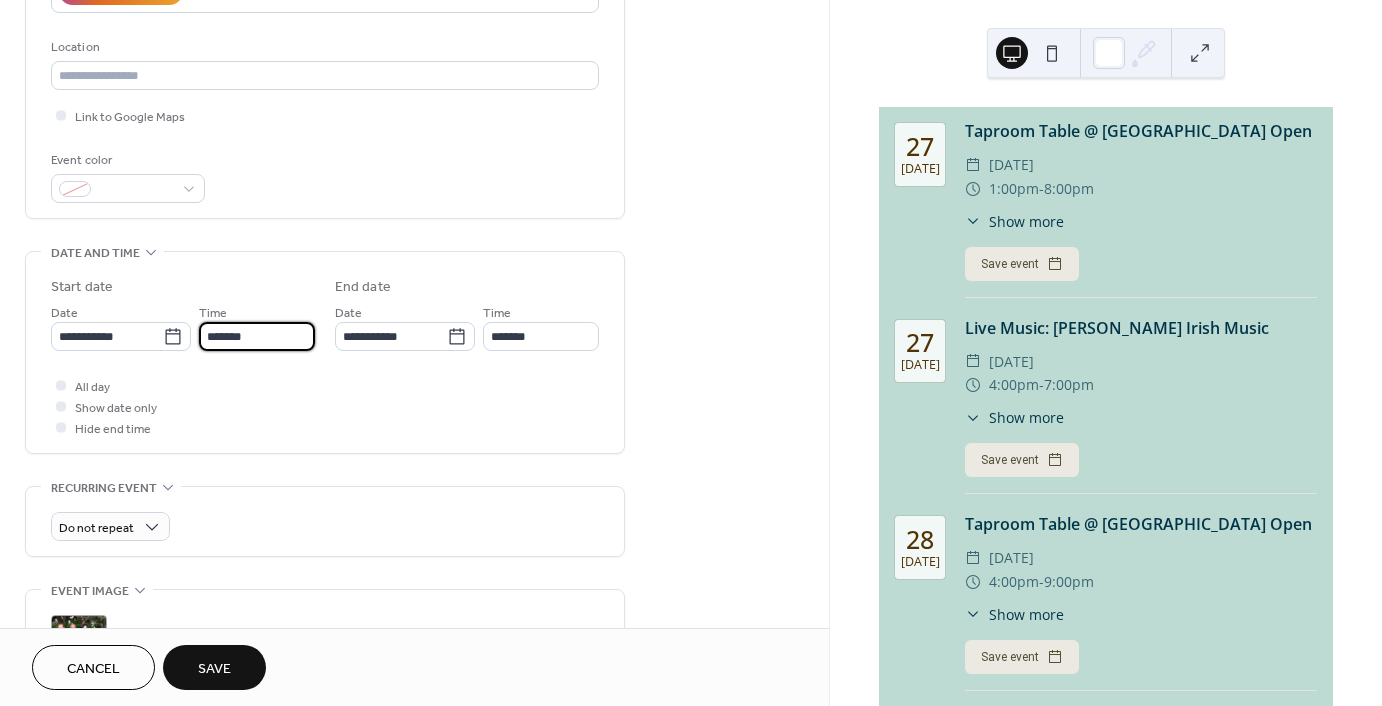 click on "*******" at bounding box center [257, 336] 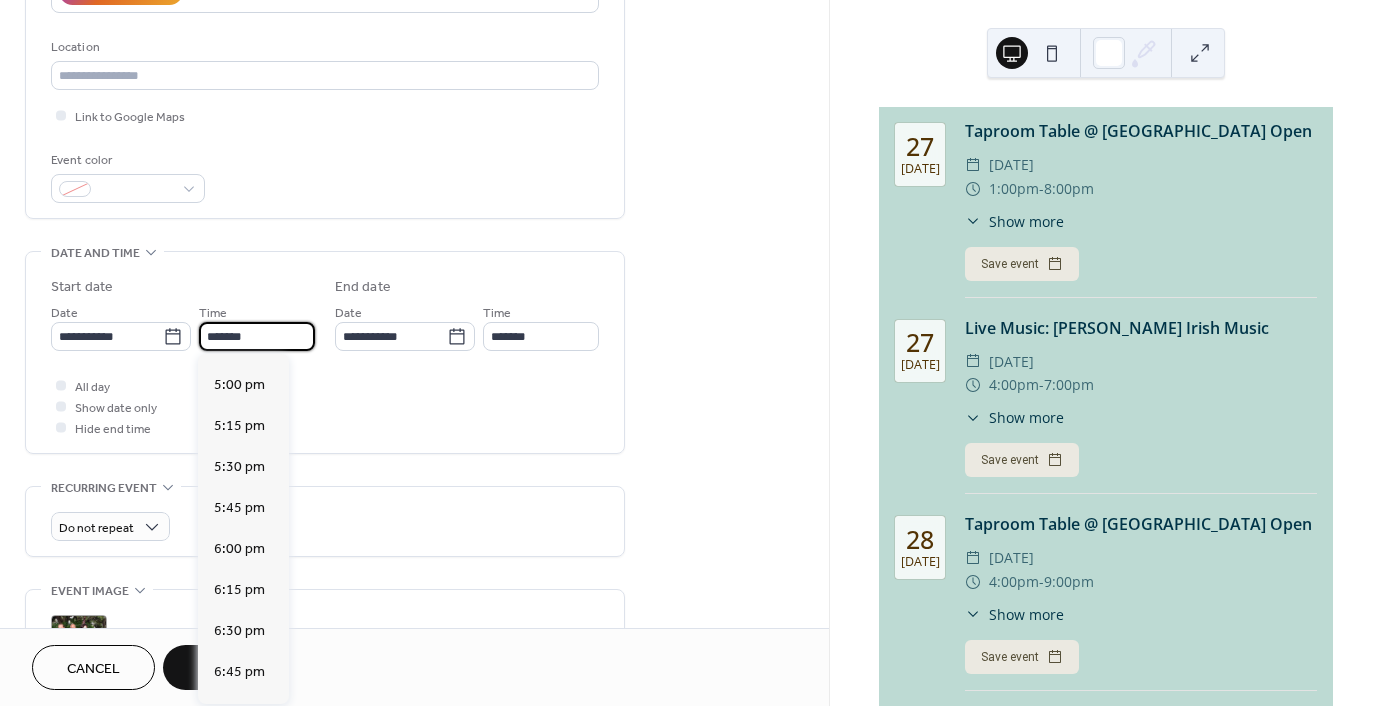 scroll, scrollTop: 2824, scrollLeft: 0, axis: vertical 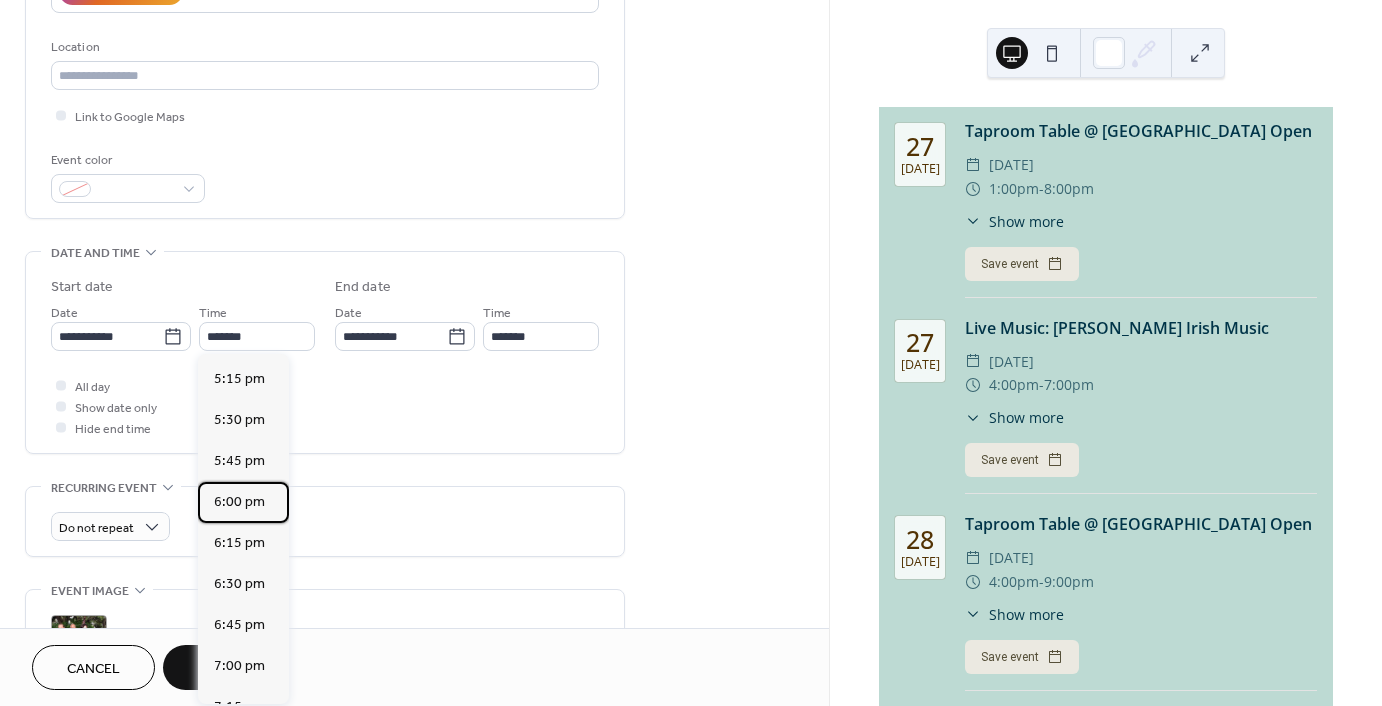 click on "6:00 pm" at bounding box center [239, 502] 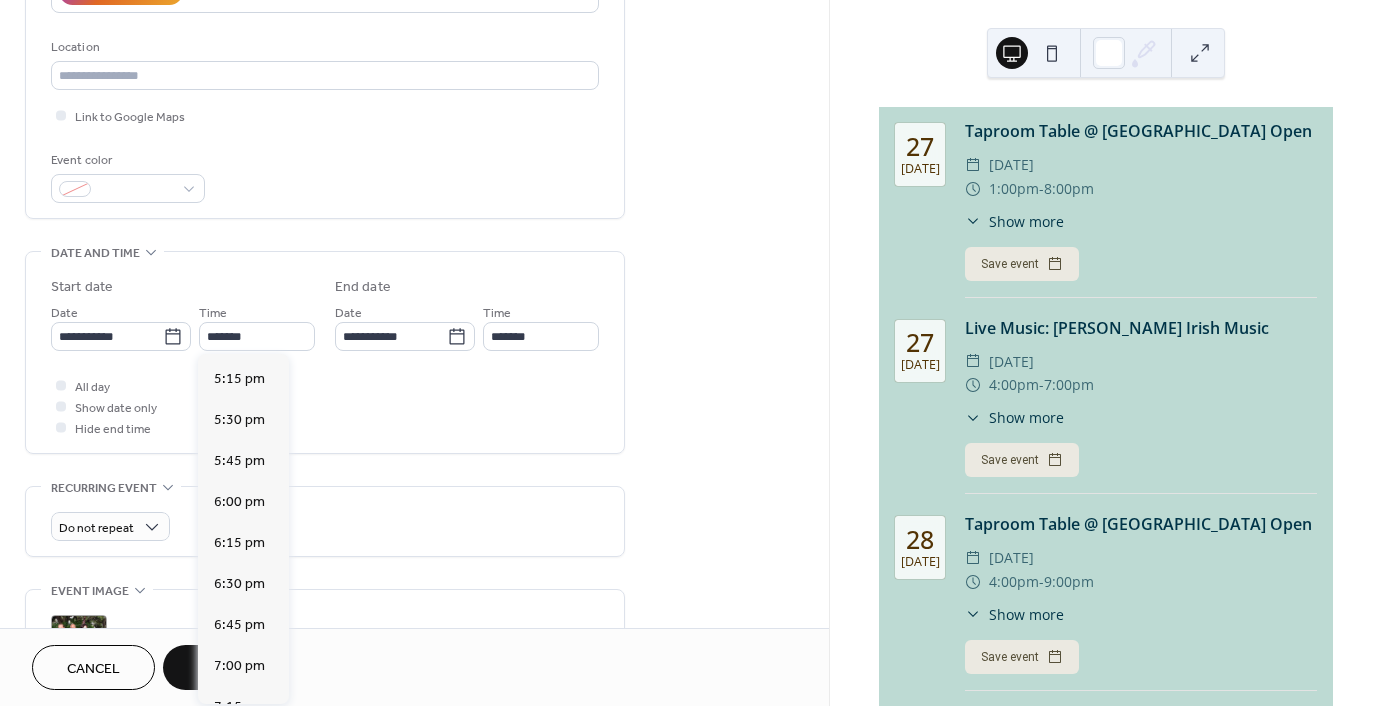 type on "*******" 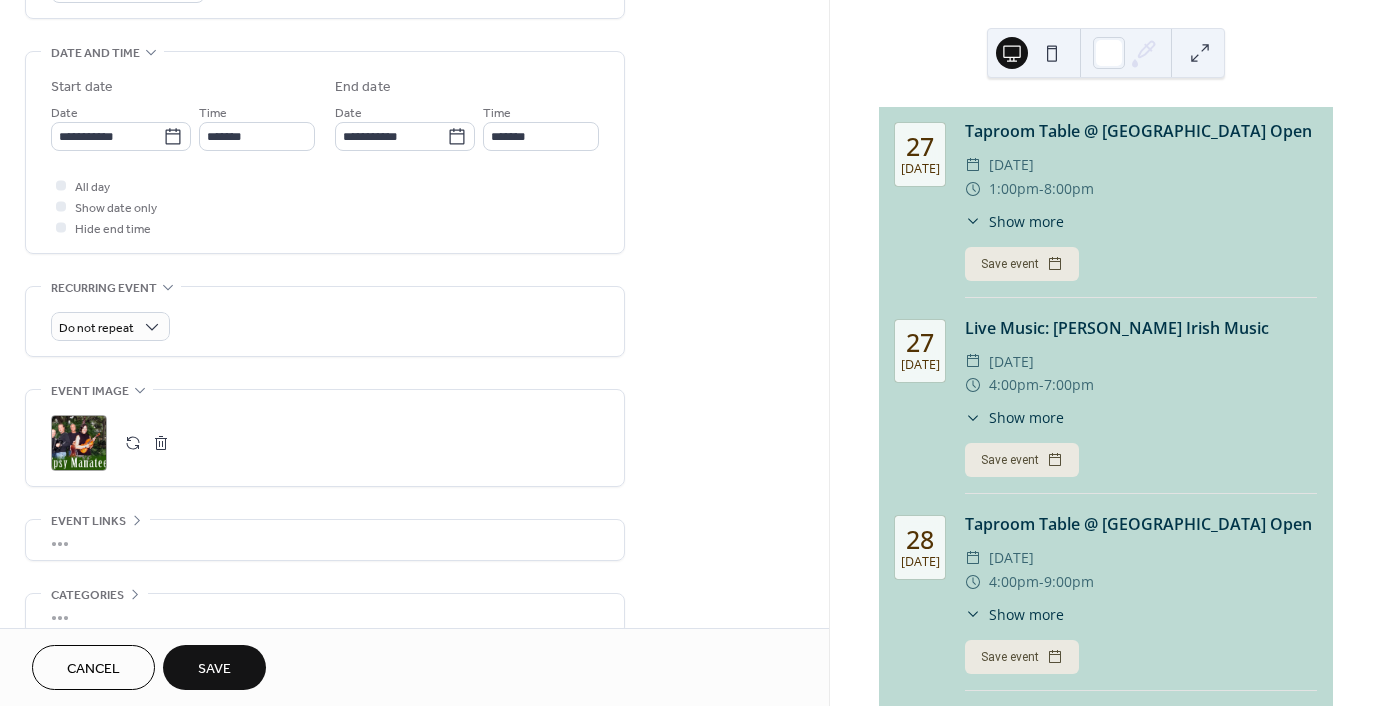 scroll, scrollTop: 699, scrollLeft: 0, axis: vertical 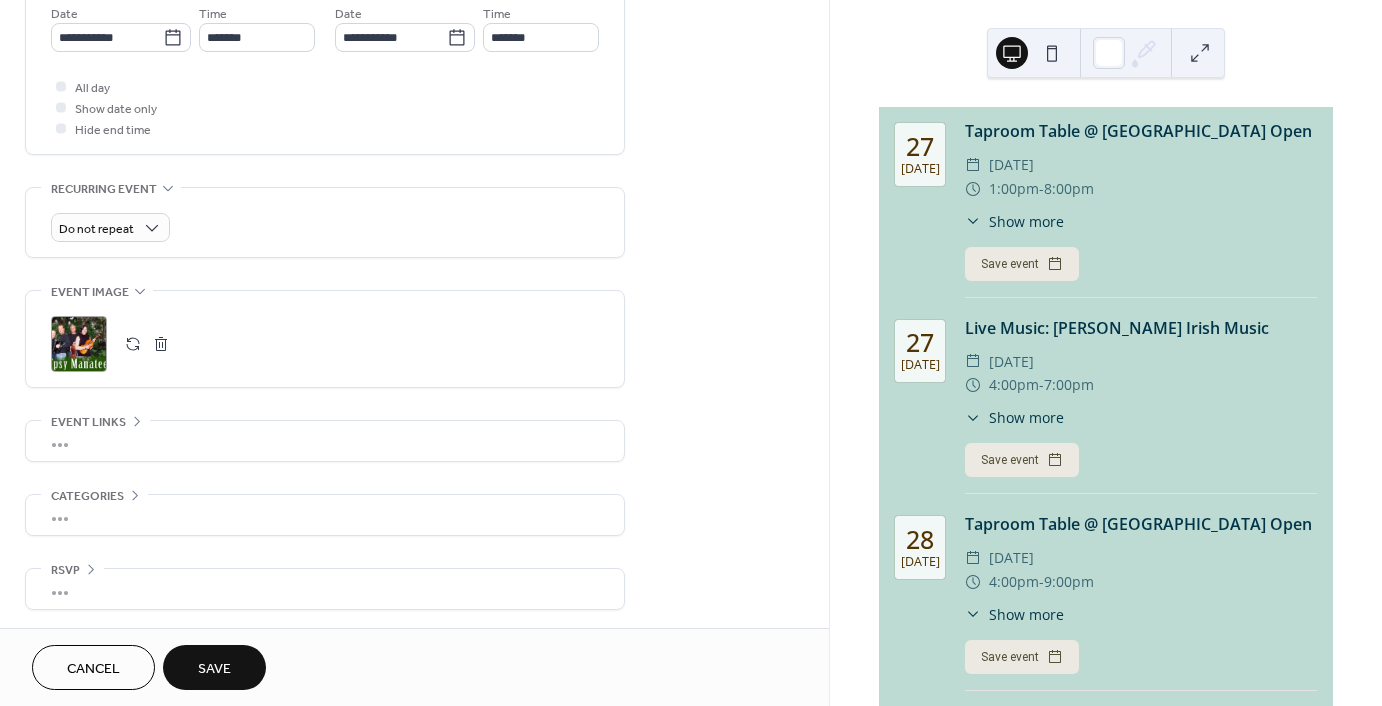 click on "Save" at bounding box center [214, 667] 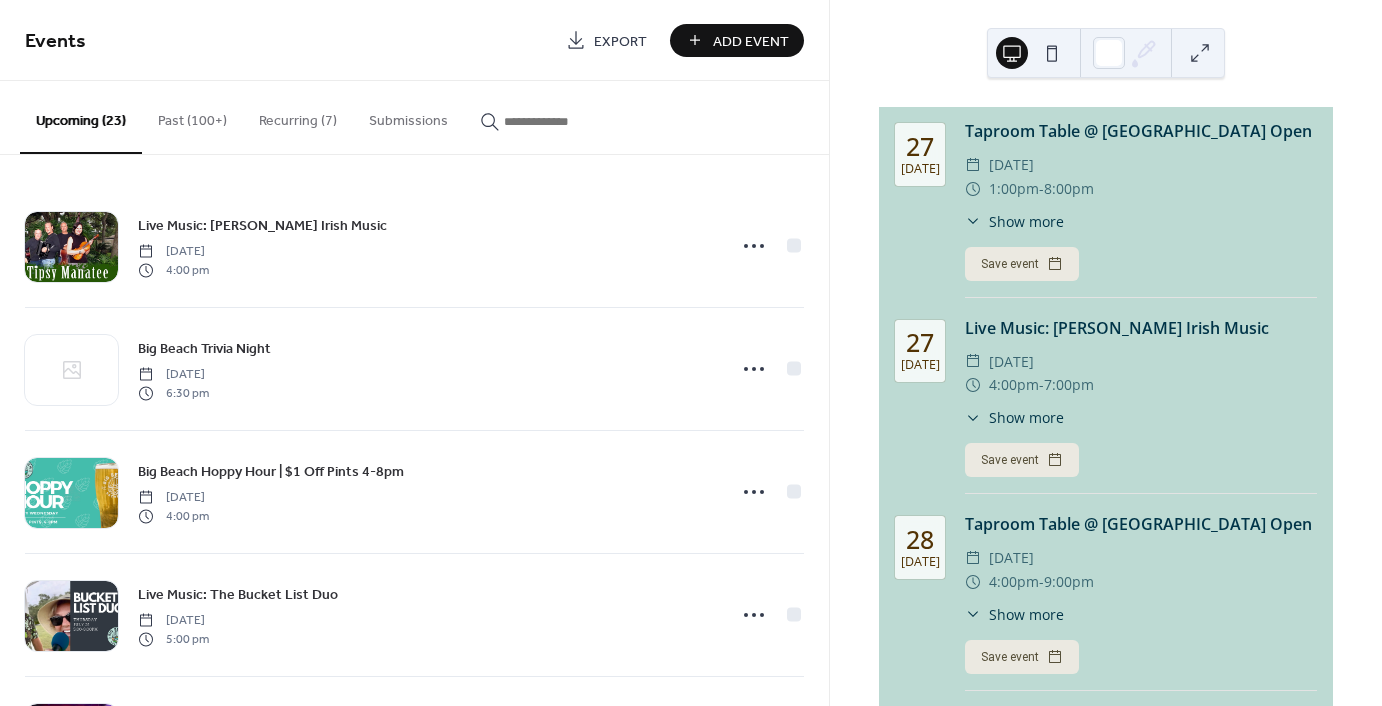 click at bounding box center (564, 121) 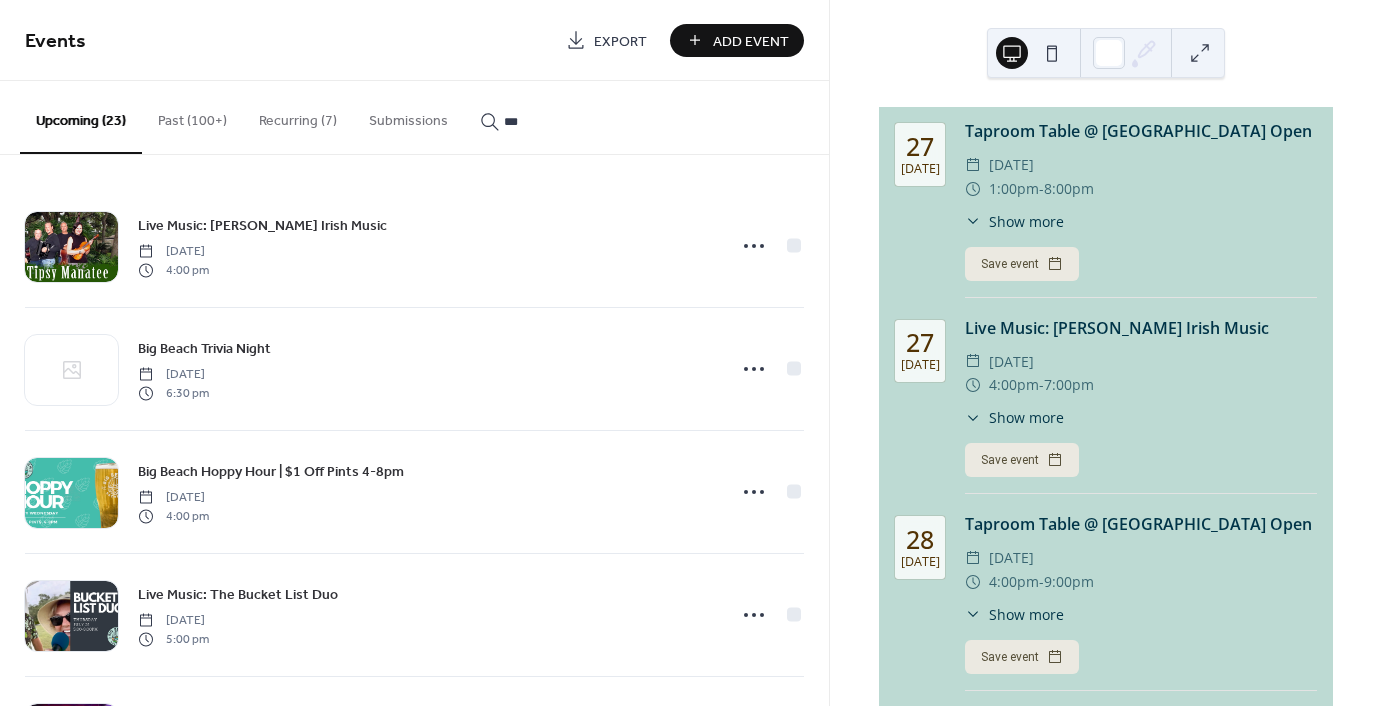 click on "***" at bounding box center (552, 116) 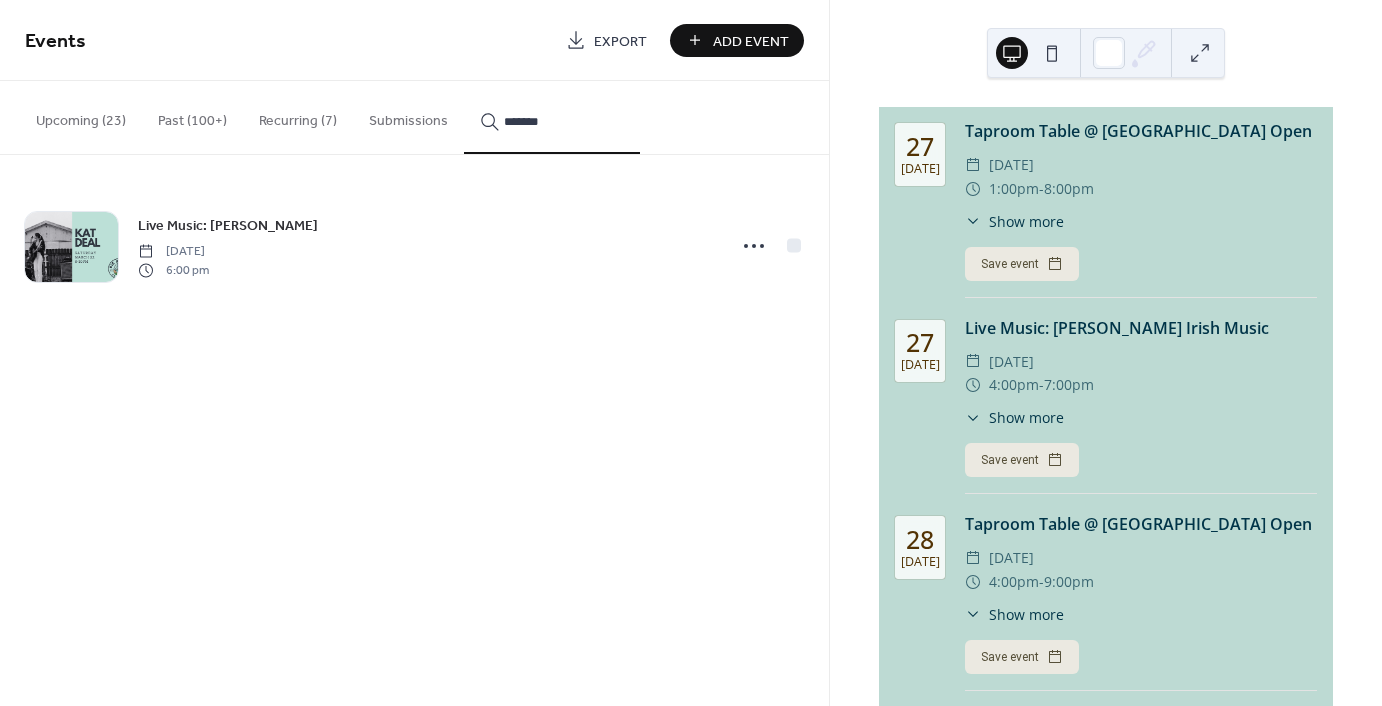 type on "*******" 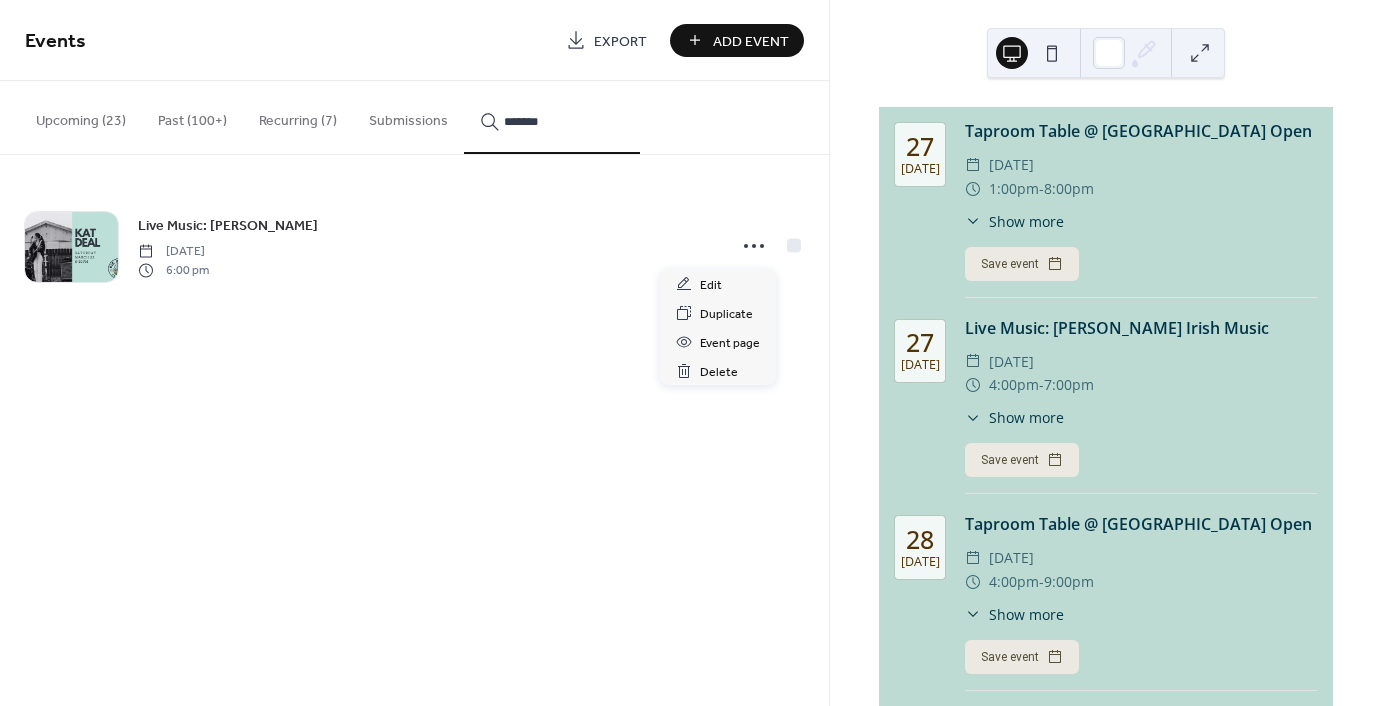 click 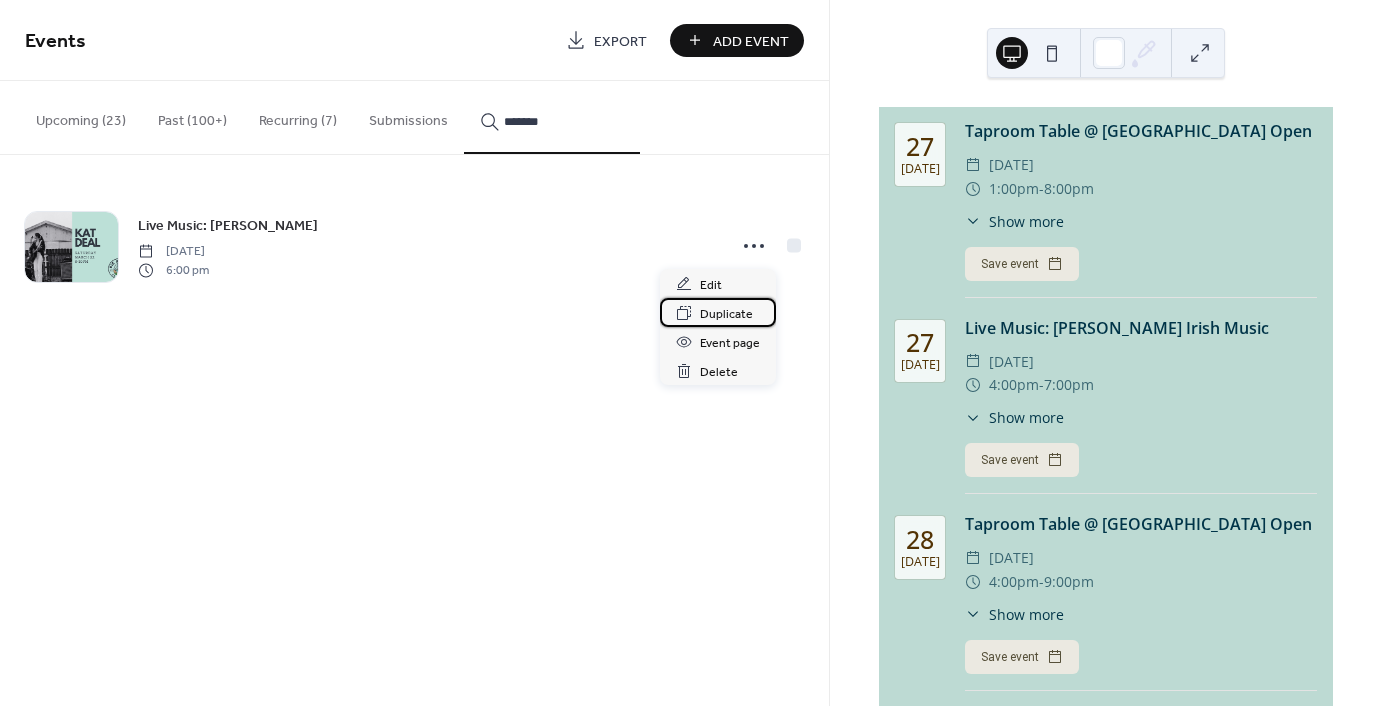 click on "Duplicate" at bounding box center (726, 314) 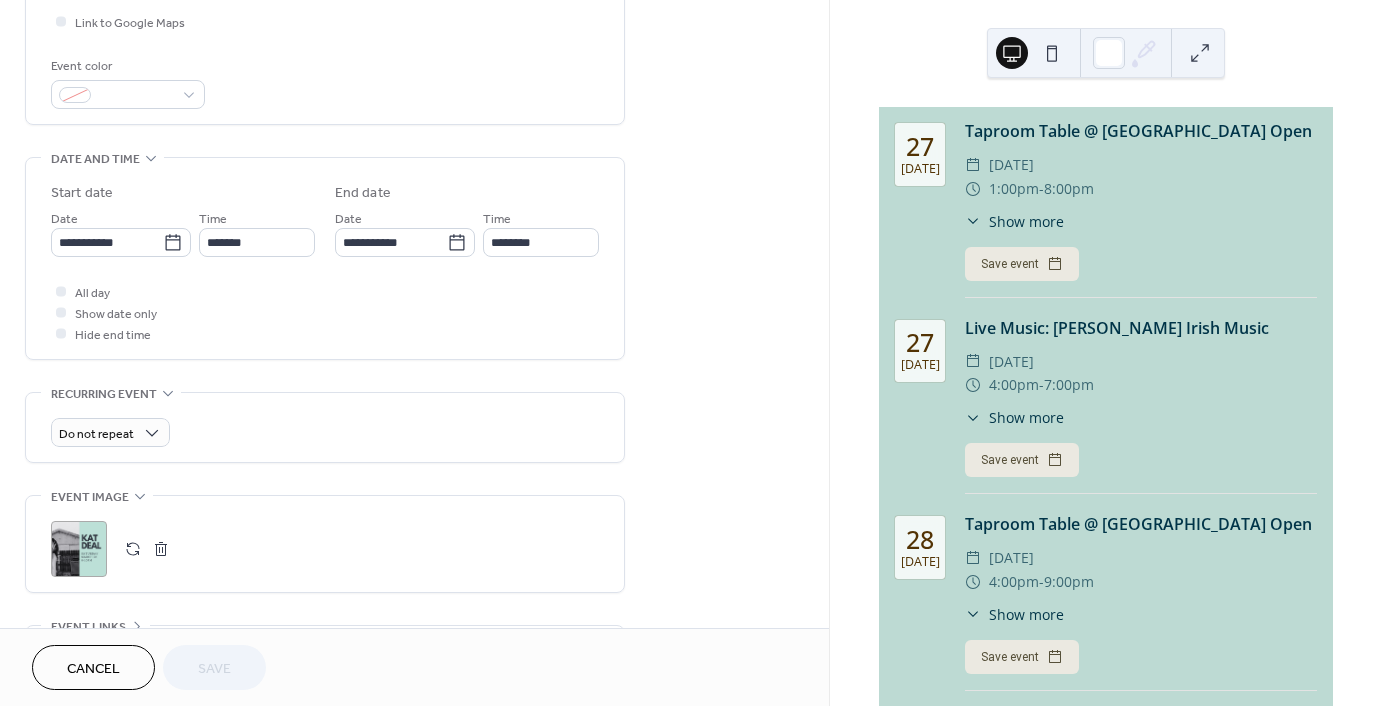 scroll, scrollTop: 500, scrollLeft: 0, axis: vertical 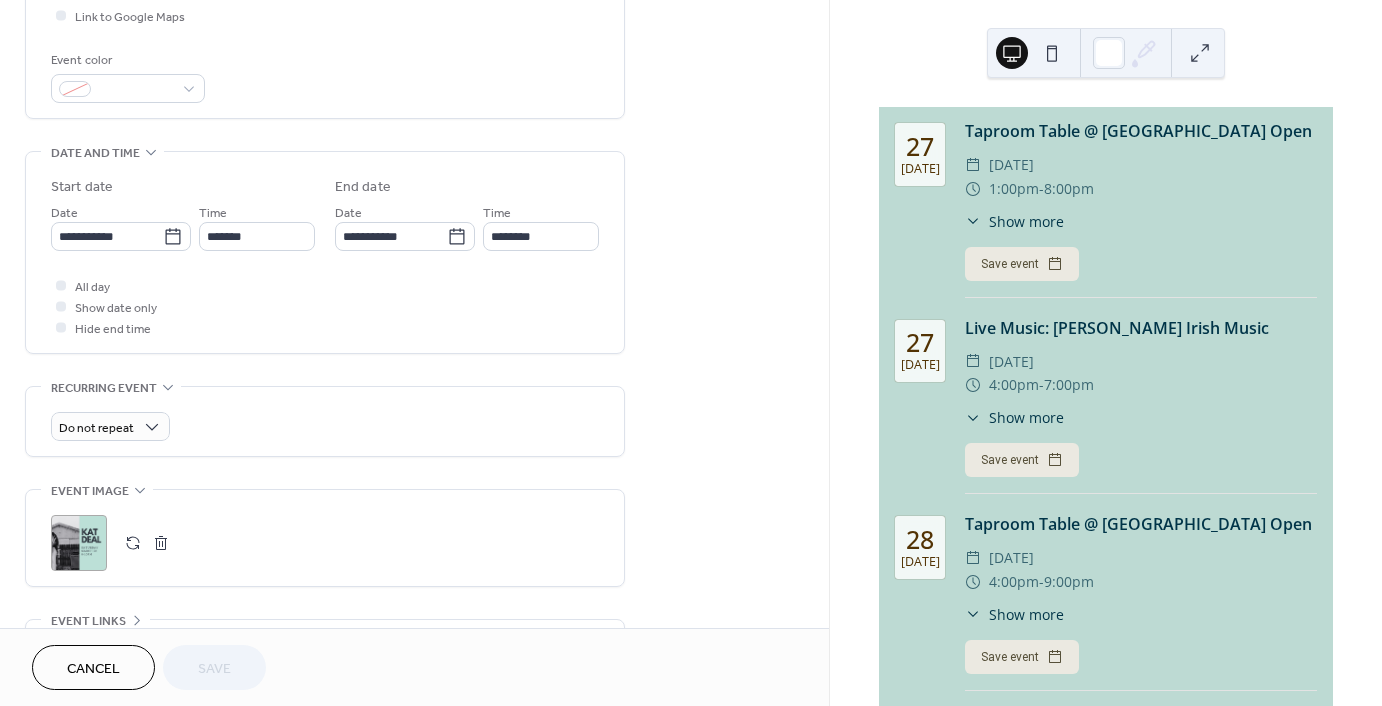 click on "**********" at bounding box center (121, 236) 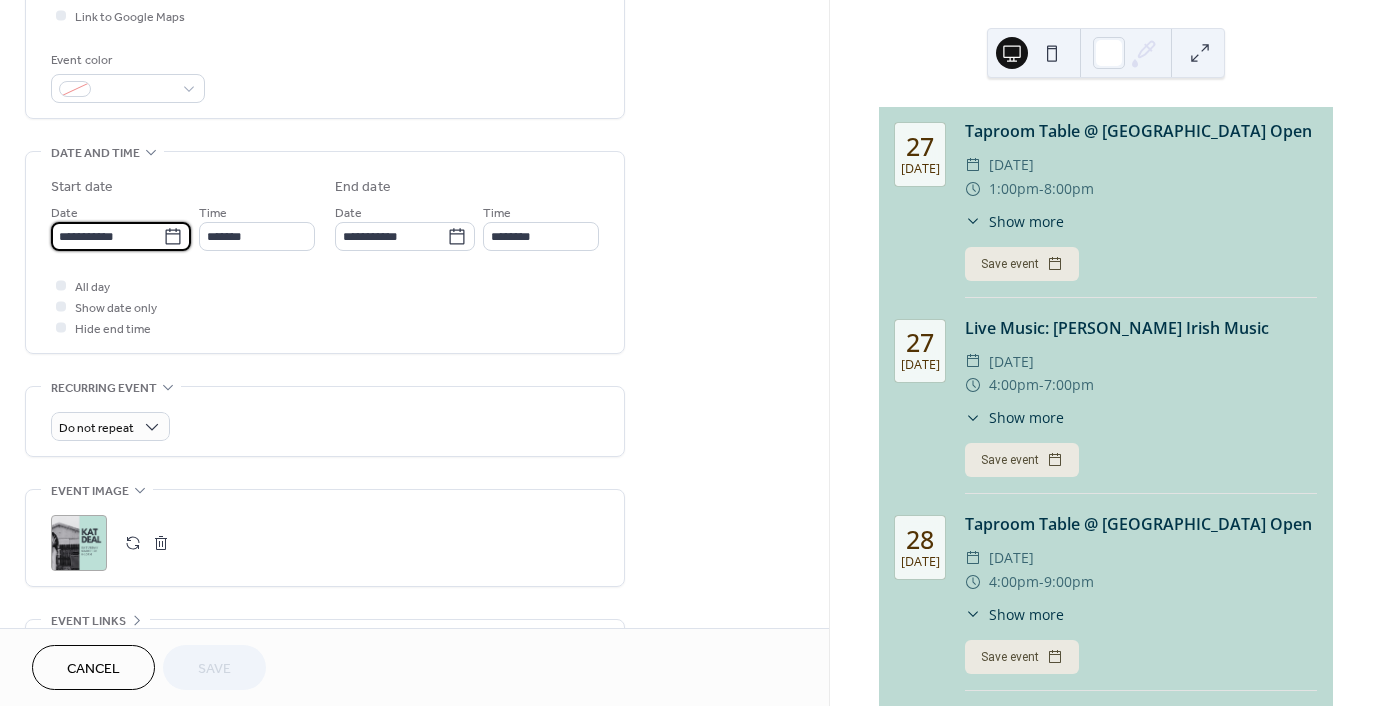 click on "**********" at bounding box center (107, 236) 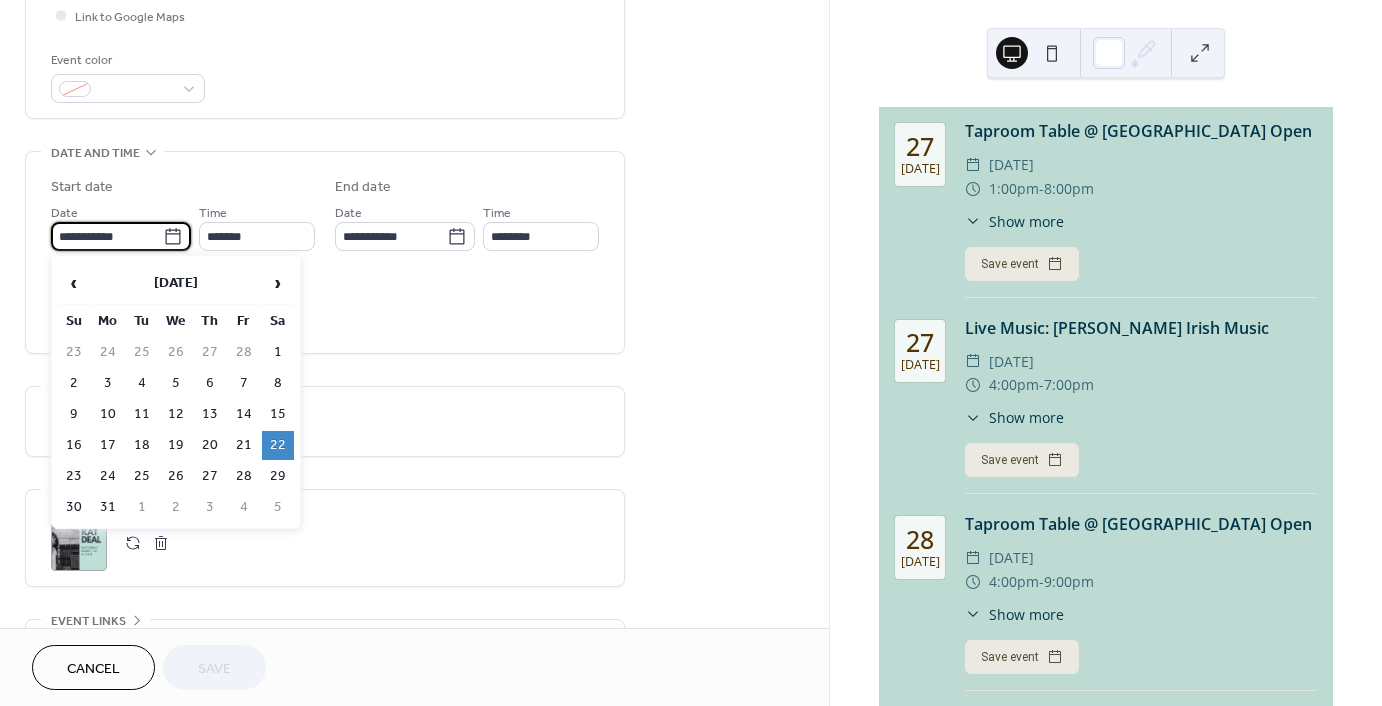 click on "›" at bounding box center (278, 283) 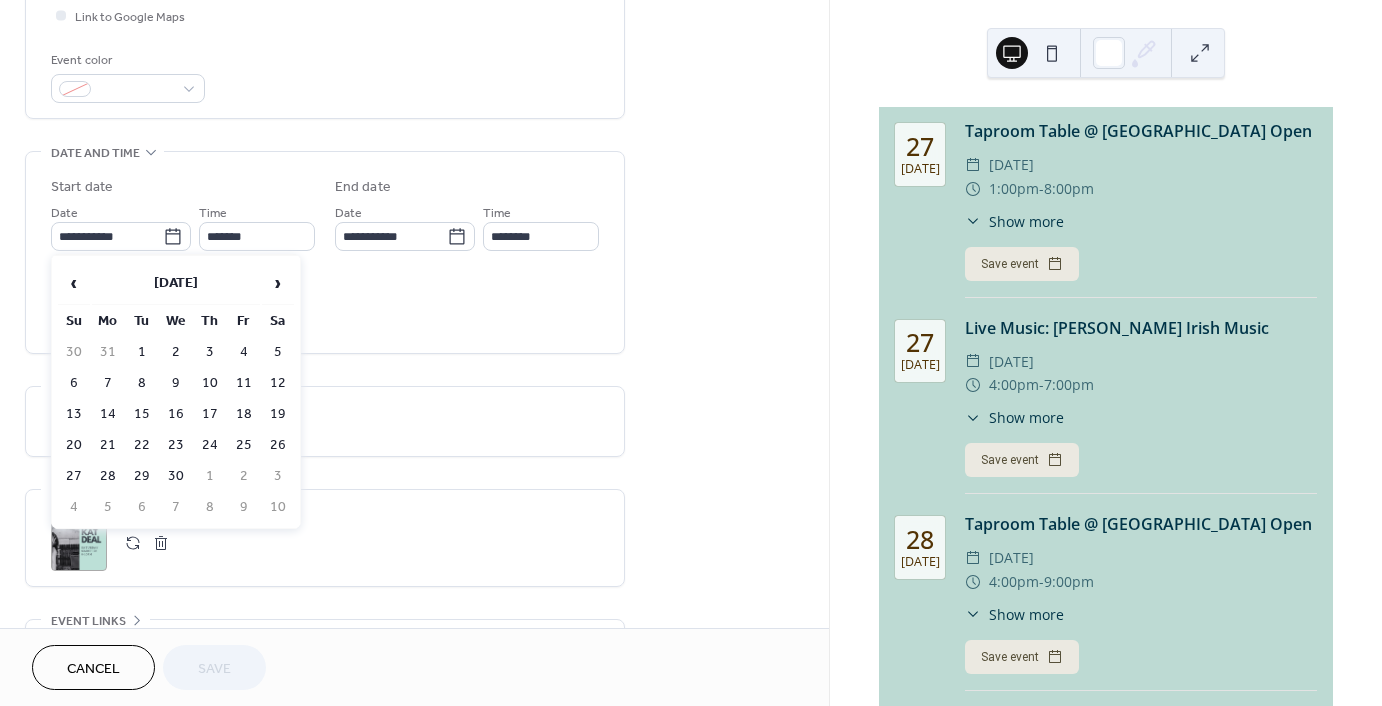 click on "›" at bounding box center [278, 283] 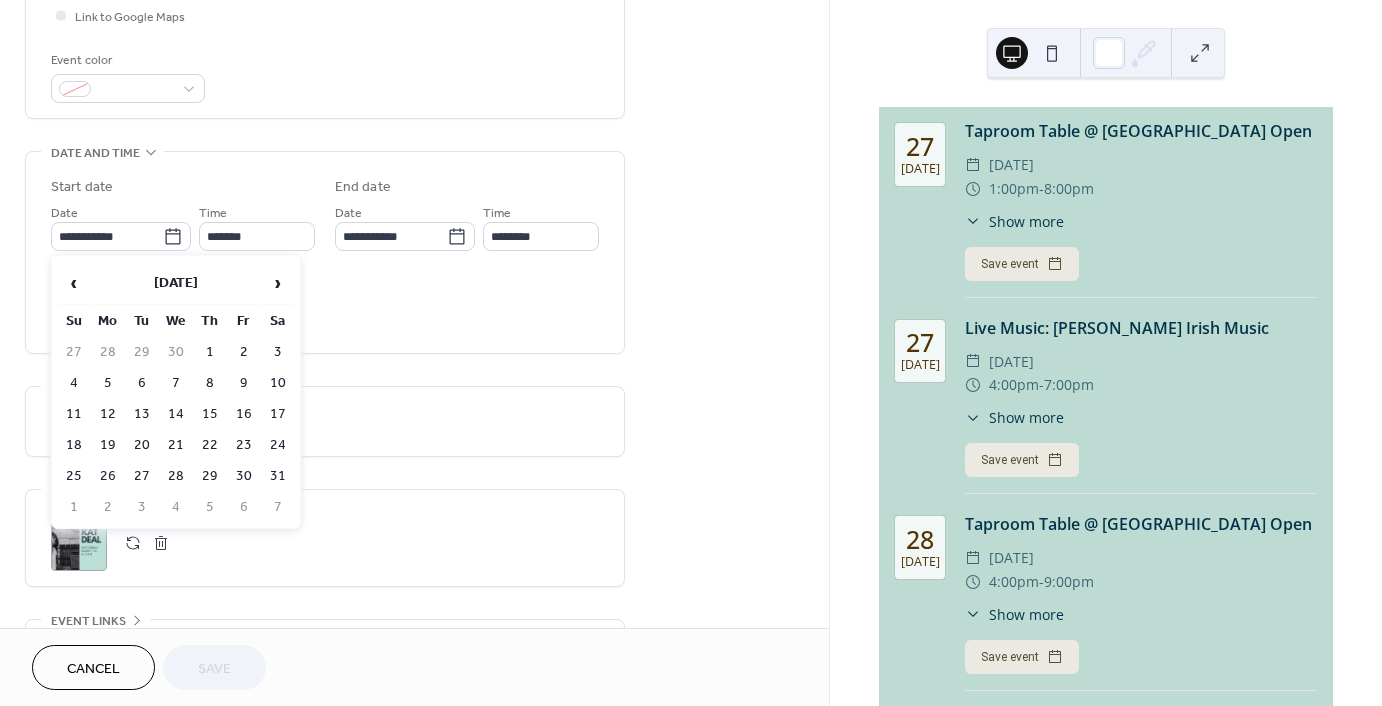 click on "›" at bounding box center [278, 283] 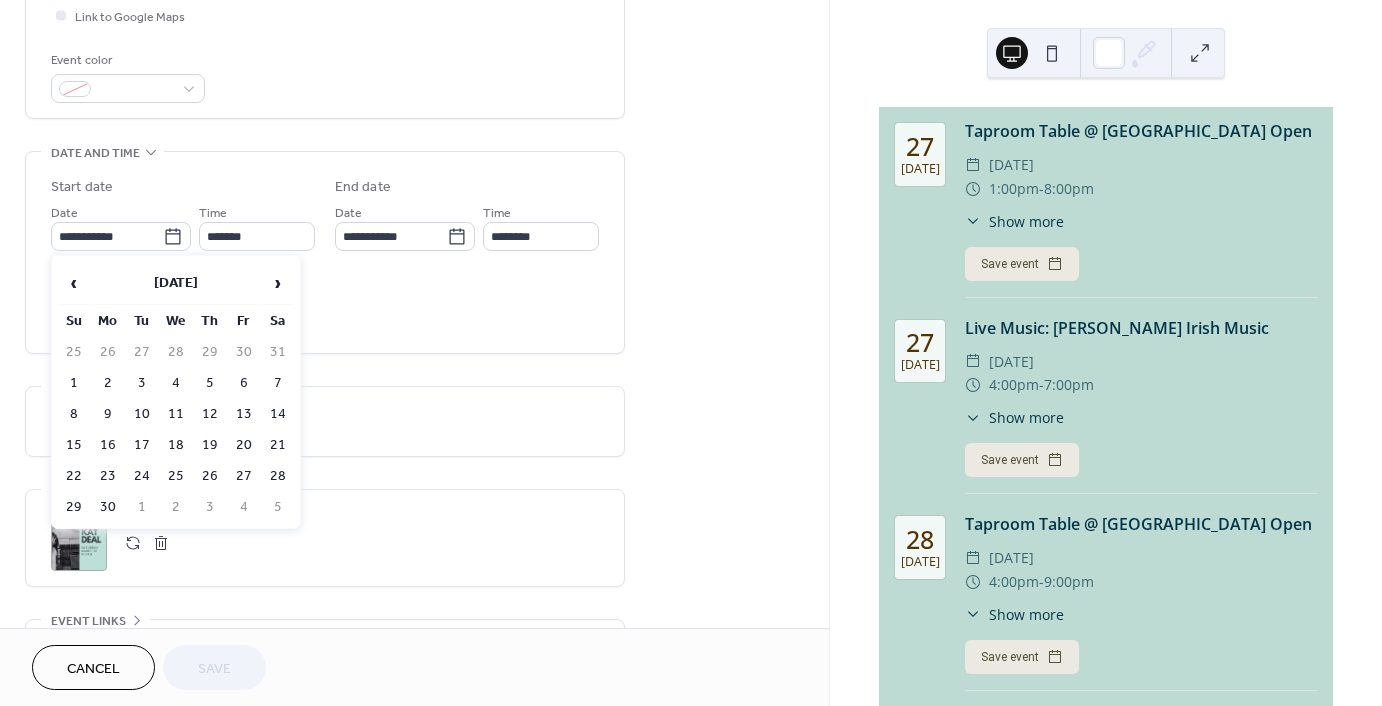 click on "›" at bounding box center [278, 283] 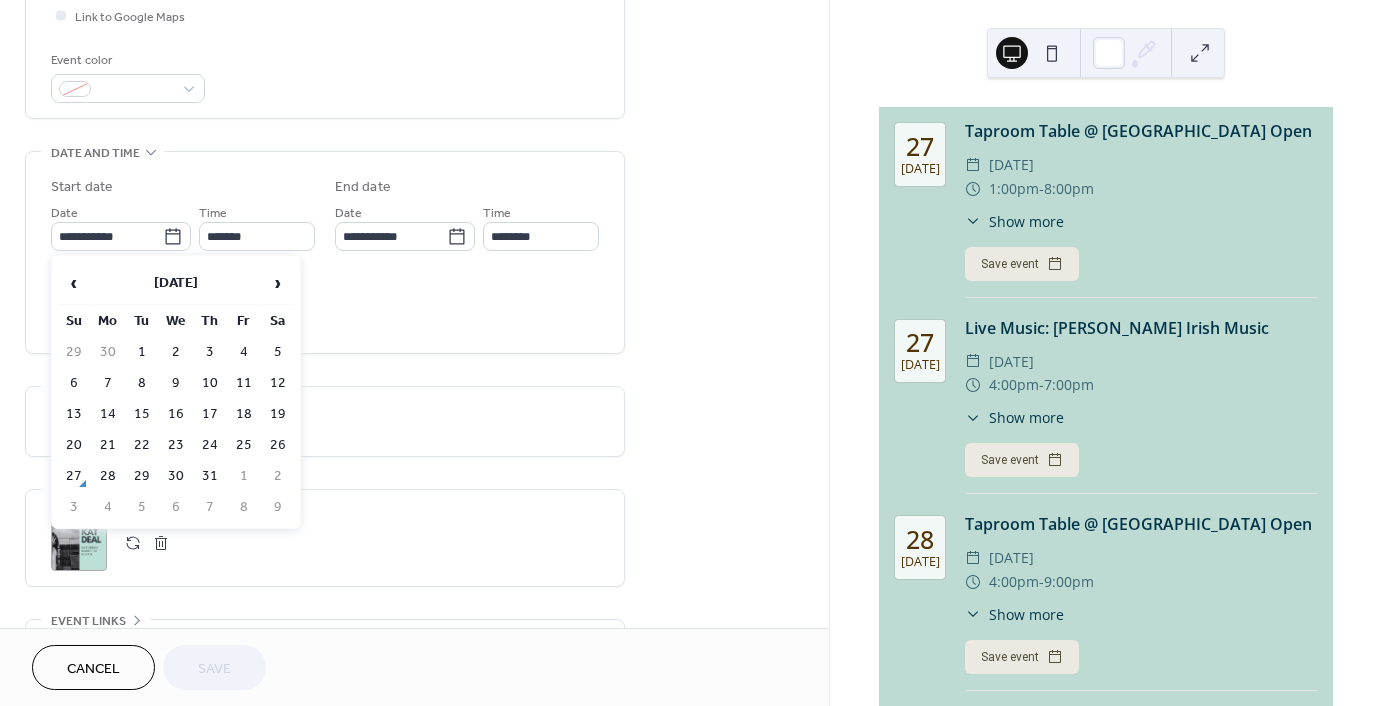click on "›" at bounding box center (278, 283) 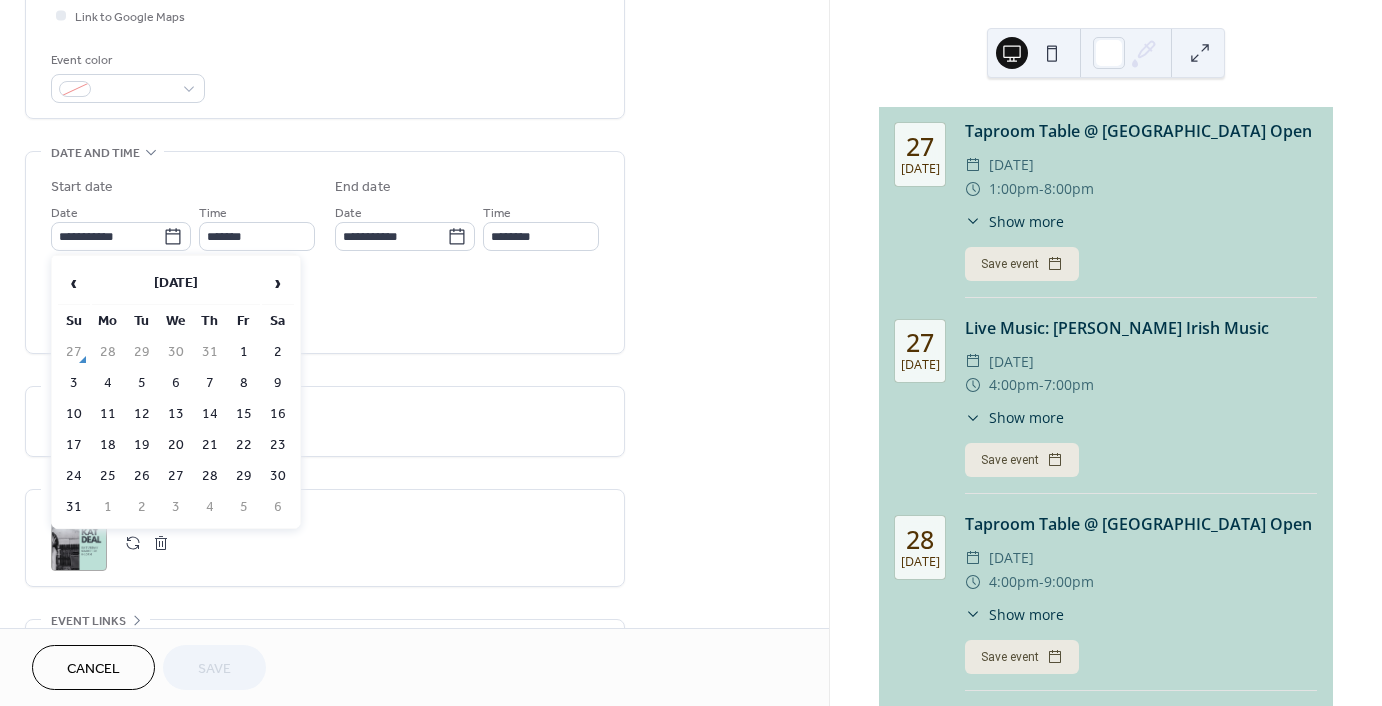 click on "›" at bounding box center (278, 283) 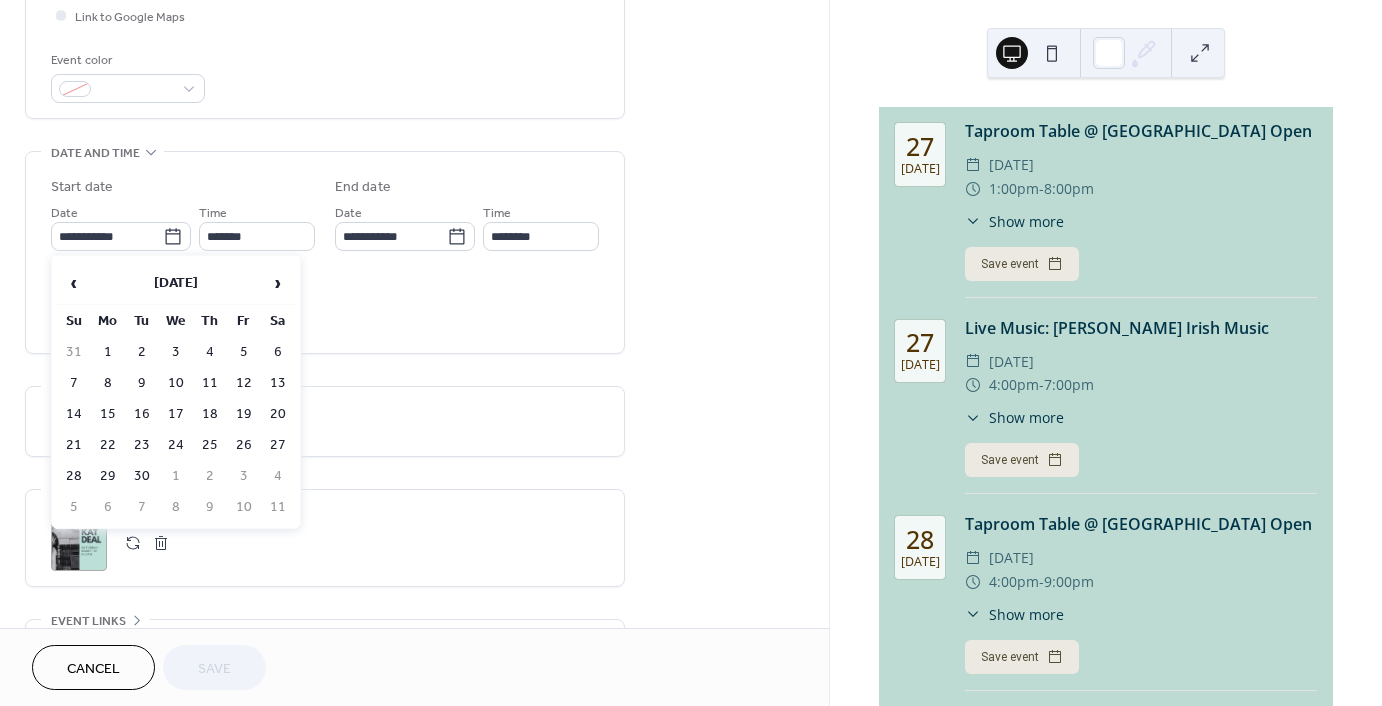 click on "6" at bounding box center (278, 352) 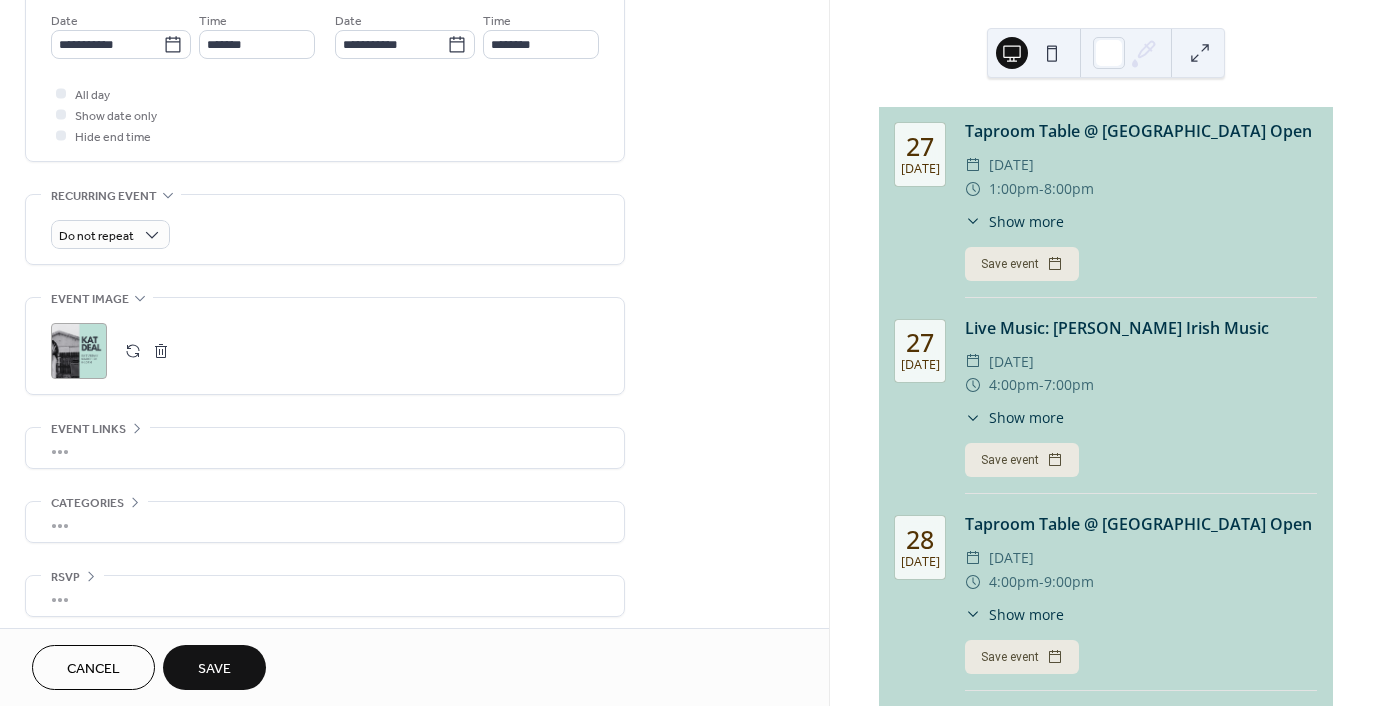 scroll, scrollTop: 699, scrollLeft: 0, axis: vertical 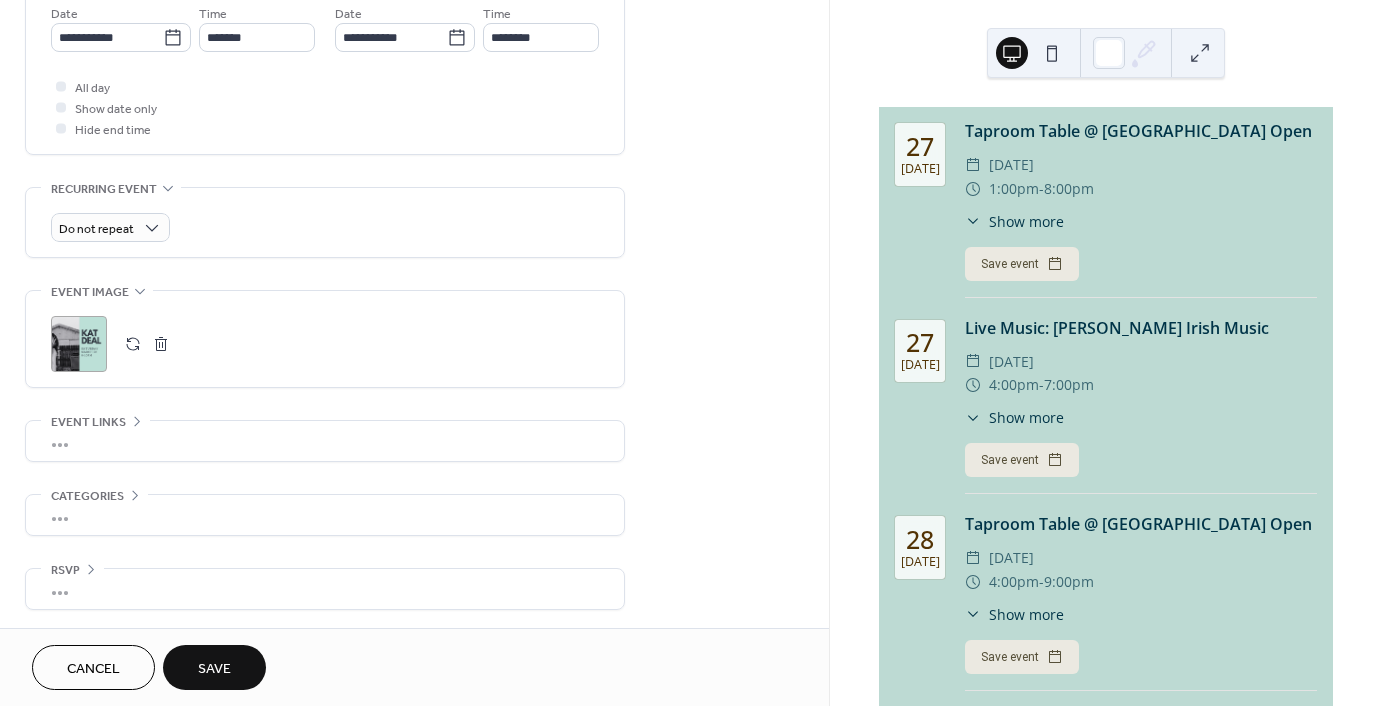 click at bounding box center (161, 344) 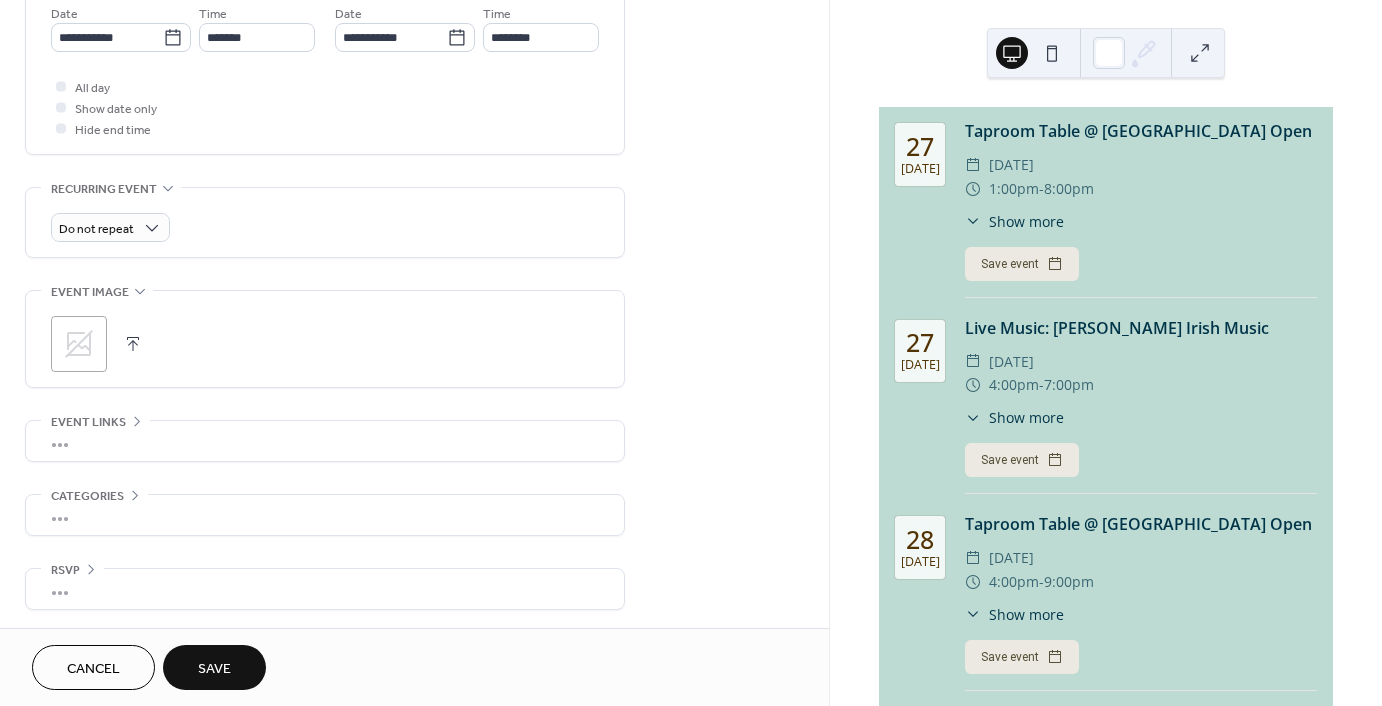 click at bounding box center [133, 344] 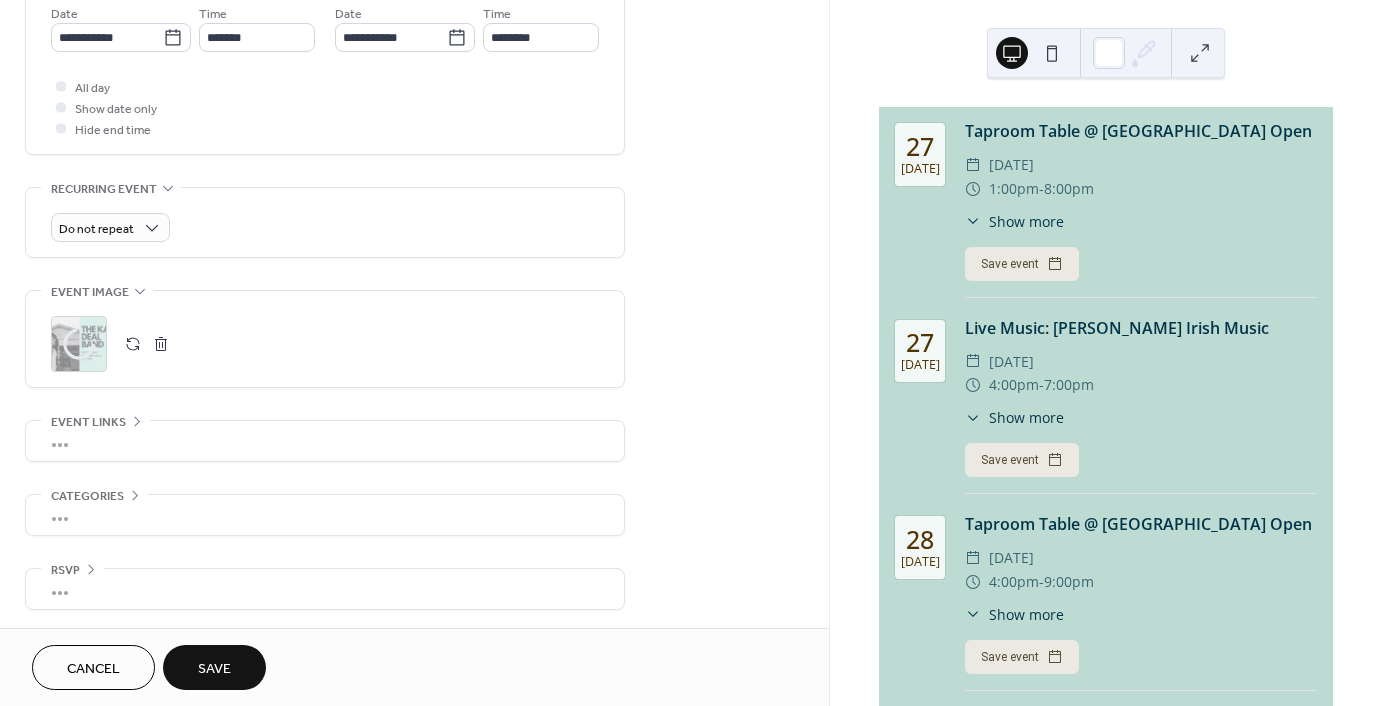 click on "Save" at bounding box center (214, 669) 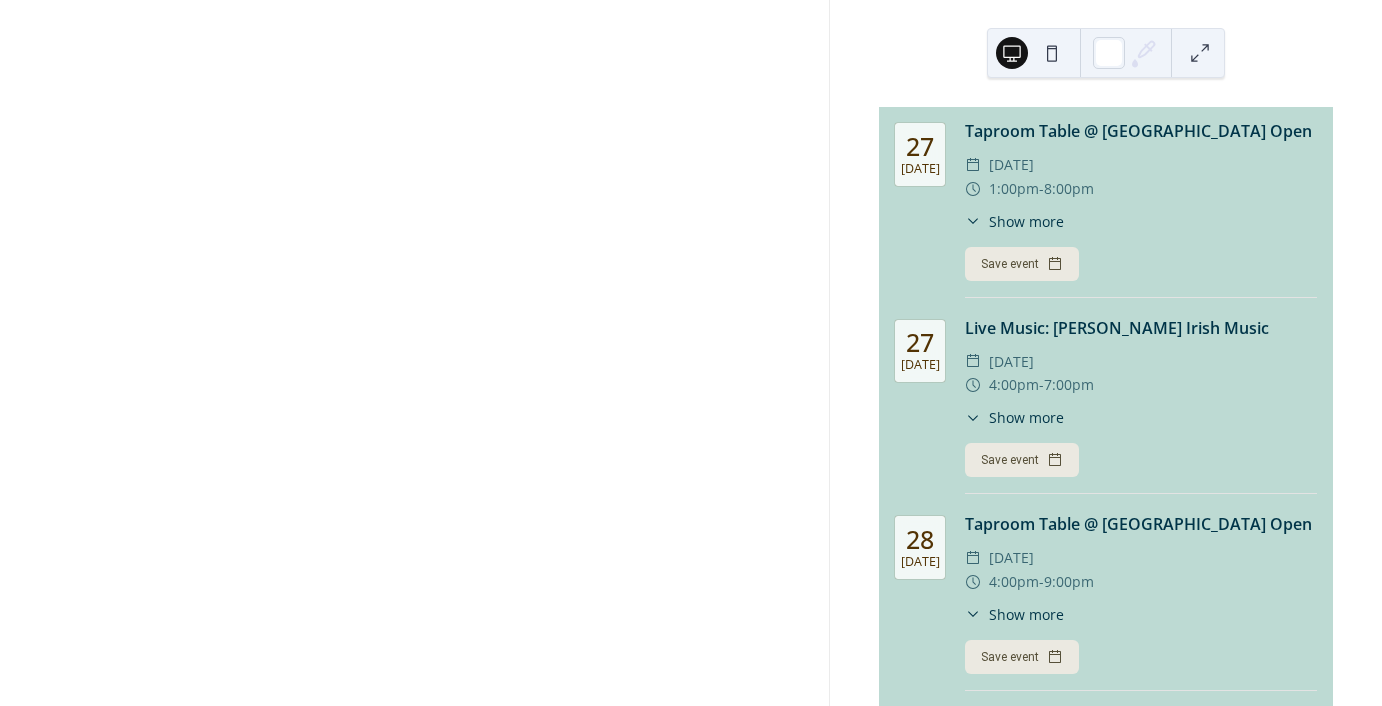 click at bounding box center [414, 353] 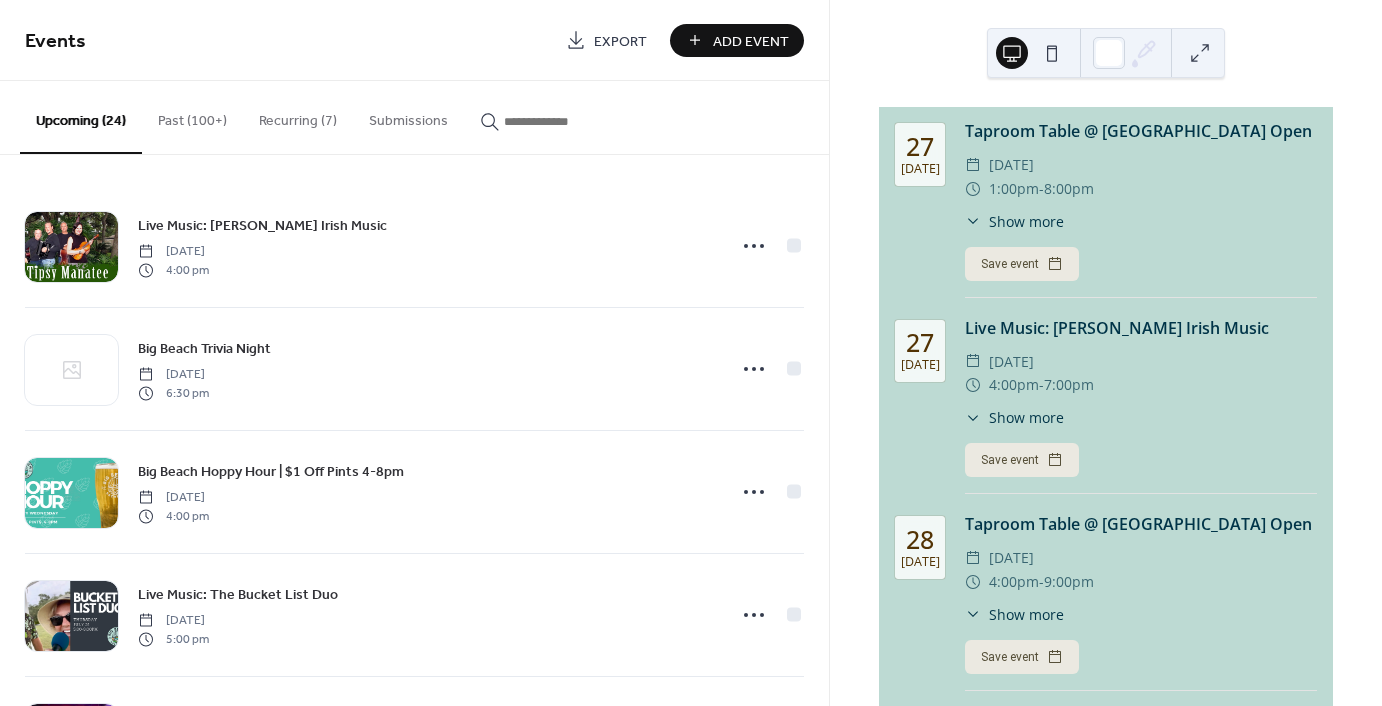 click on "Add Event" at bounding box center (751, 41) 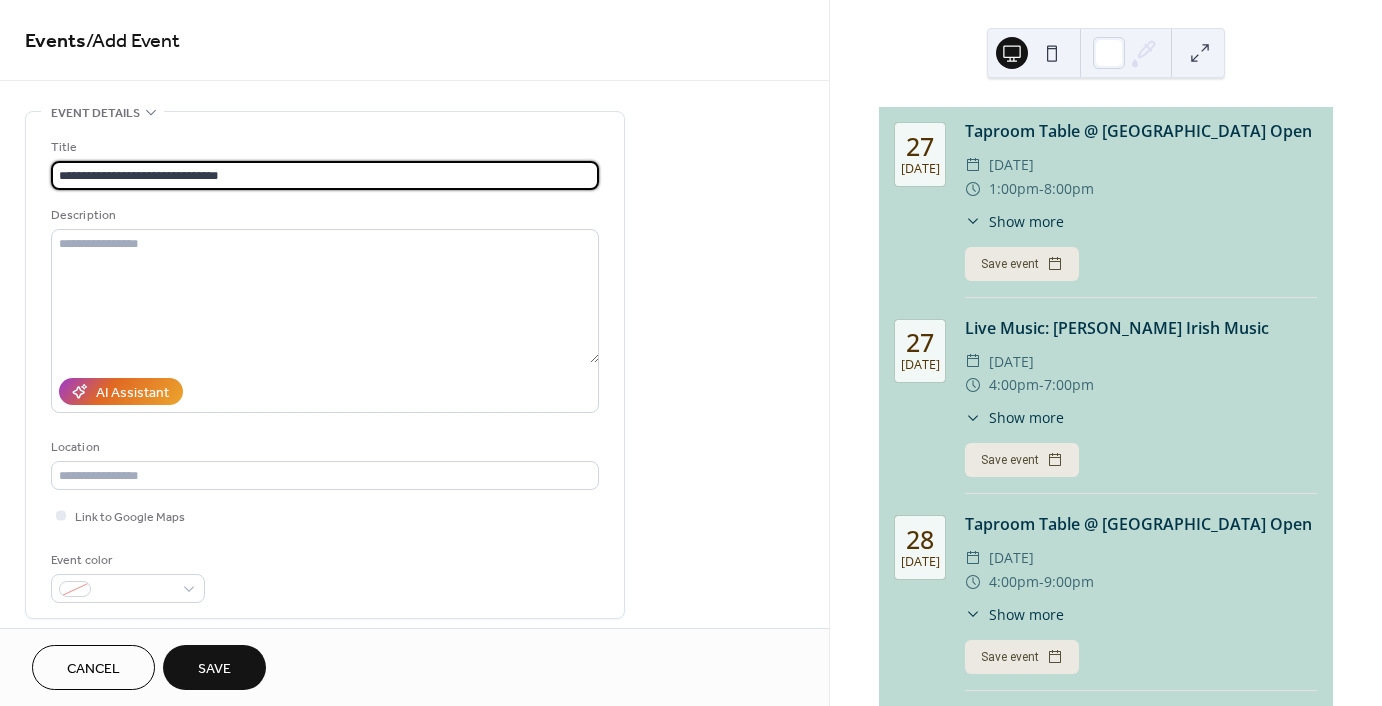 type on "**********" 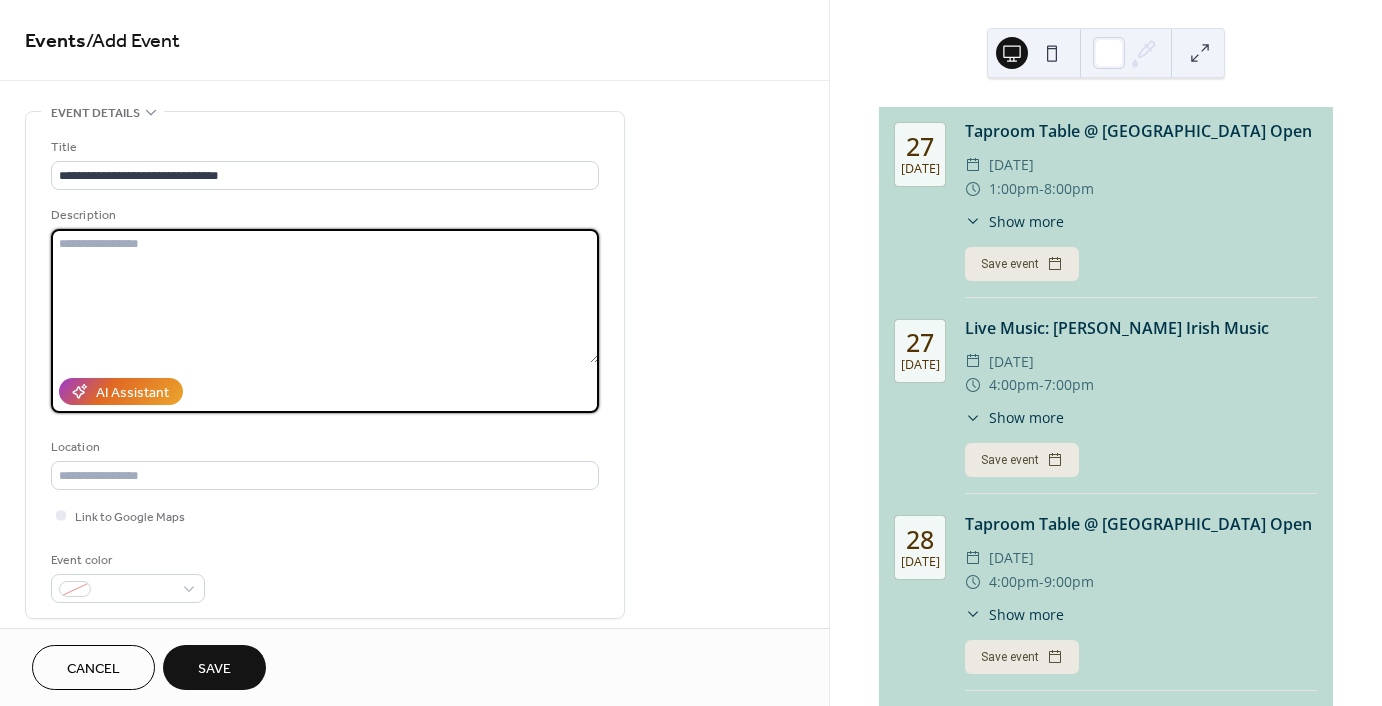 paste on "**********" 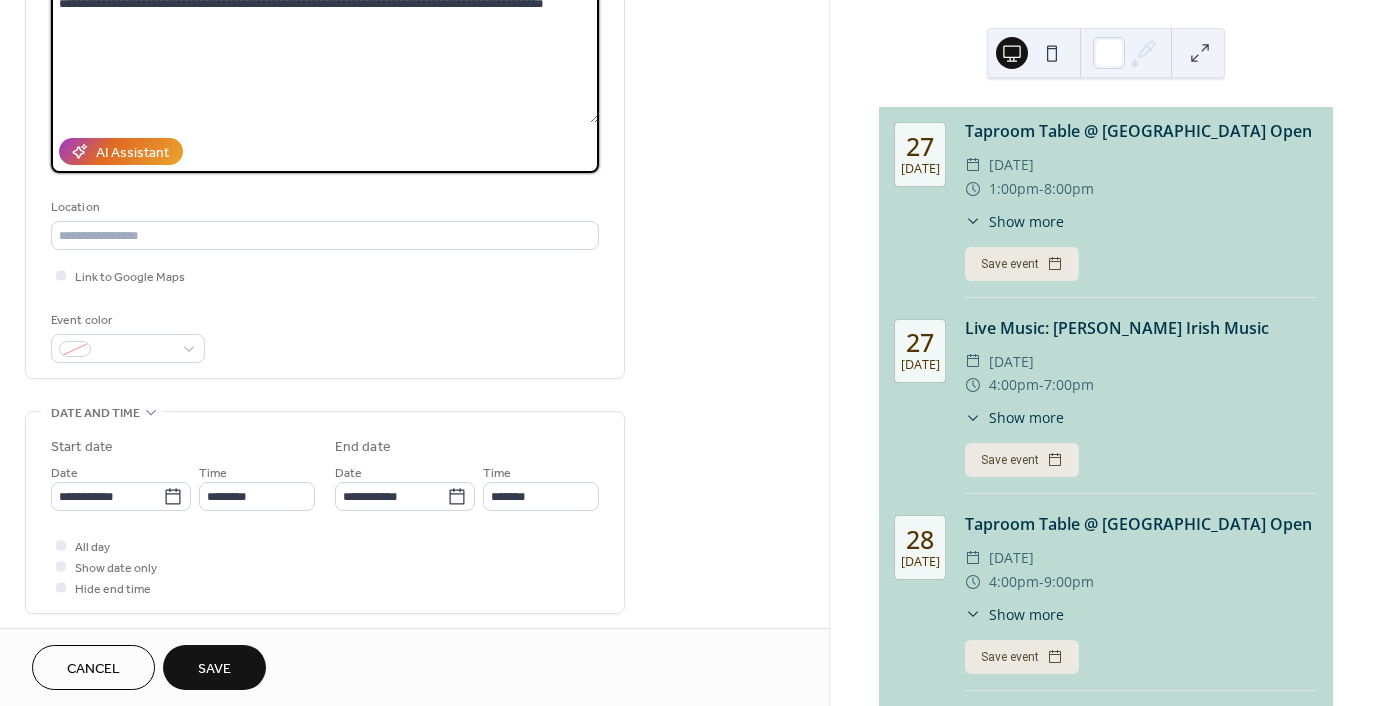 scroll, scrollTop: 400, scrollLeft: 0, axis: vertical 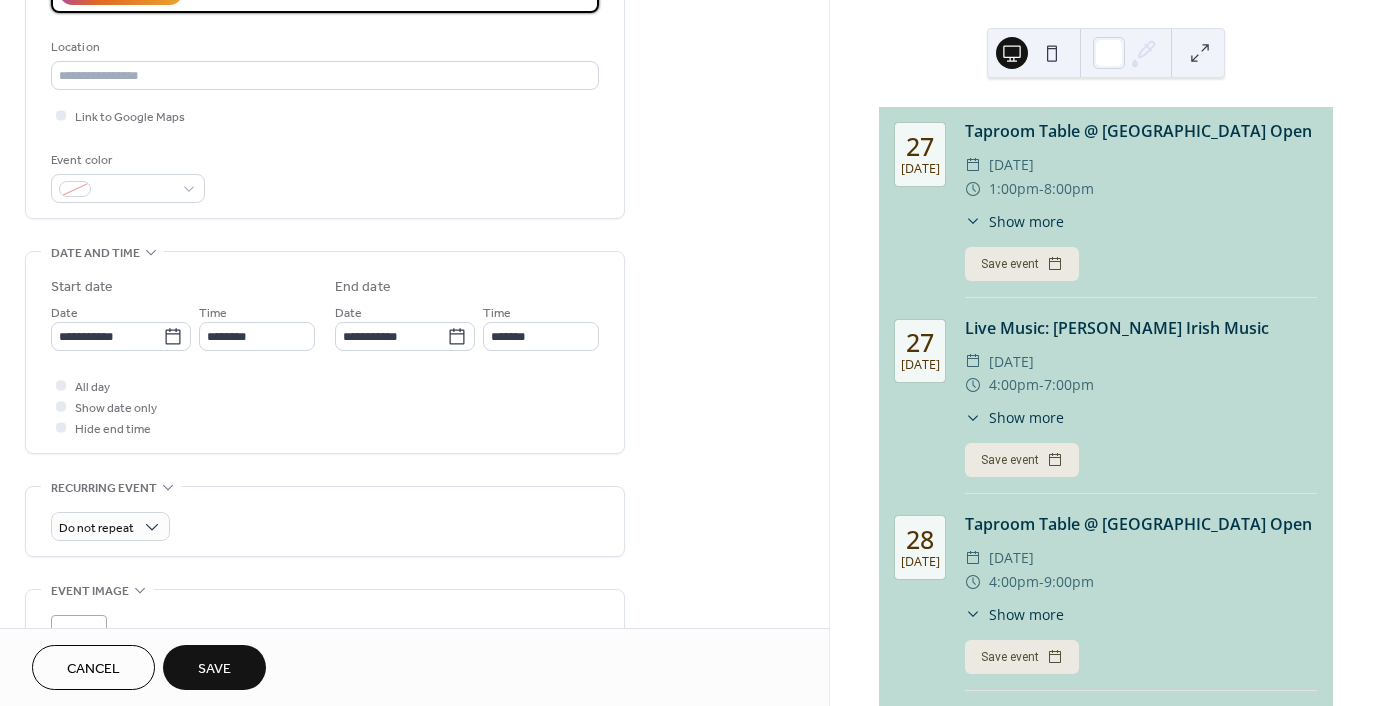 type on "**********" 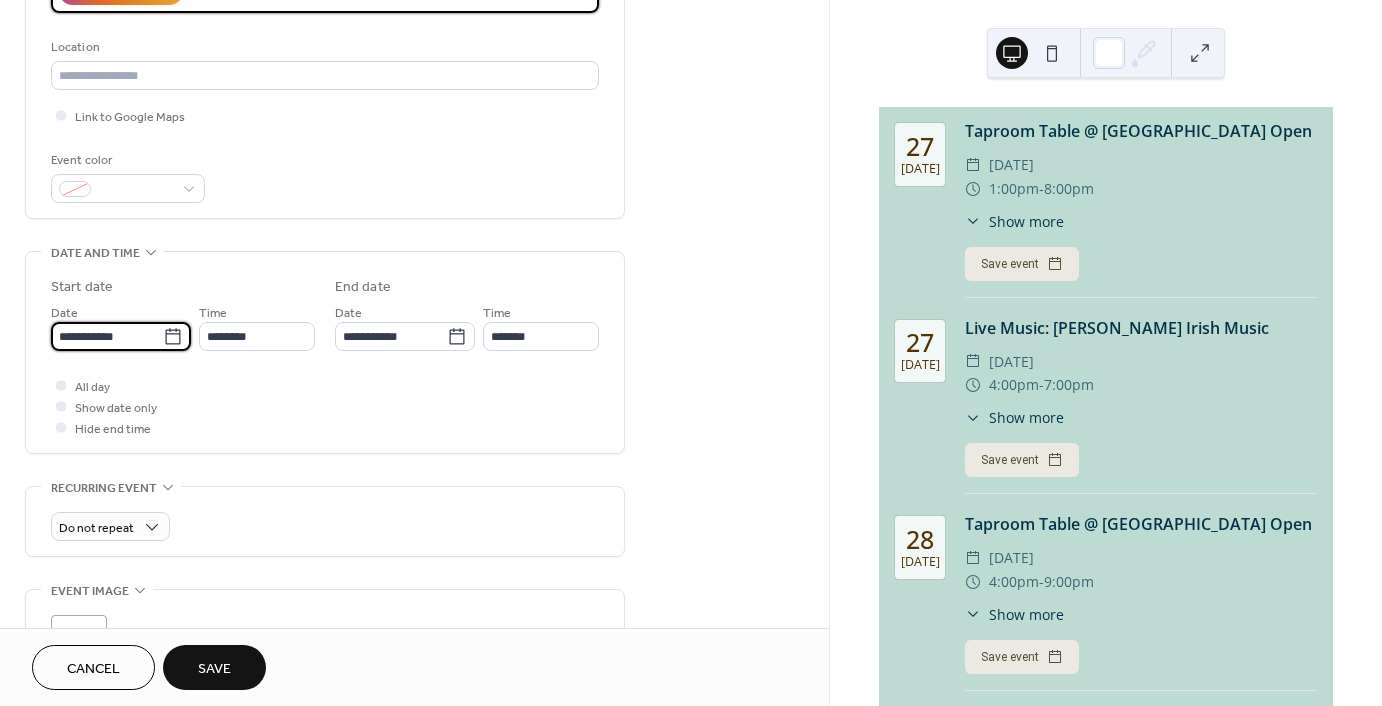 click on "**********" at bounding box center [107, 336] 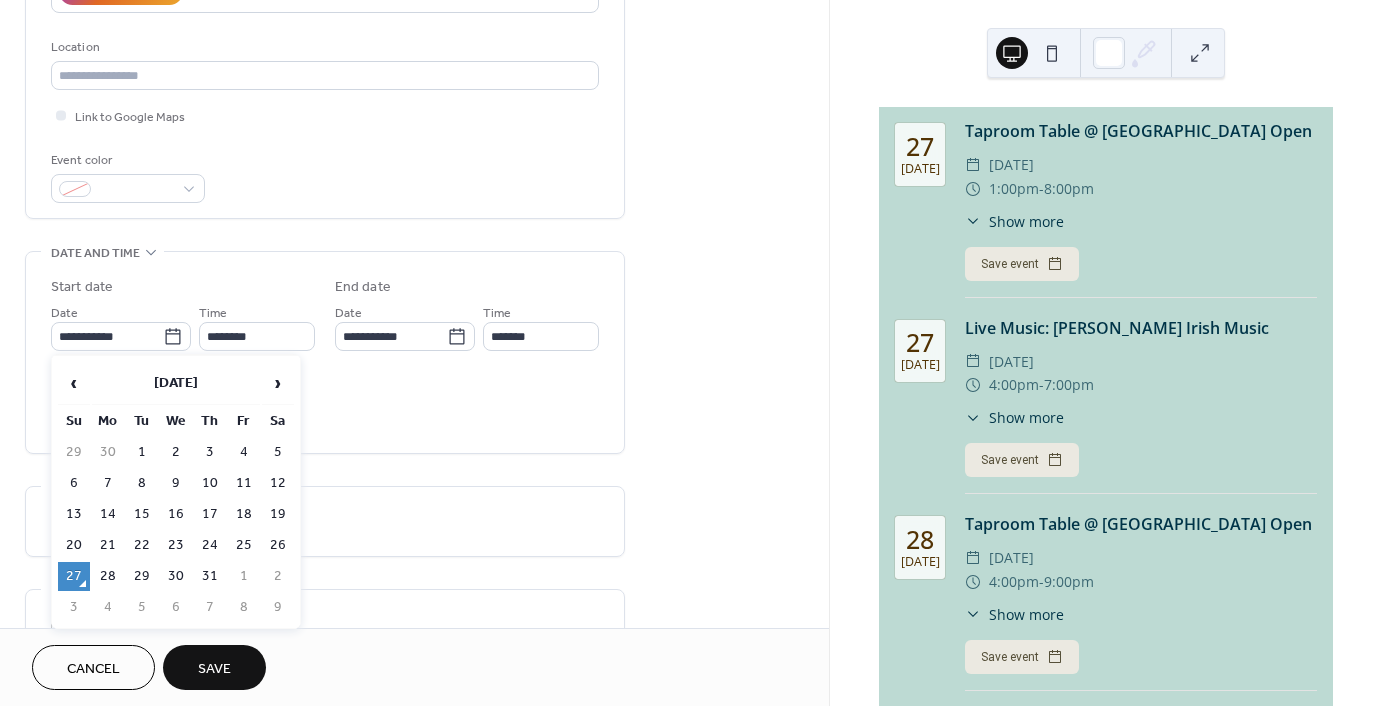 click on "›" at bounding box center (278, 383) 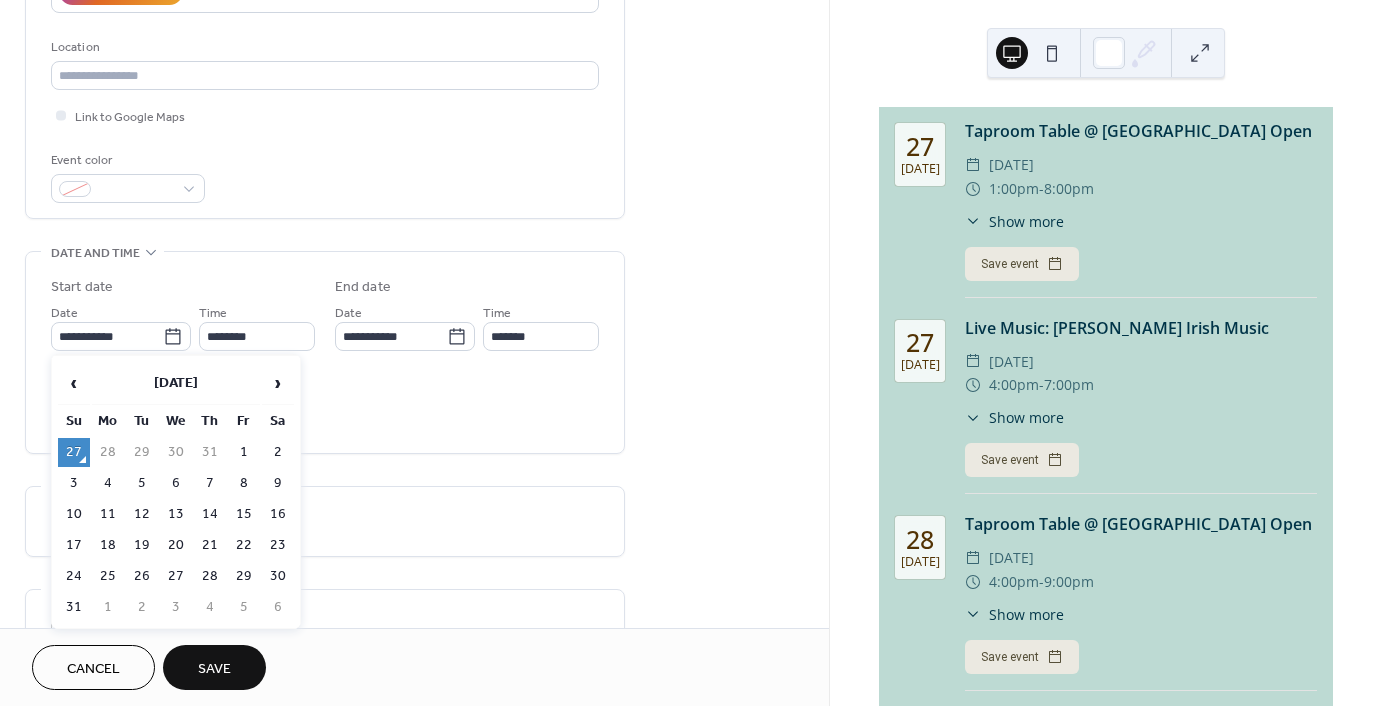 click on "›" at bounding box center [278, 383] 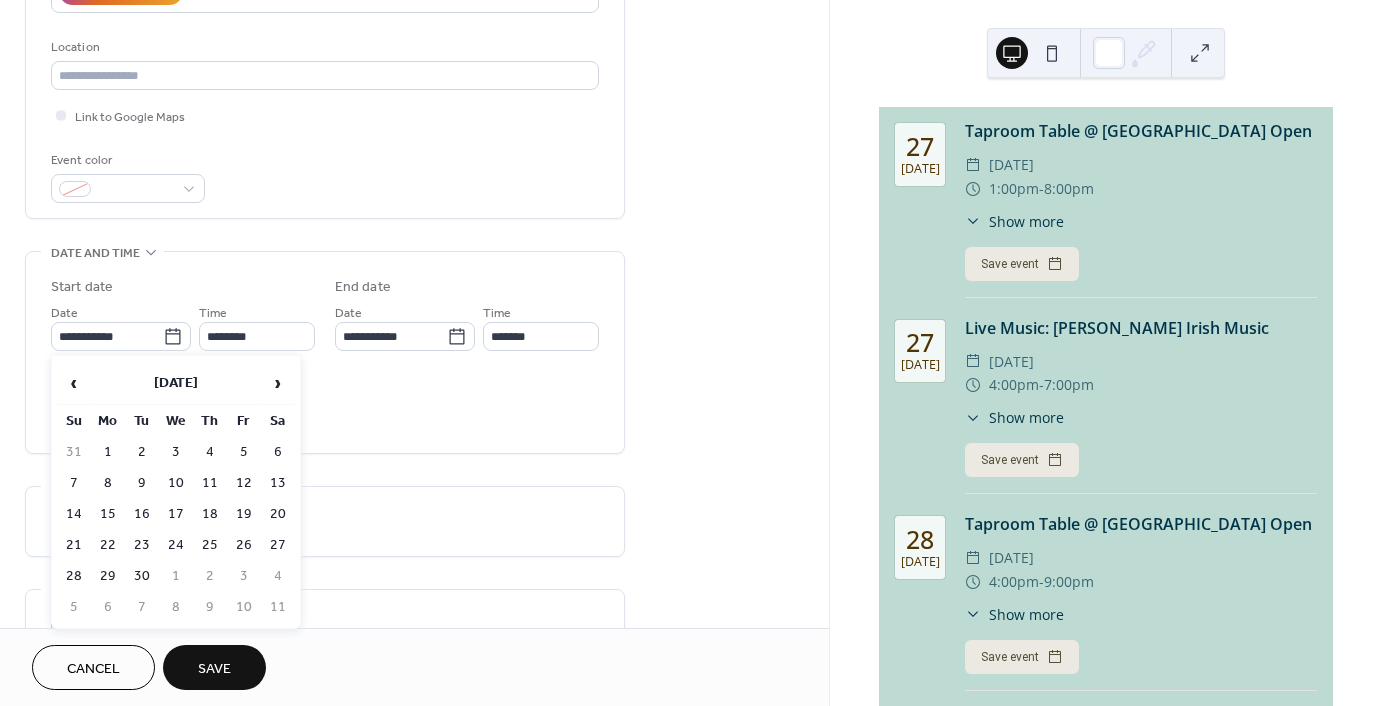 click on "12" at bounding box center (244, 483) 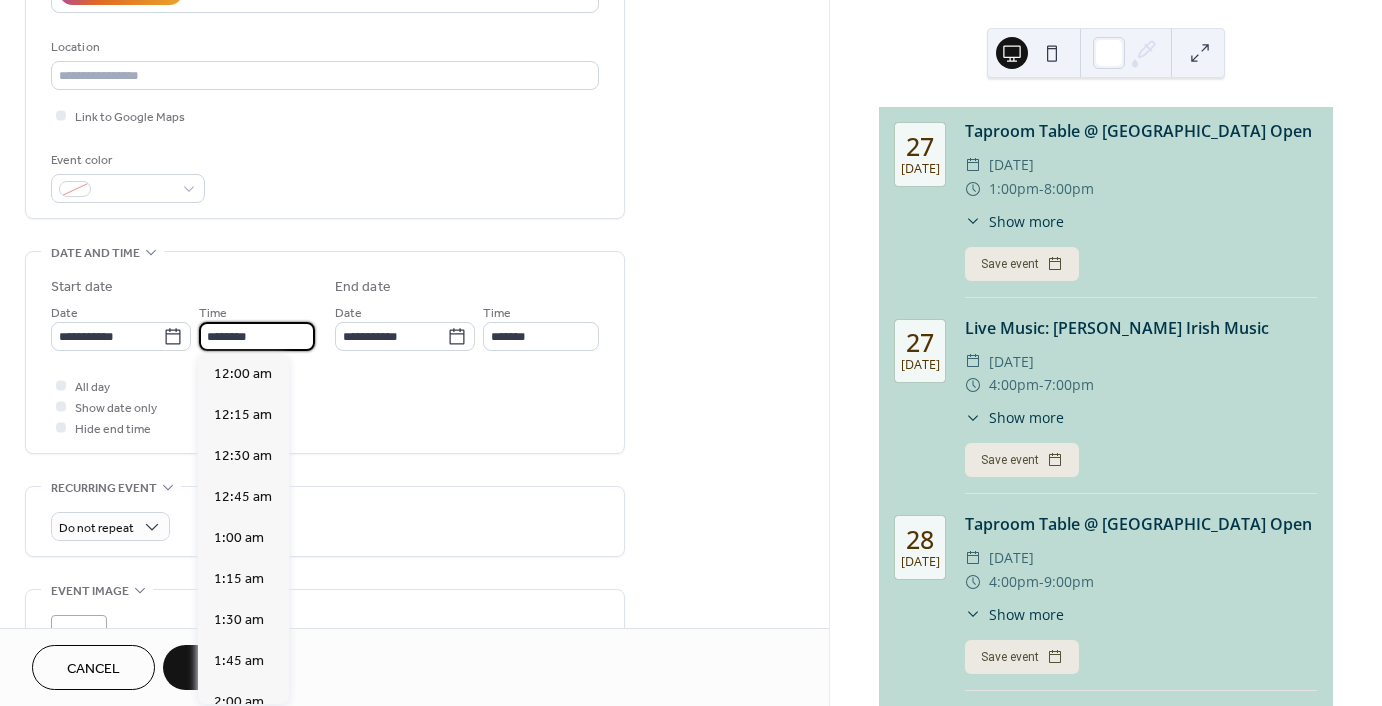 click on "********" at bounding box center [257, 336] 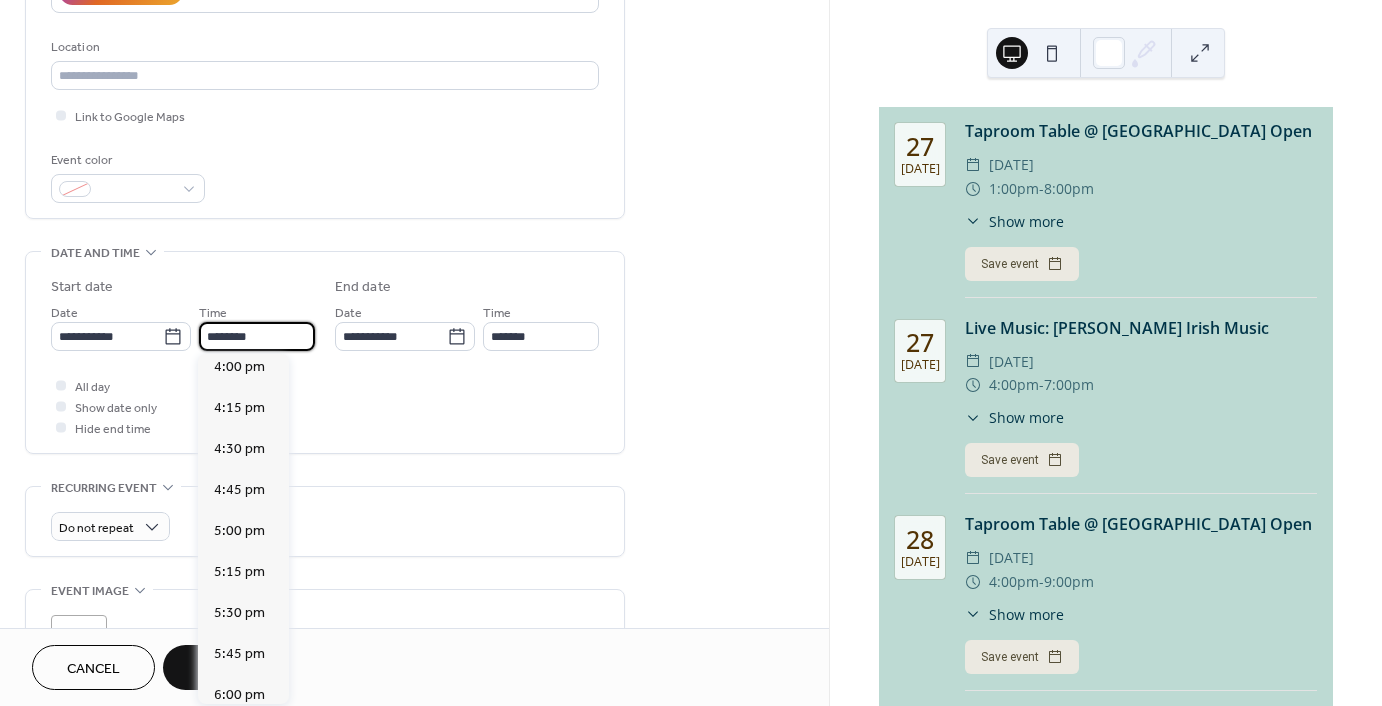 scroll, scrollTop: 2768, scrollLeft: 0, axis: vertical 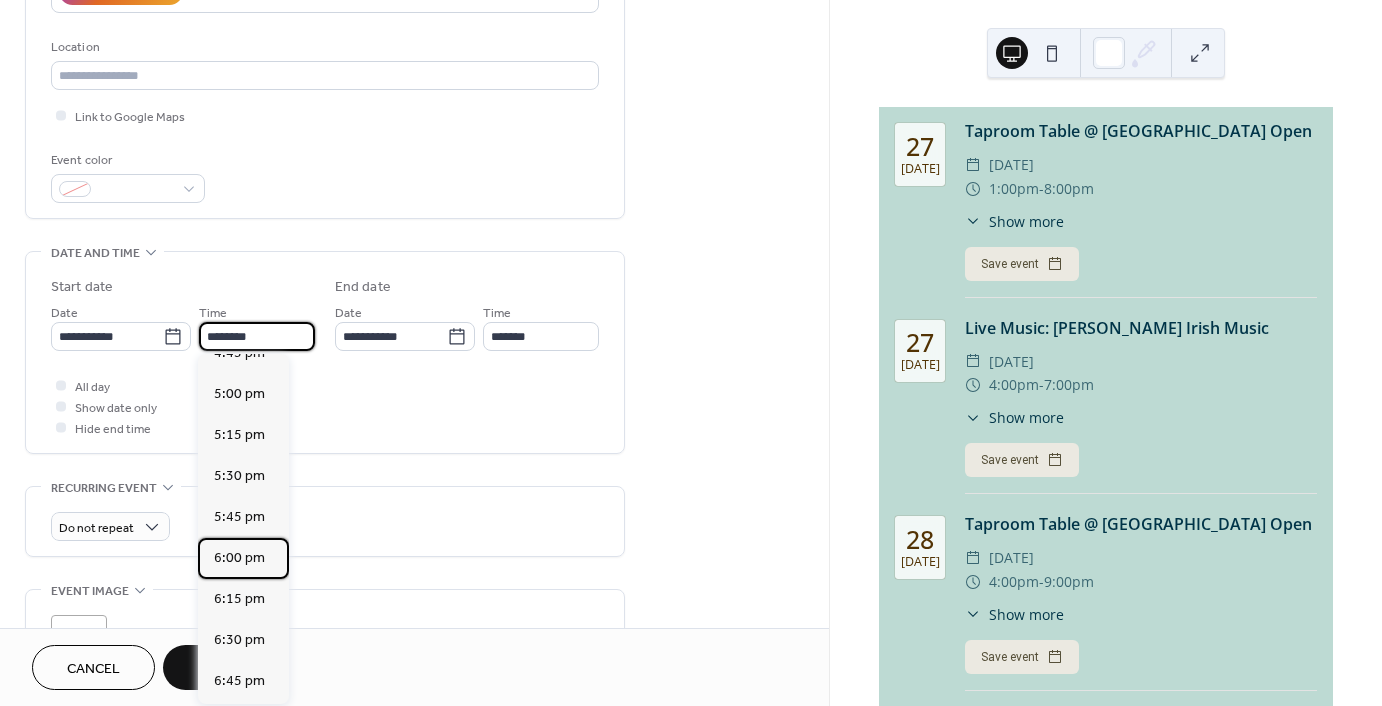 click on "6:00 pm" at bounding box center [243, 558] 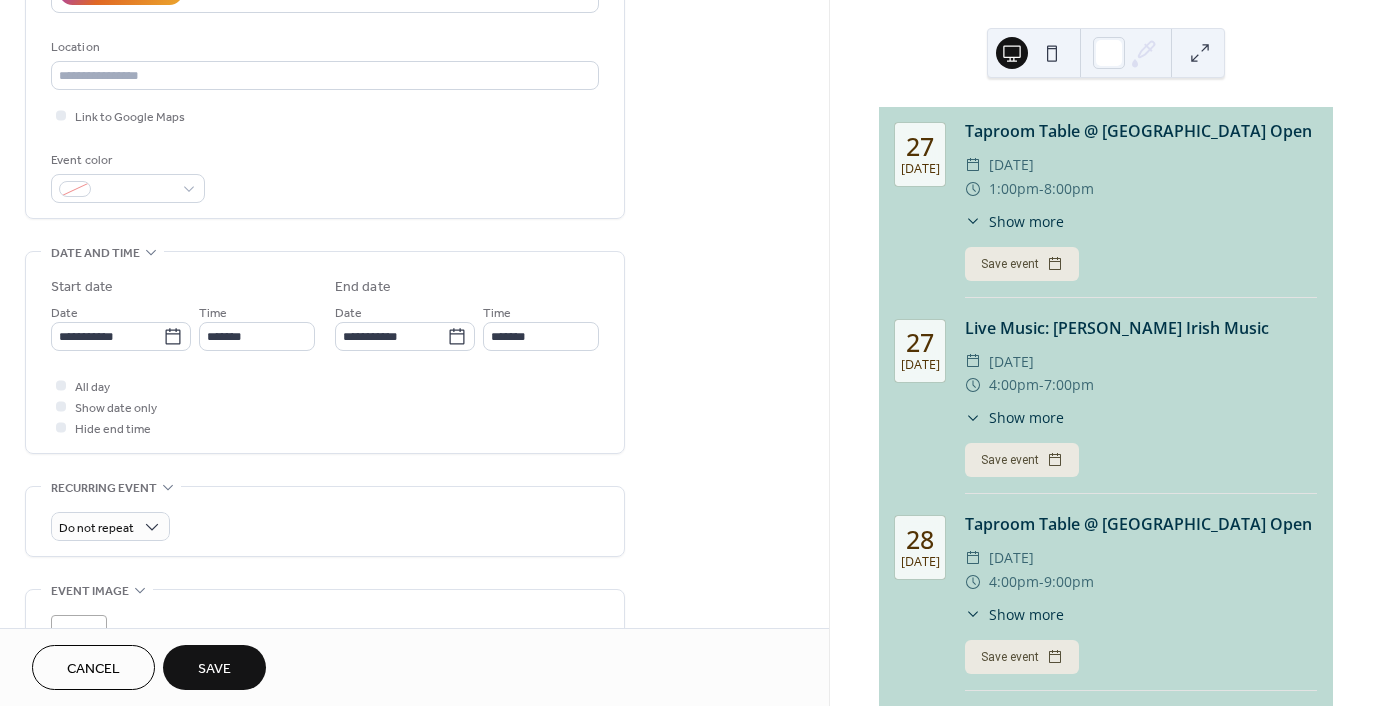 type on "*******" 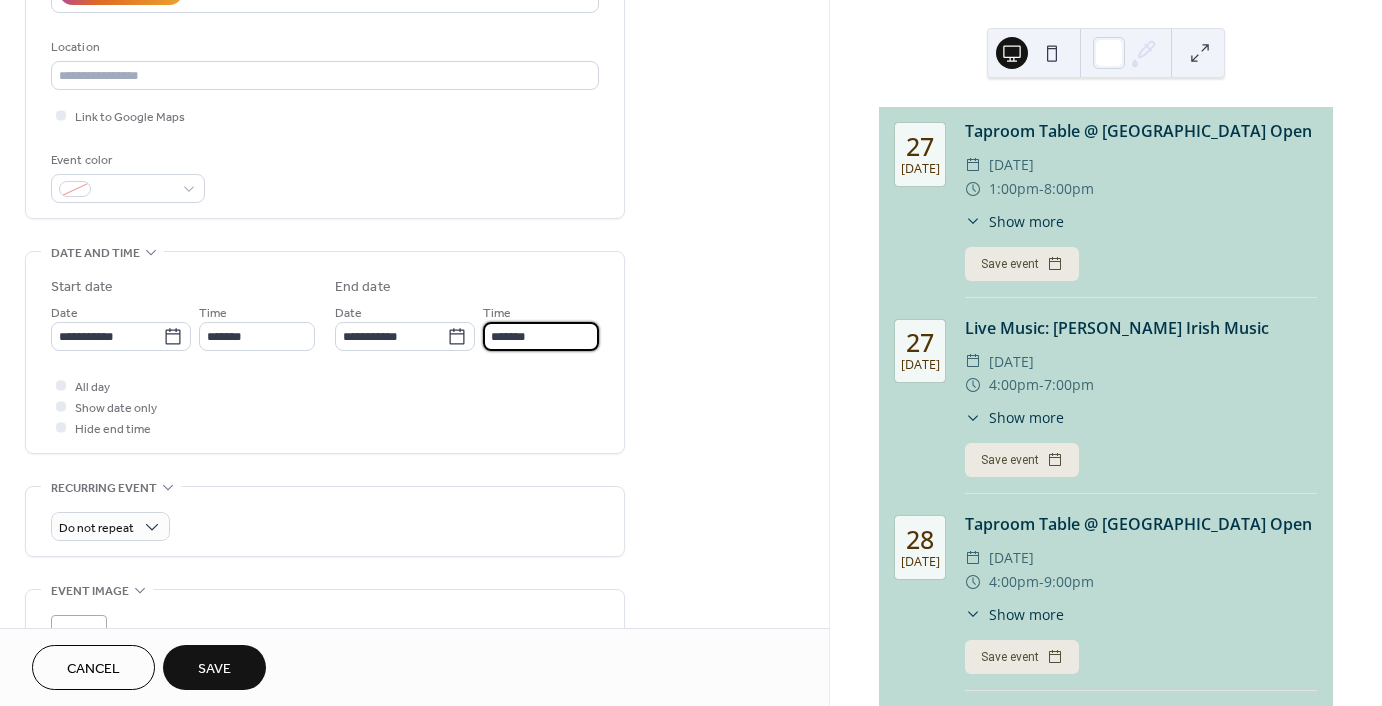 click on "*******" at bounding box center (541, 336) 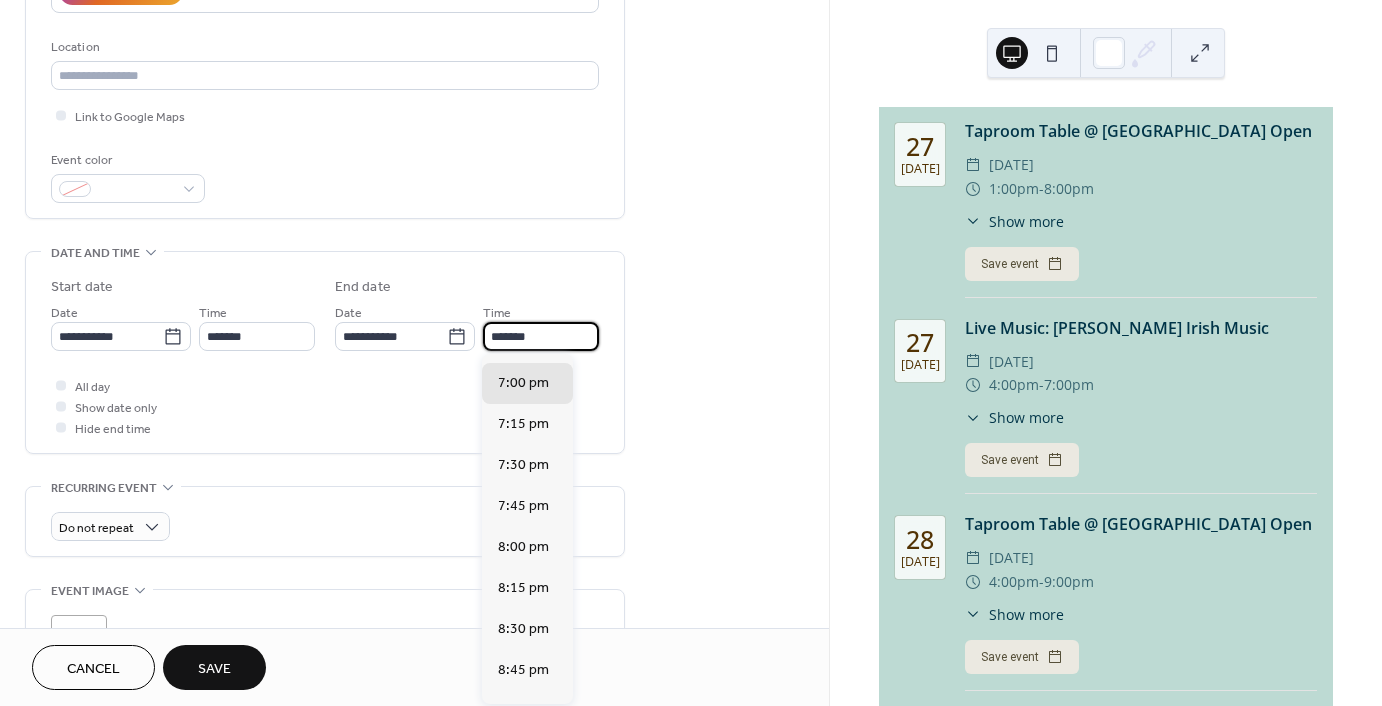 scroll, scrollTop: 300, scrollLeft: 0, axis: vertical 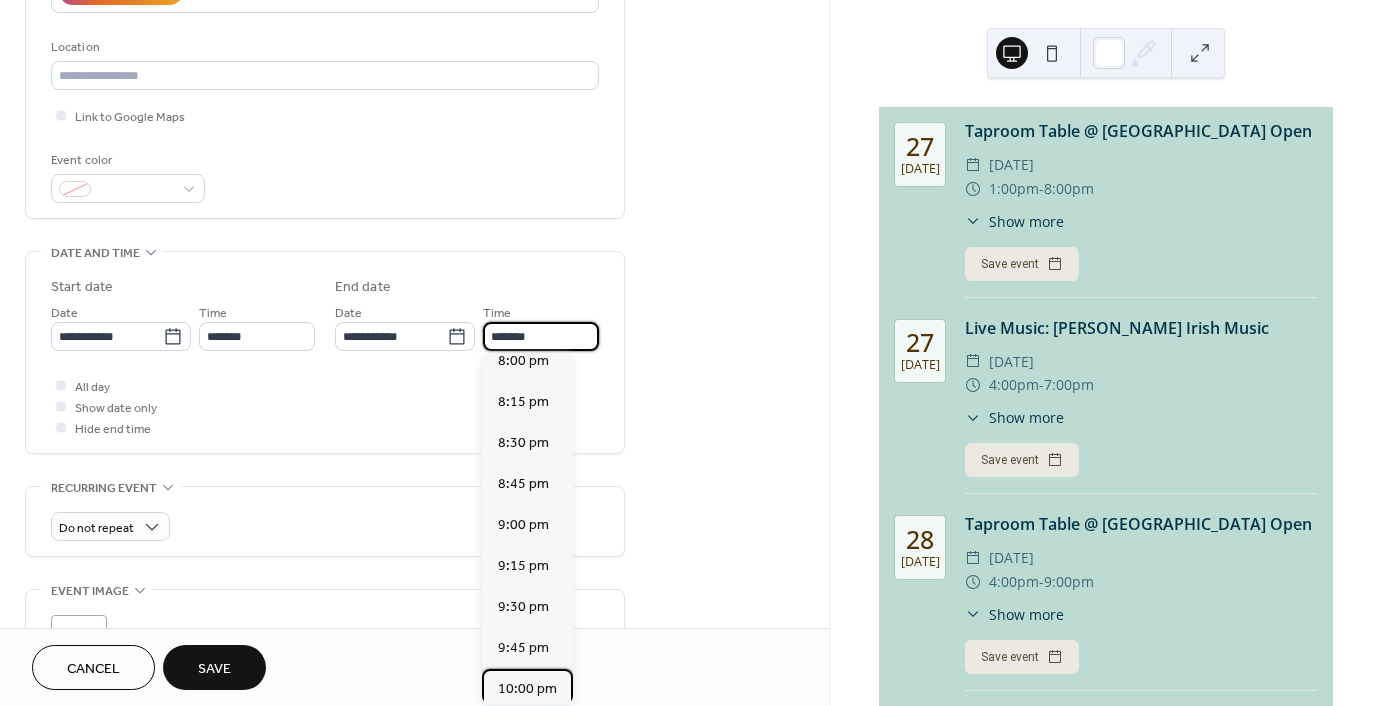 click on "10:00 pm" at bounding box center [527, 689] 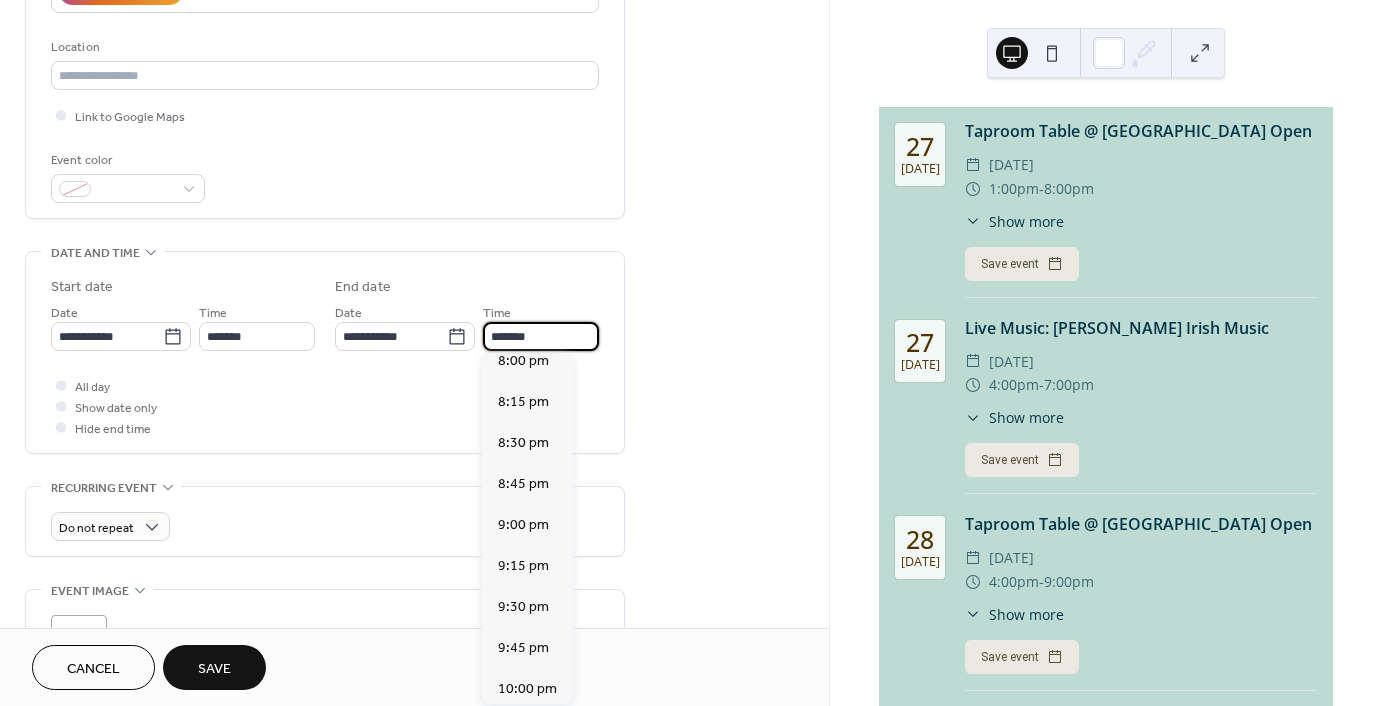 type on "********" 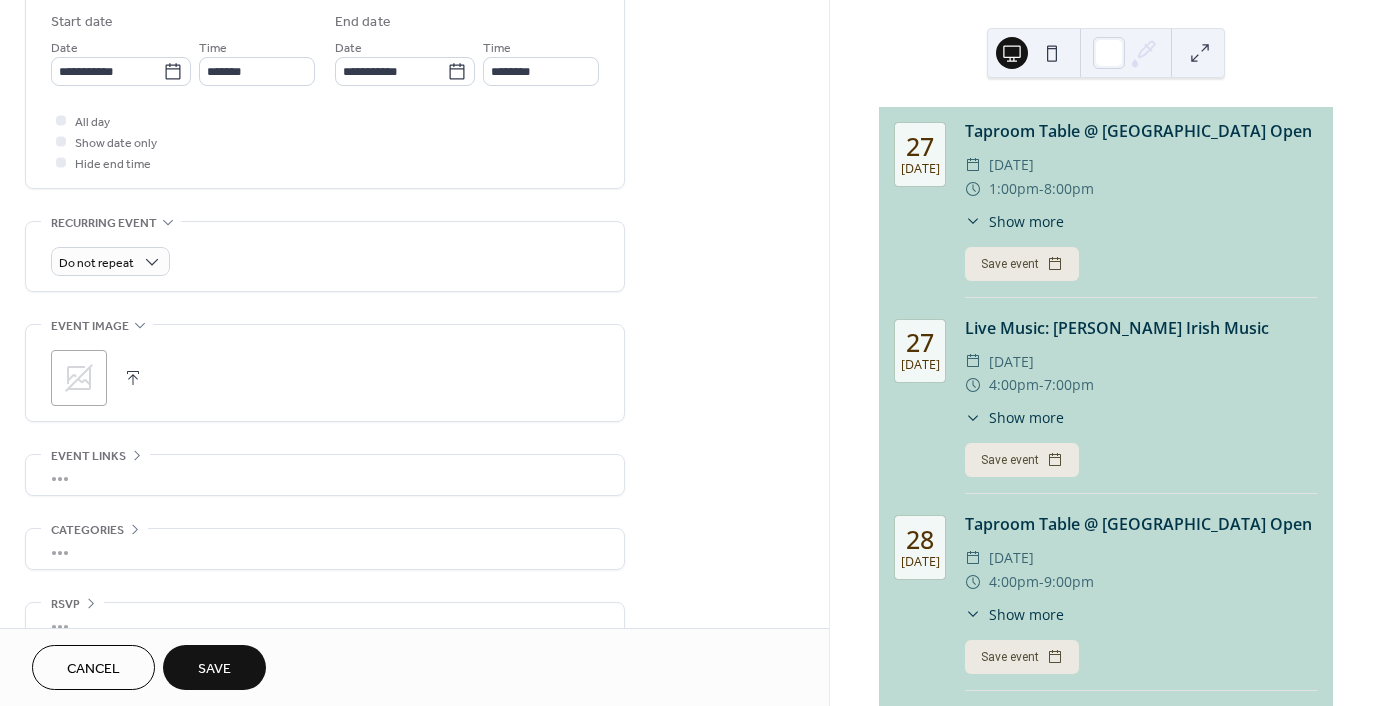 scroll, scrollTop: 699, scrollLeft: 0, axis: vertical 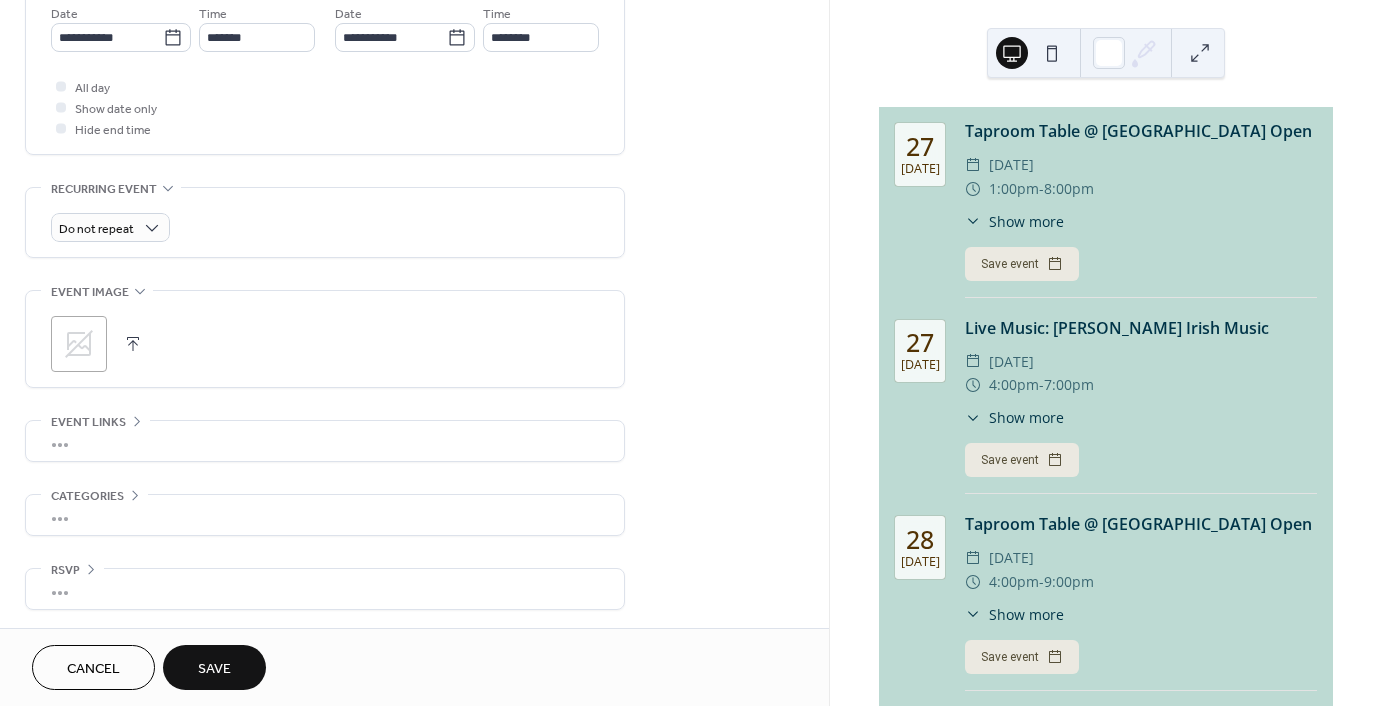 click at bounding box center (133, 344) 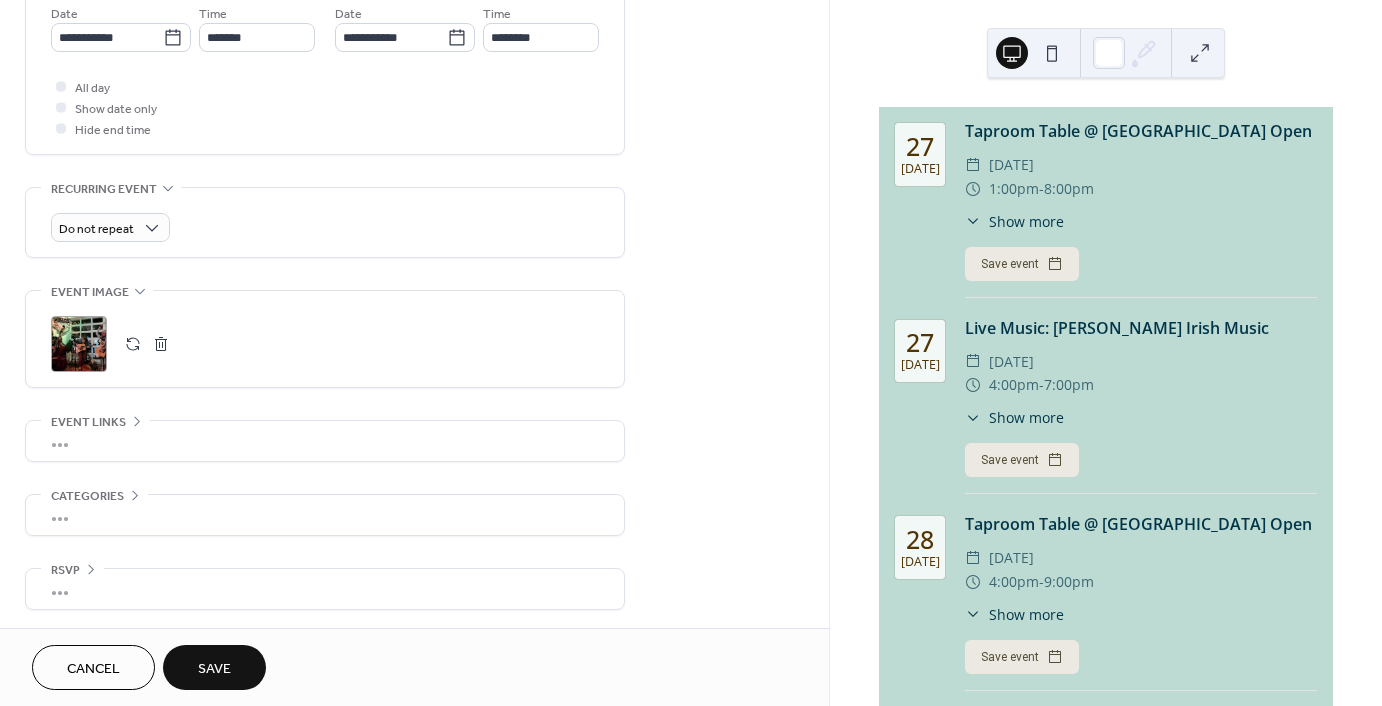 click on "Save" at bounding box center (214, 667) 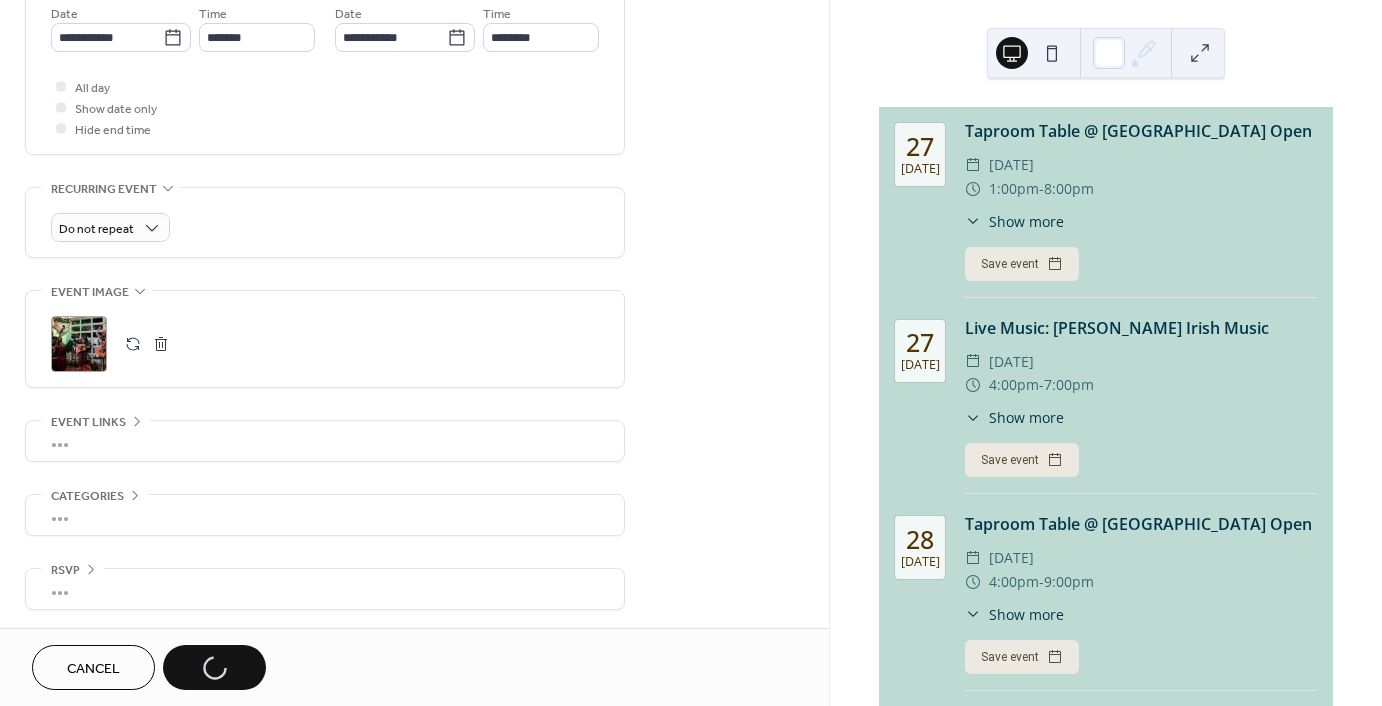 click on "Cancel Save" at bounding box center (149, 667) 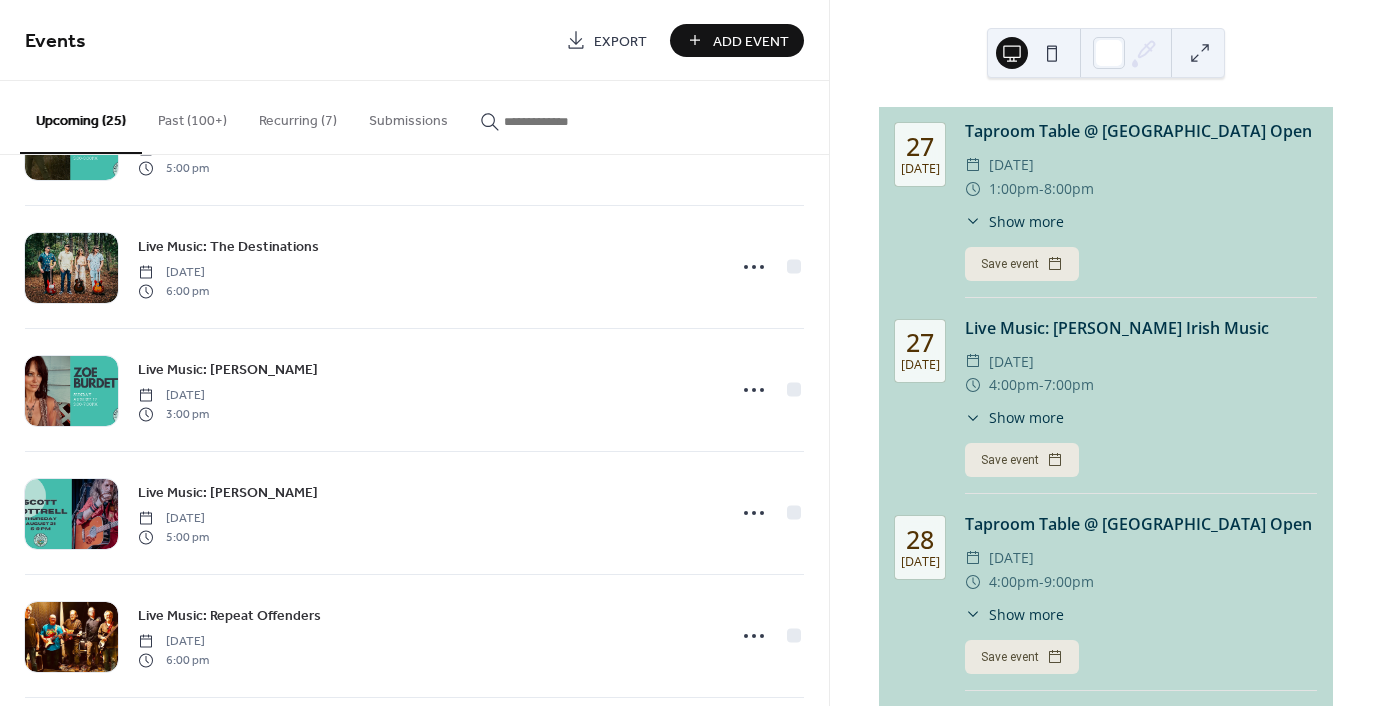 scroll, scrollTop: 1500, scrollLeft: 0, axis: vertical 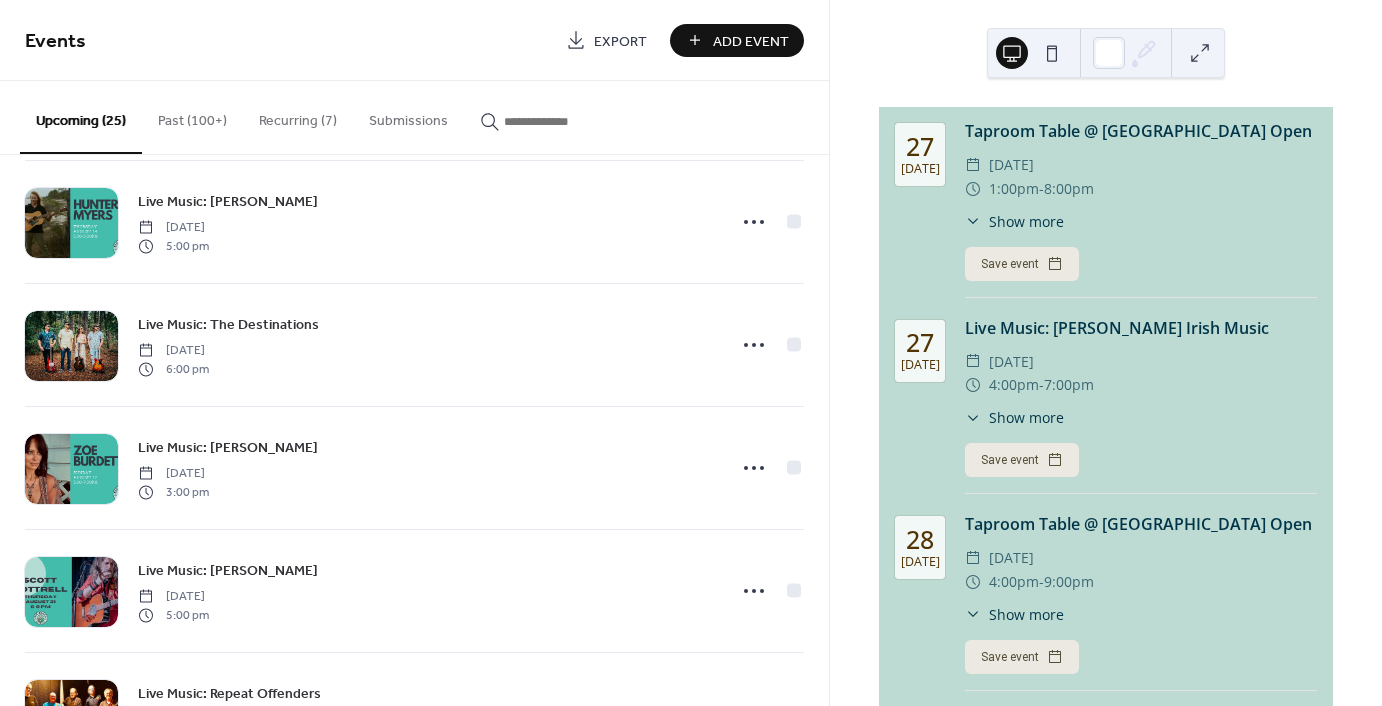 click 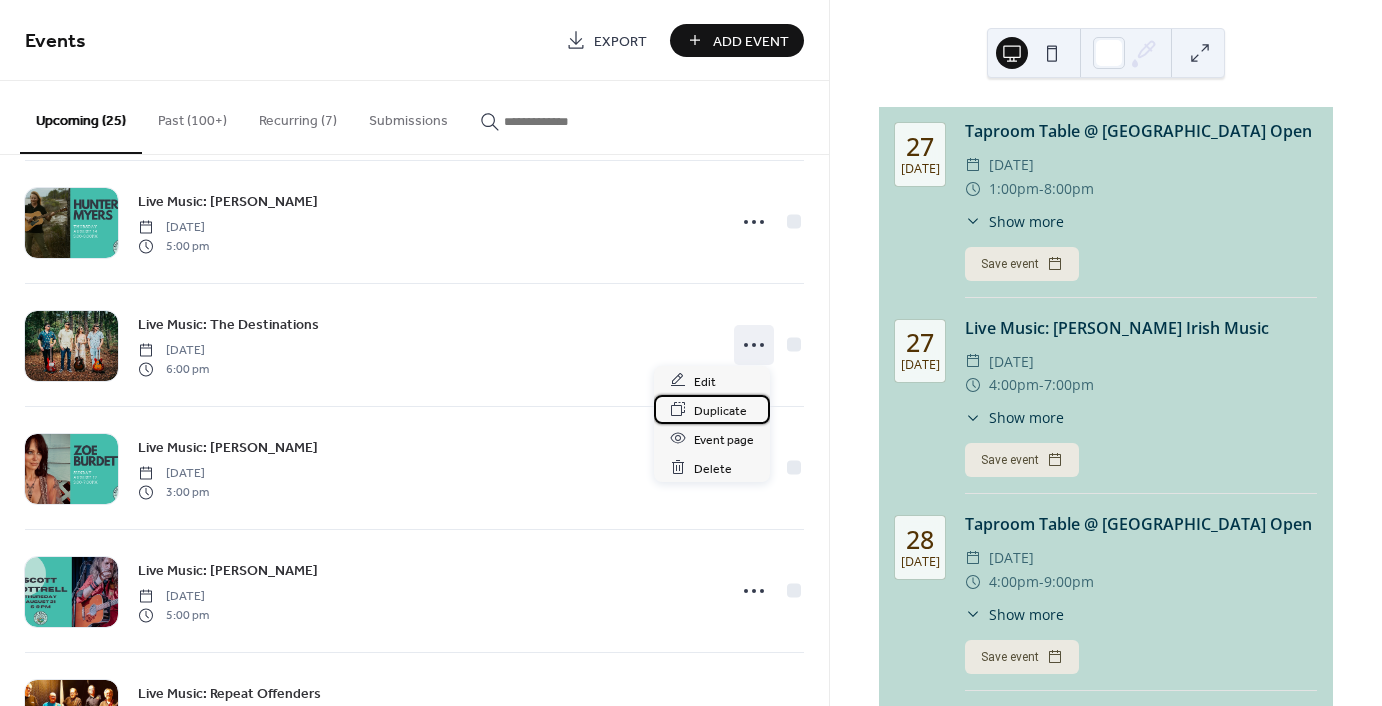 click on "Duplicate" at bounding box center [720, 410] 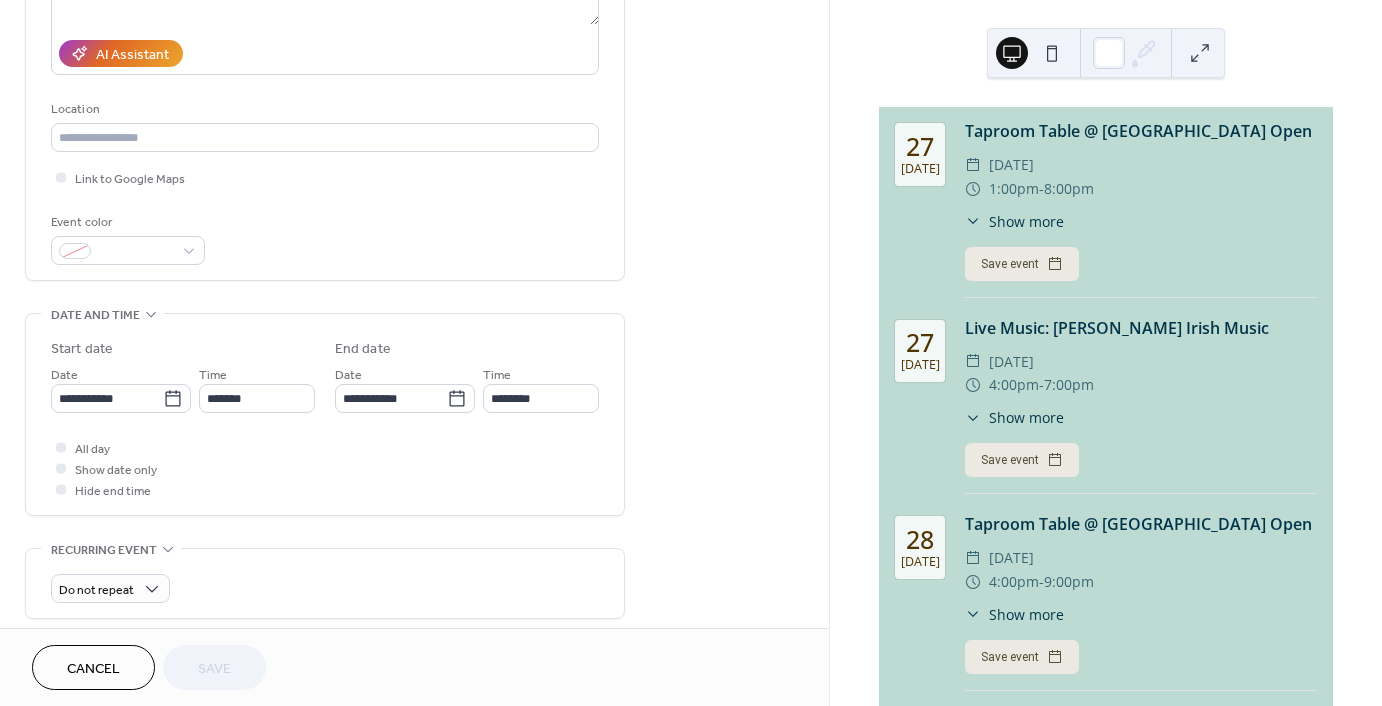 scroll, scrollTop: 400, scrollLeft: 0, axis: vertical 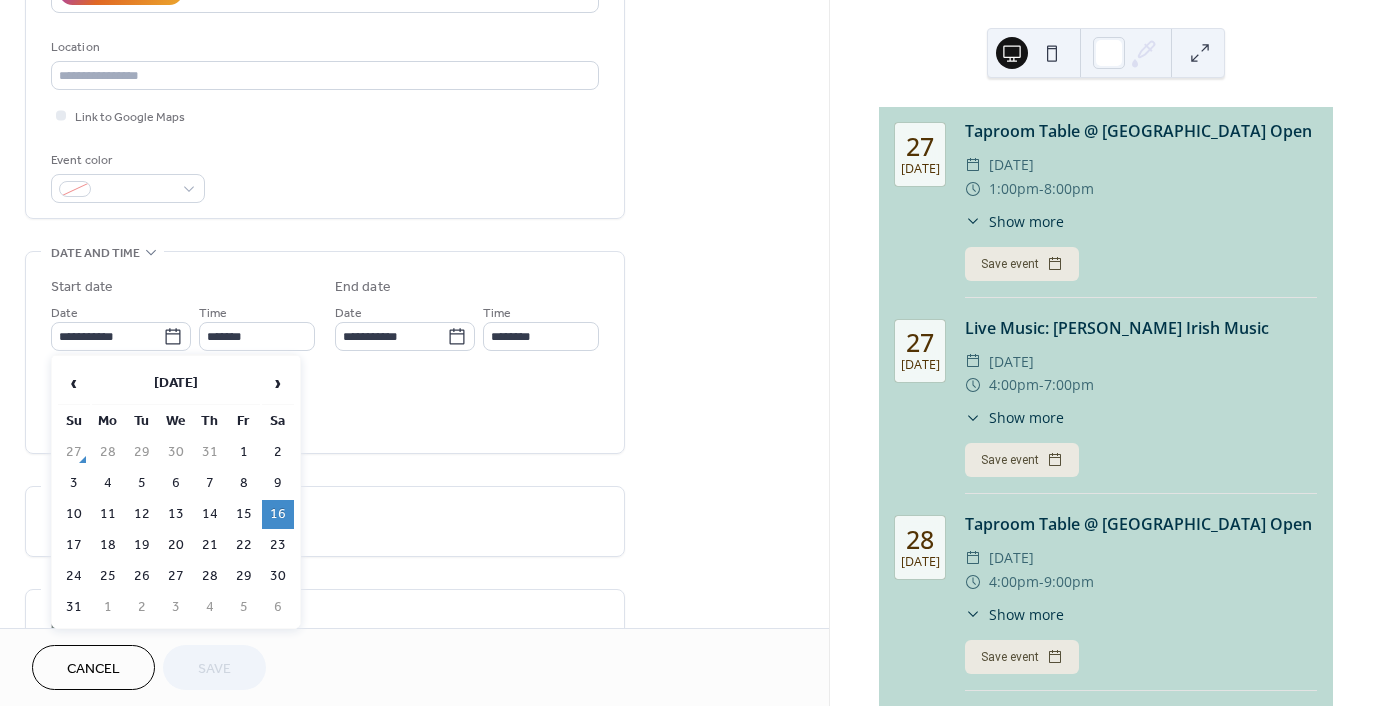 click on "**********" at bounding box center (121, 336) 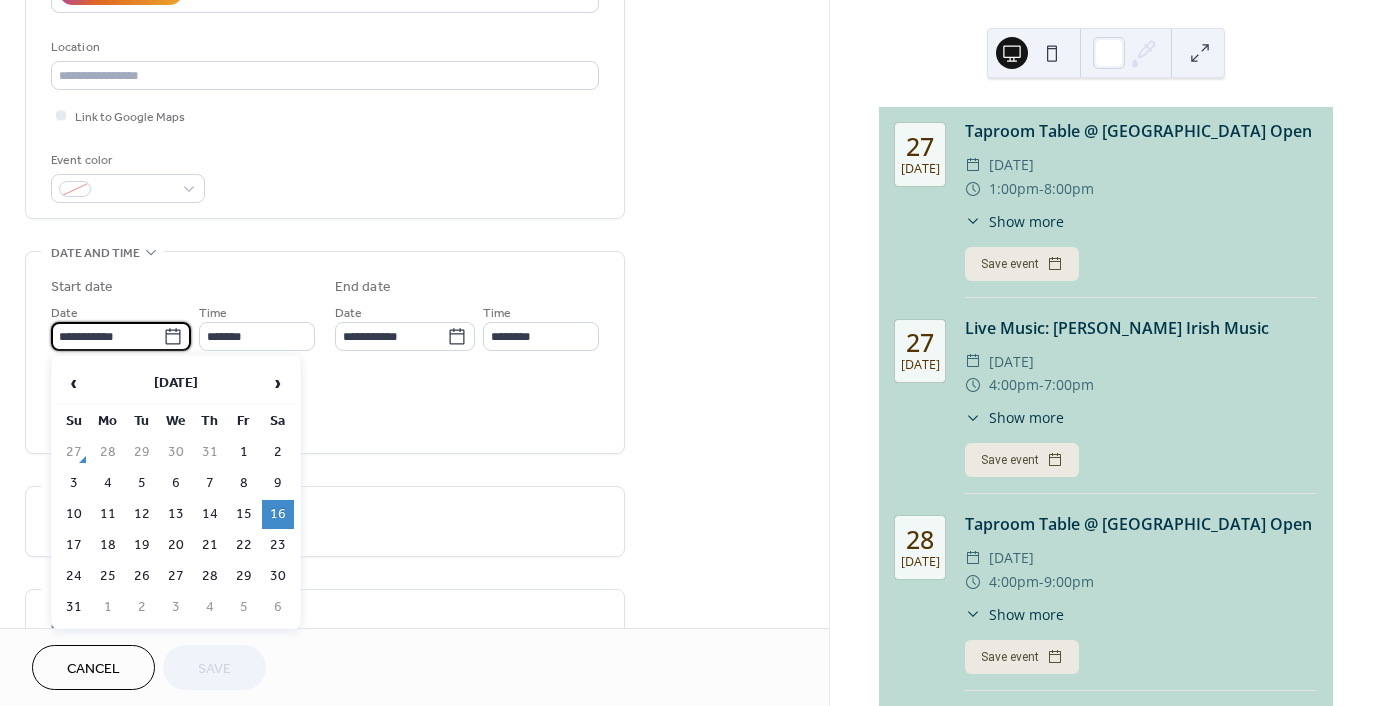 click on "**********" at bounding box center [107, 336] 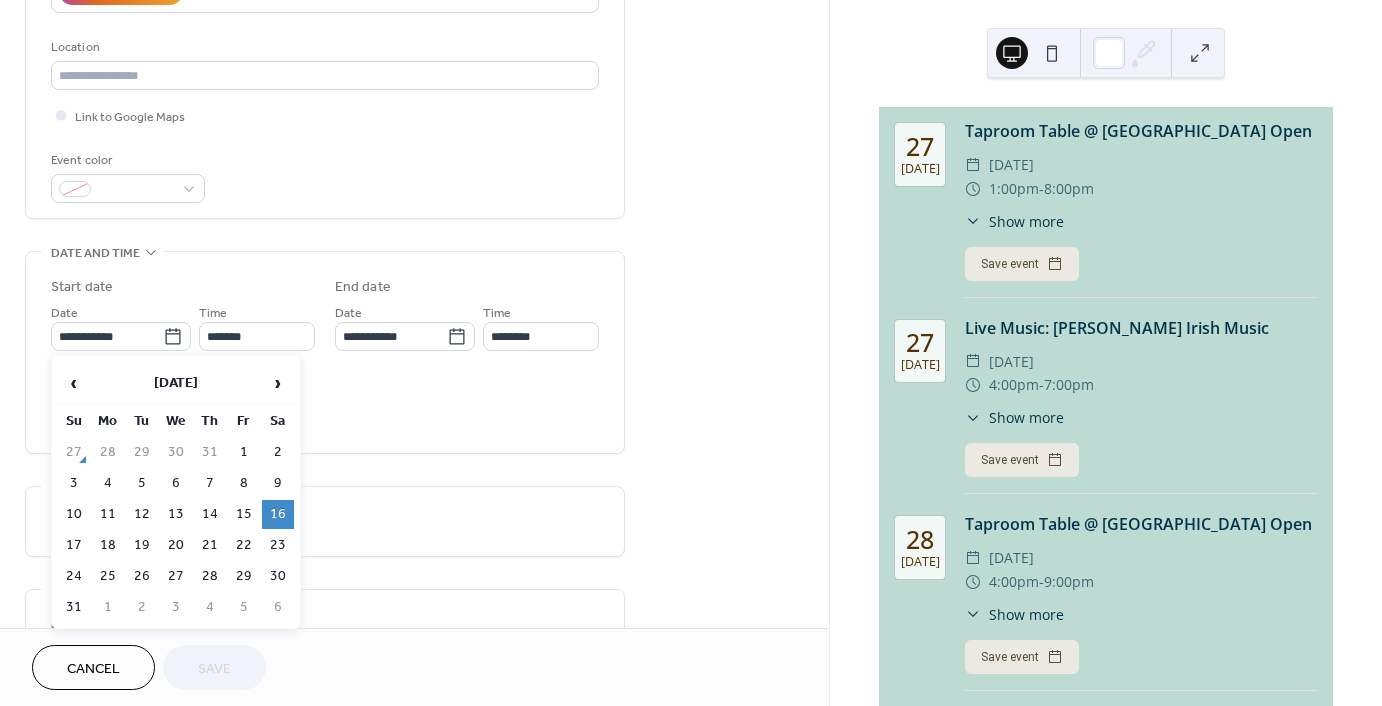 click on "›" at bounding box center [278, 383] 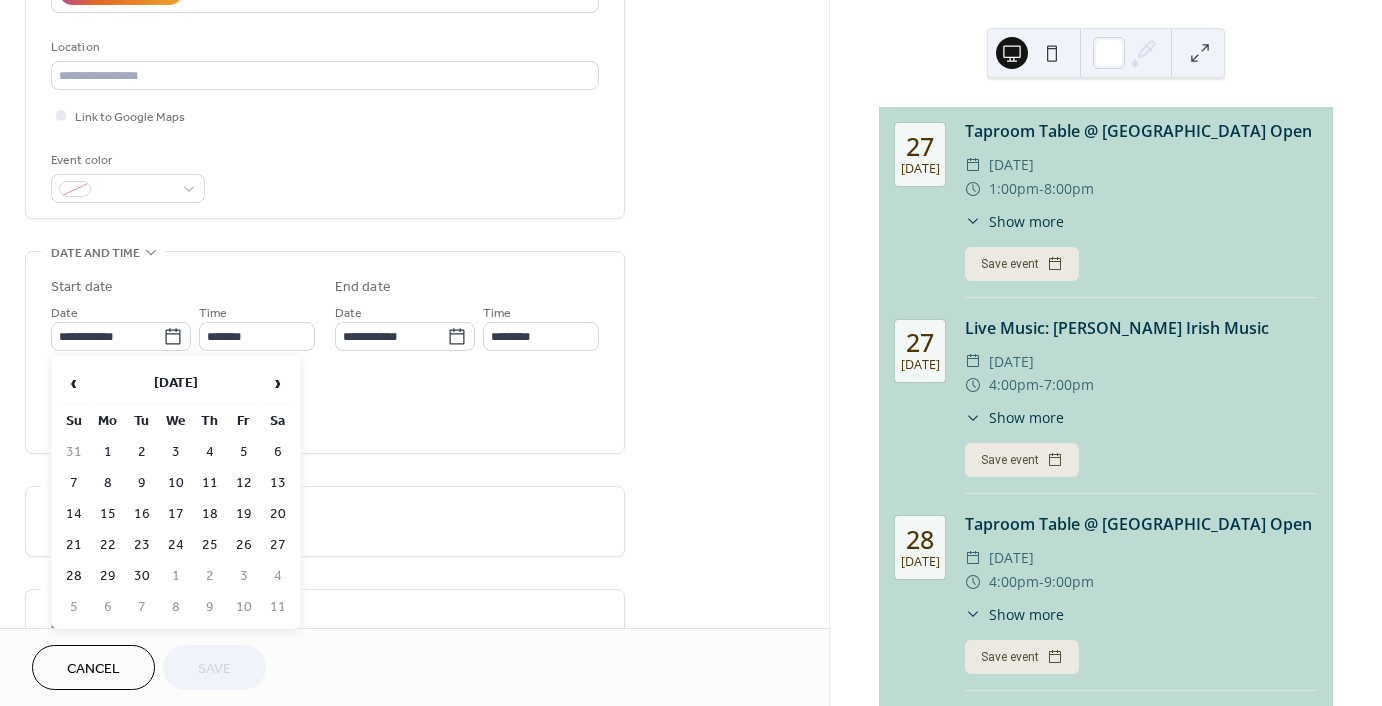 click on "20" at bounding box center [278, 514] 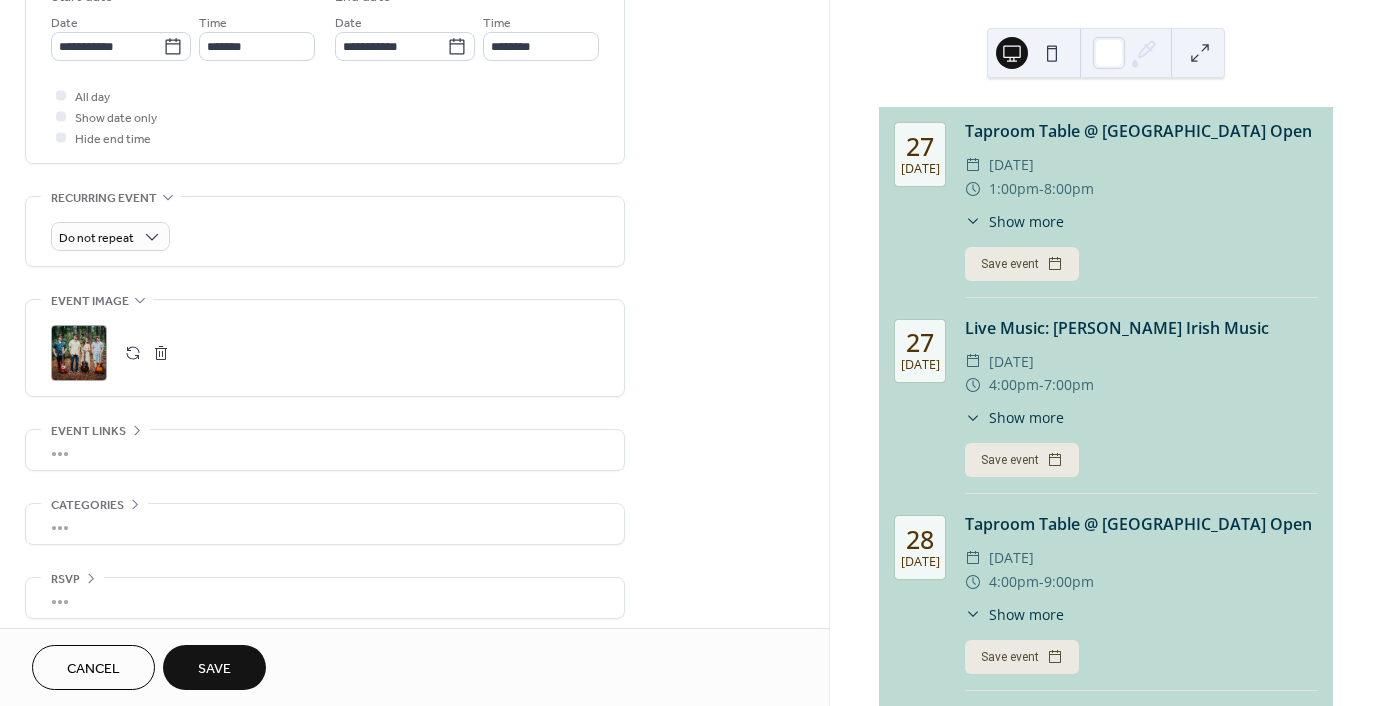 scroll, scrollTop: 699, scrollLeft: 0, axis: vertical 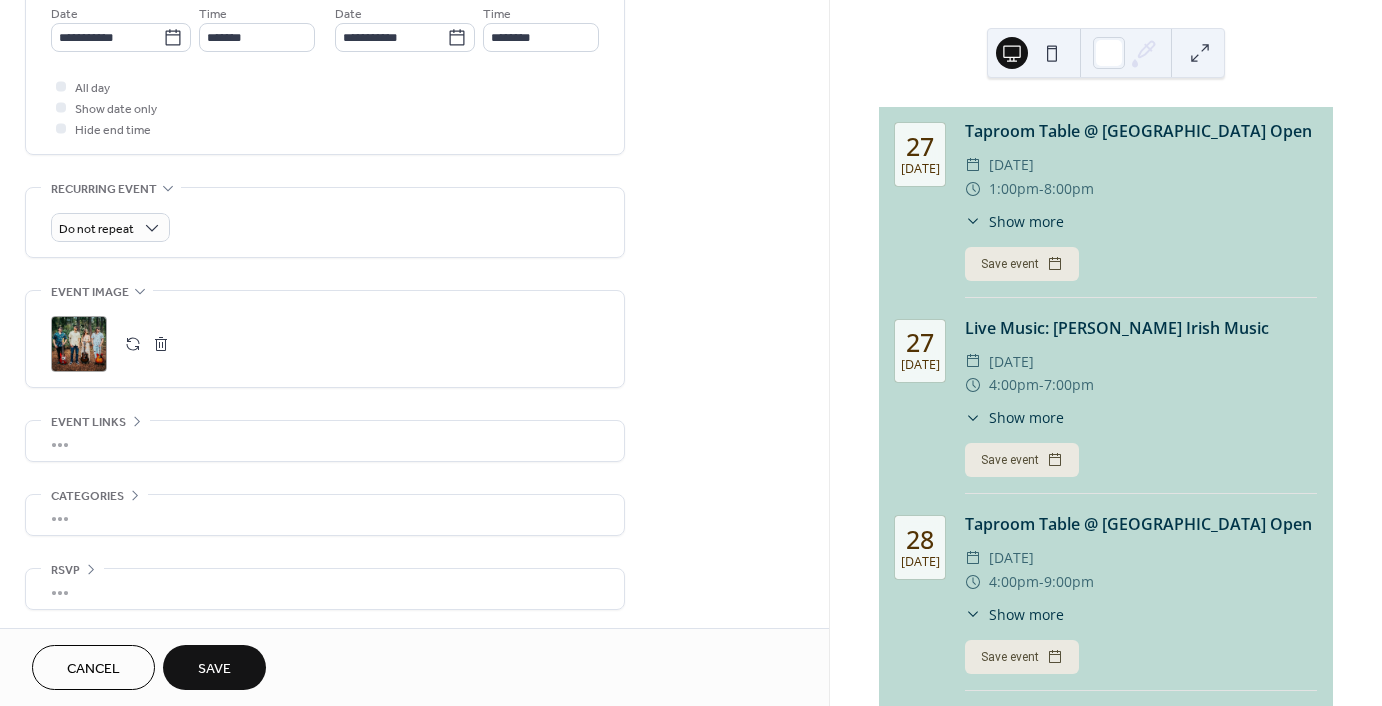click on "Save" at bounding box center (214, 669) 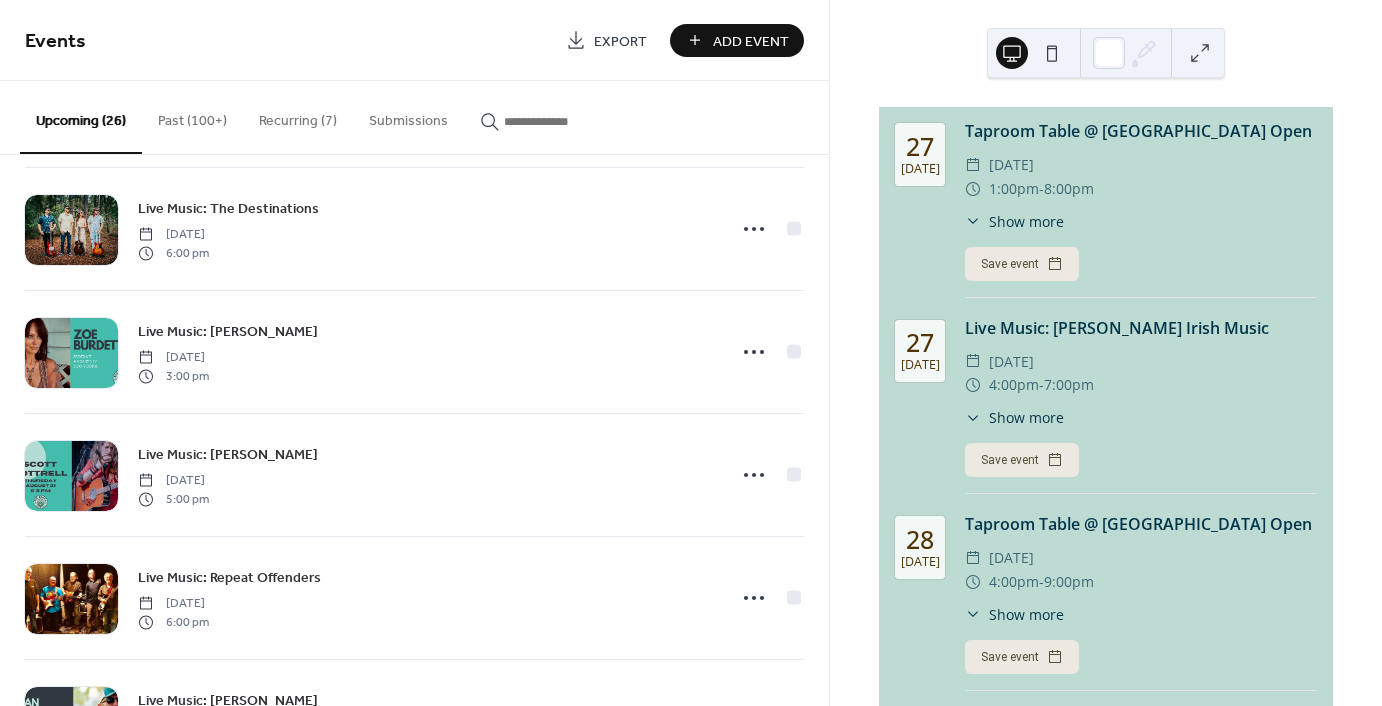 scroll, scrollTop: 1600, scrollLeft: 0, axis: vertical 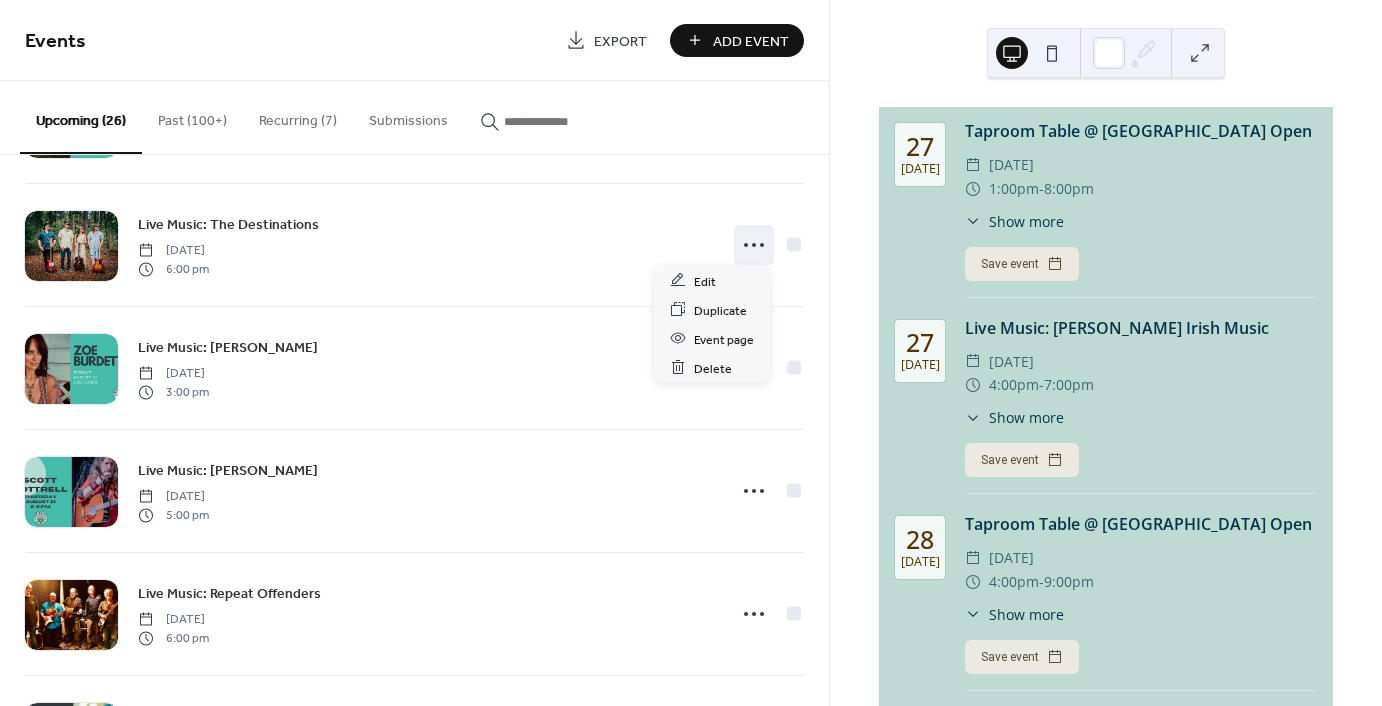 click 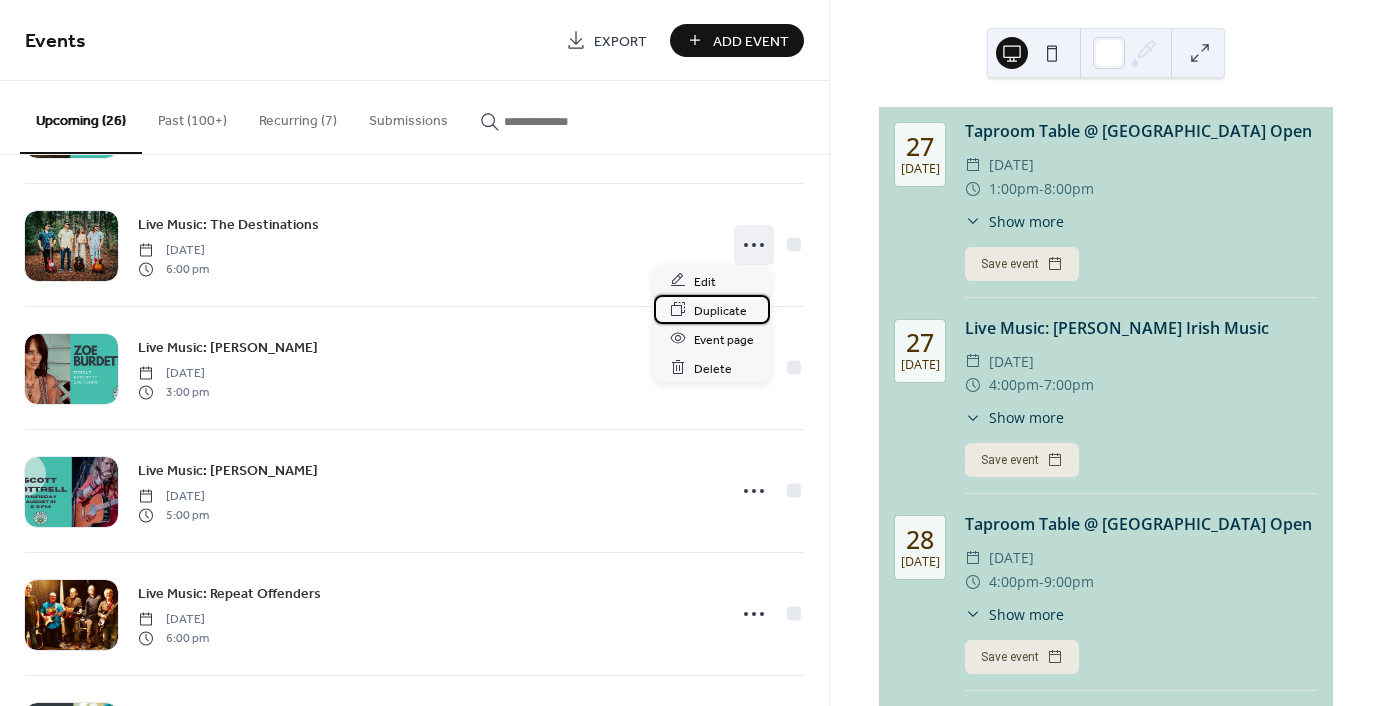 click on "Duplicate" at bounding box center [720, 310] 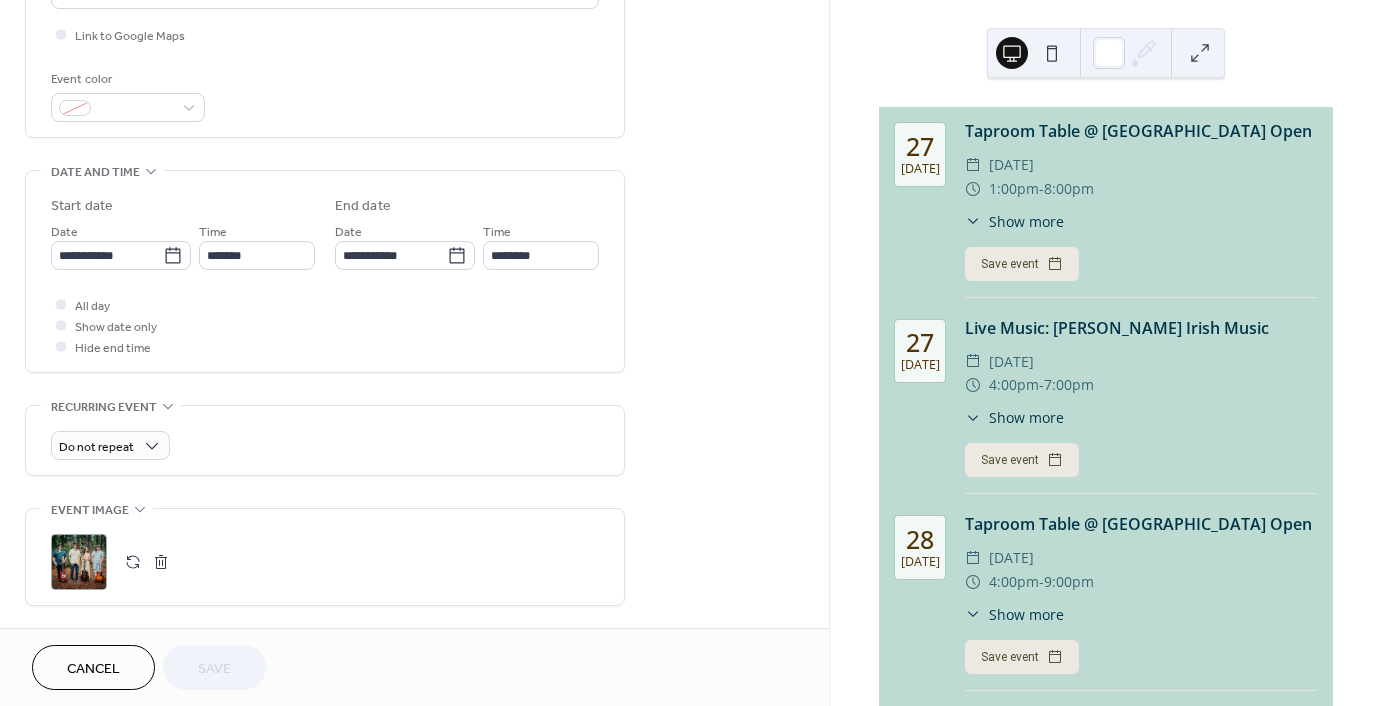 scroll, scrollTop: 500, scrollLeft: 0, axis: vertical 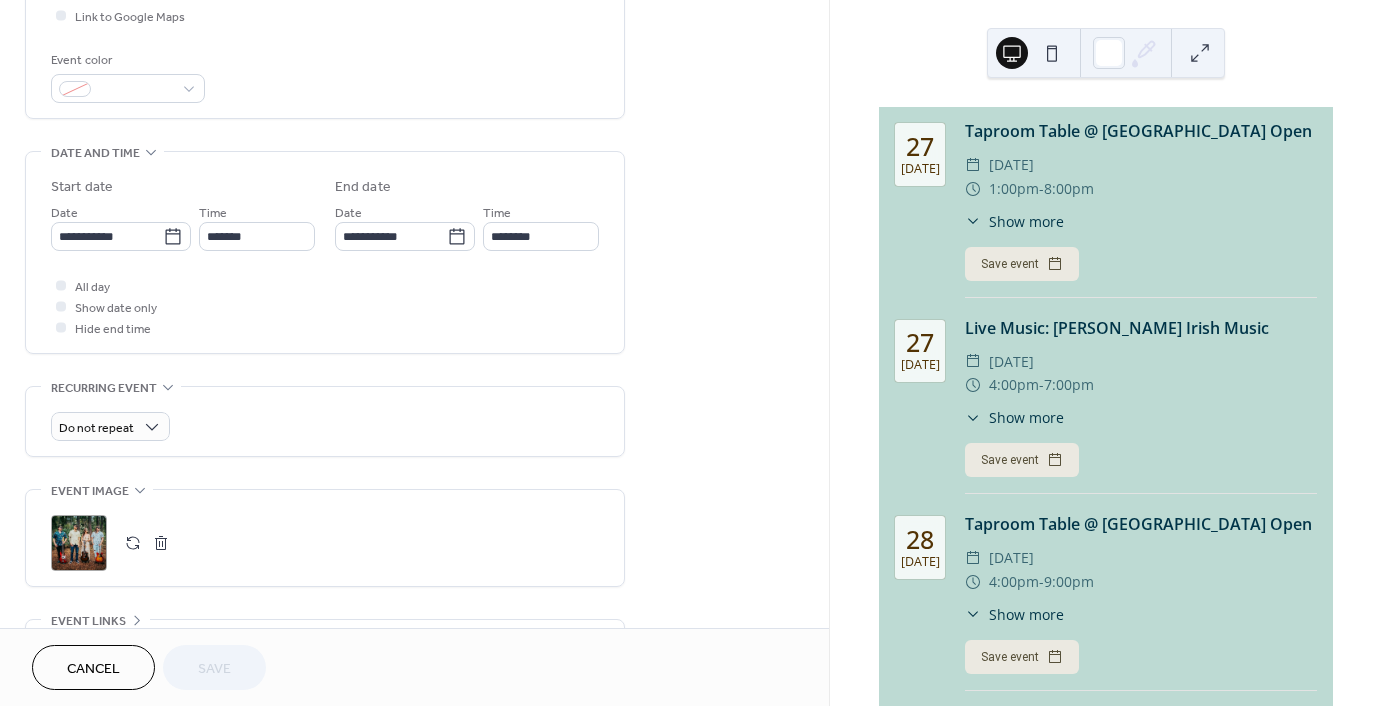 click 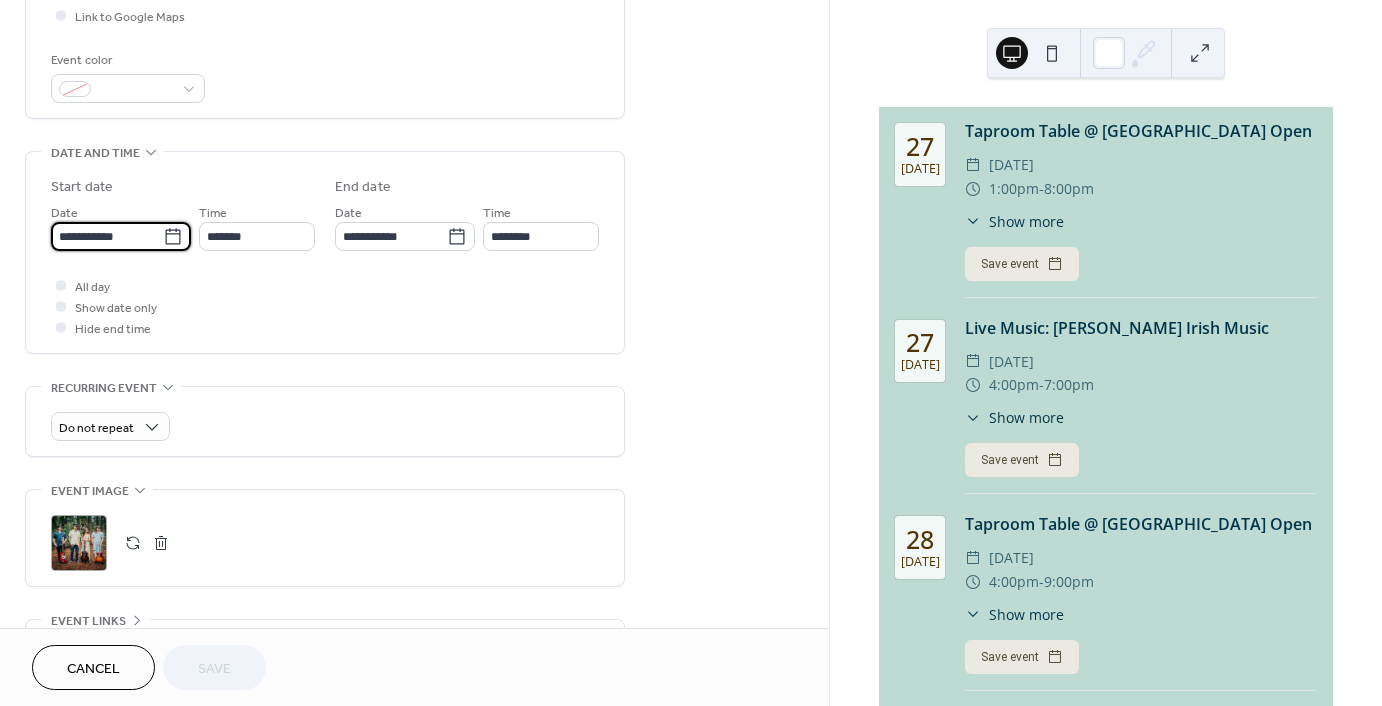 click on "**********" at bounding box center (107, 236) 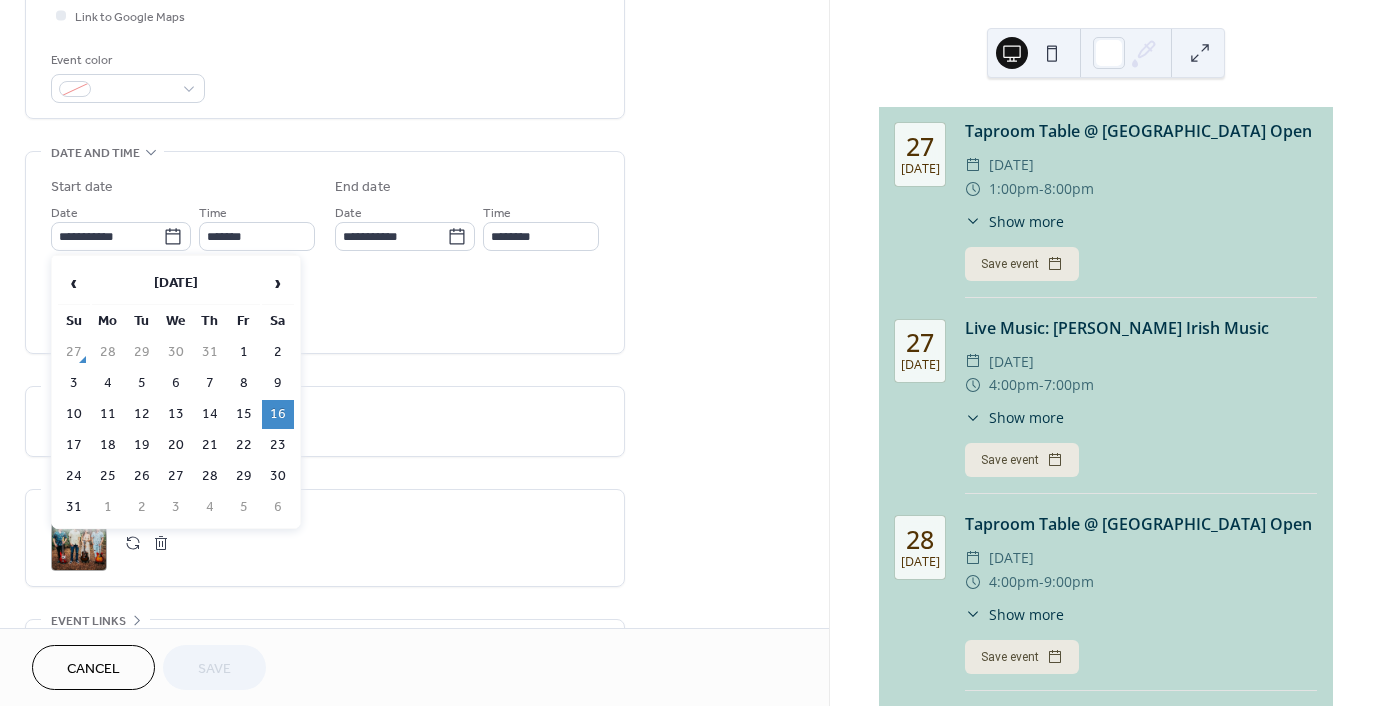 click on "›" at bounding box center (278, 283) 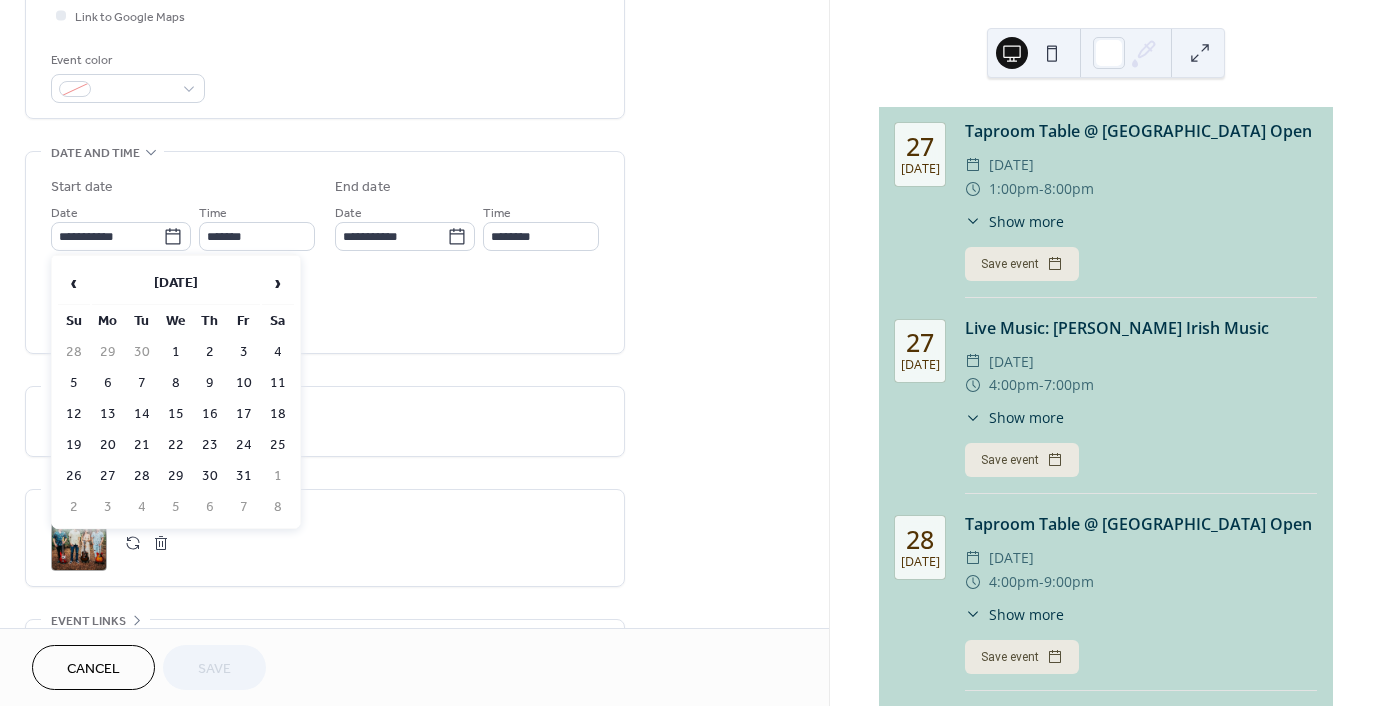 click on "11" at bounding box center [278, 383] 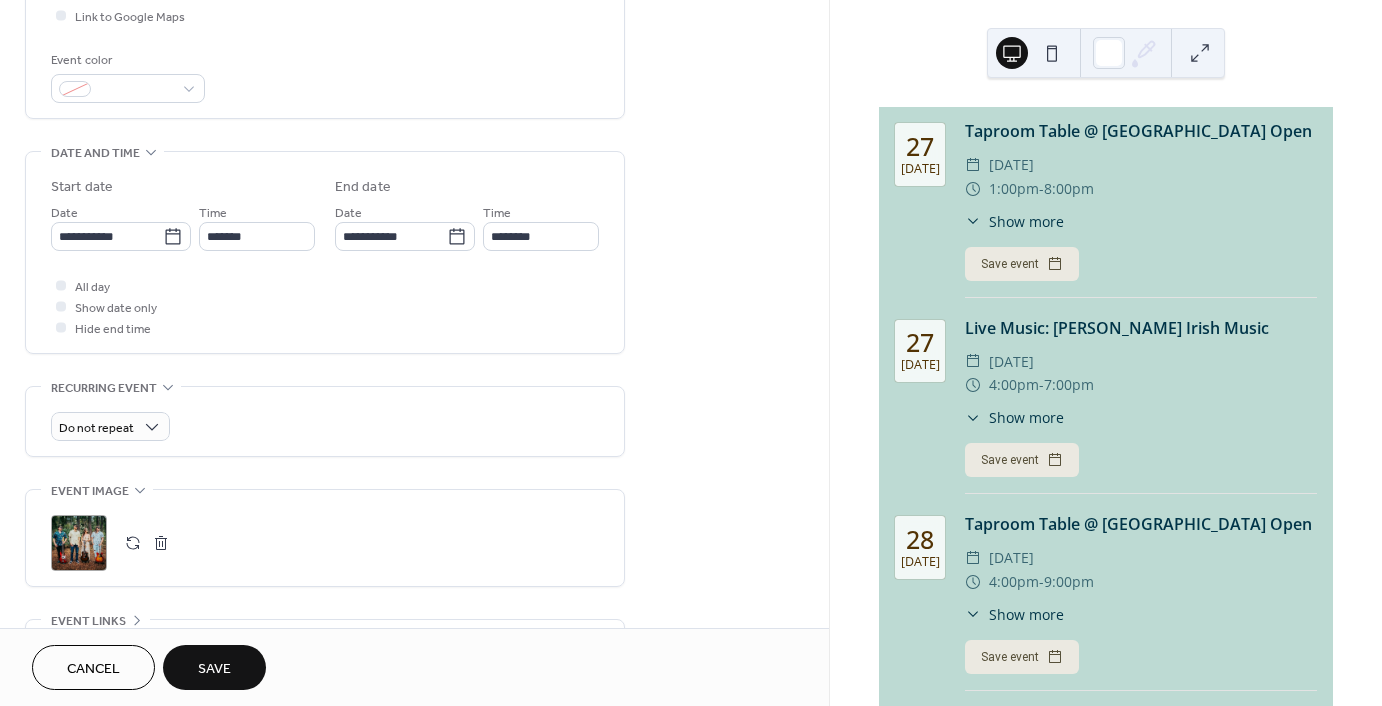 click on "Save" at bounding box center (214, 667) 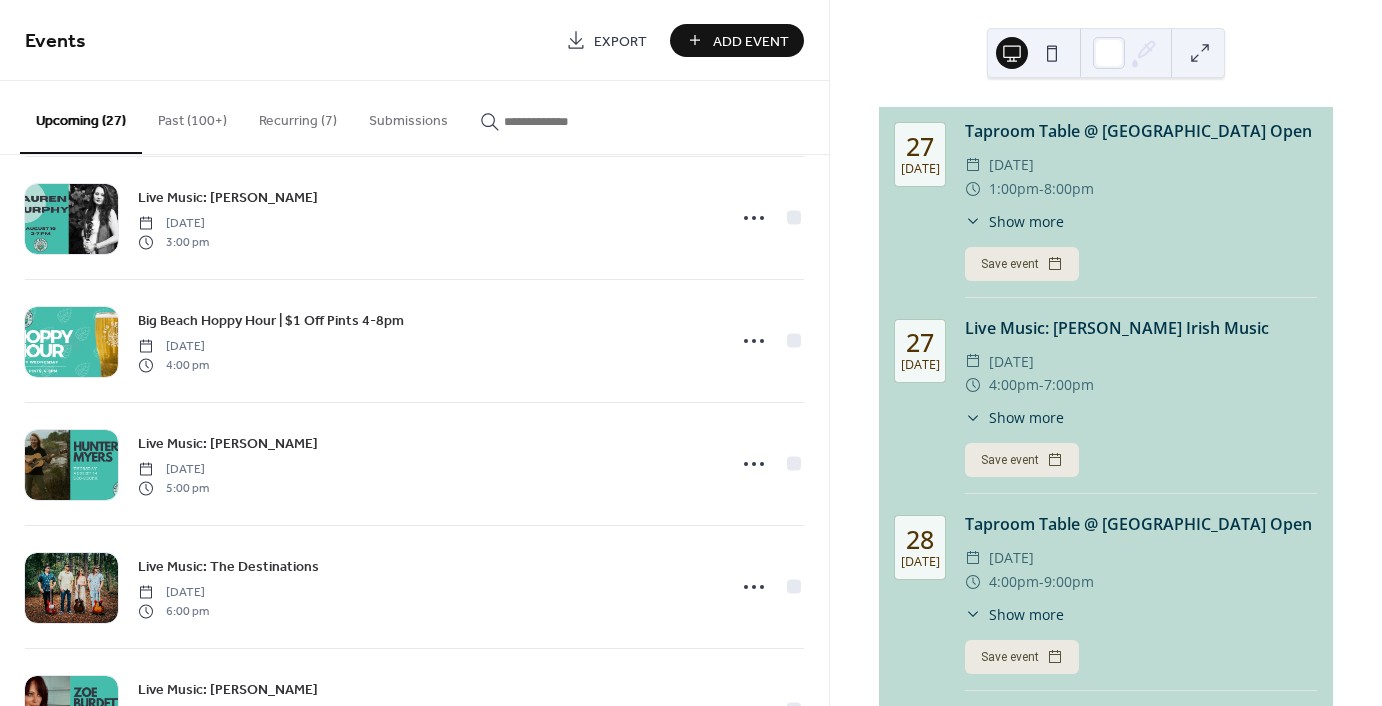 scroll, scrollTop: 1300, scrollLeft: 0, axis: vertical 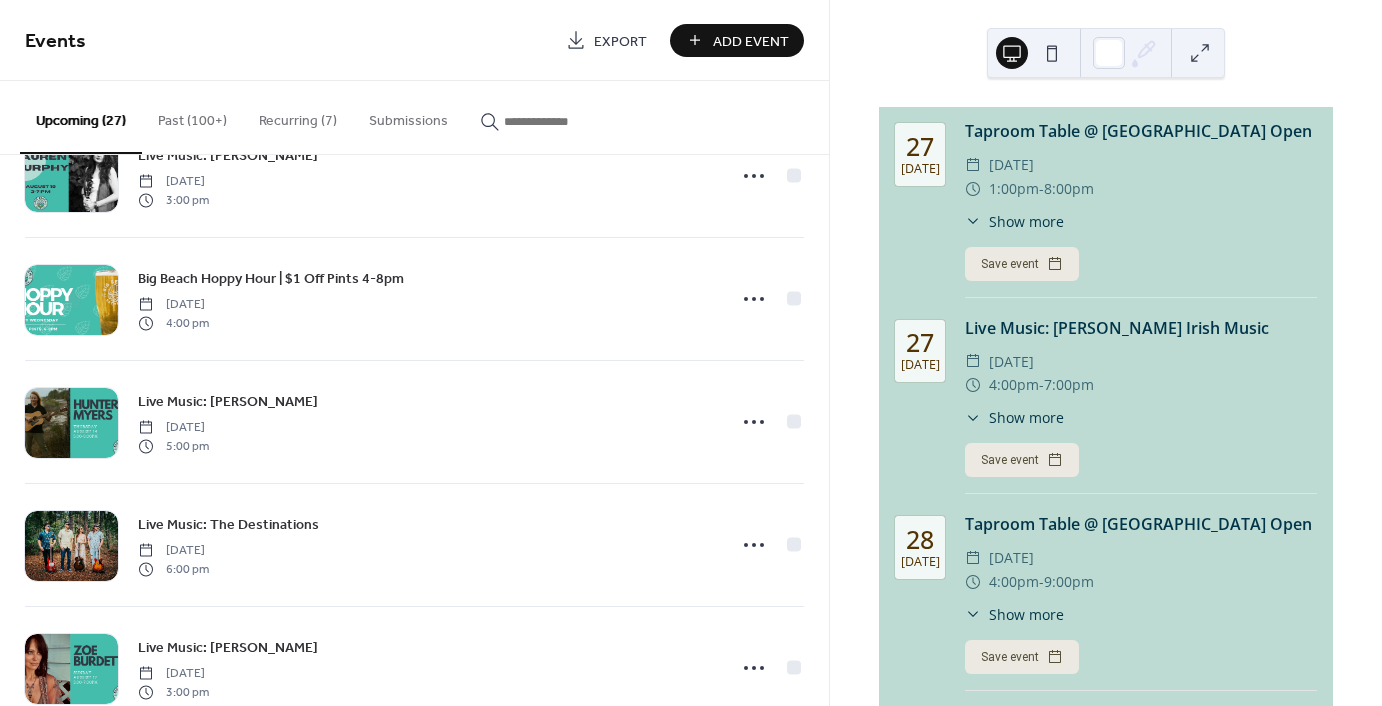 click 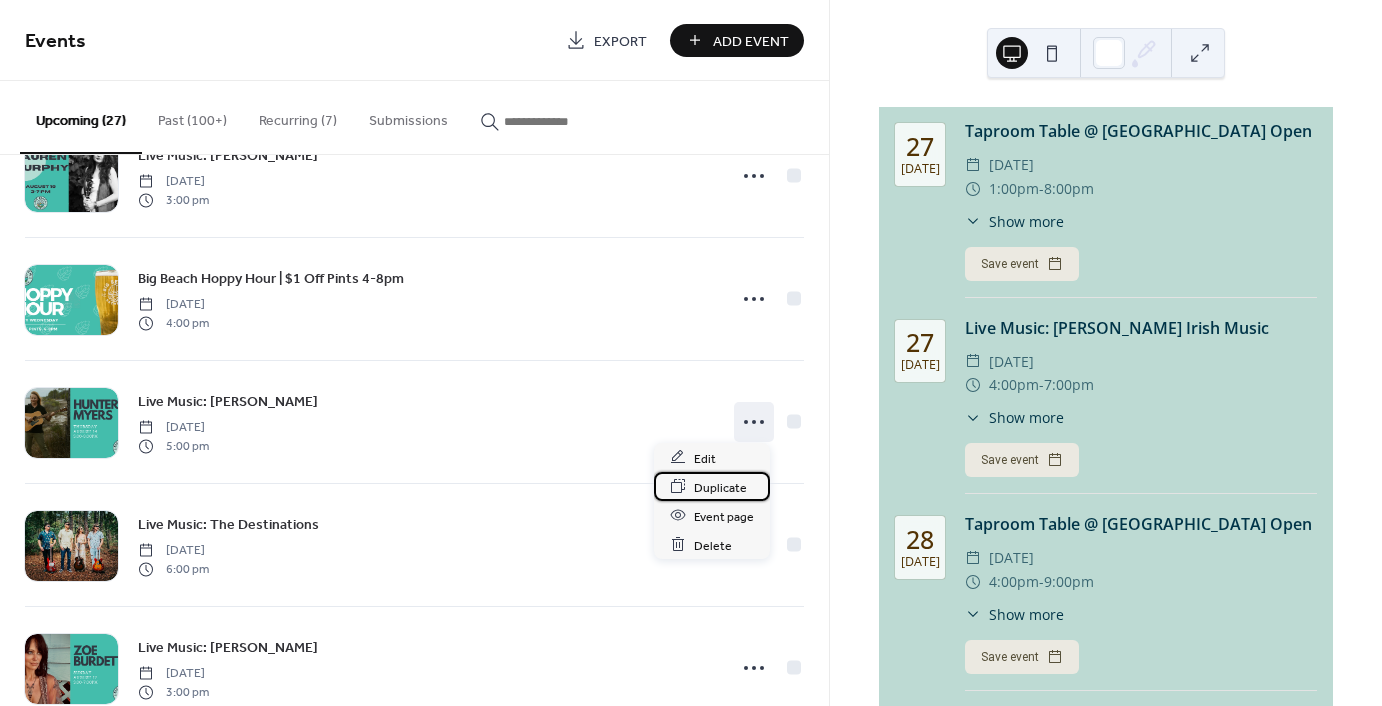 click on "Duplicate" at bounding box center [720, 487] 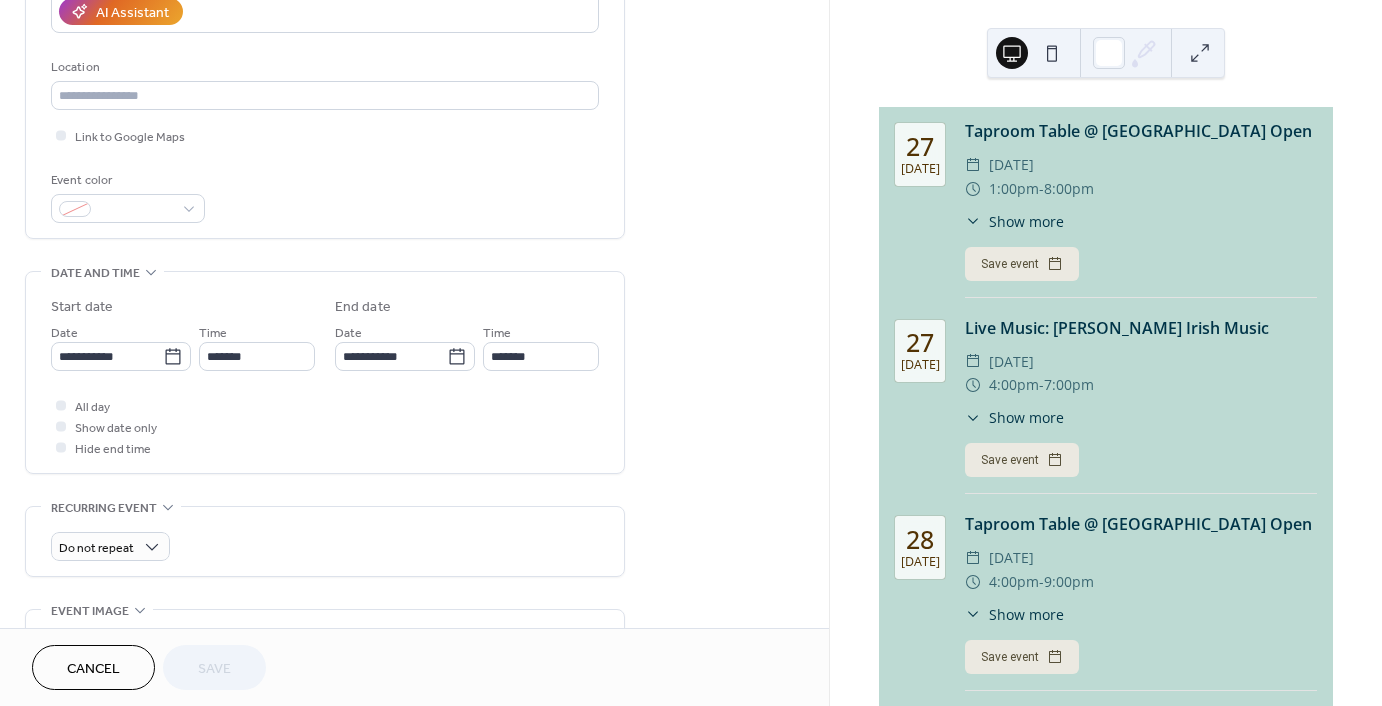 scroll, scrollTop: 400, scrollLeft: 0, axis: vertical 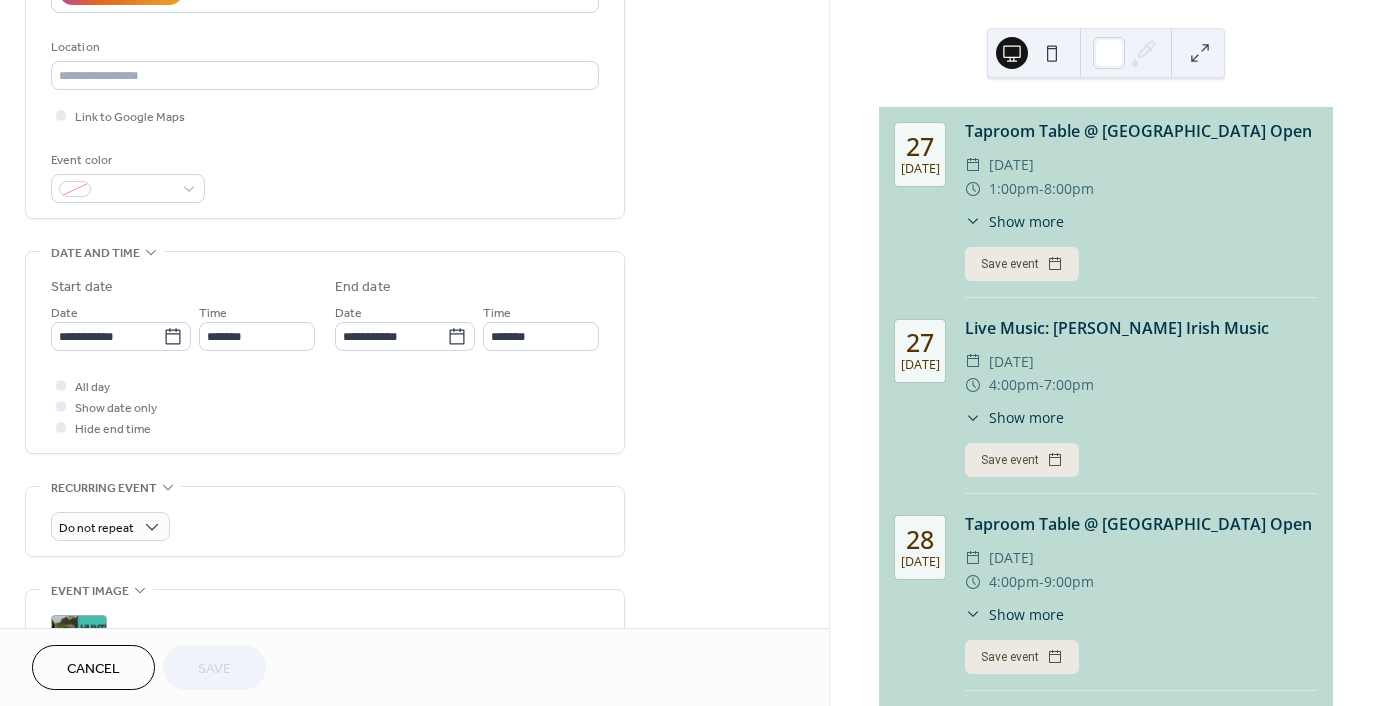 click 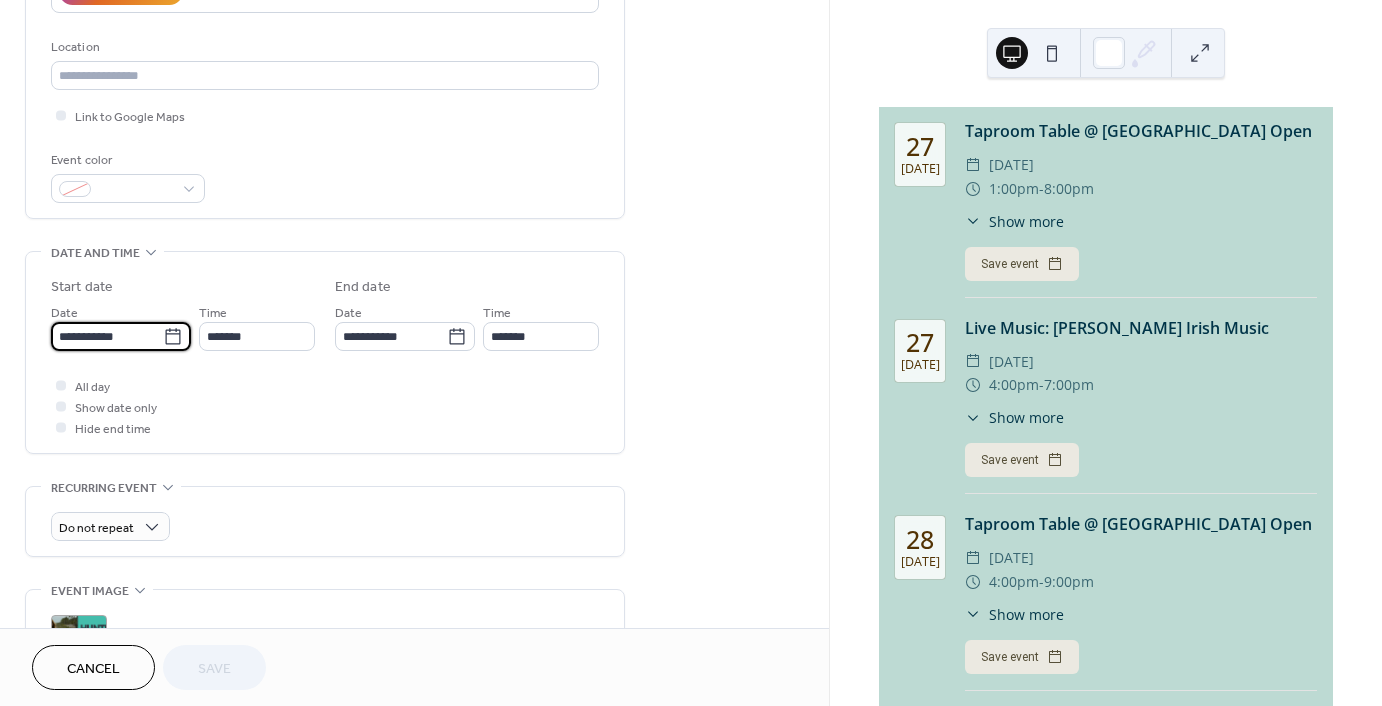 click on "**********" at bounding box center (107, 336) 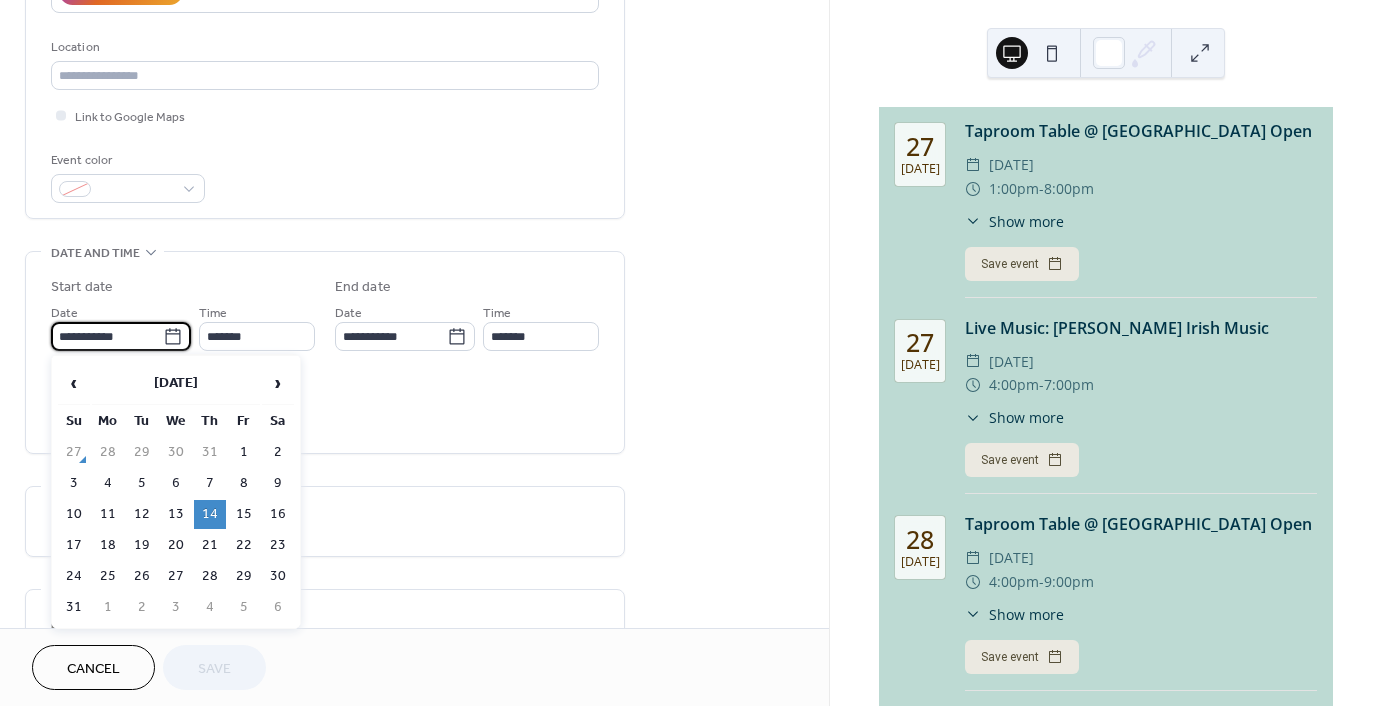 click on "›" at bounding box center [278, 383] 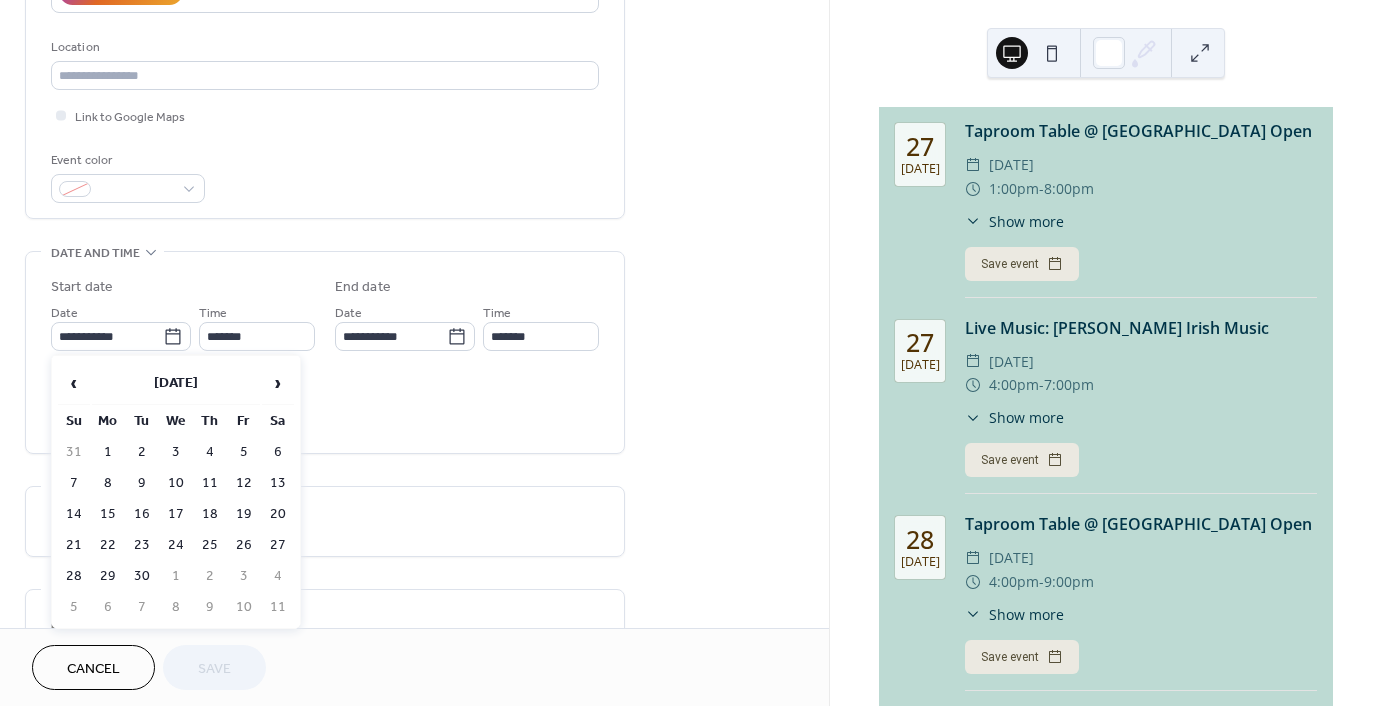 click on "14" at bounding box center [74, 514] 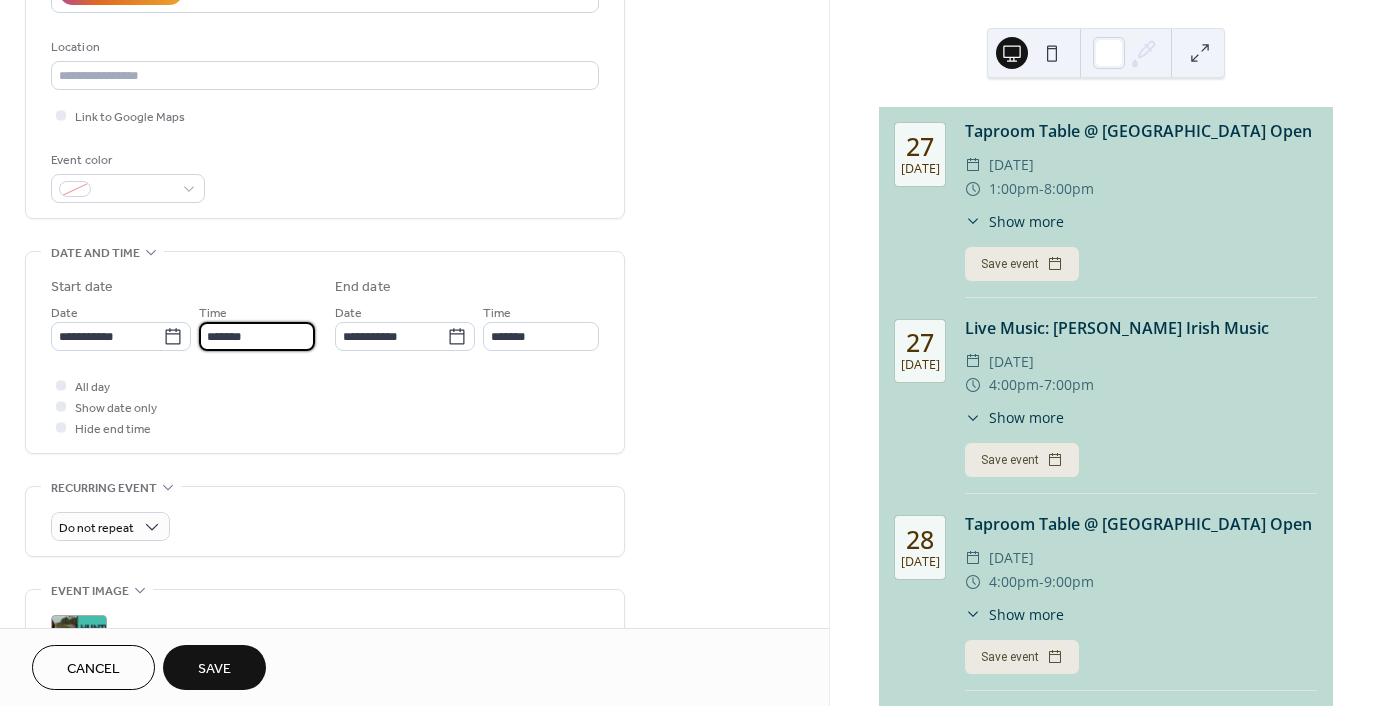 click on "*******" at bounding box center (257, 336) 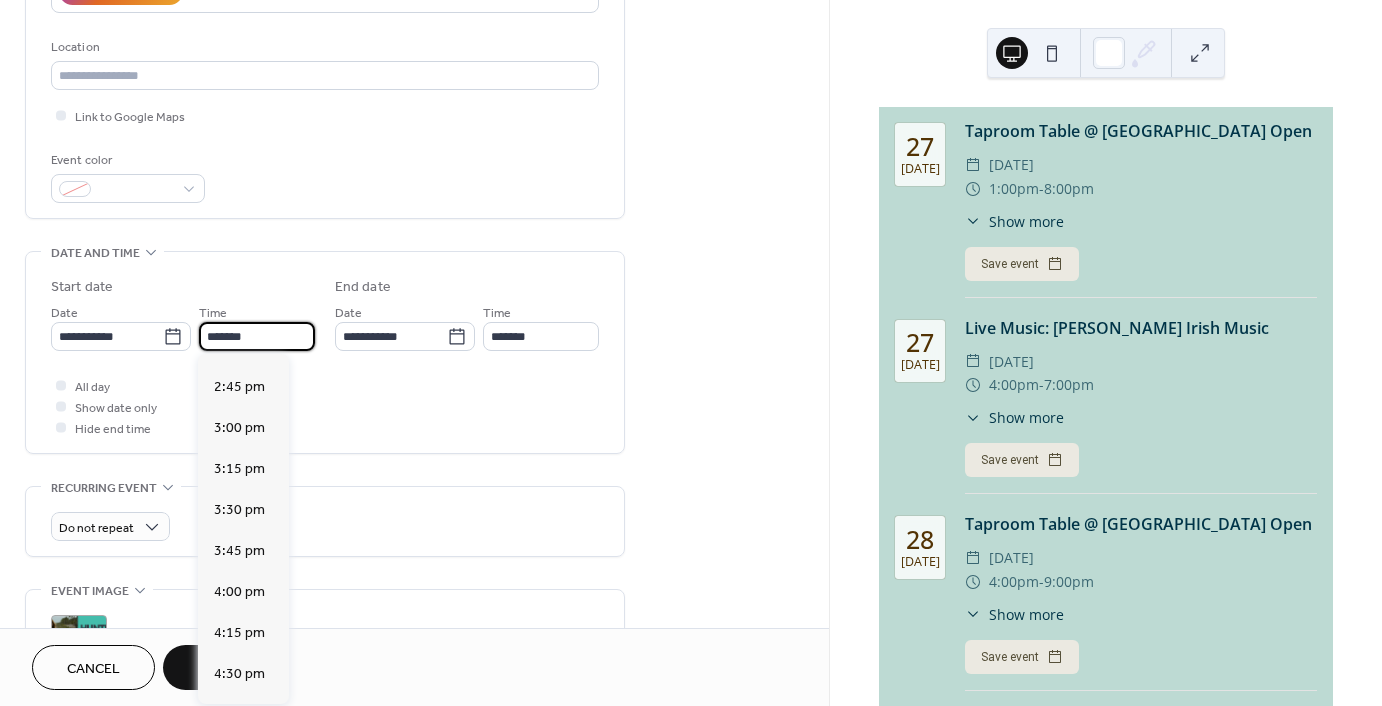 scroll, scrollTop: 2388, scrollLeft: 0, axis: vertical 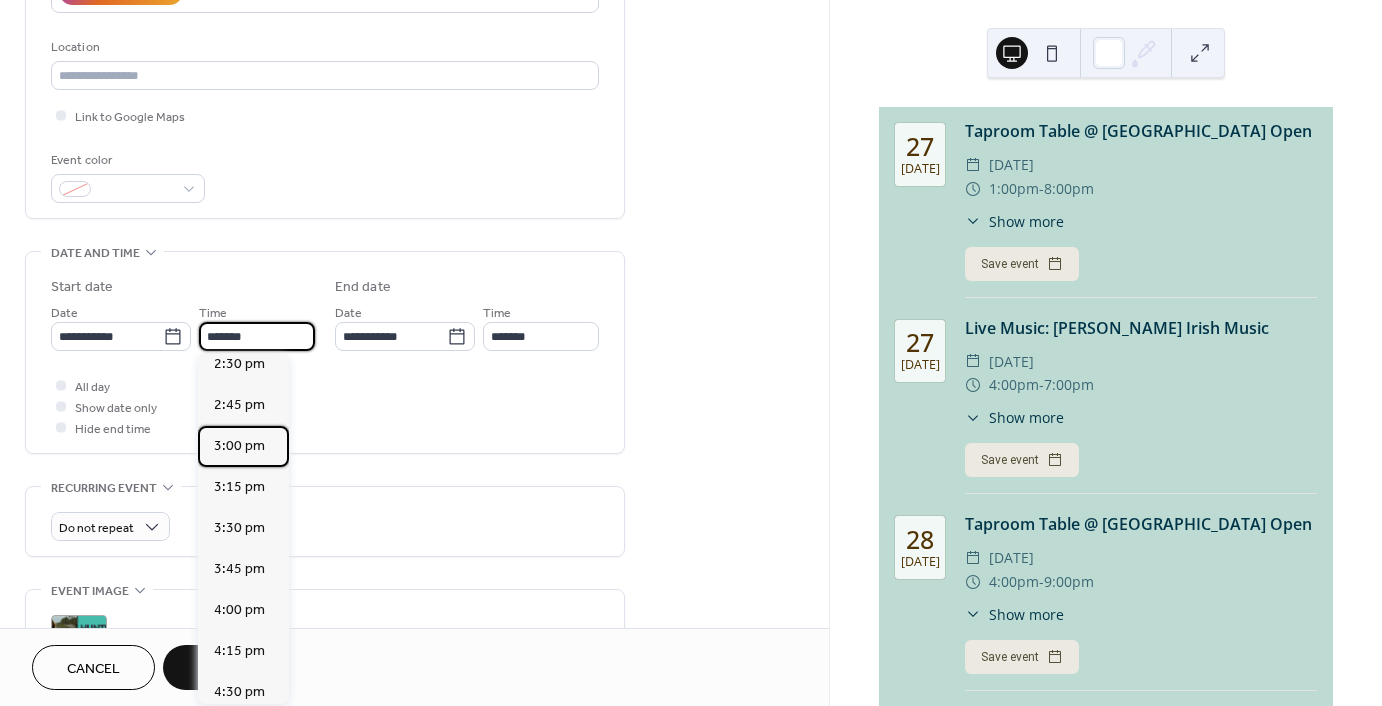 click on "3:00 pm" at bounding box center [239, 446] 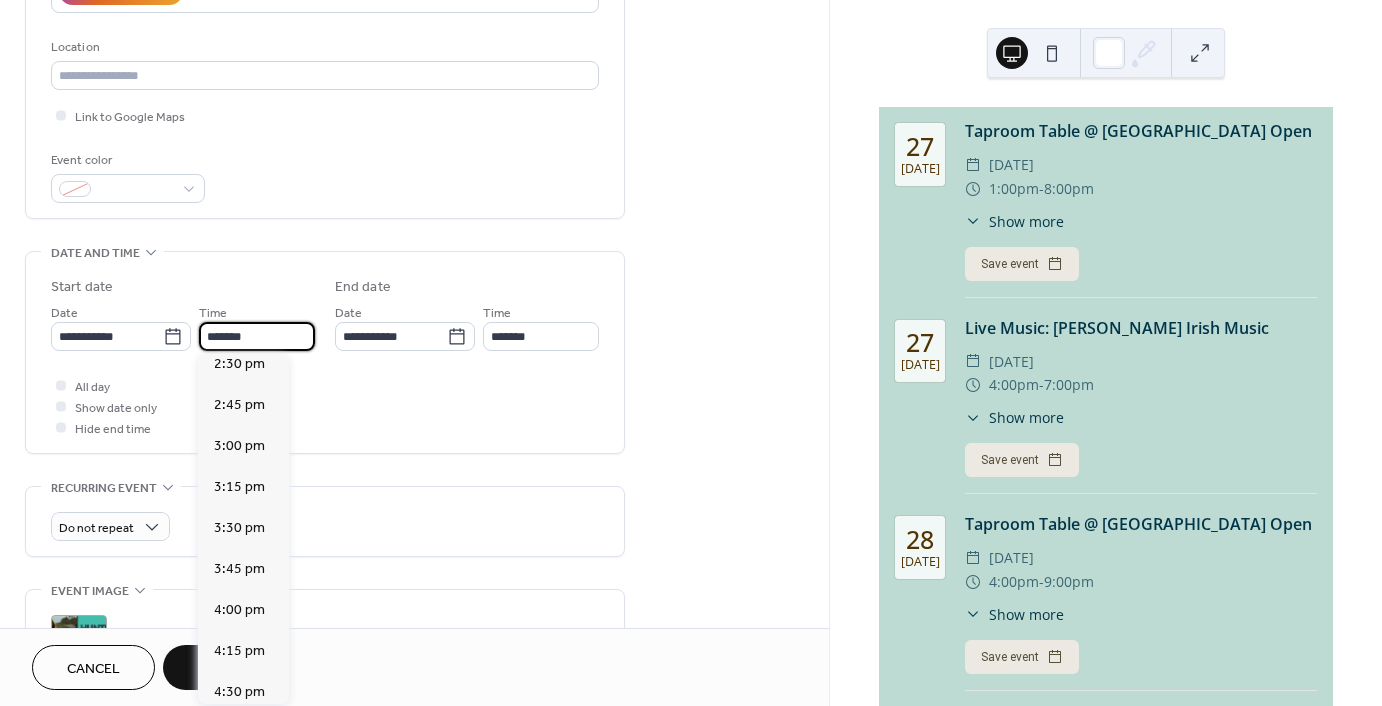 type on "*******" 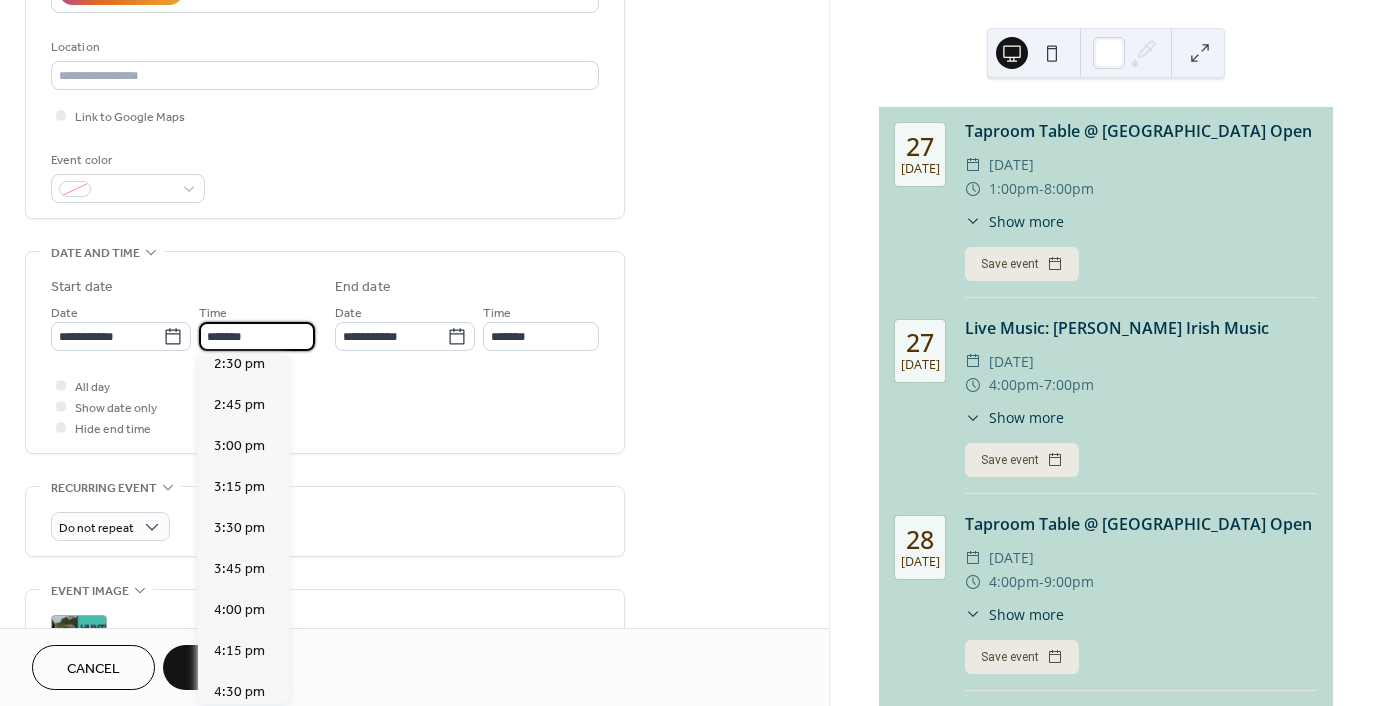 type on "*******" 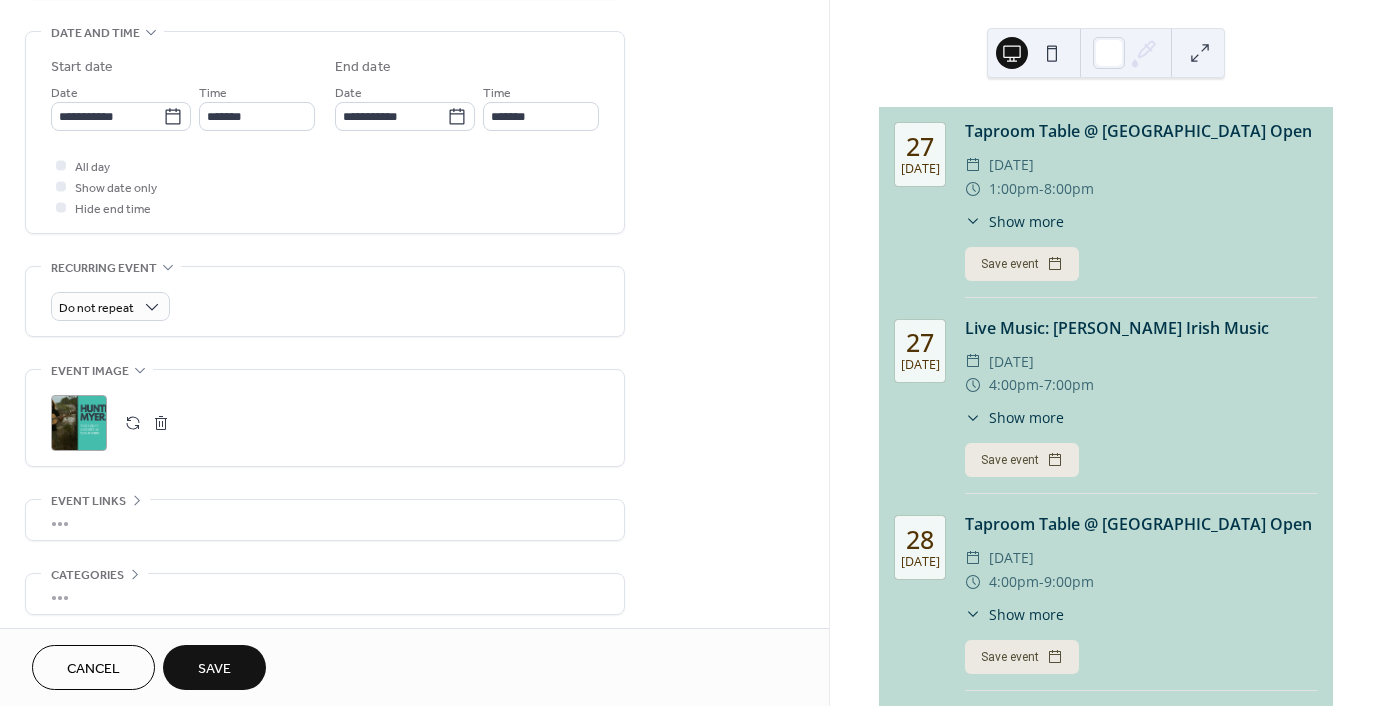 scroll, scrollTop: 699, scrollLeft: 0, axis: vertical 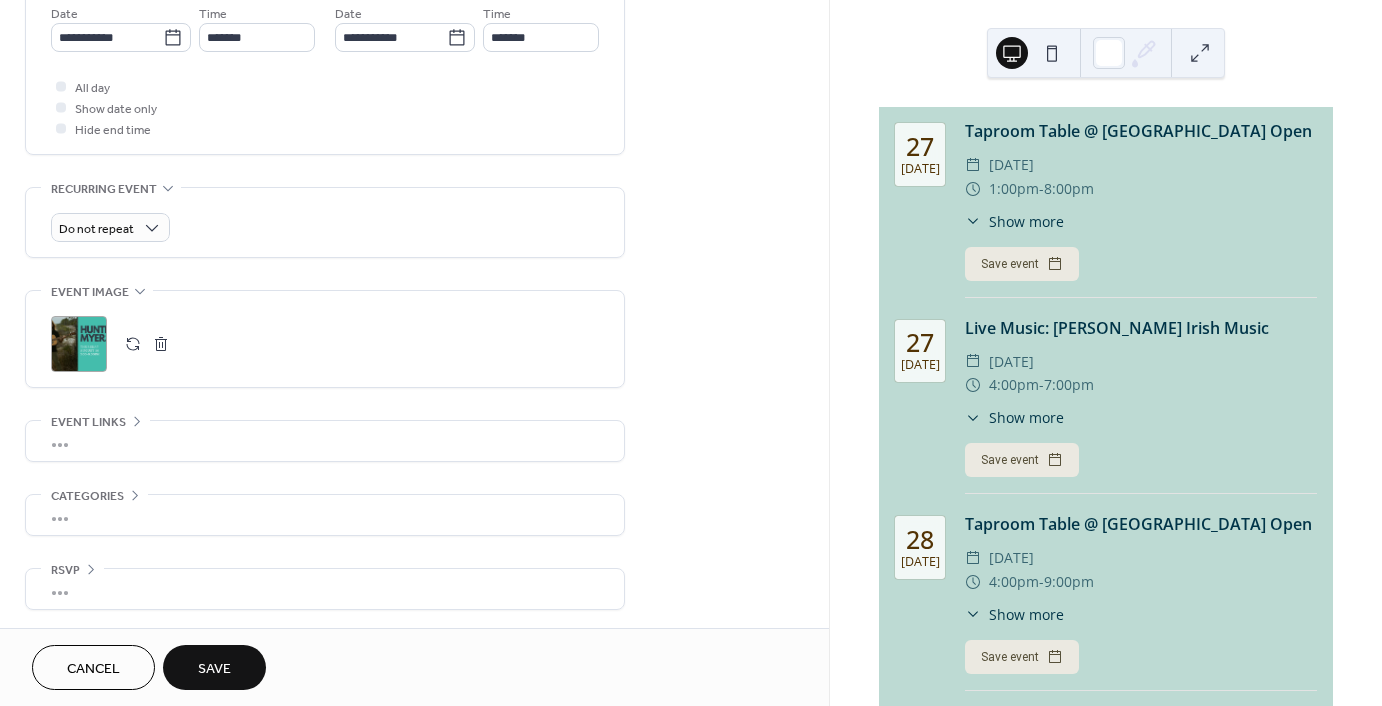 click at bounding box center (161, 344) 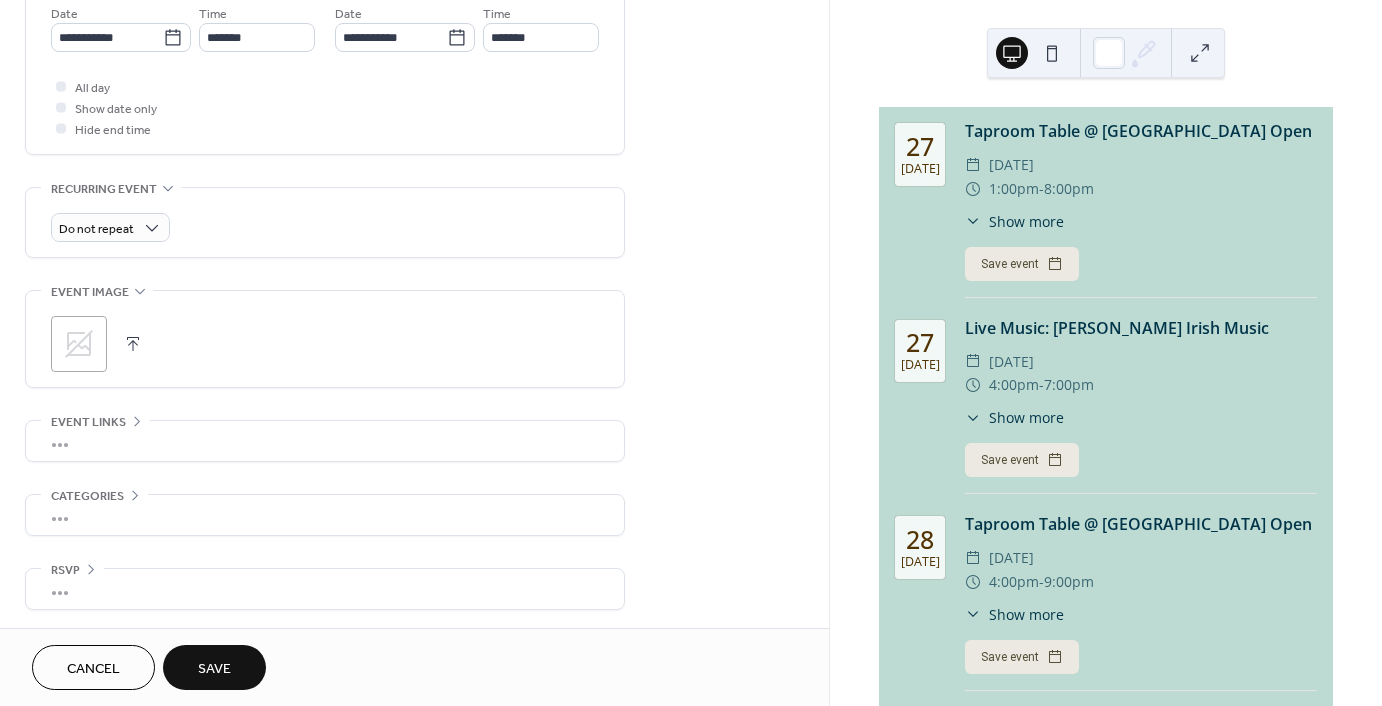 click at bounding box center (133, 344) 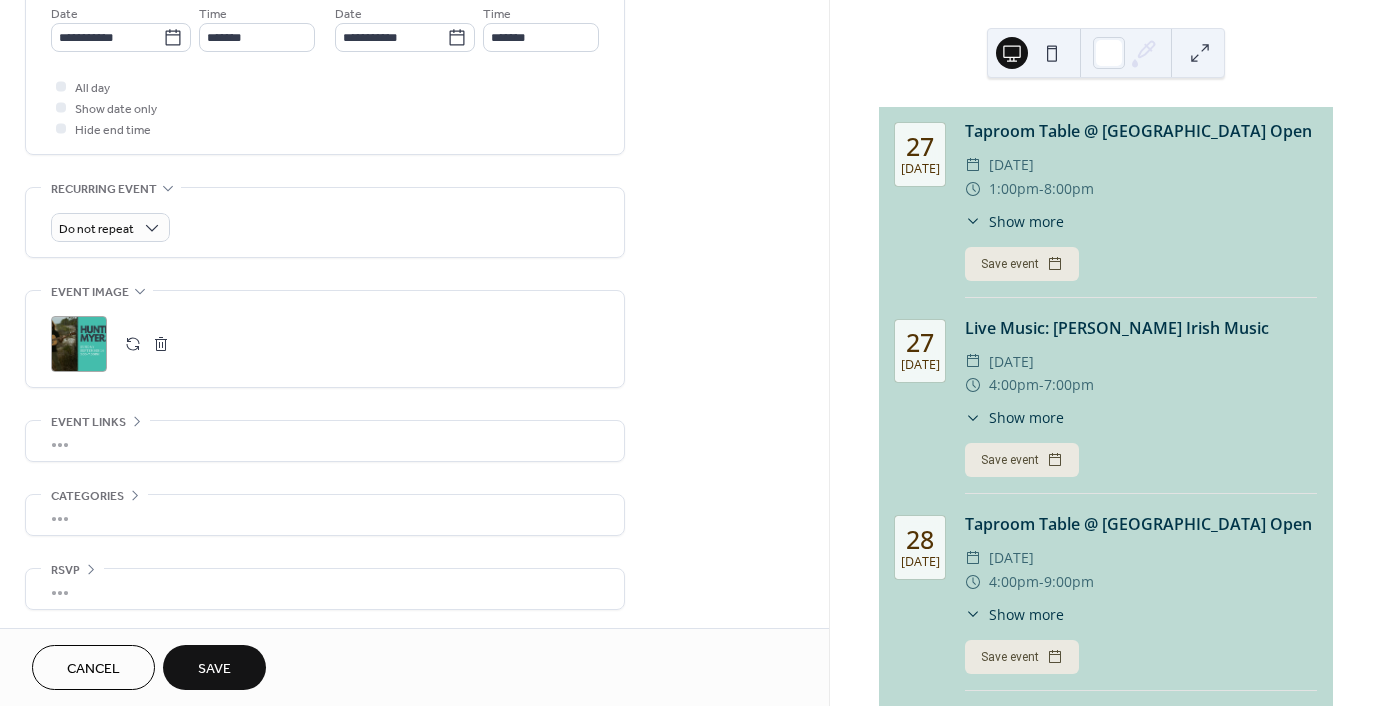 click on "Save" at bounding box center [214, 669] 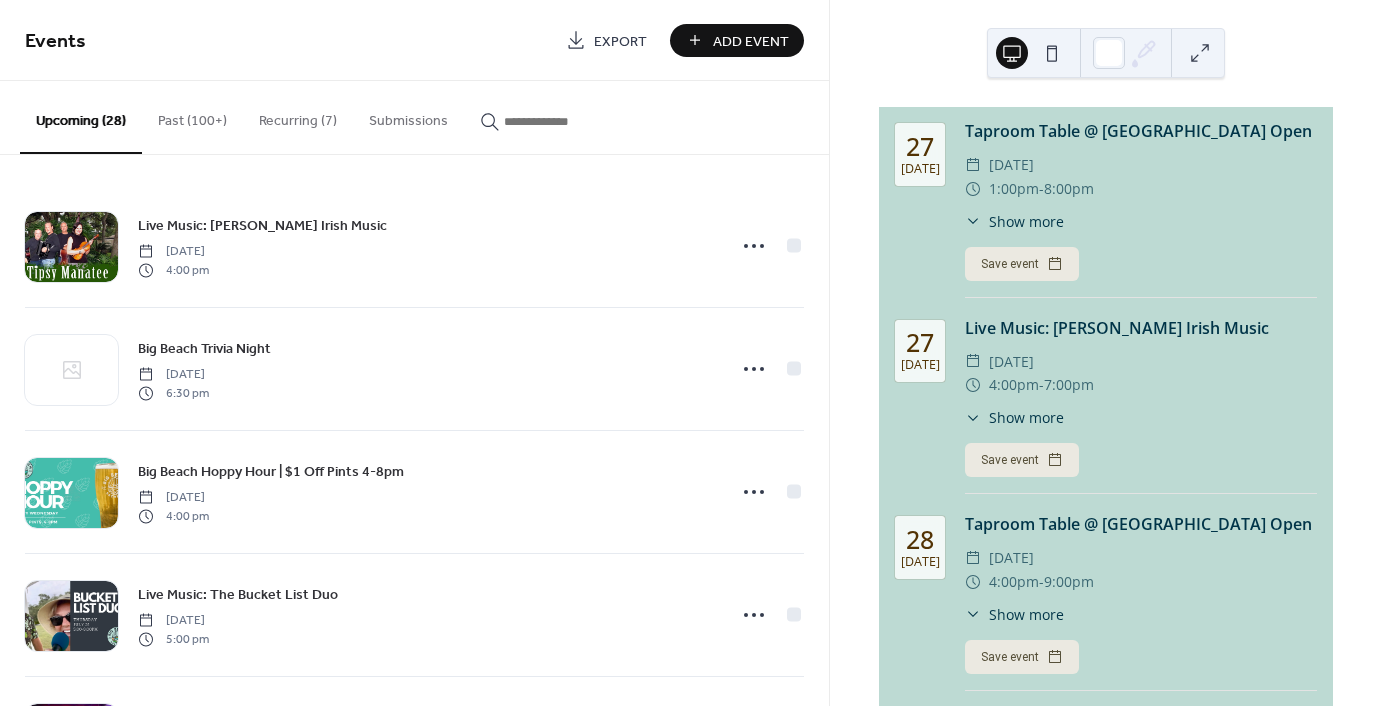 click at bounding box center [552, 116] 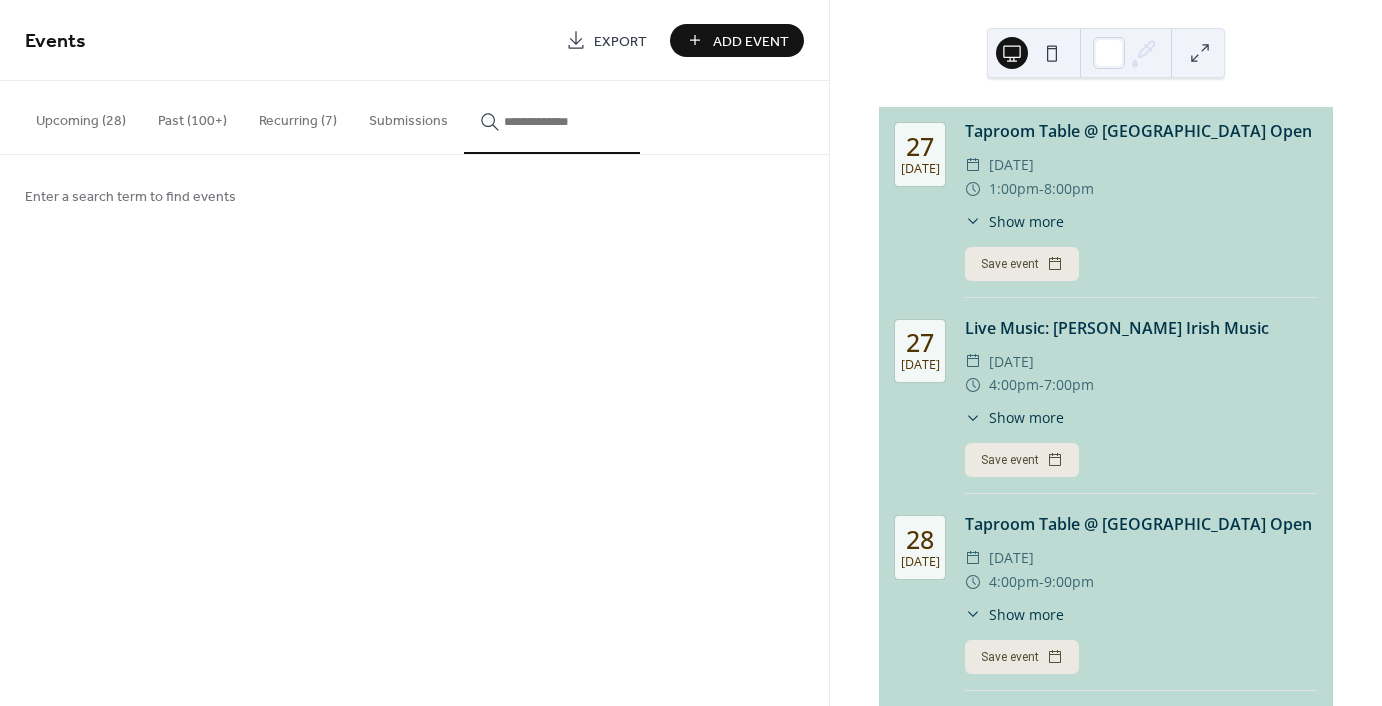 click at bounding box center (564, 121) 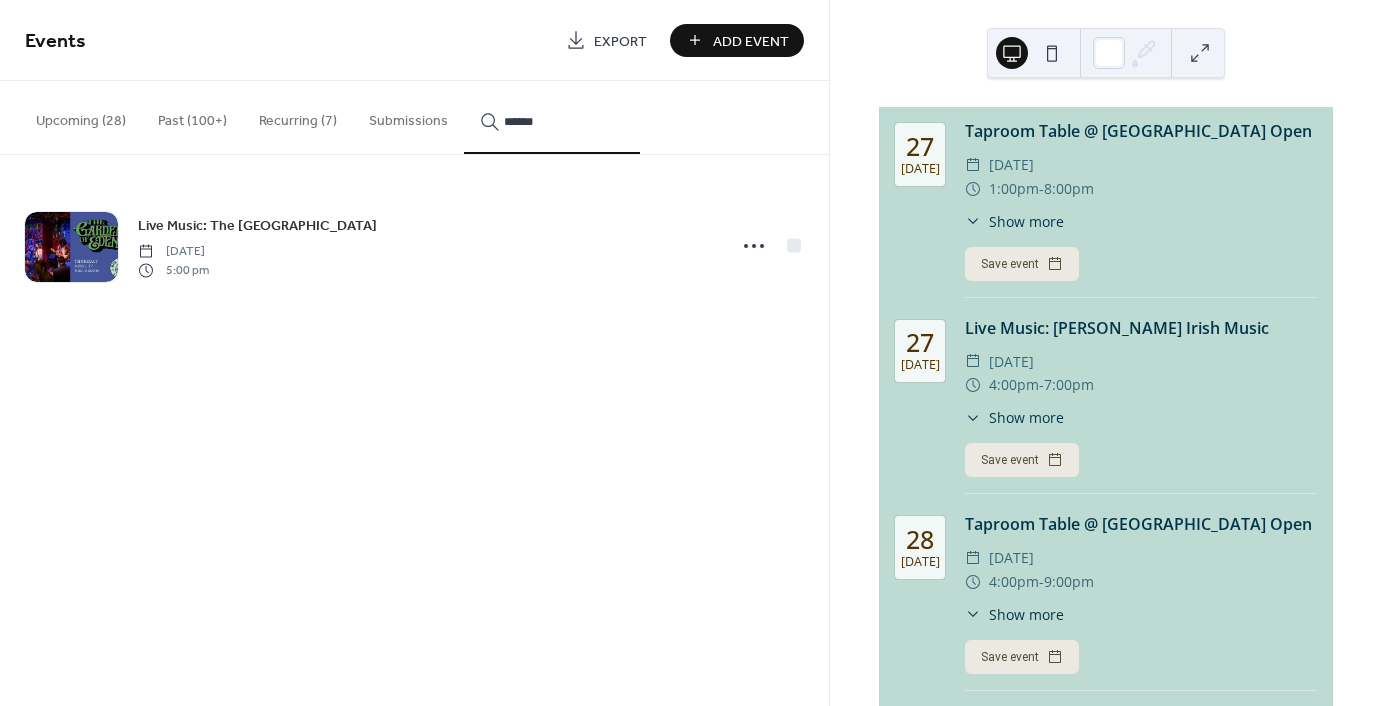 type on "******" 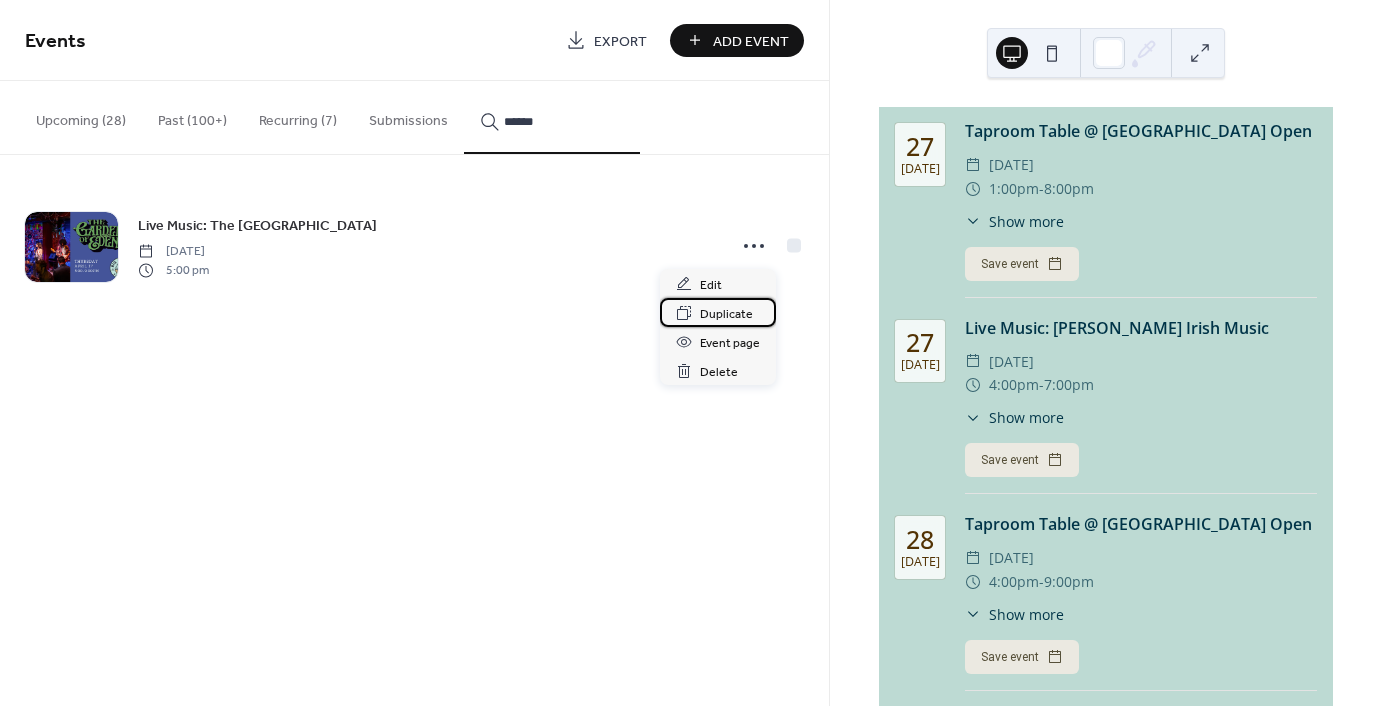 click on "Duplicate" at bounding box center (726, 314) 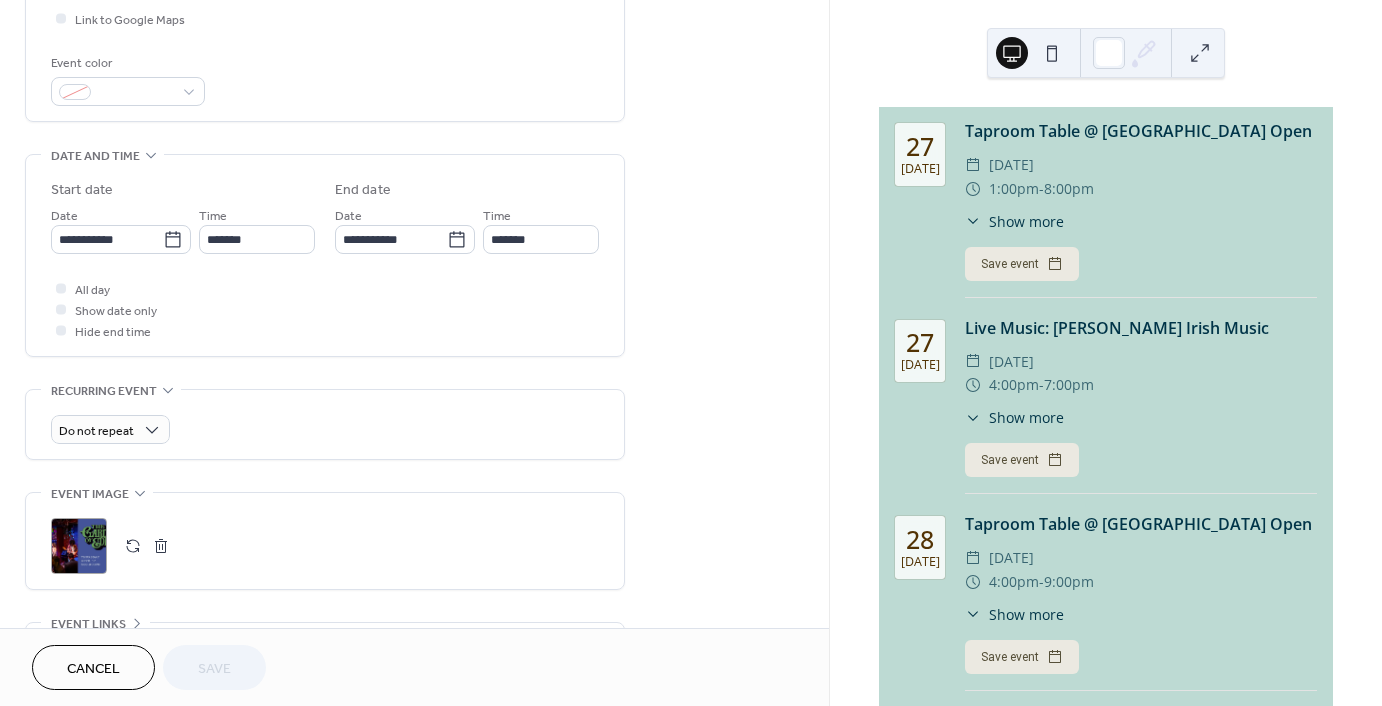 scroll, scrollTop: 500, scrollLeft: 0, axis: vertical 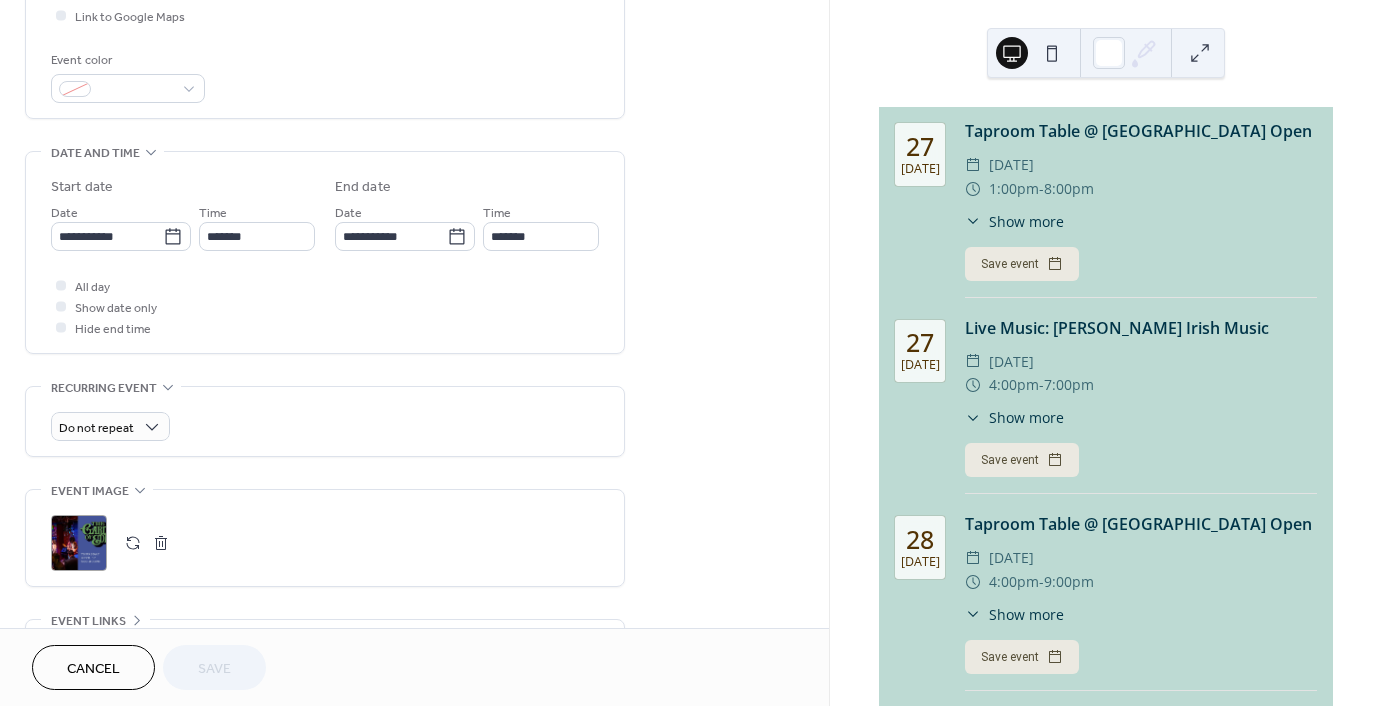 click 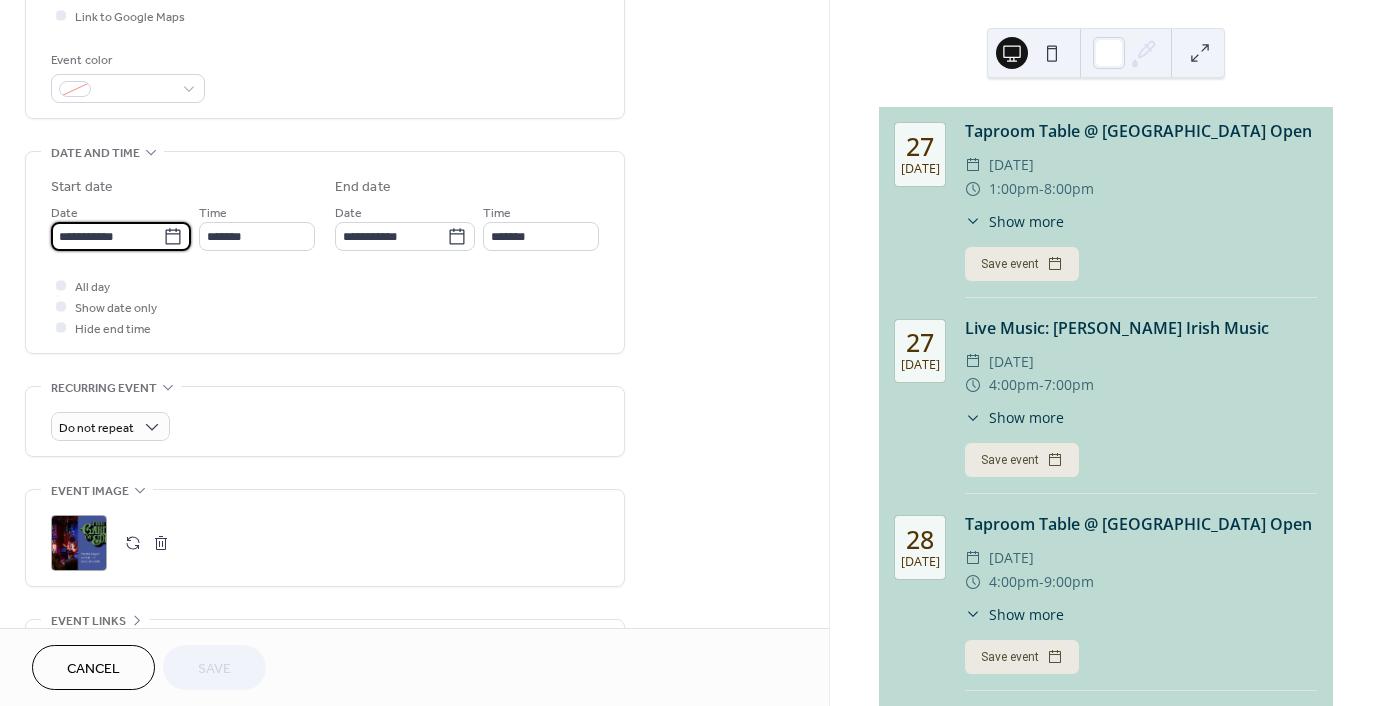 click on "**********" at bounding box center (107, 236) 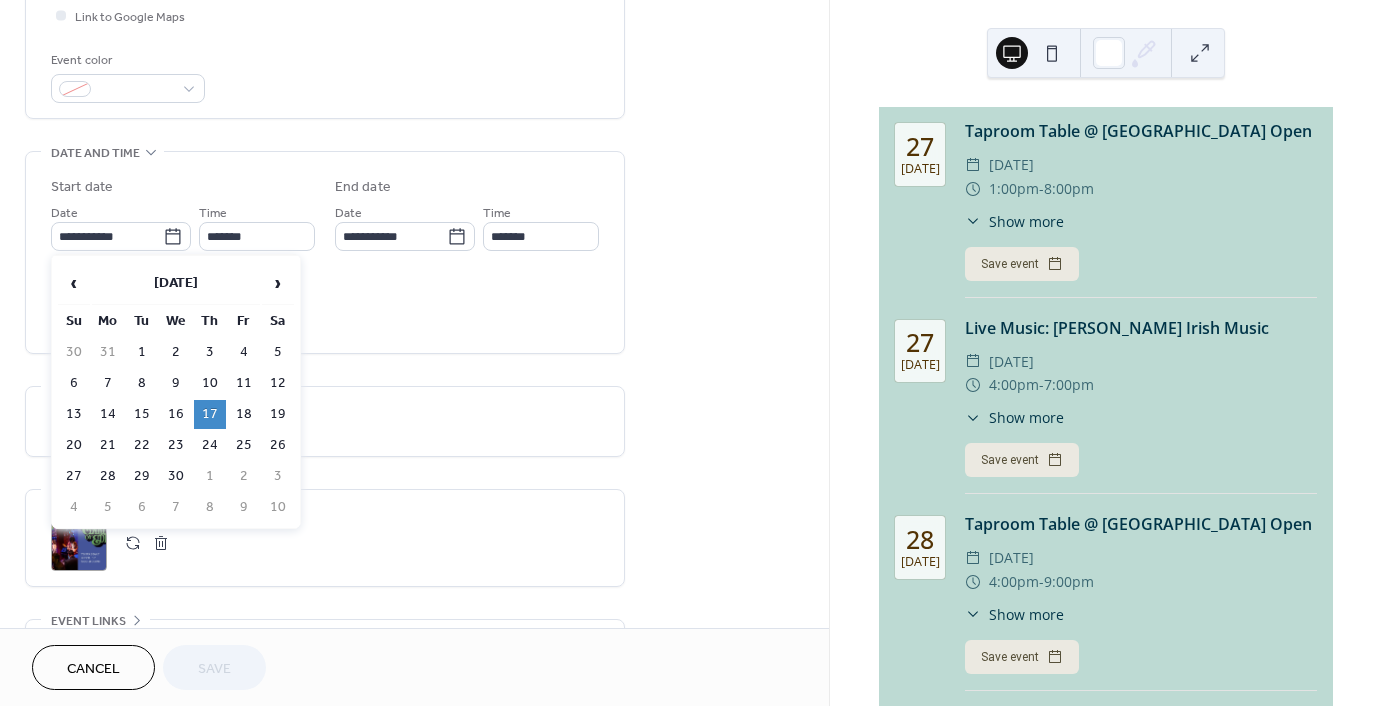 click on "›" at bounding box center [278, 283] 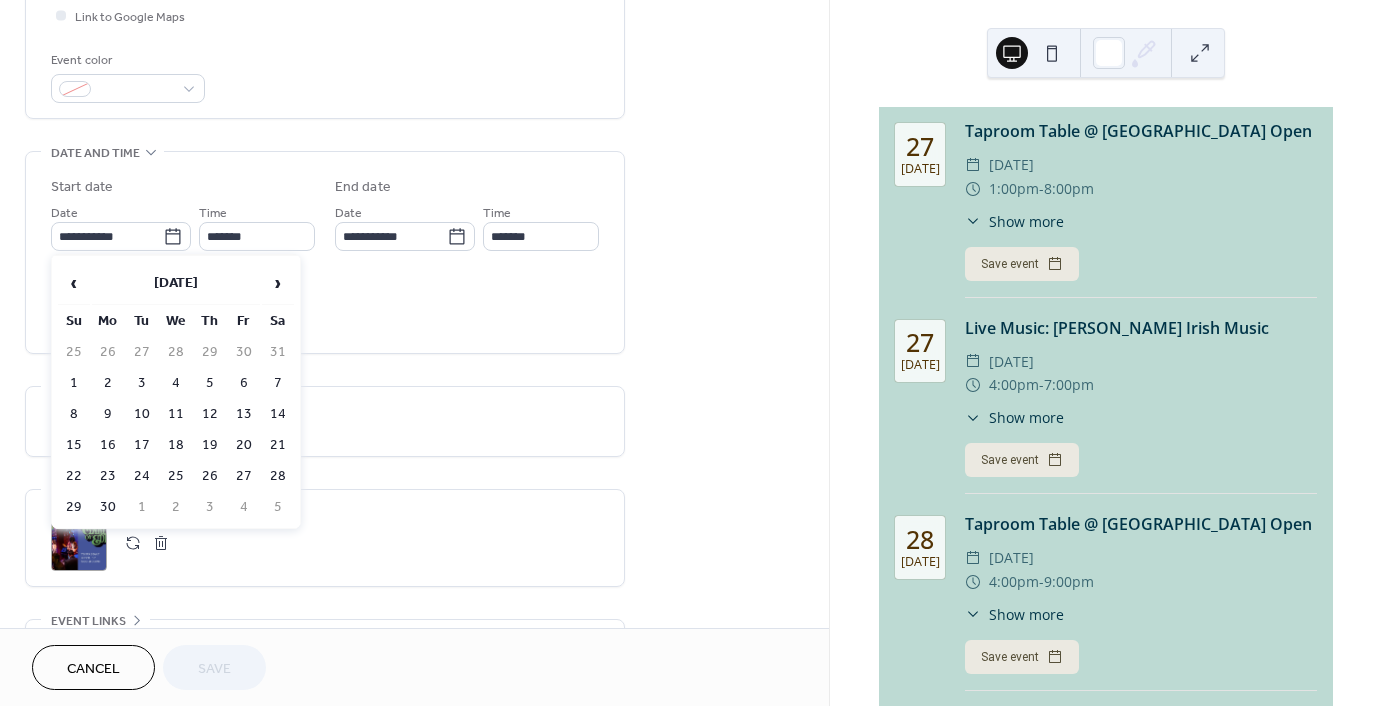click on "›" at bounding box center [278, 283] 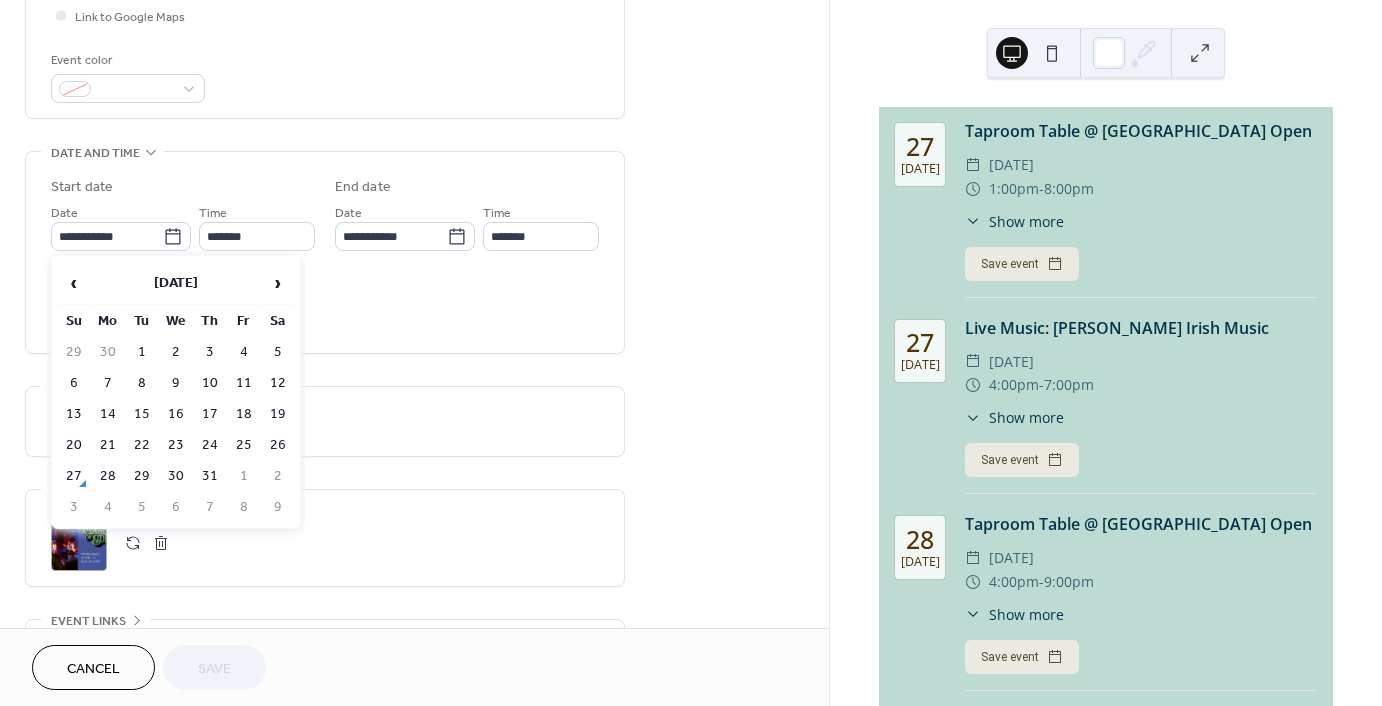 click on "›" at bounding box center (278, 283) 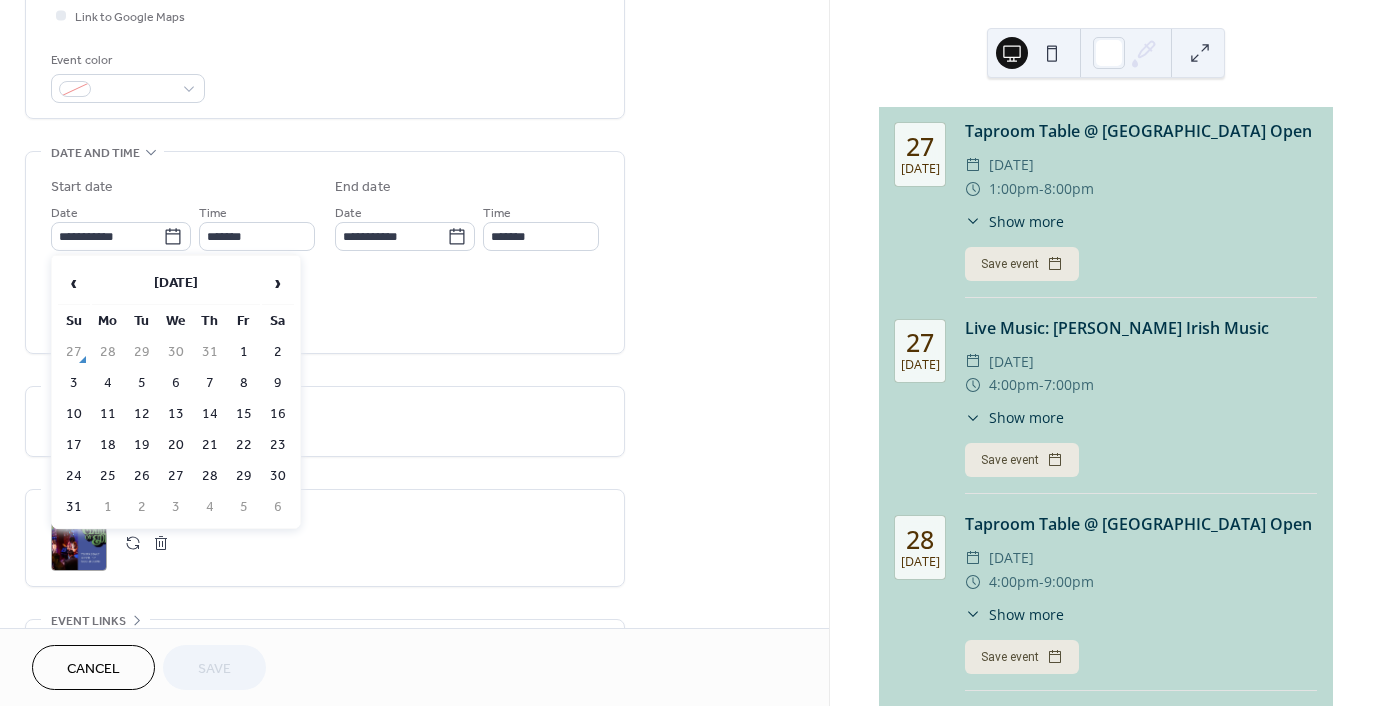 click on "›" at bounding box center [278, 283] 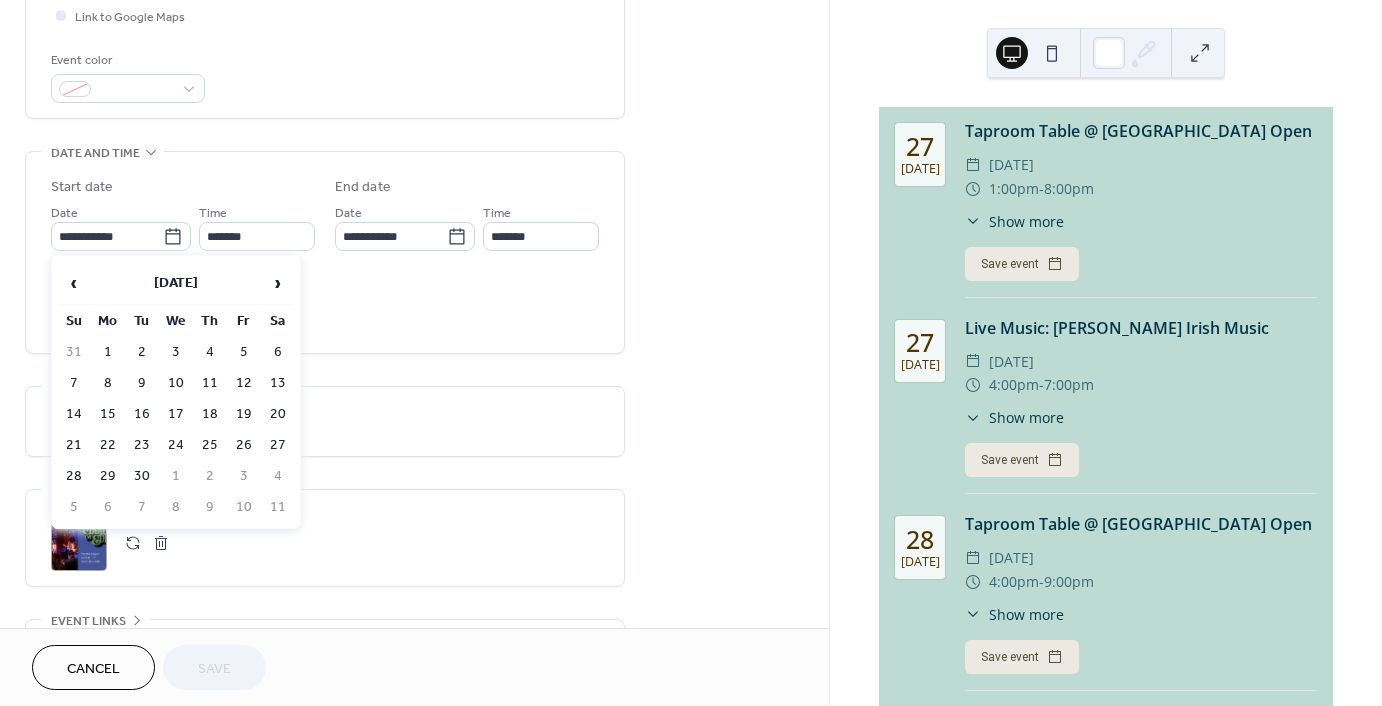 click on "26" at bounding box center (244, 445) 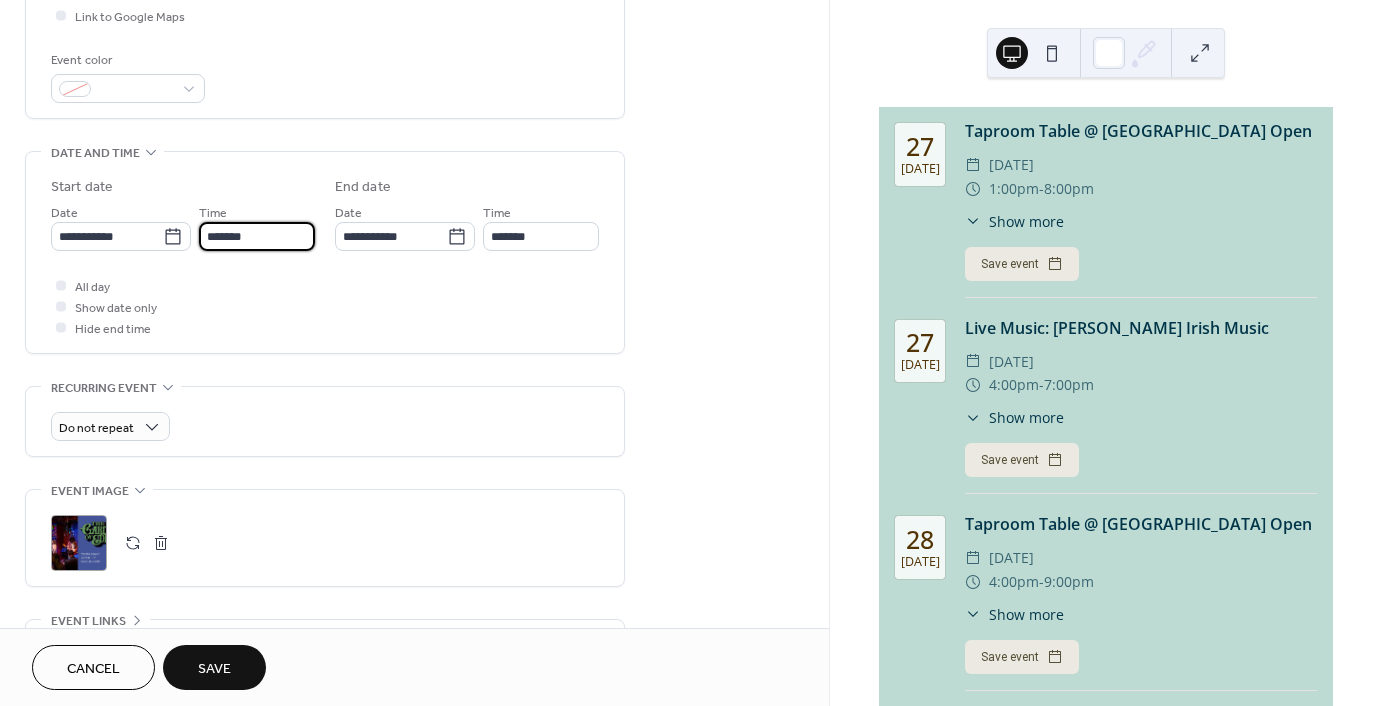 click on "*******" at bounding box center [257, 236] 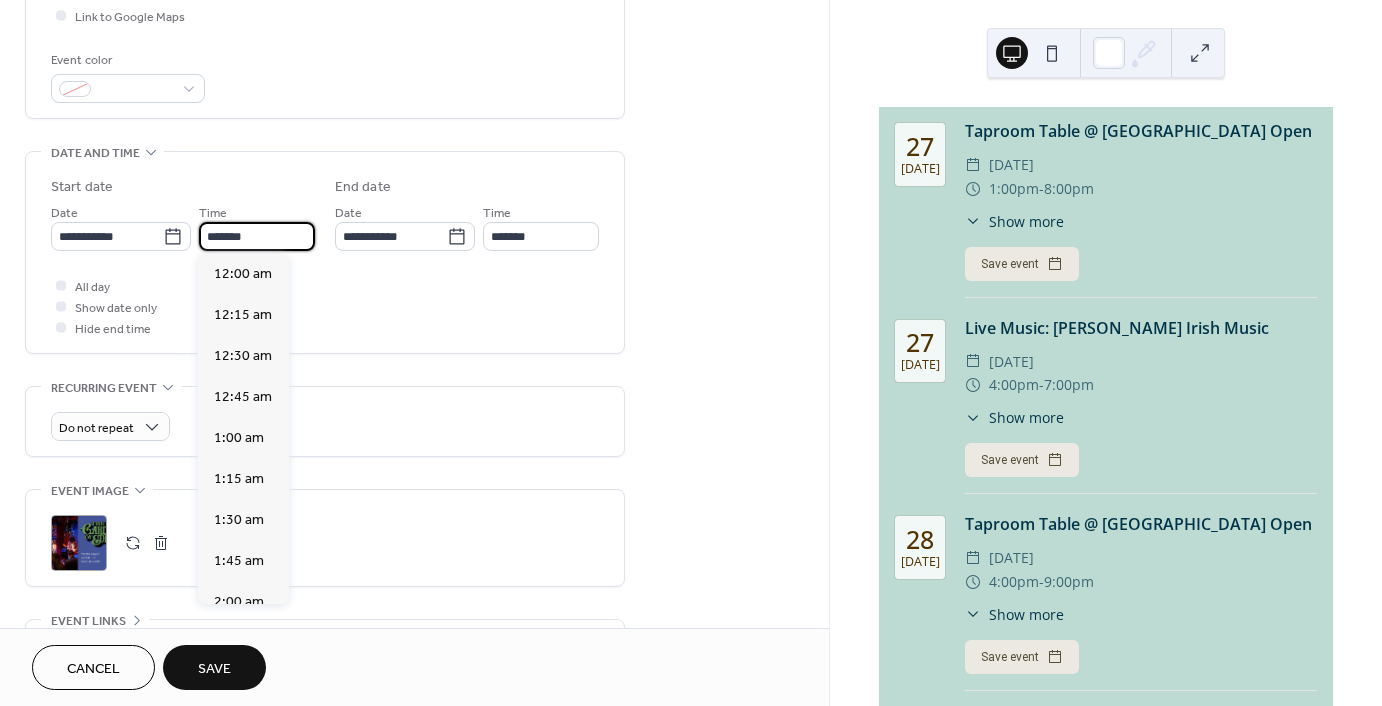 scroll, scrollTop: 2788, scrollLeft: 0, axis: vertical 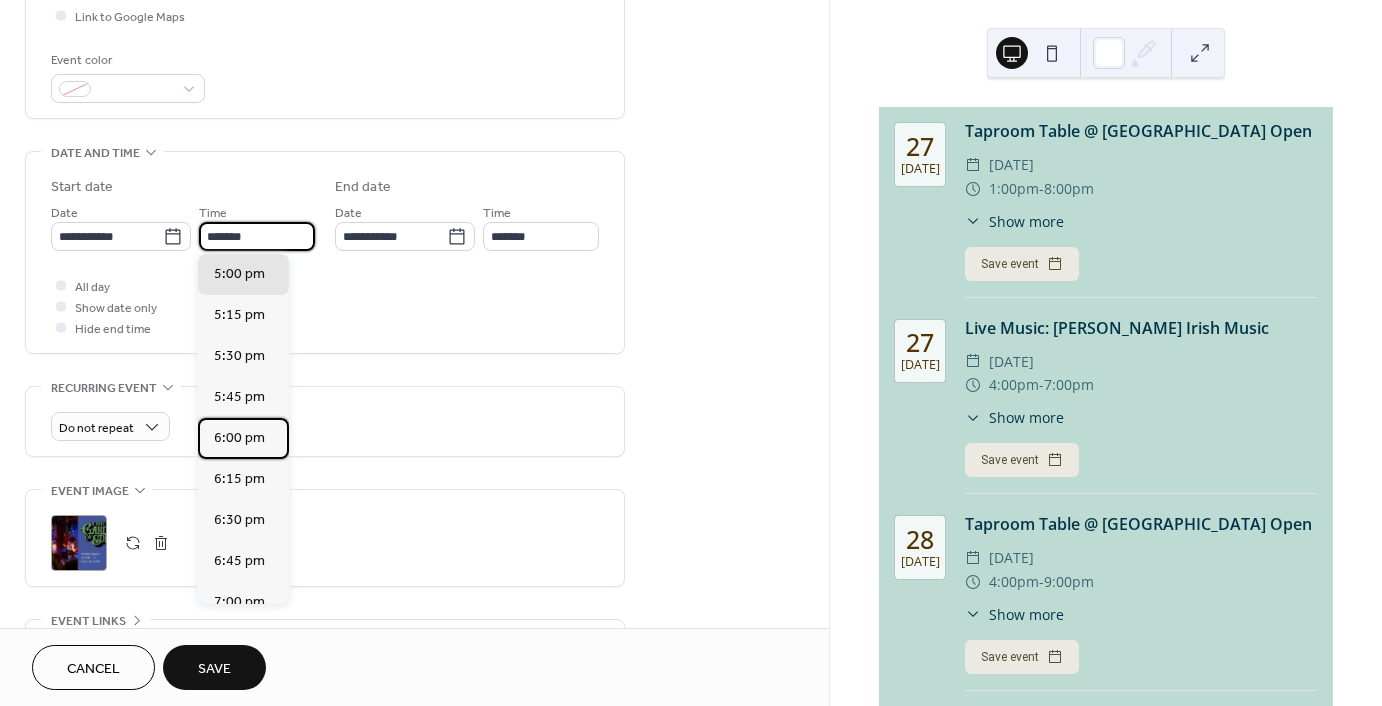 click on "6:00 pm" at bounding box center (239, 438) 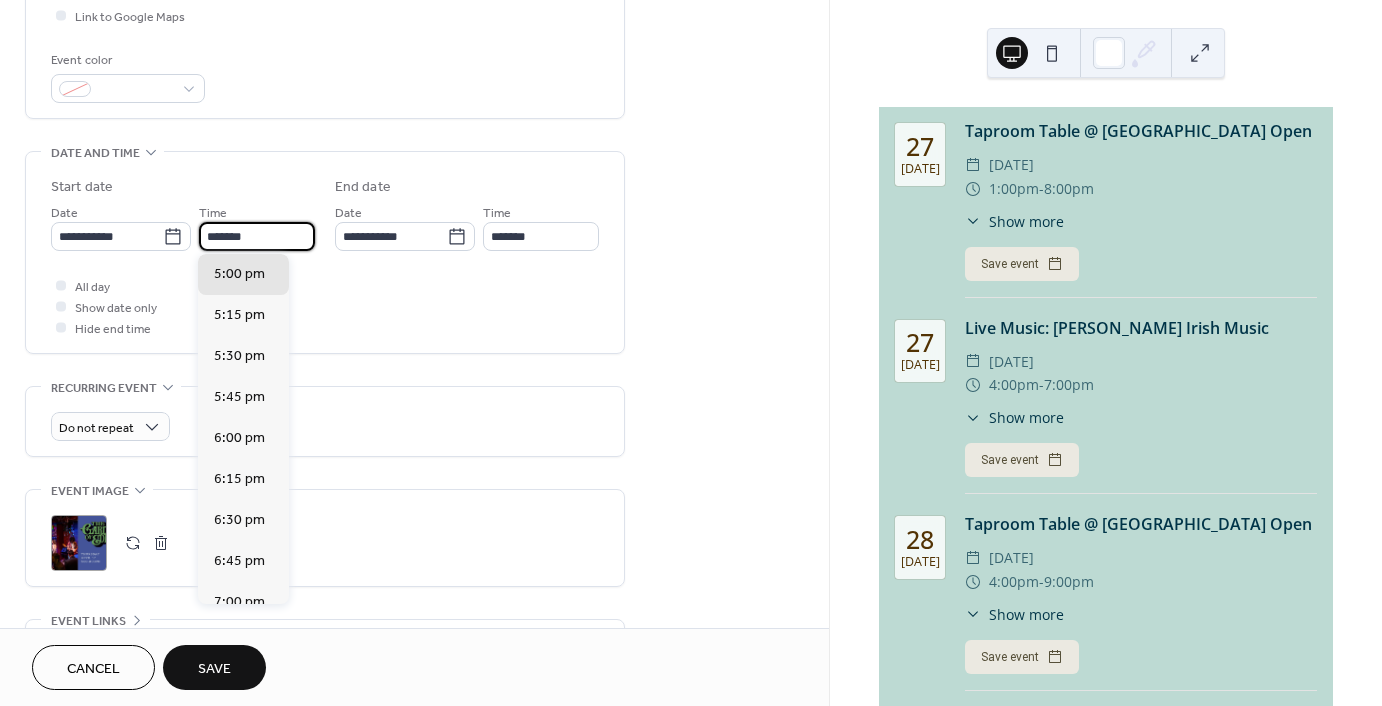 type on "*******" 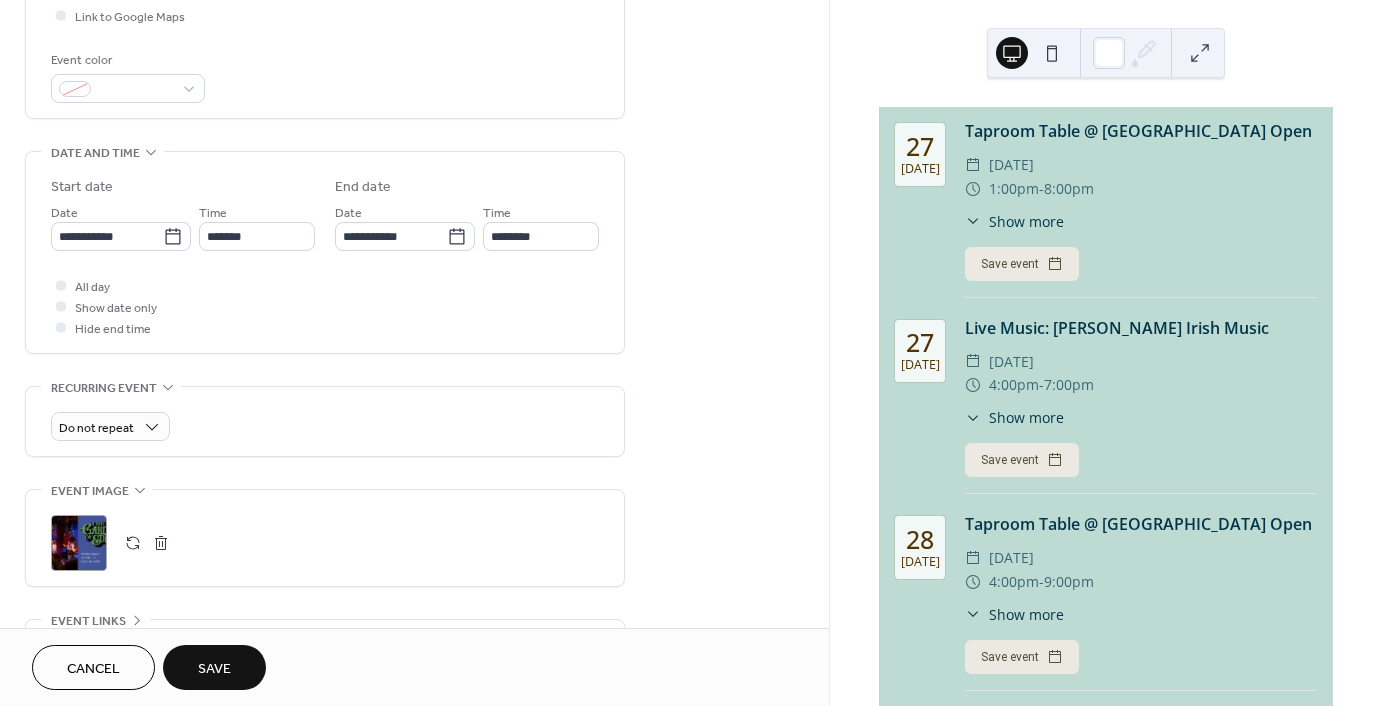 click at bounding box center [161, 543] 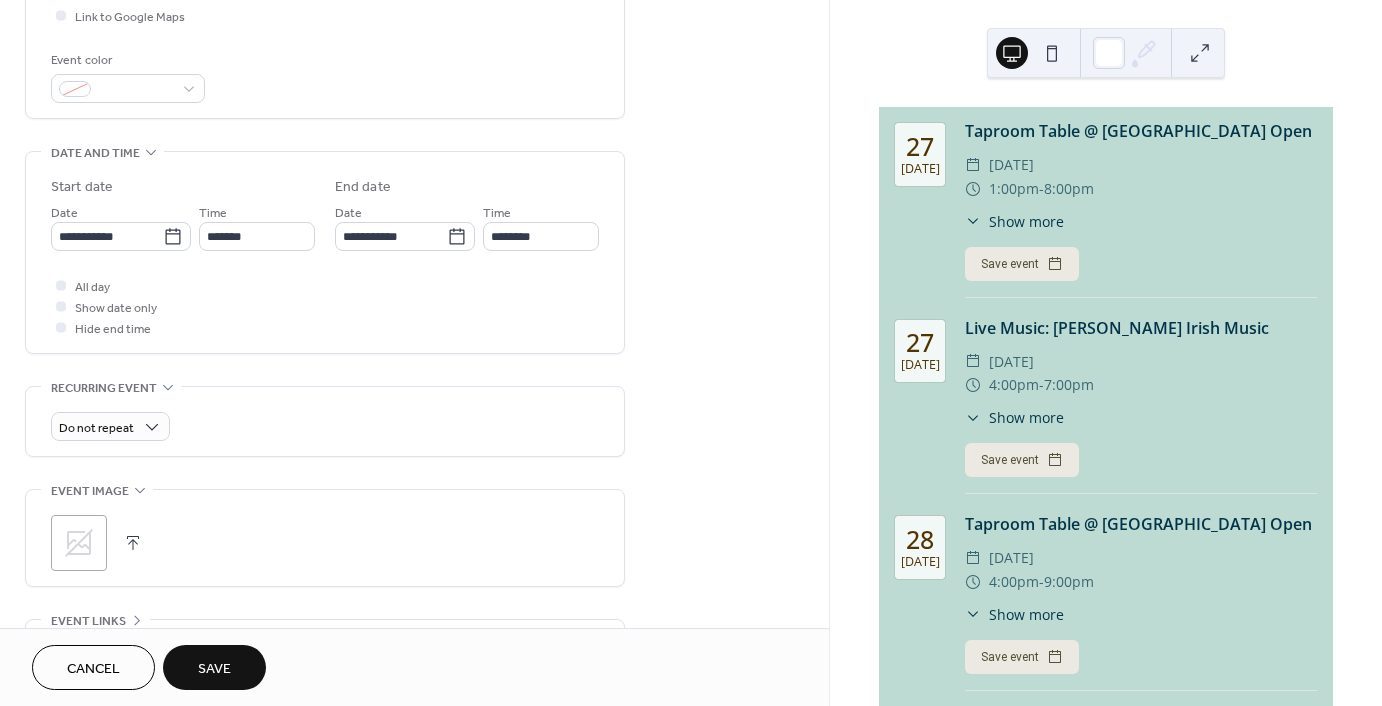 click at bounding box center [133, 543] 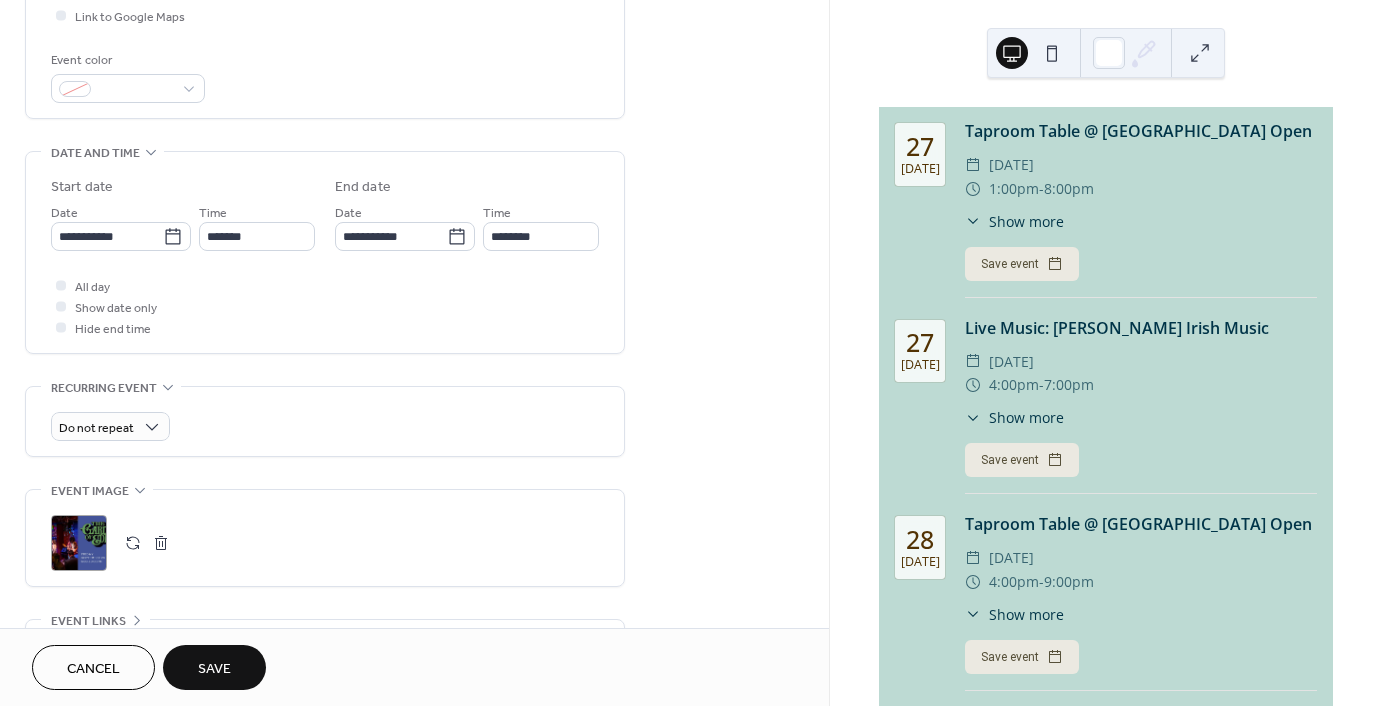 click on "Save" at bounding box center (214, 669) 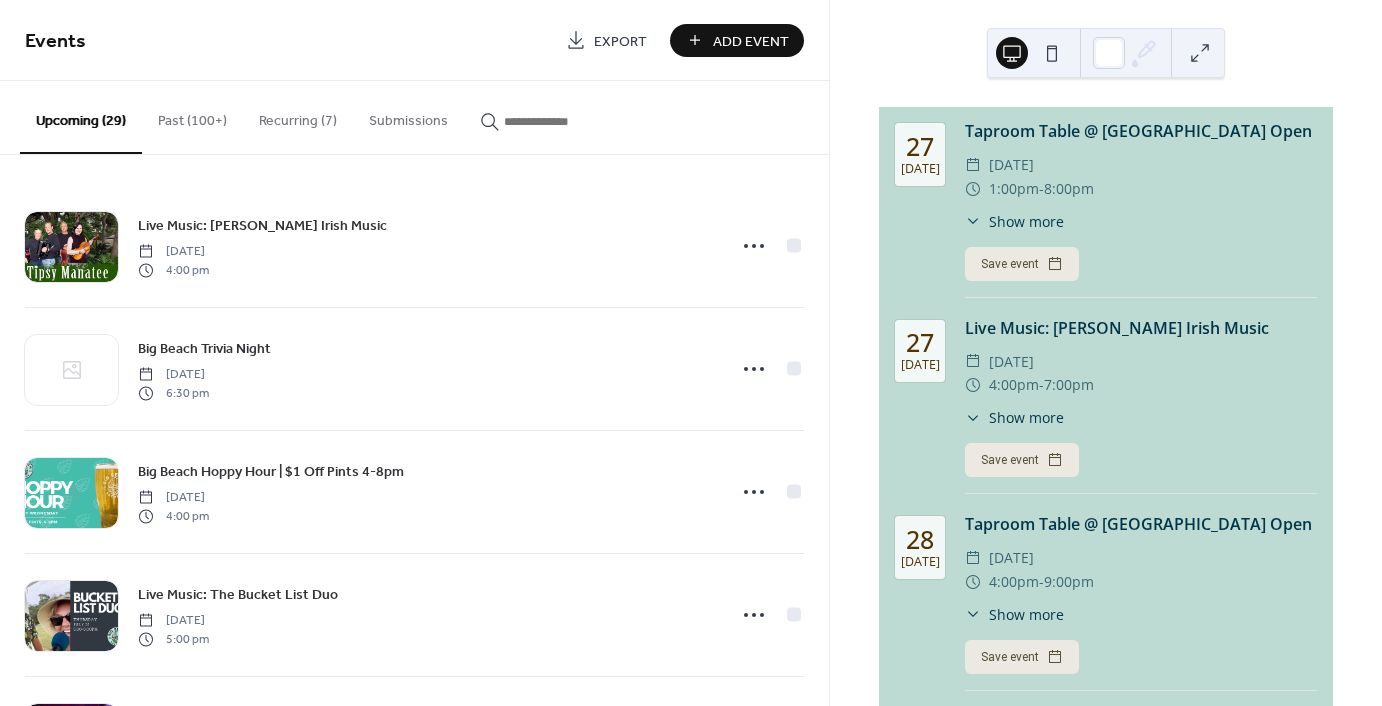 click at bounding box center [564, 121] 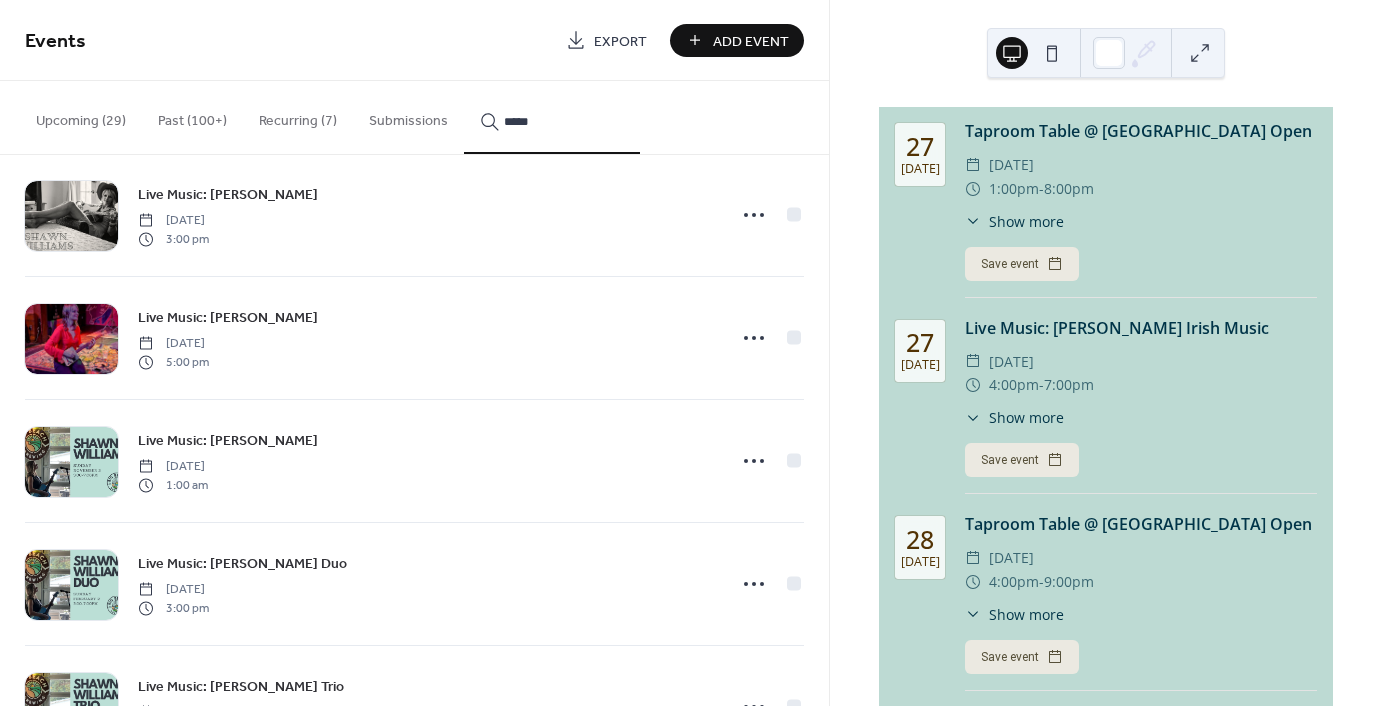 scroll, scrollTop: 1700, scrollLeft: 0, axis: vertical 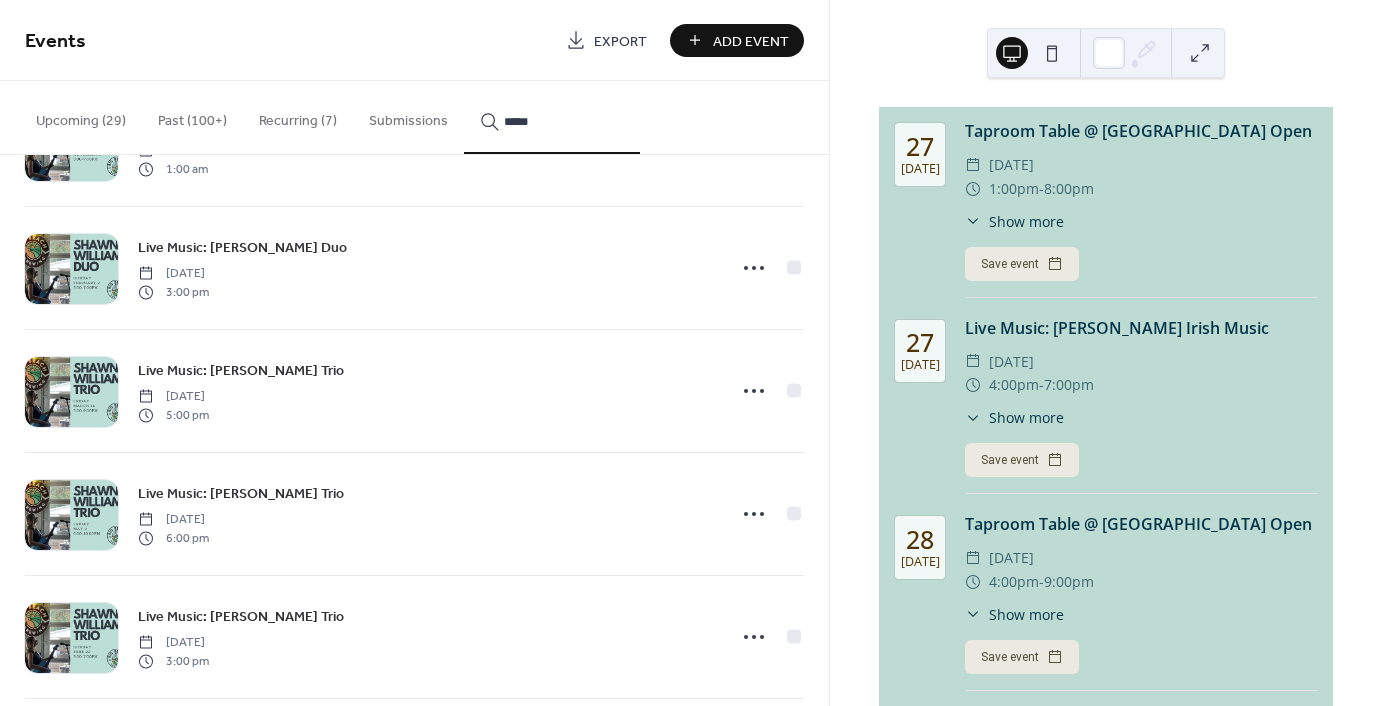 type on "*****" 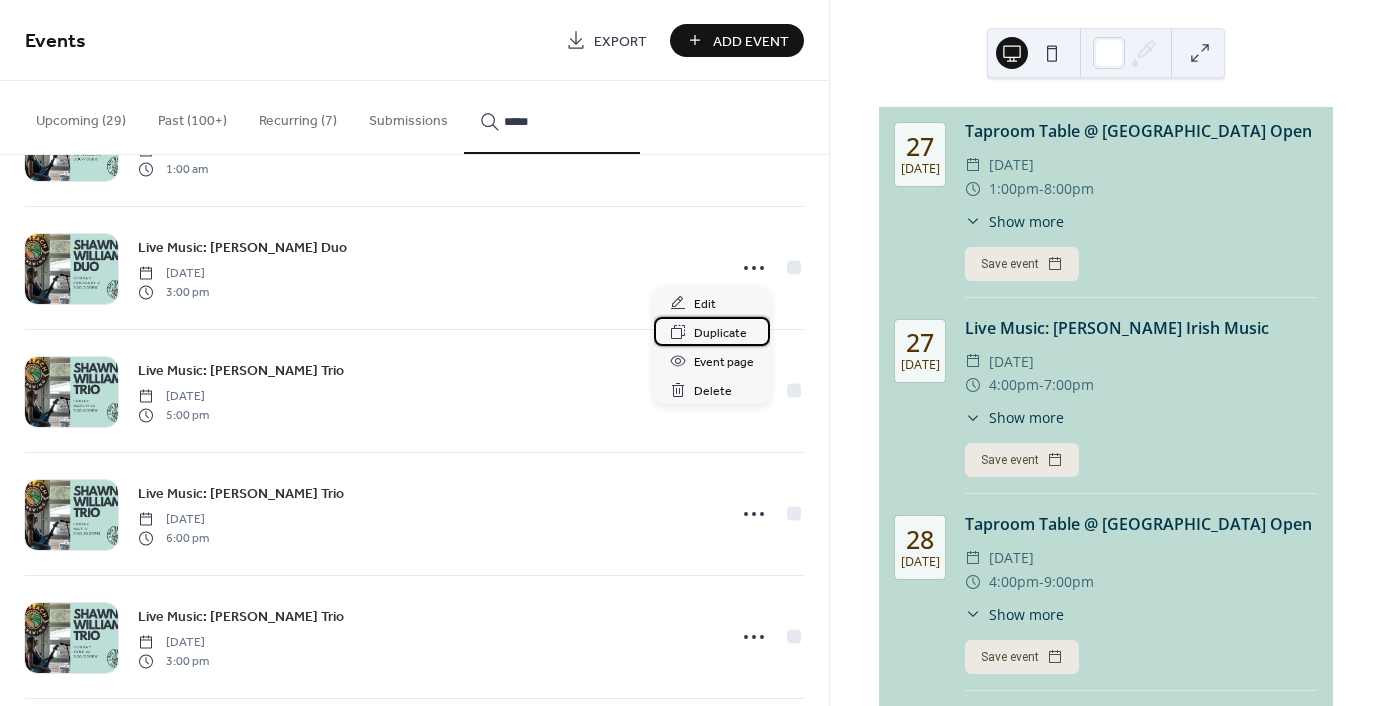 click on "Duplicate" at bounding box center (720, 333) 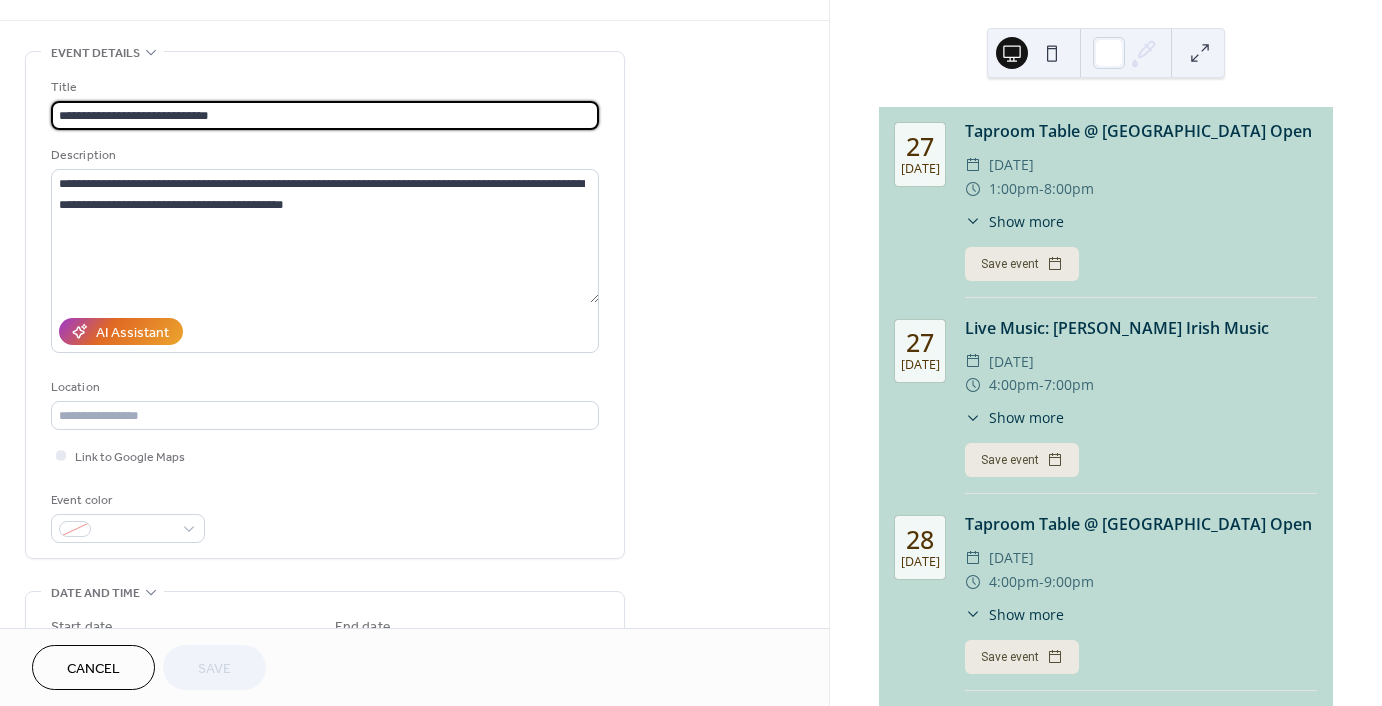 scroll, scrollTop: 100, scrollLeft: 0, axis: vertical 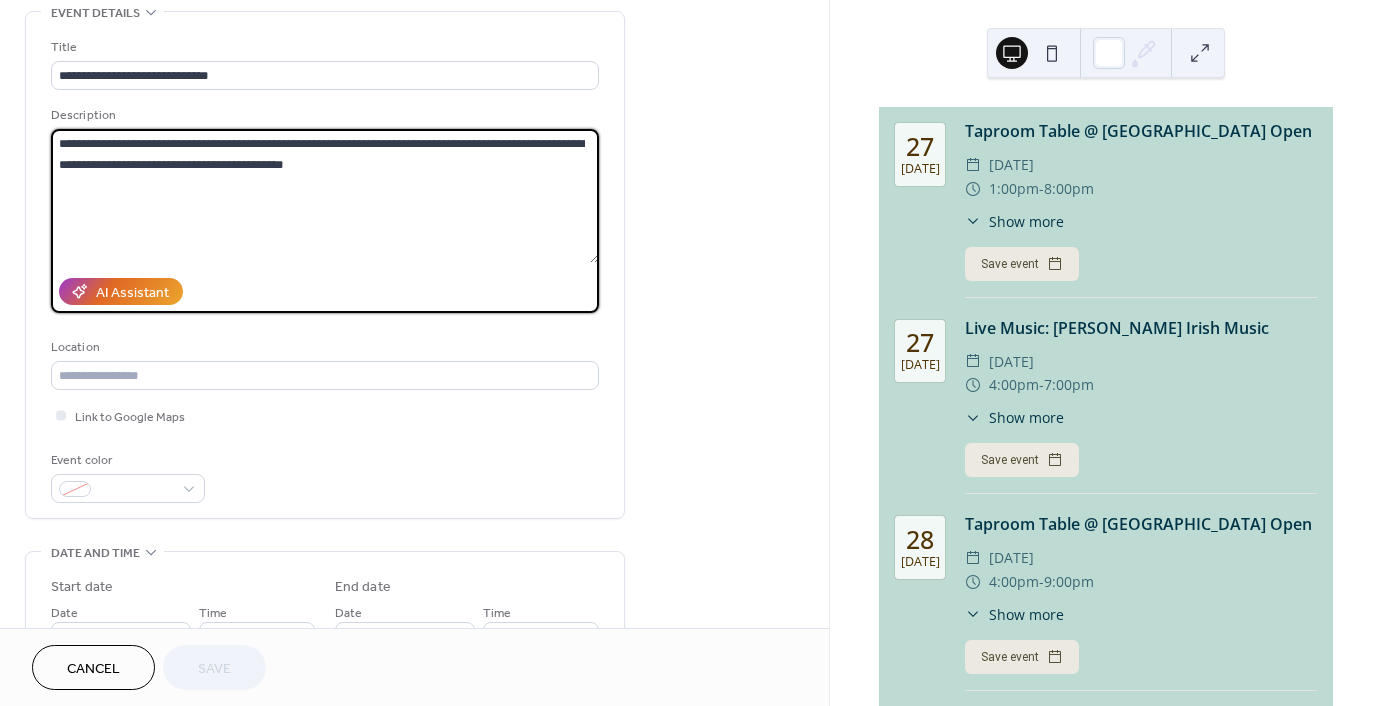 click on "**********" at bounding box center (325, 196) 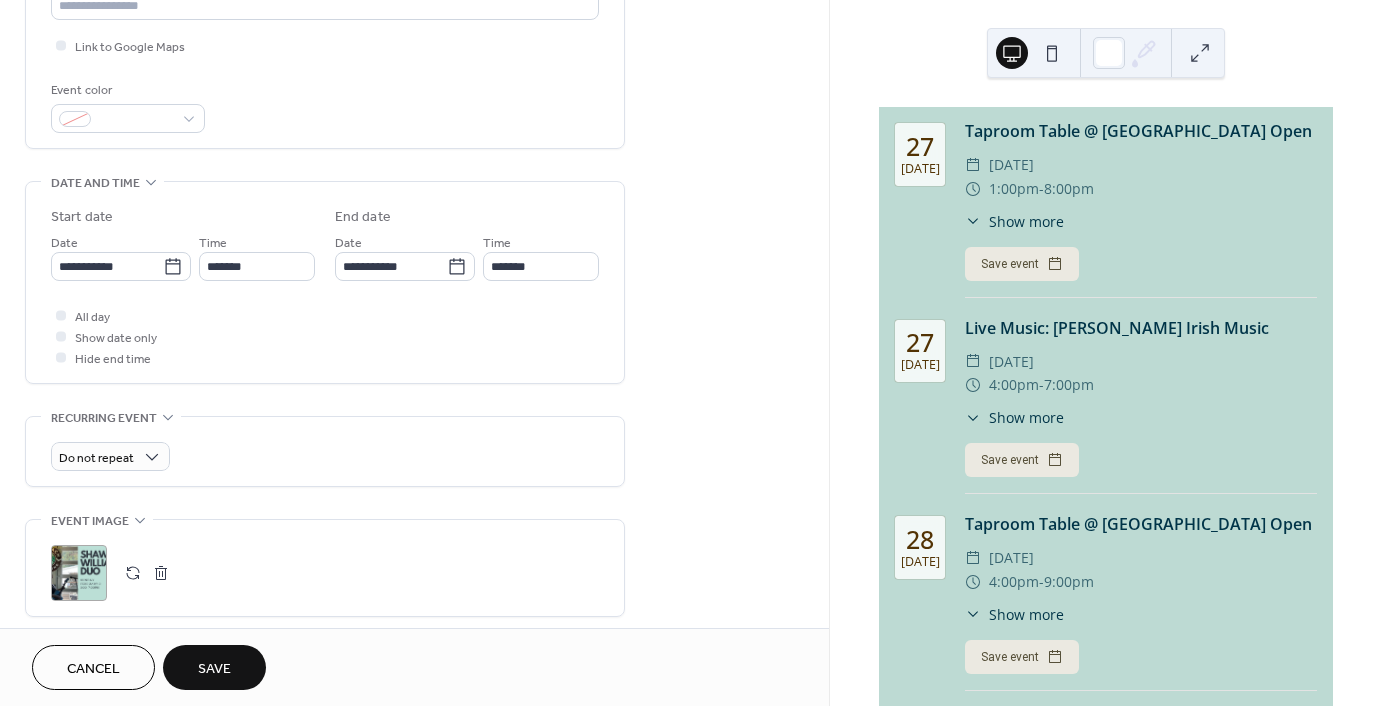 scroll, scrollTop: 500, scrollLeft: 0, axis: vertical 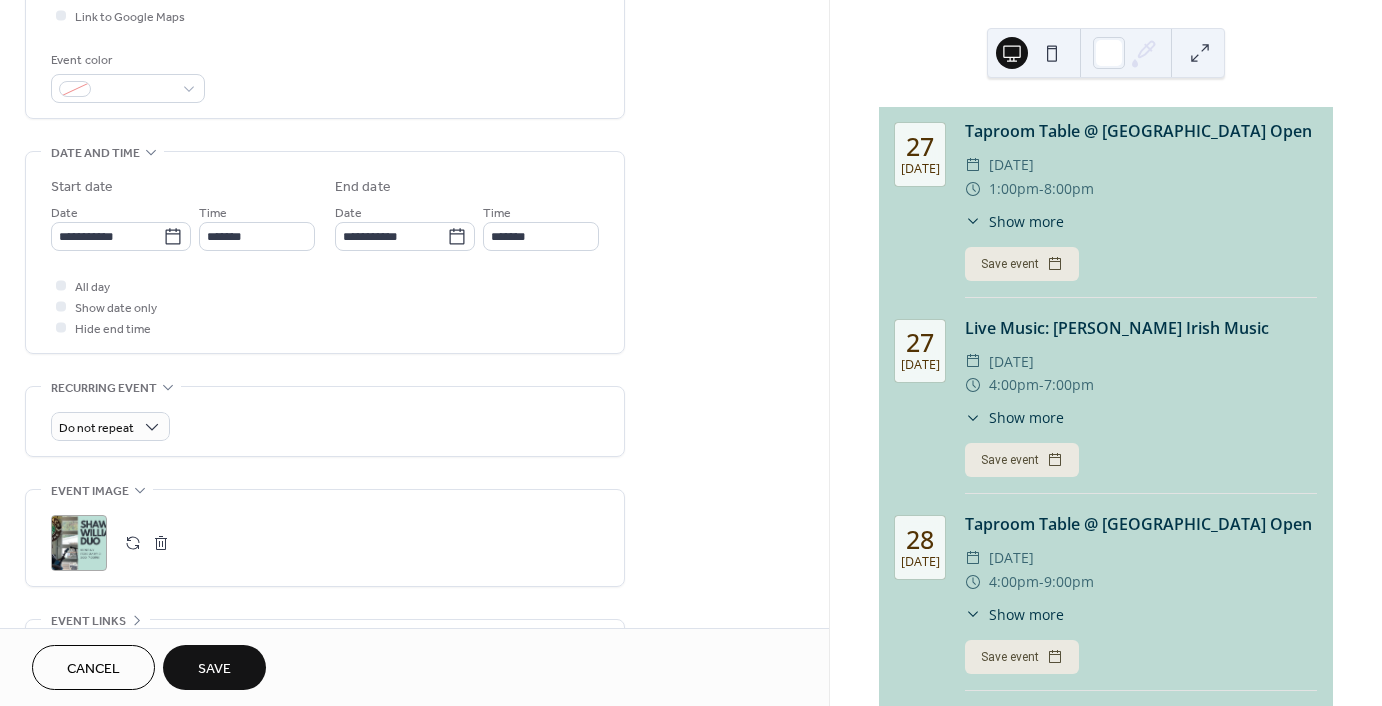 type on "**********" 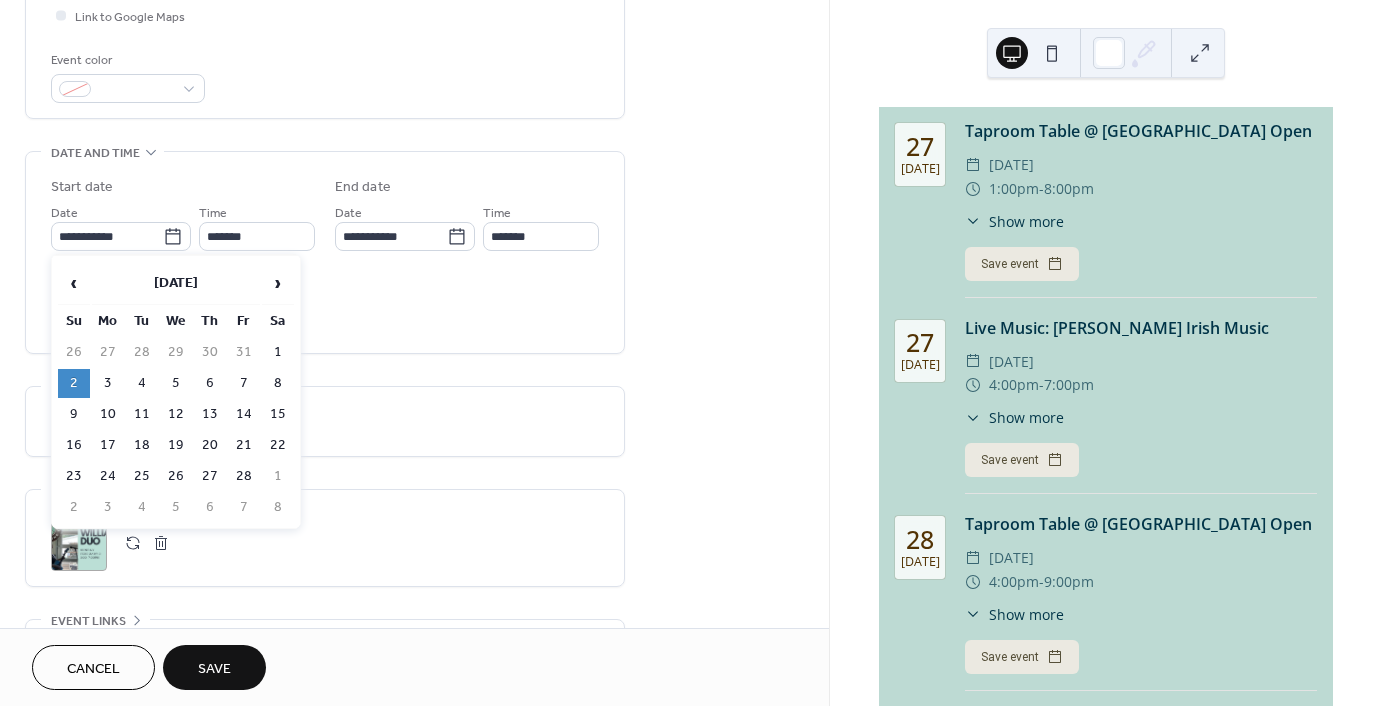 click 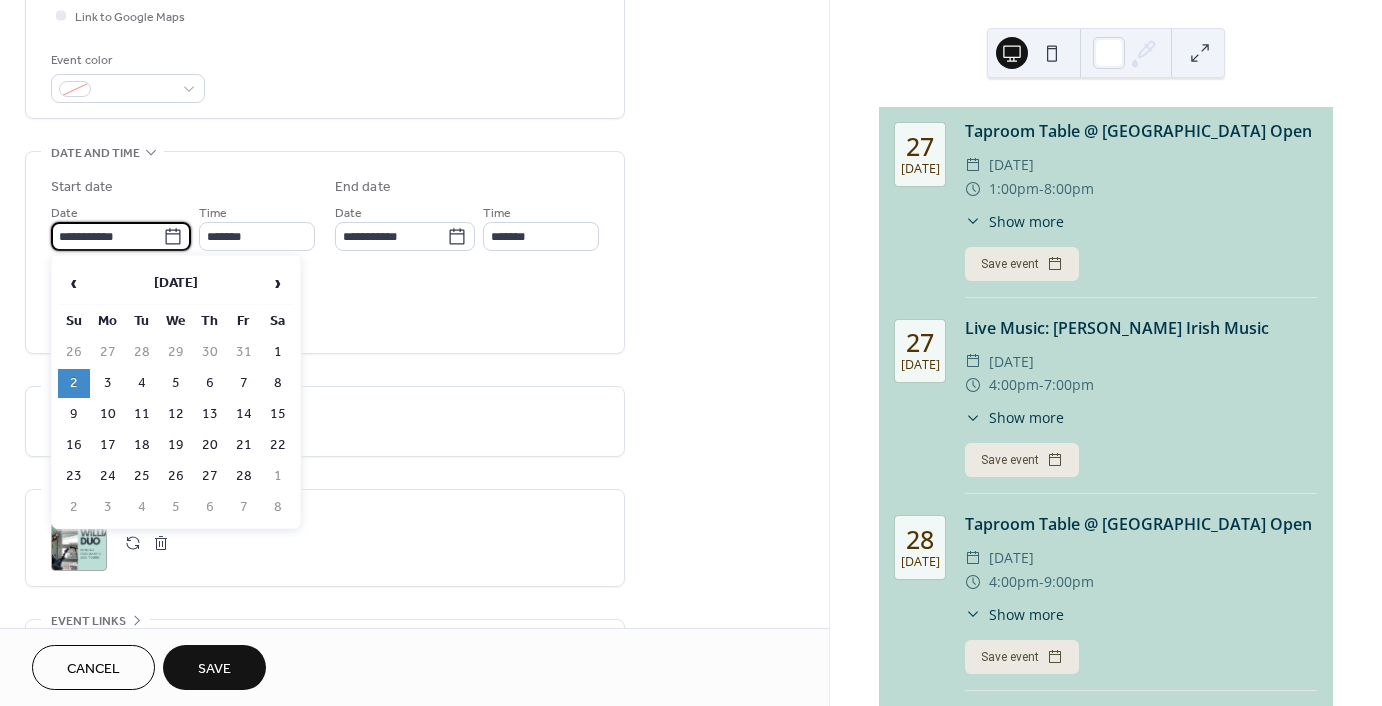 click on "**********" at bounding box center [107, 236] 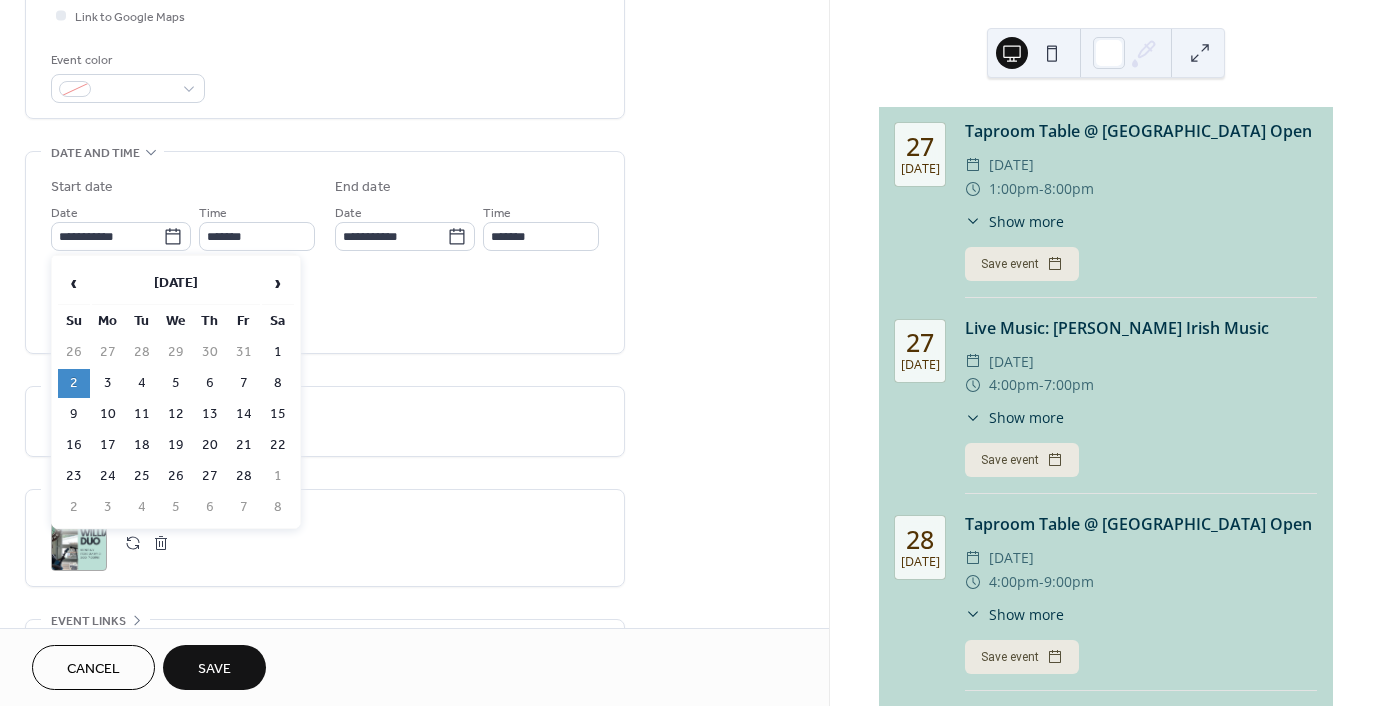 click on "›" at bounding box center (278, 283) 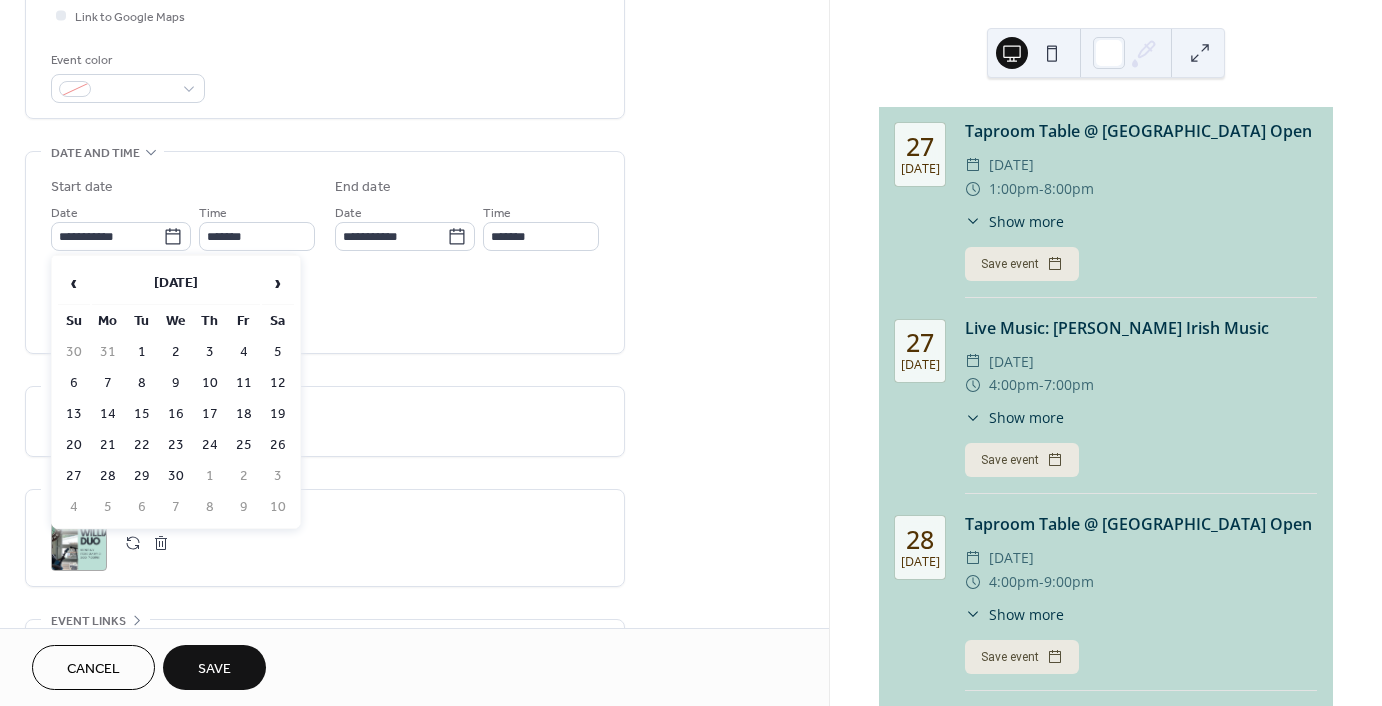 click on "›" at bounding box center (278, 283) 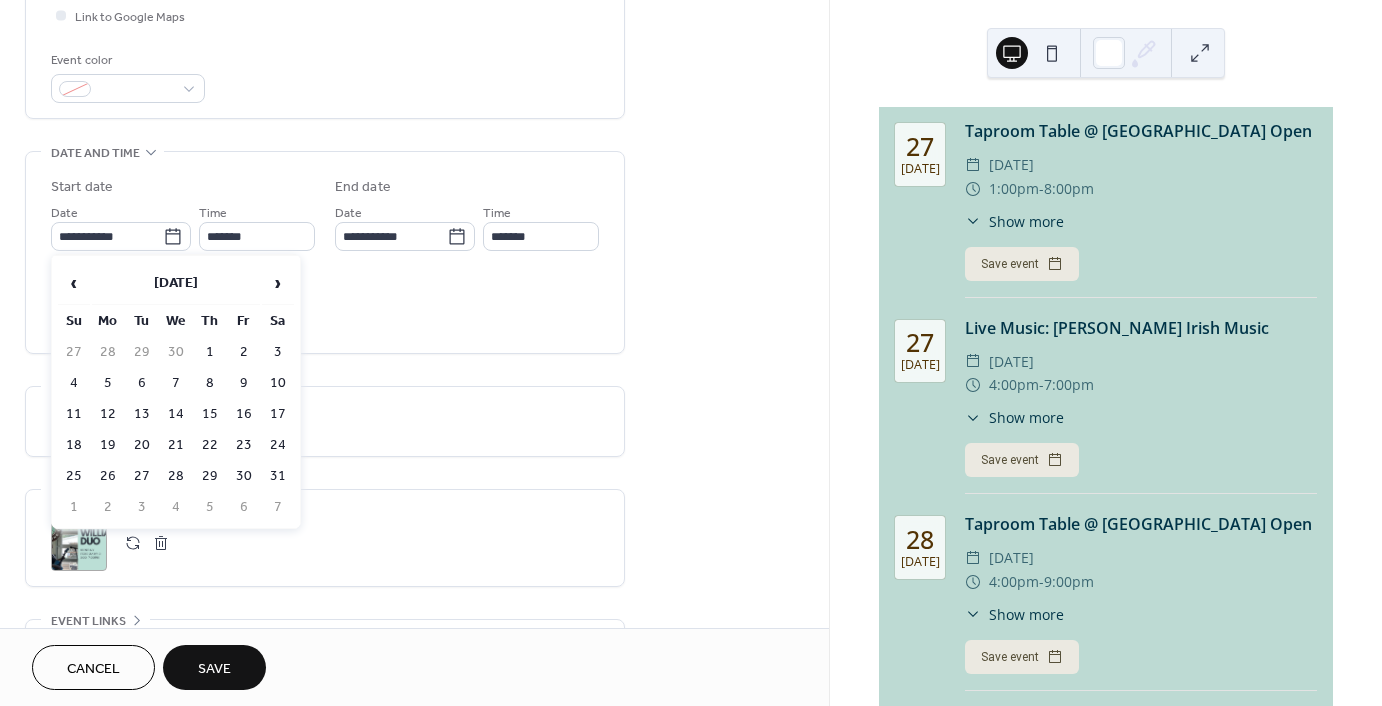 click on "›" at bounding box center (278, 283) 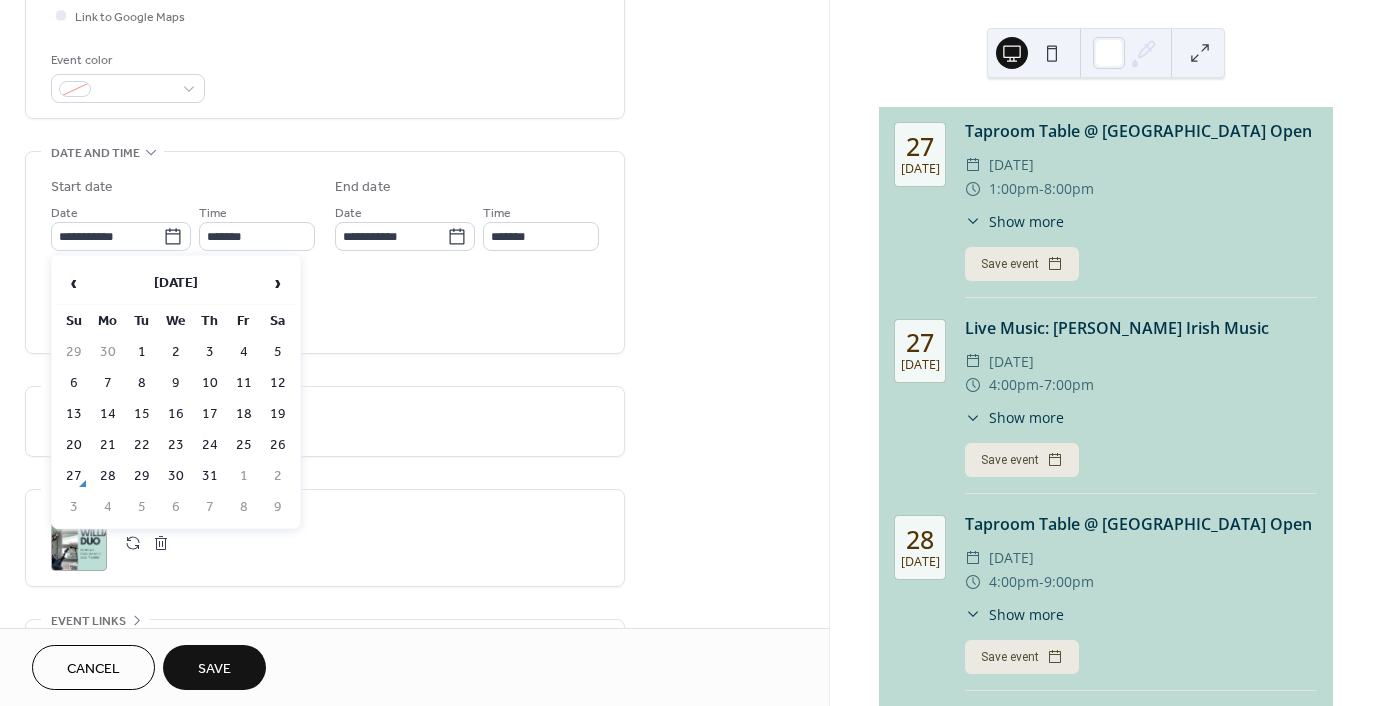 click on "›" at bounding box center [278, 283] 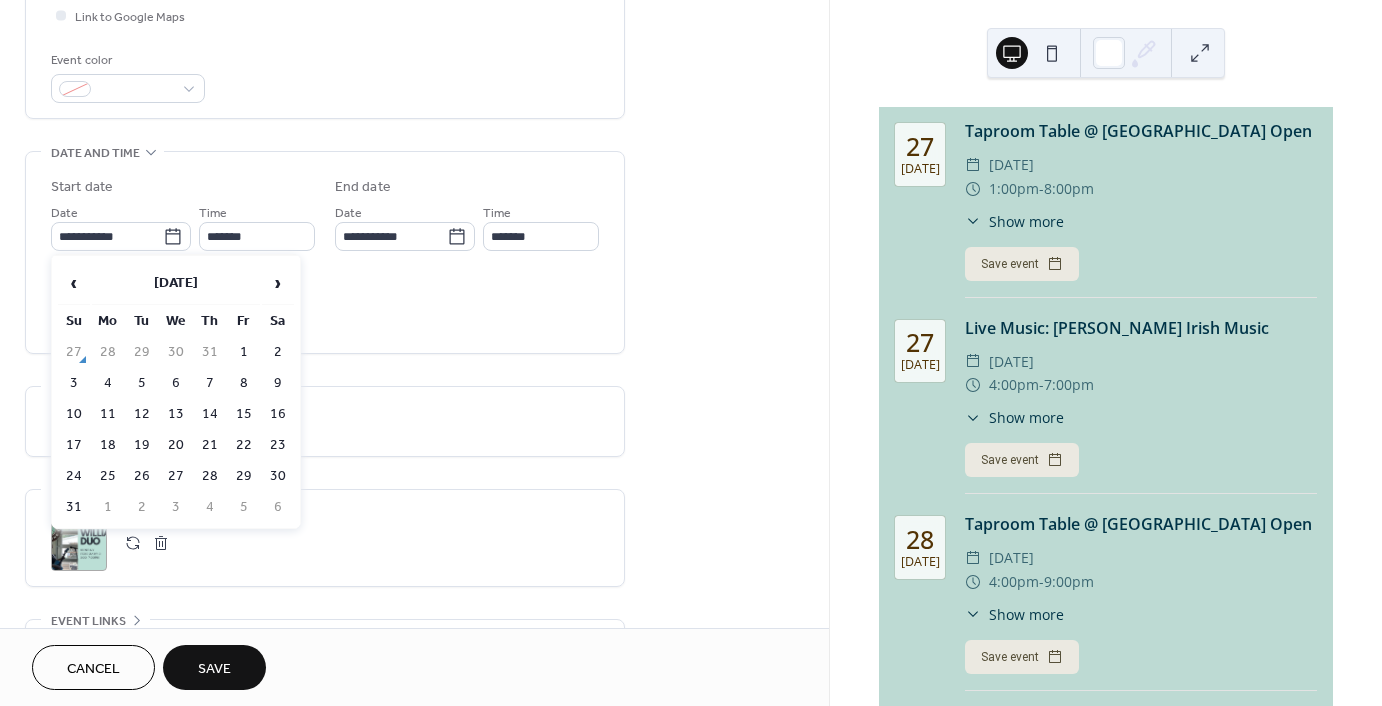 click on "›" at bounding box center (278, 283) 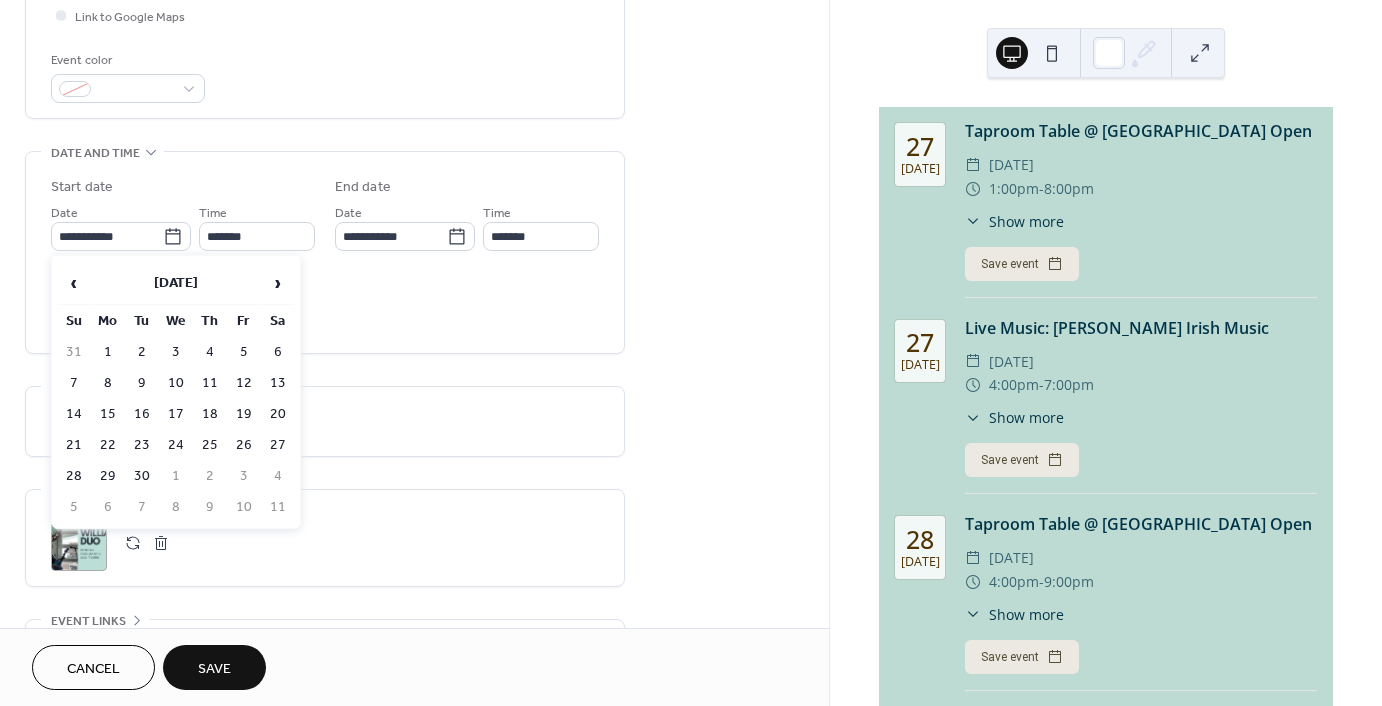 click on "19" at bounding box center (244, 414) 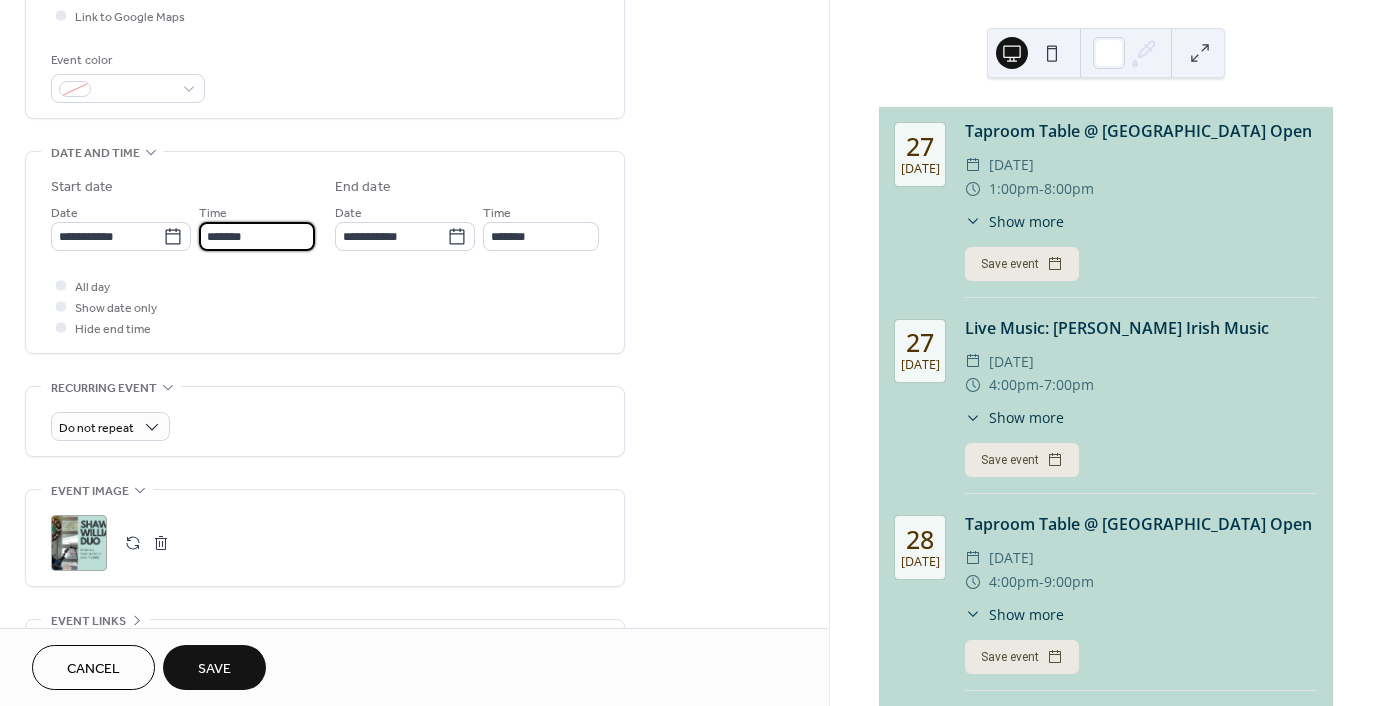 click on "*******" at bounding box center (257, 236) 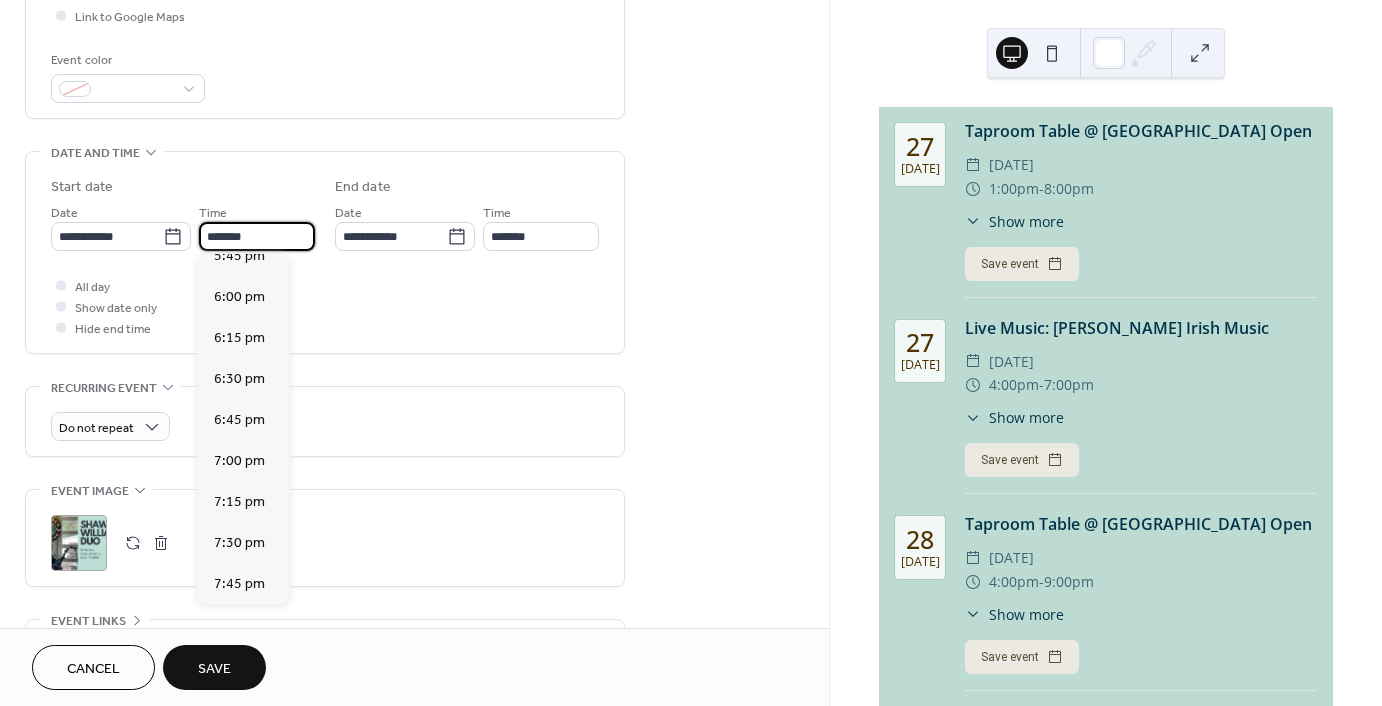 scroll, scrollTop: 2860, scrollLeft: 0, axis: vertical 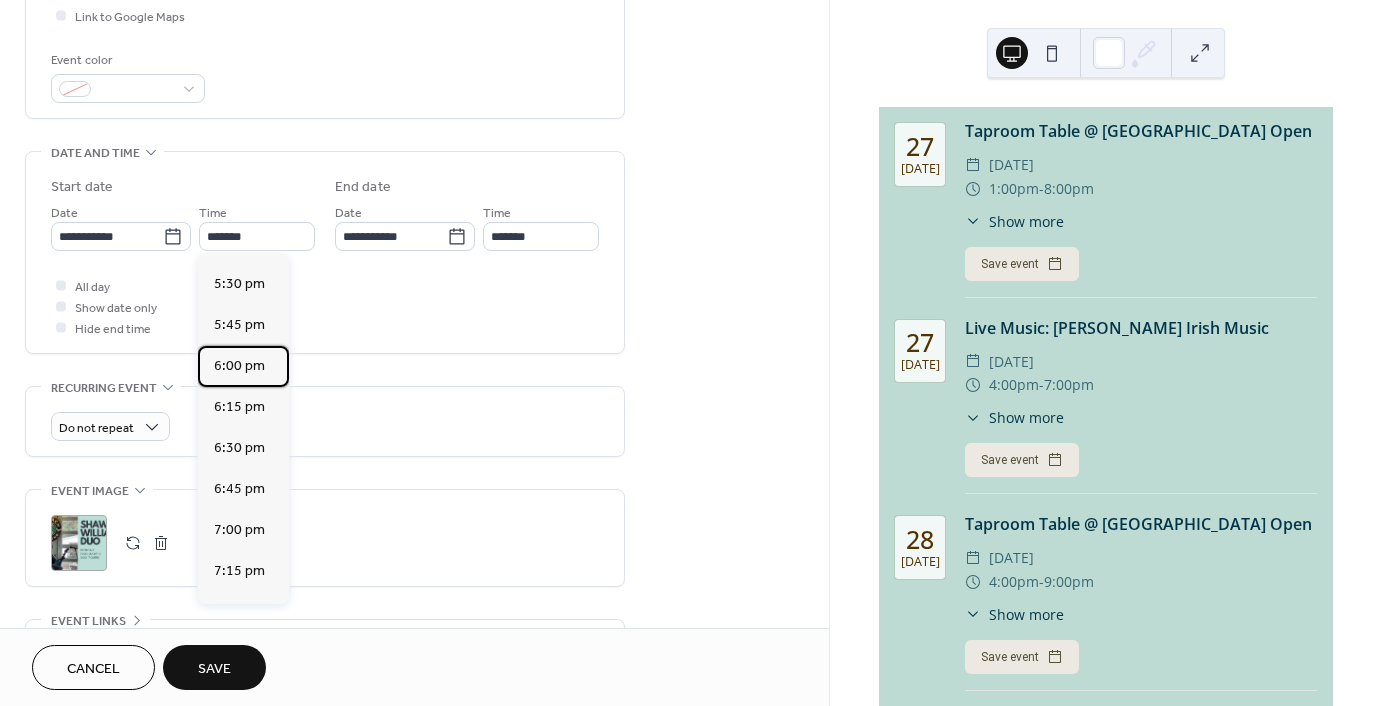 click on "6:00 pm" at bounding box center [239, 366] 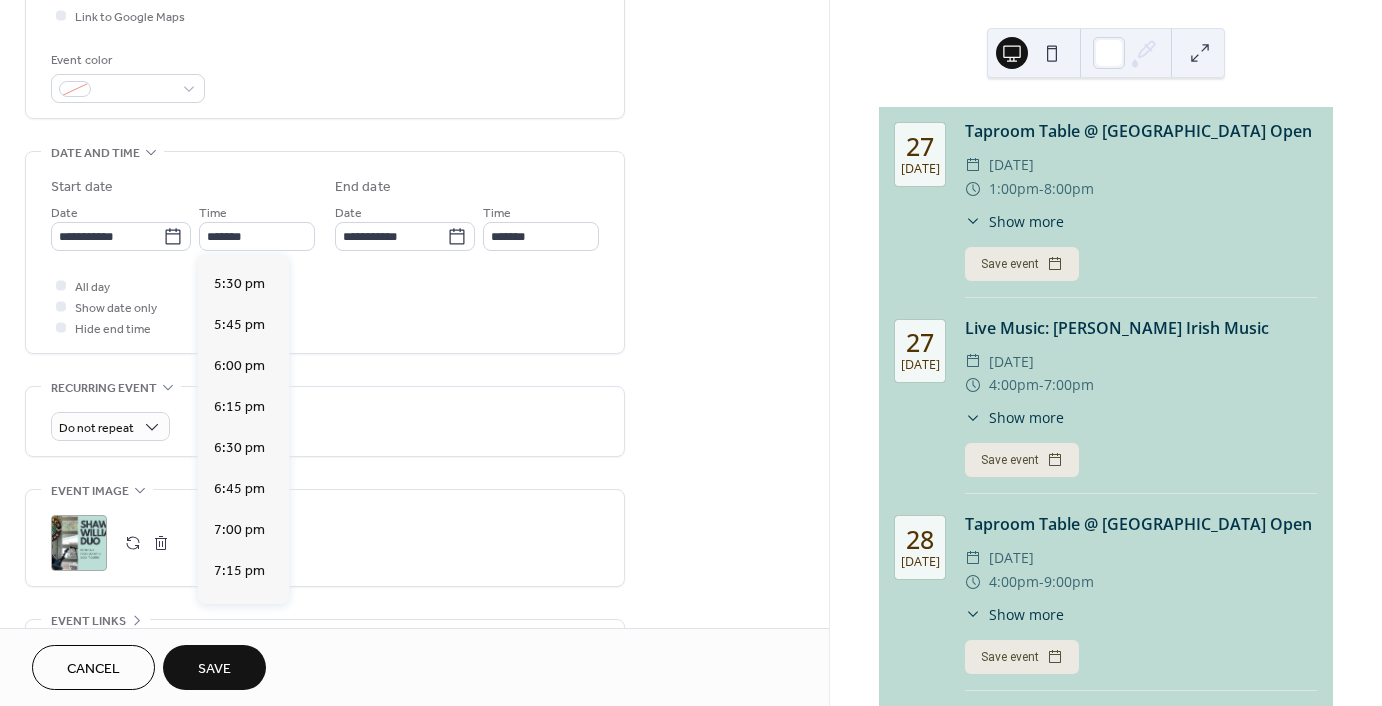 type on "*******" 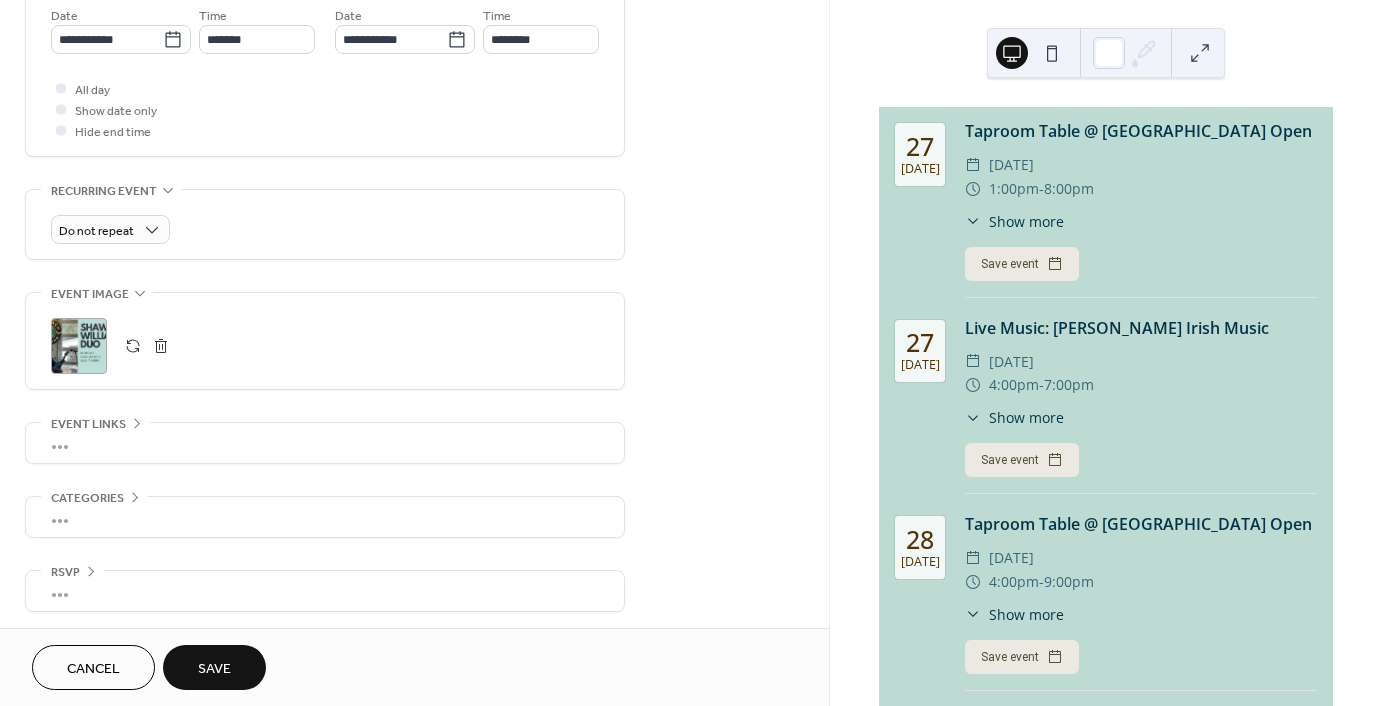scroll, scrollTop: 699, scrollLeft: 0, axis: vertical 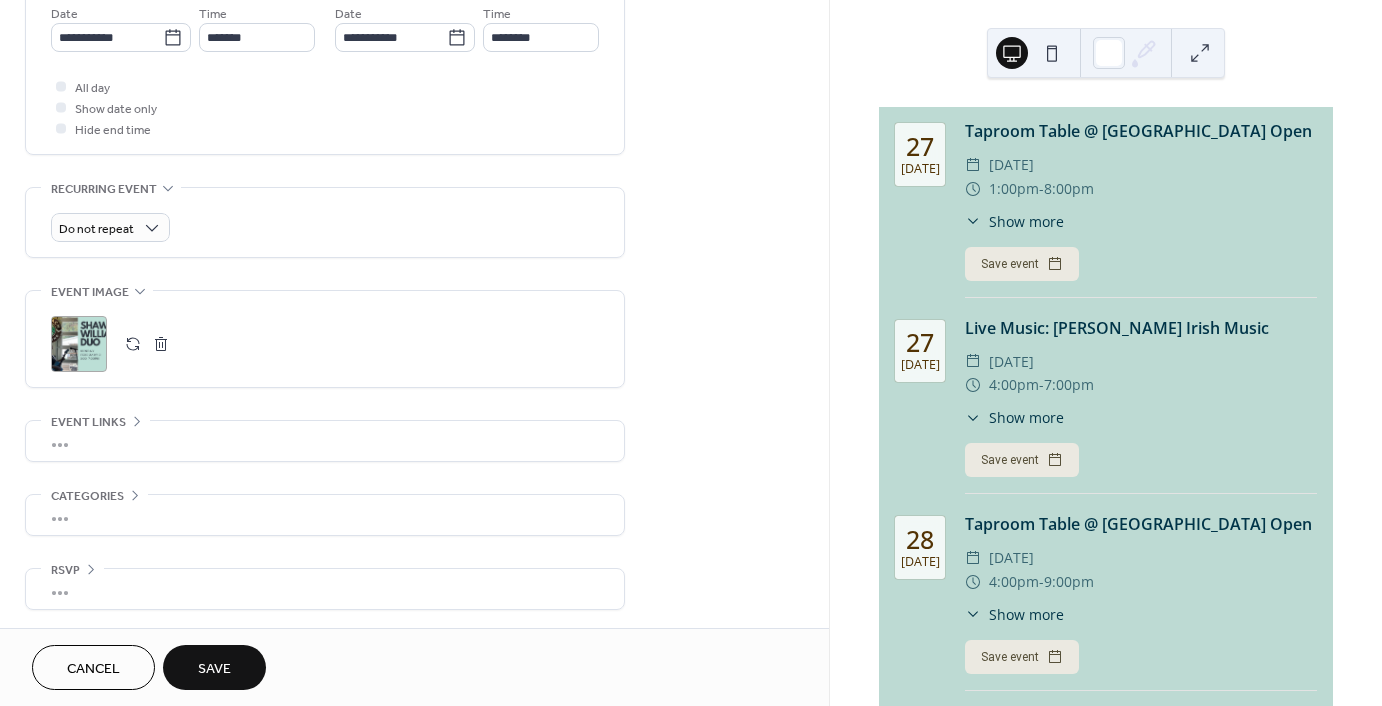 click at bounding box center (161, 344) 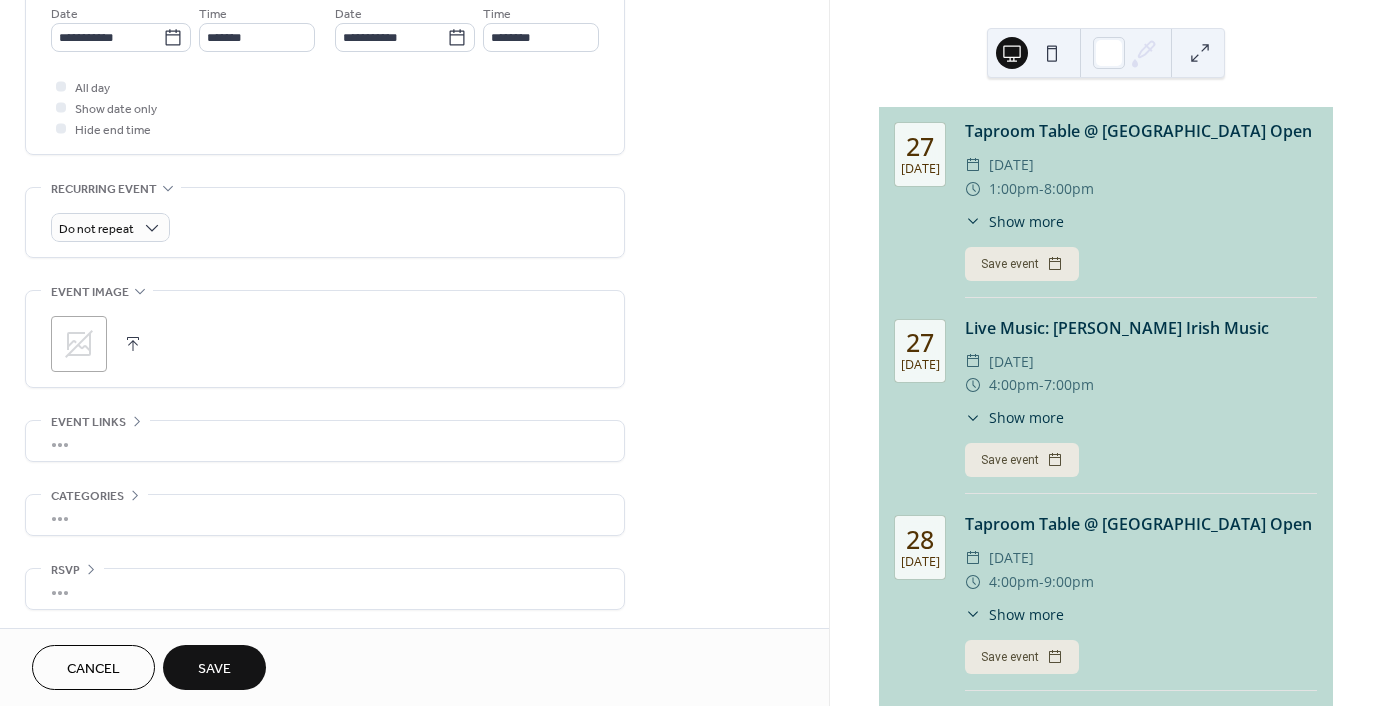 click at bounding box center [133, 344] 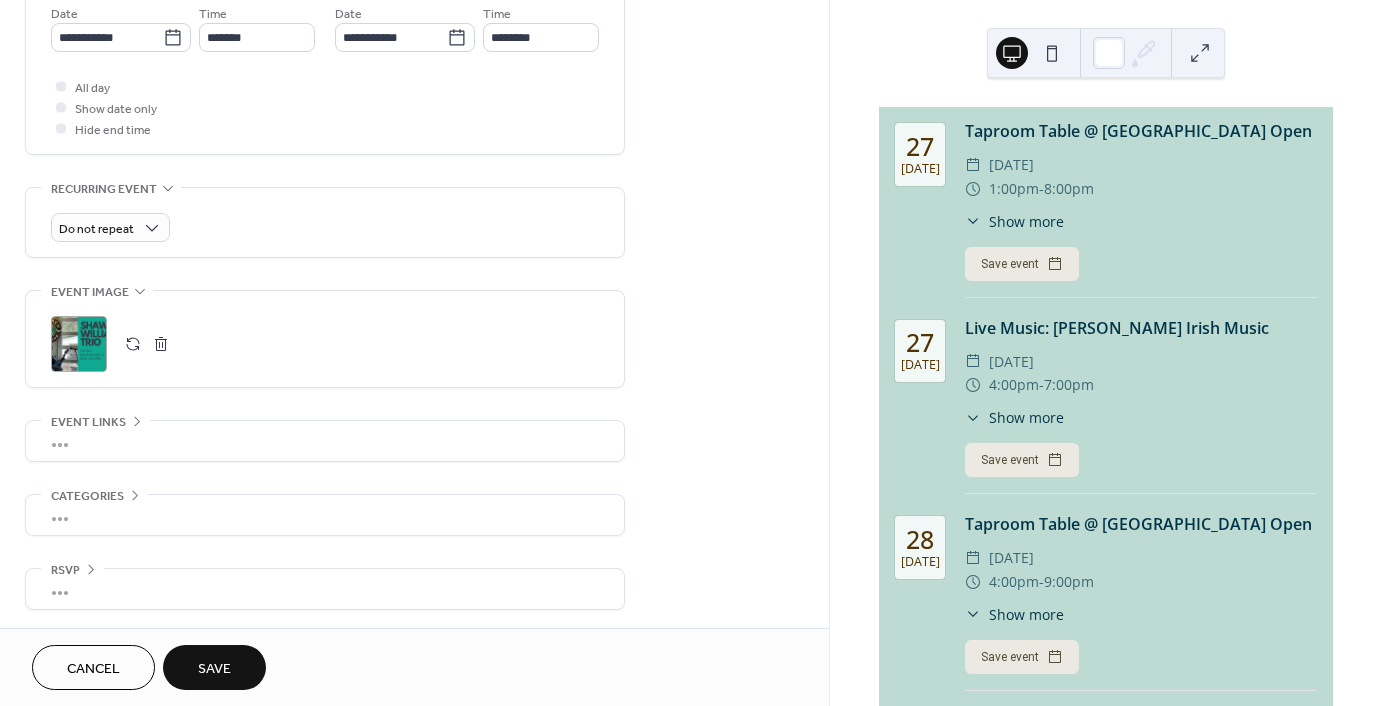click on "Save" at bounding box center (214, 669) 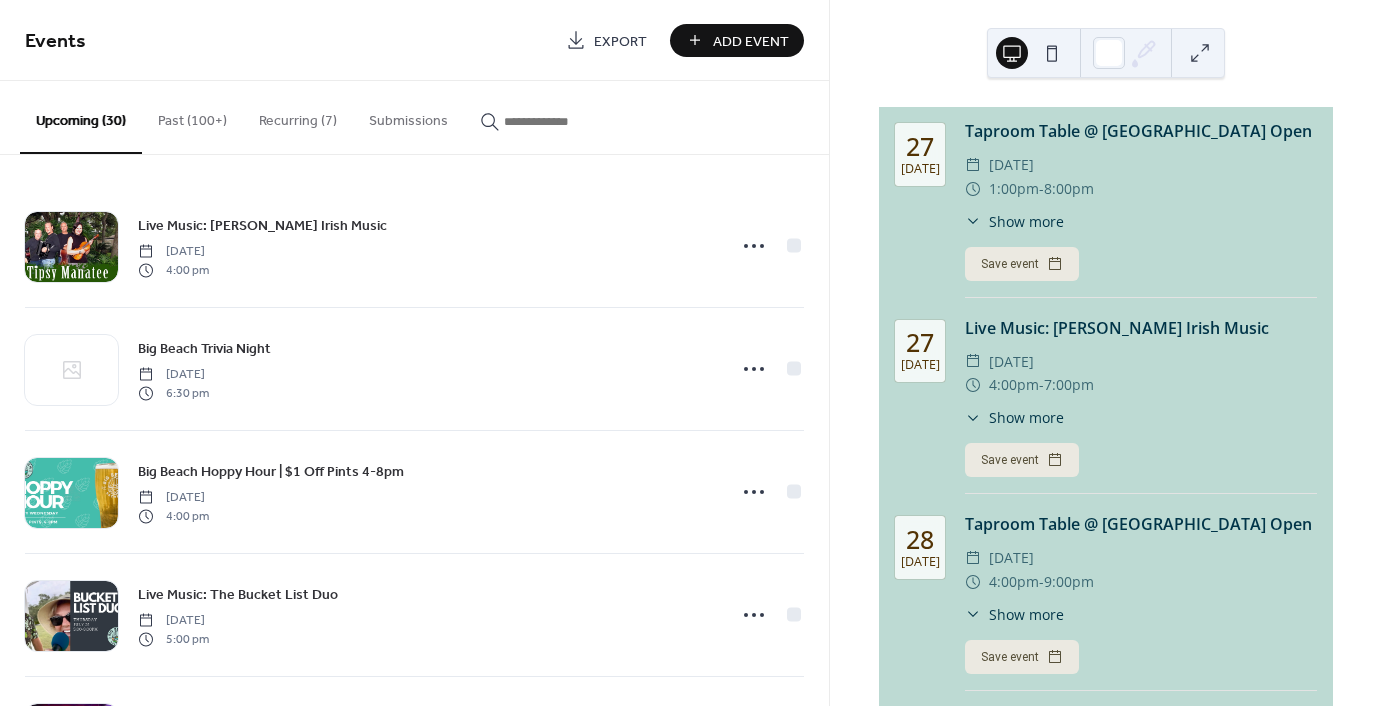 click at bounding box center [564, 121] 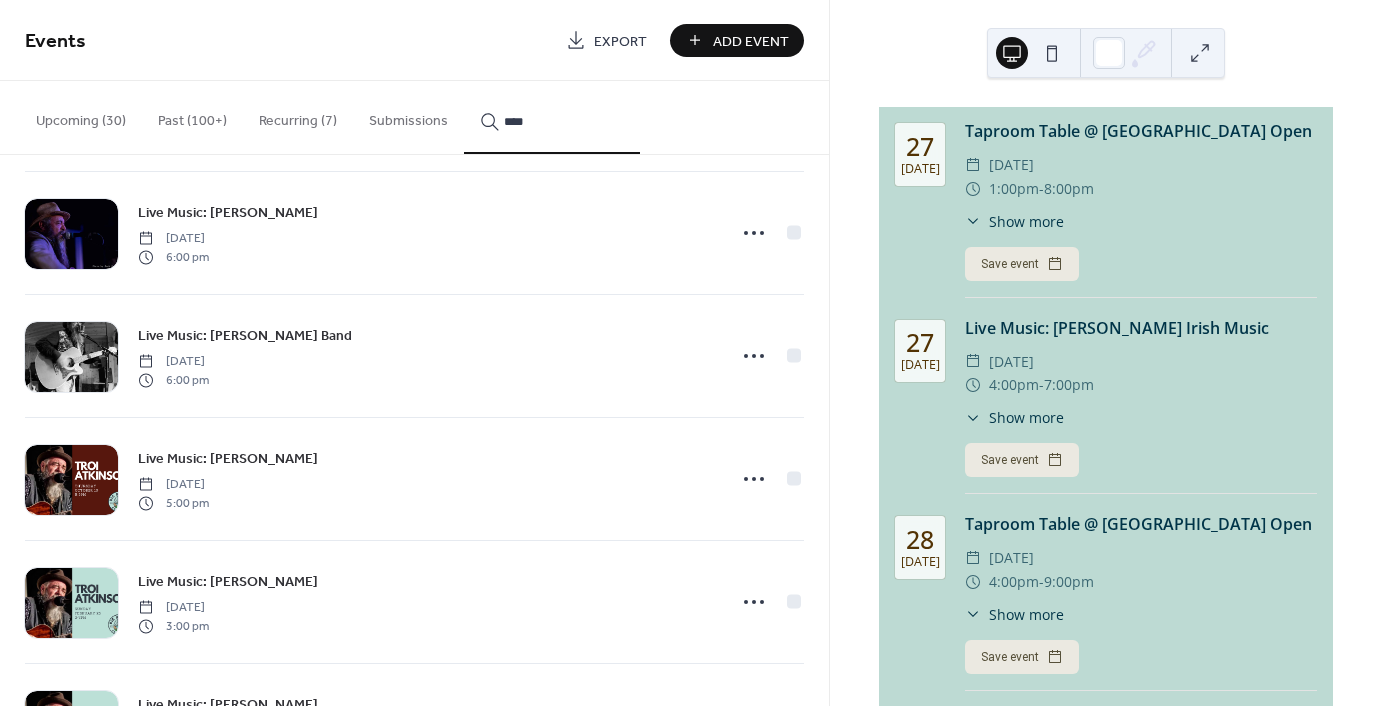 scroll, scrollTop: 736, scrollLeft: 0, axis: vertical 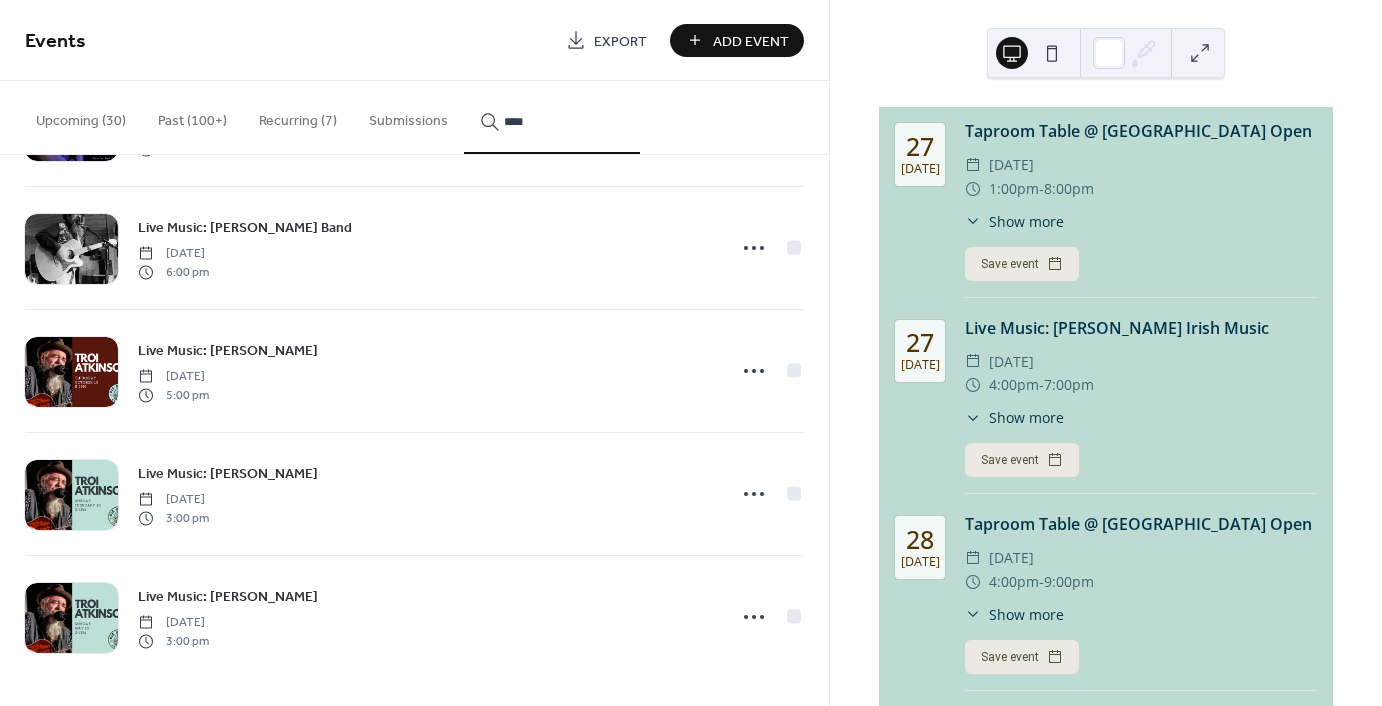 type on "****" 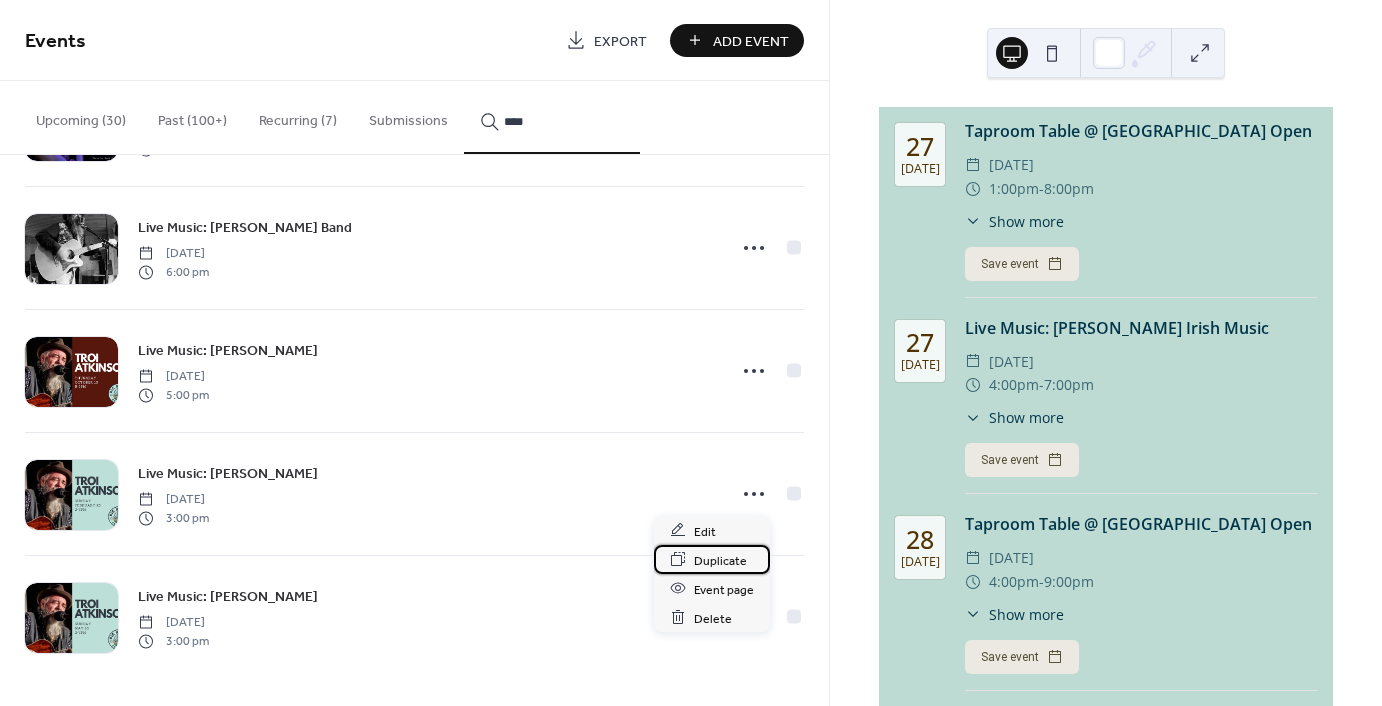 click on "Duplicate" at bounding box center (720, 560) 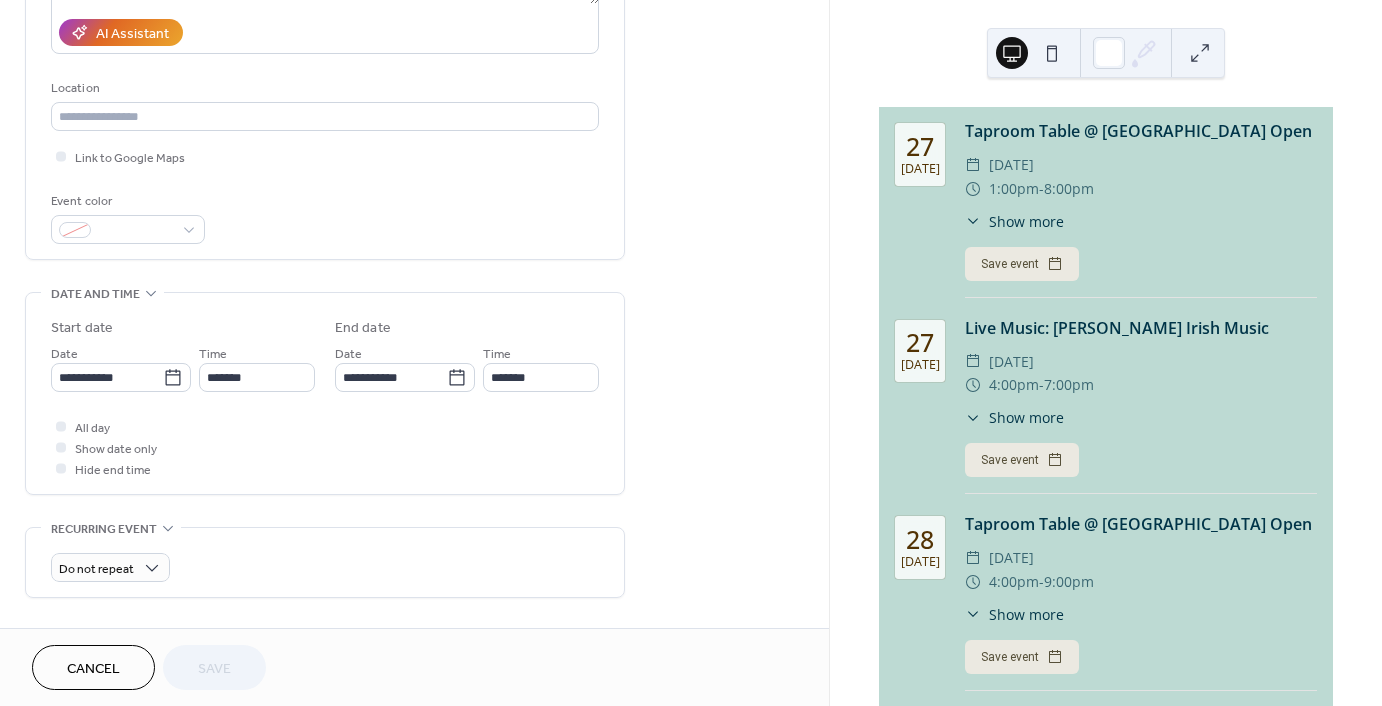 scroll, scrollTop: 500, scrollLeft: 0, axis: vertical 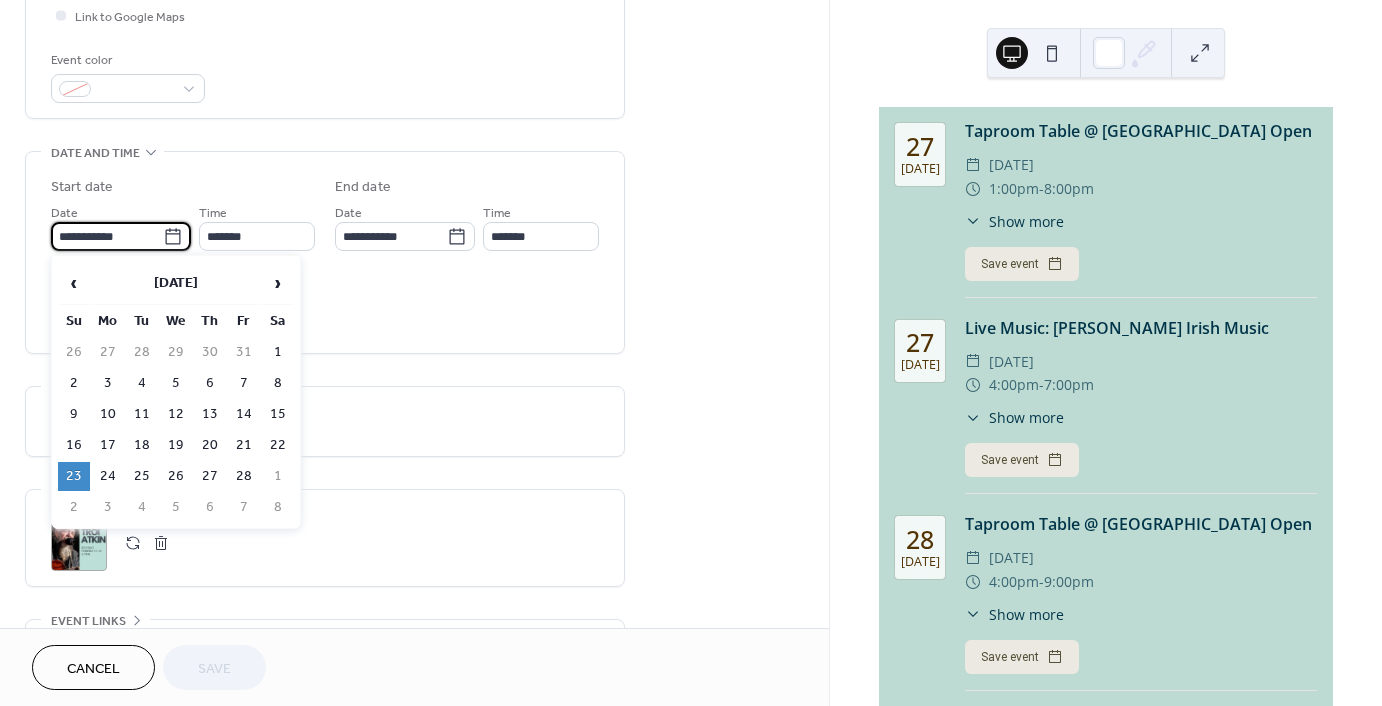 click on "**********" at bounding box center (107, 236) 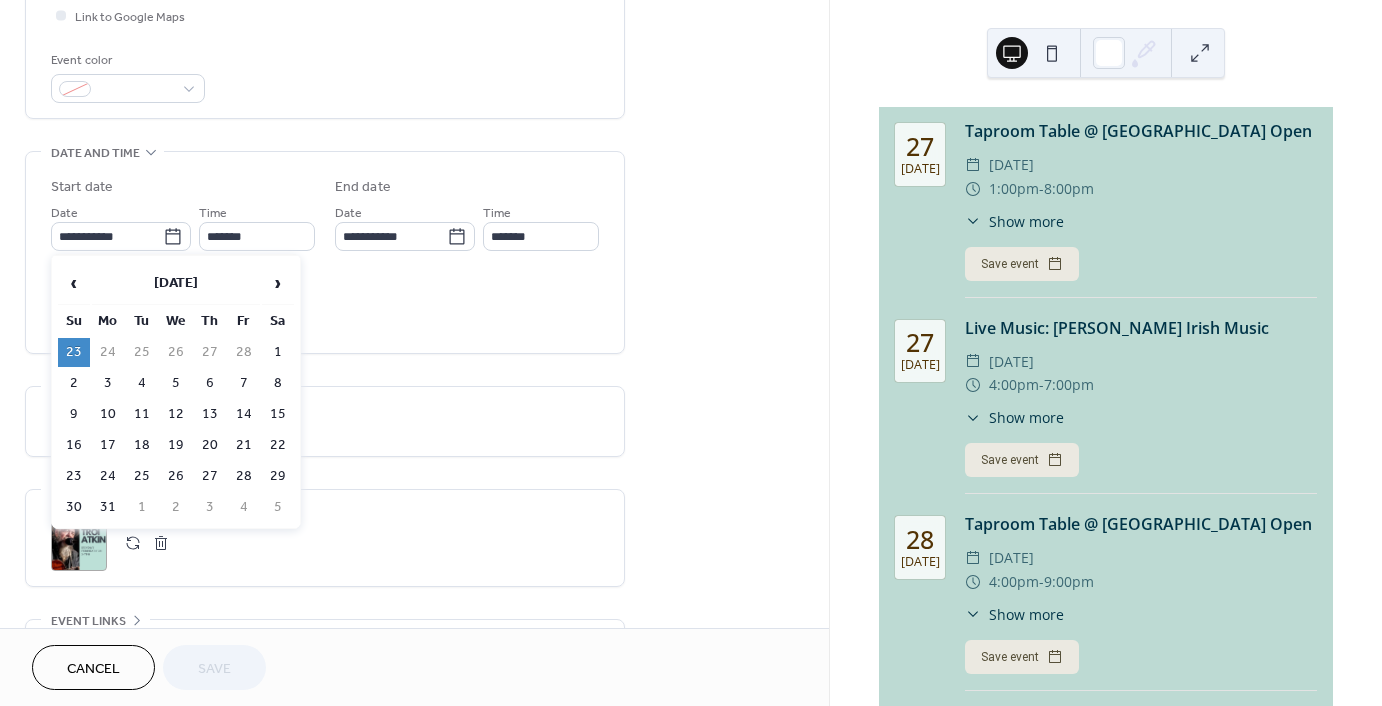 click on "›" at bounding box center [278, 283] 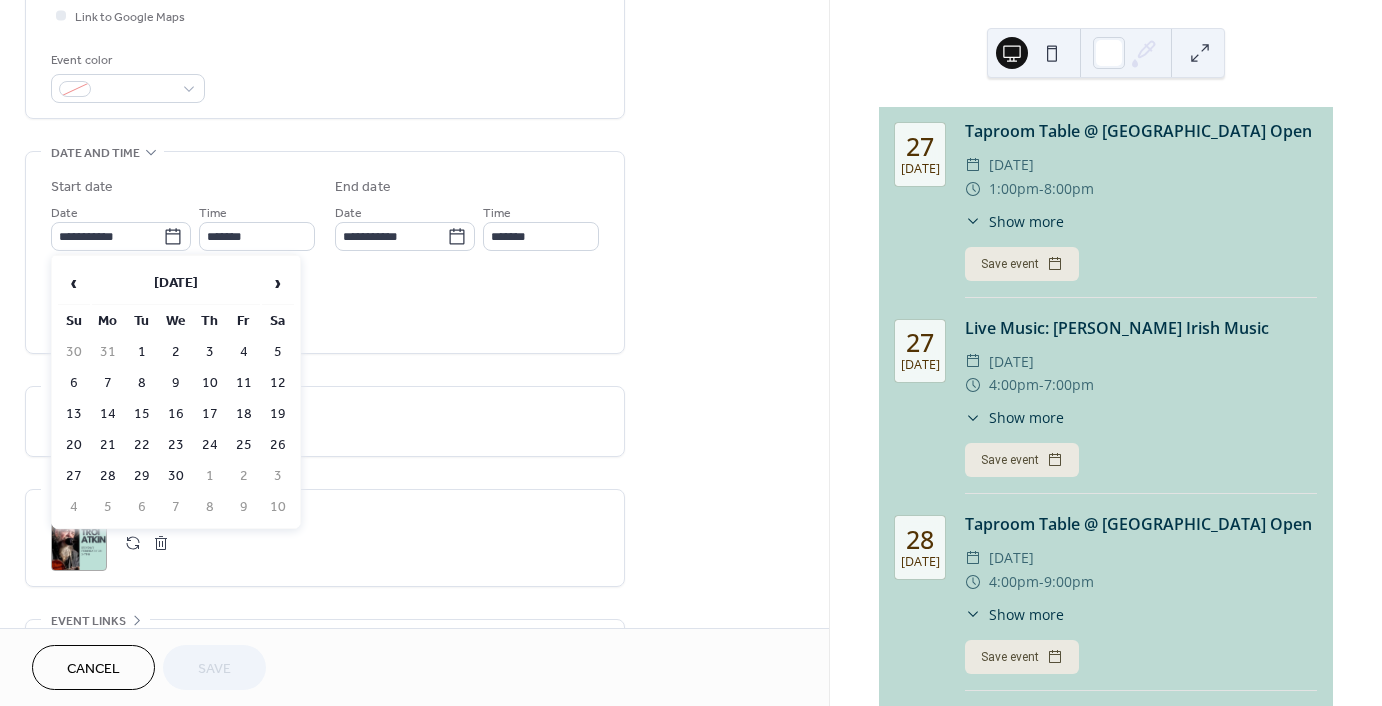click on "›" at bounding box center [278, 283] 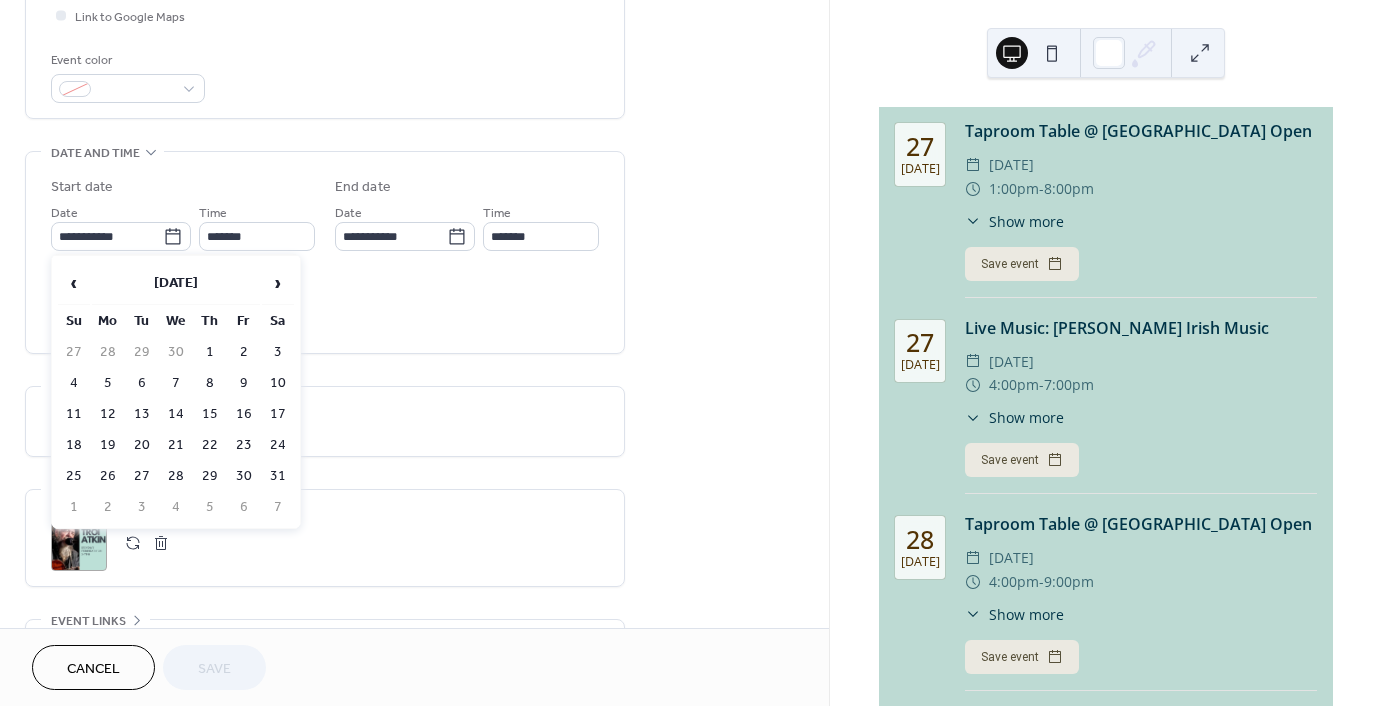 click on "›" at bounding box center (278, 283) 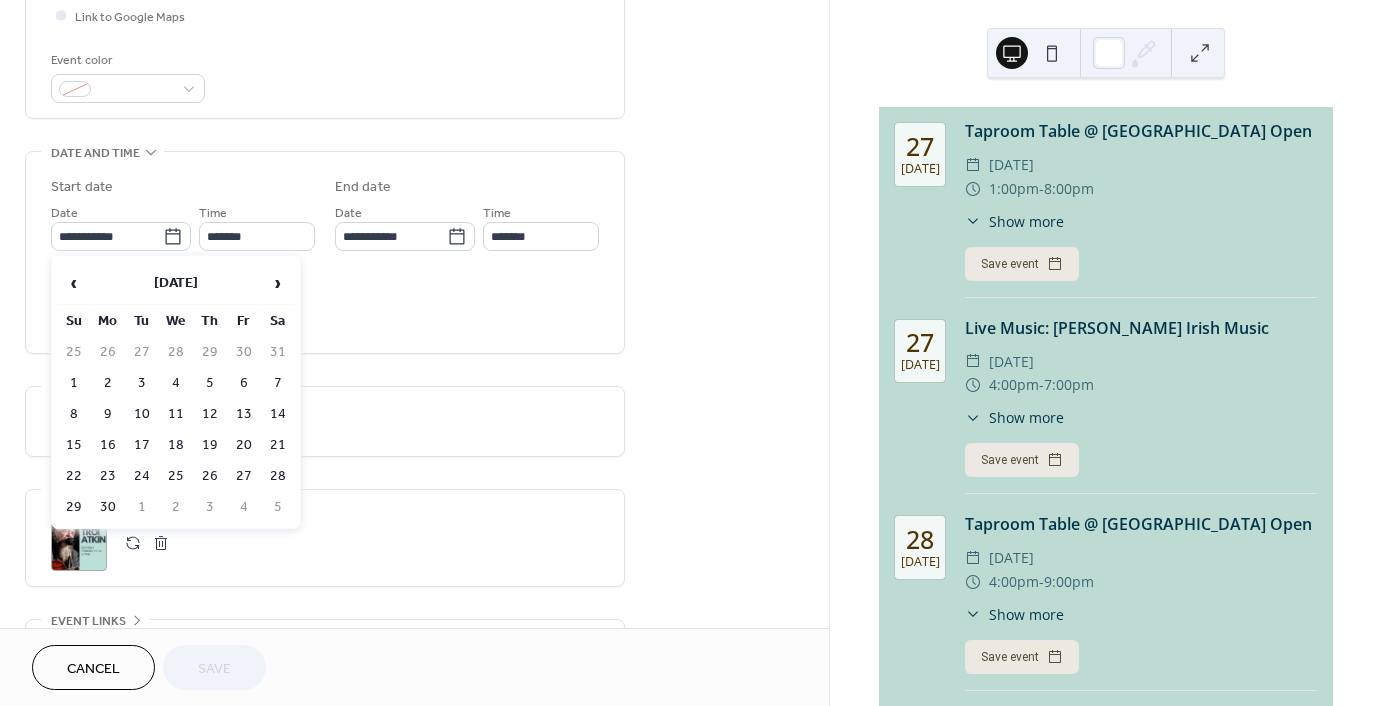 click on "›" at bounding box center (278, 283) 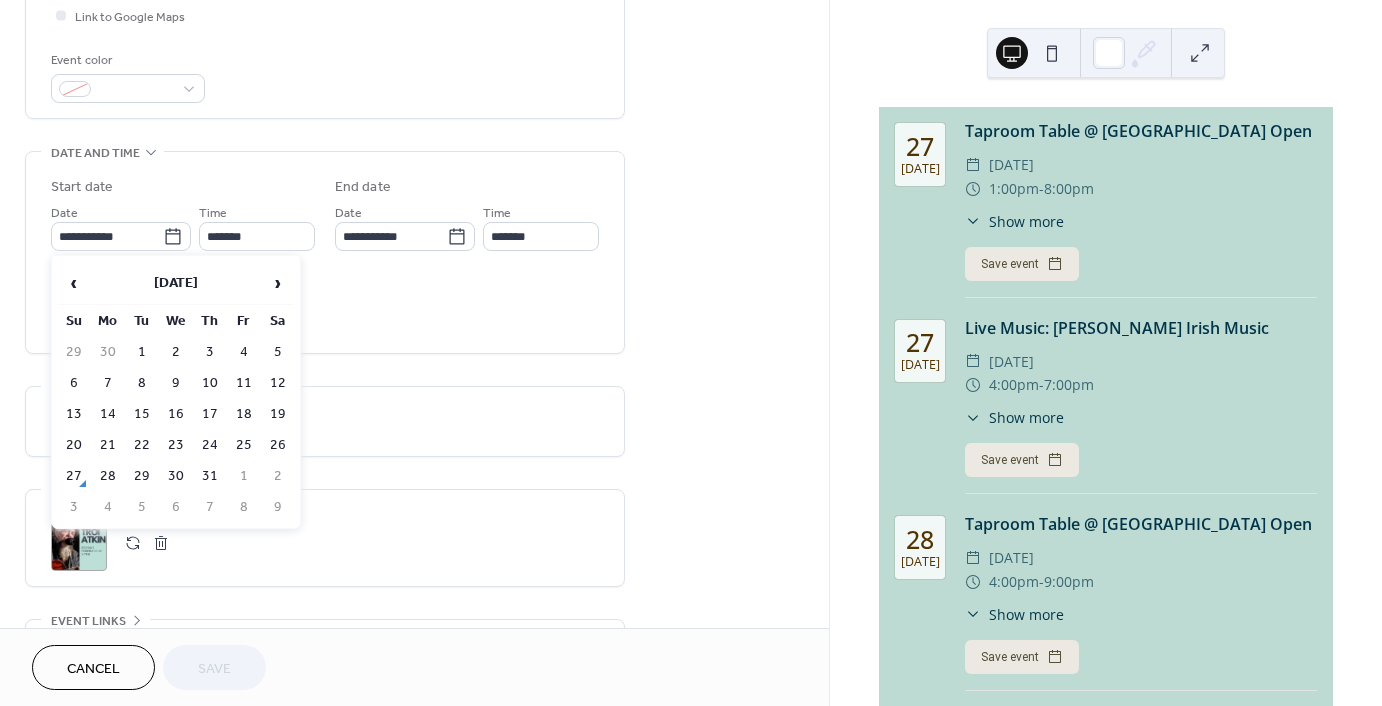 click on "›" at bounding box center [278, 283] 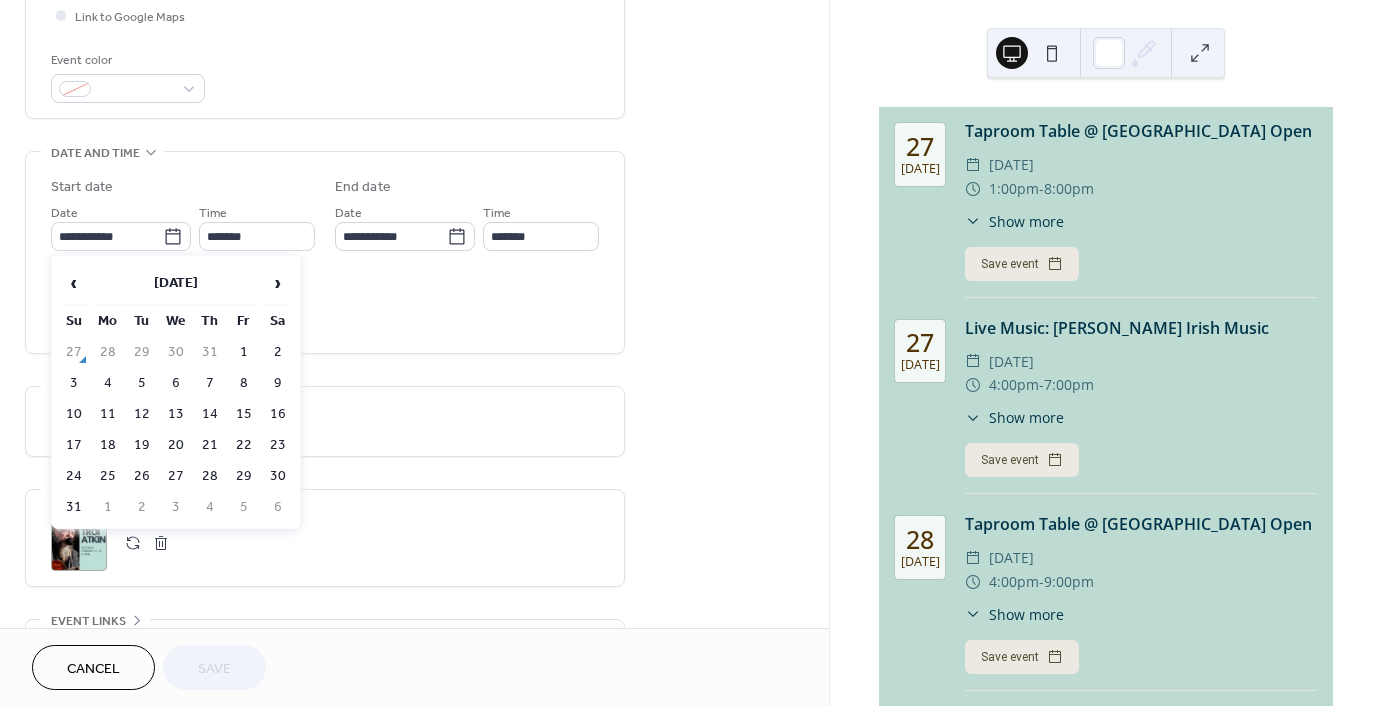 click on "›" at bounding box center [278, 283] 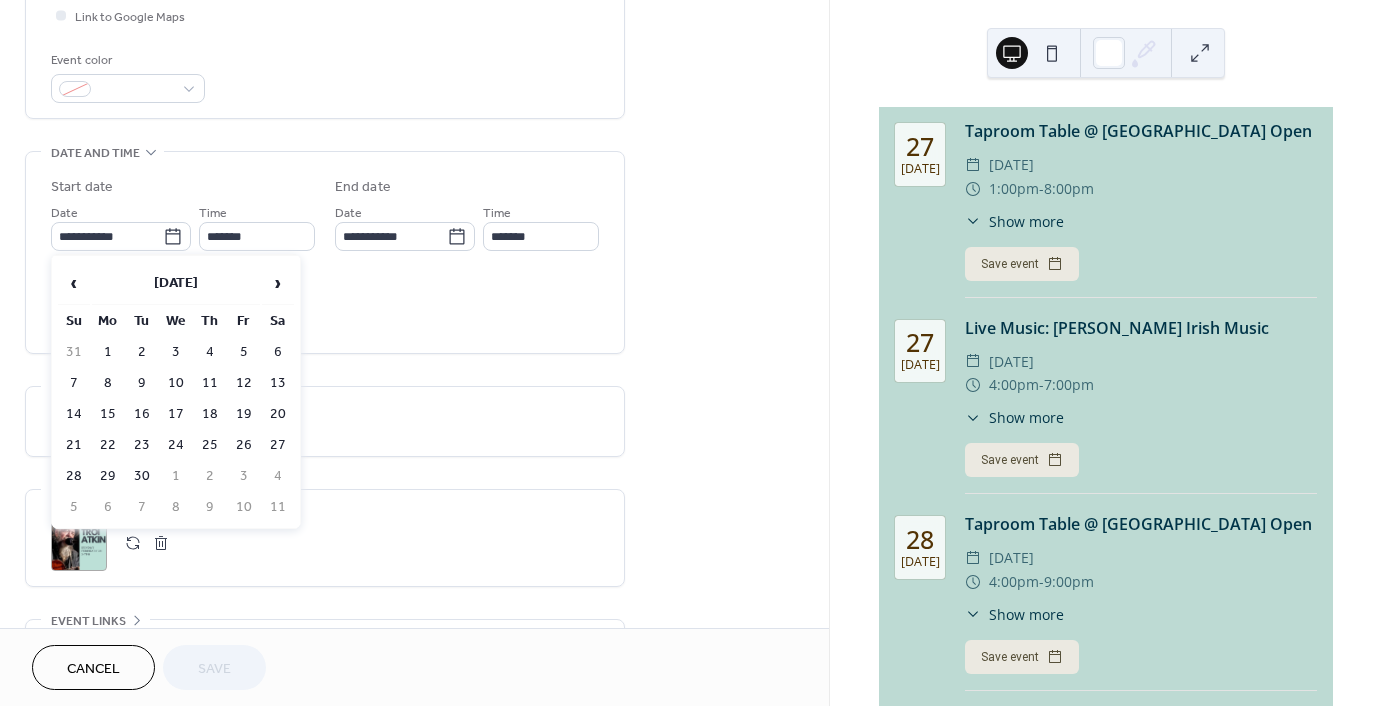 click on "25" at bounding box center [210, 445] 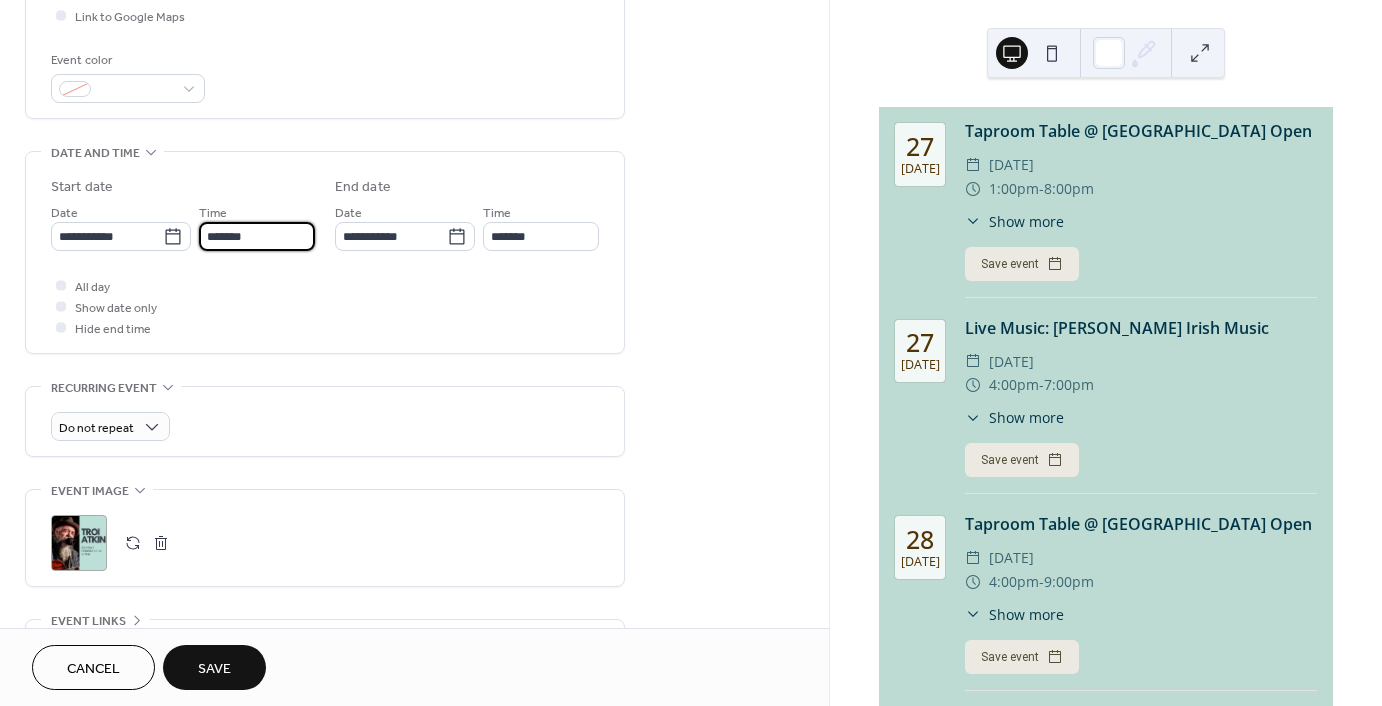 click on "*******" at bounding box center [257, 236] 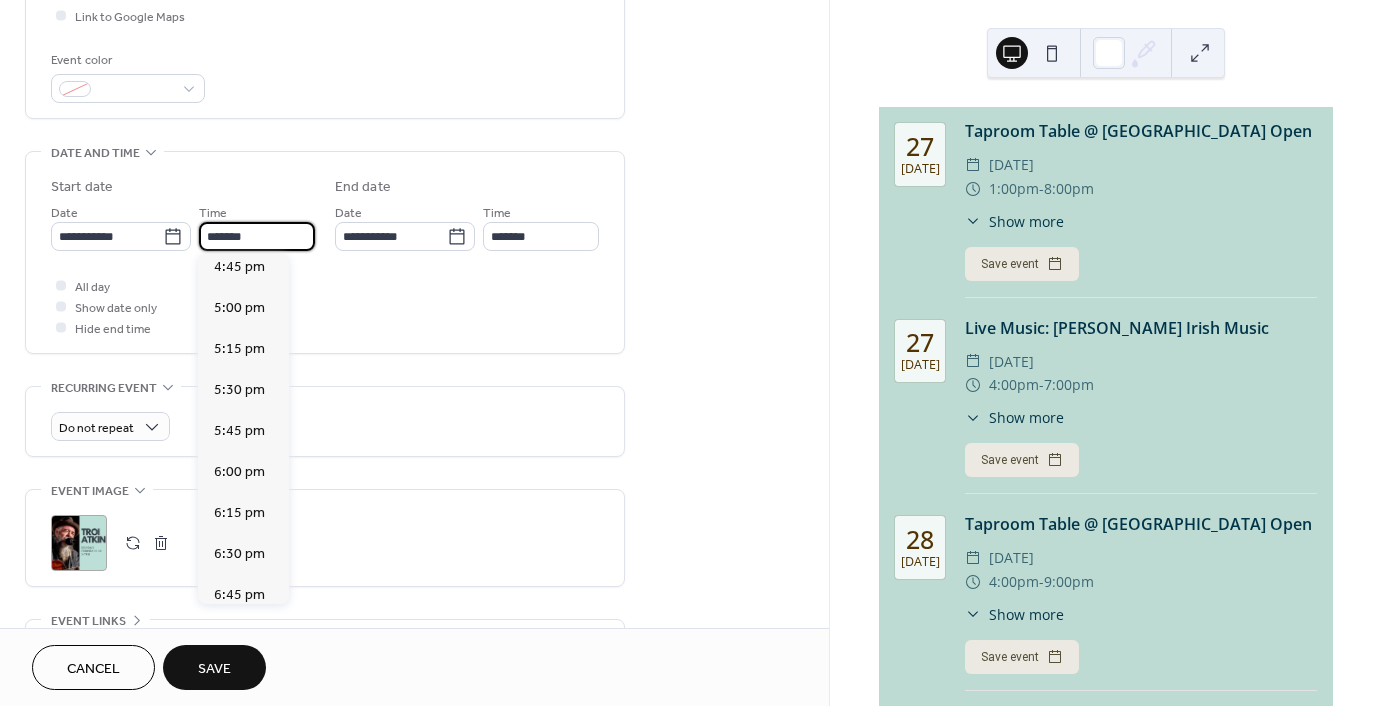 scroll, scrollTop: 2760, scrollLeft: 0, axis: vertical 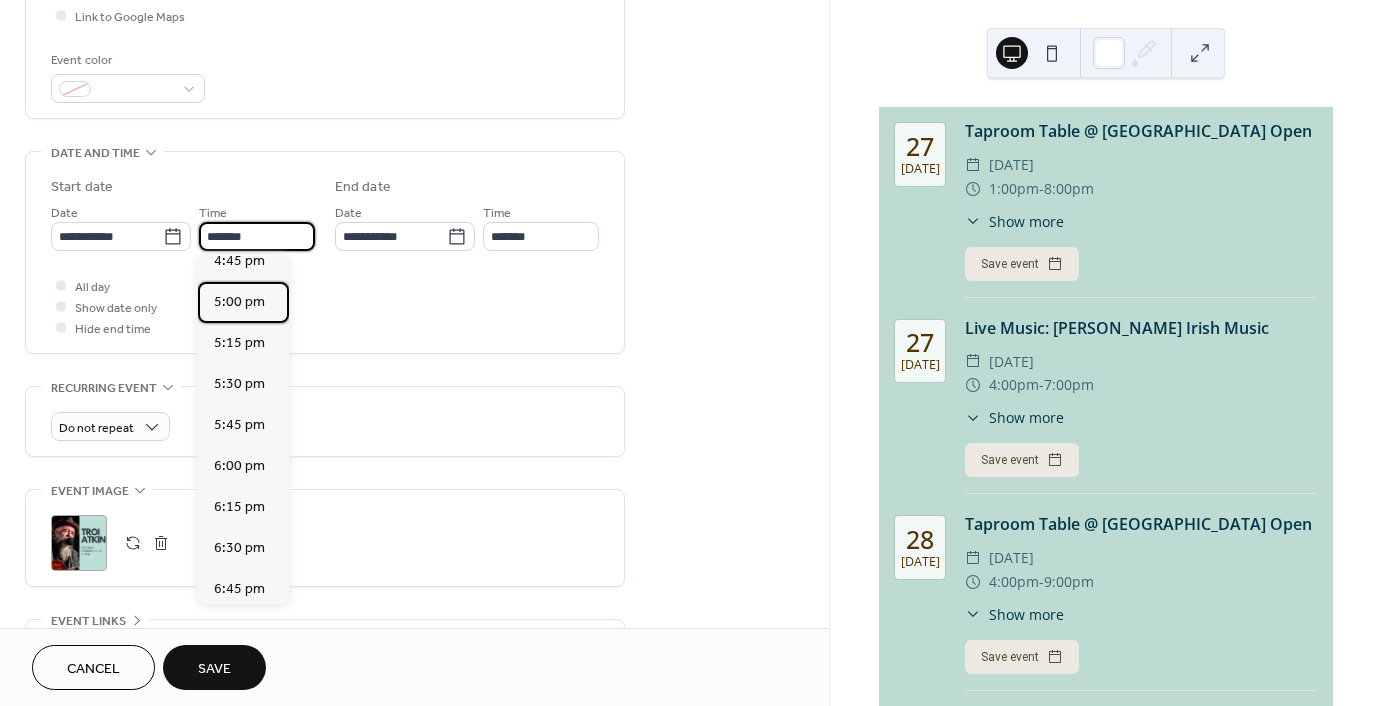 click on "5:00 pm" at bounding box center (243, 302) 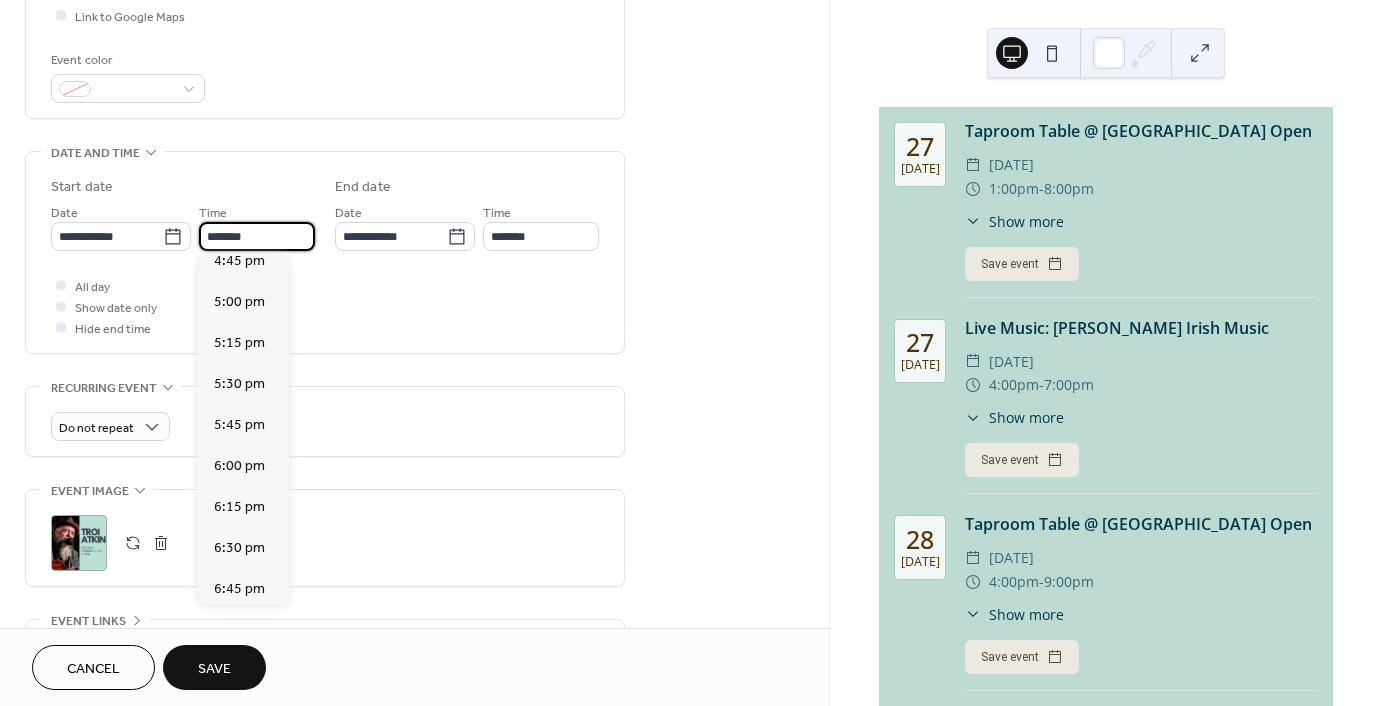 type on "*******" 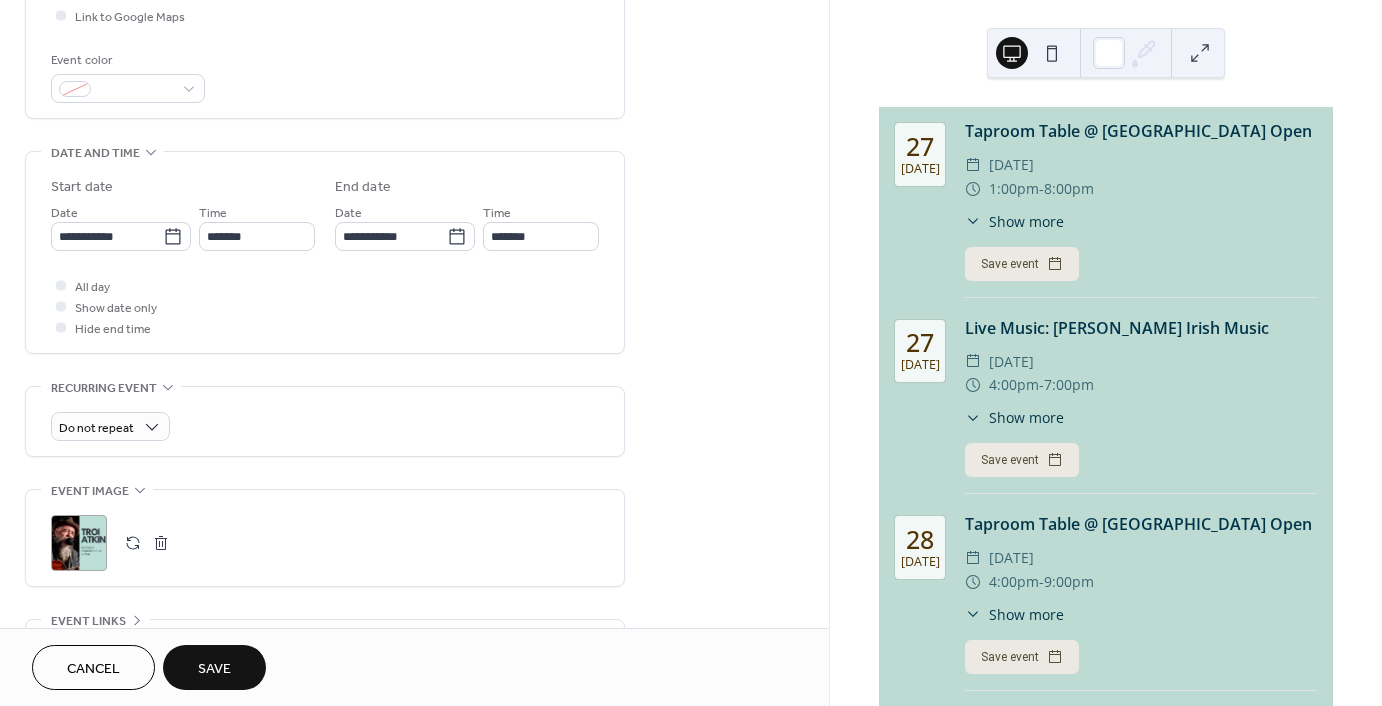 click at bounding box center [161, 543] 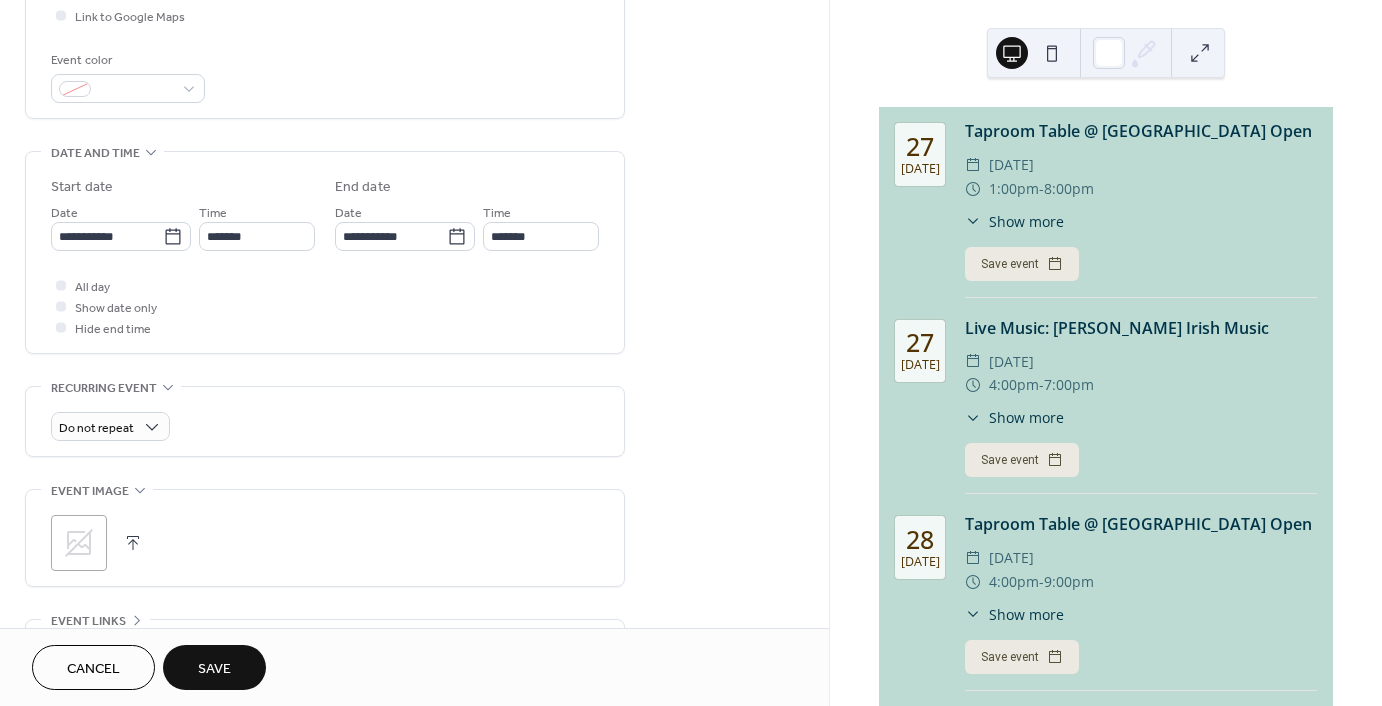 click at bounding box center [133, 543] 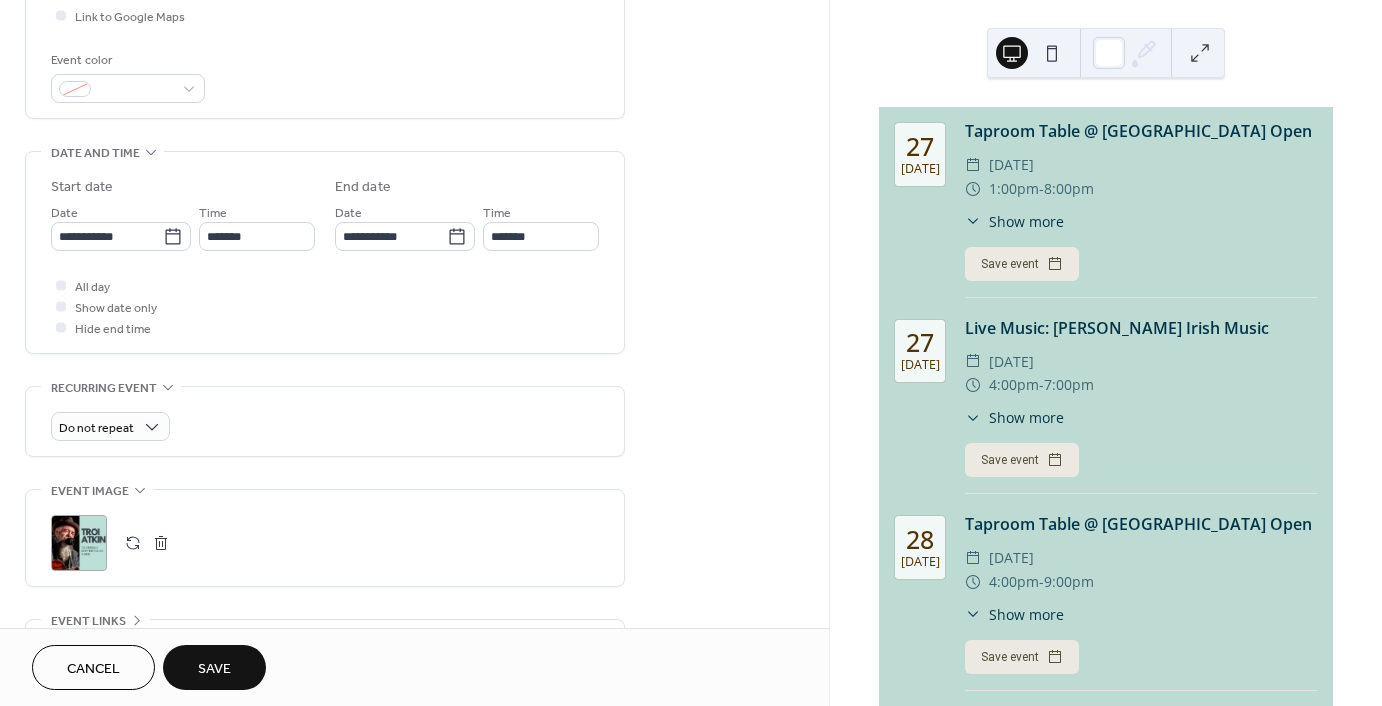 click on "Save" at bounding box center (214, 667) 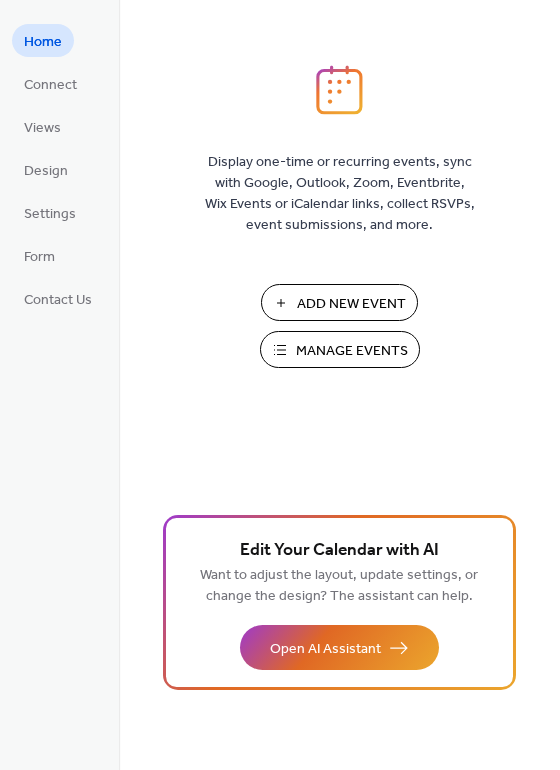 scroll, scrollTop: 0, scrollLeft: 0, axis: both 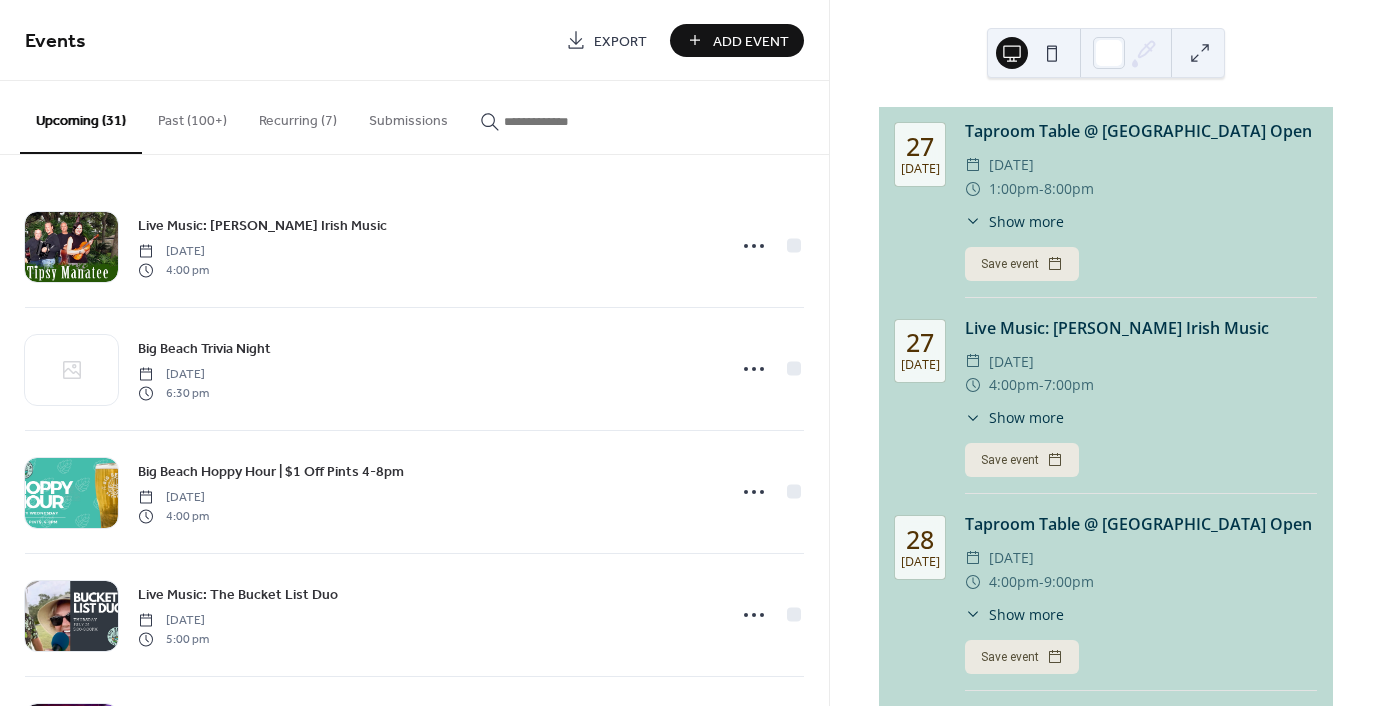 click at bounding box center [564, 121] 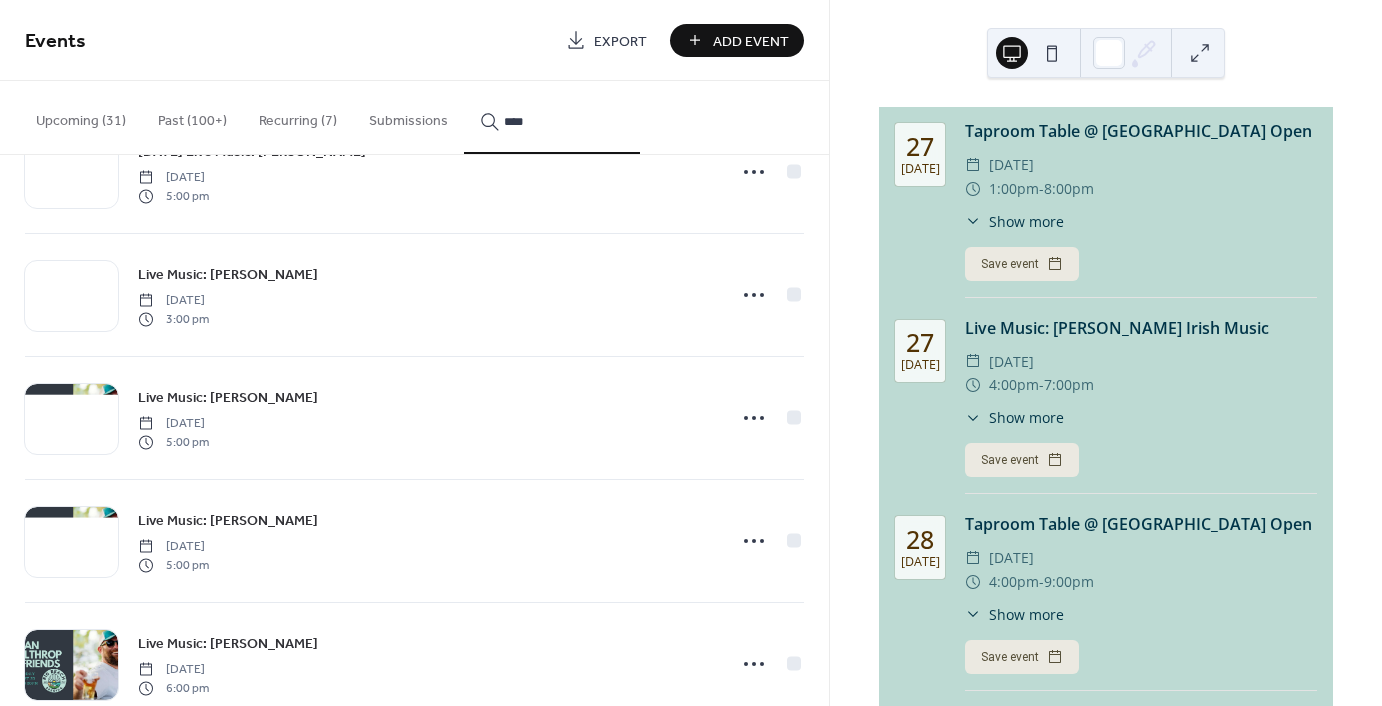 scroll, scrollTop: 1227, scrollLeft: 0, axis: vertical 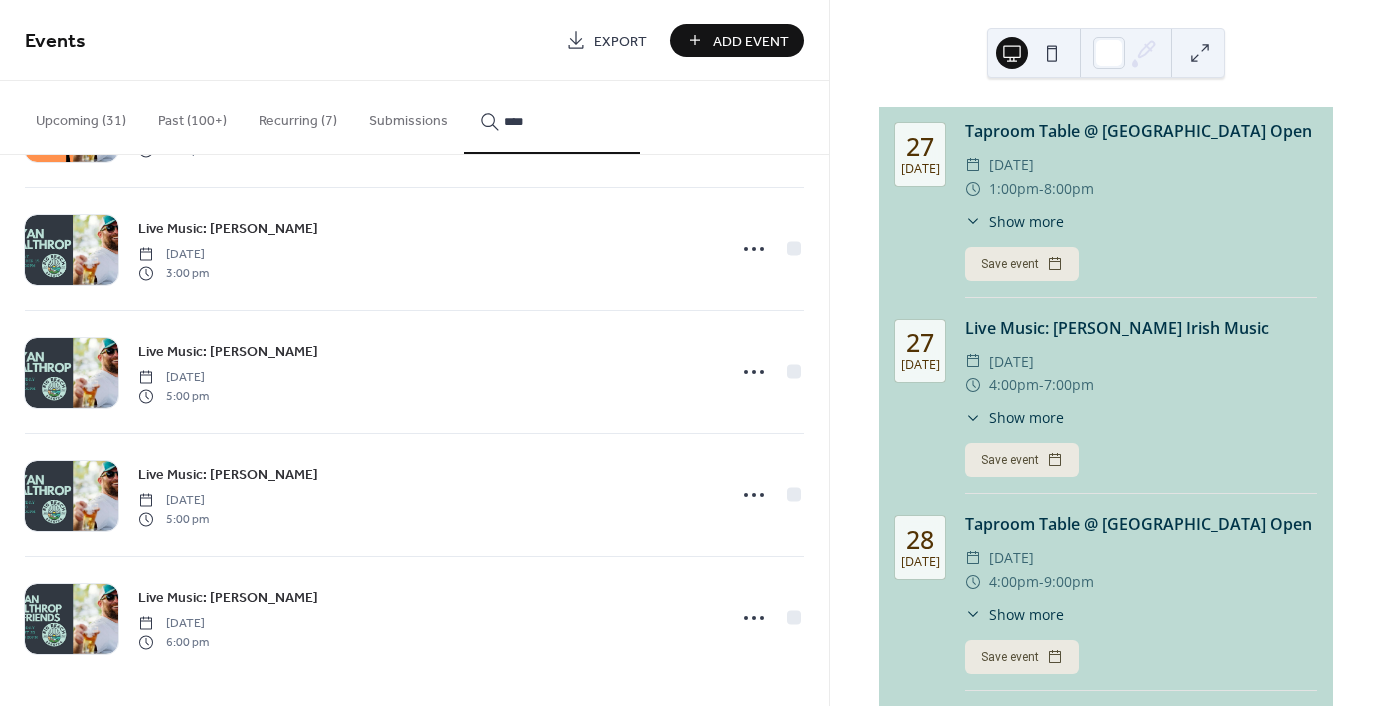 type on "****" 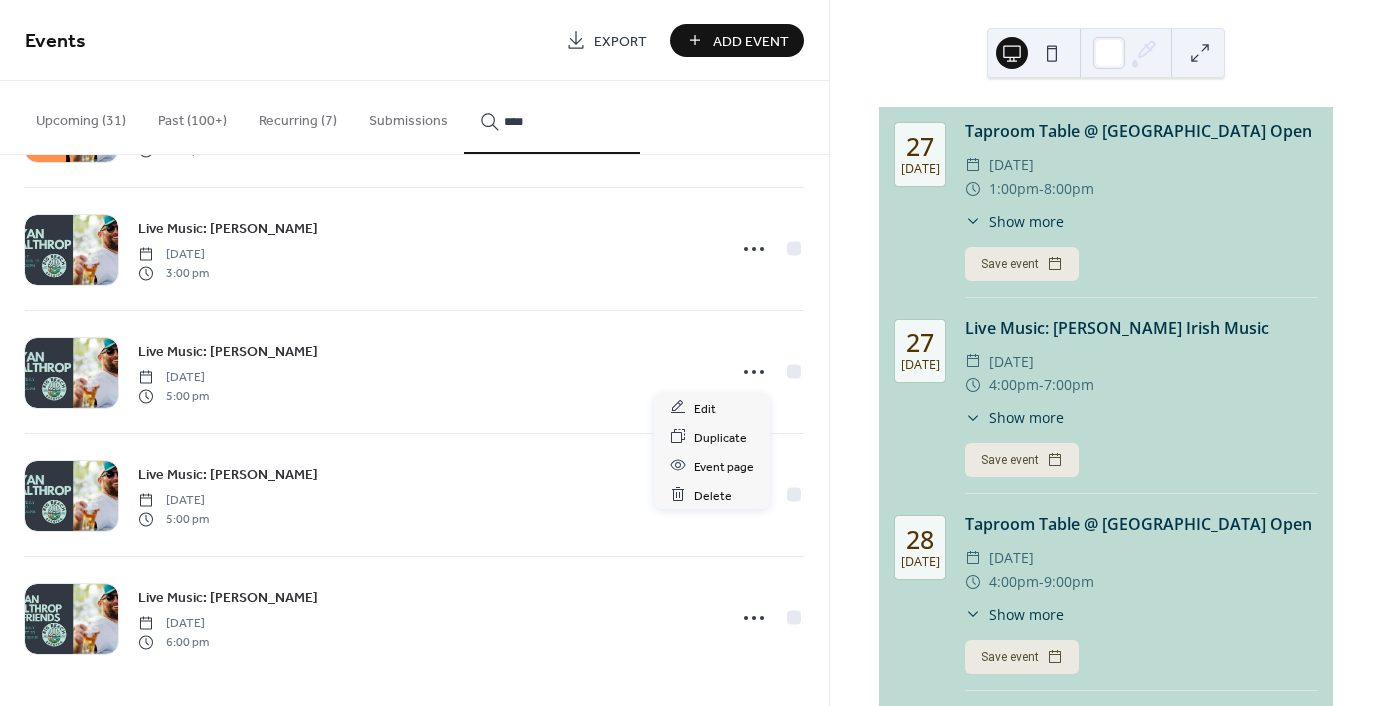 click 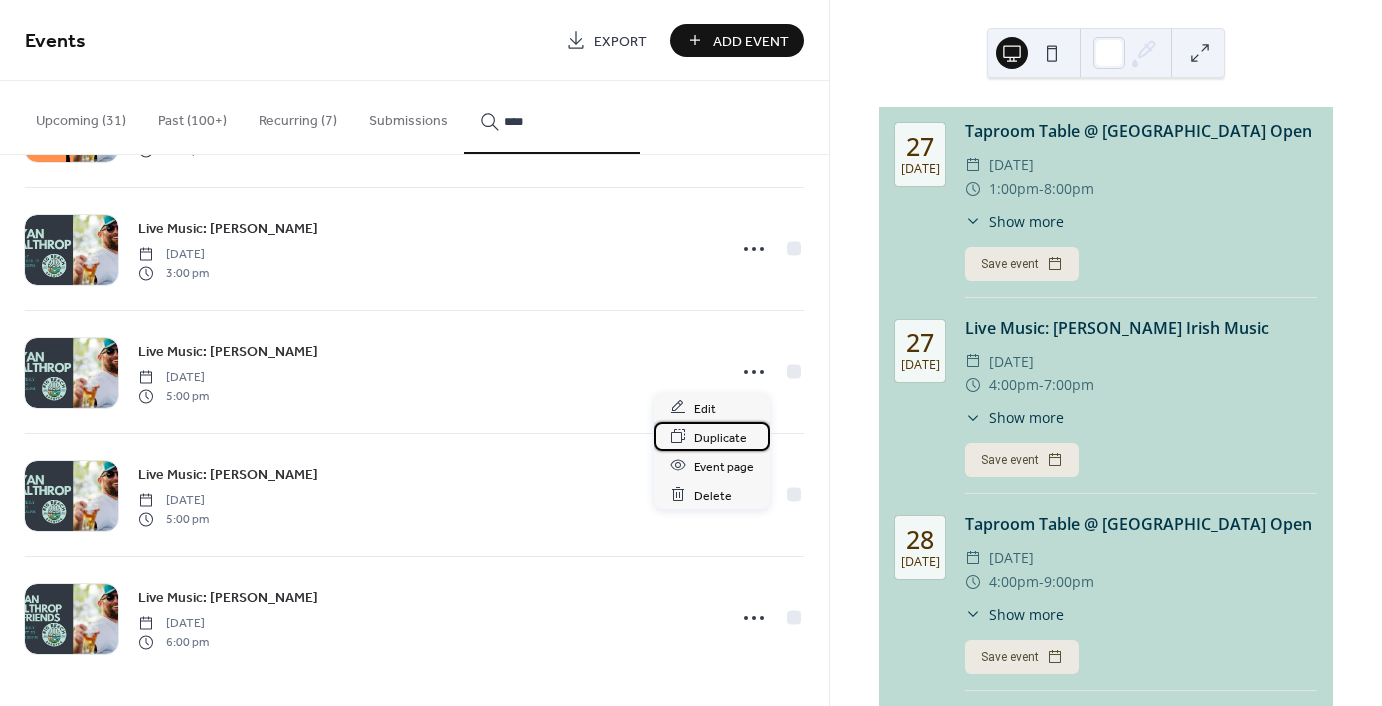 click on "Duplicate" at bounding box center (720, 437) 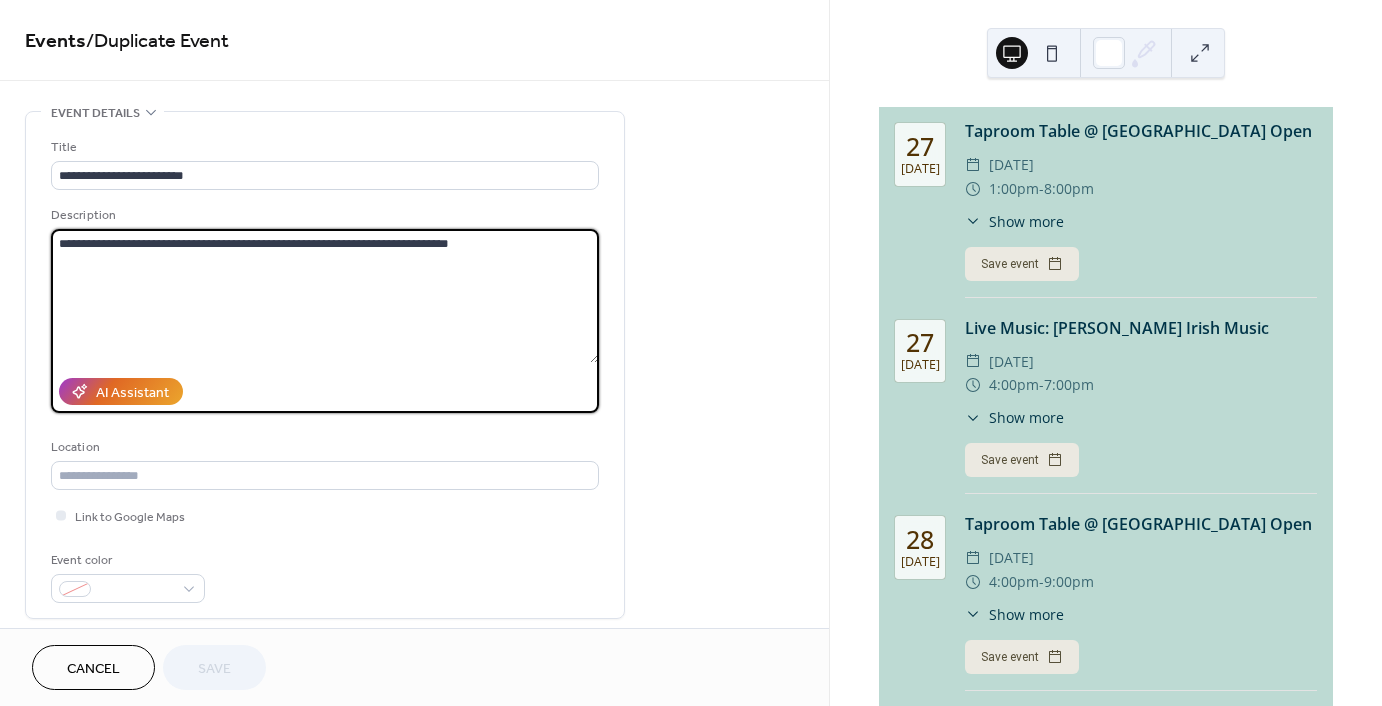 click on "**********" at bounding box center (325, 296) 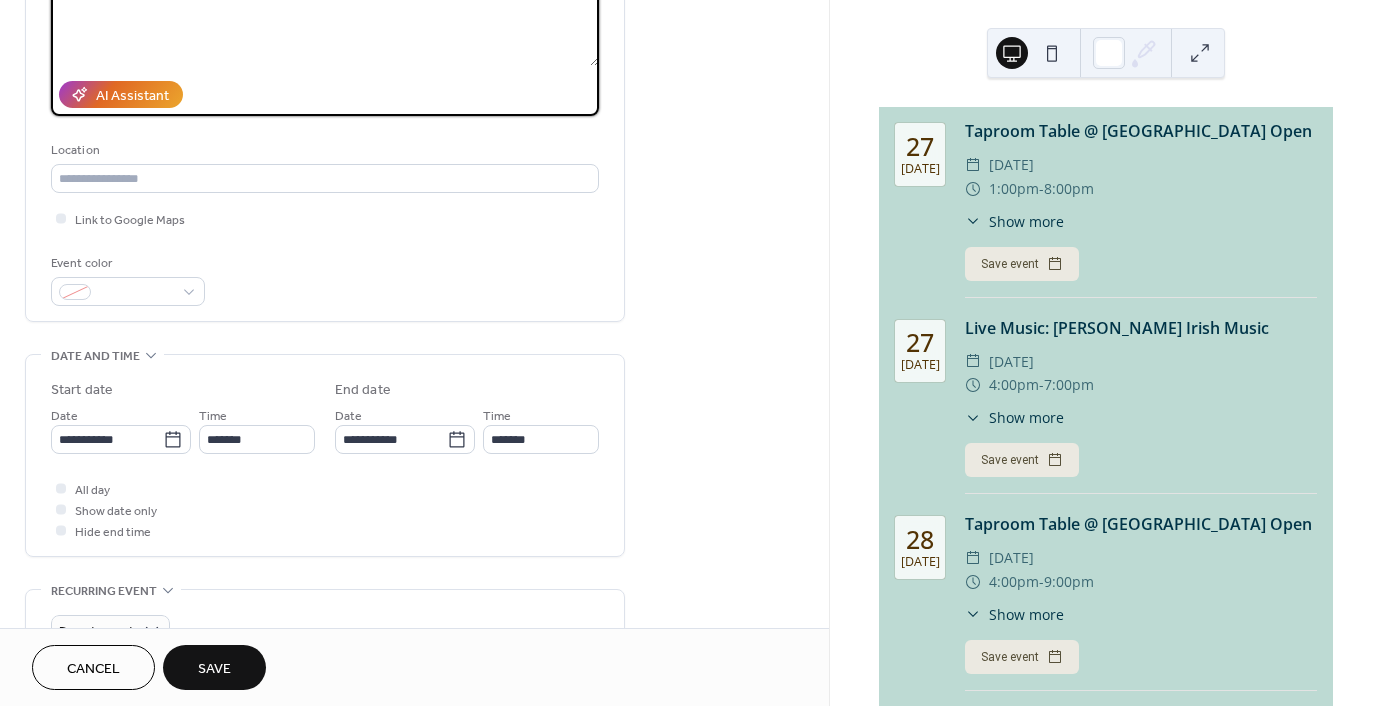 scroll, scrollTop: 400, scrollLeft: 0, axis: vertical 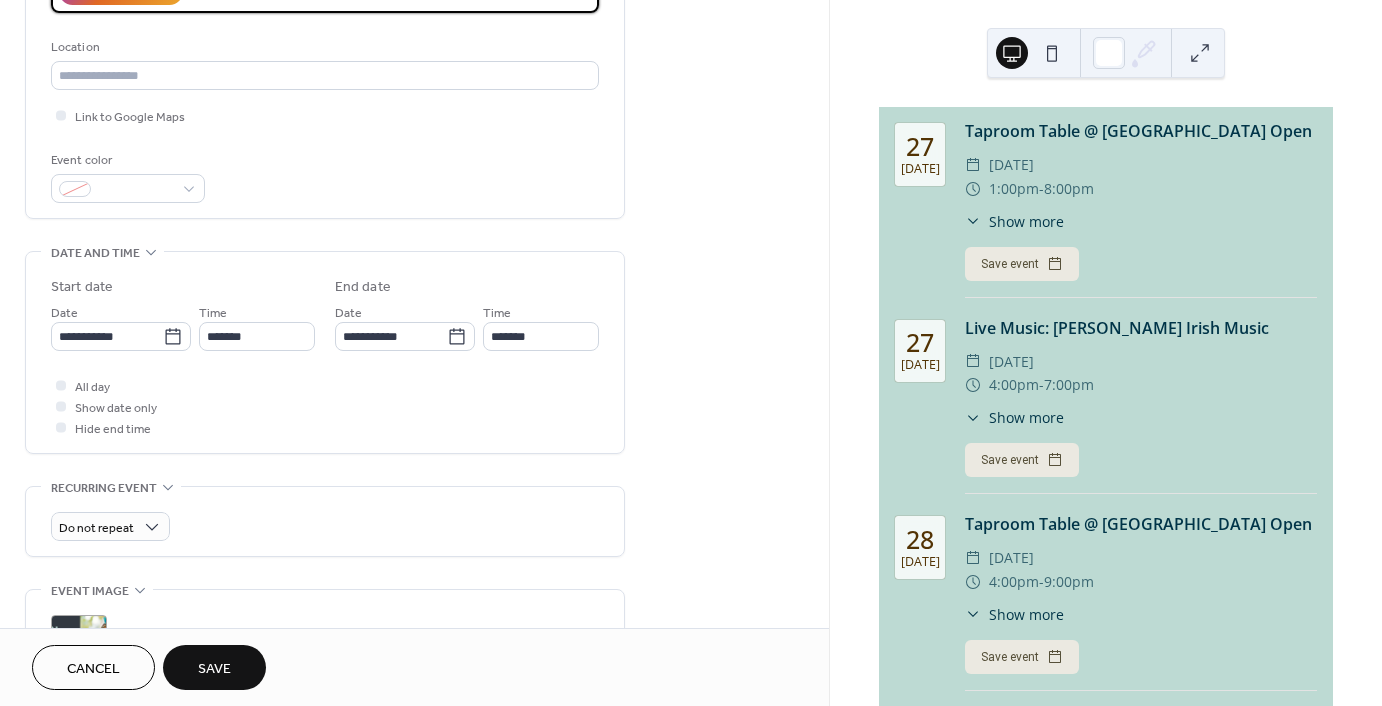 type on "**********" 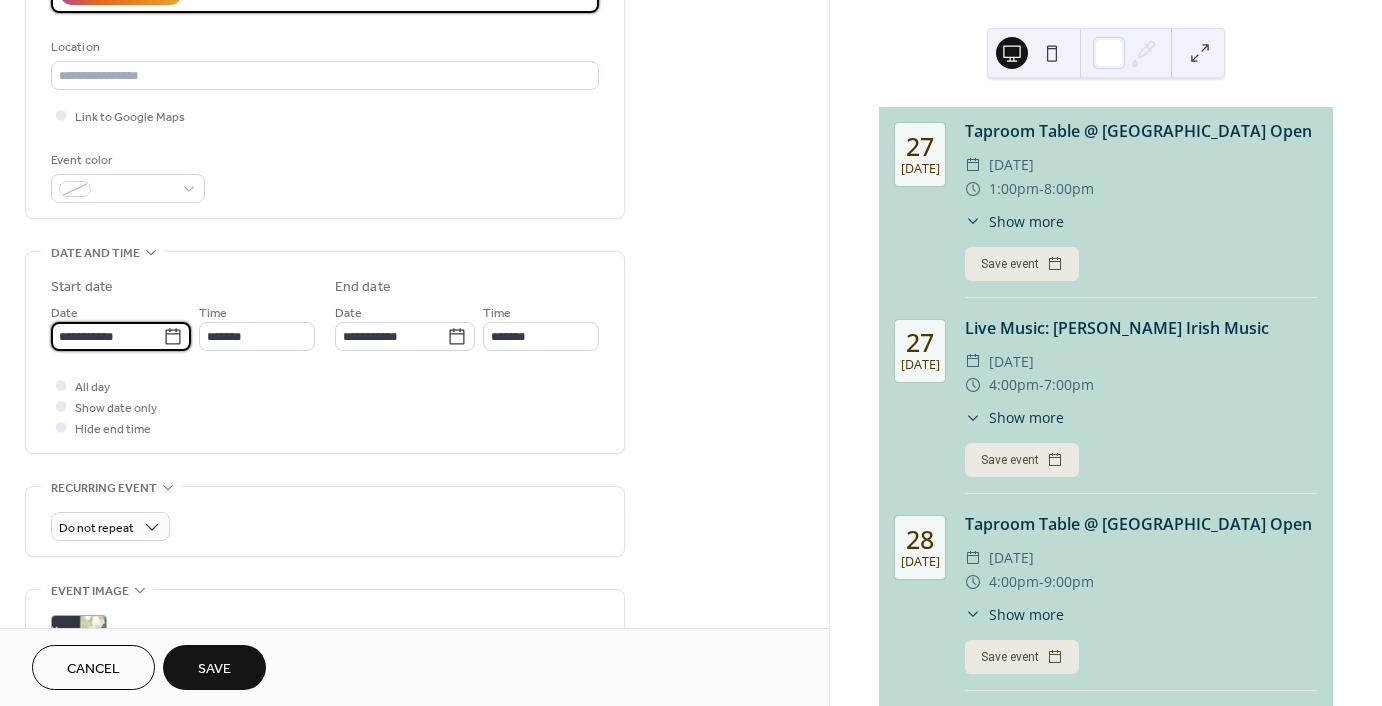 click on "**********" at bounding box center [107, 336] 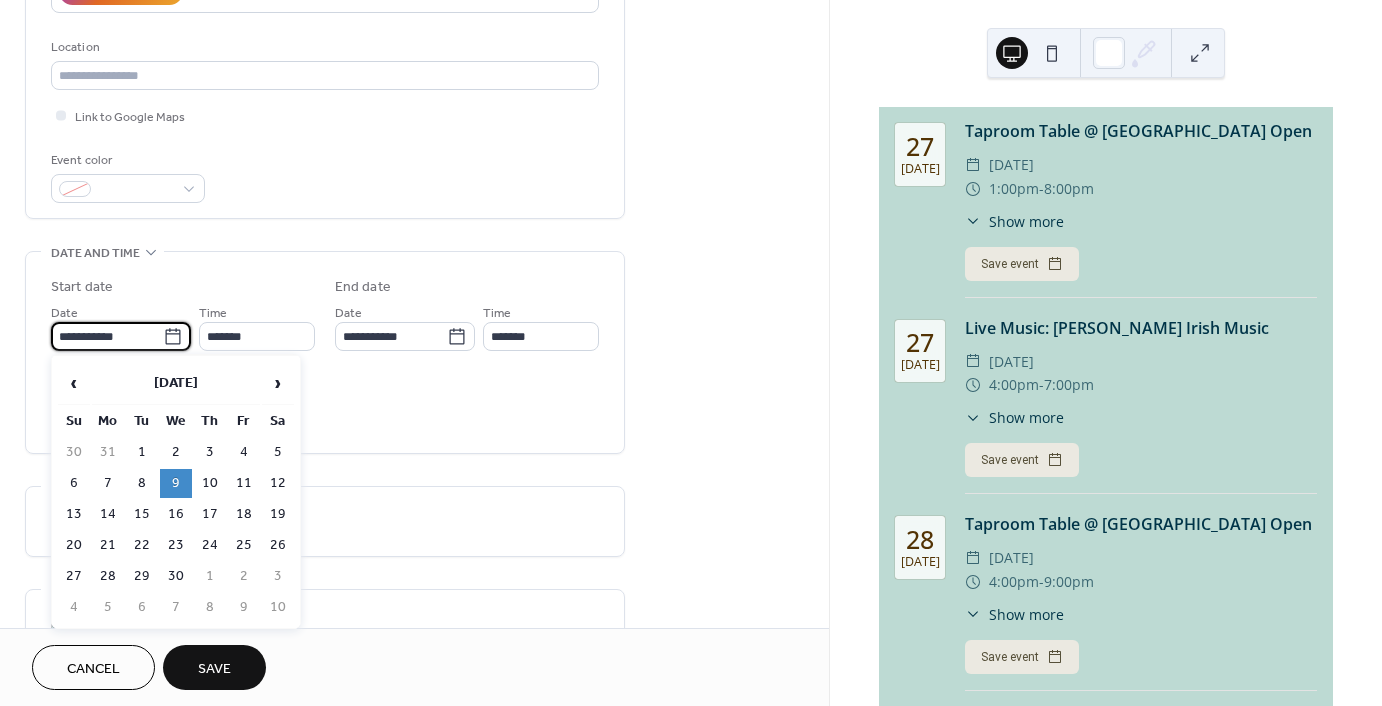 click on "›" at bounding box center (278, 383) 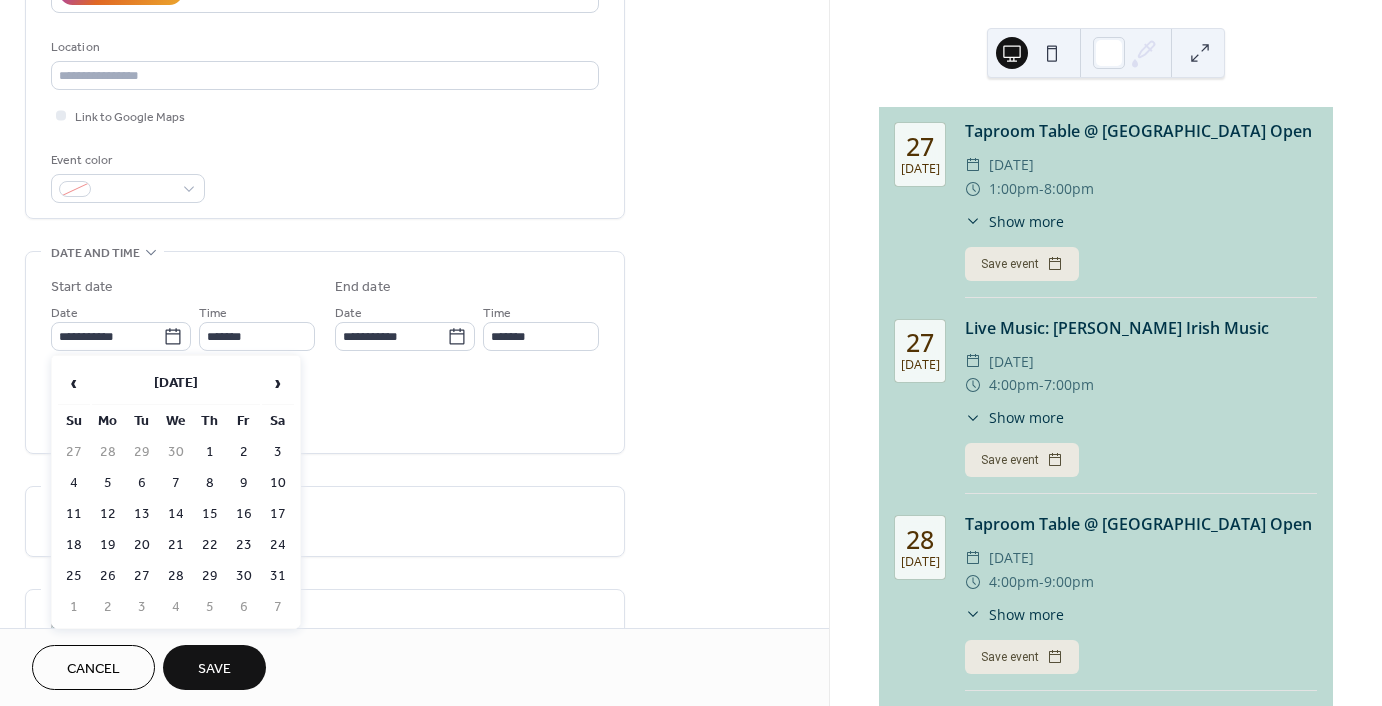 click on "›" at bounding box center (278, 383) 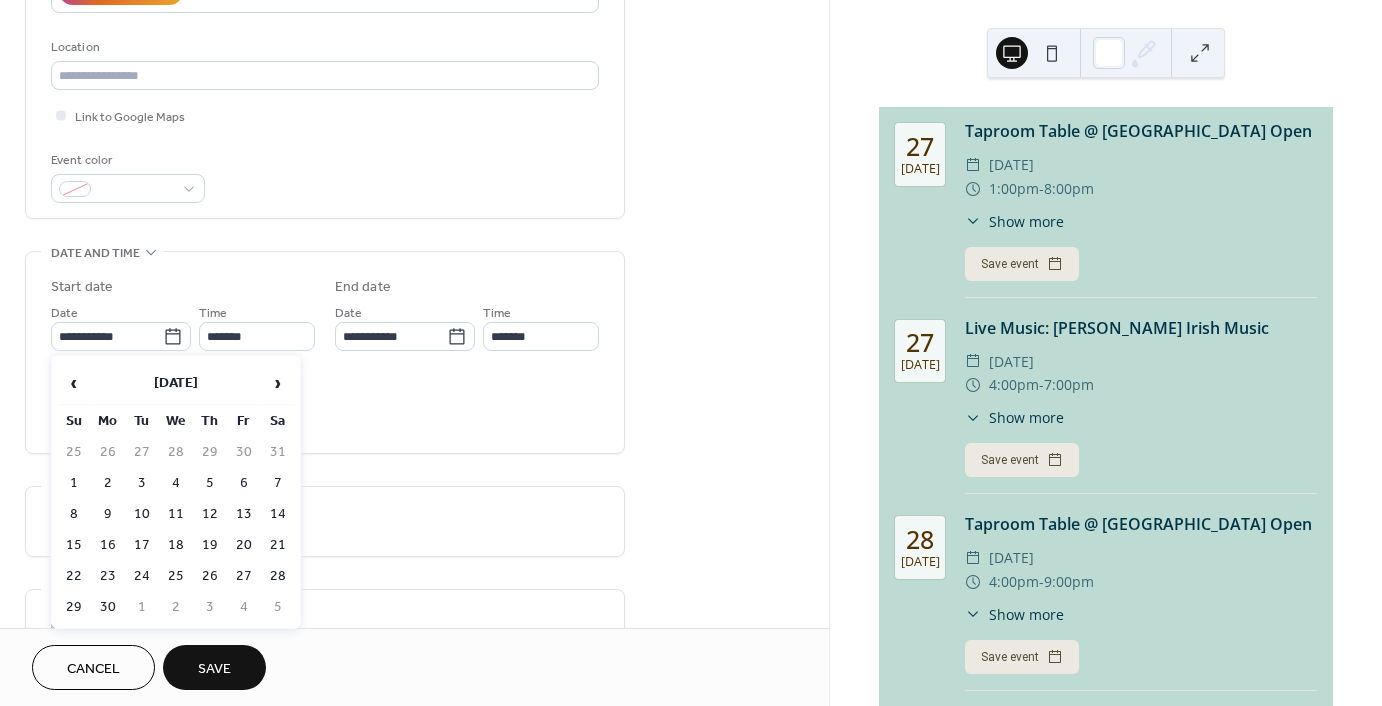 click on "›" at bounding box center [278, 383] 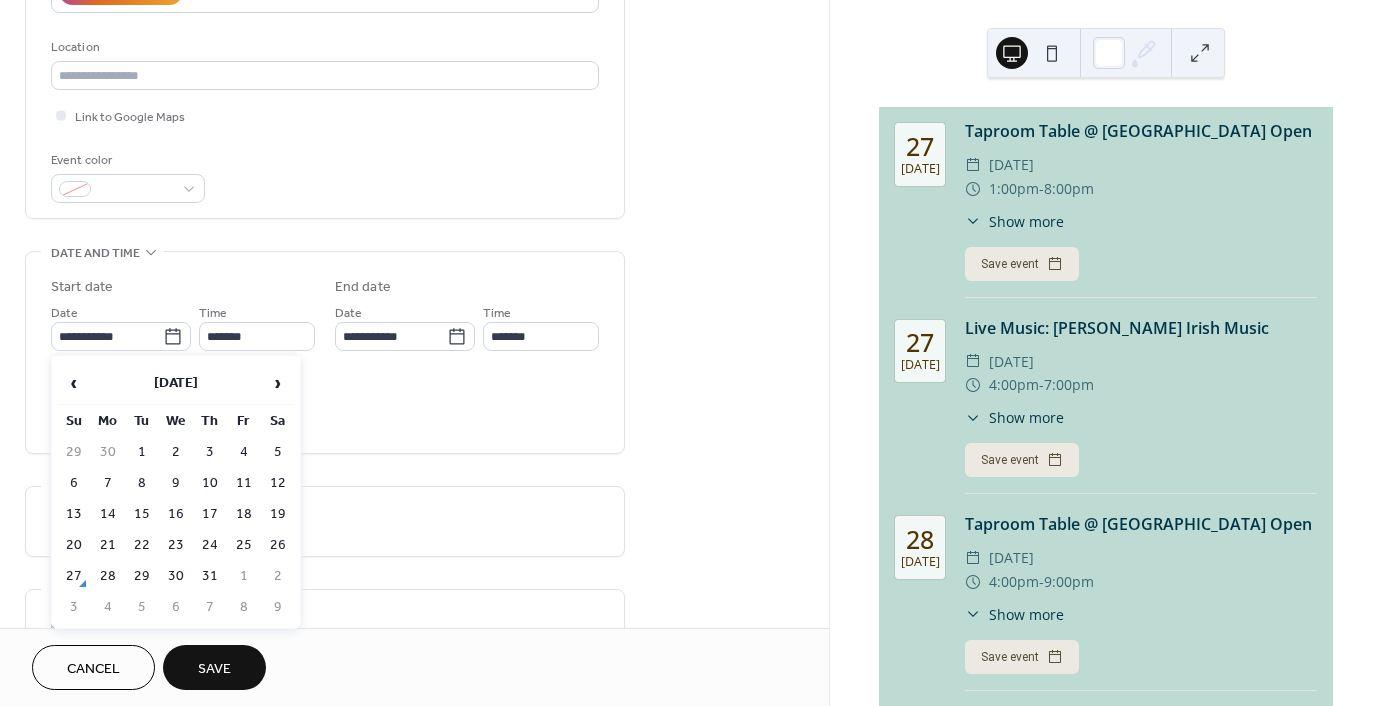 click on "›" at bounding box center [278, 383] 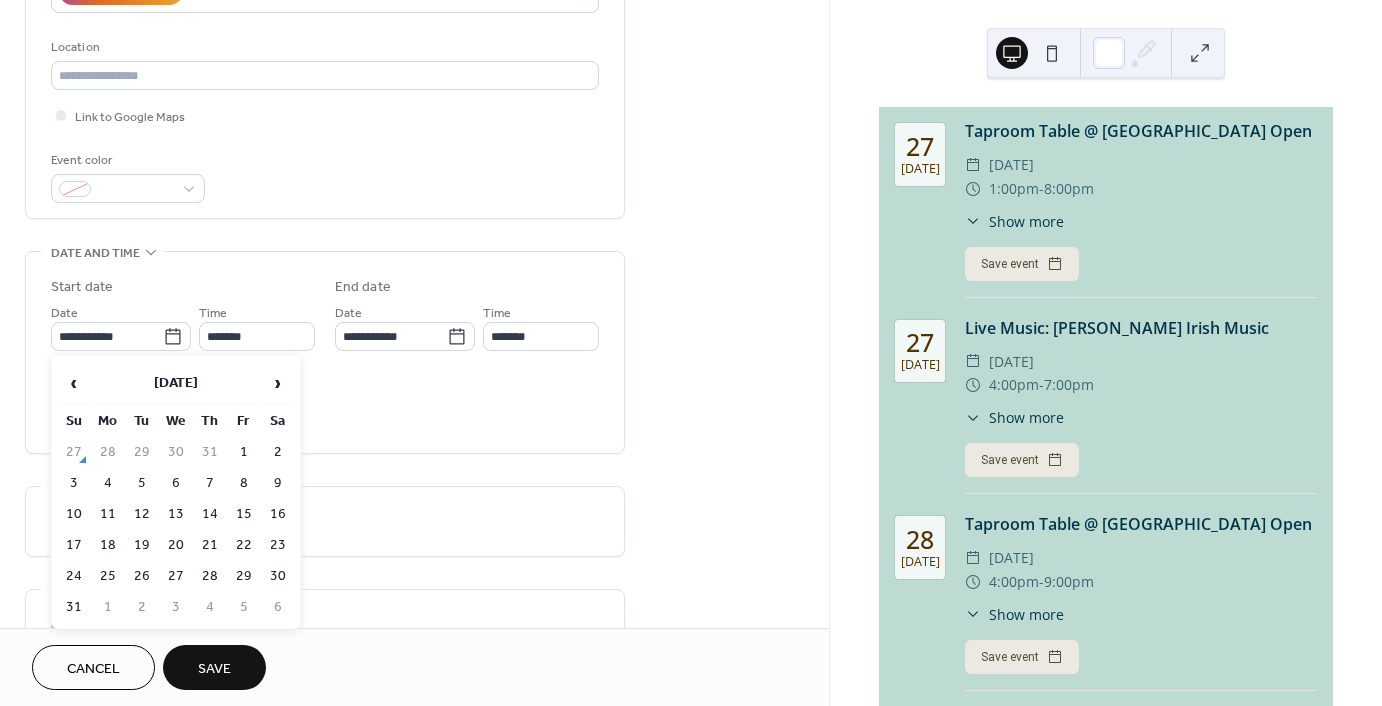 click on "›" at bounding box center [278, 383] 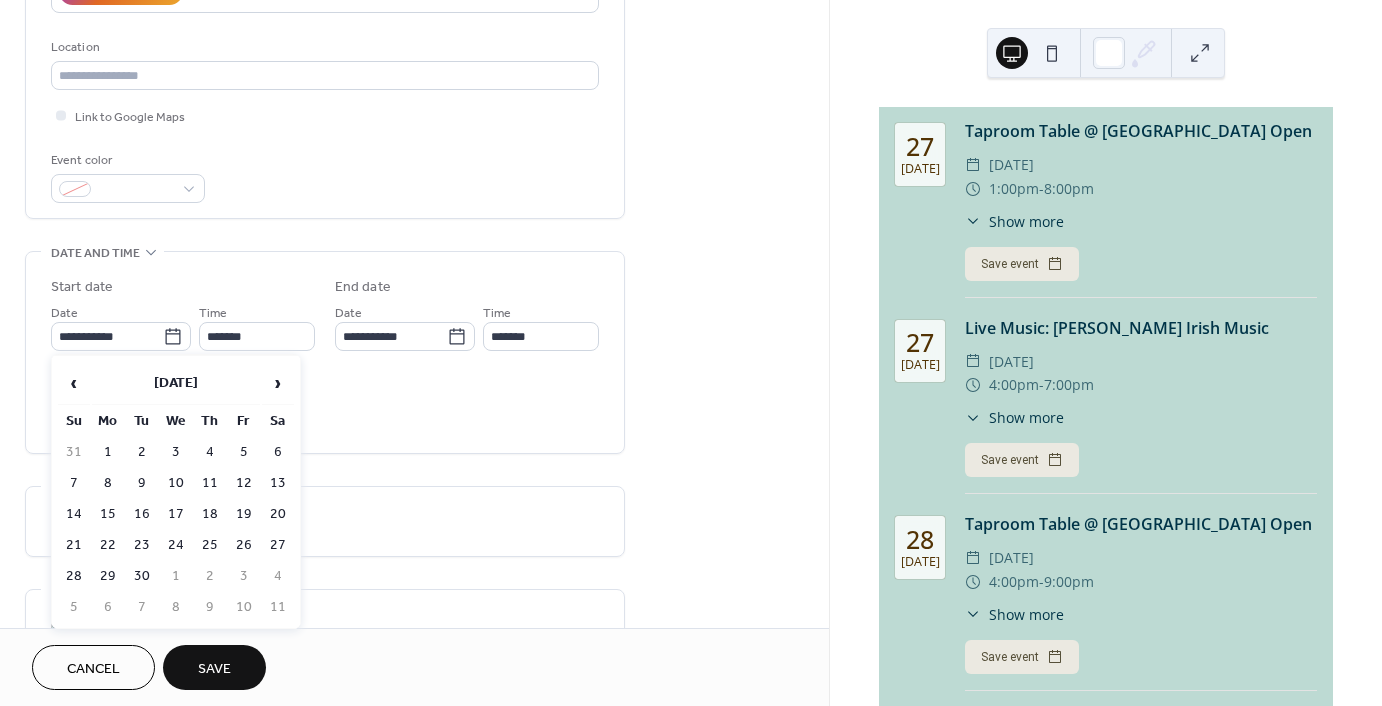 click on "4" at bounding box center [210, 452] 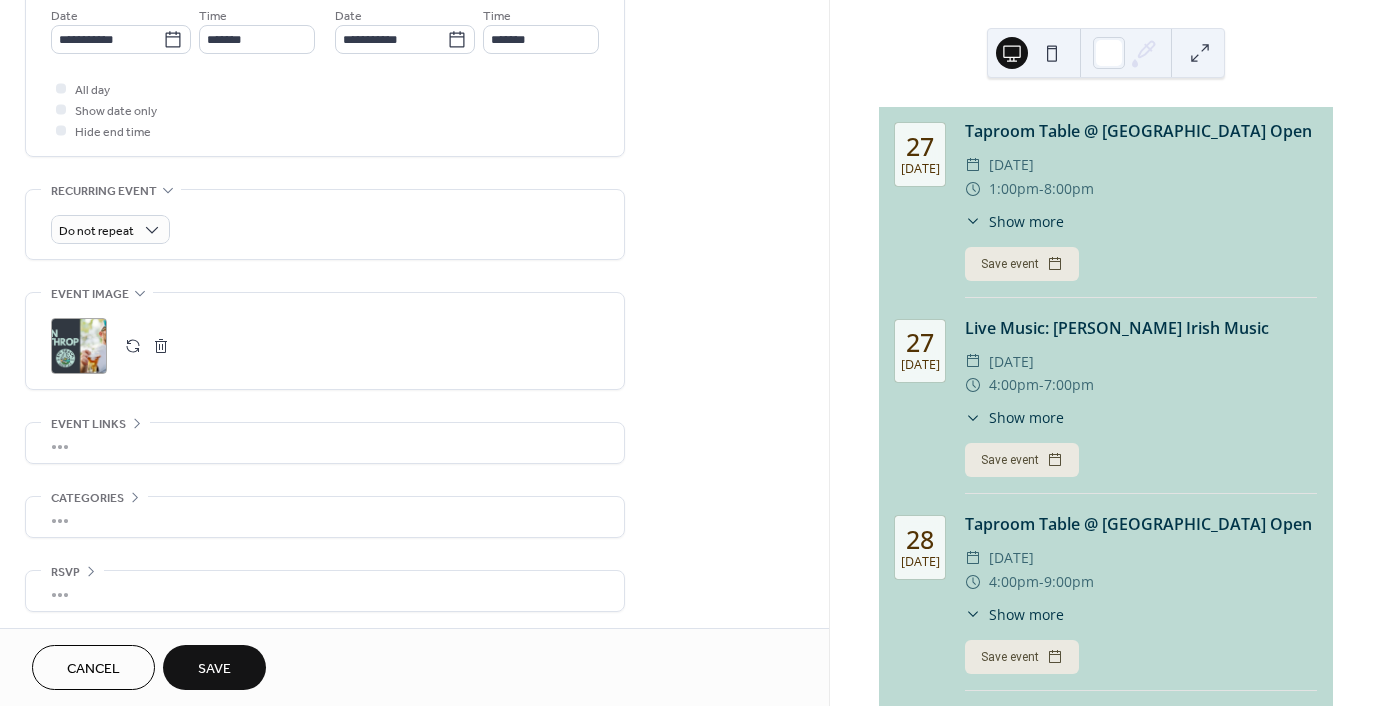 scroll, scrollTop: 699, scrollLeft: 0, axis: vertical 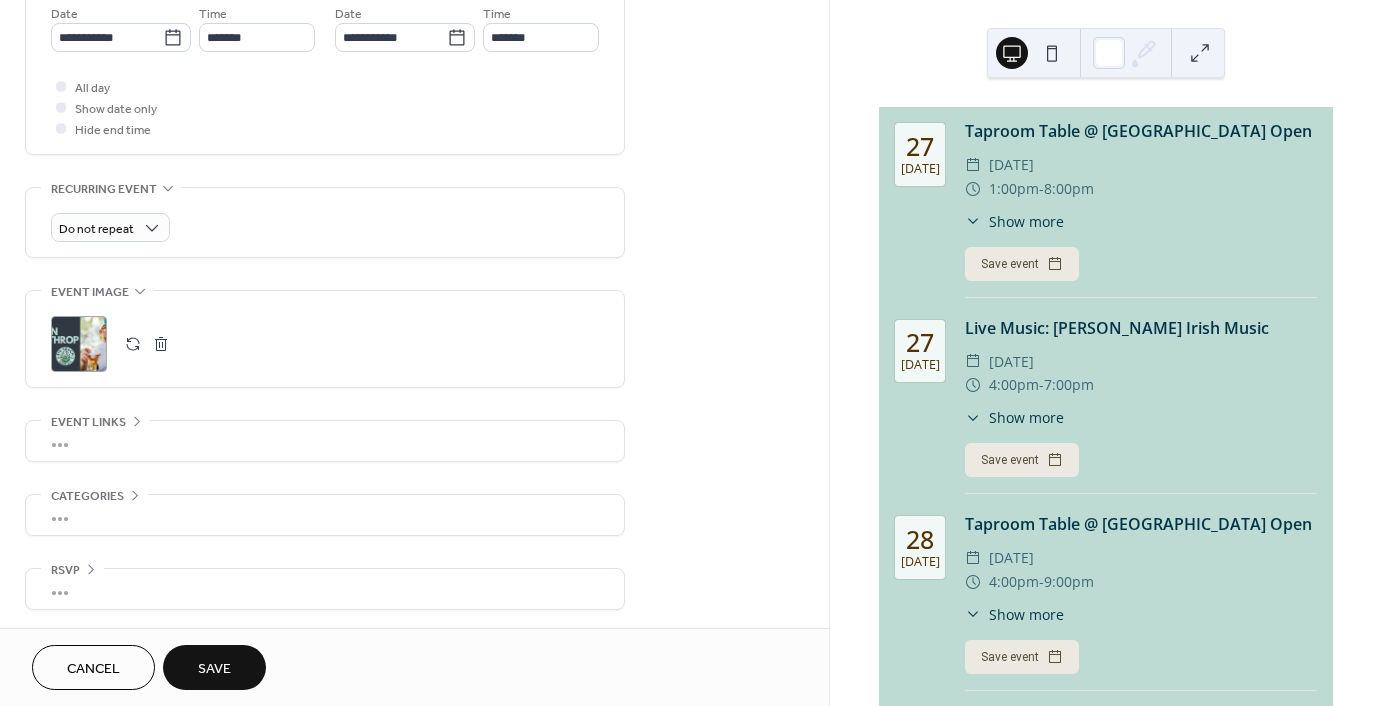 click at bounding box center [161, 344] 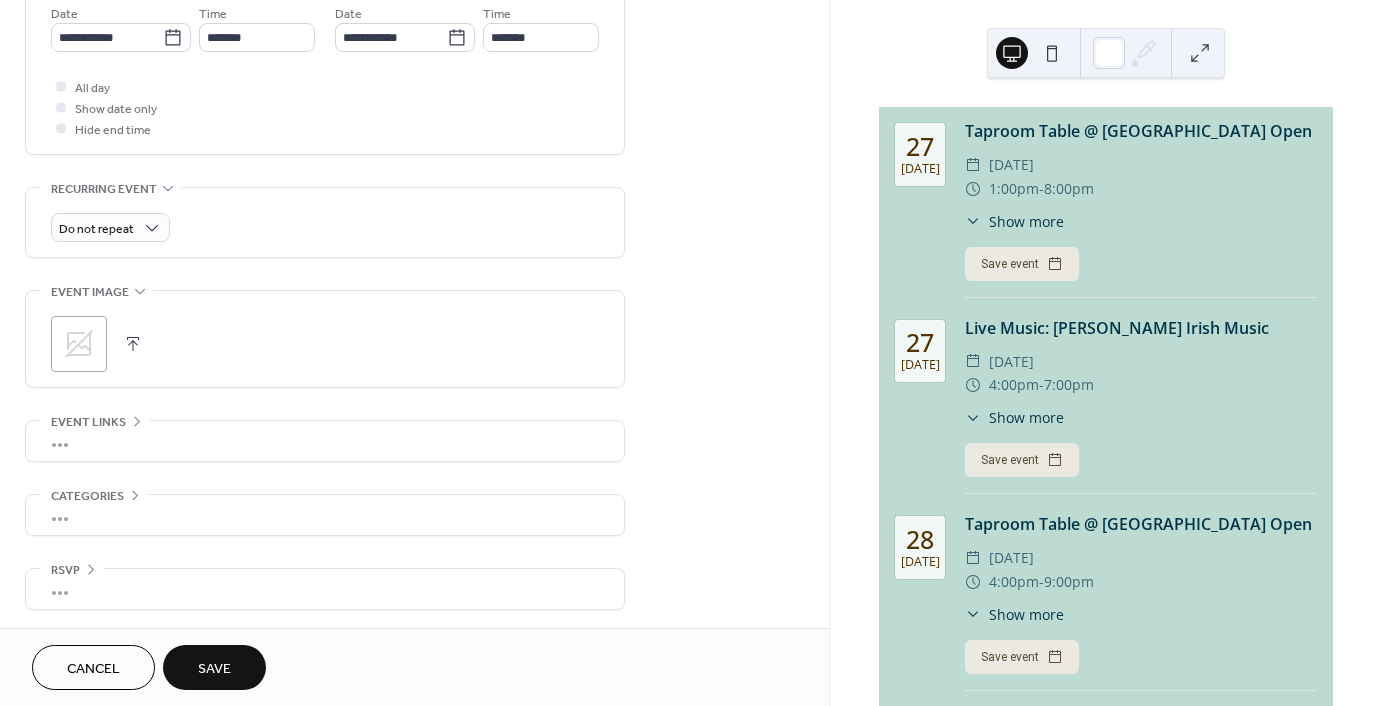 click at bounding box center [133, 344] 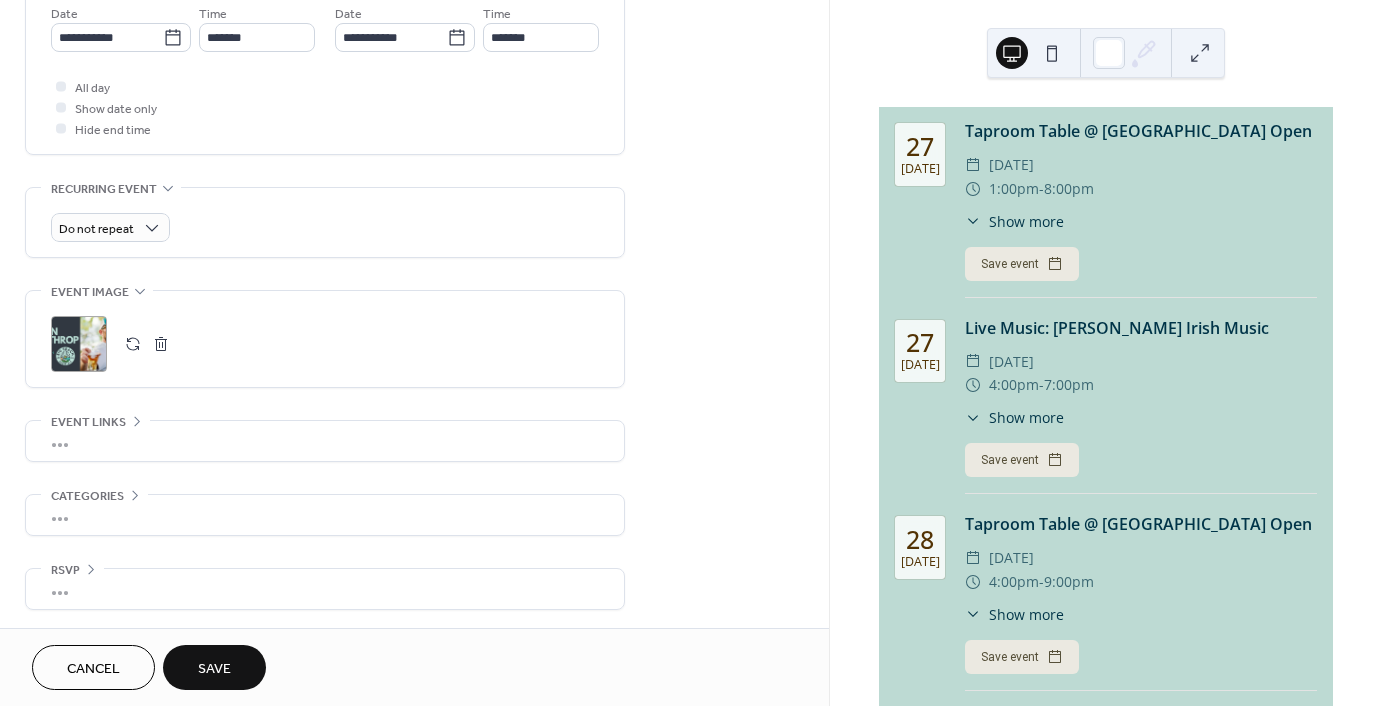 click on "Save" at bounding box center [214, 667] 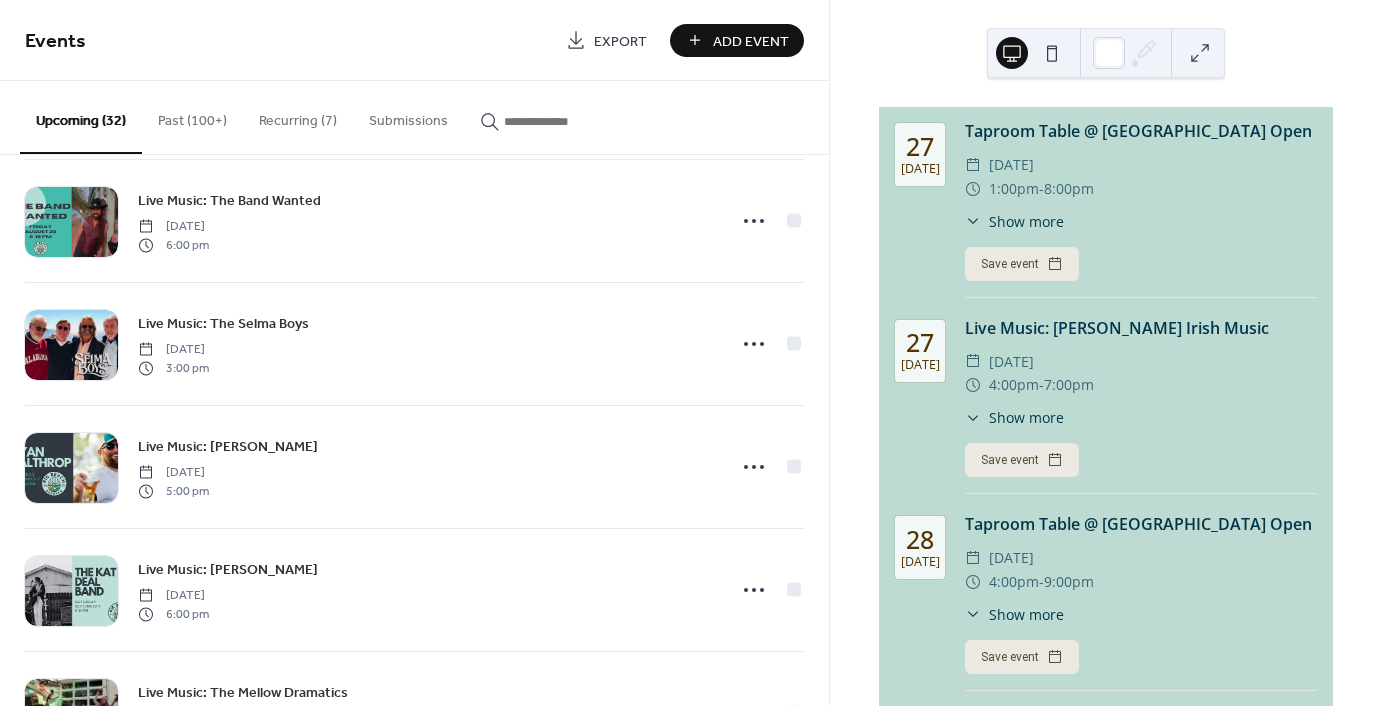 scroll, scrollTop: 2492, scrollLeft: 0, axis: vertical 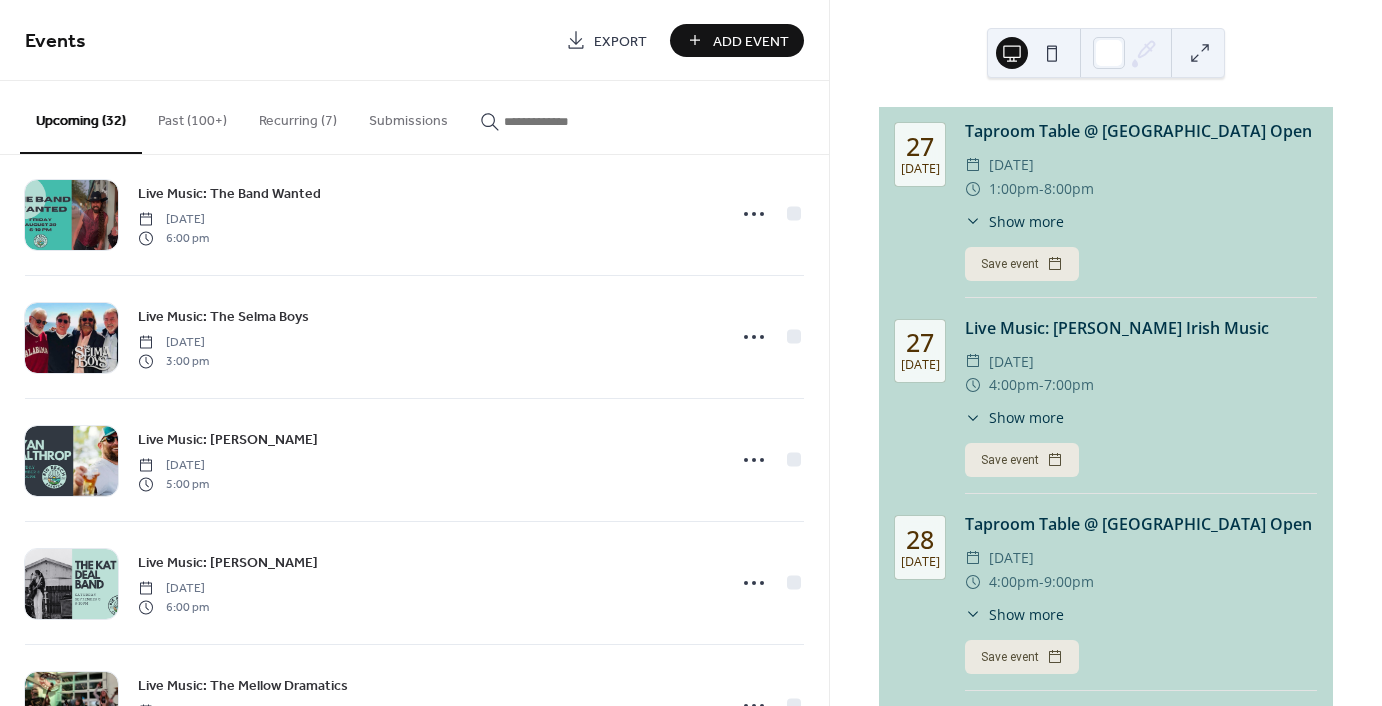 click 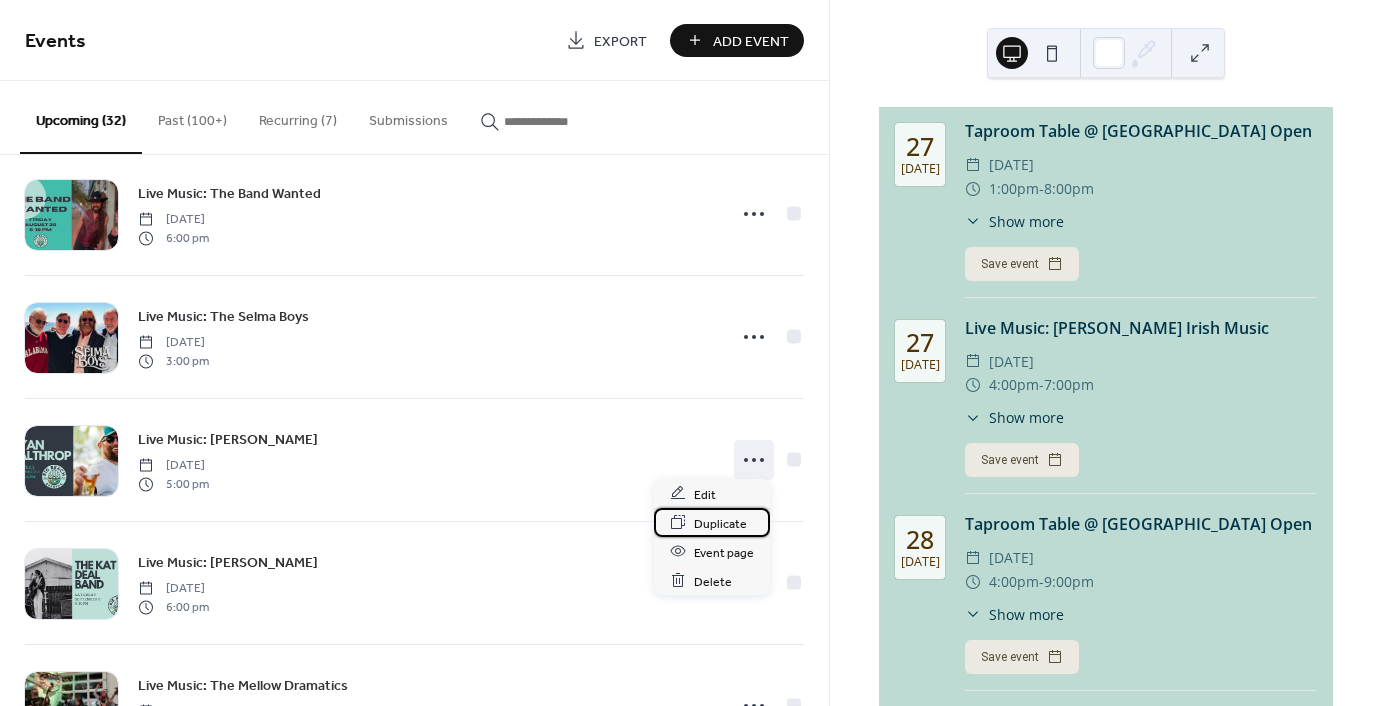 click on "Duplicate" at bounding box center [720, 523] 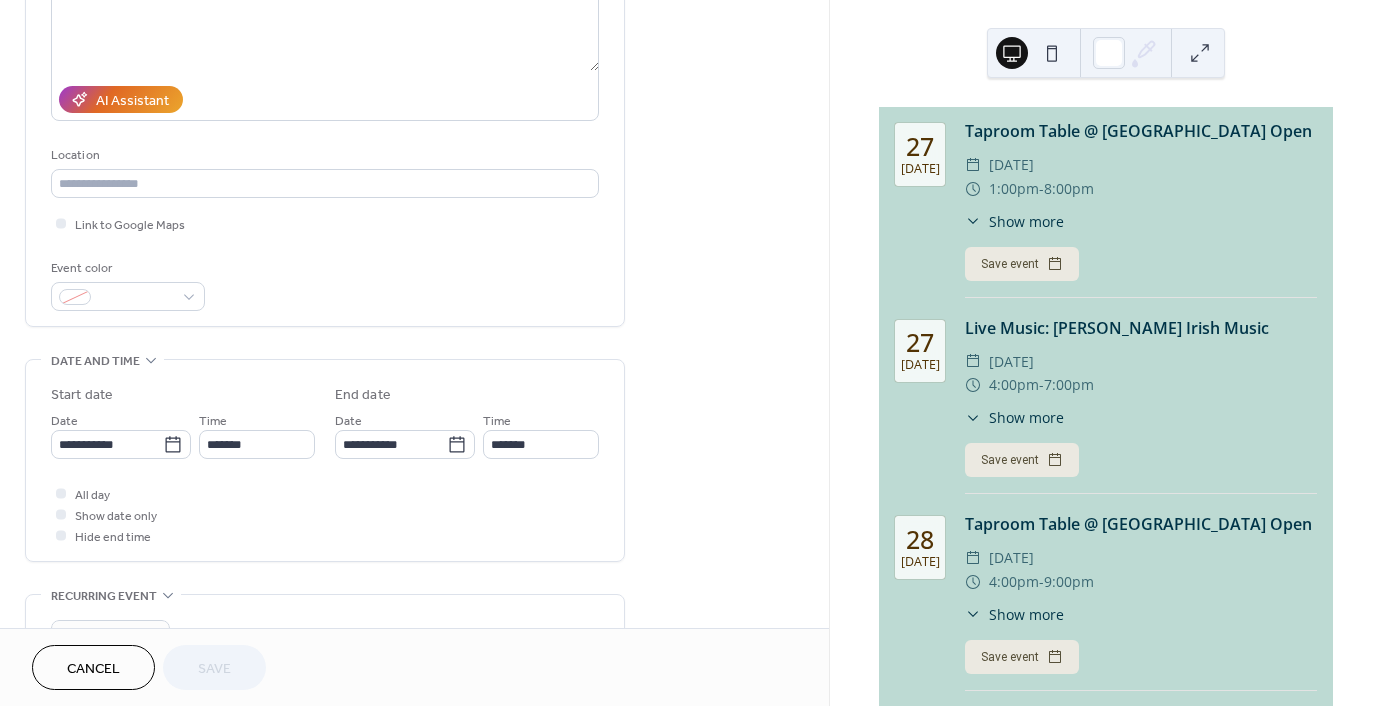 scroll, scrollTop: 400, scrollLeft: 0, axis: vertical 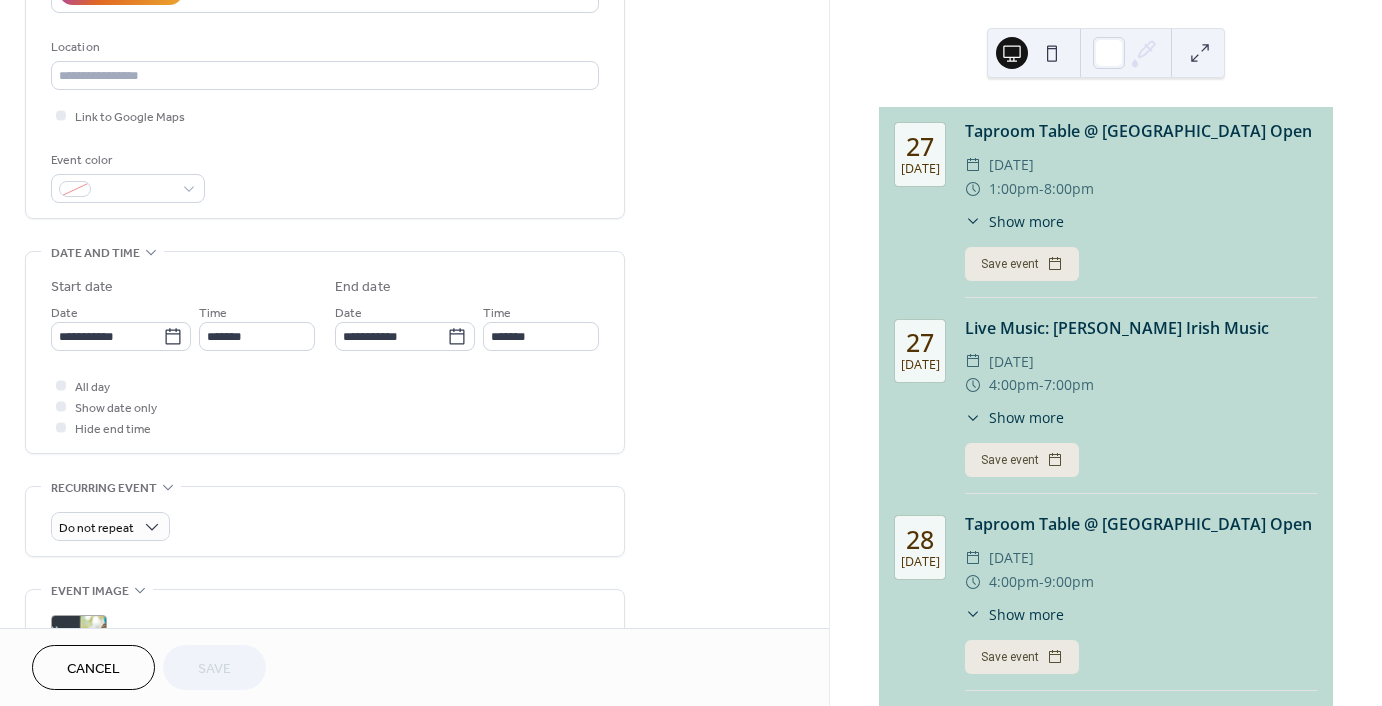 click 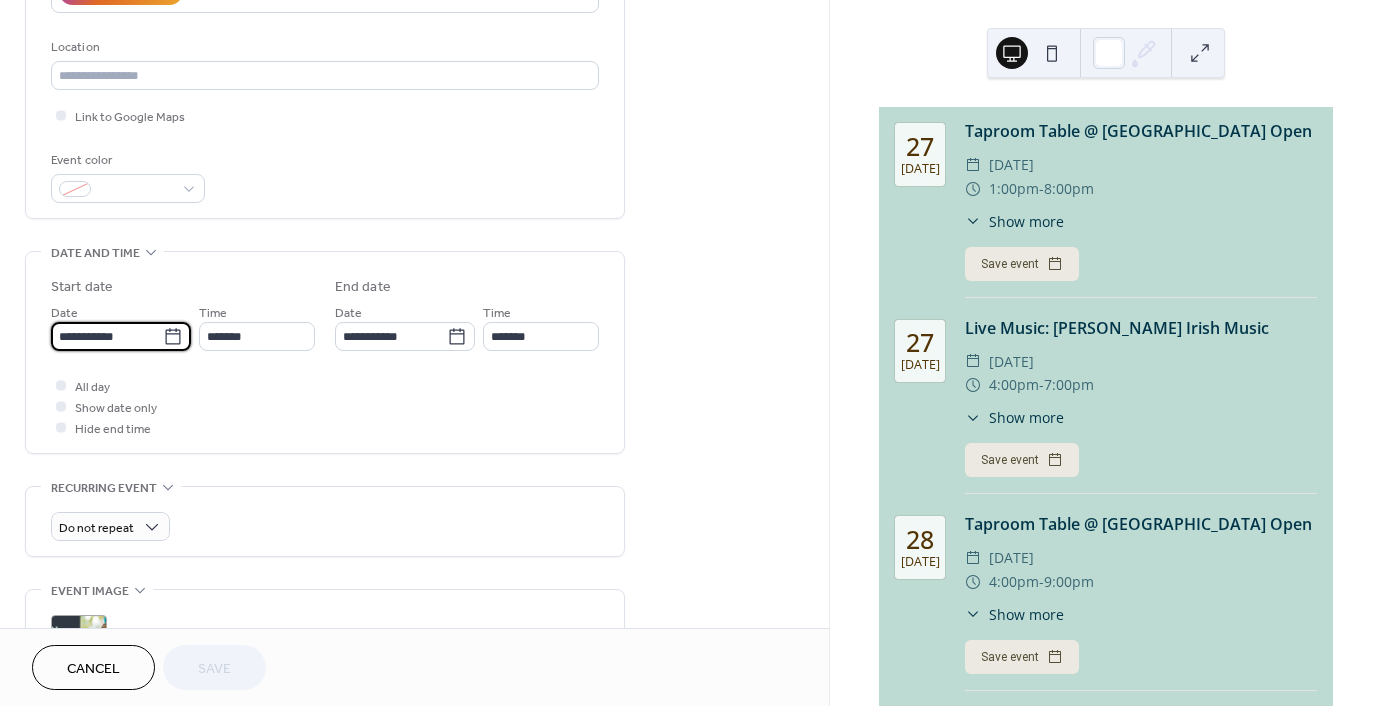 click on "**********" at bounding box center [107, 336] 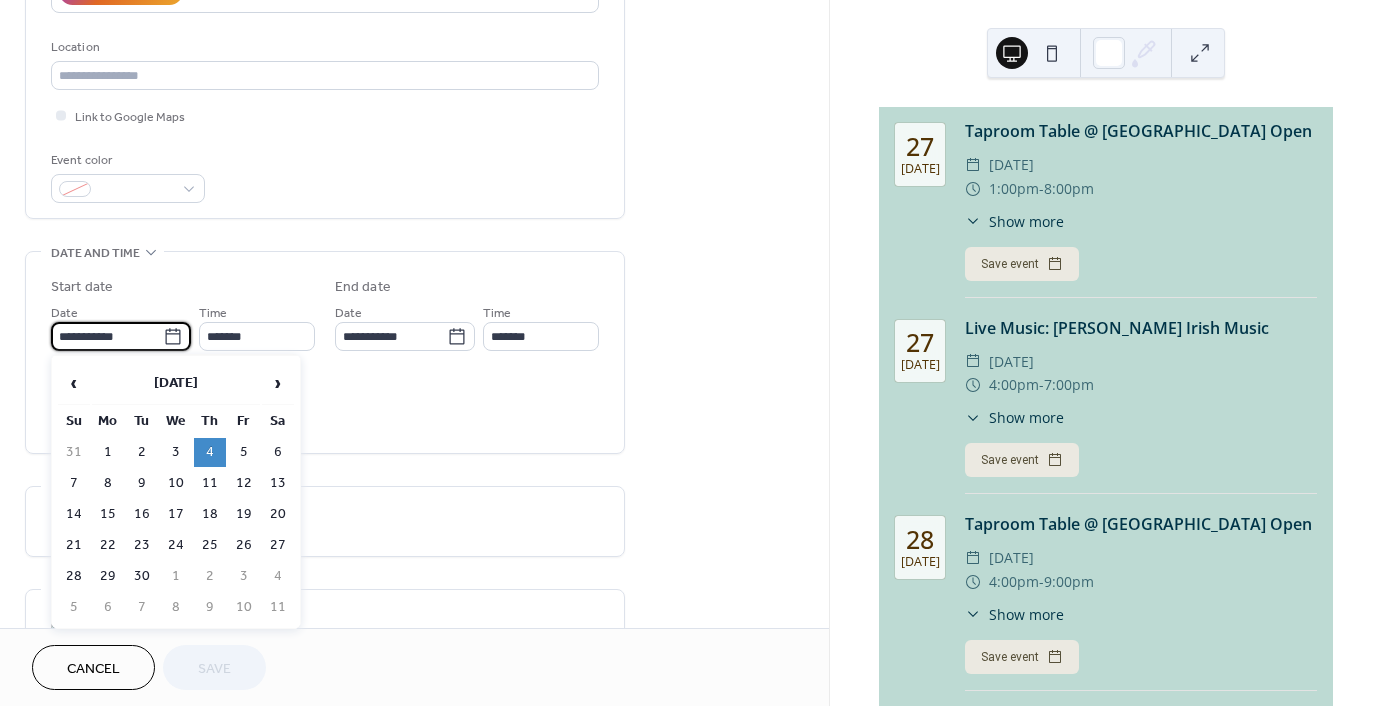 click on "21" at bounding box center (74, 545) 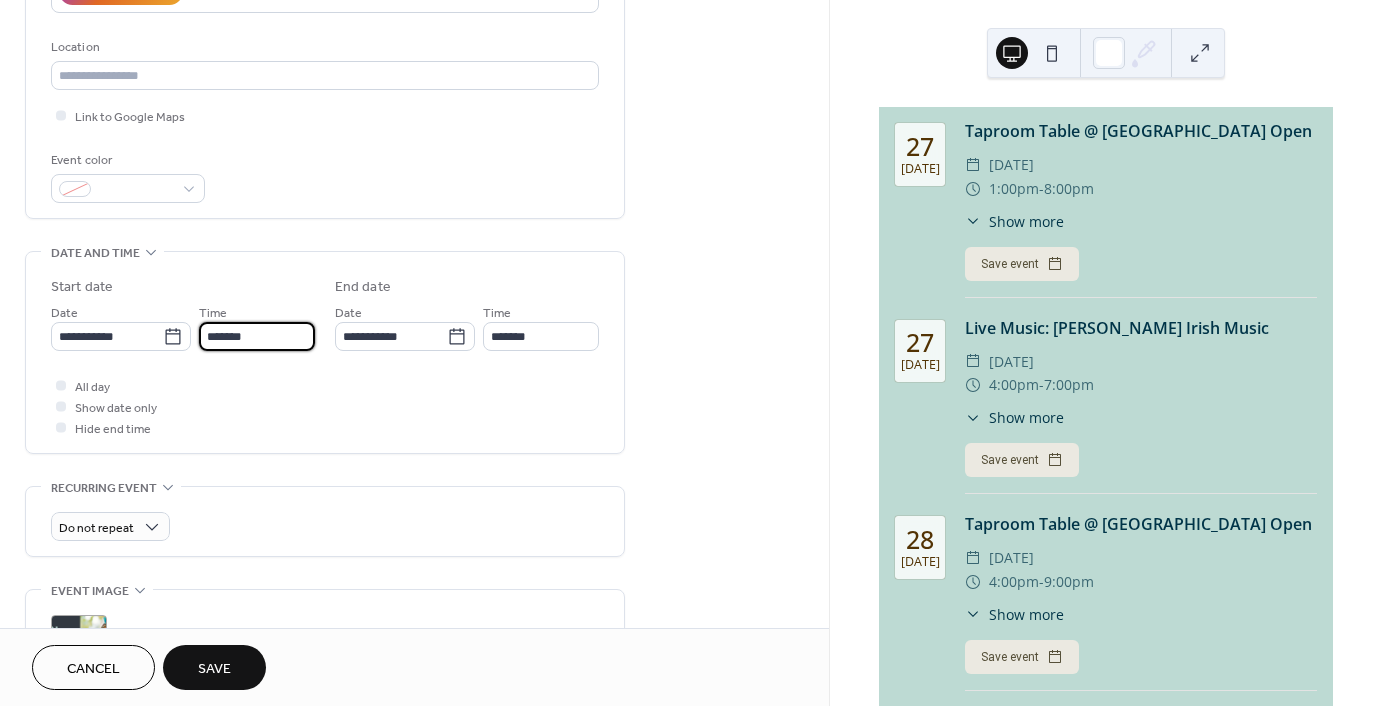 click on "*******" at bounding box center (257, 336) 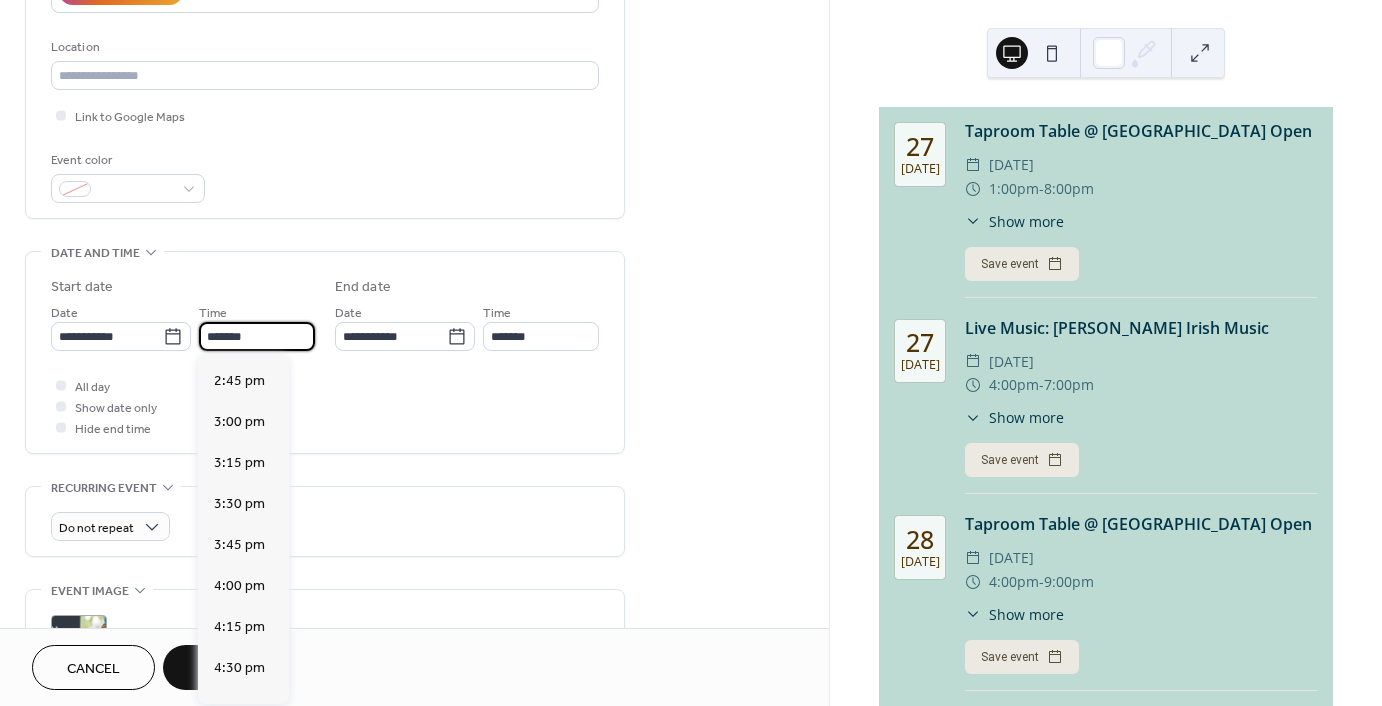 scroll, scrollTop: 2388, scrollLeft: 0, axis: vertical 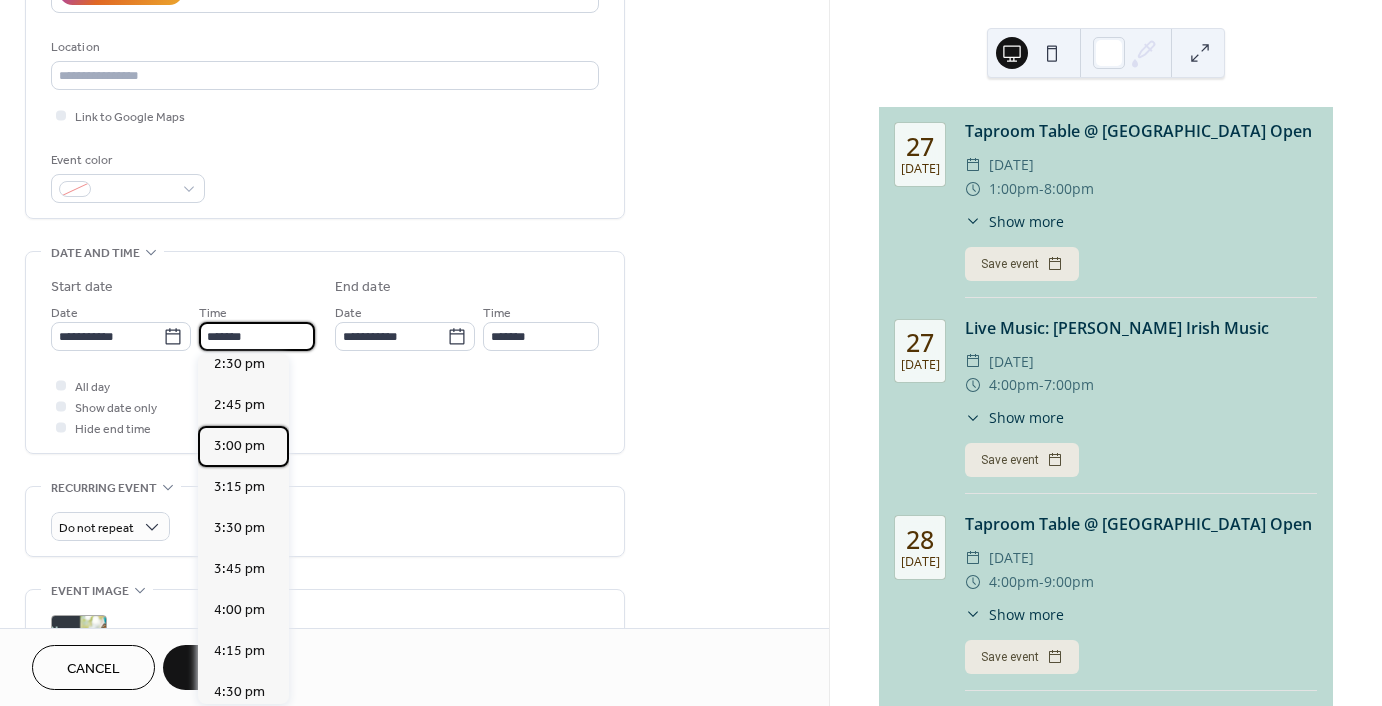 click on "3:00 pm" at bounding box center (239, 446) 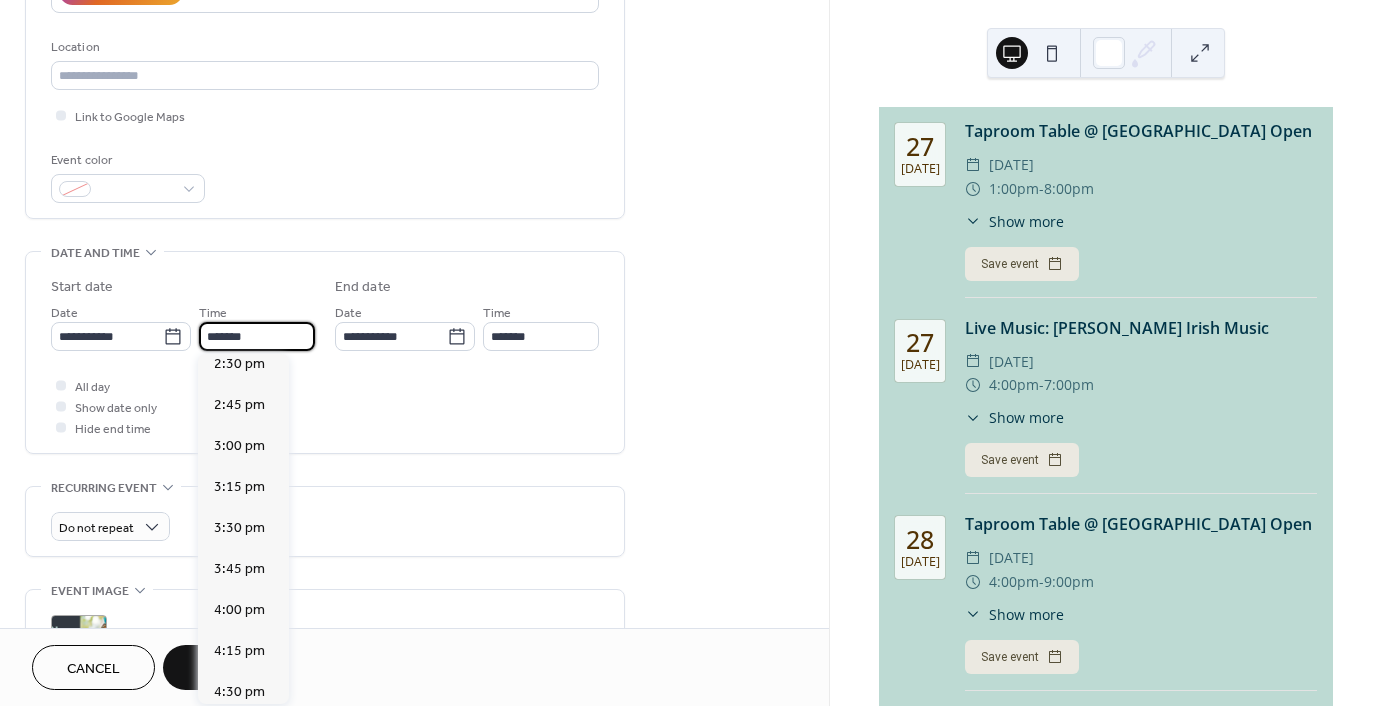 type on "*******" 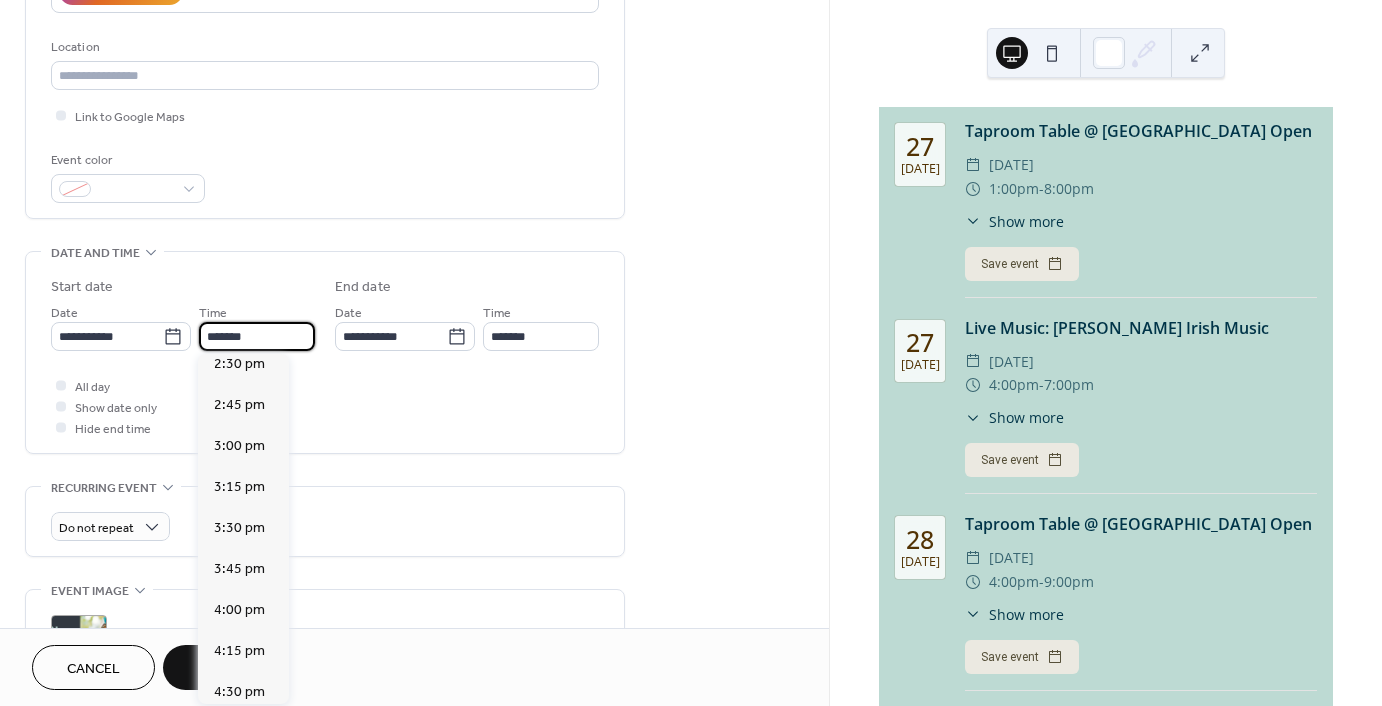 type on "*******" 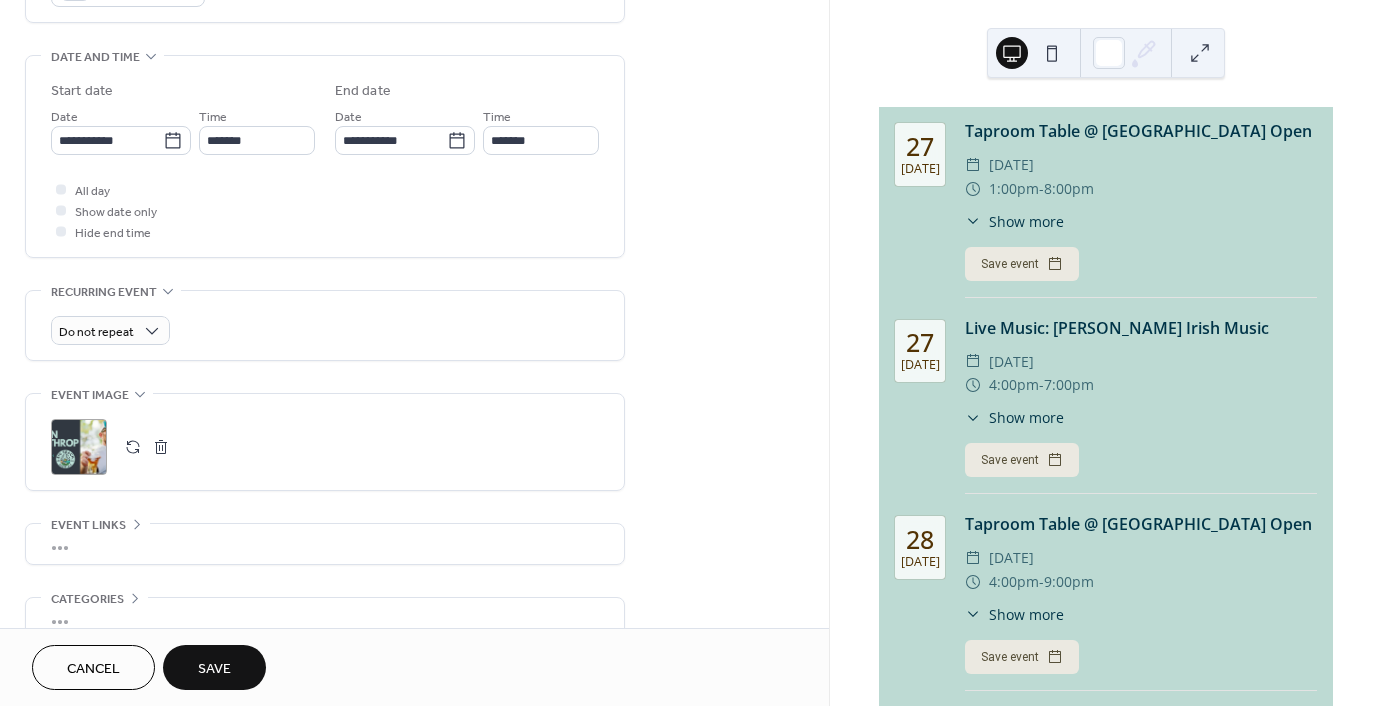 scroll, scrollTop: 600, scrollLeft: 0, axis: vertical 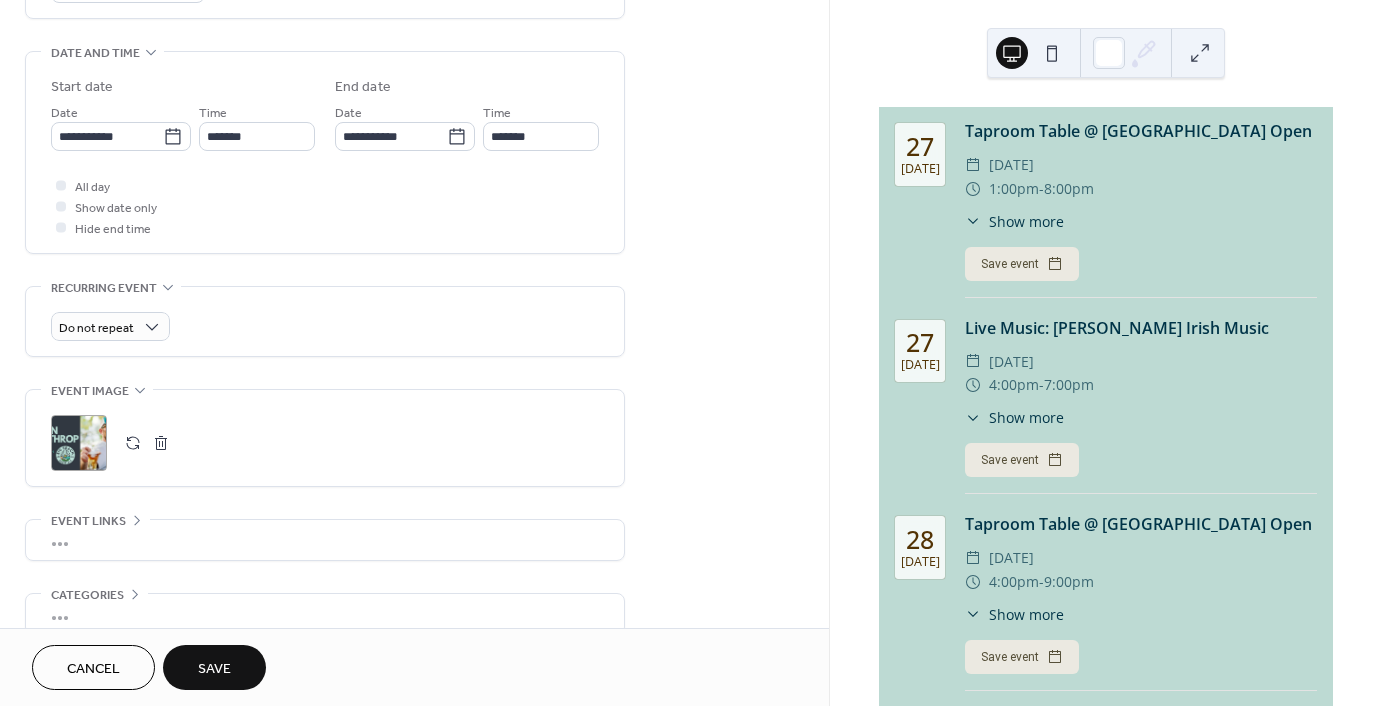 click at bounding box center (161, 443) 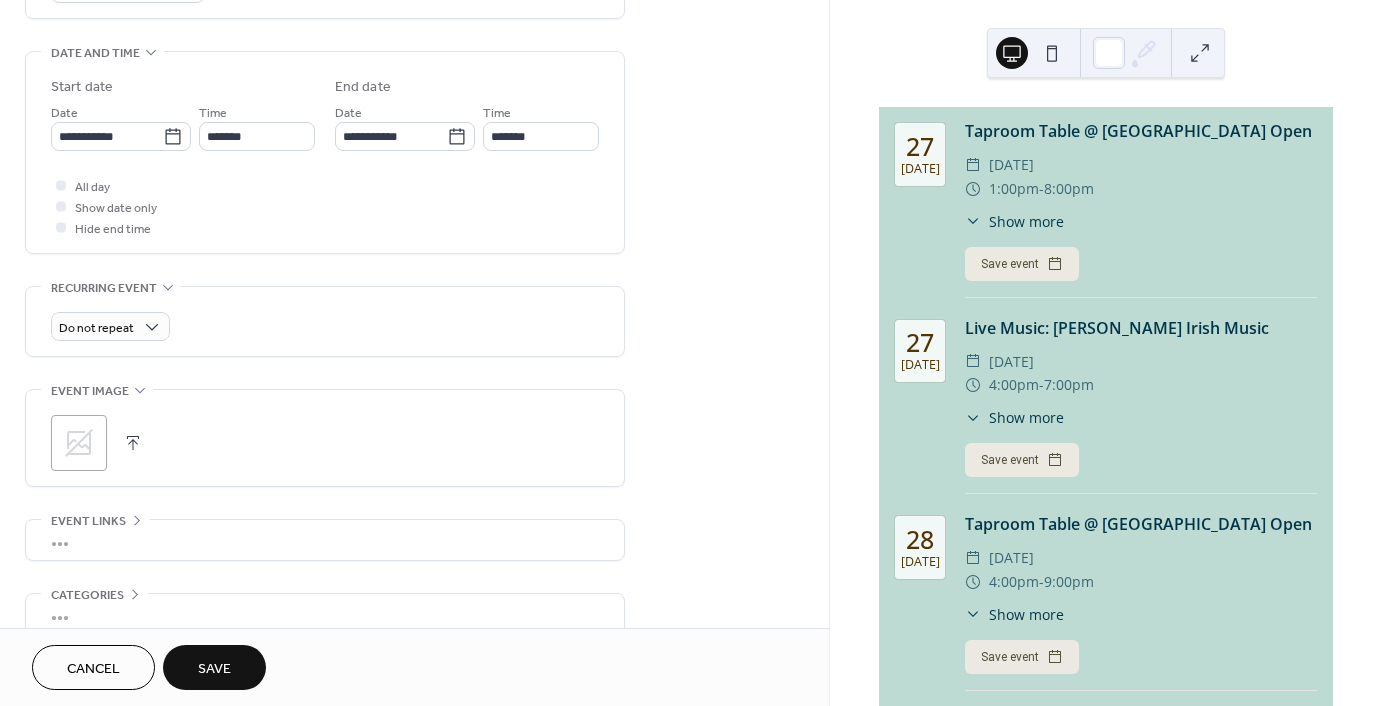 click at bounding box center (133, 443) 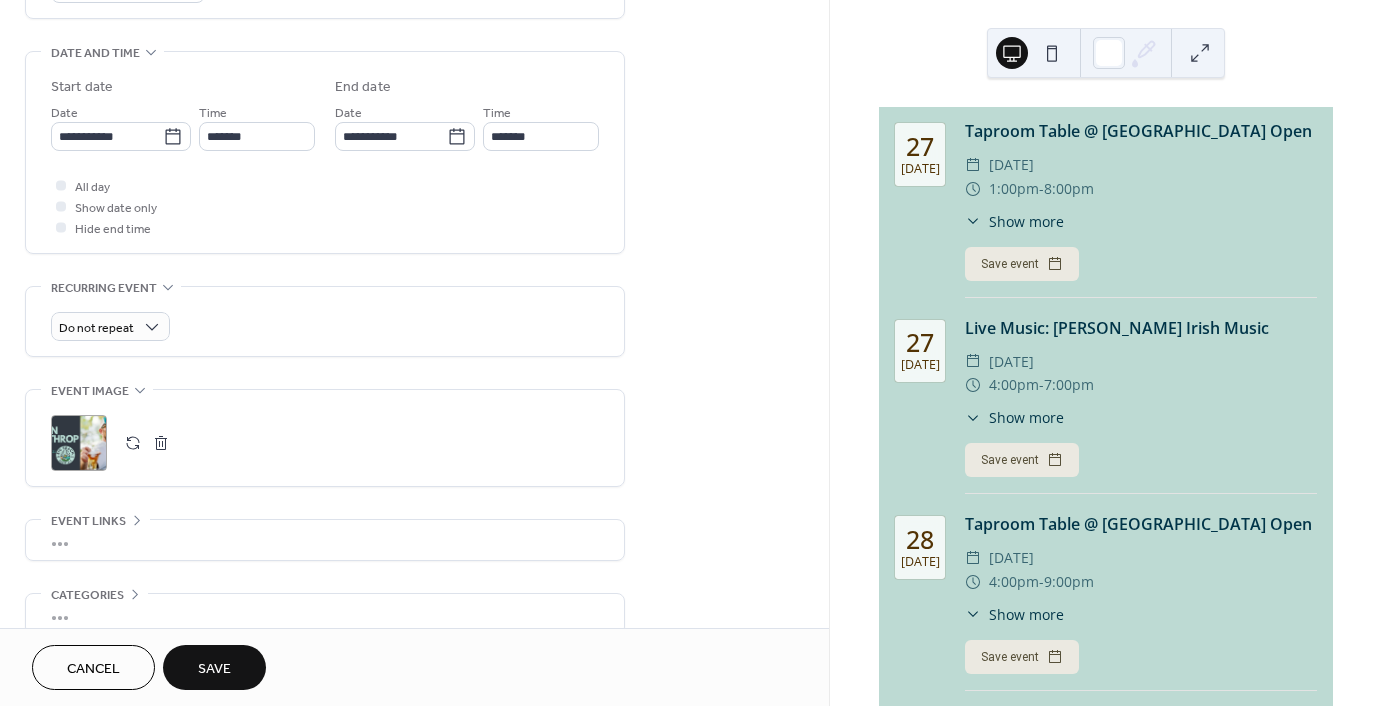 click on "Save" at bounding box center [214, 667] 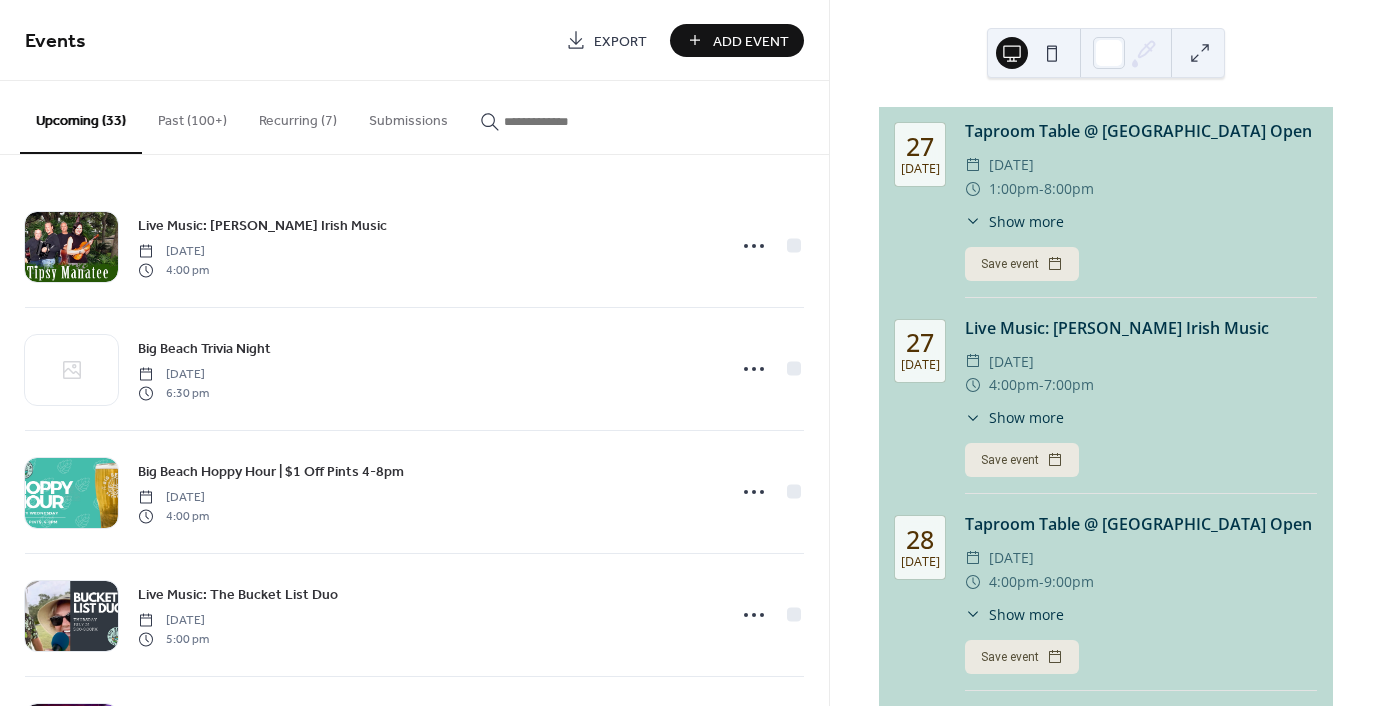 scroll, scrollTop: 0, scrollLeft: 0, axis: both 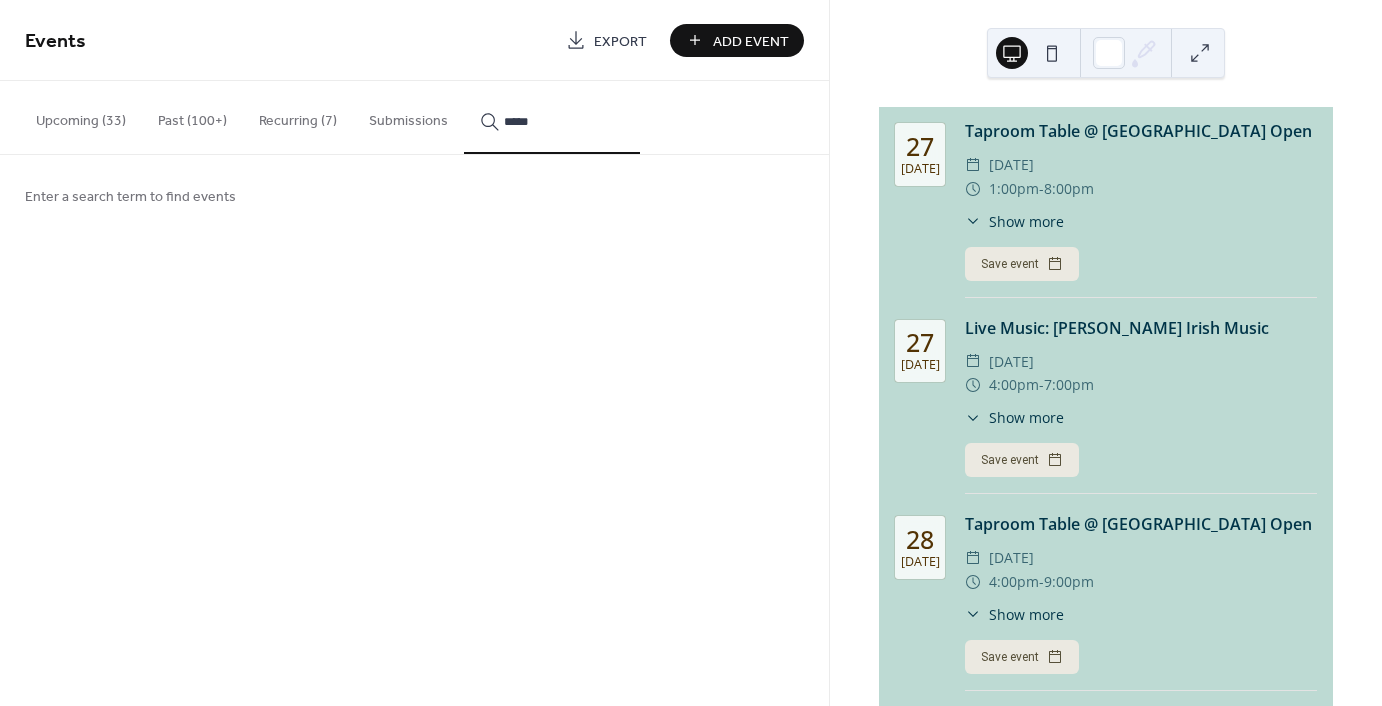click on "*****" at bounding box center (552, 117) 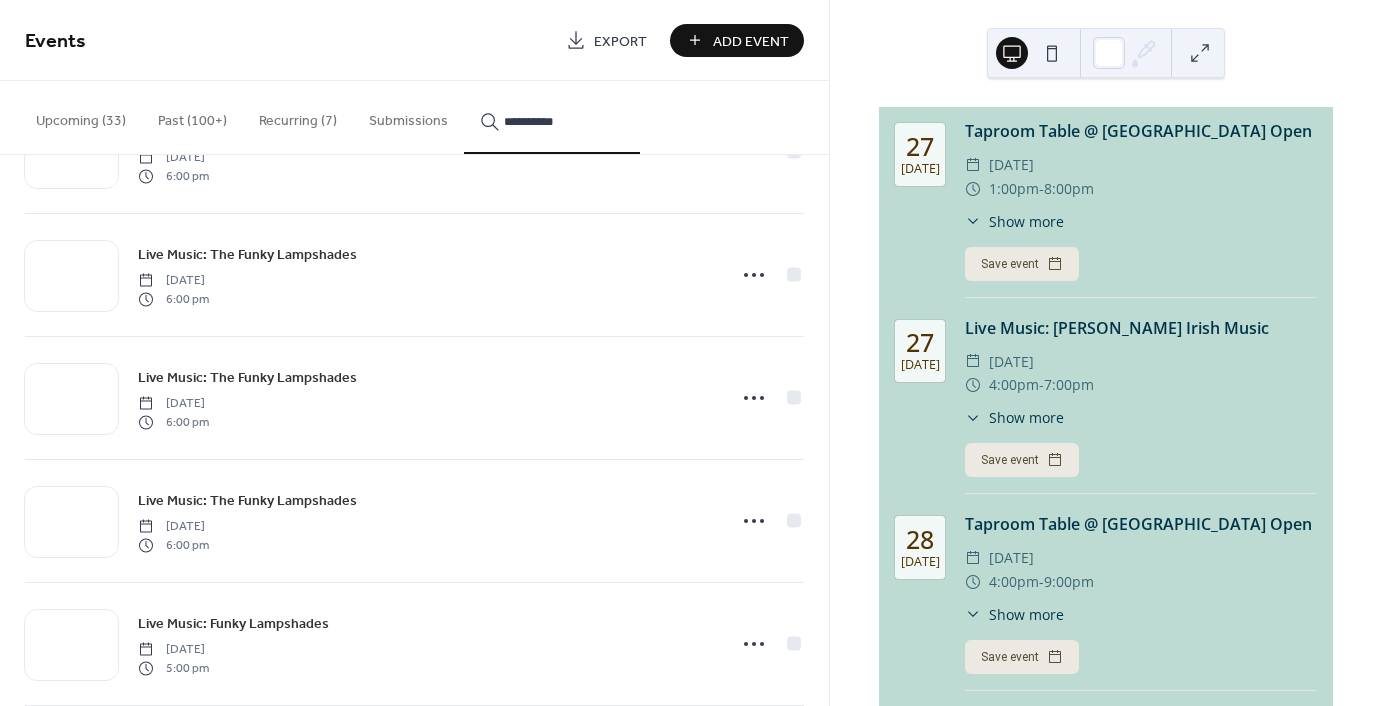 scroll, scrollTop: 2800, scrollLeft: 0, axis: vertical 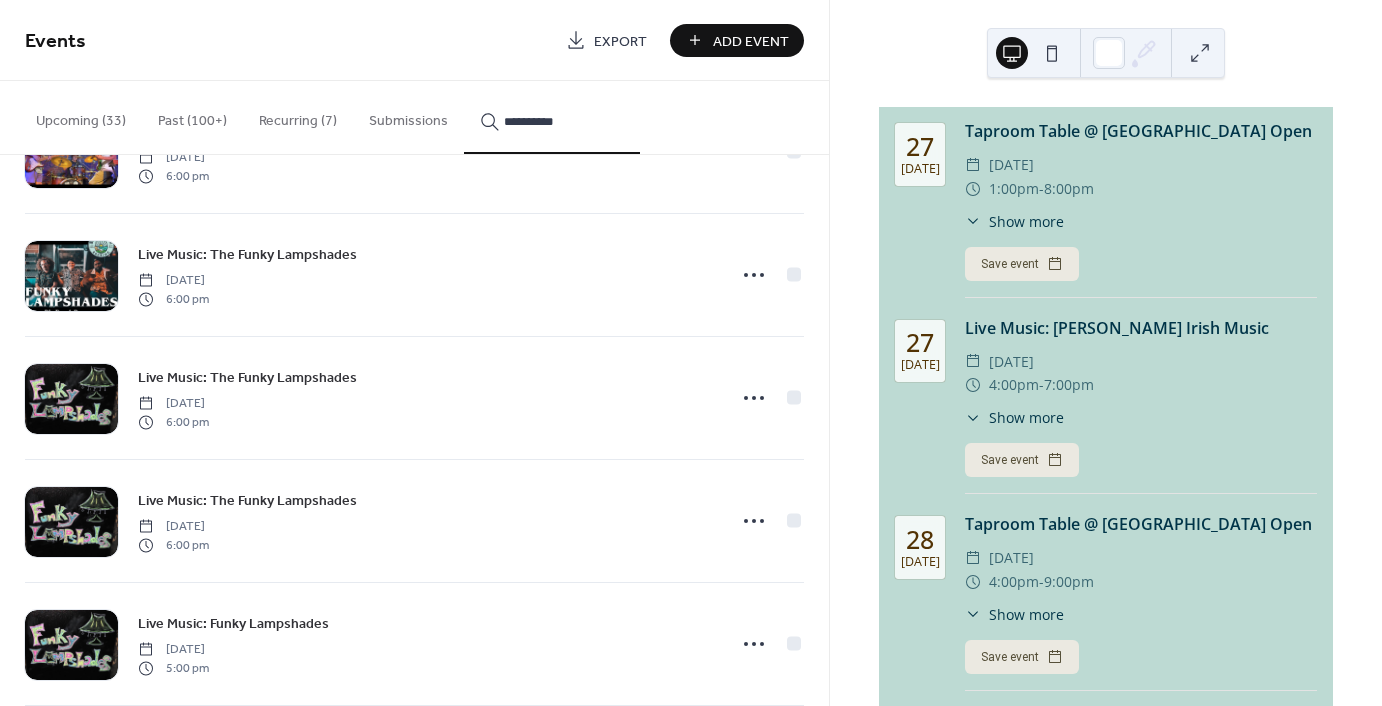 type on "**********" 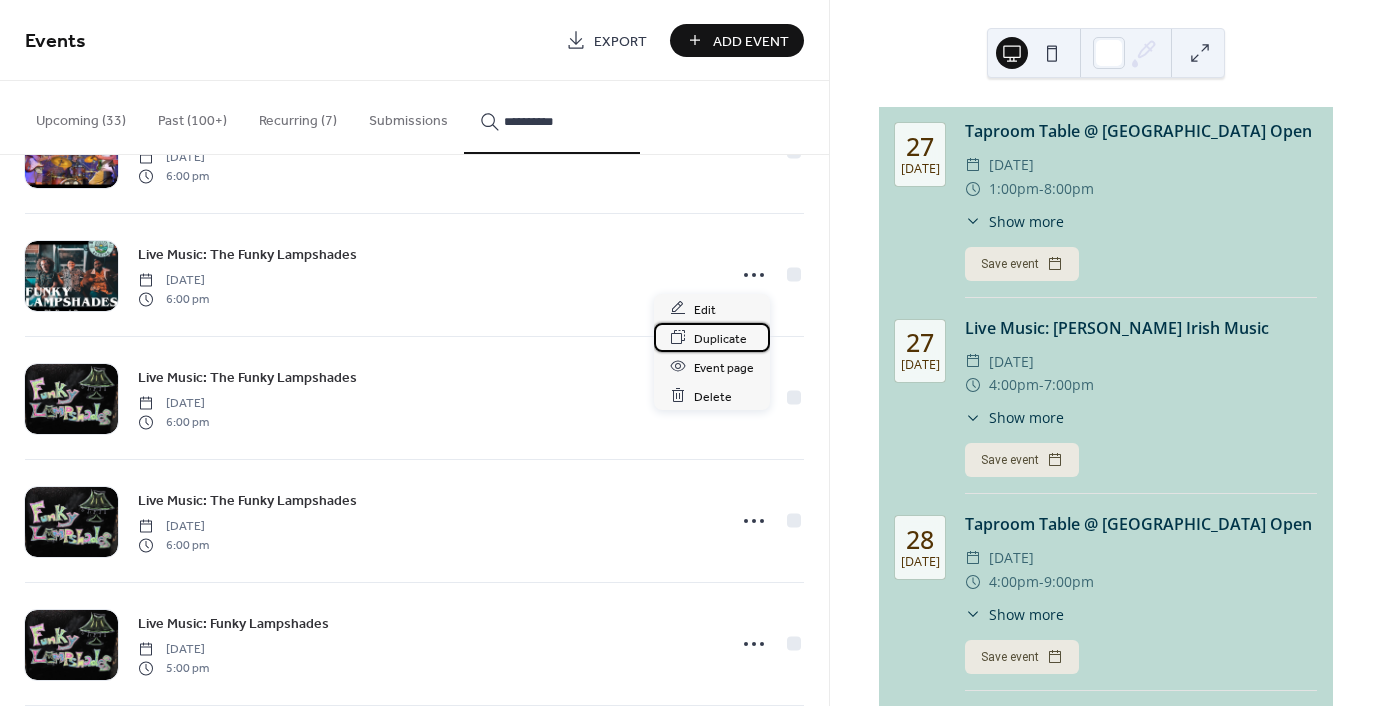 click on "Duplicate" at bounding box center (720, 338) 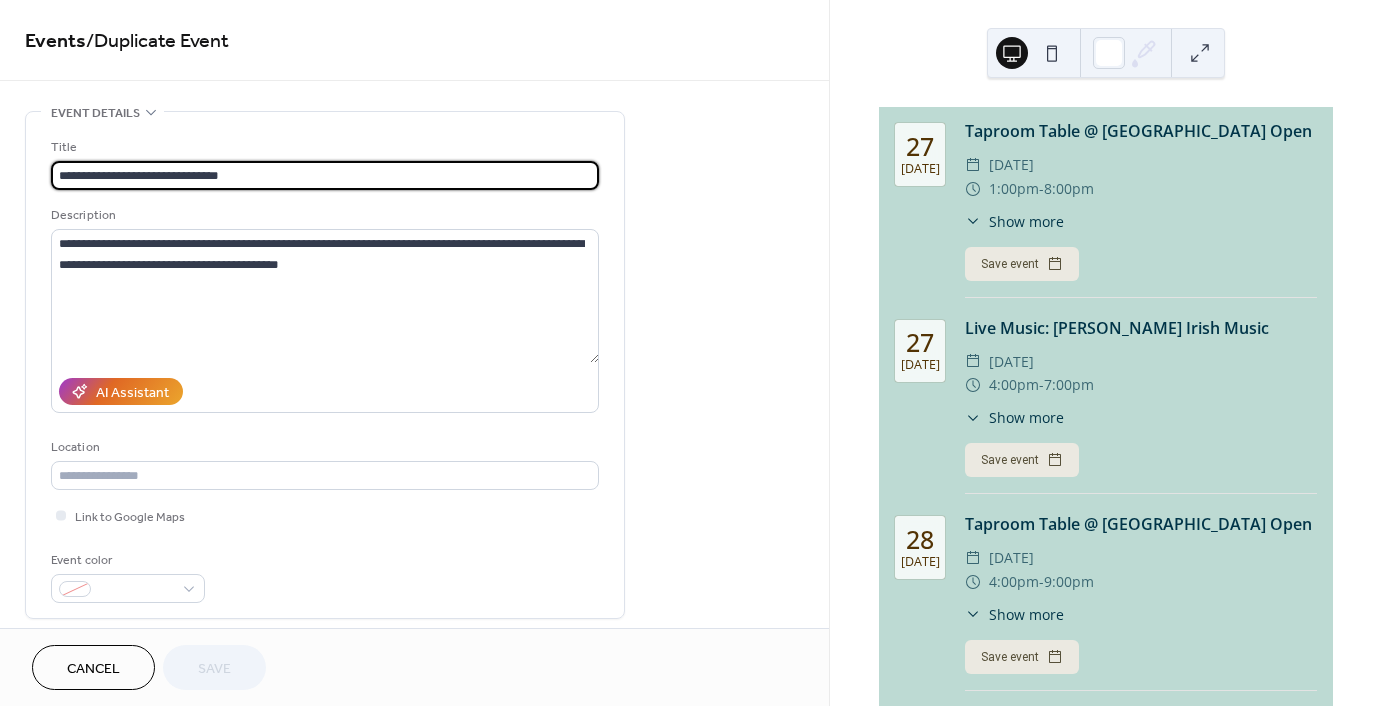 click on "**********" at bounding box center [325, 175] 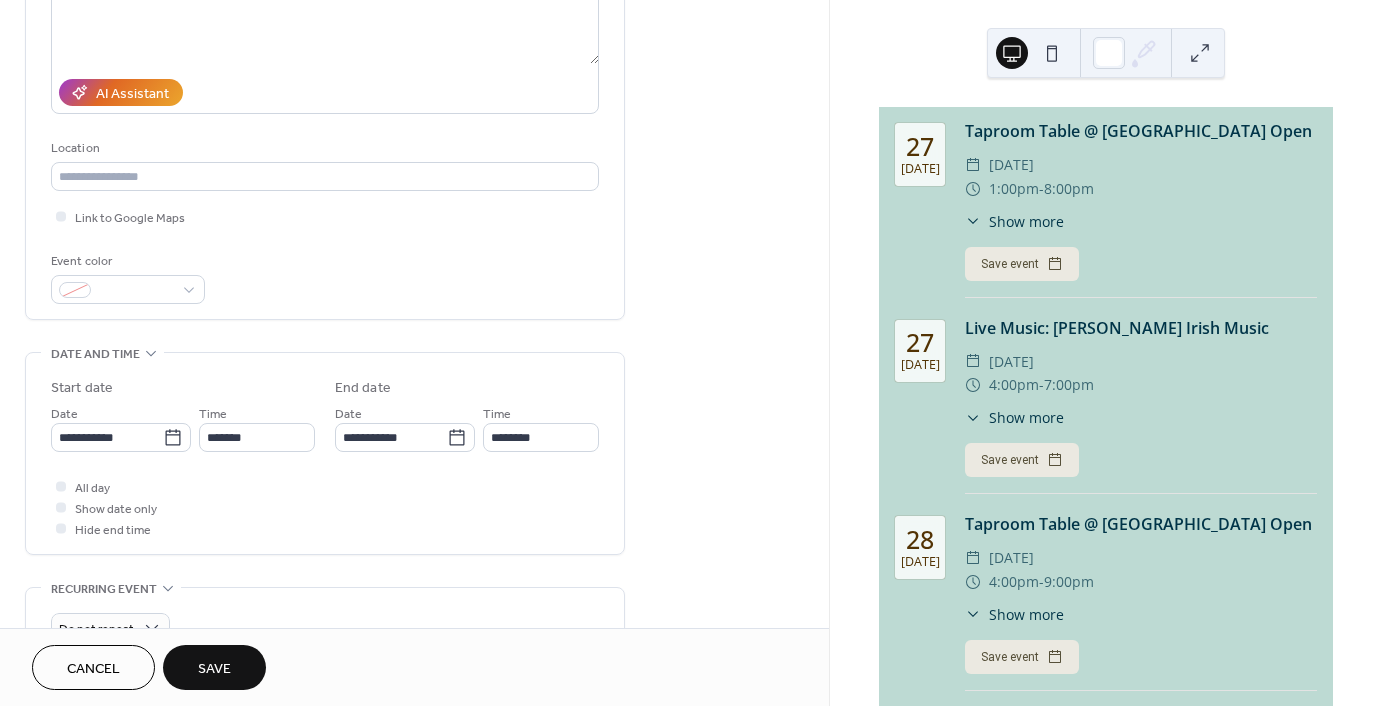 scroll, scrollTop: 300, scrollLeft: 0, axis: vertical 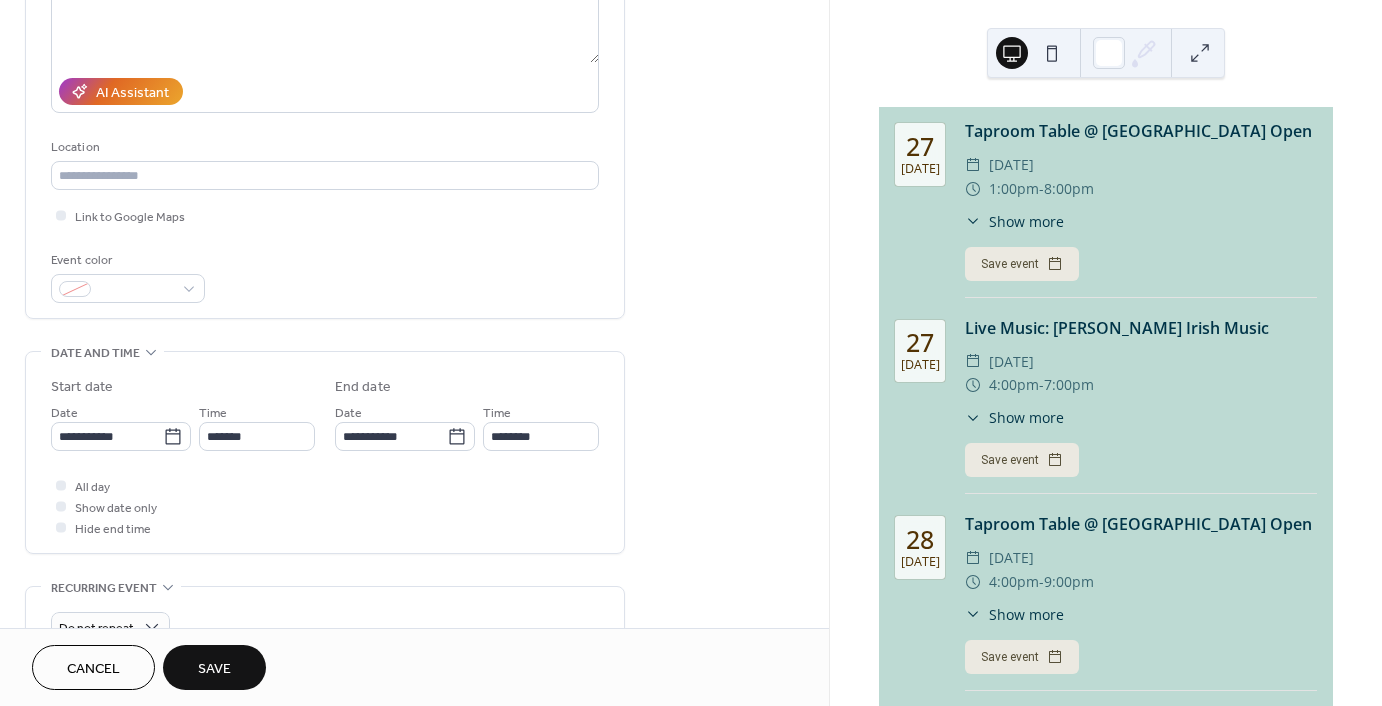 type on "**********" 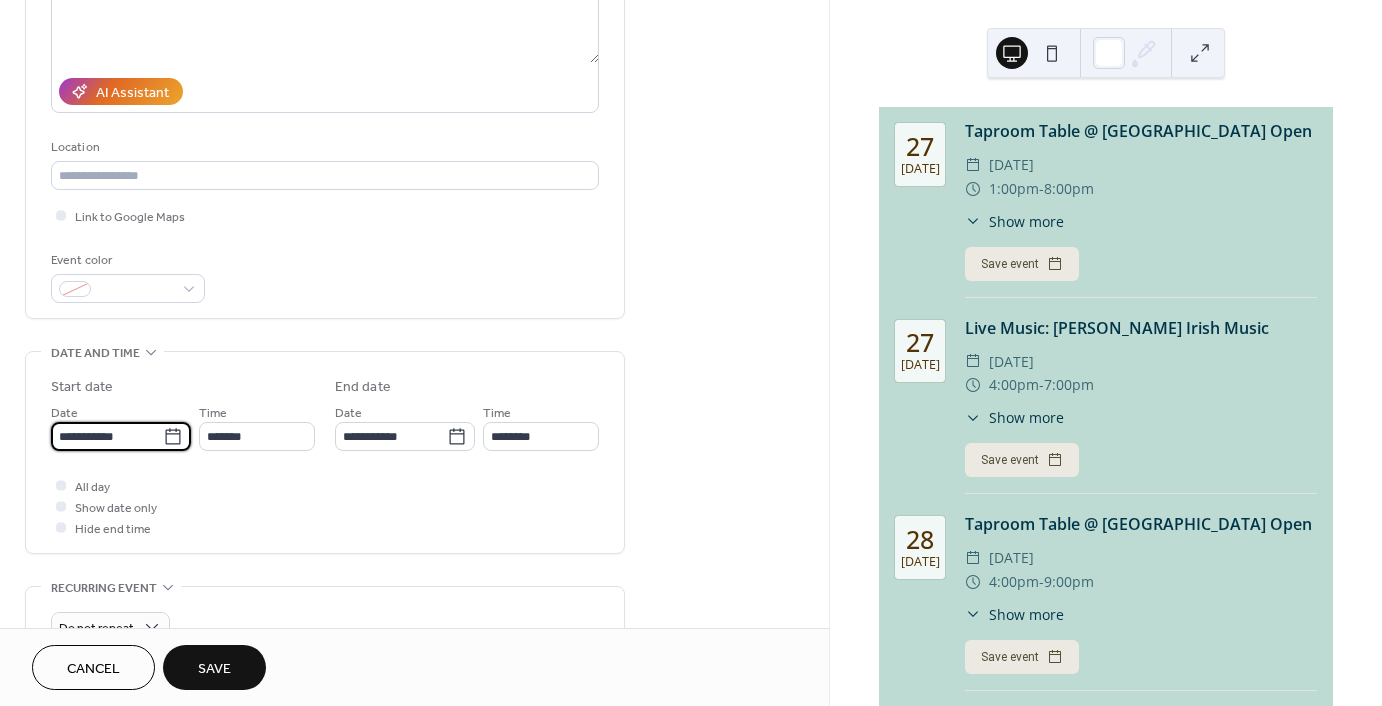 click on "**********" at bounding box center (107, 436) 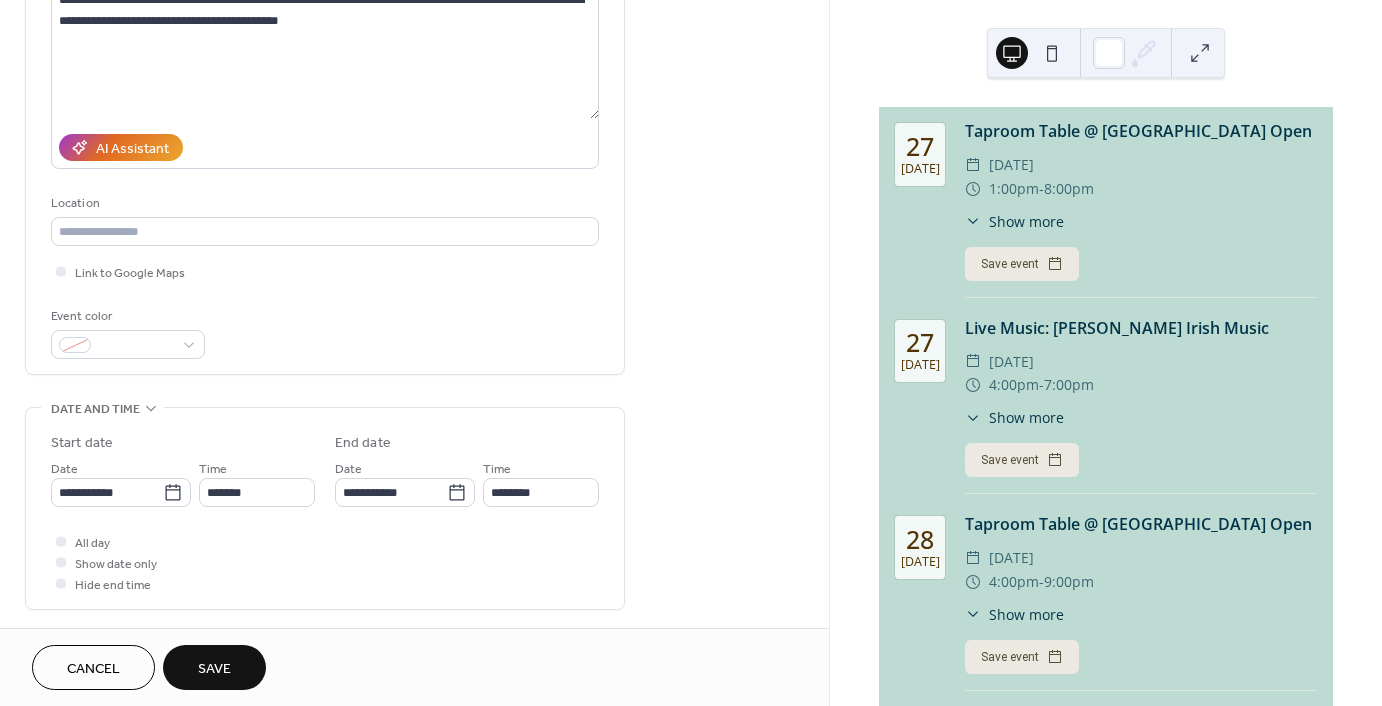 scroll, scrollTop: 0, scrollLeft: 0, axis: both 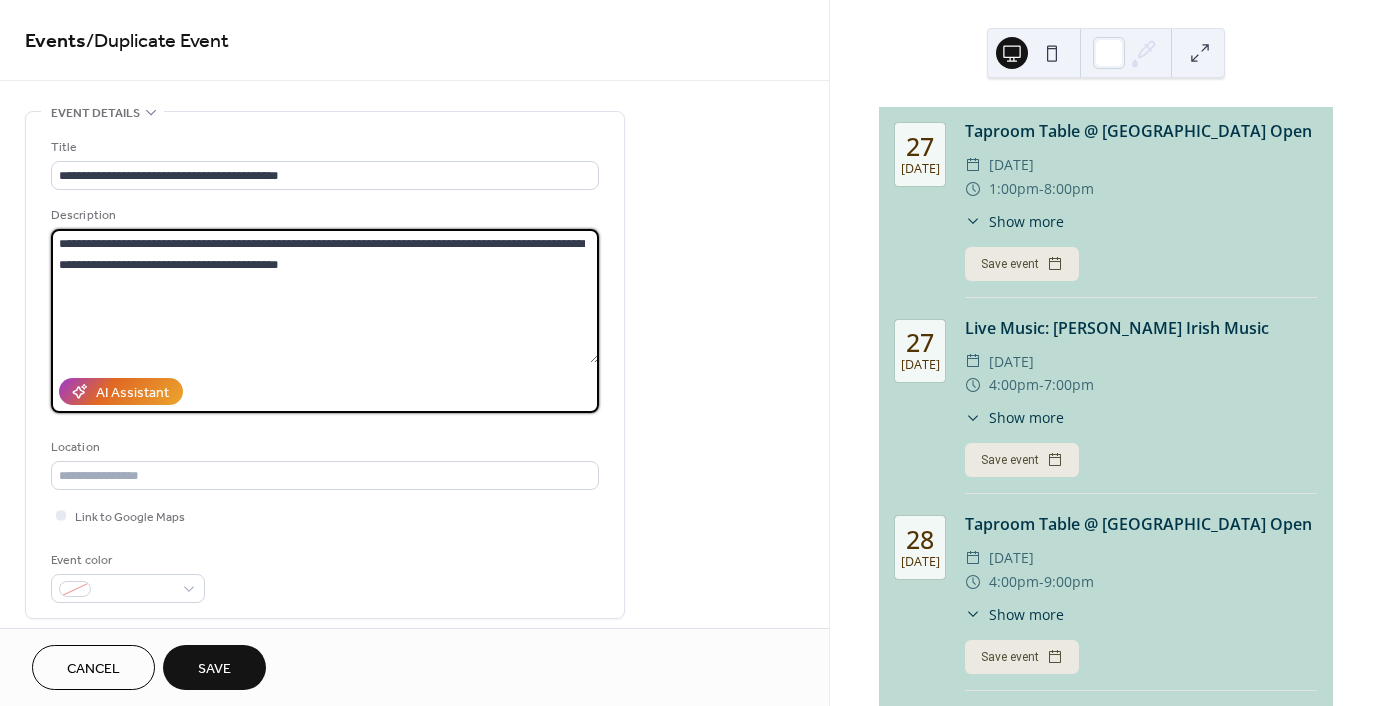 click on "**********" at bounding box center (325, 296) 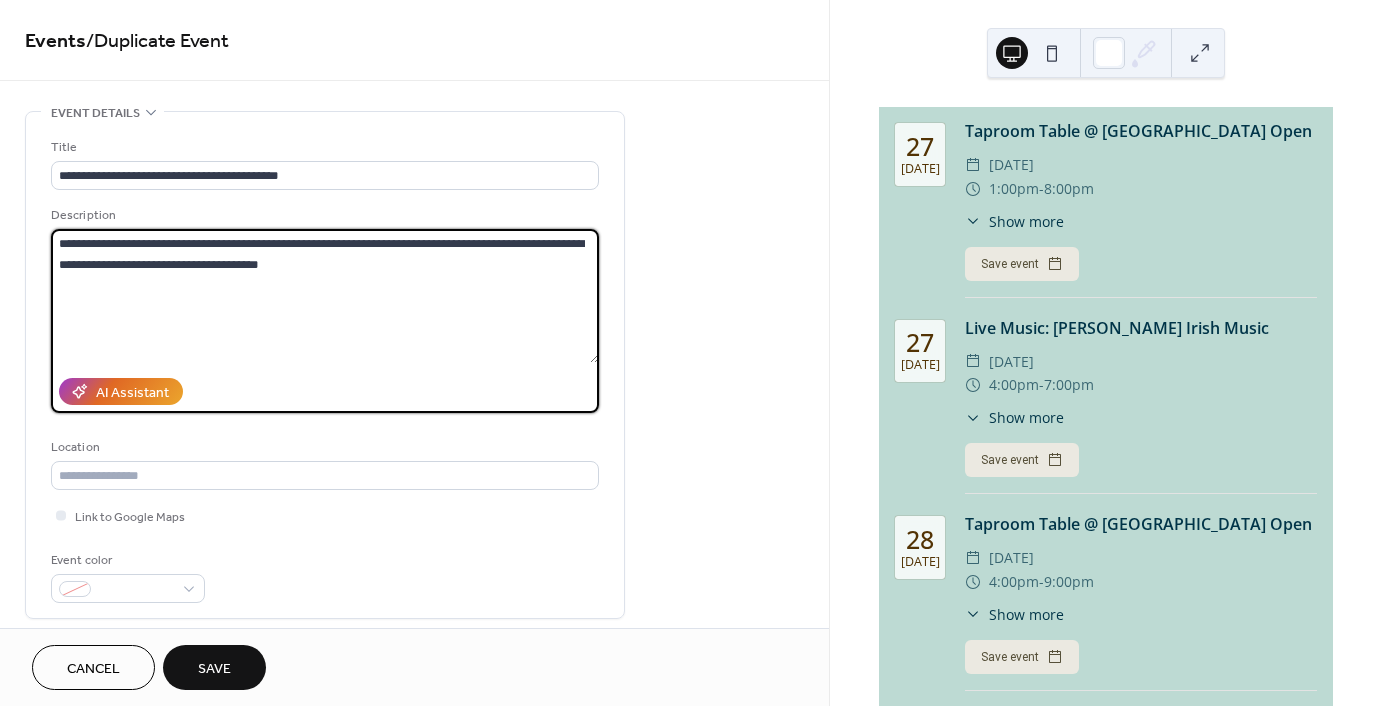 click on "**********" at bounding box center [325, 296] 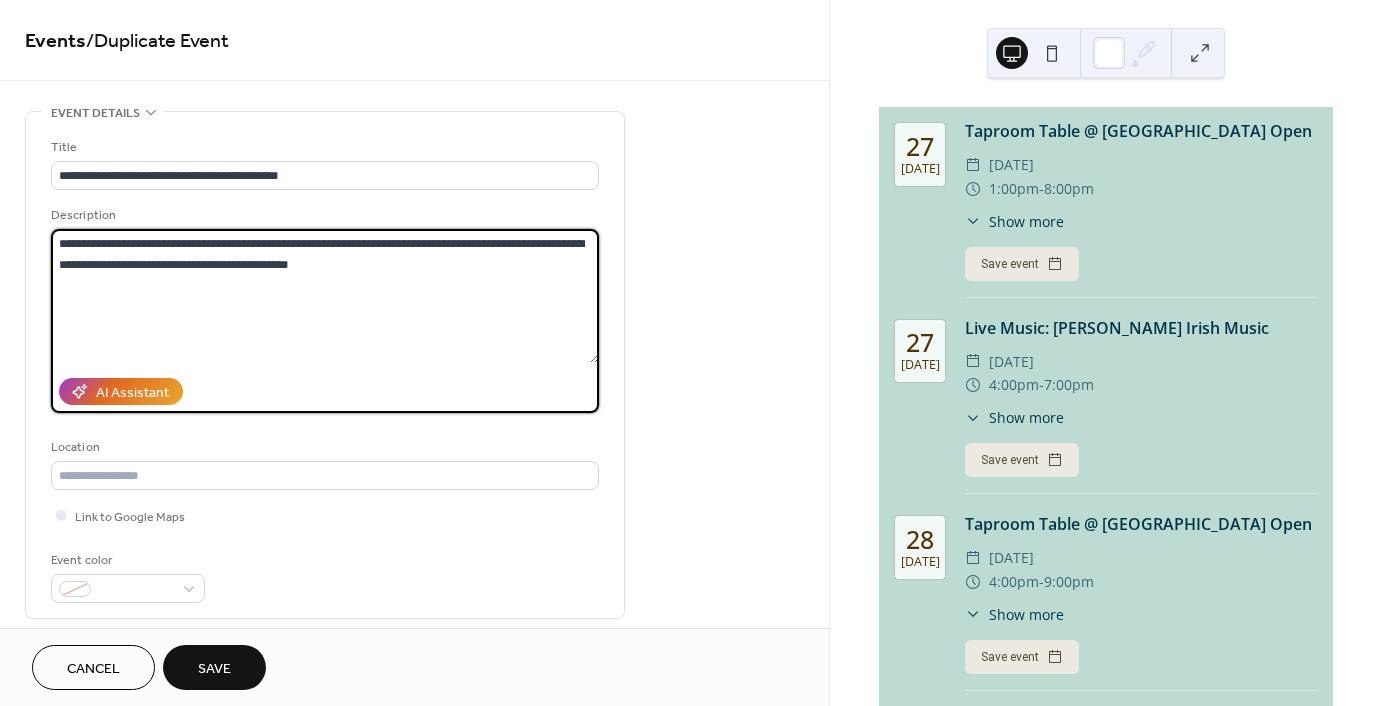 click on "**********" at bounding box center (325, 296) 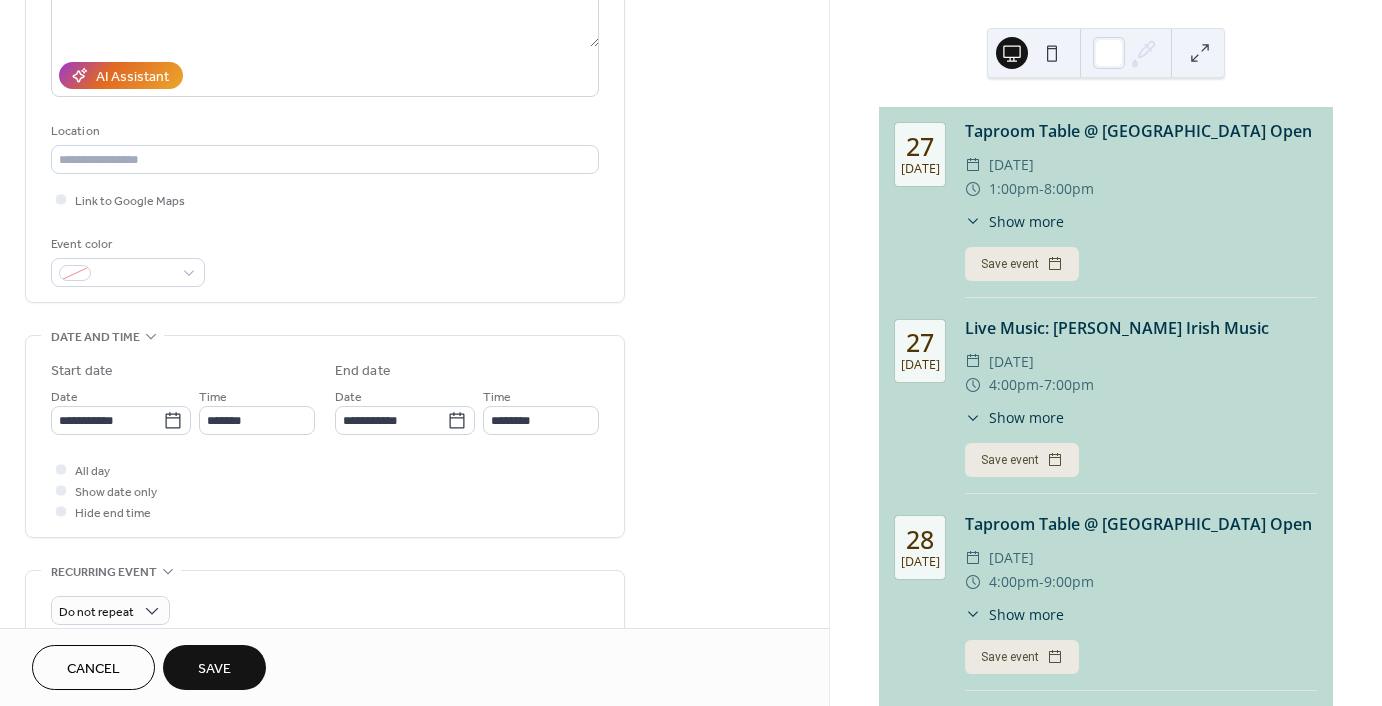 scroll, scrollTop: 400, scrollLeft: 0, axis: vertical 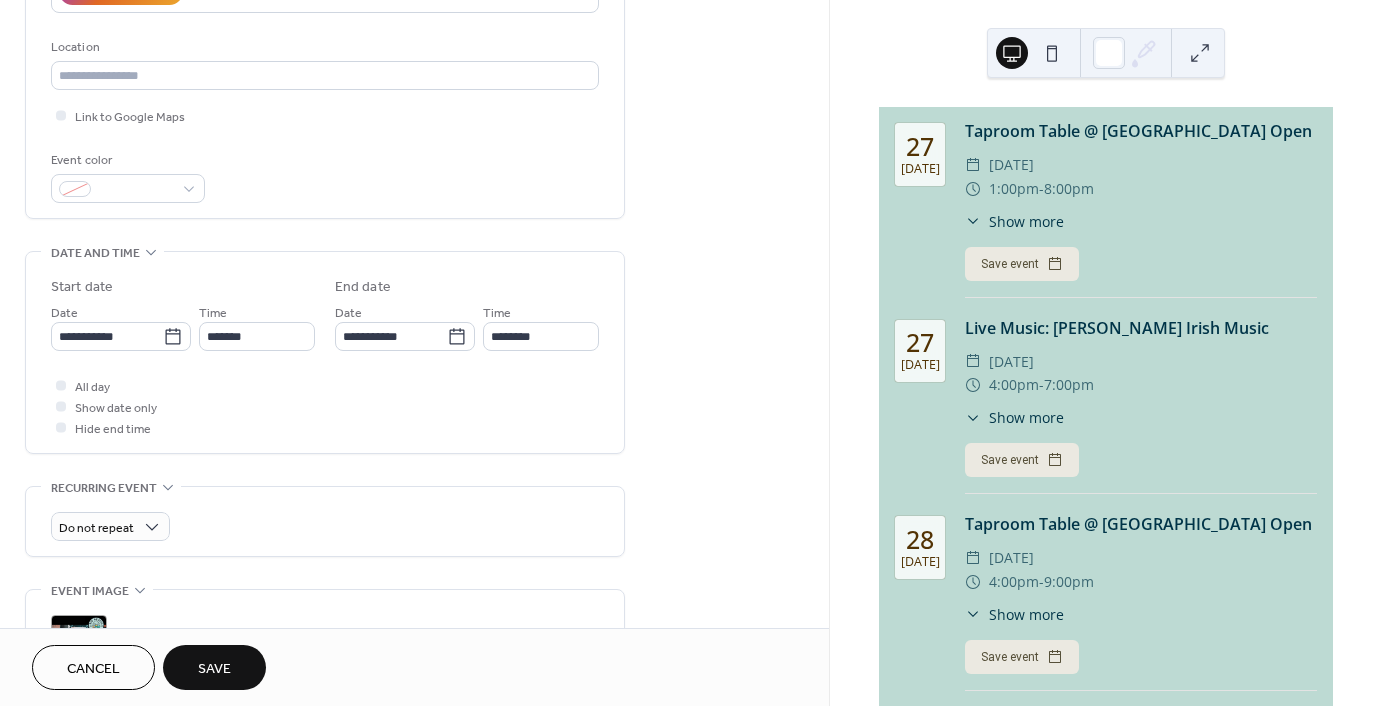click 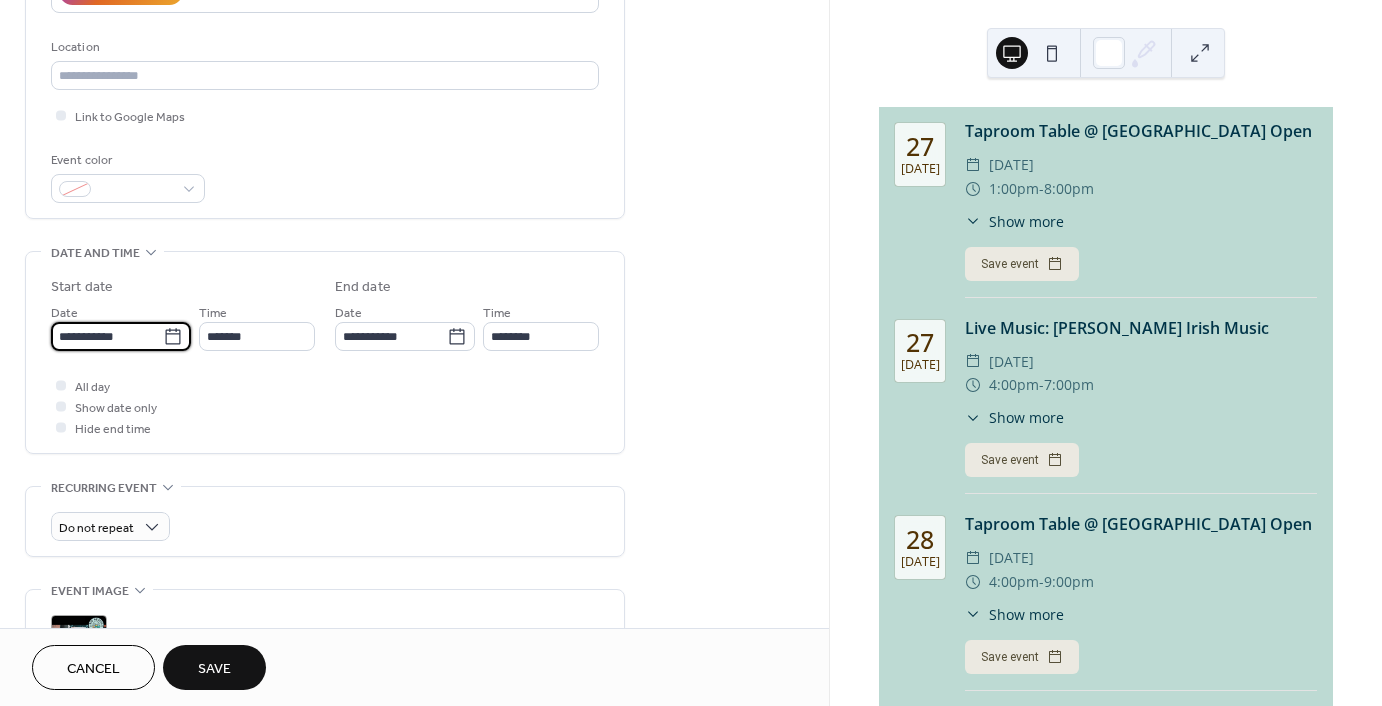 click on "**********" at bounding box center (107, 336) 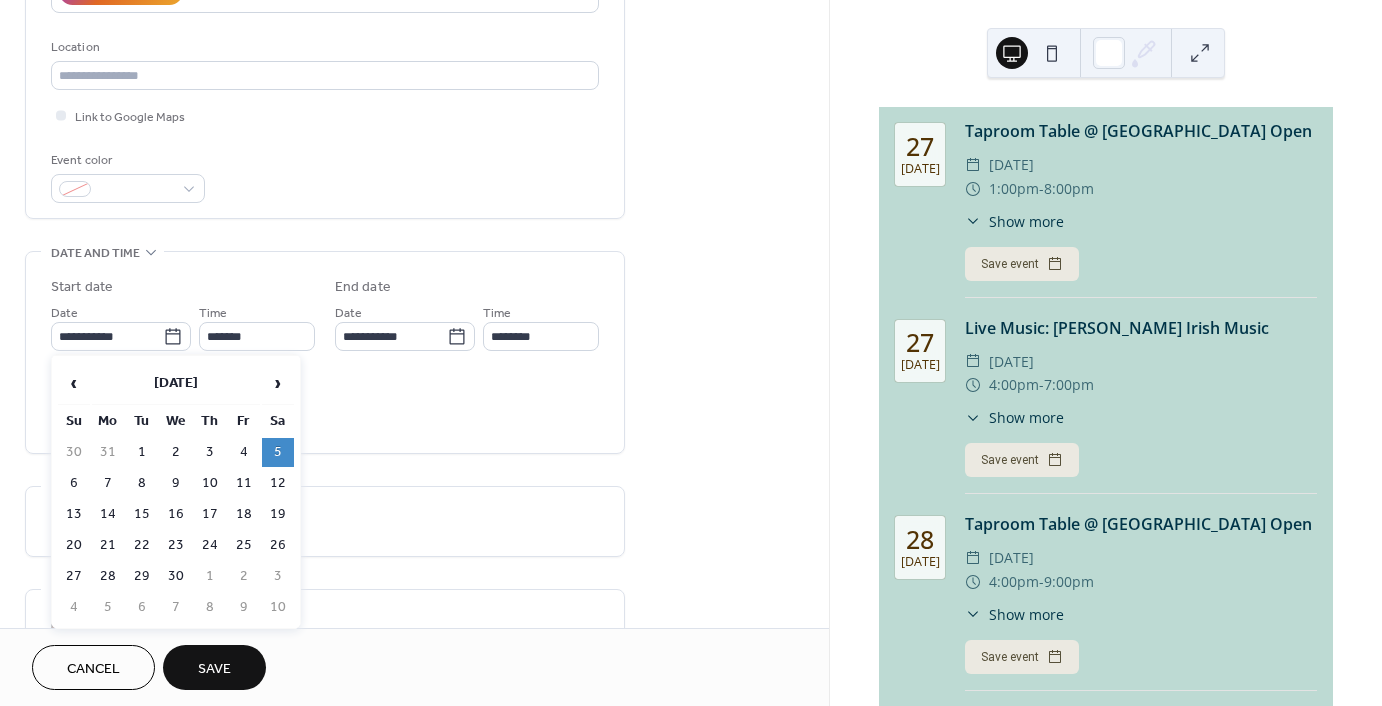 click on "›" at bounding box center [278, 383] 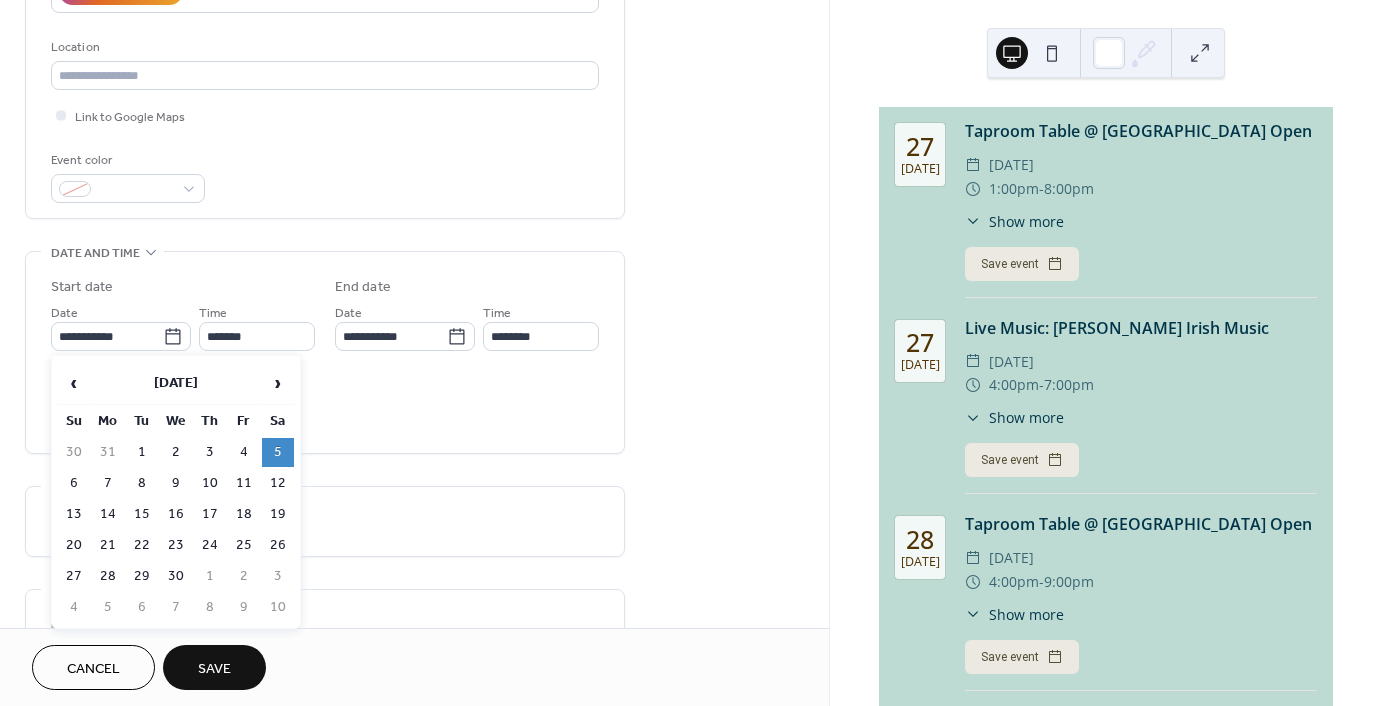 click on "›" at bounding box center [278, 383] 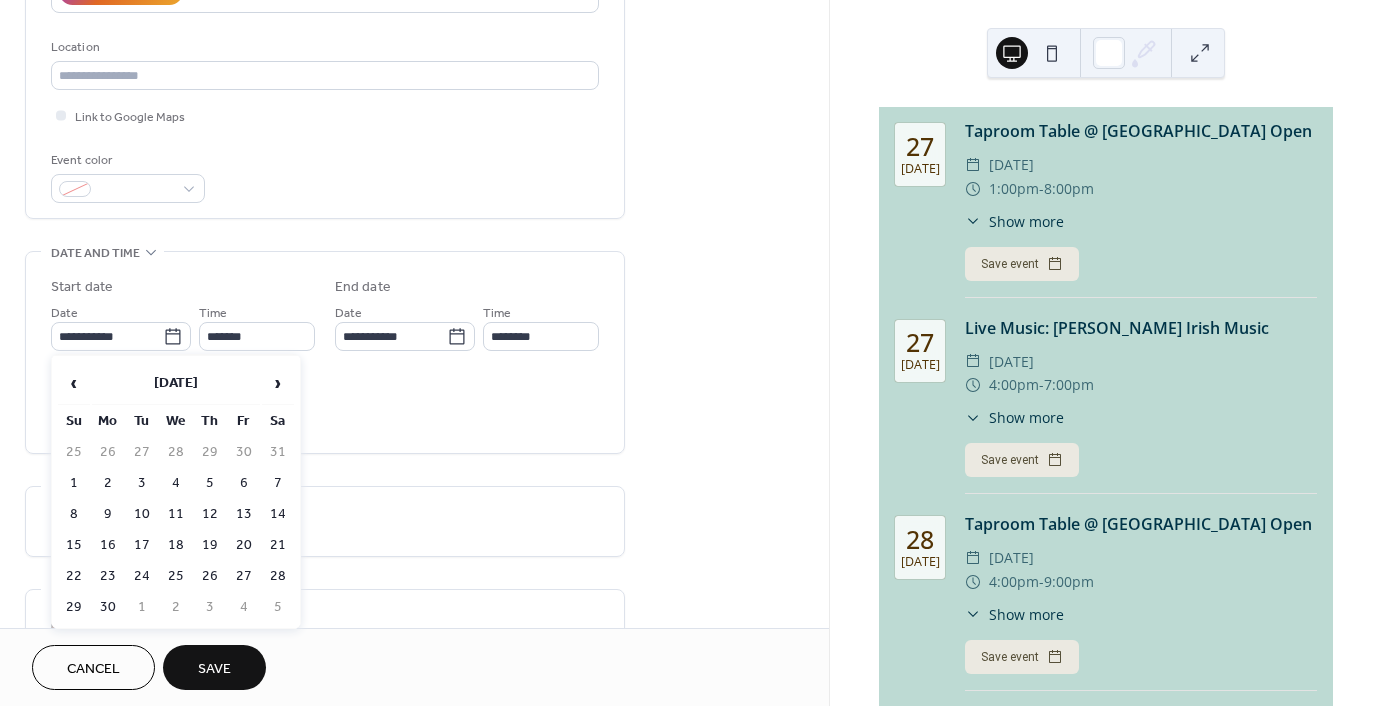 click on "›" at bounding box center [278, 383] 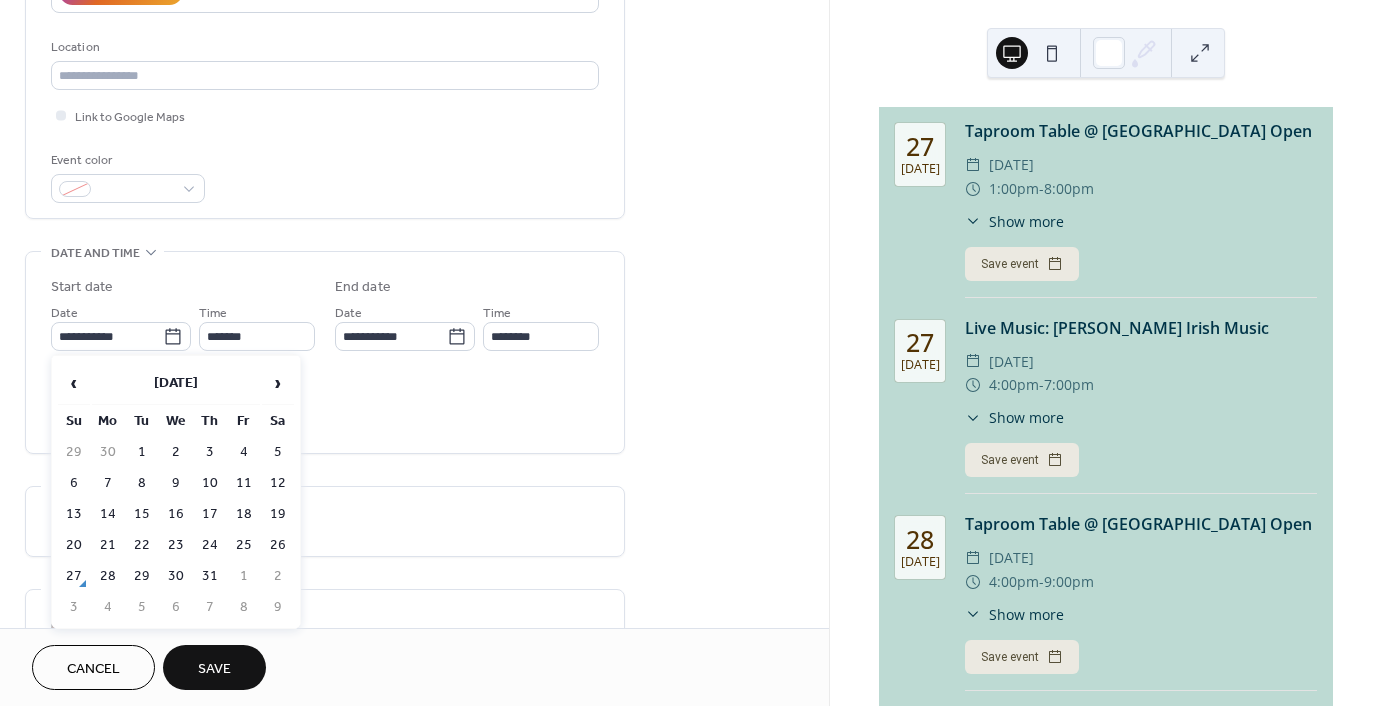 click on "›" at bounding box center [278, 383] 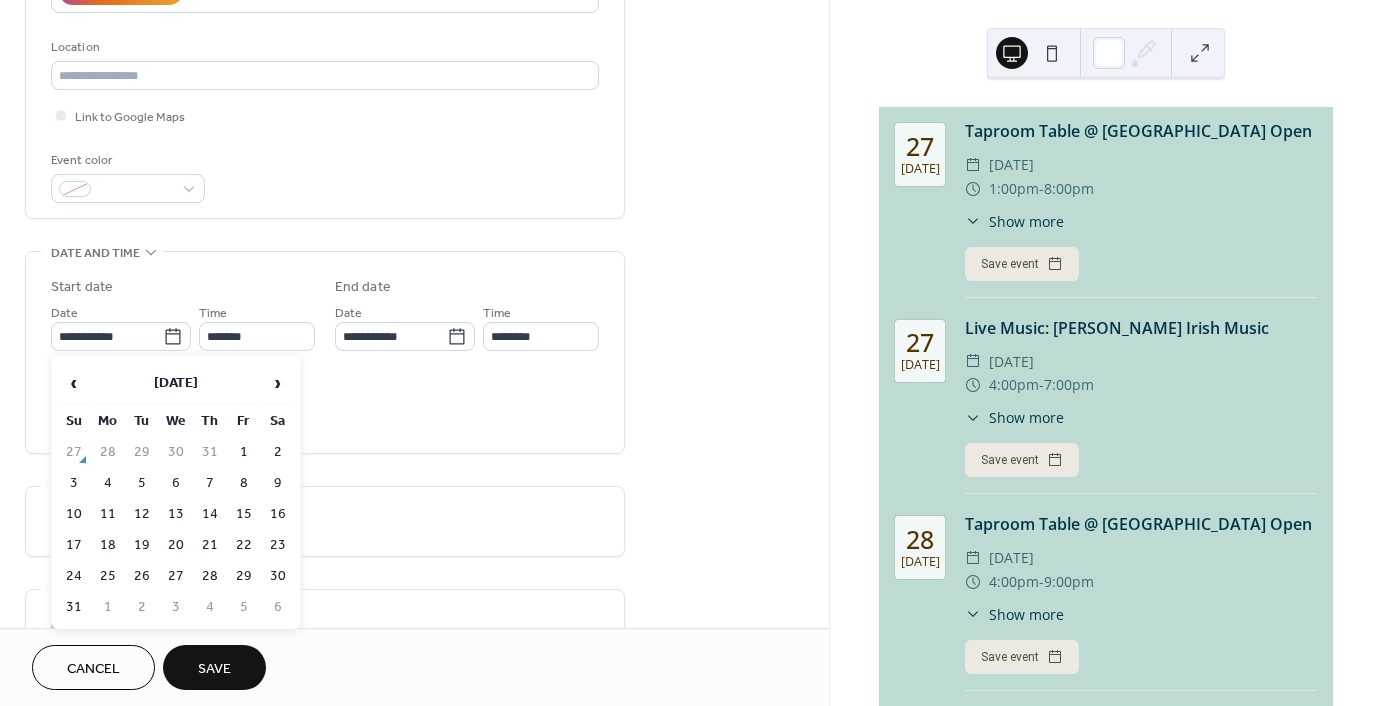 click on "›" at bounding box center [278, 383] 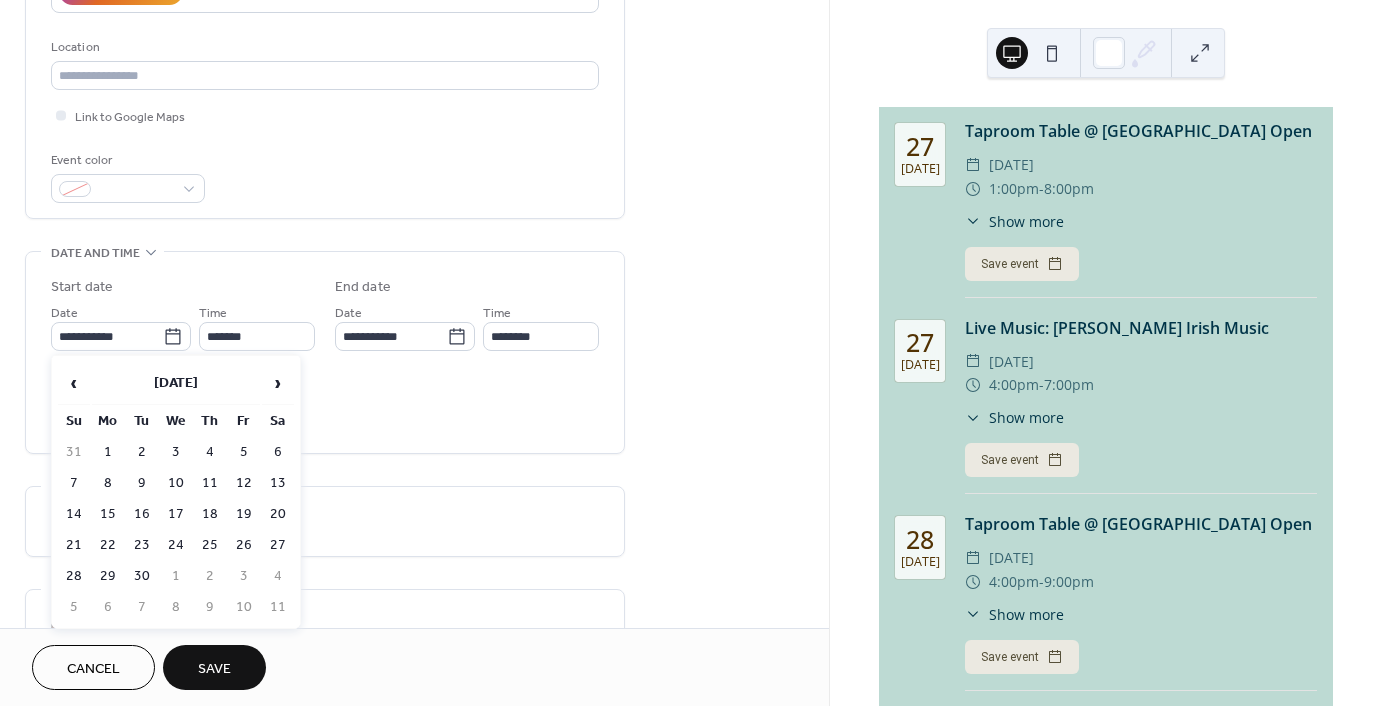 click on "›" at bounding box center (278, 383) 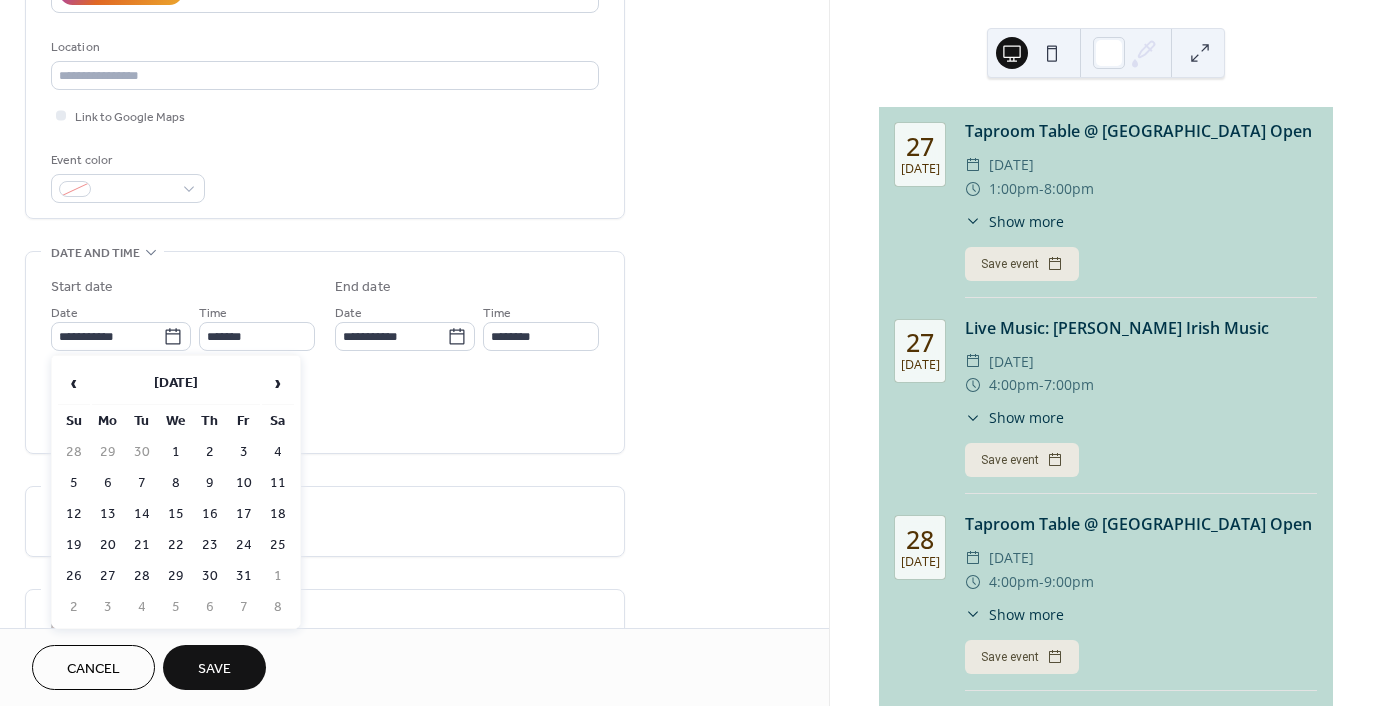 click on "18" at bounding box center (278, 514) 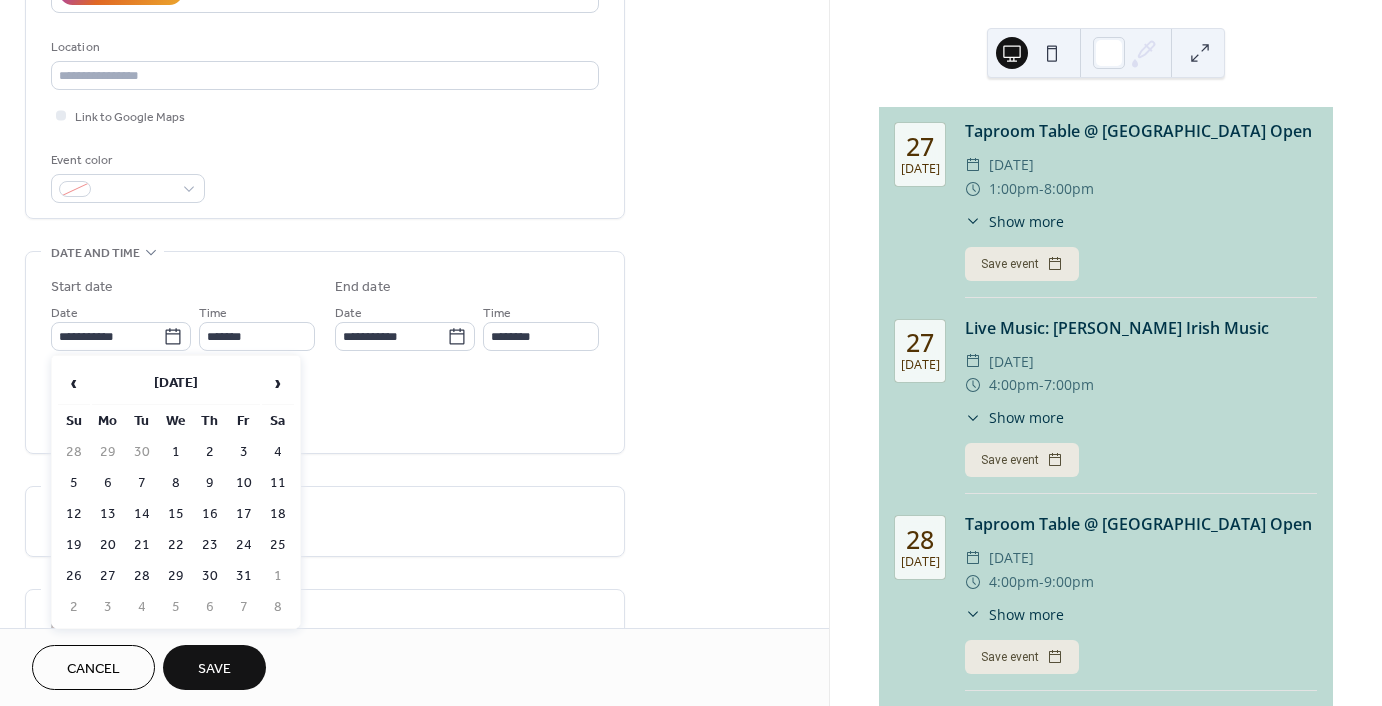 type on "**********" 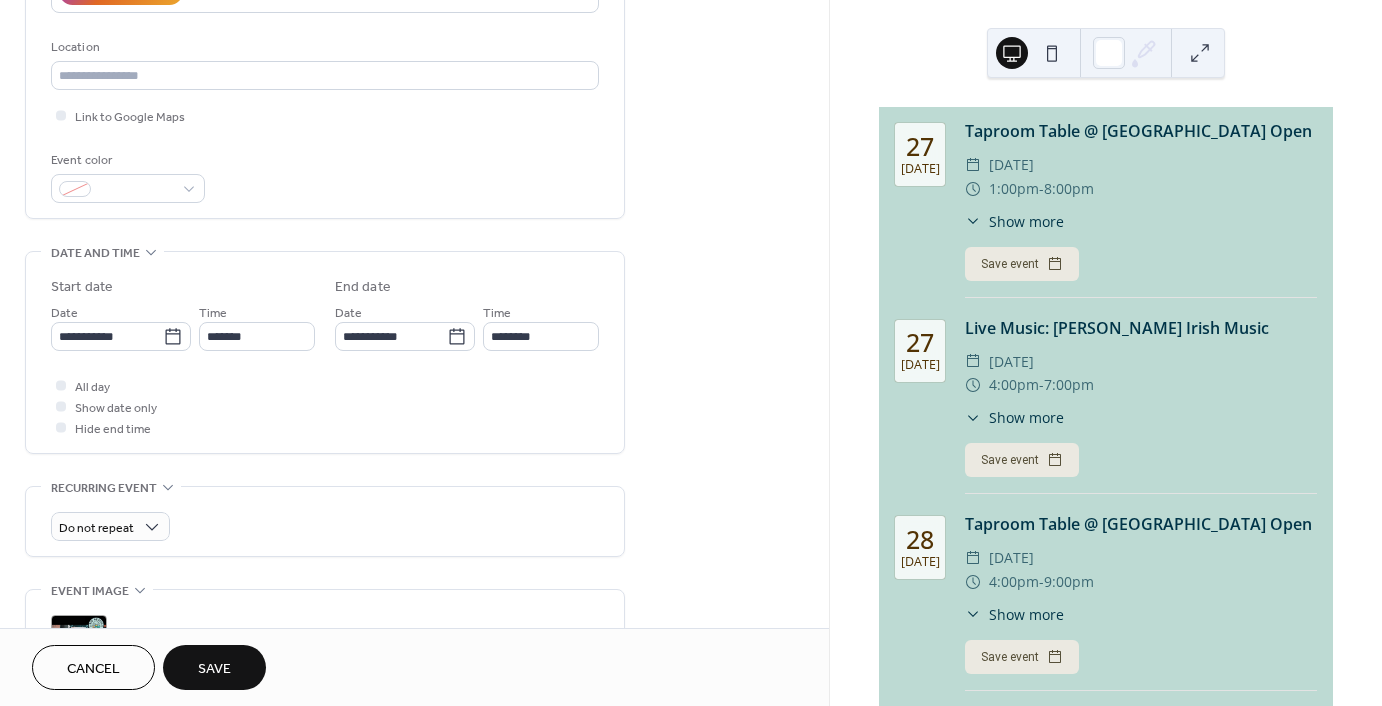 scroll, scrollTop: 699, scrollLeft: 0, axis: vertical 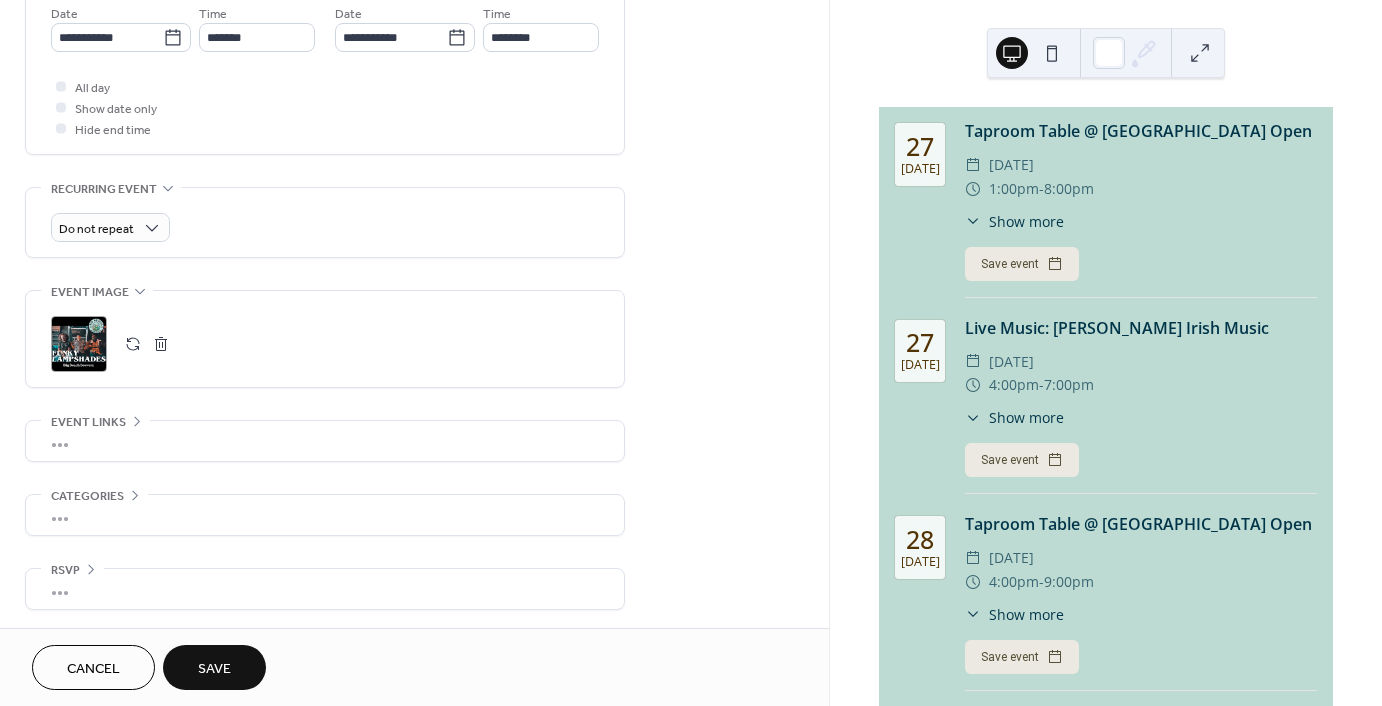 click on "Save" at bounding box center [214, 669] 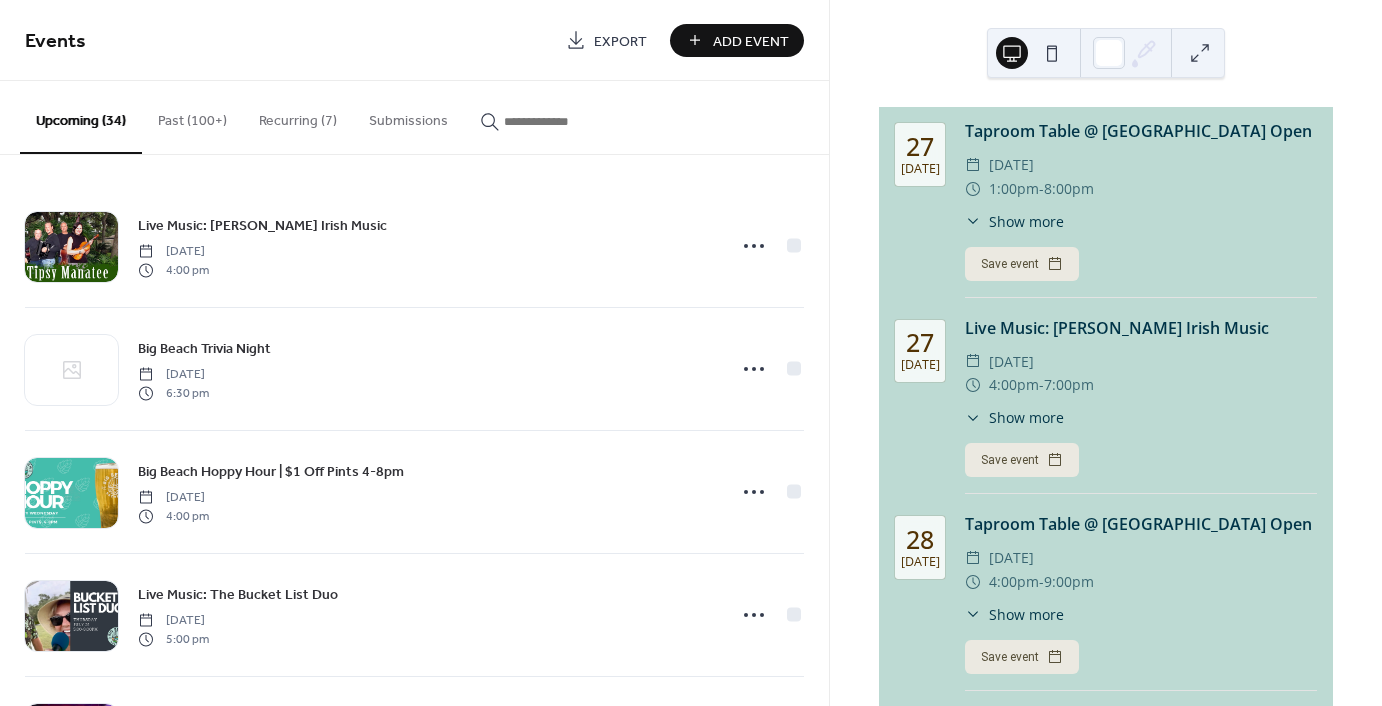 click on "Add Event" at bounding box center (737, 40) 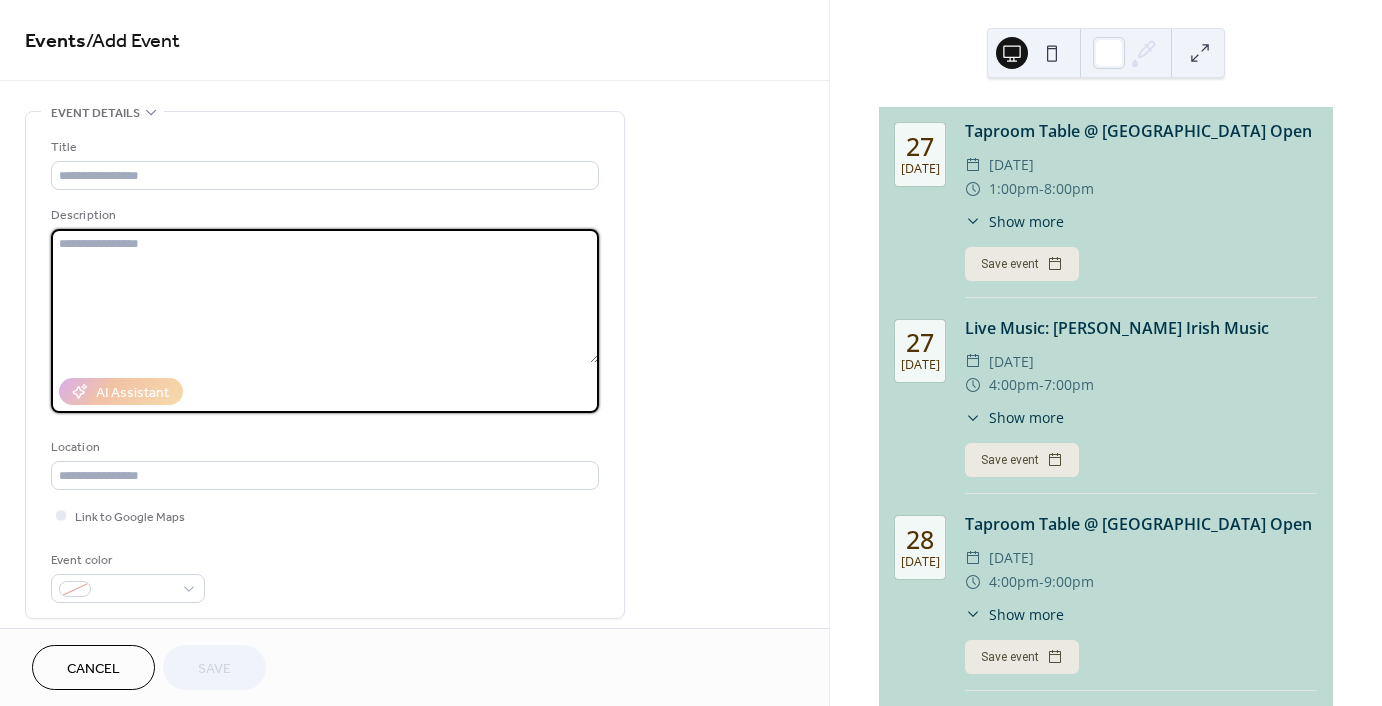 click at bounding box center (325, 296) 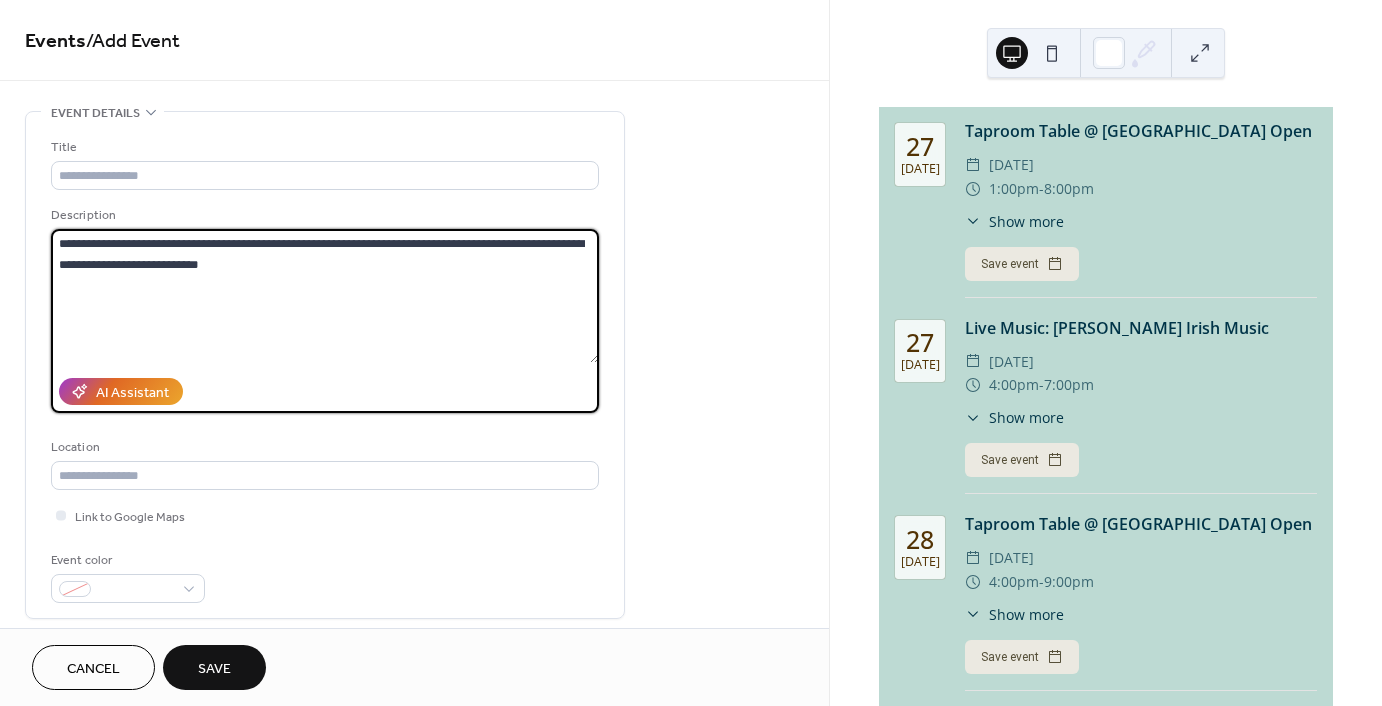 type on "**********" 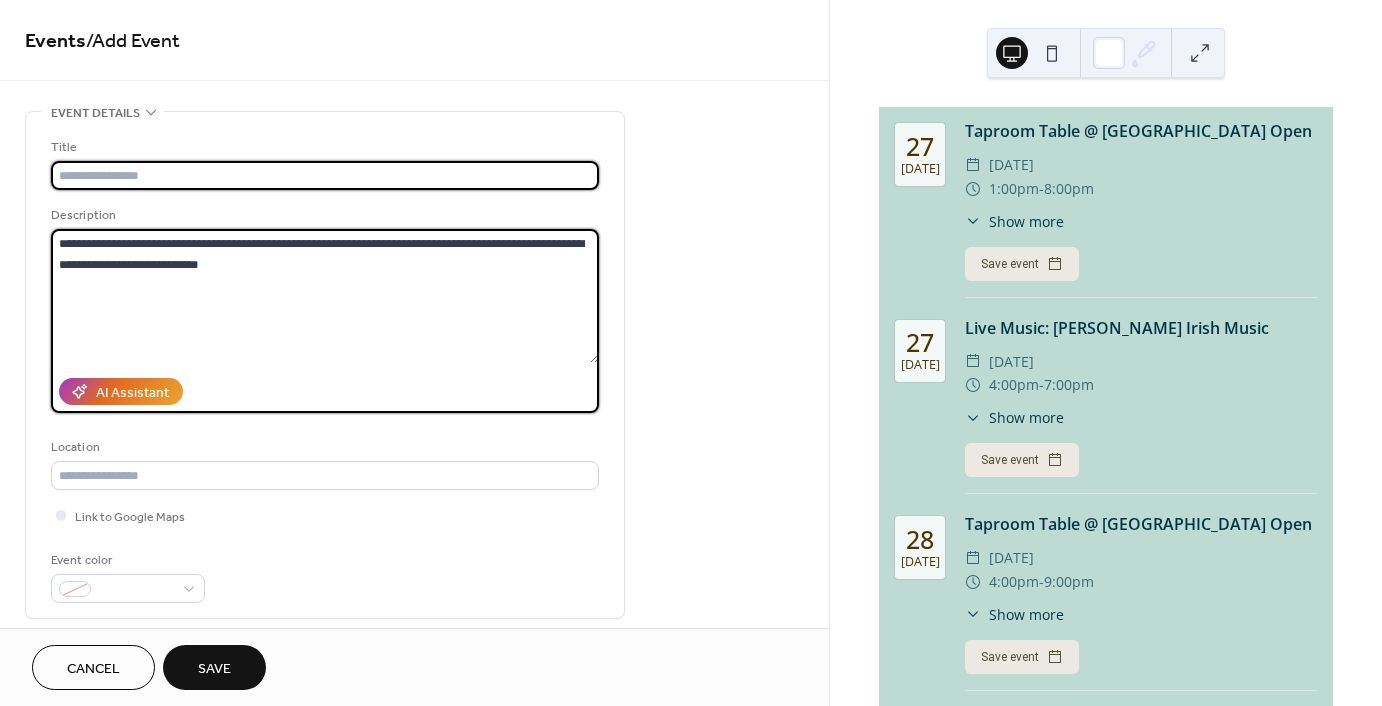 click at bounding box center (325, 175) 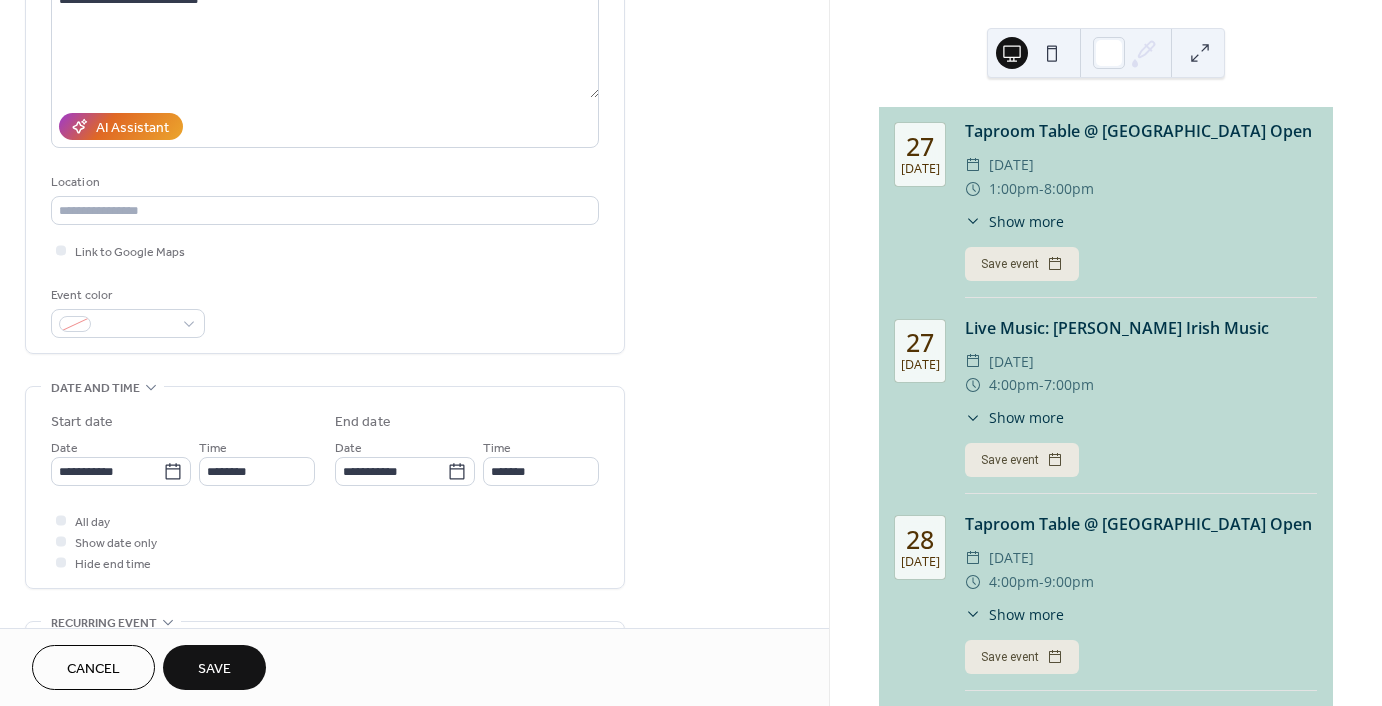 scroll, scrollTop: 300, scrollLeft: 0, axis: vertical 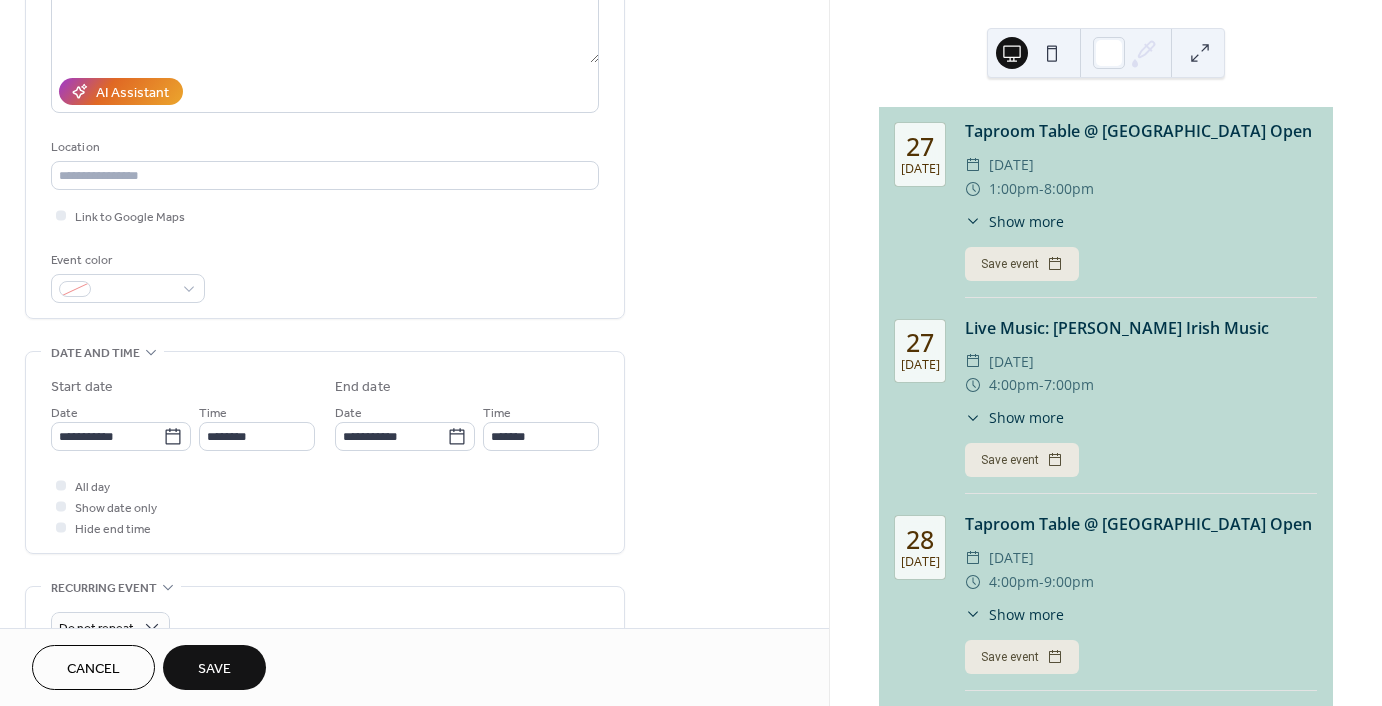 type on "**********" 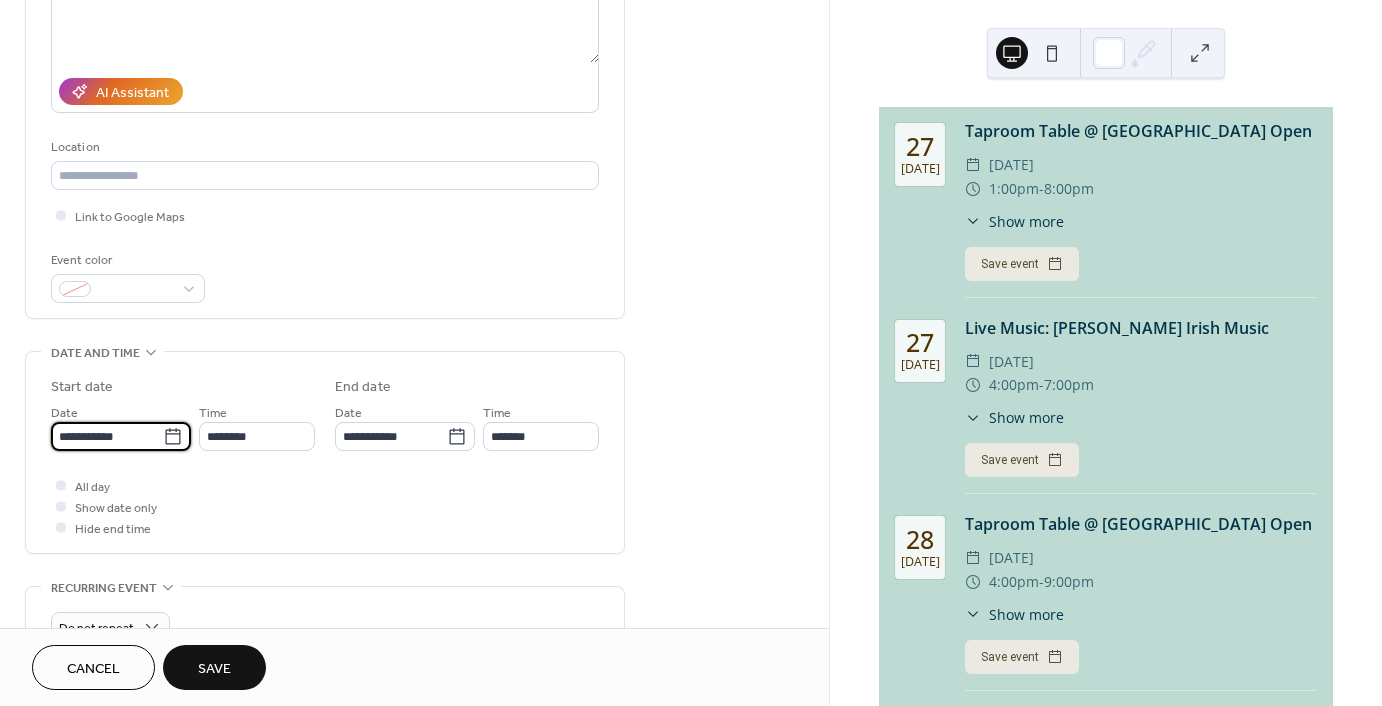 click on "**********" at bounding box center [107, 436] 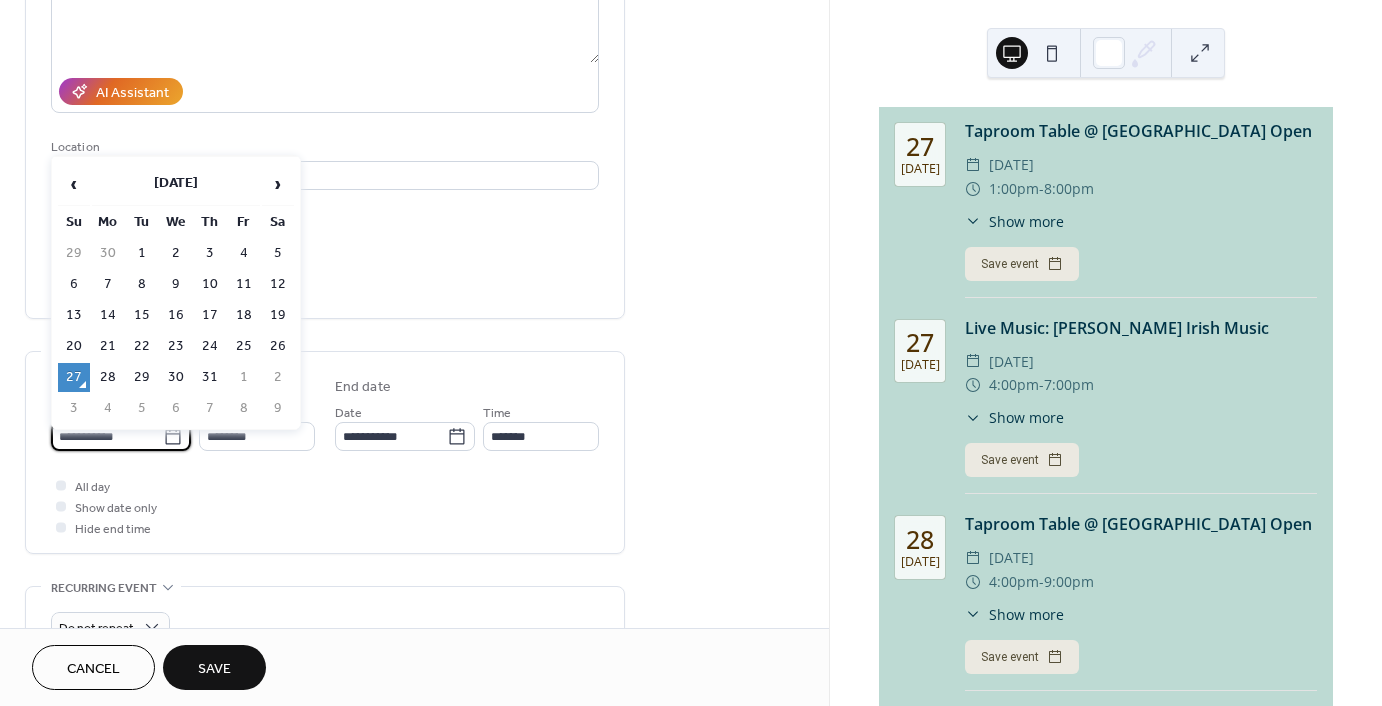 click on "›" at bounding box center [278, 184] 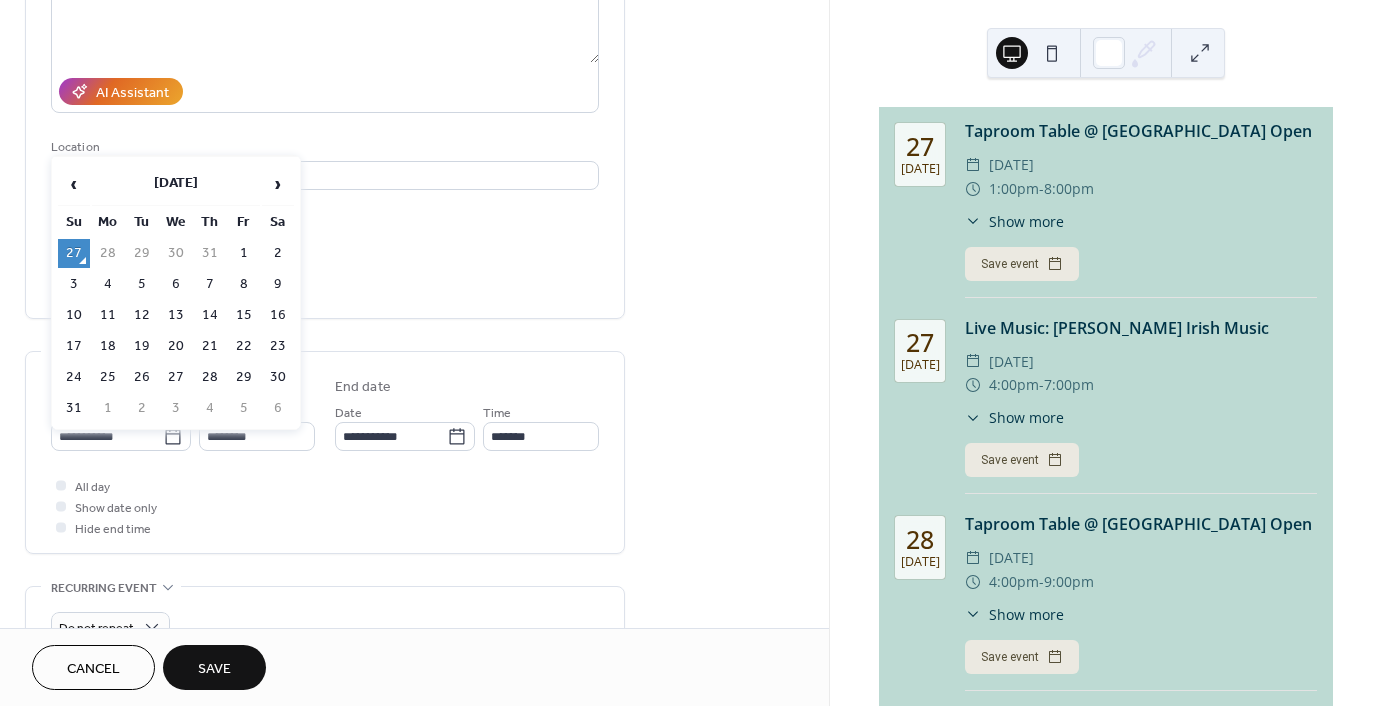 click on "›" at bounding box center [278, 184] 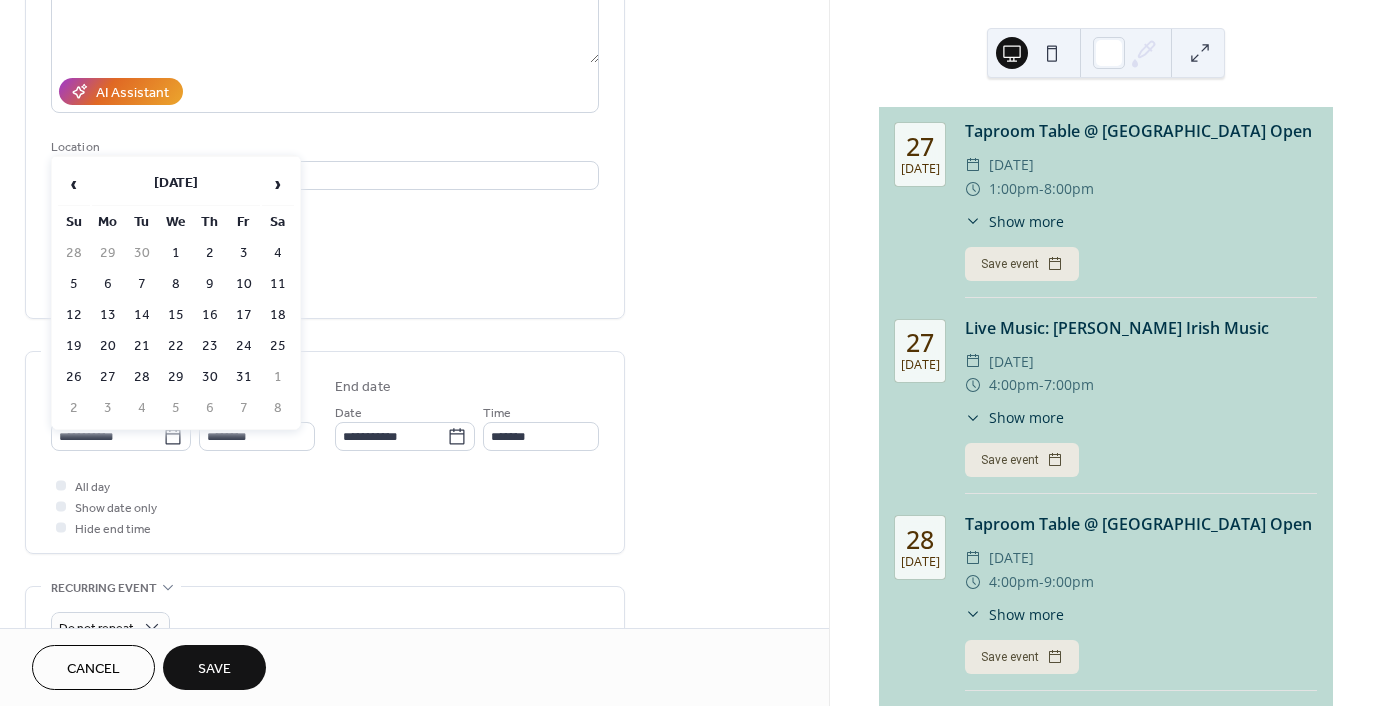 click on "›" at bounding box center (278, 184) 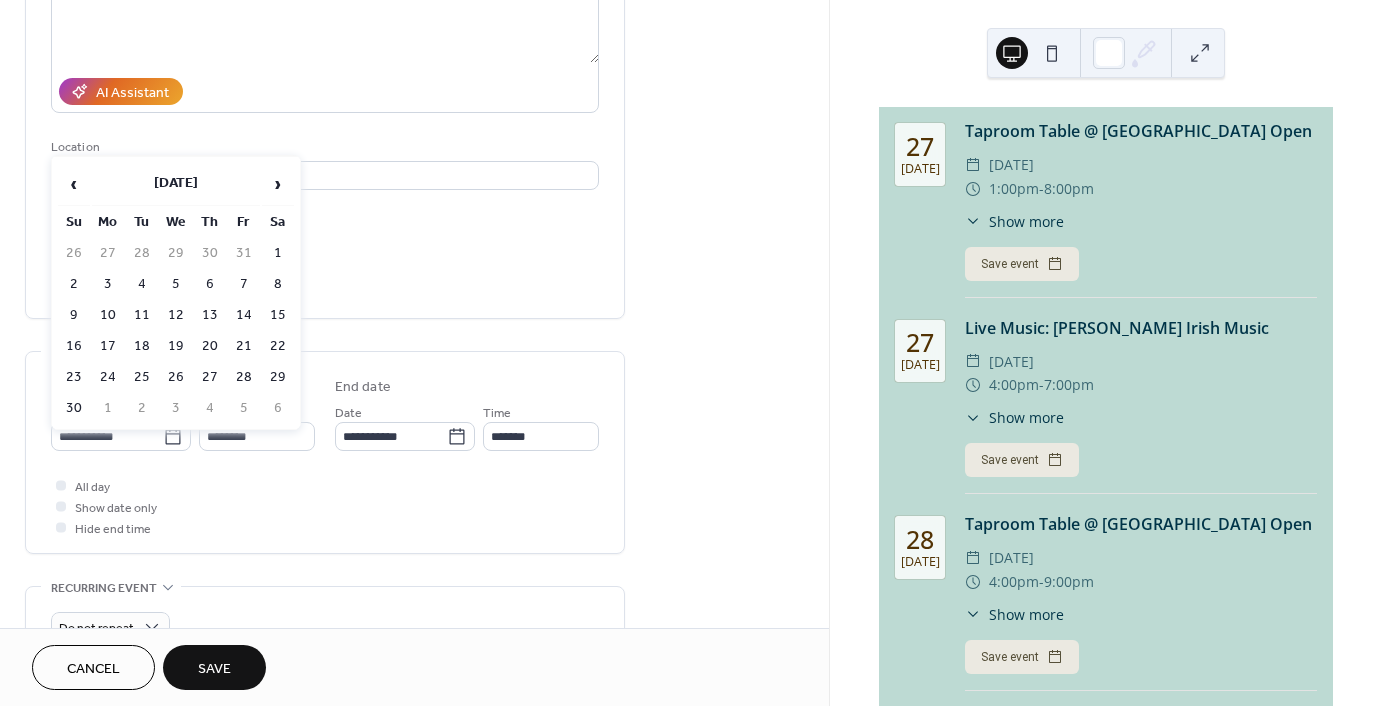 click on "‹" at bounding box center [74, 184] 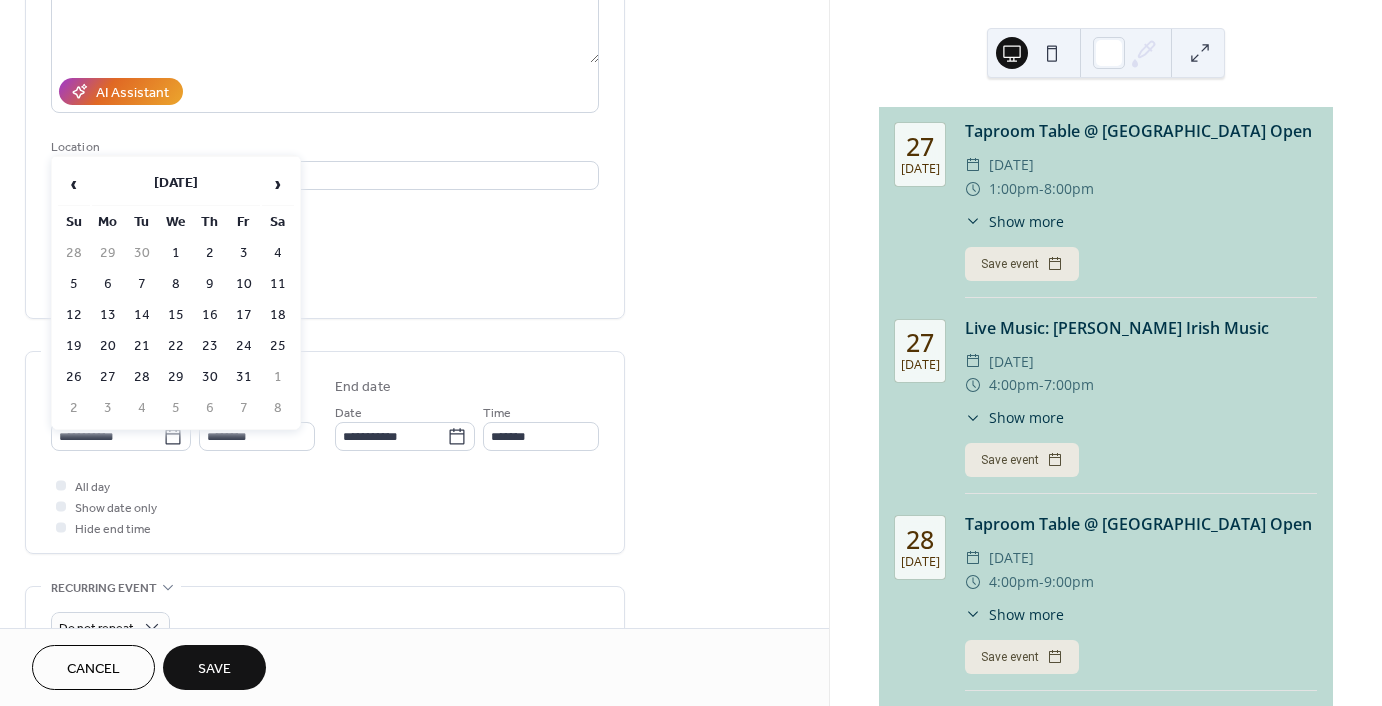 click on "17" at bounding box center (244, 315) 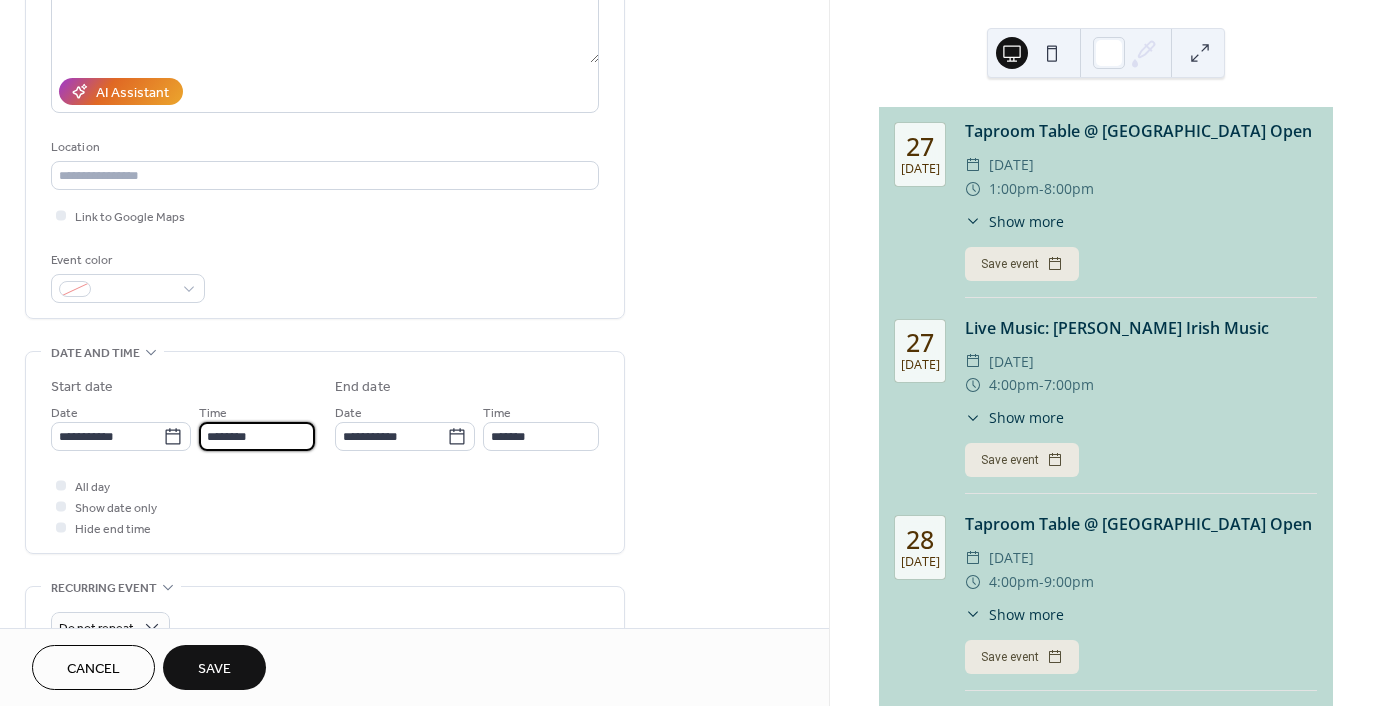 click on "********" at bounding box center [257, 436] 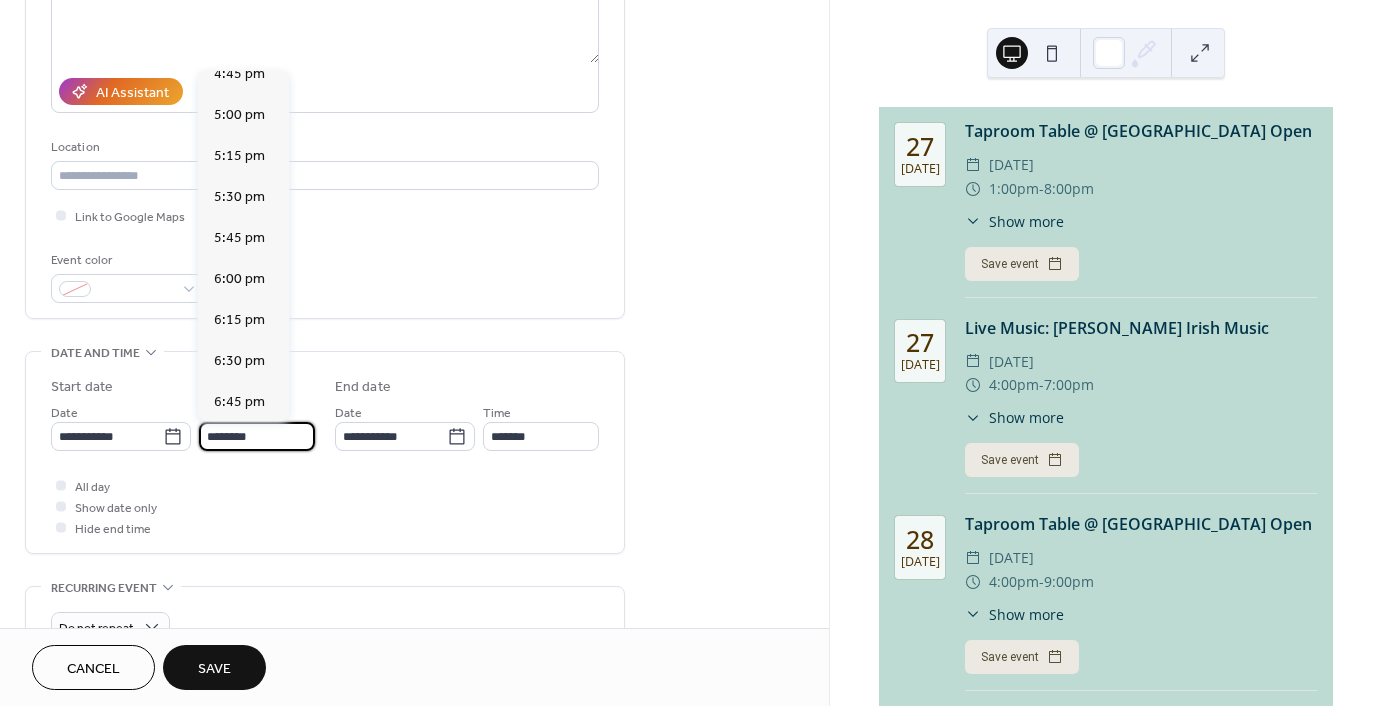 scroll, scrollTop: 2768, scrollLeft: 0, axis: vertical 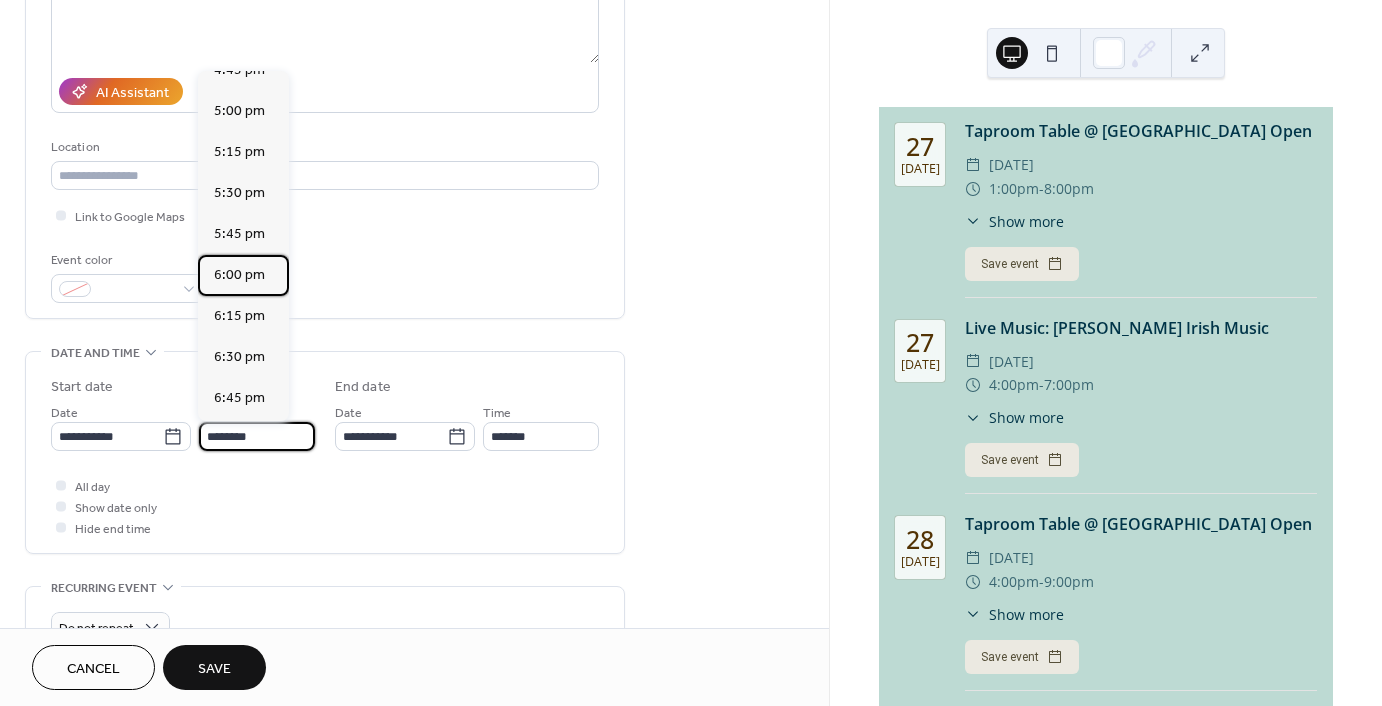 click on "6:00 pm" at bounding box center [239, 275] 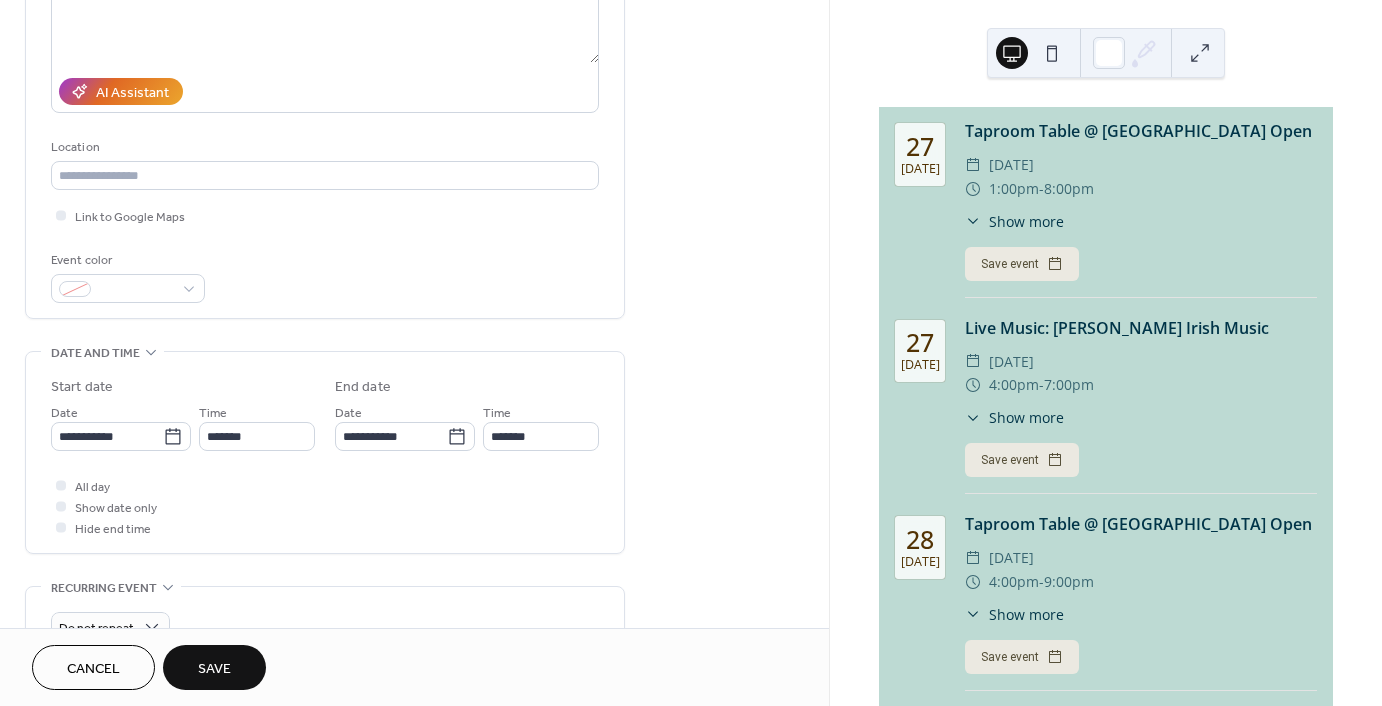 type on "*******" 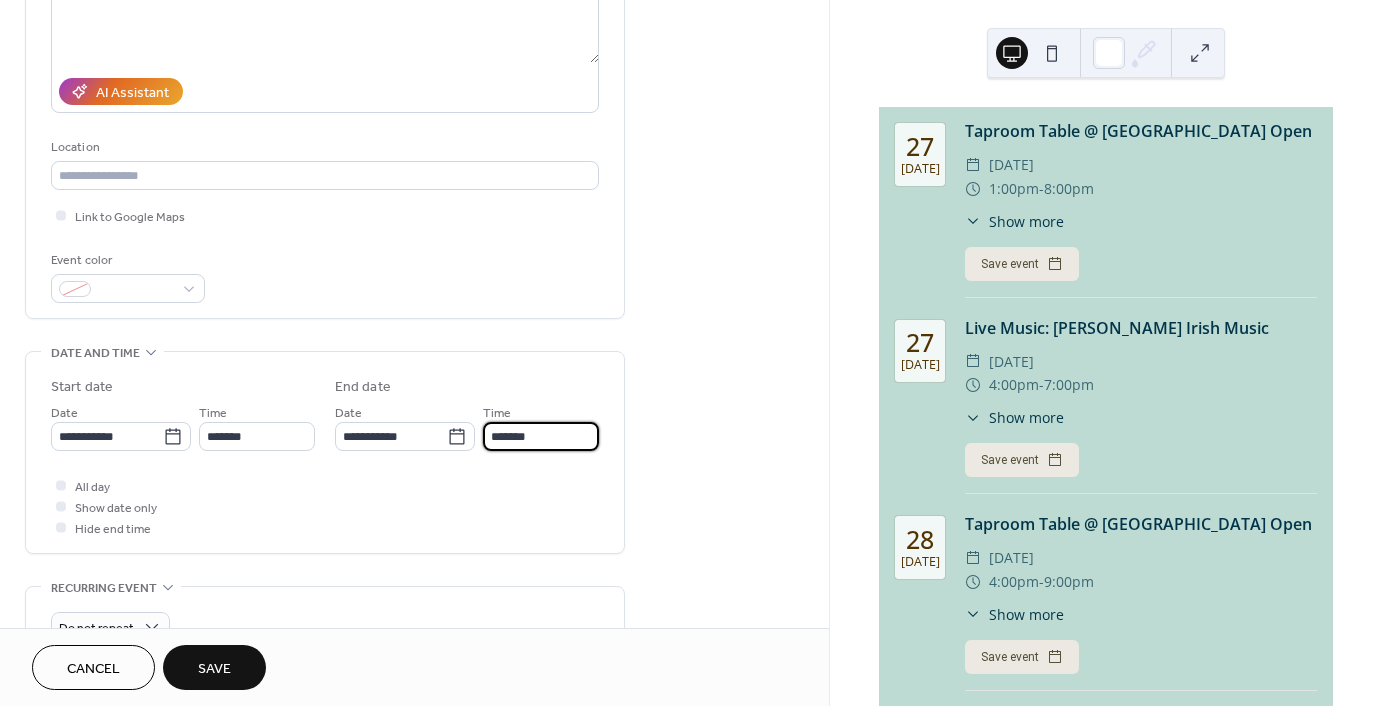click on "*******" at bounding box center [541, 436] 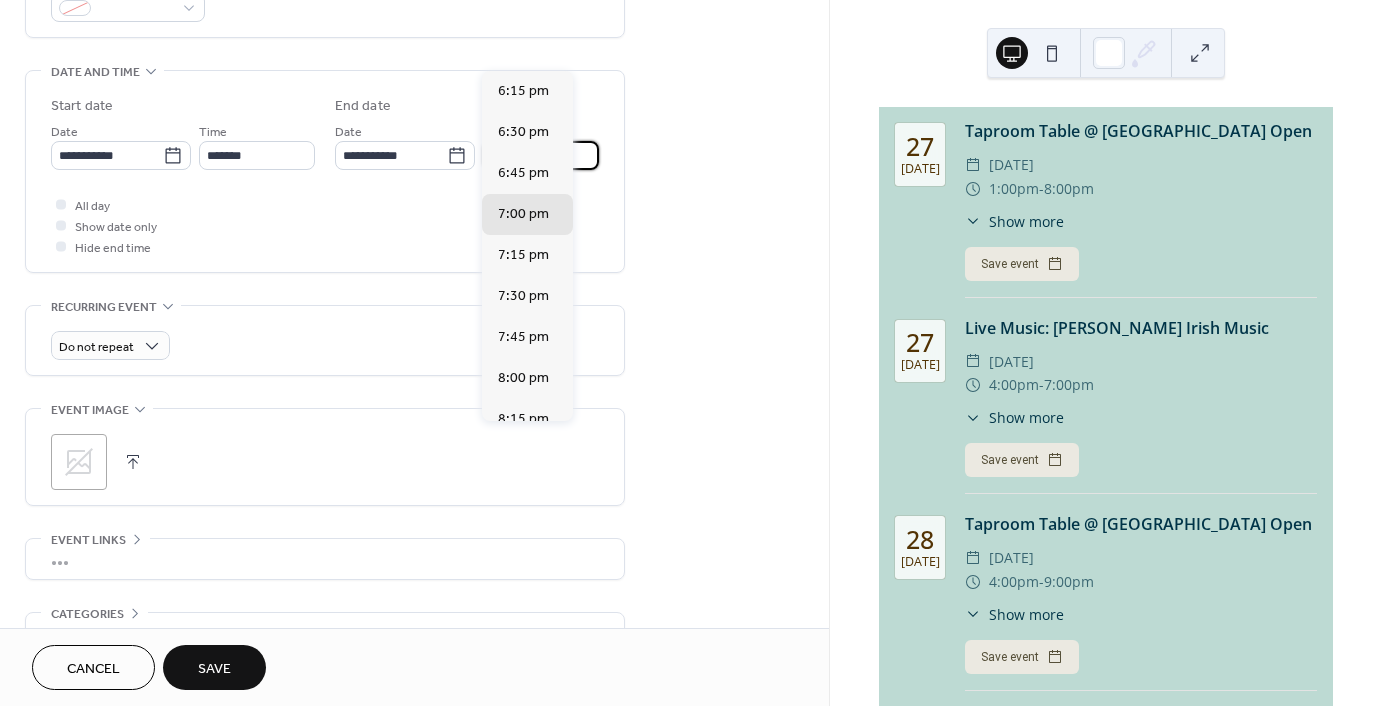 scroll, scrollTop: 699, scrollLeft: 0, axis: vertical 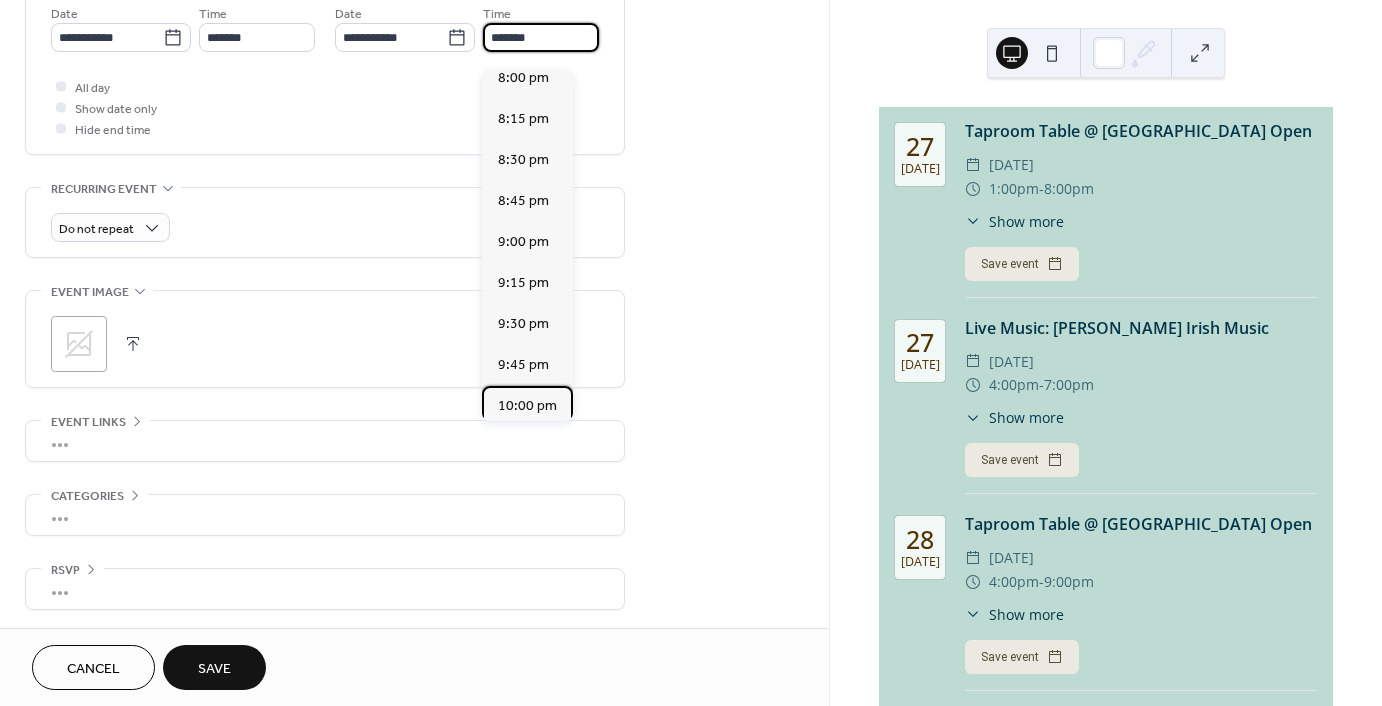 click on "10:00 pm" at bounding box center [527, 406] 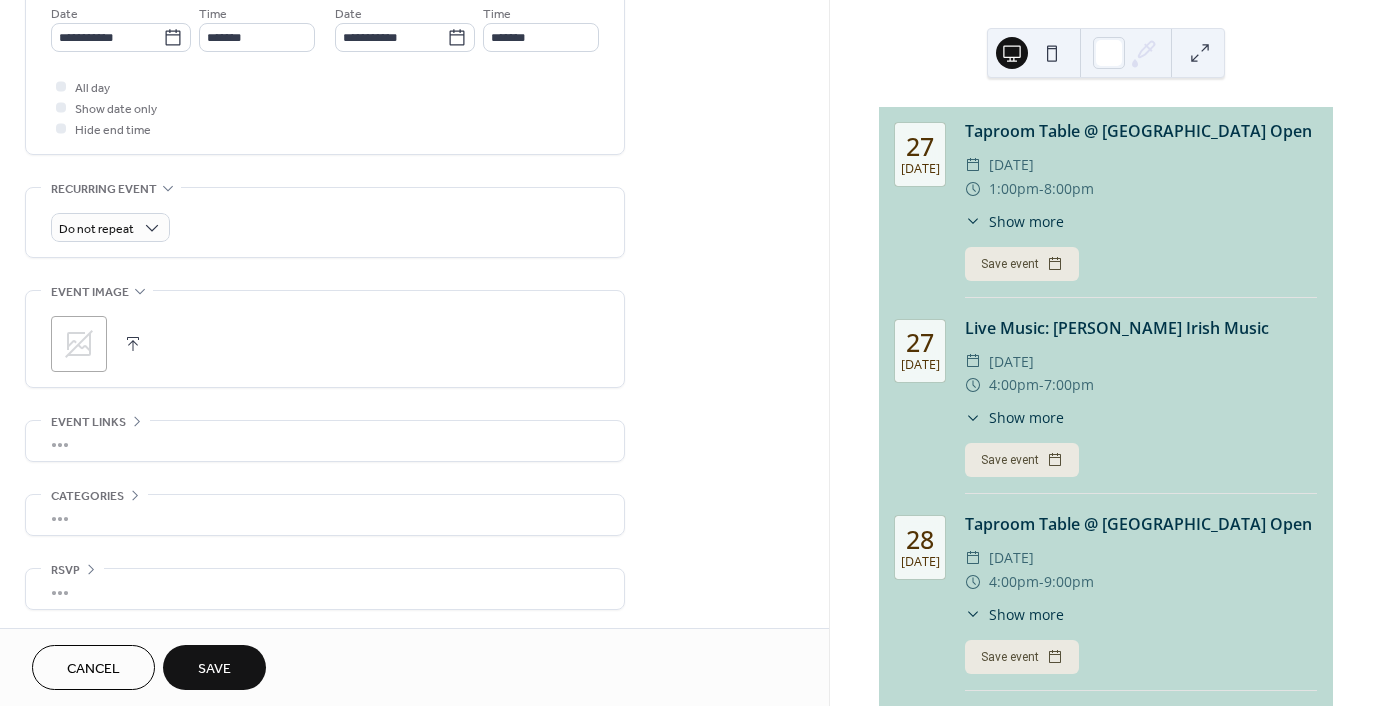 type on "********" 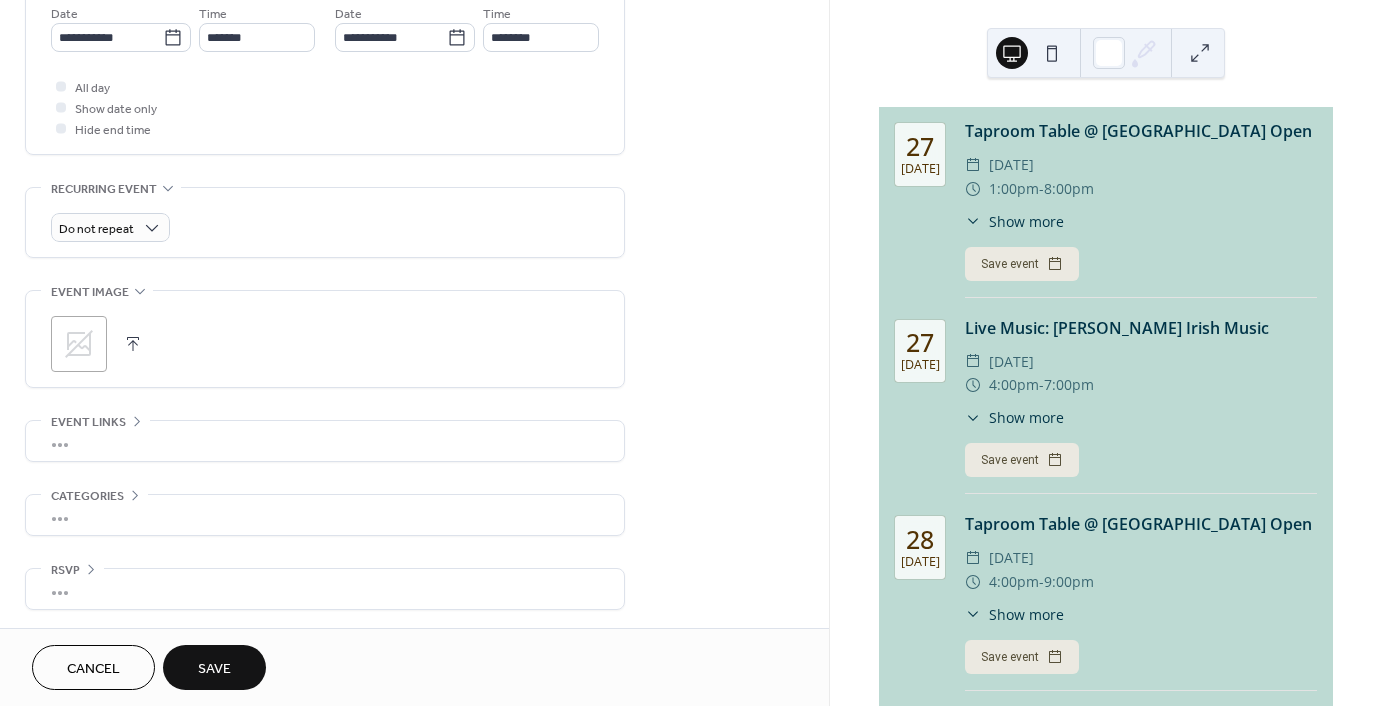 click at bounding box center [133, 344] 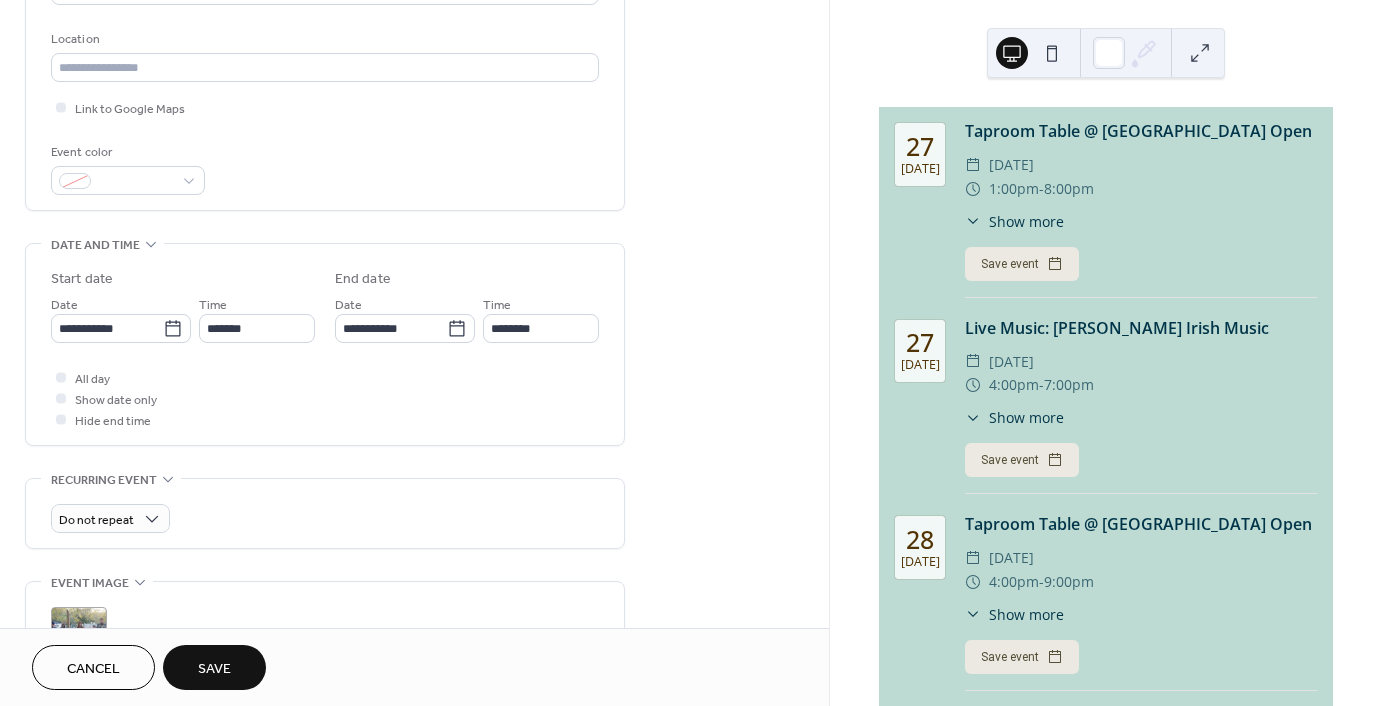 scroll, scrollTop: 600, scrollLeft: 0, axis: vertical 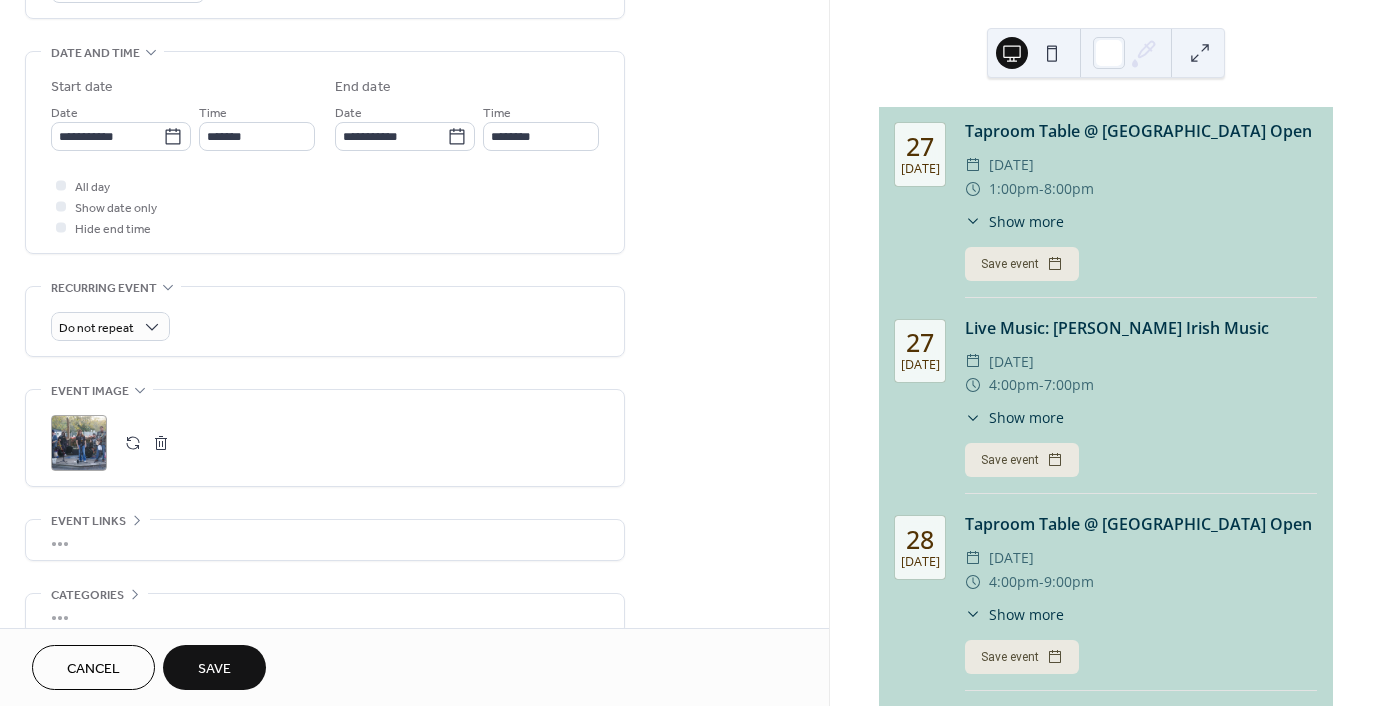click on "Save" at bounding box center (214, 669) 